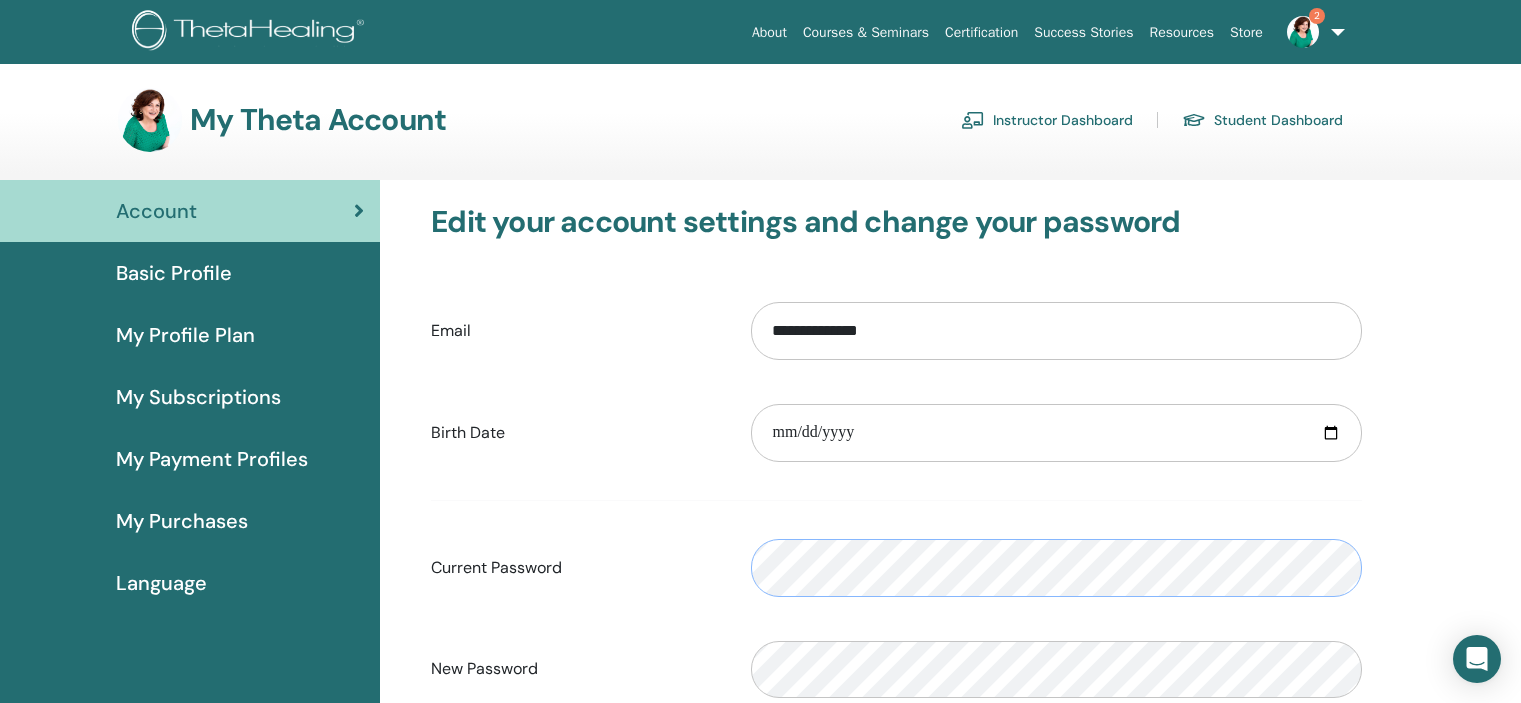 scroll, scrollTop: 0, scrollLeft: 0, axis: both 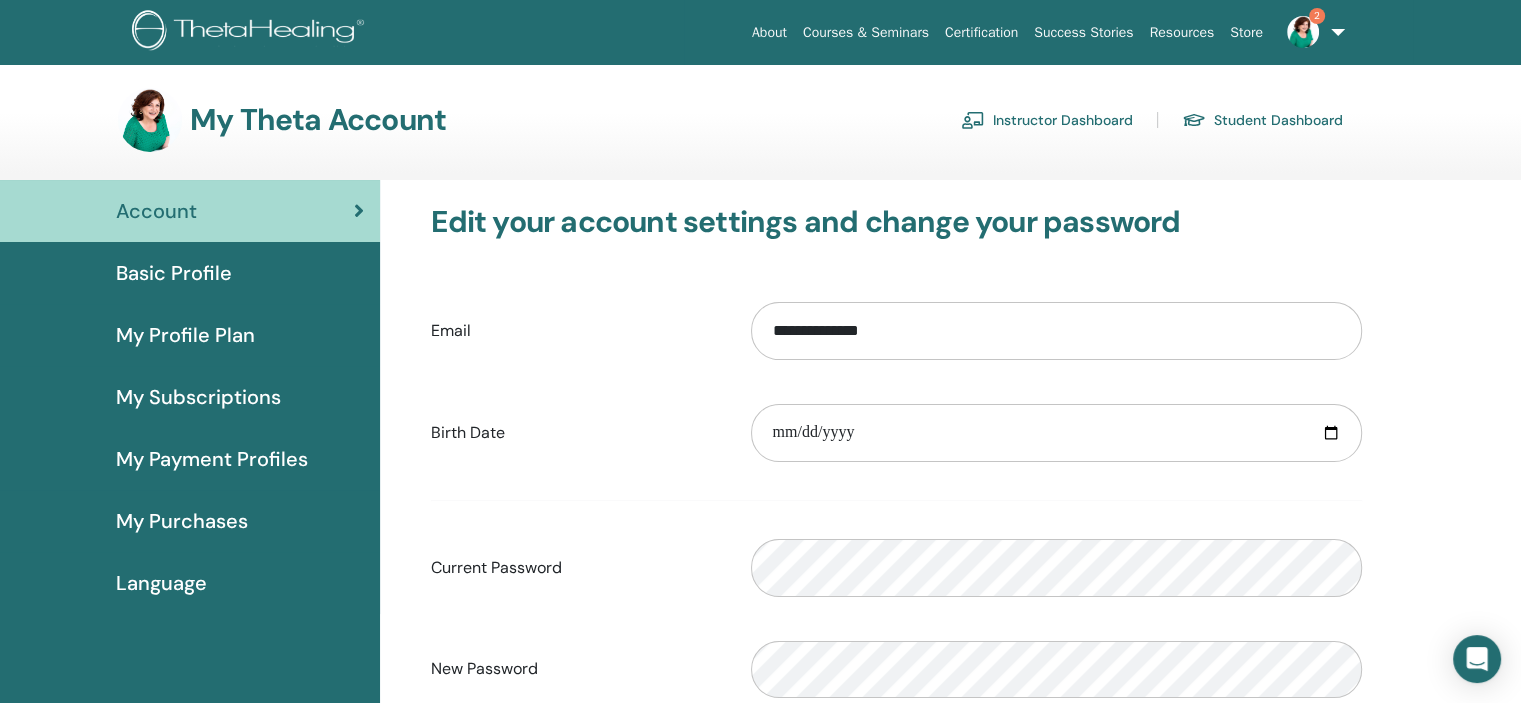 click on "Instructor Dashboard" at bounding box center (1047, 120) 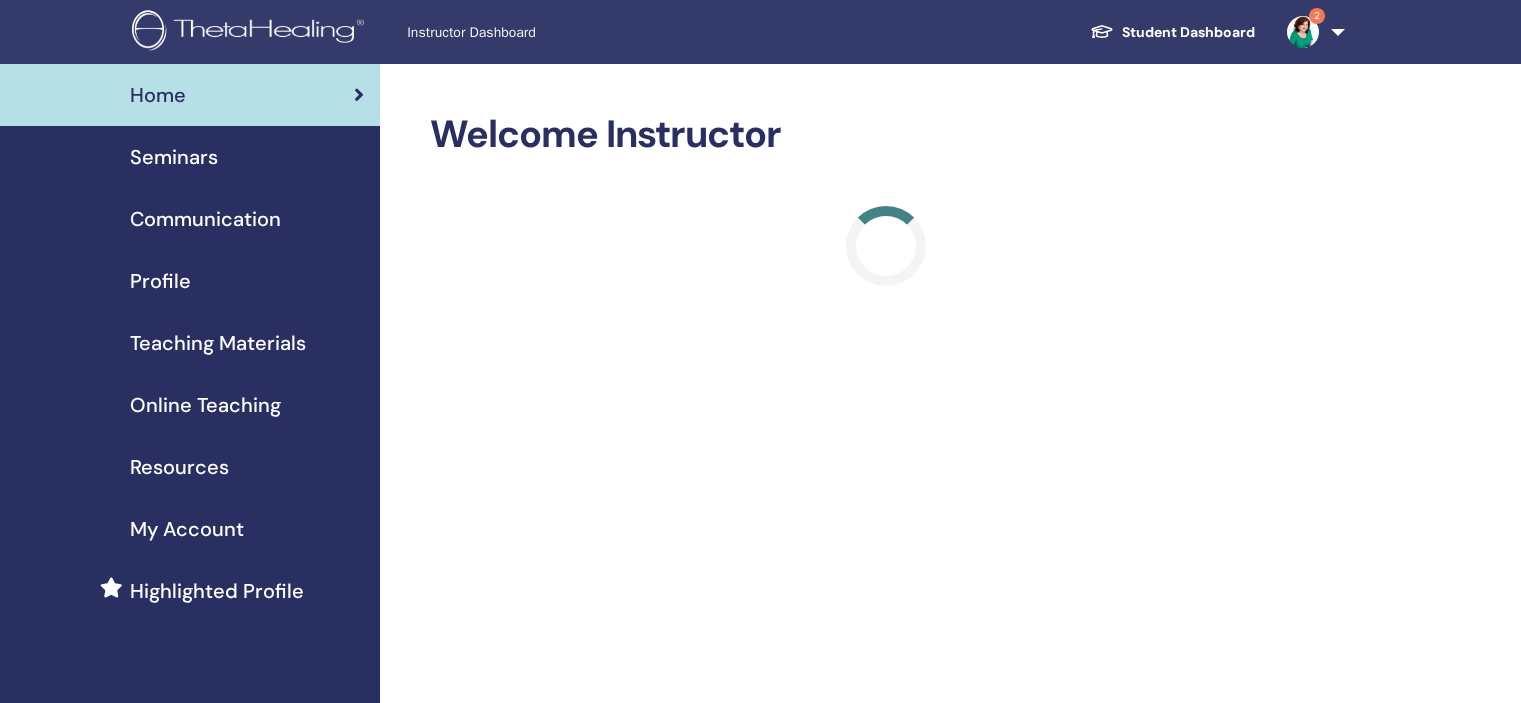 scroll, scrollTop: 0, scrollLeft: 0, axis: both 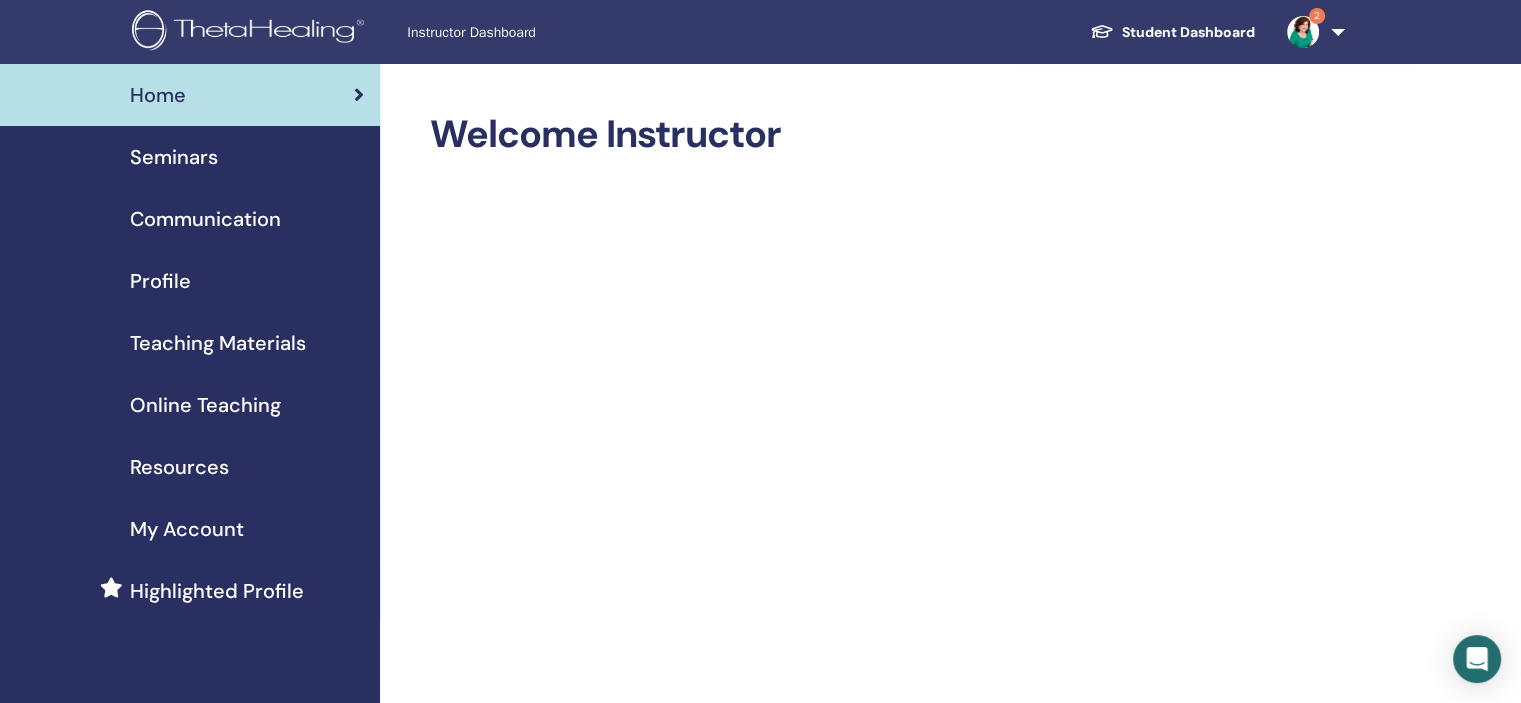 click on "Seminars" at bounding box center (190, 157) 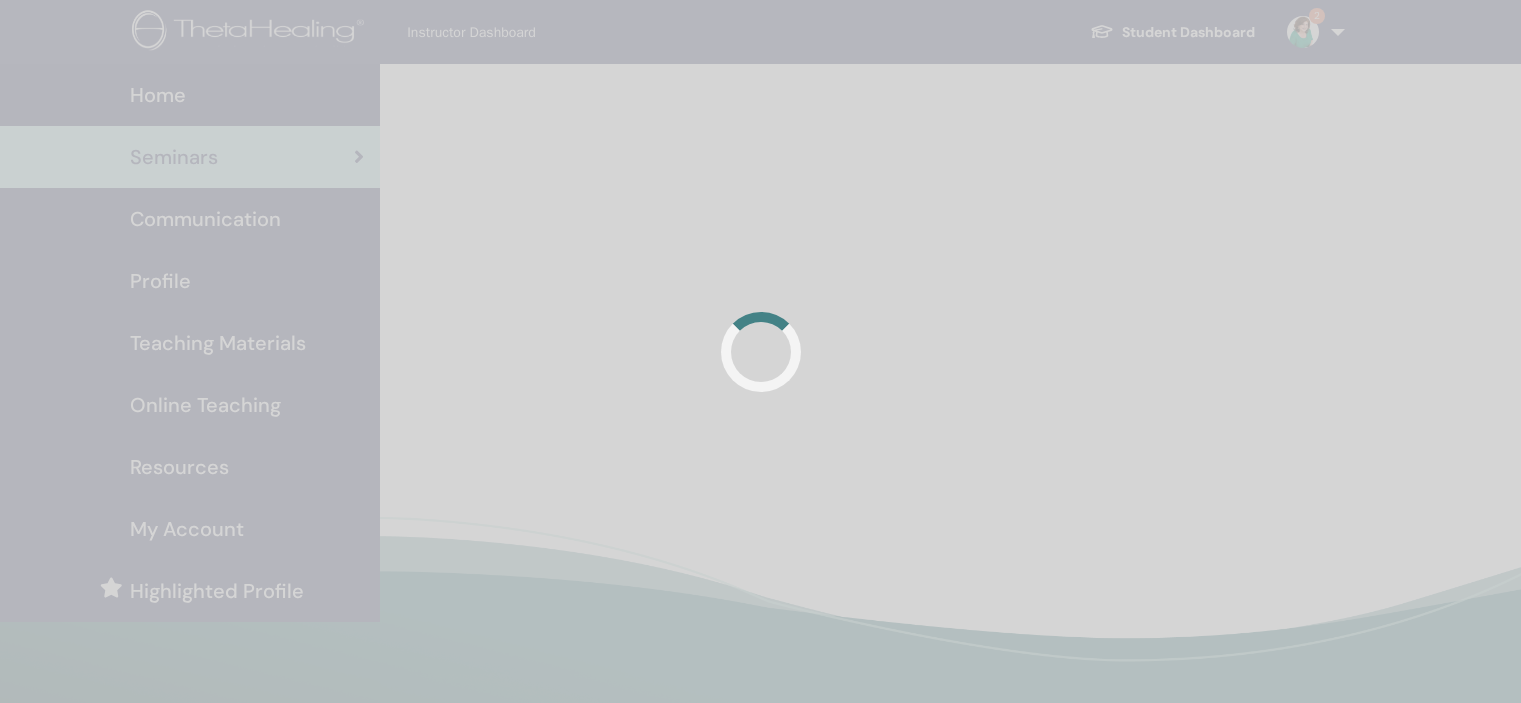 scroll, scrollTop: 0, scrollLeft: 0, axis: both 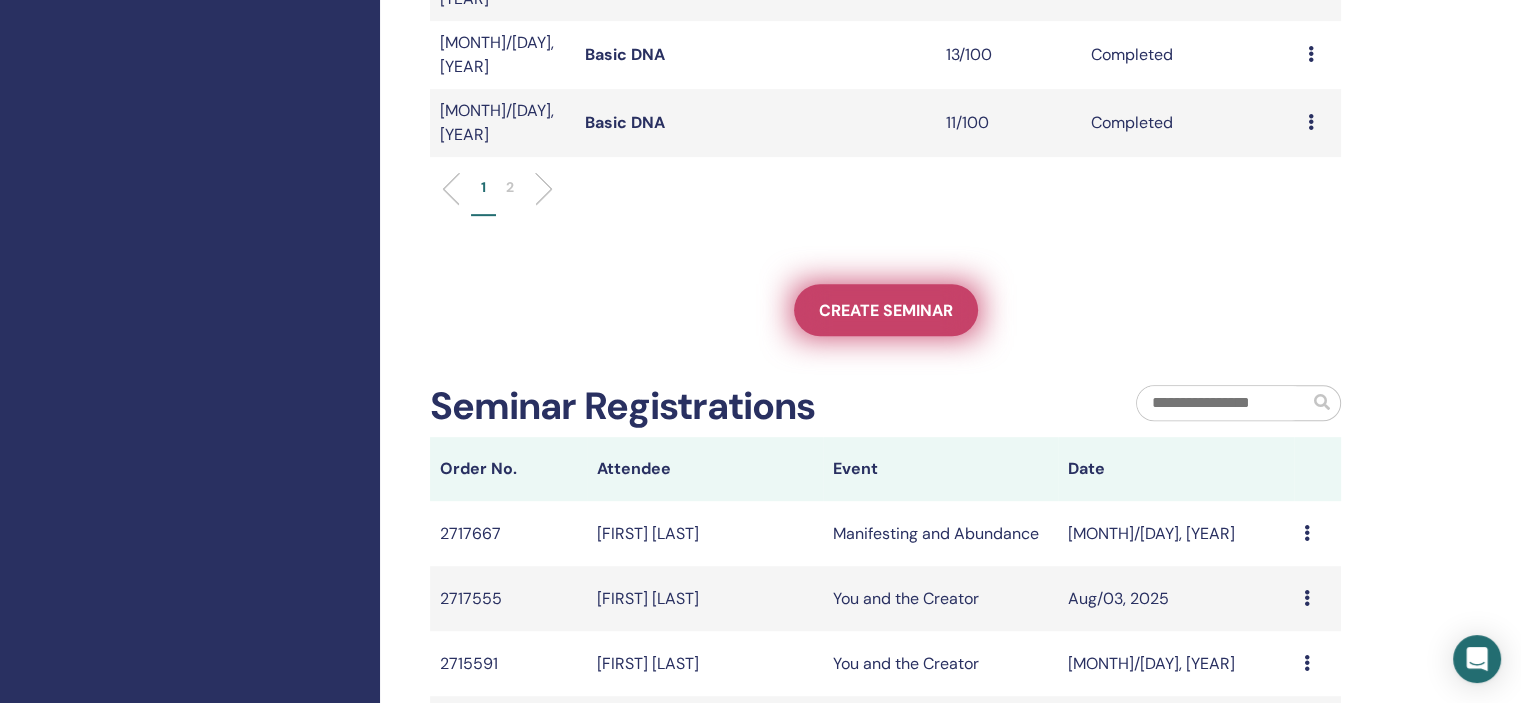 click on "Create seminar" at bounding box center (886, 310) 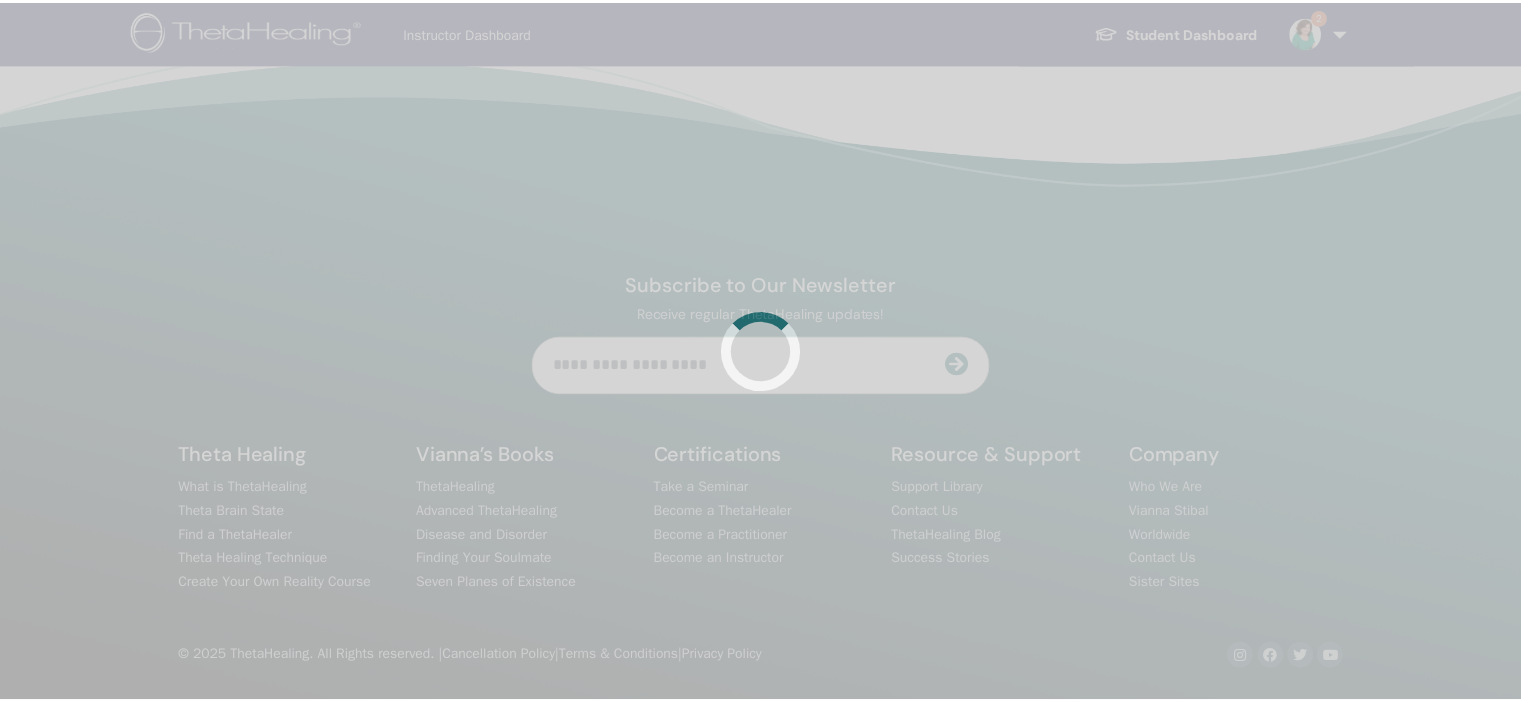 scroll, scrollTop: 0, scrollLeft: 0, axis: both 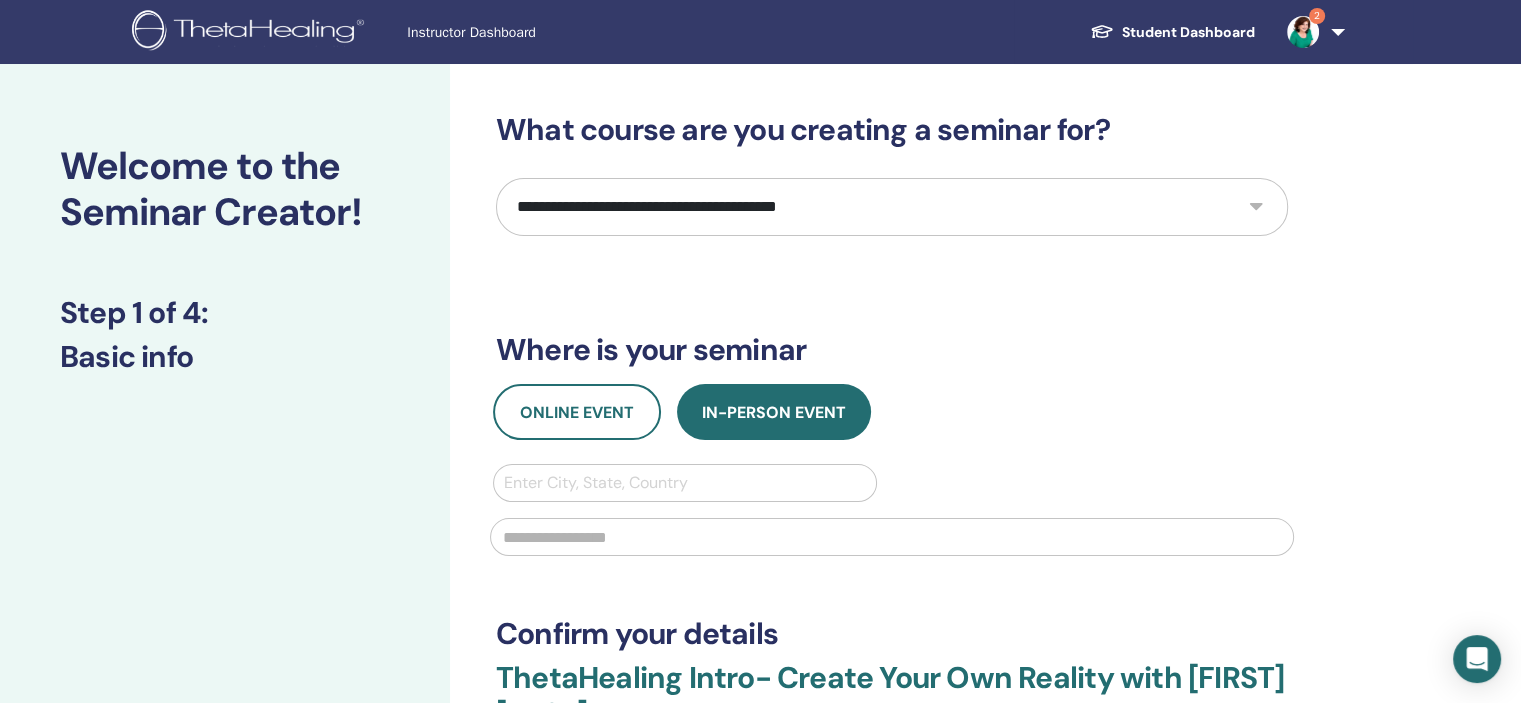 click on "**********" at bounding box center [892, 207] 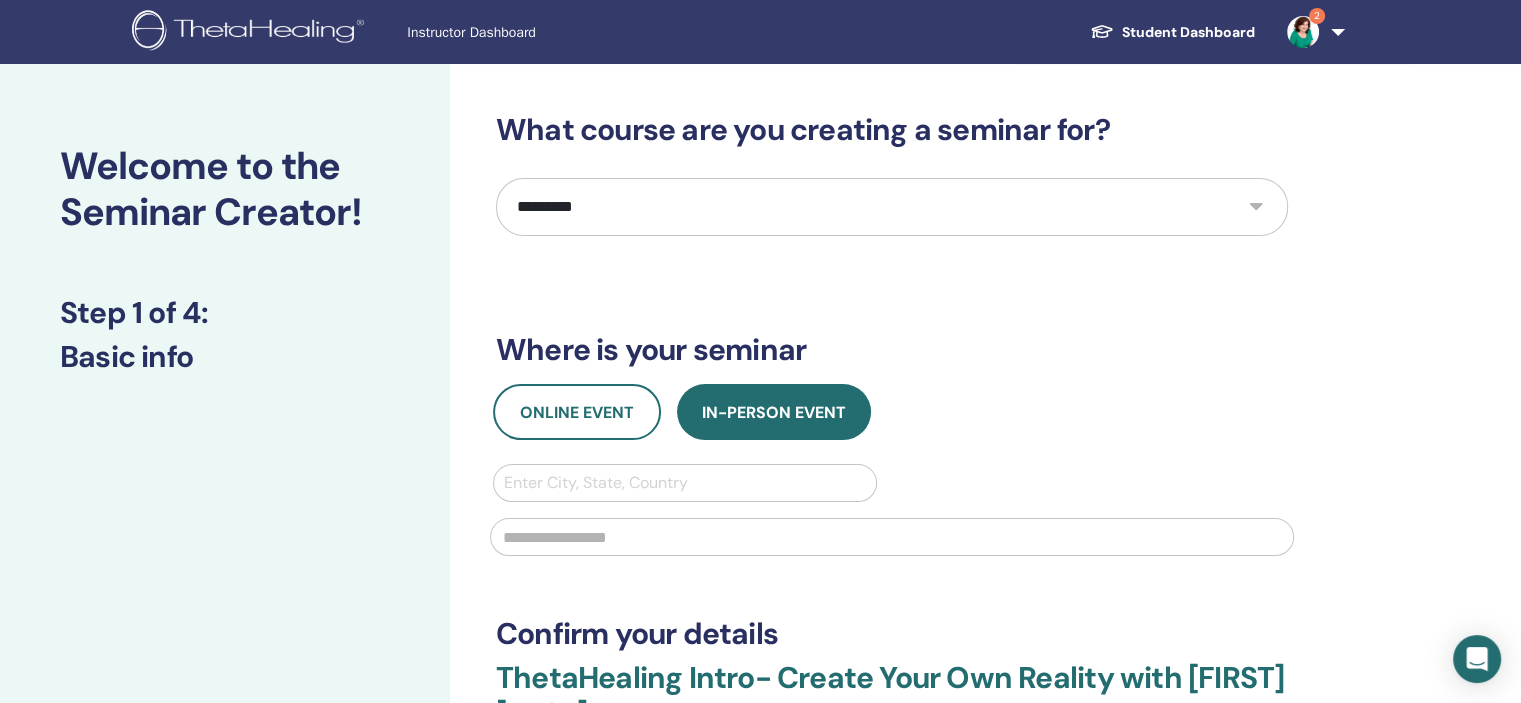 click on "**********" at bounding box center [892, 207] 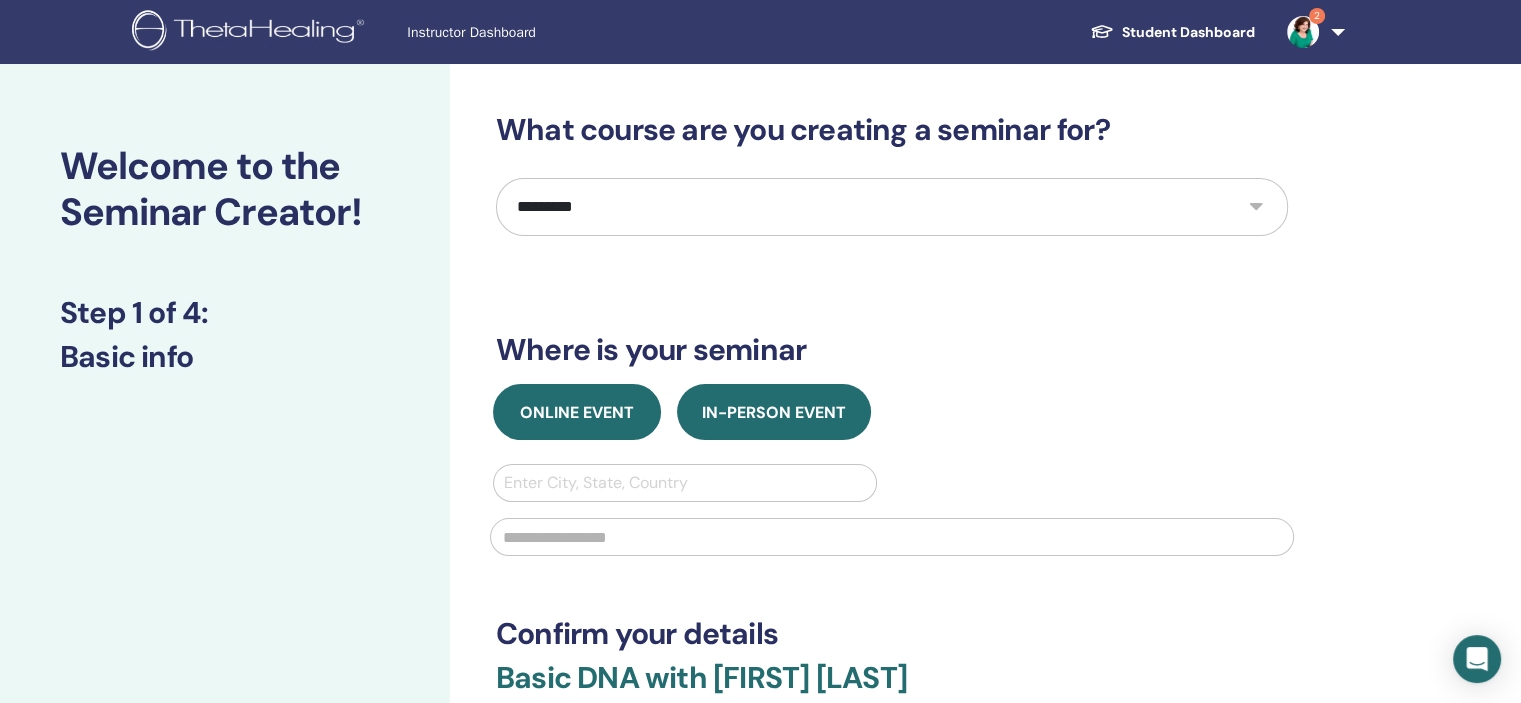 click on "Online Event" at bounding box center [577, 412] 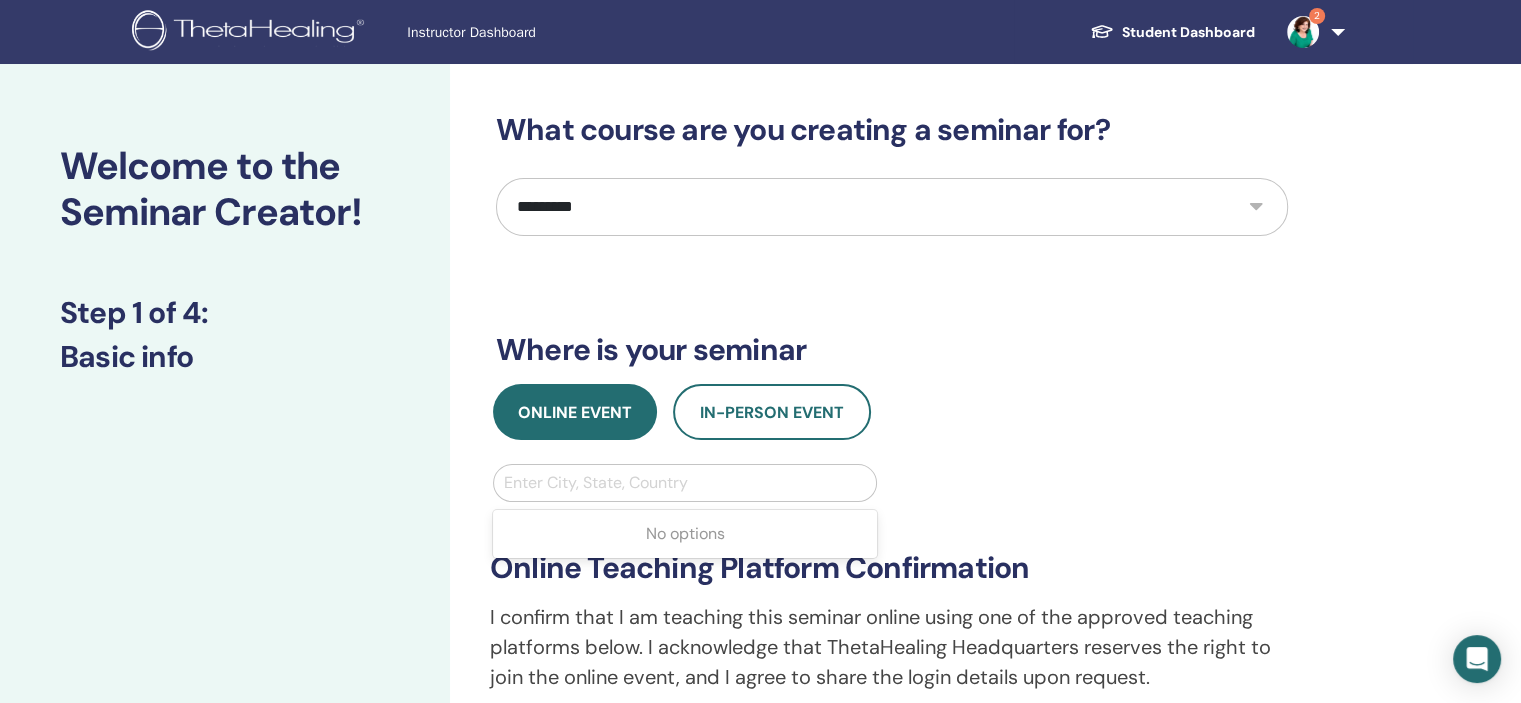 click at bounding box center [685, 483] 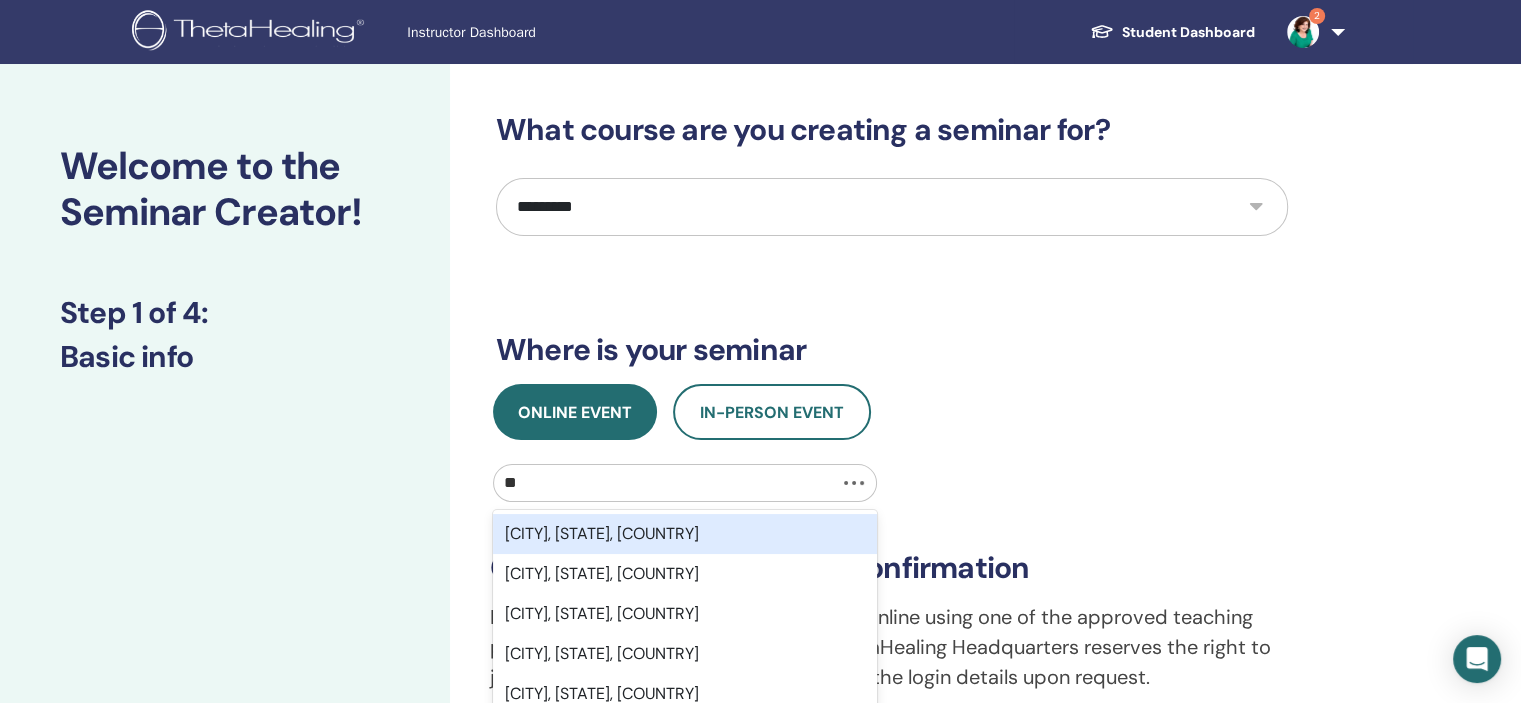 type on "*" 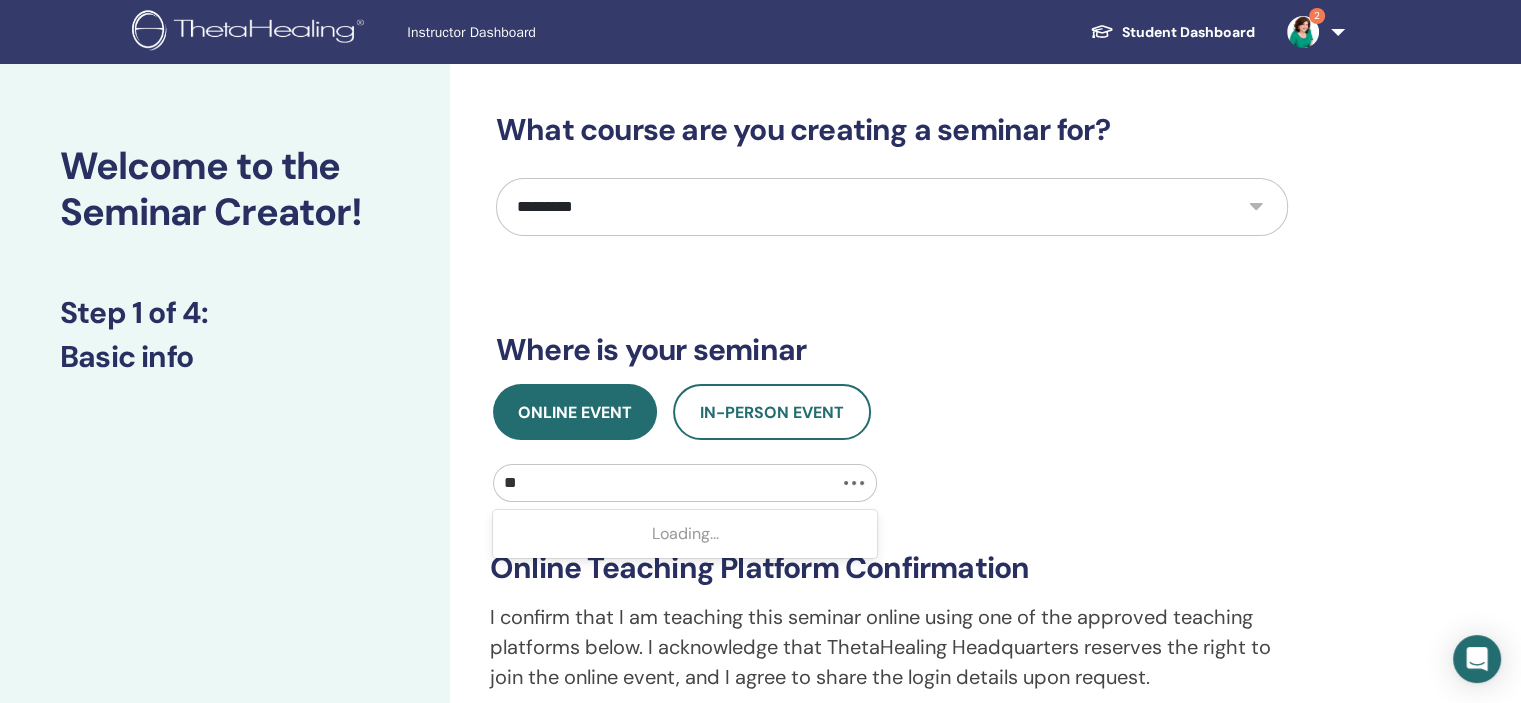 type on "***" 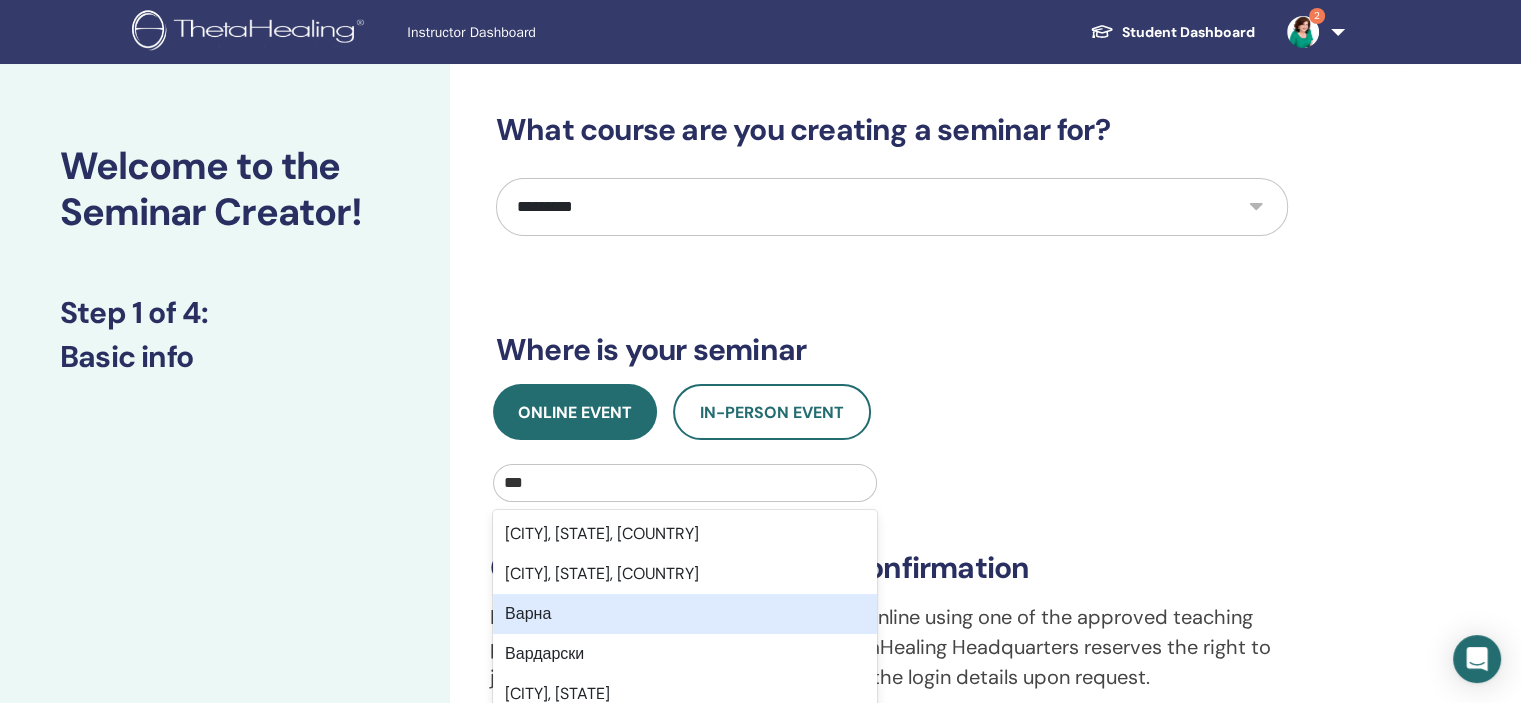 click on "Варна" at bounding box center [685, 614] 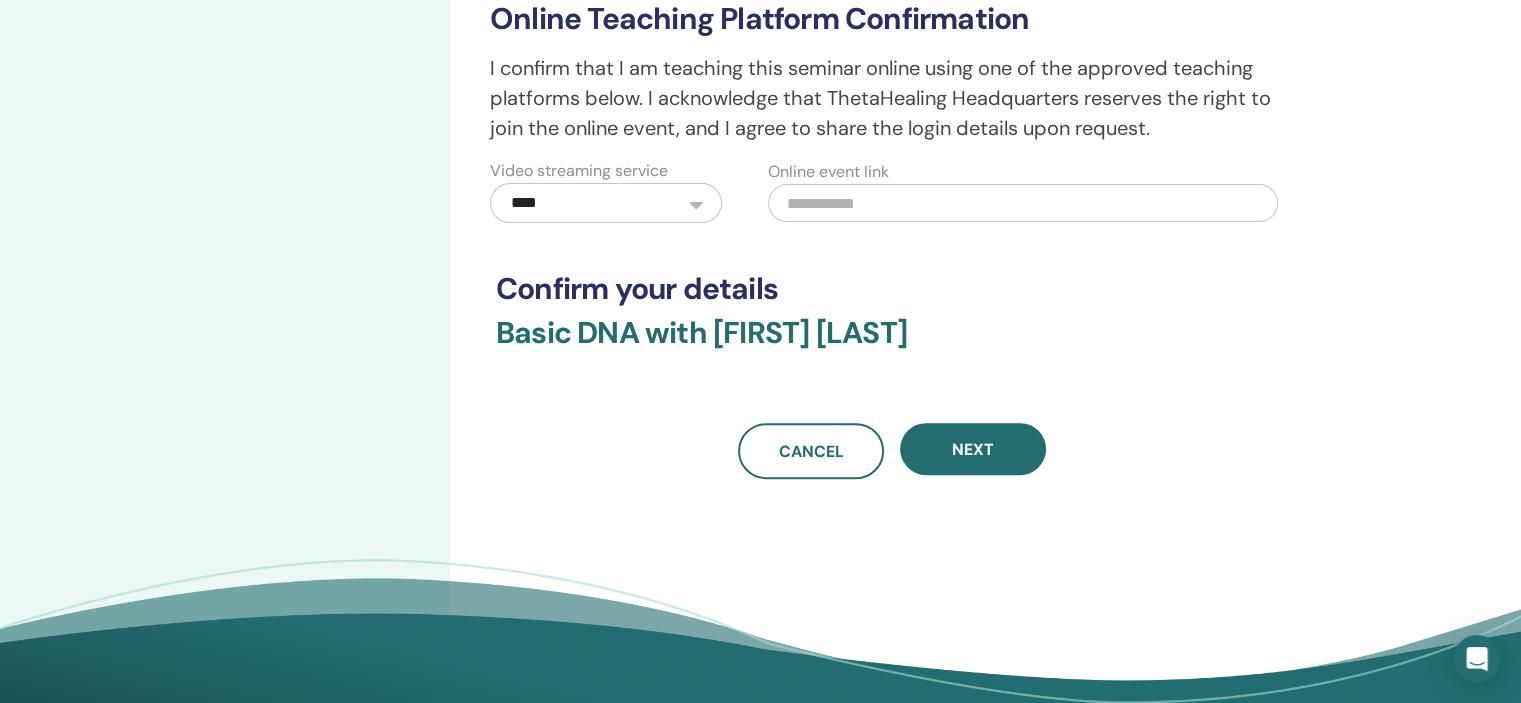 scroll, scrollTop: 611, scrollLeft: 0, axis: vertical 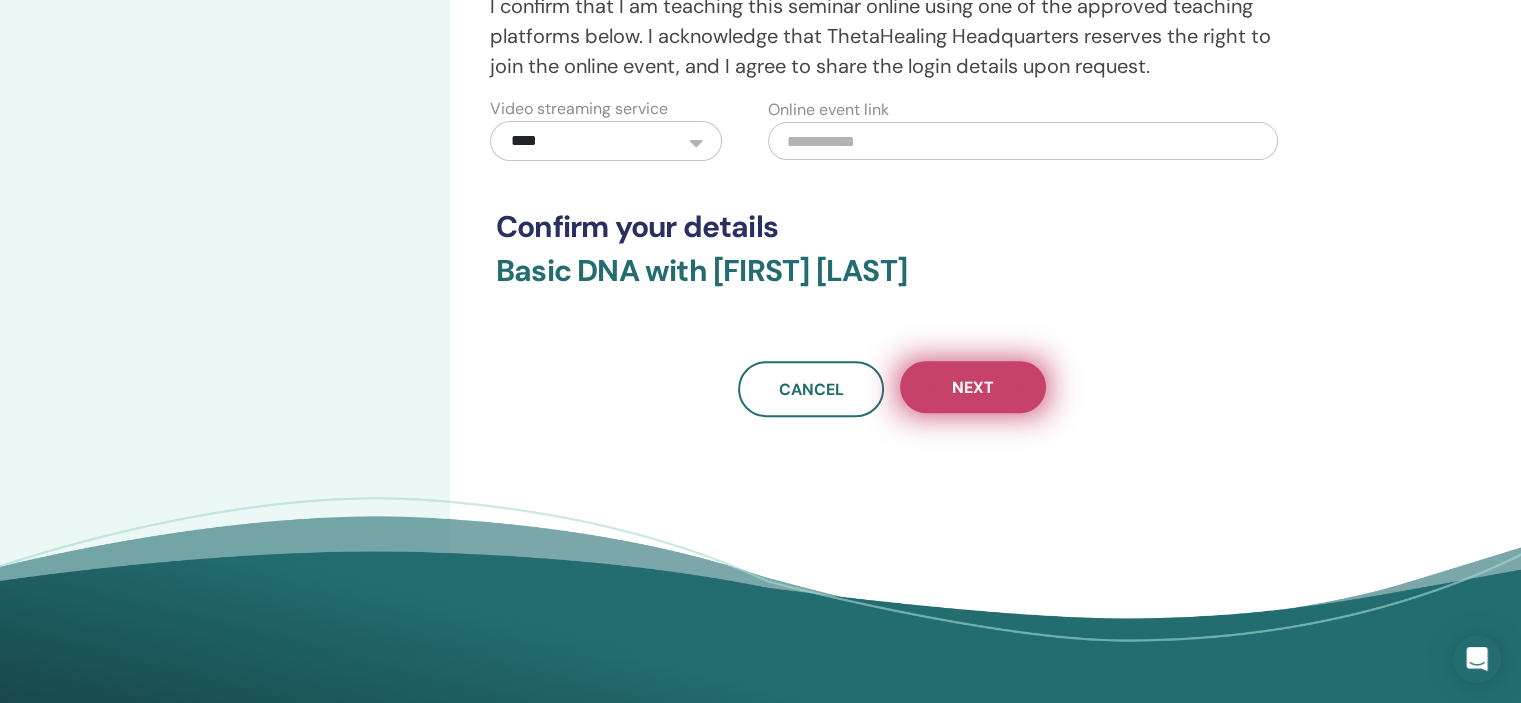 click on "Next" at bounding box center [973, 387] 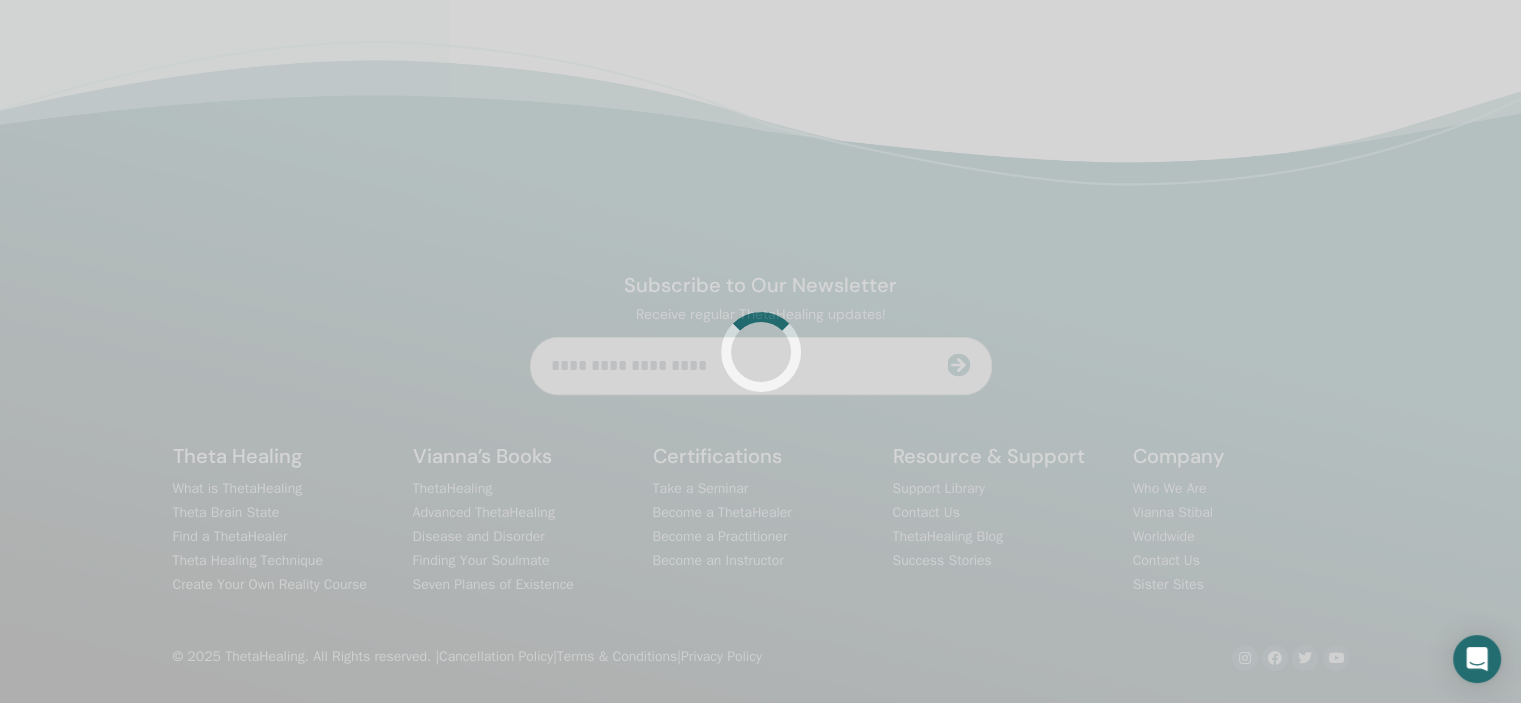 scroll, scrollTop: 605, scrollLeft: 0, axis: vertical 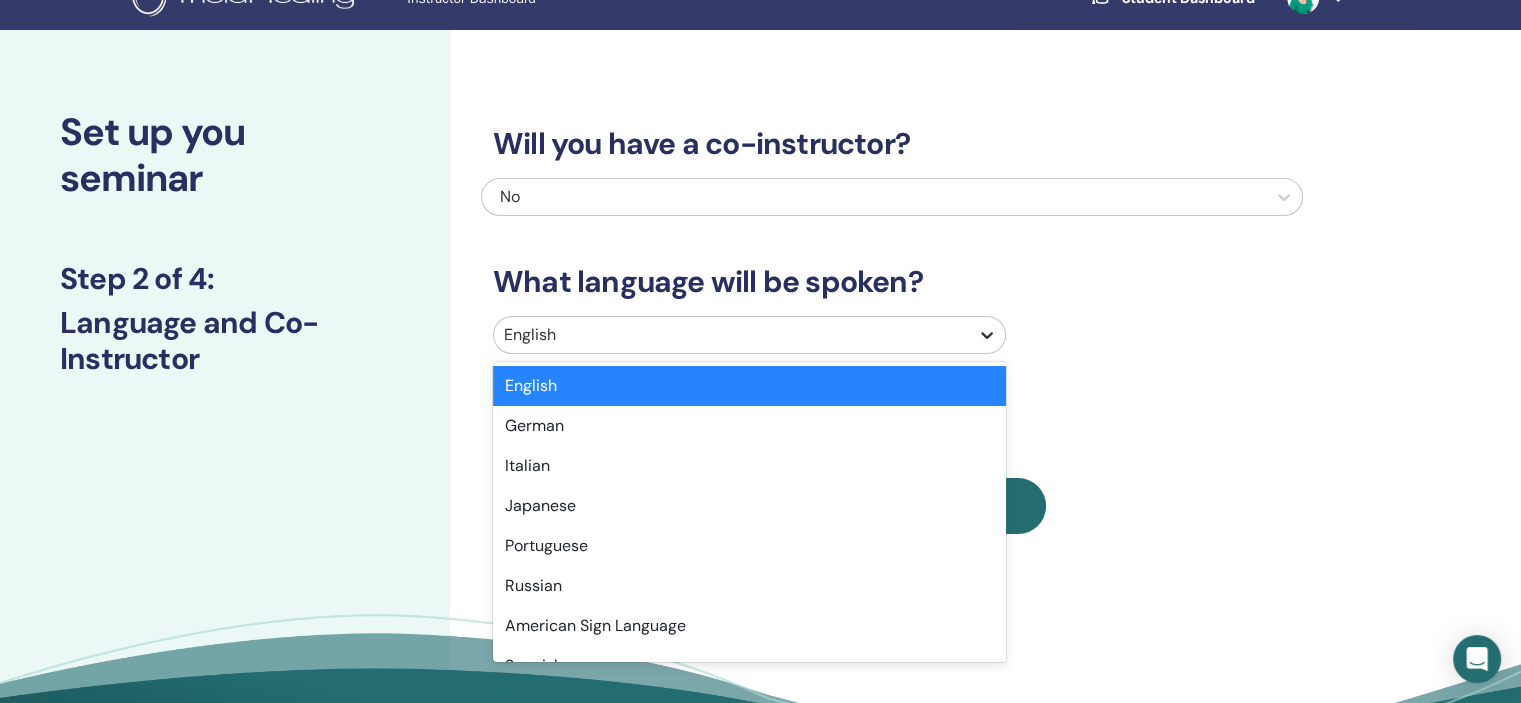 click 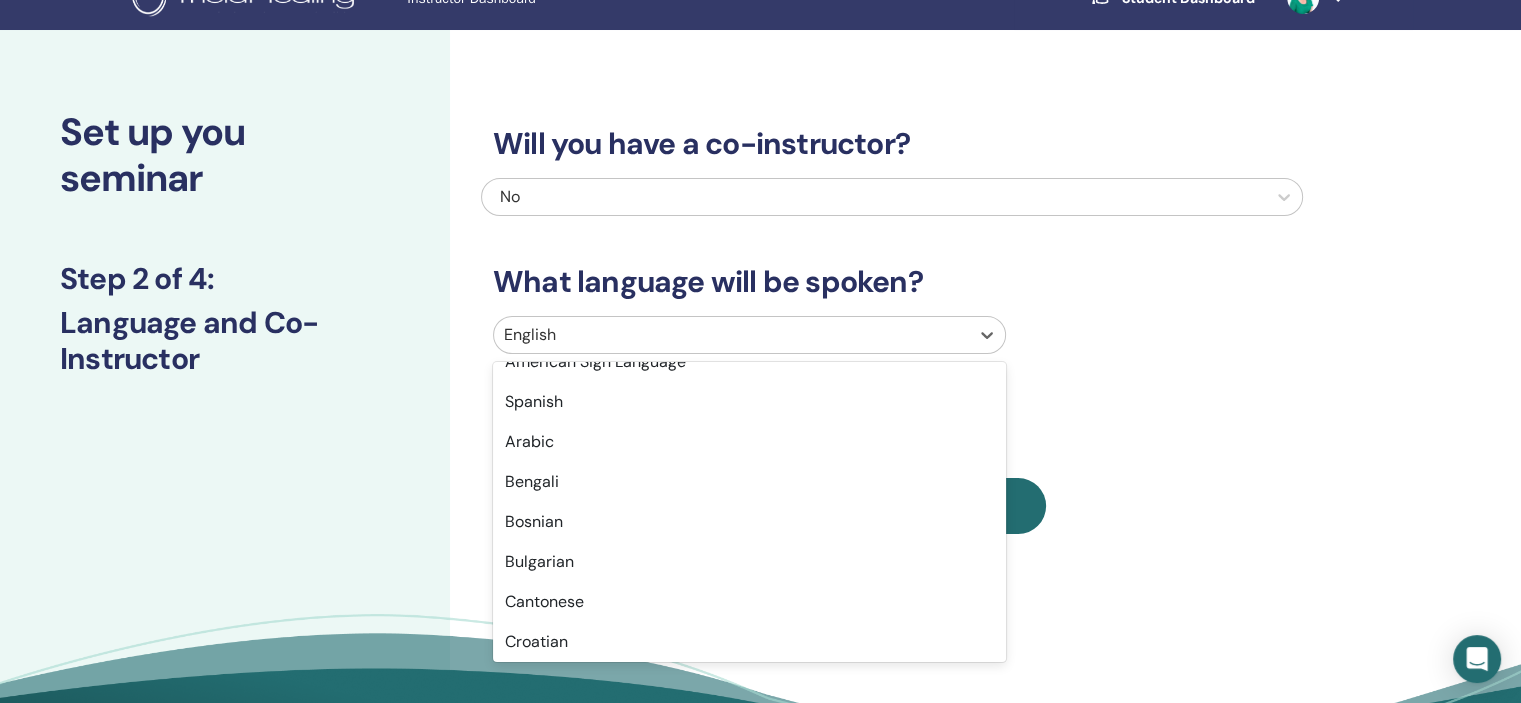 scroll, scrollTop: 311, scrollLeft: 0, axis: vertical 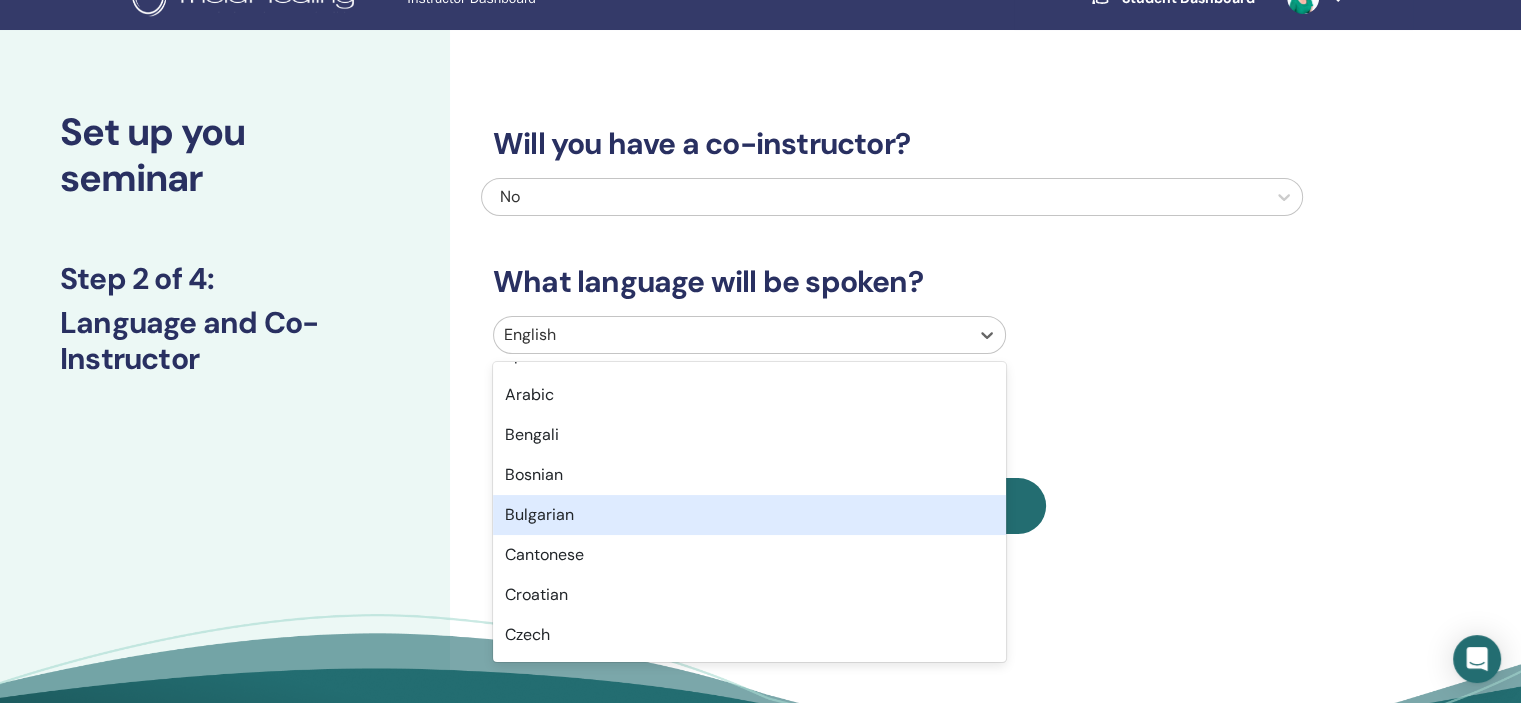 click on "Bulgarian" at bounding box center [749, 515] 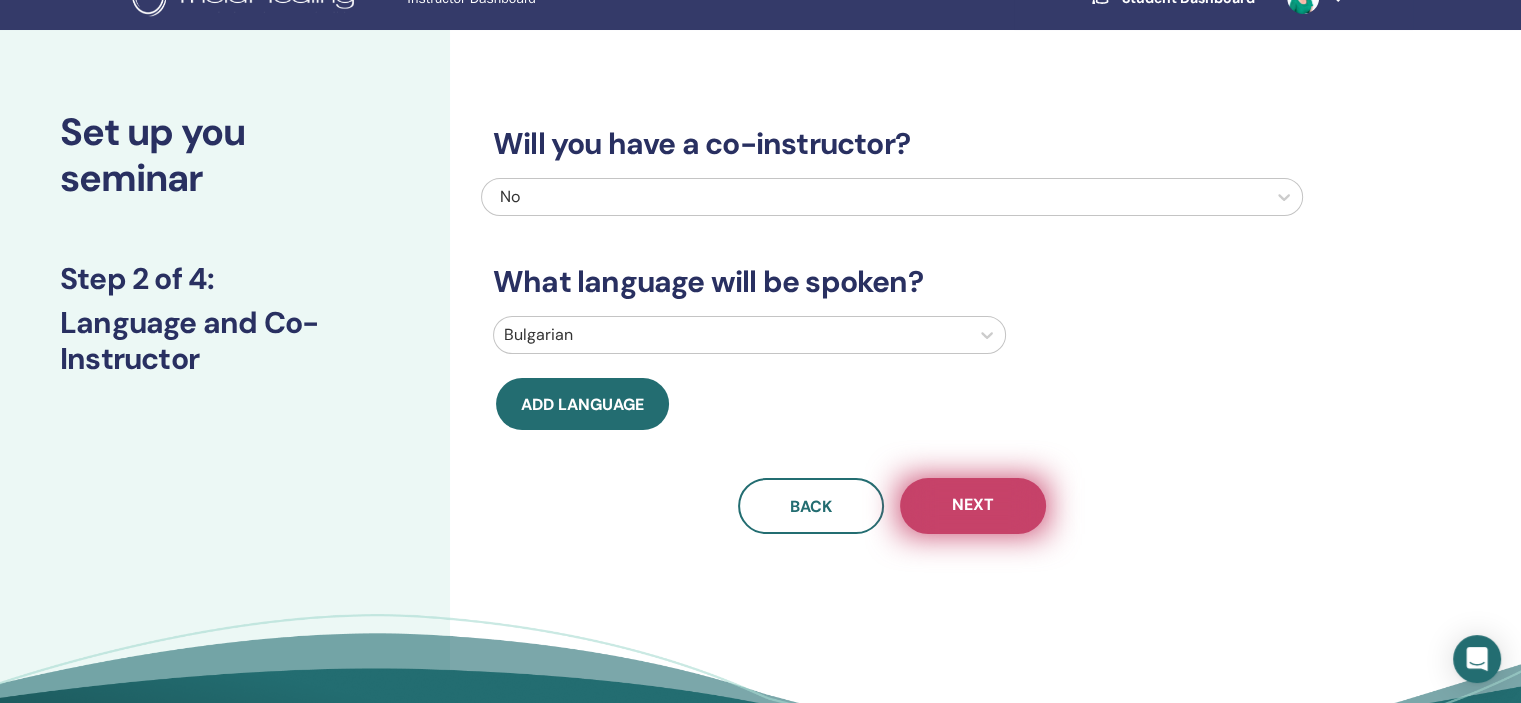 click on "Next" at bounding box center (973, 506) 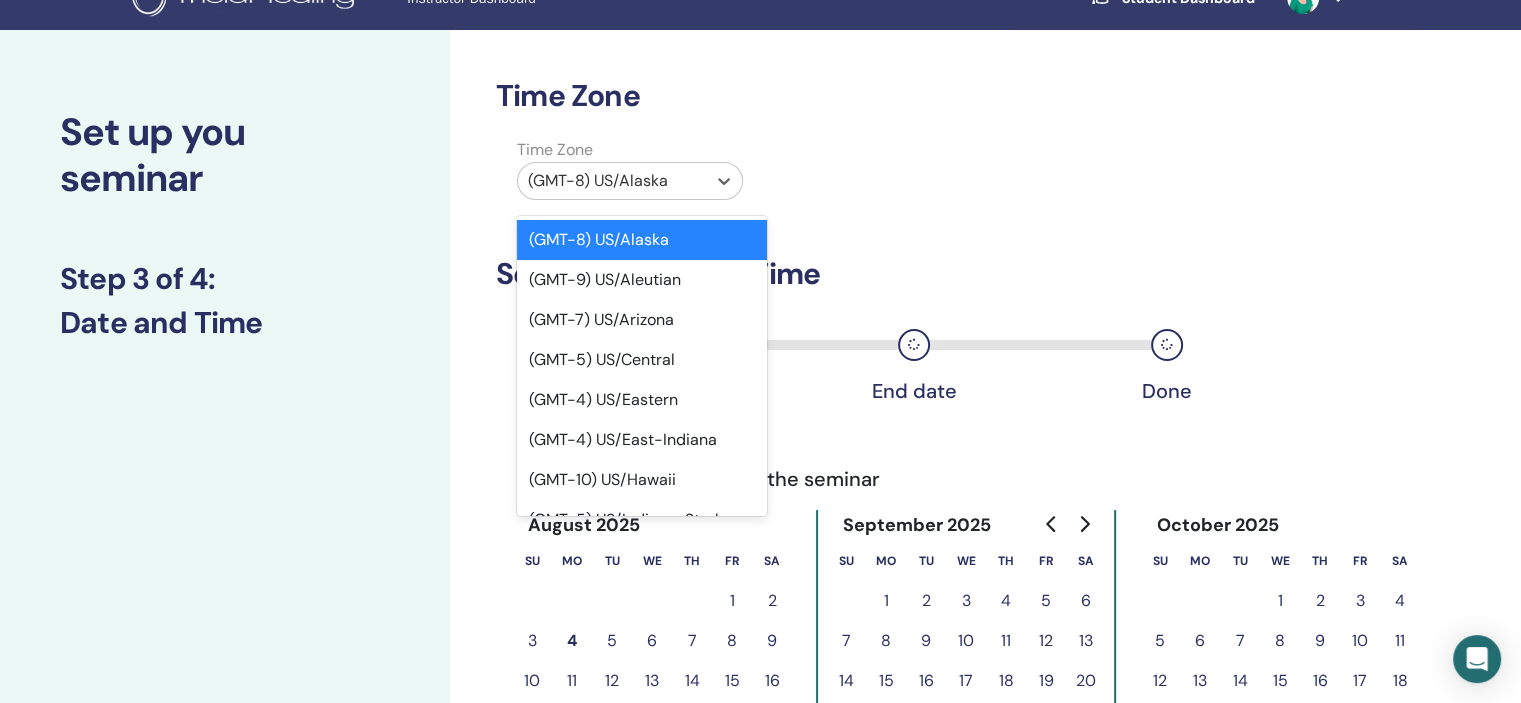 click at bounding box center (612, 181) 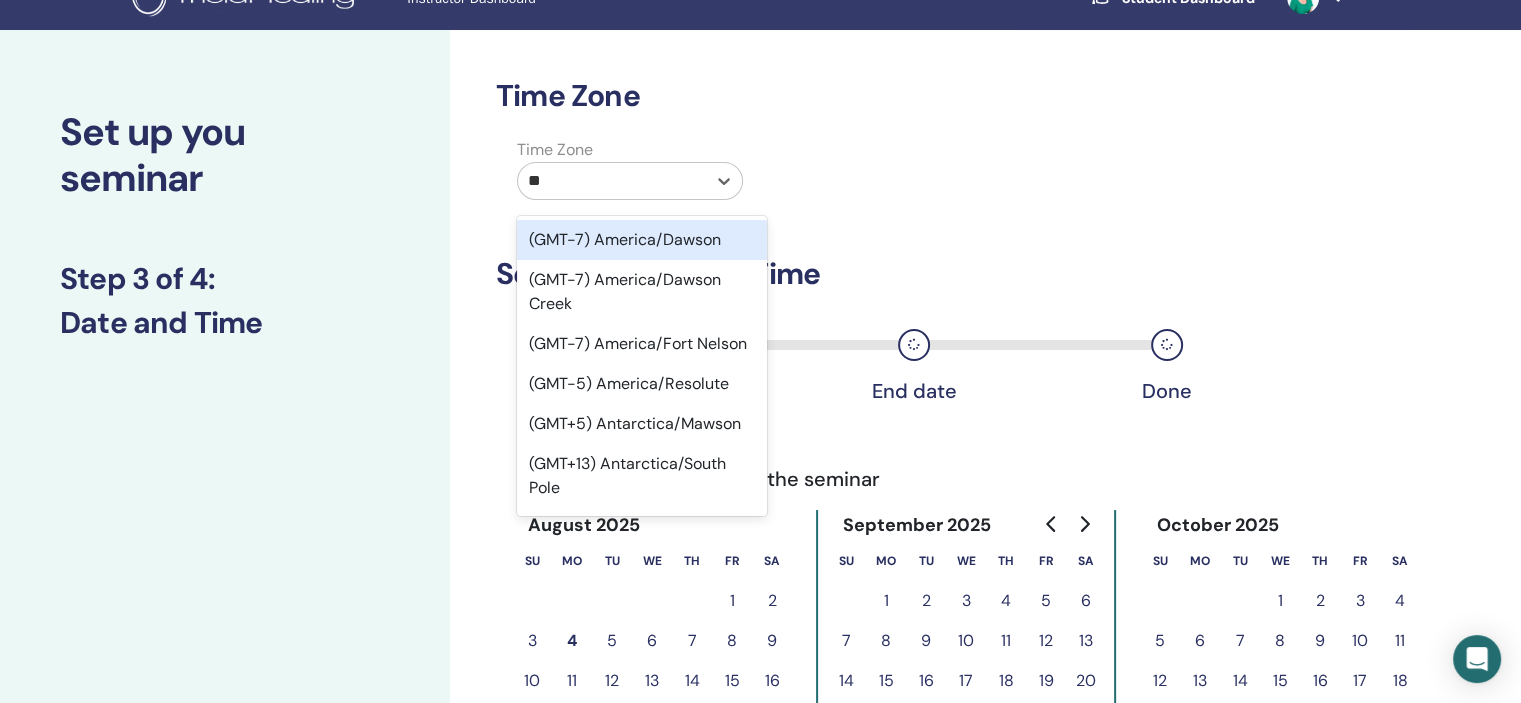 type on "***" 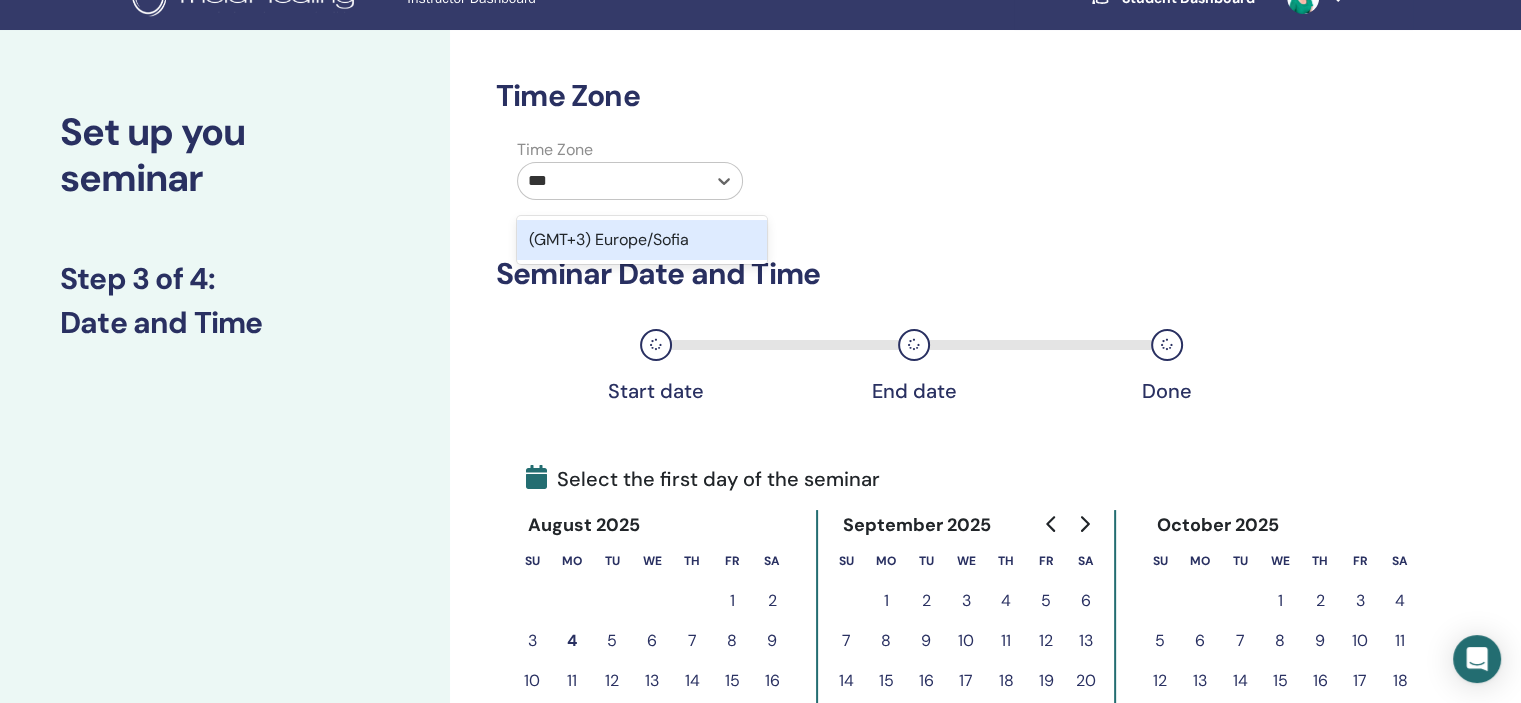 click on "(GMT+3) Europe/Sofia" at bounding box center (642, 240) 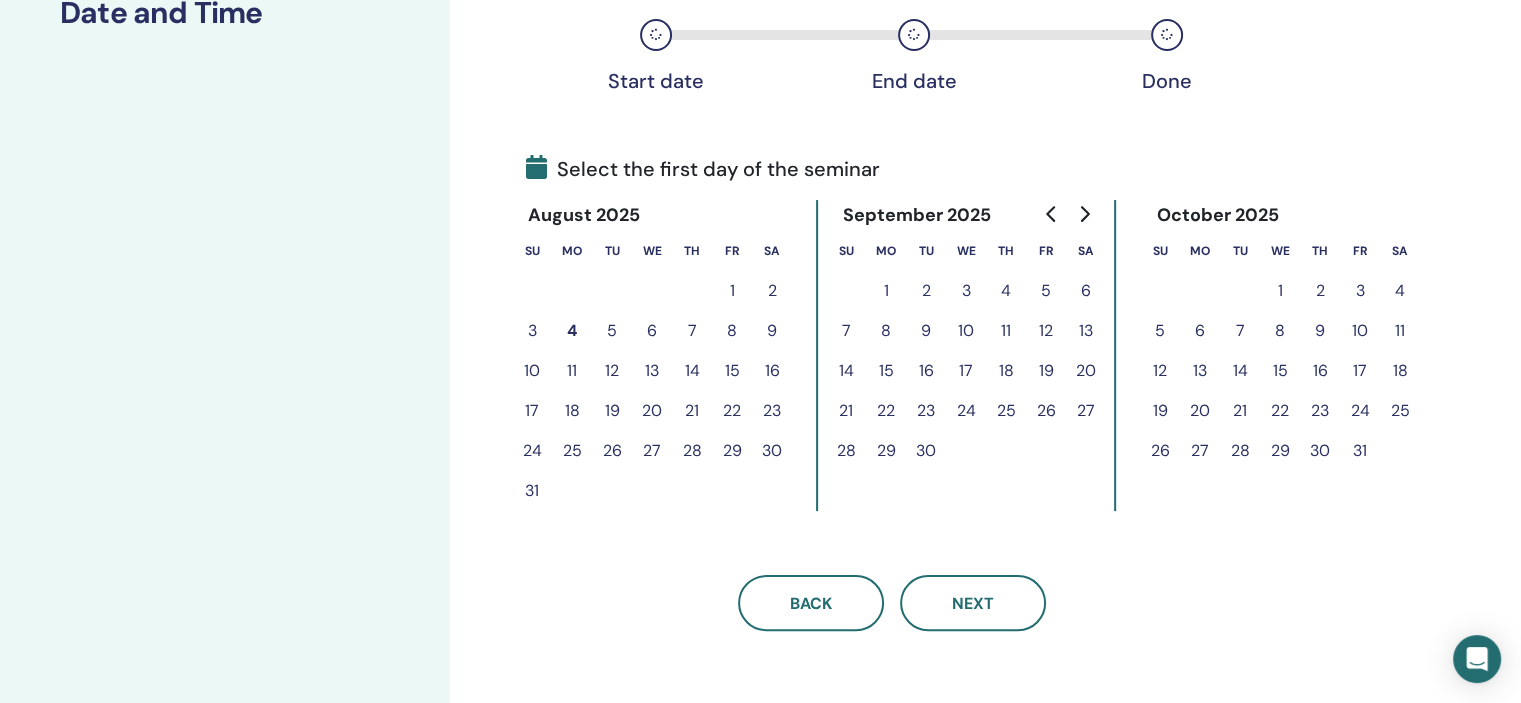 scroll, scrollTop: 359, scrollLeft: 0, axis: vertical 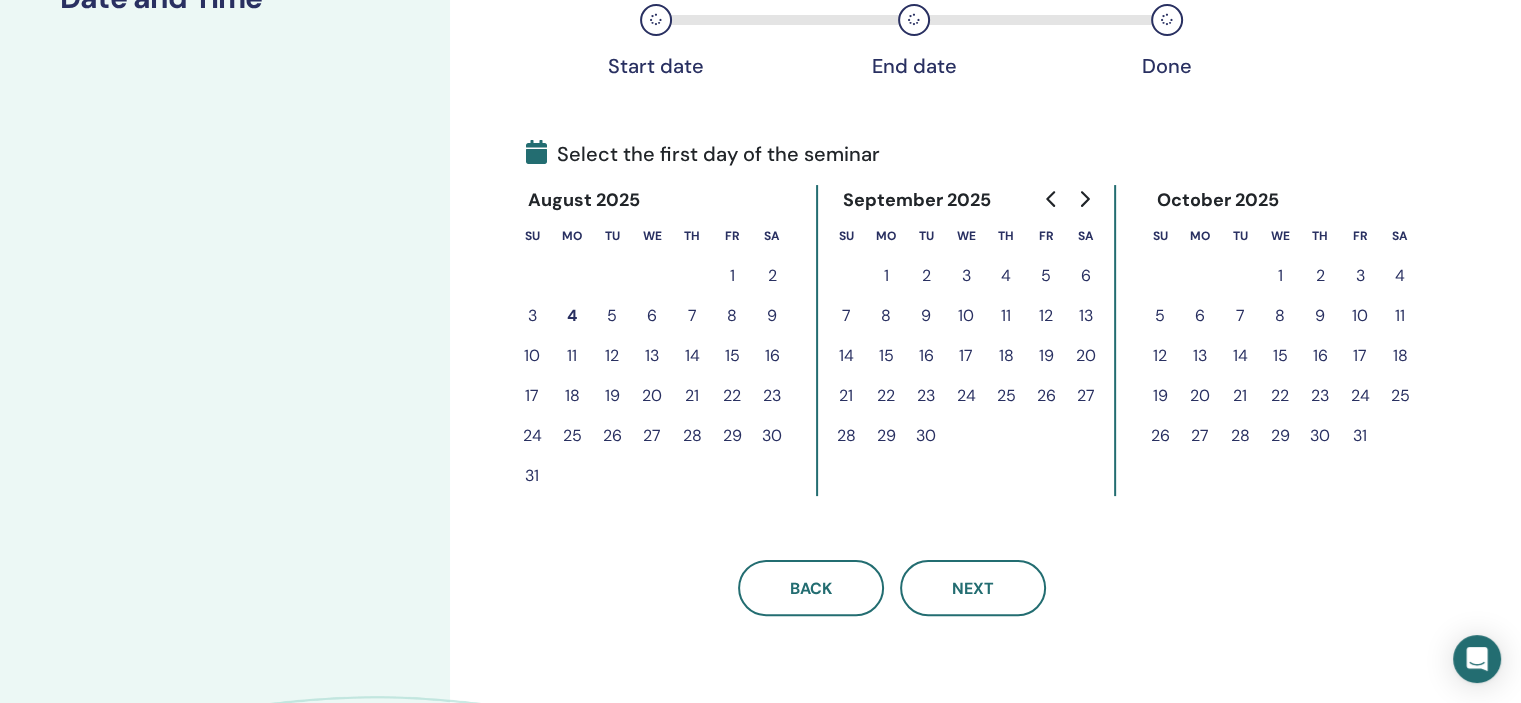 click on "17" at bounding box center (1360, 356) 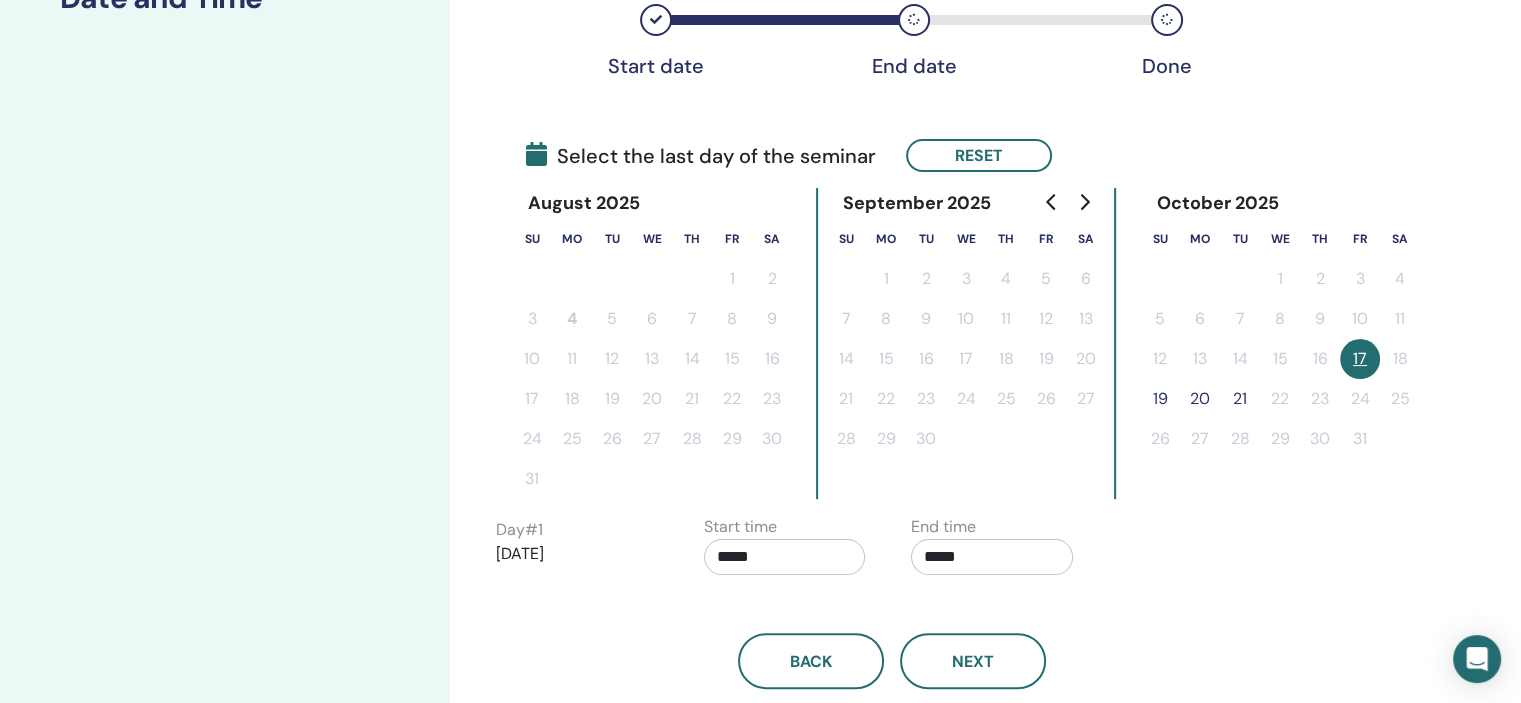 click on "19" at bounding box center [1160, 399] 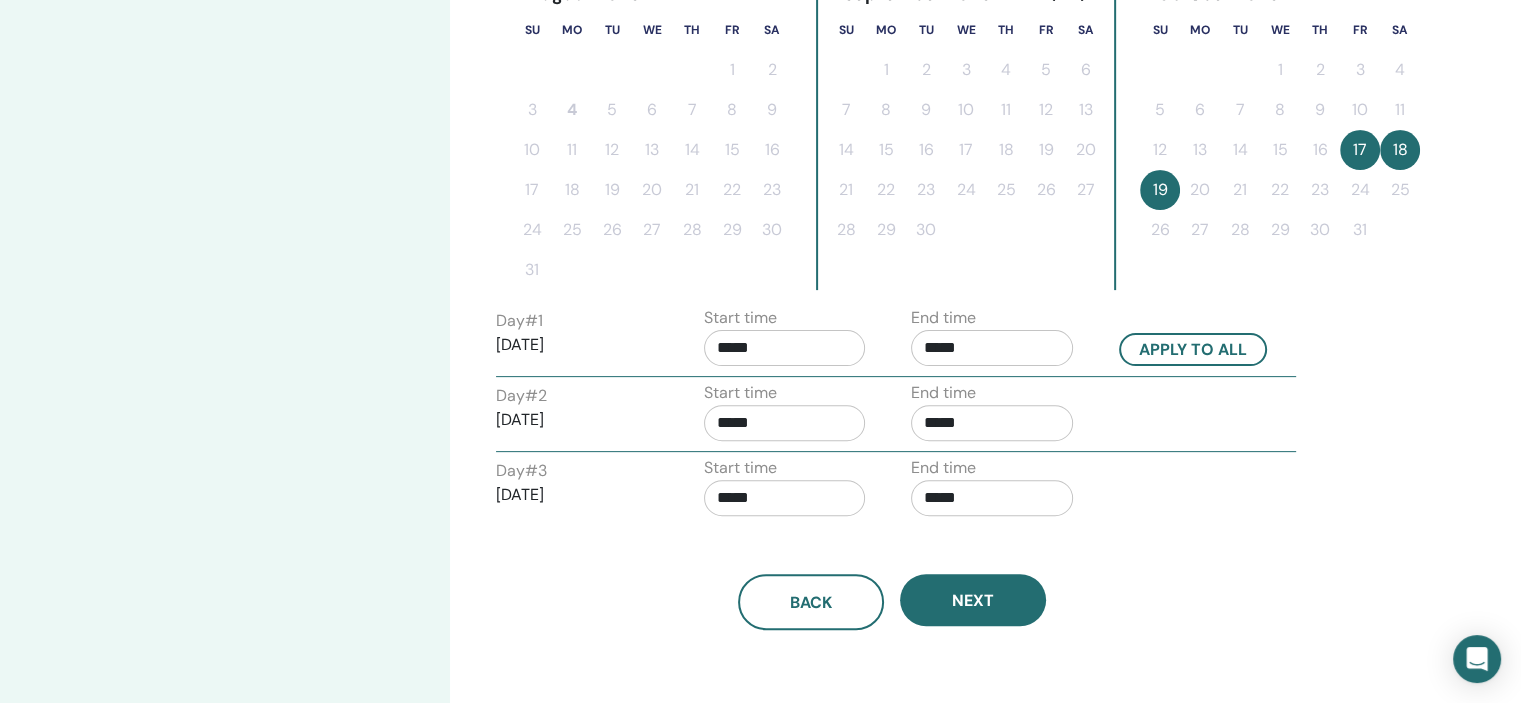 scroll, scrollTop: 622, scrollLeft: 0, axis: vertical 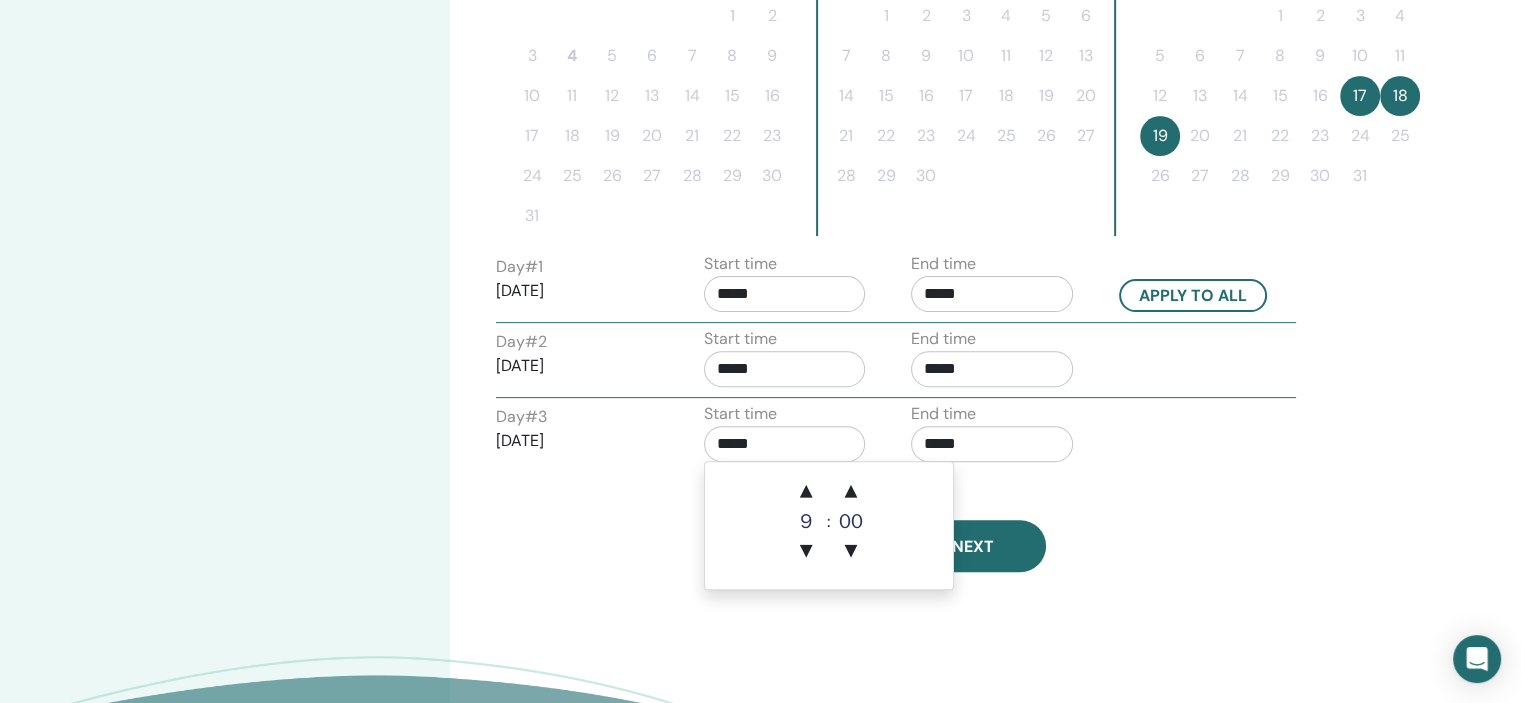 click on "*****" at bounding box center [785, 444] 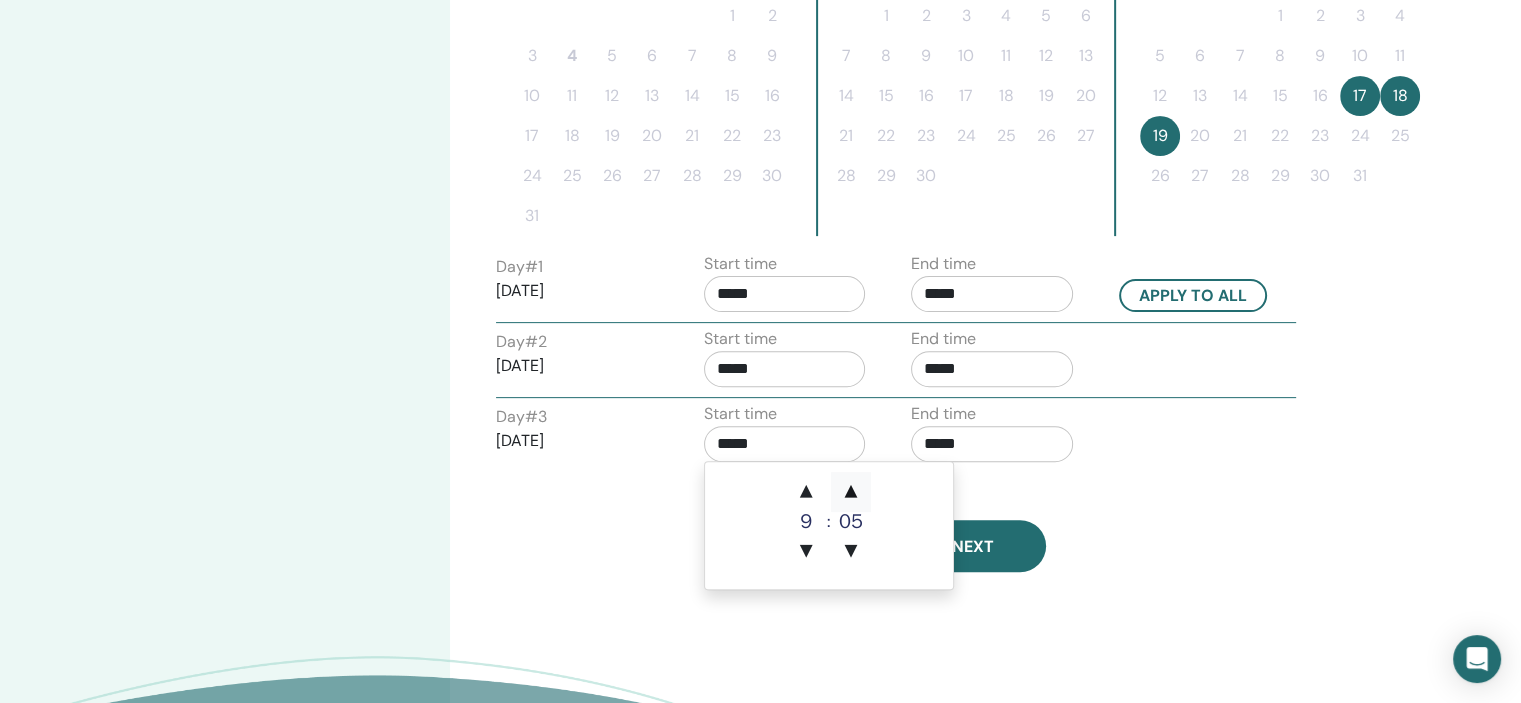 click on "▲" at bounding box center [851, 492] 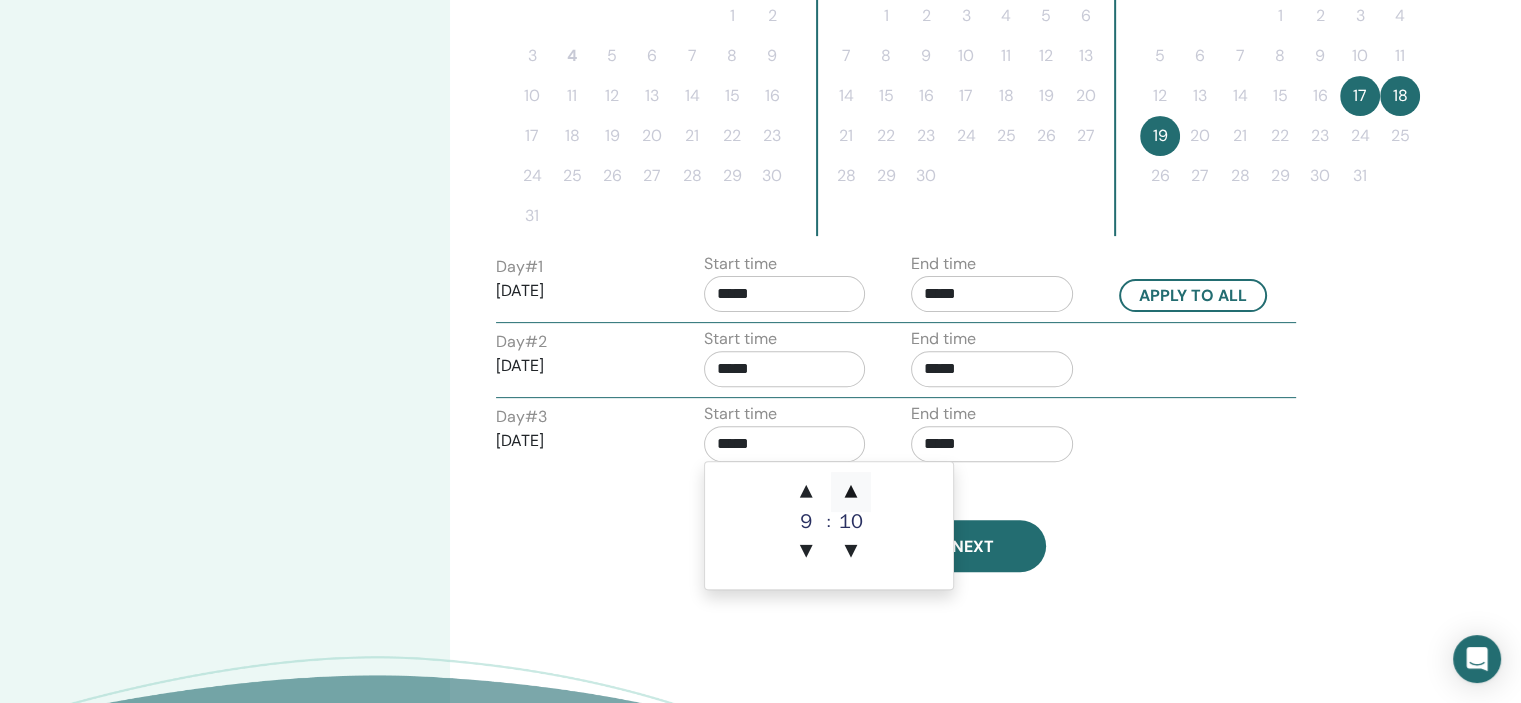 click on "▲" at bounding box center (851, 492) 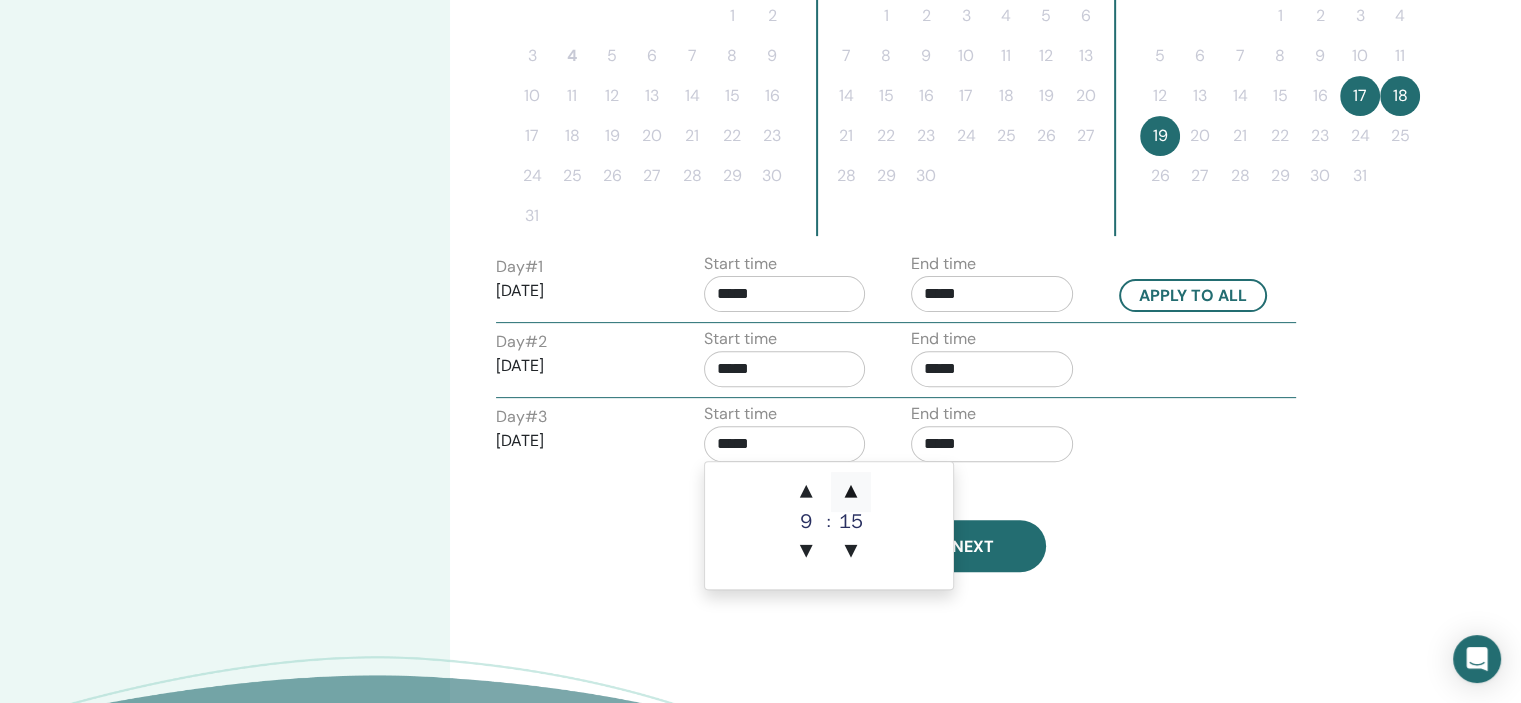 click on "▲" at bounding box center (851, 492) 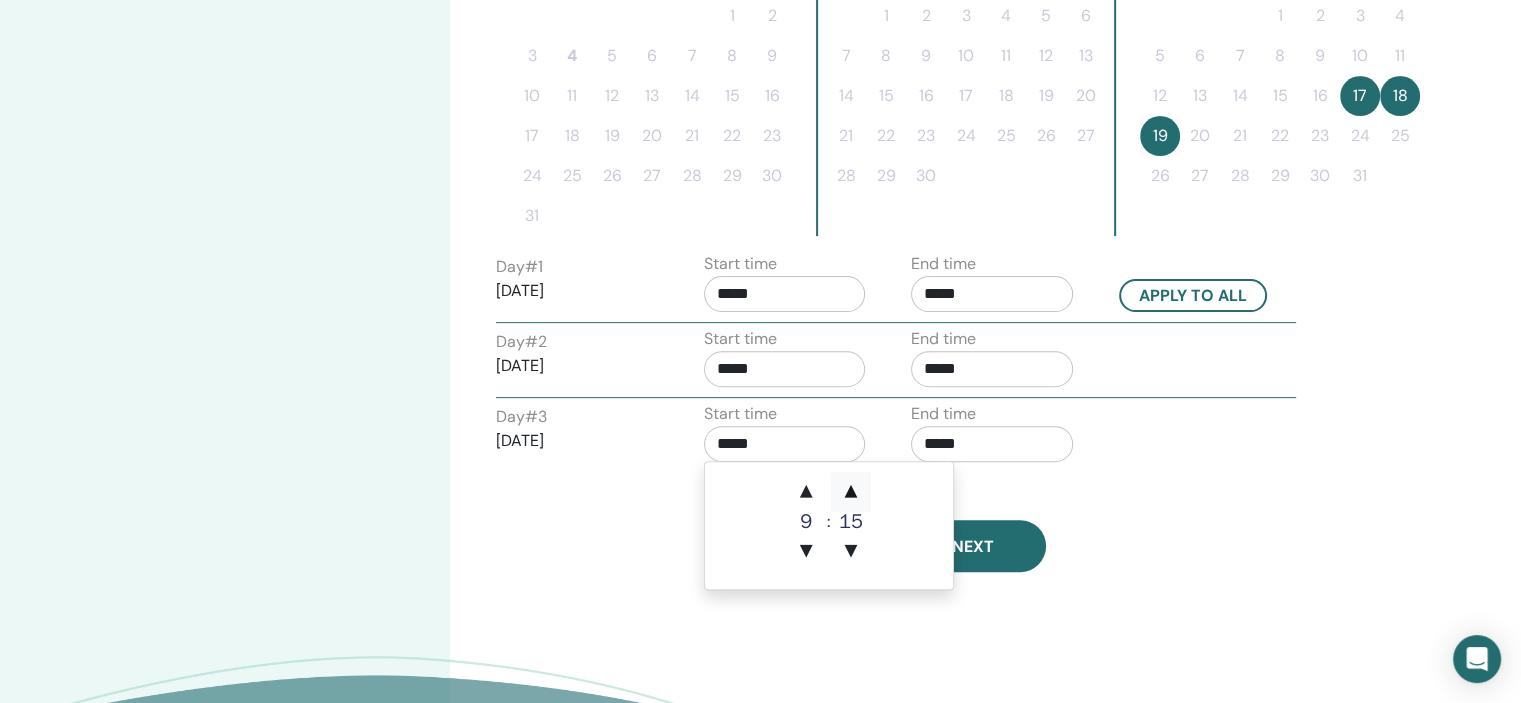 click on "▲" at bounding box center (851, 492) 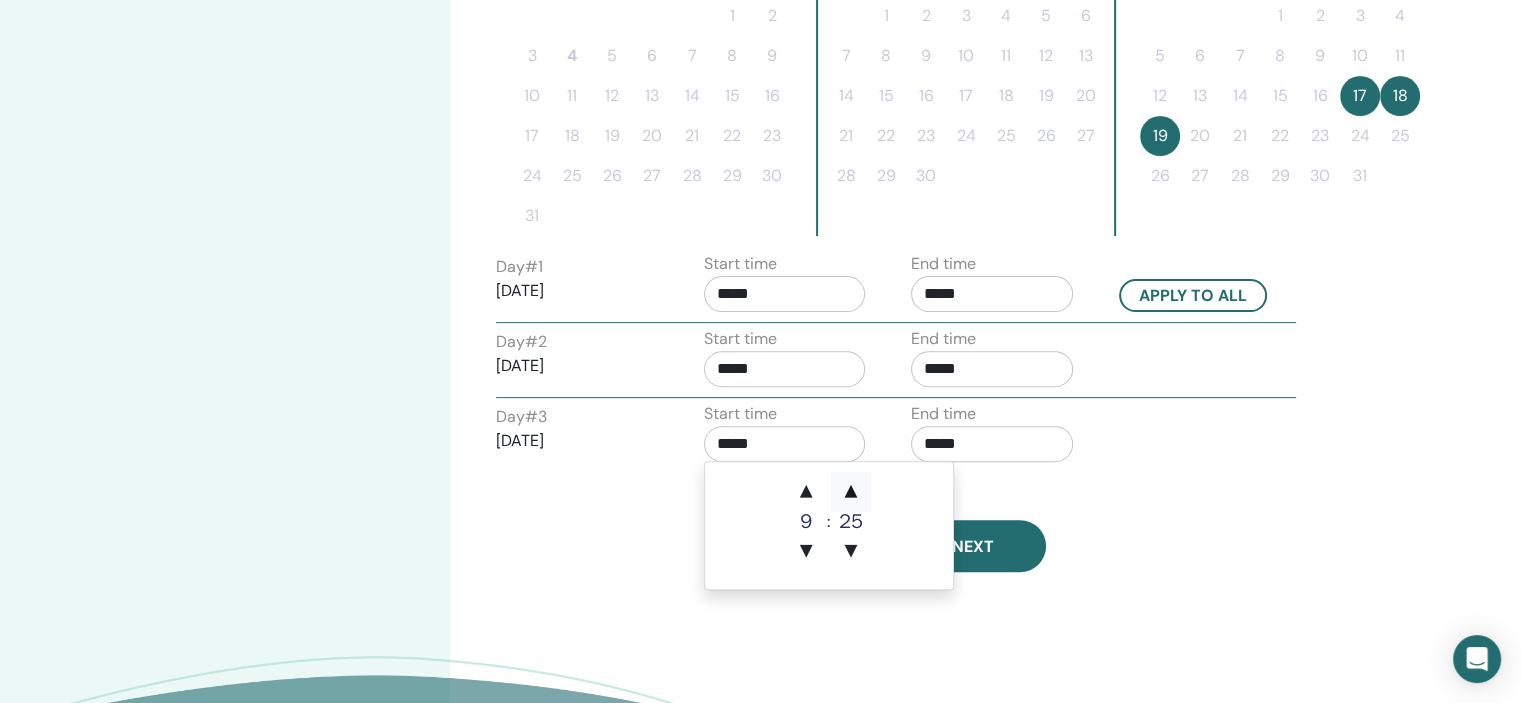 click on "▲" at bounding box center (851, 492) 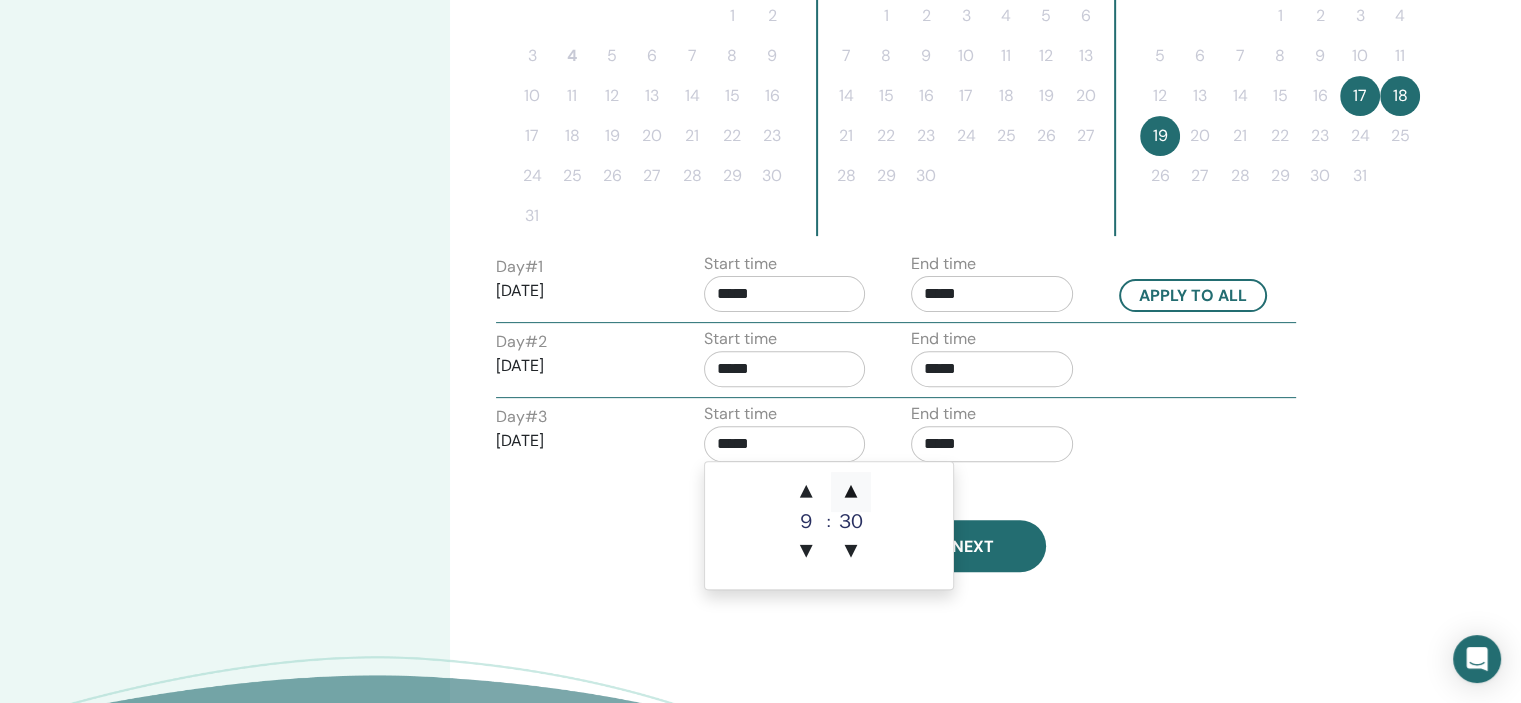 click on "▲" at bounding box center [851, 492] 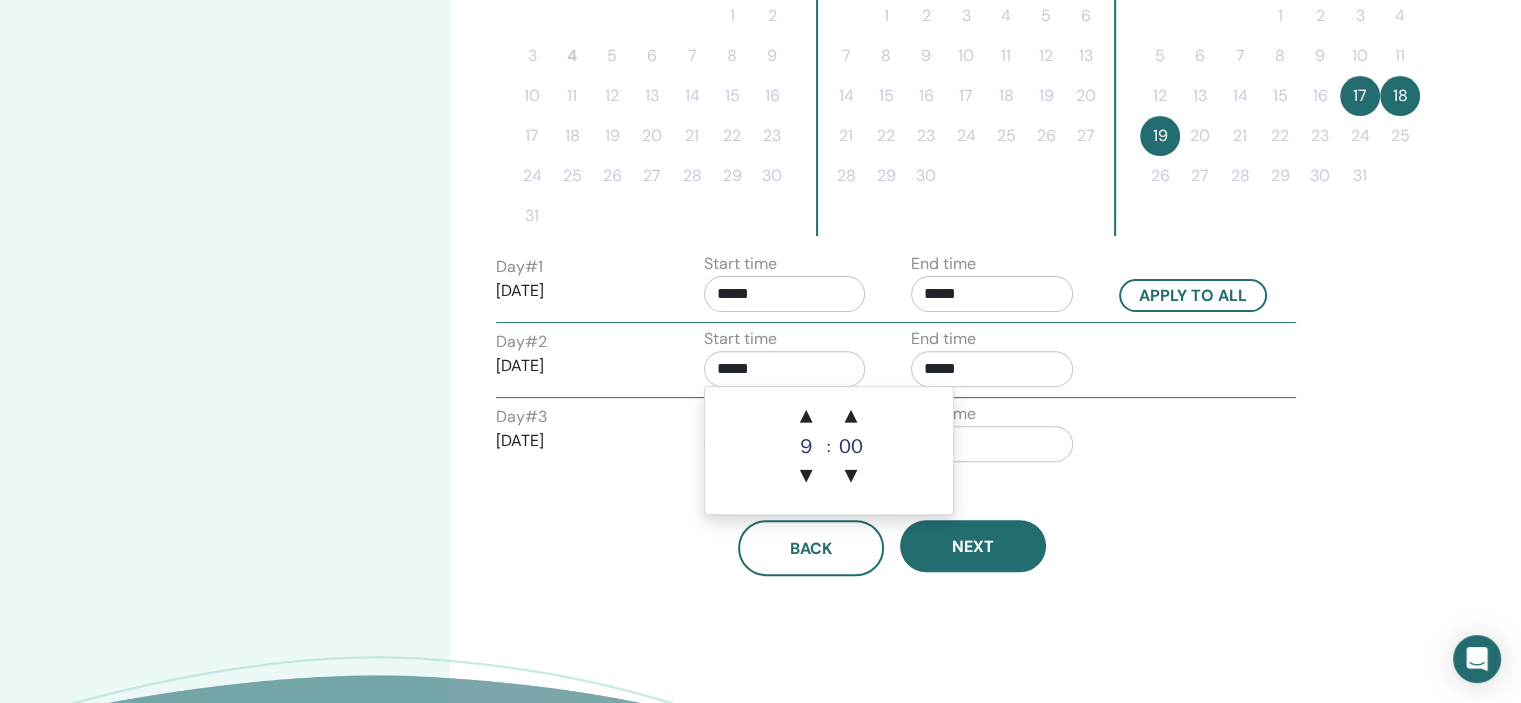 click on "*****" at bounding box center [785, 369] 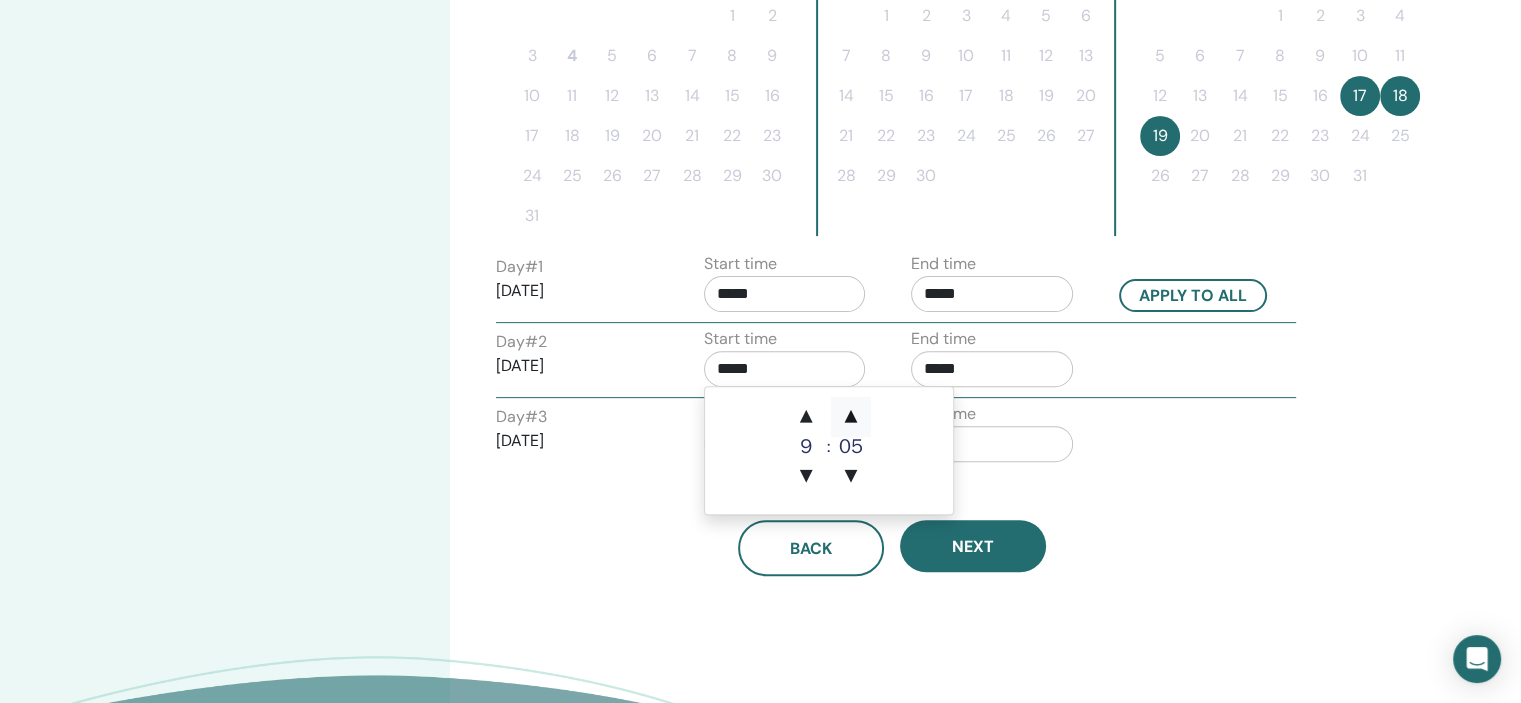 click on "▲" at bounding box center [851, 417] 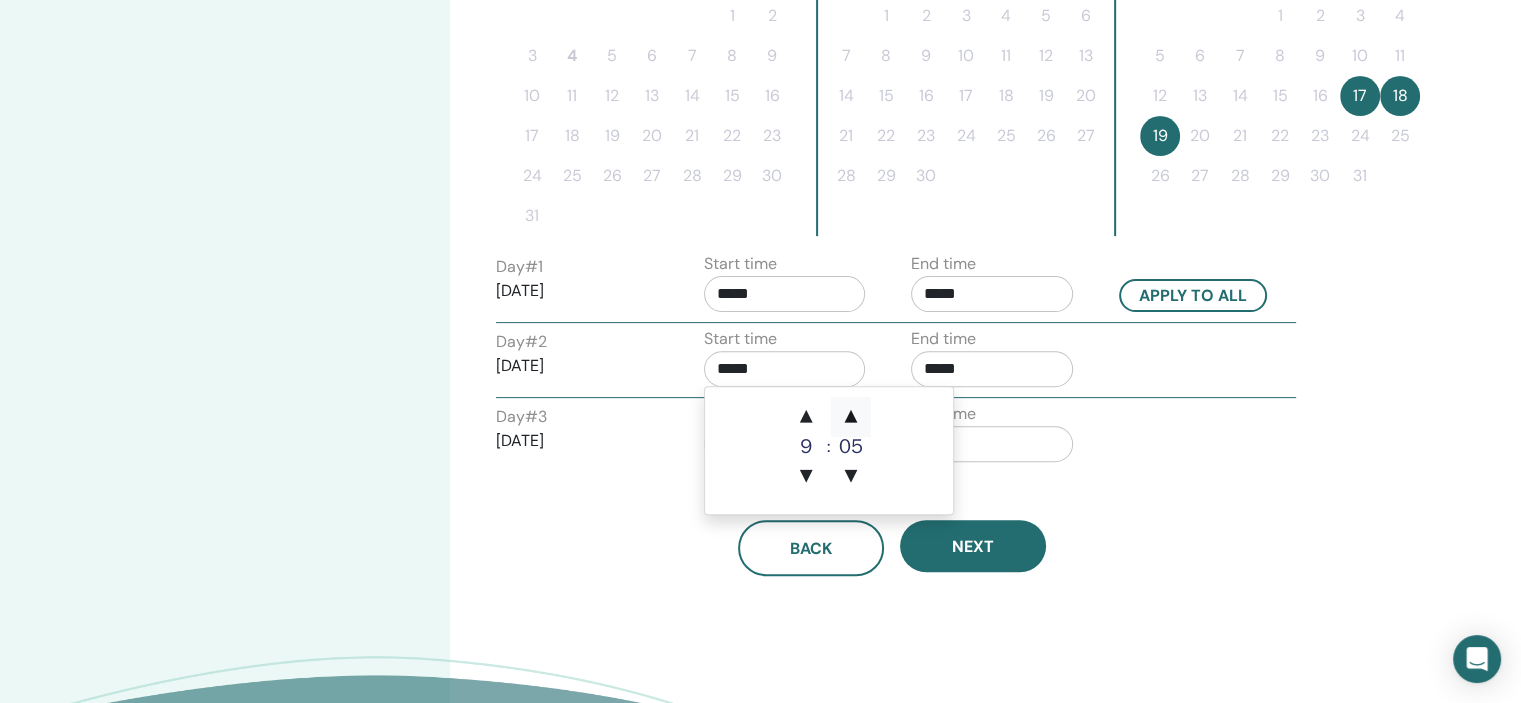 click on "▲" at bounding box center (851, 417) 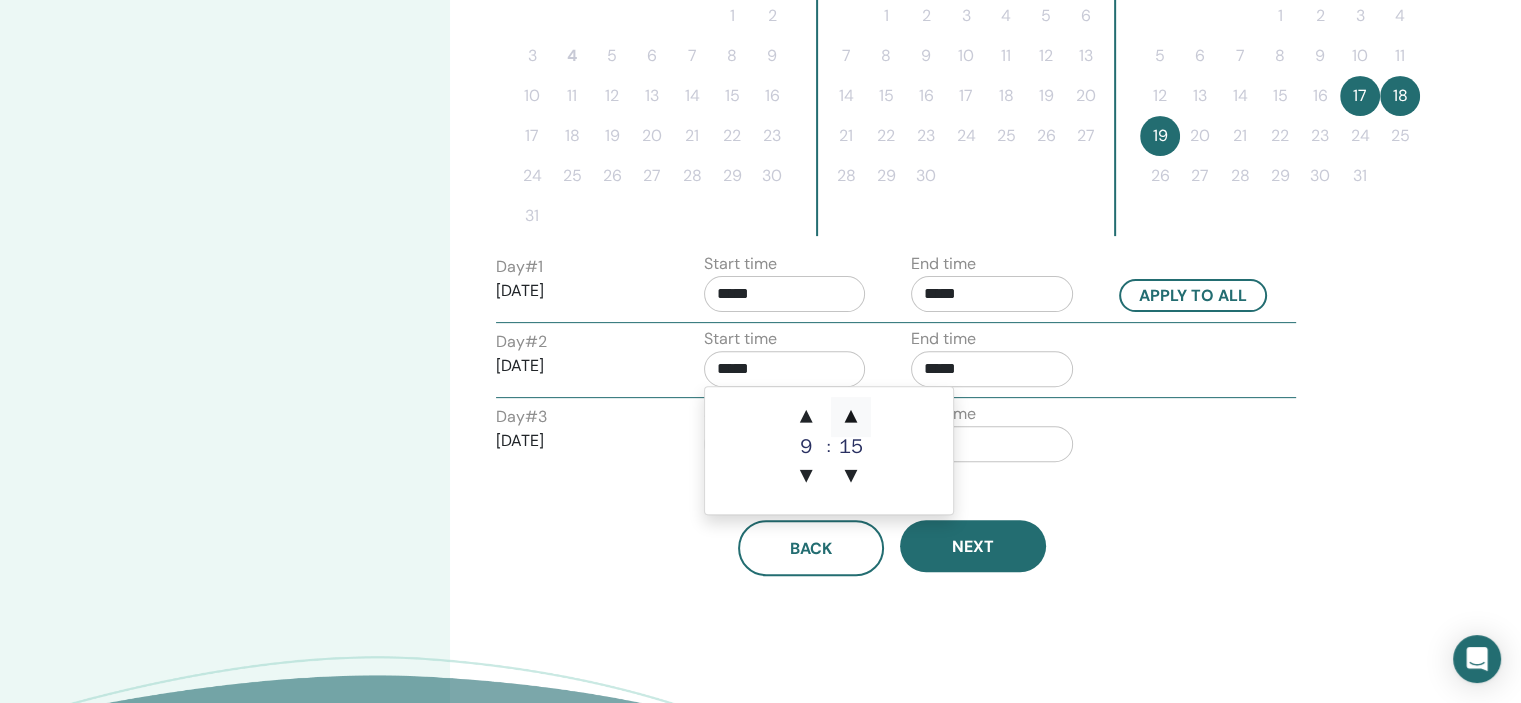 click on "▲" at bounding box center (851, 417) 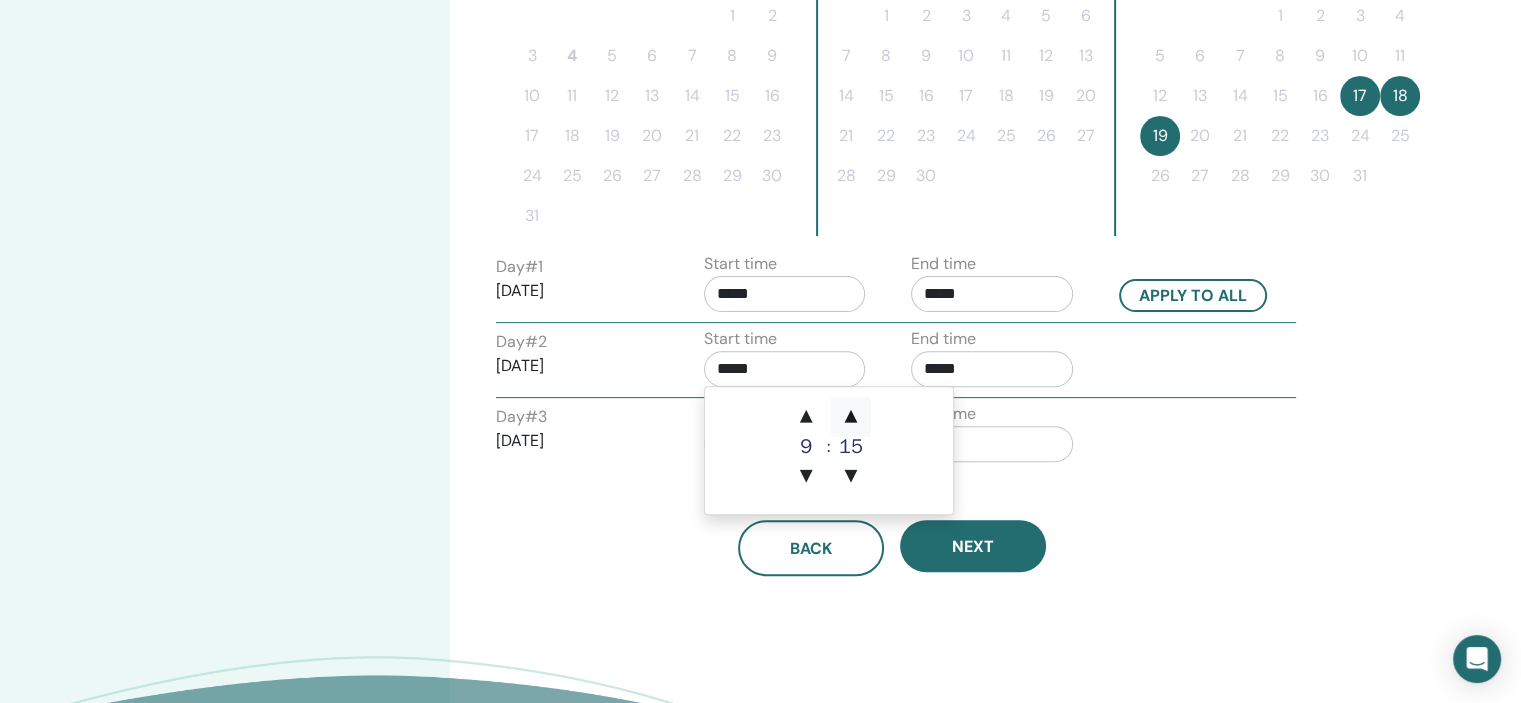 click on "▲" at bounding box center (851, 417) 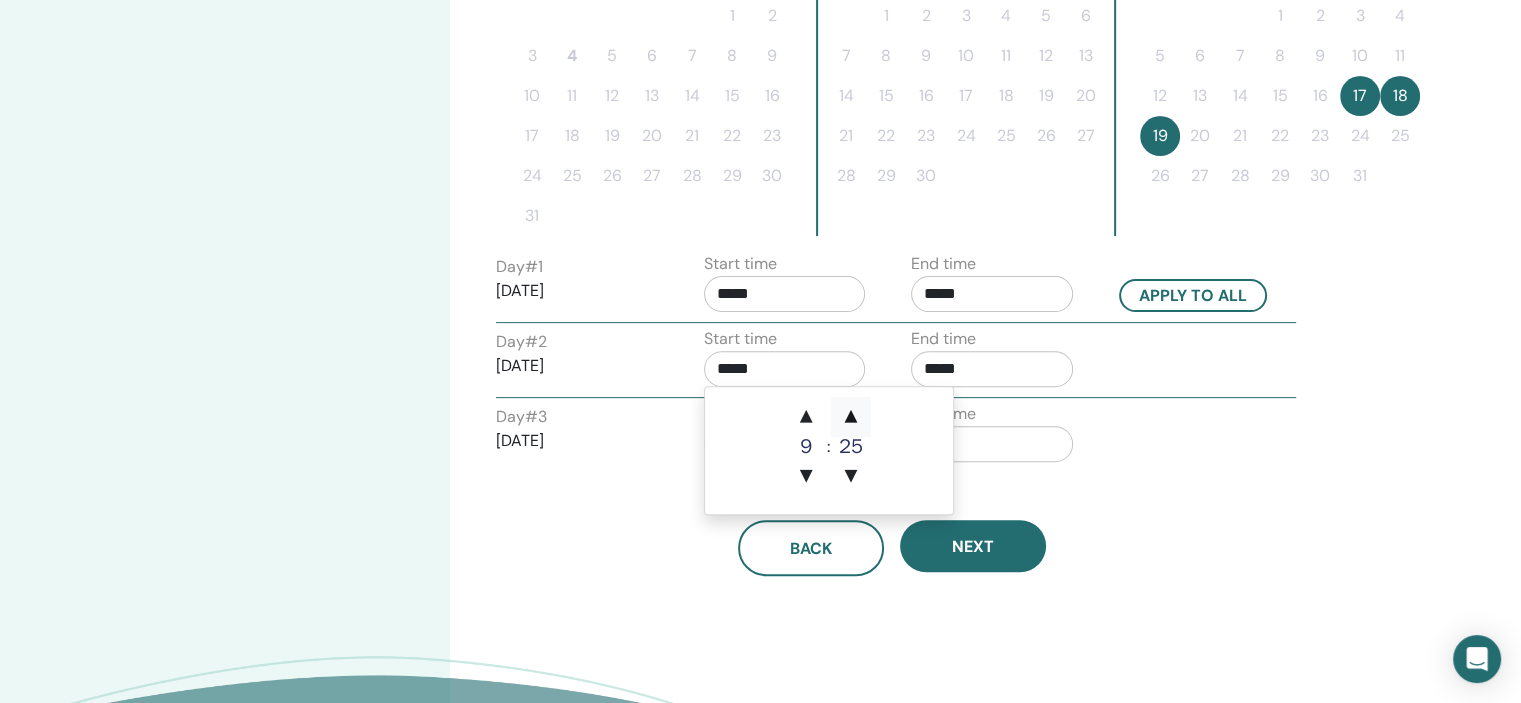 click on "▲" at bounding box center [851, 417] 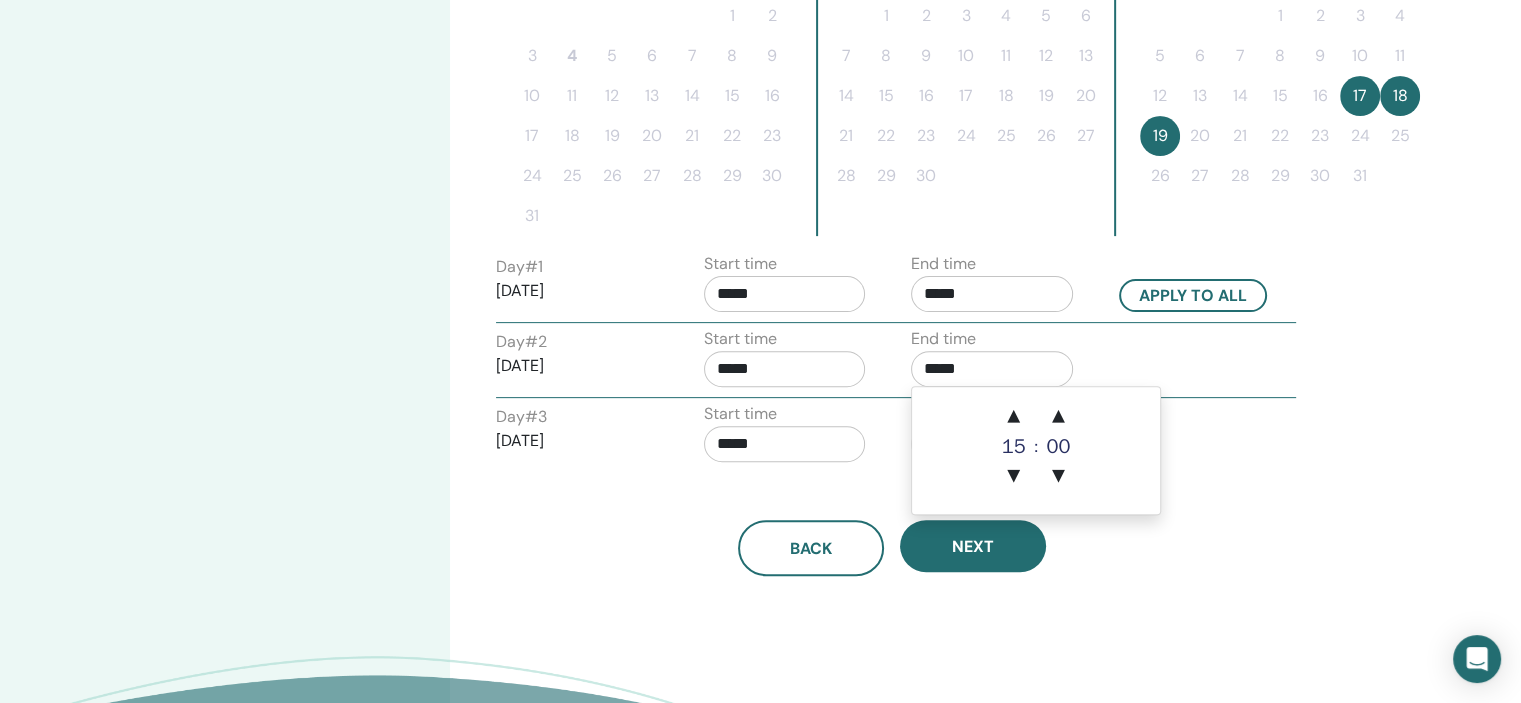 click on "*****" at bounding box center (992, 369) 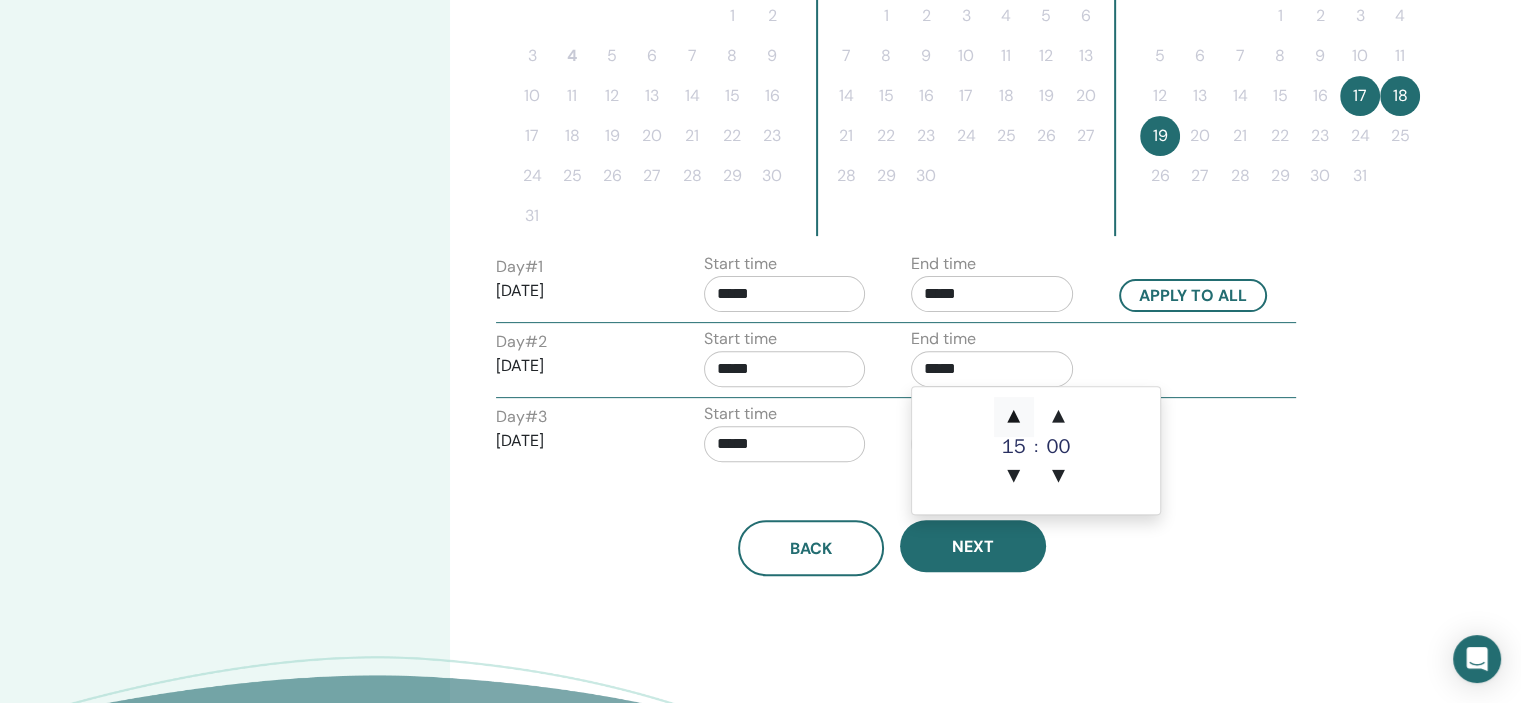 click on "▲" at bounding box center (1014, 417) 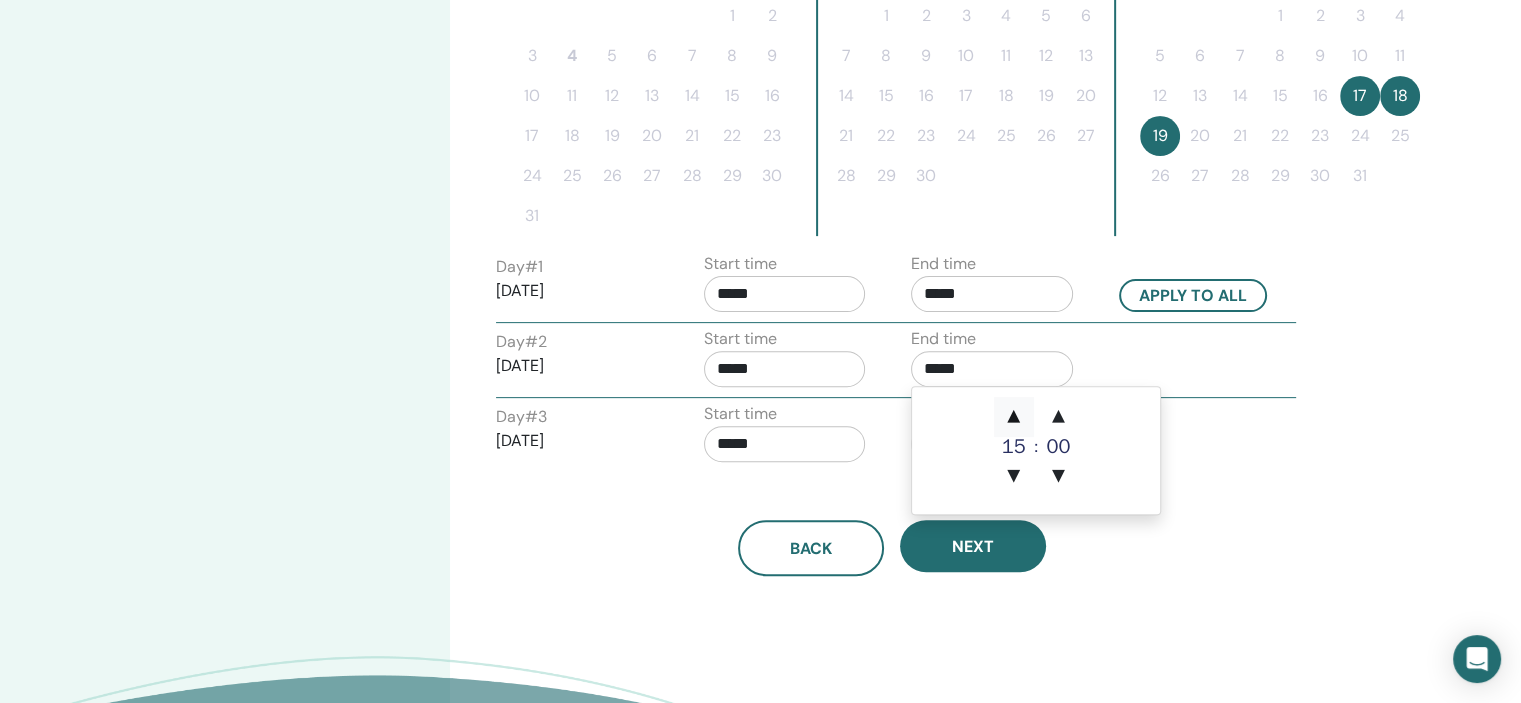 type on "*****" 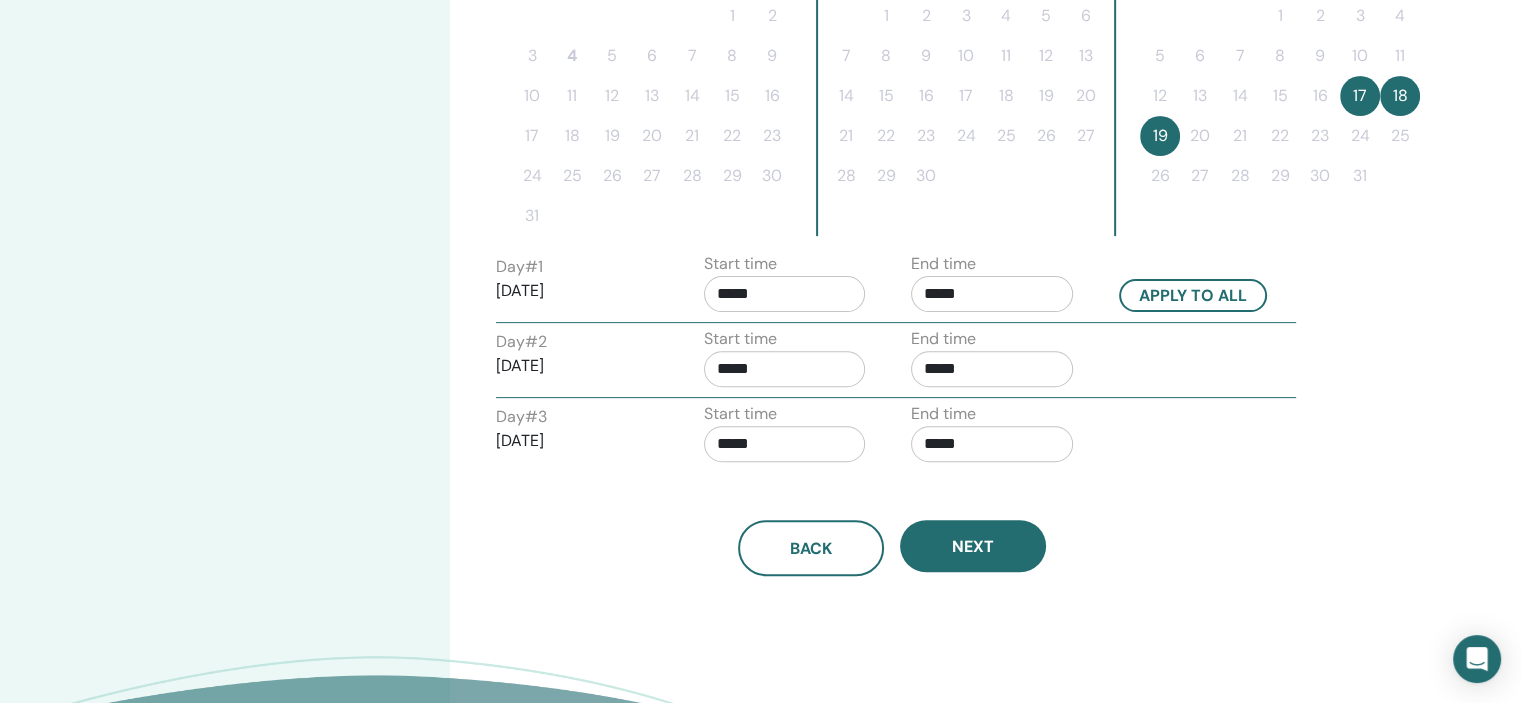 click on "Start time *****" at bounding box center (793, 437) 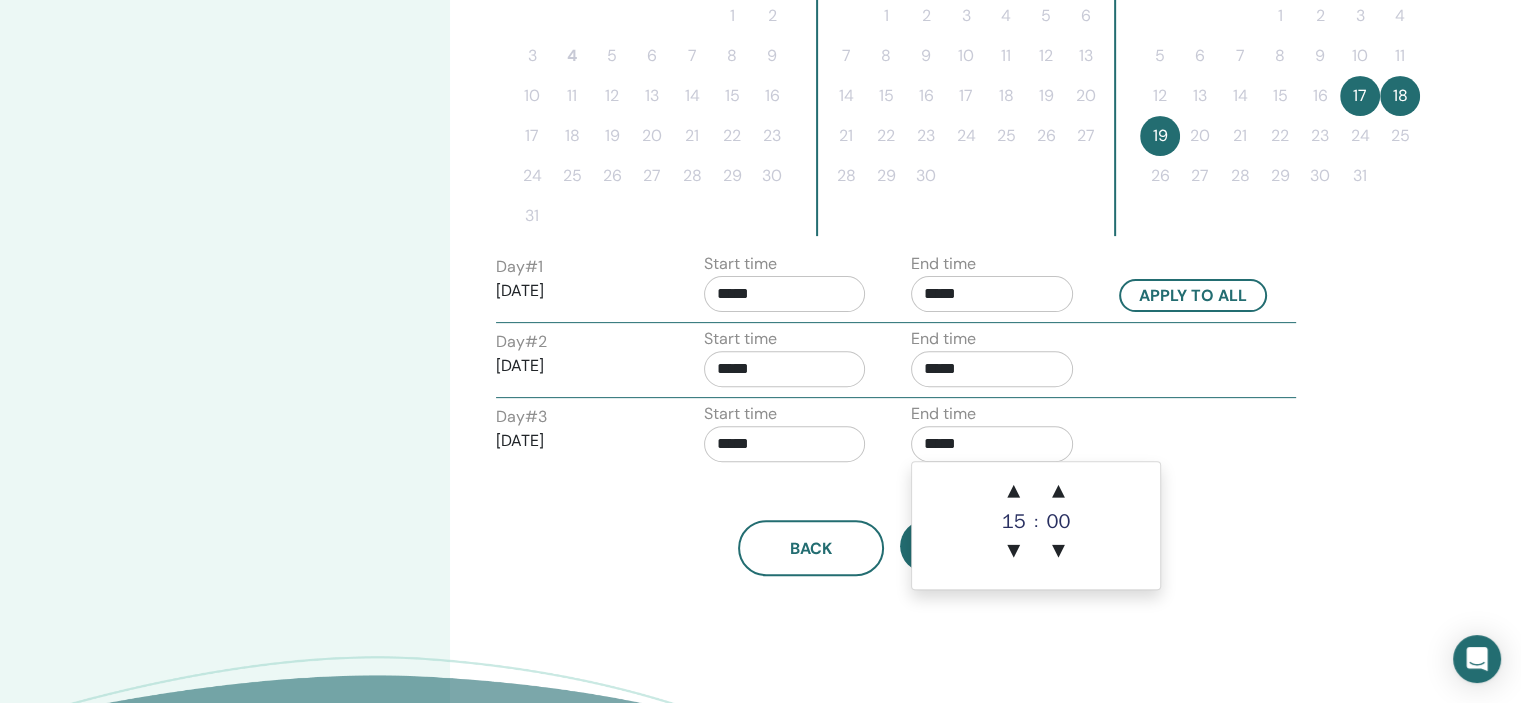 click on "*****" at bounding box center [992, 444] 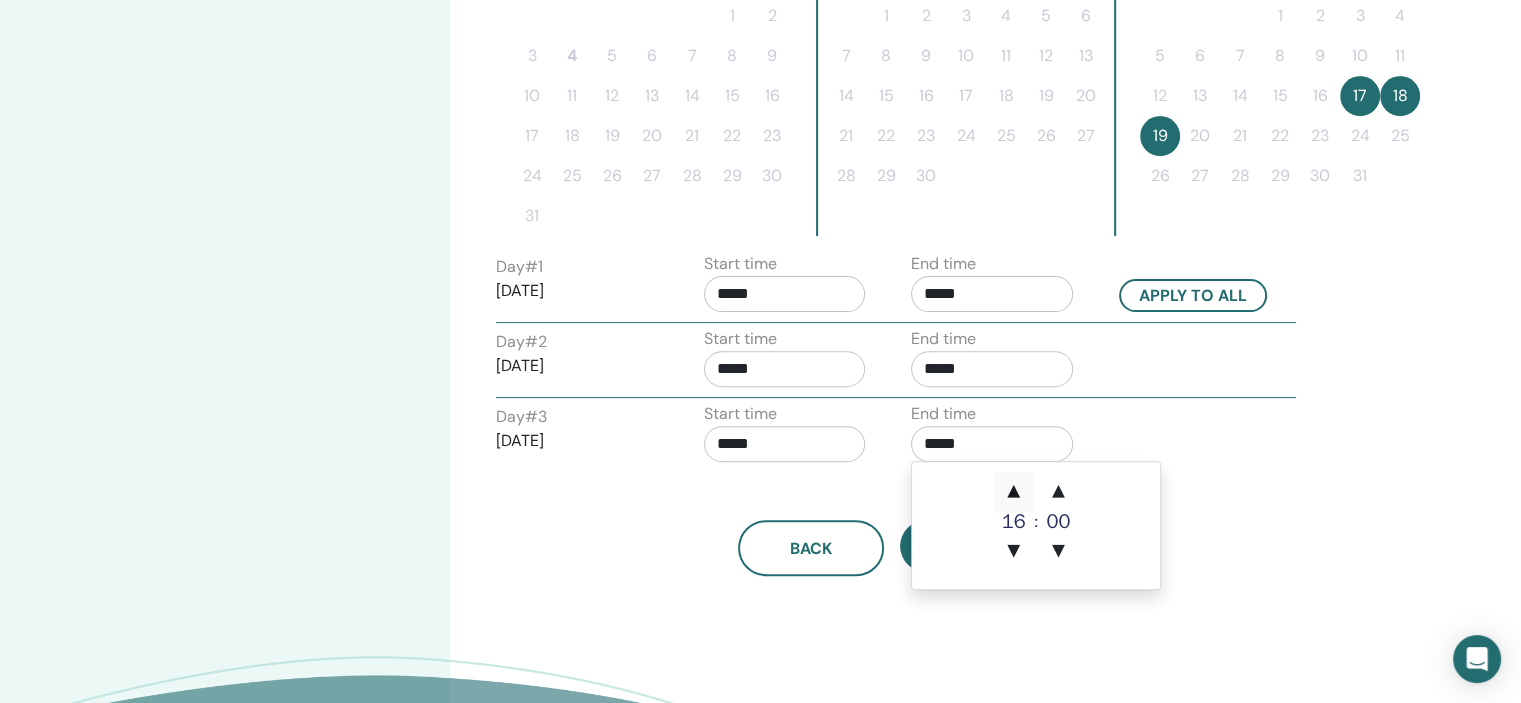 click on "▲" at bounding box center [1014, 492] 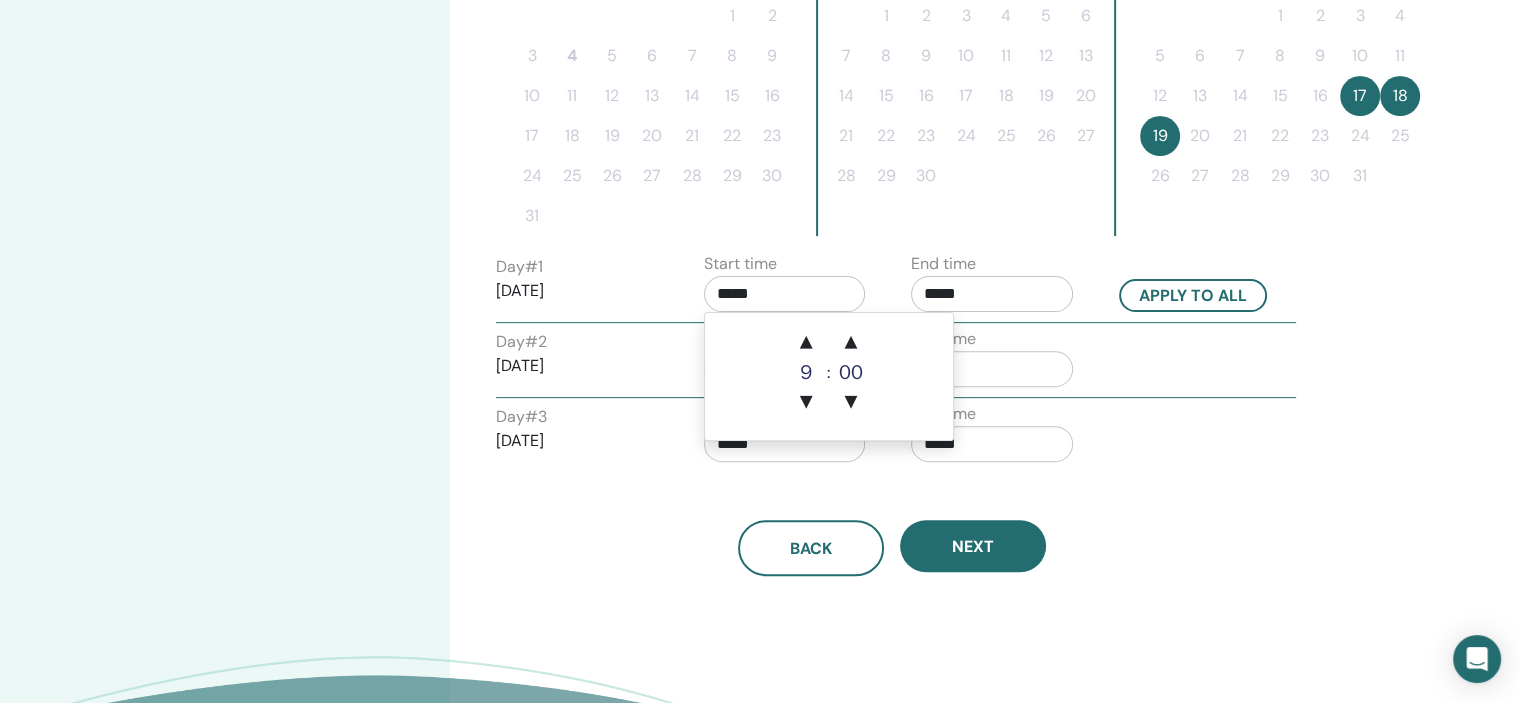 click on "*****" at bounding box center (785, 294) 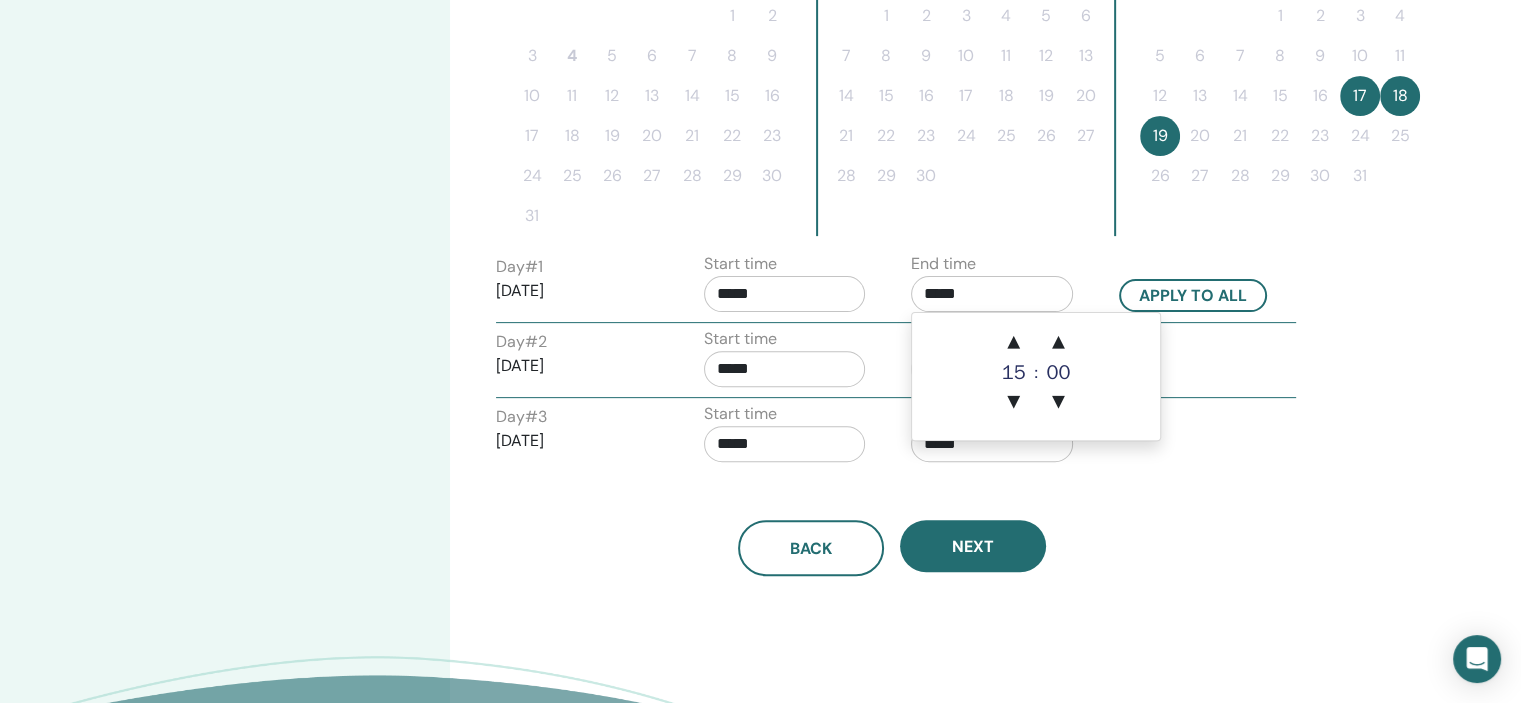 click on "*****" at bounding box center [992, 294] 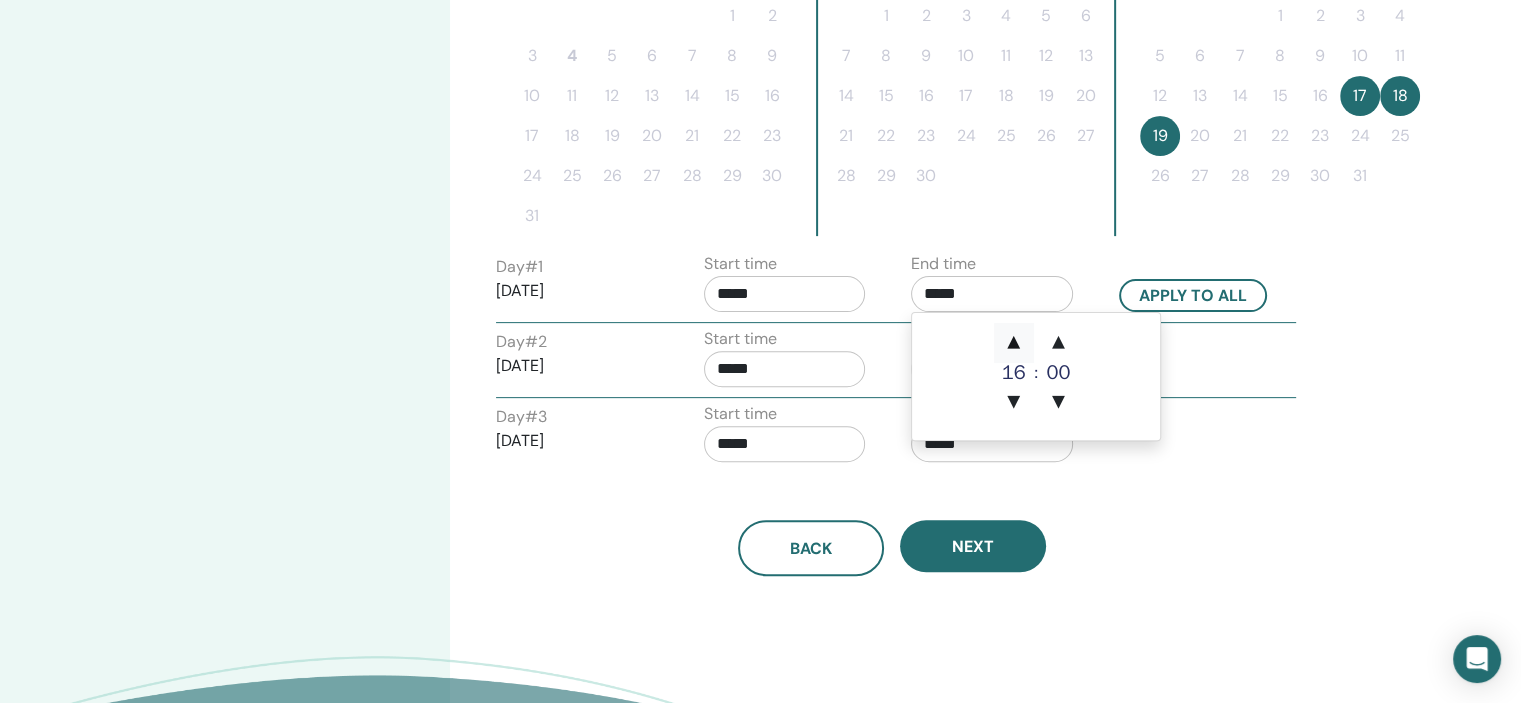 click on "▲" at bounding box center [1014, 343] 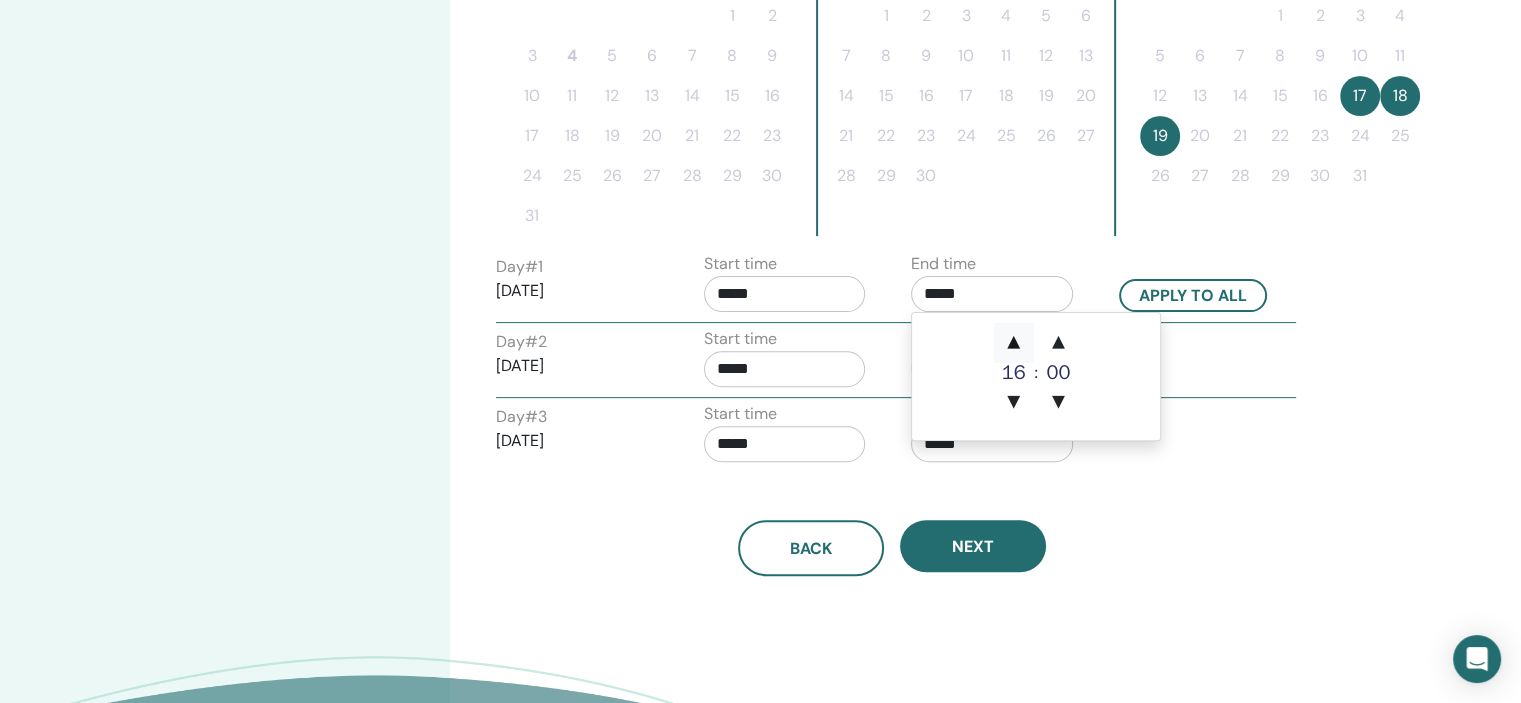 click on "▲" at bounding box center (1014, 343) 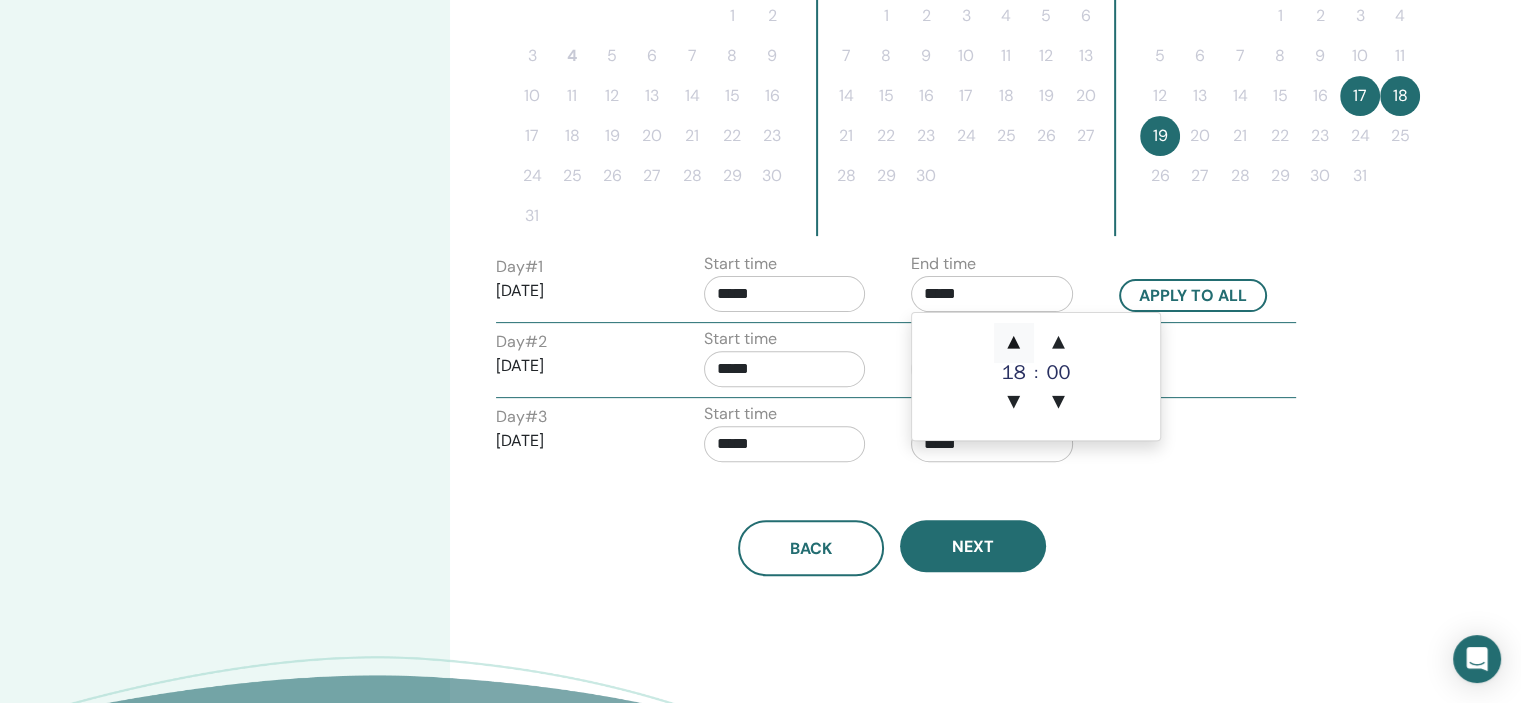 click on "▲" at bounding box center (1014, 343) 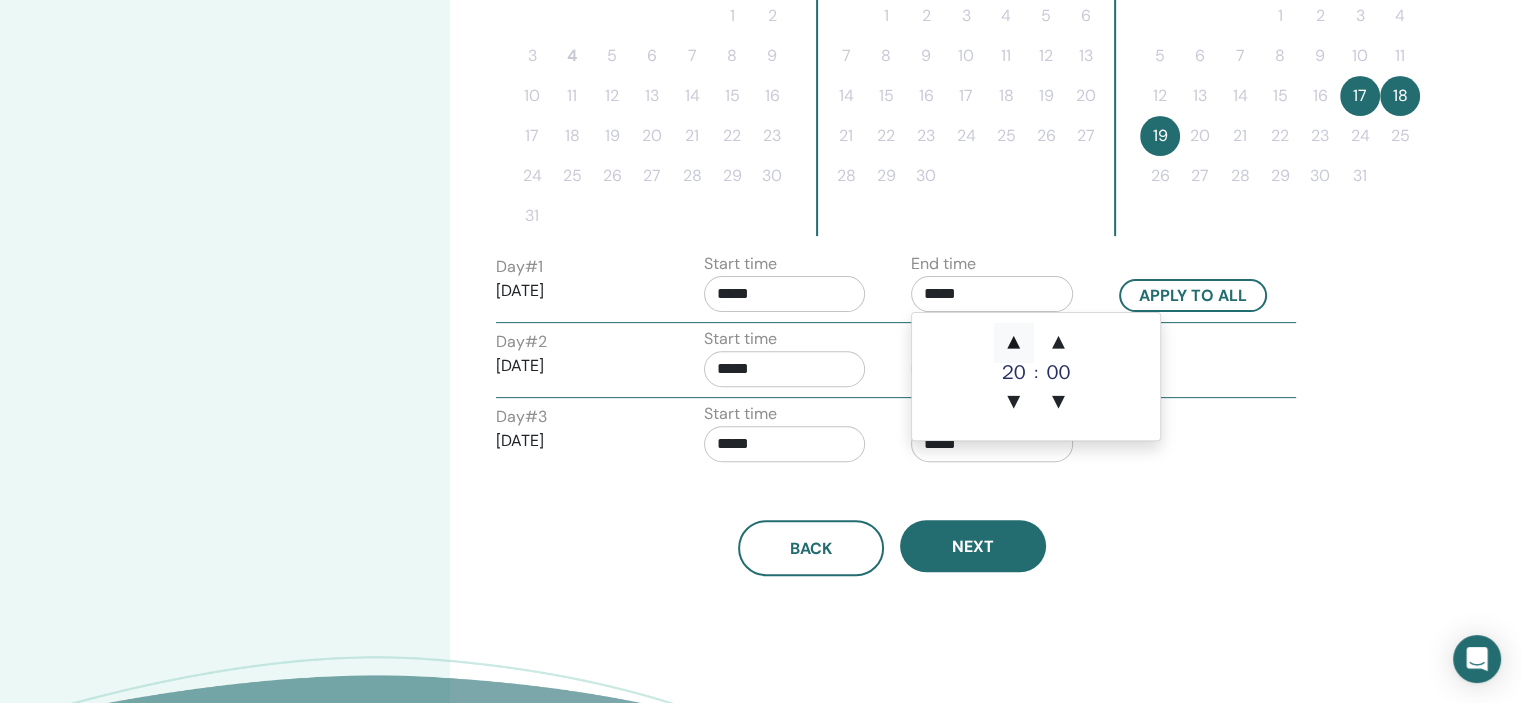 click on "▲" at bounding box center (1014, 343) 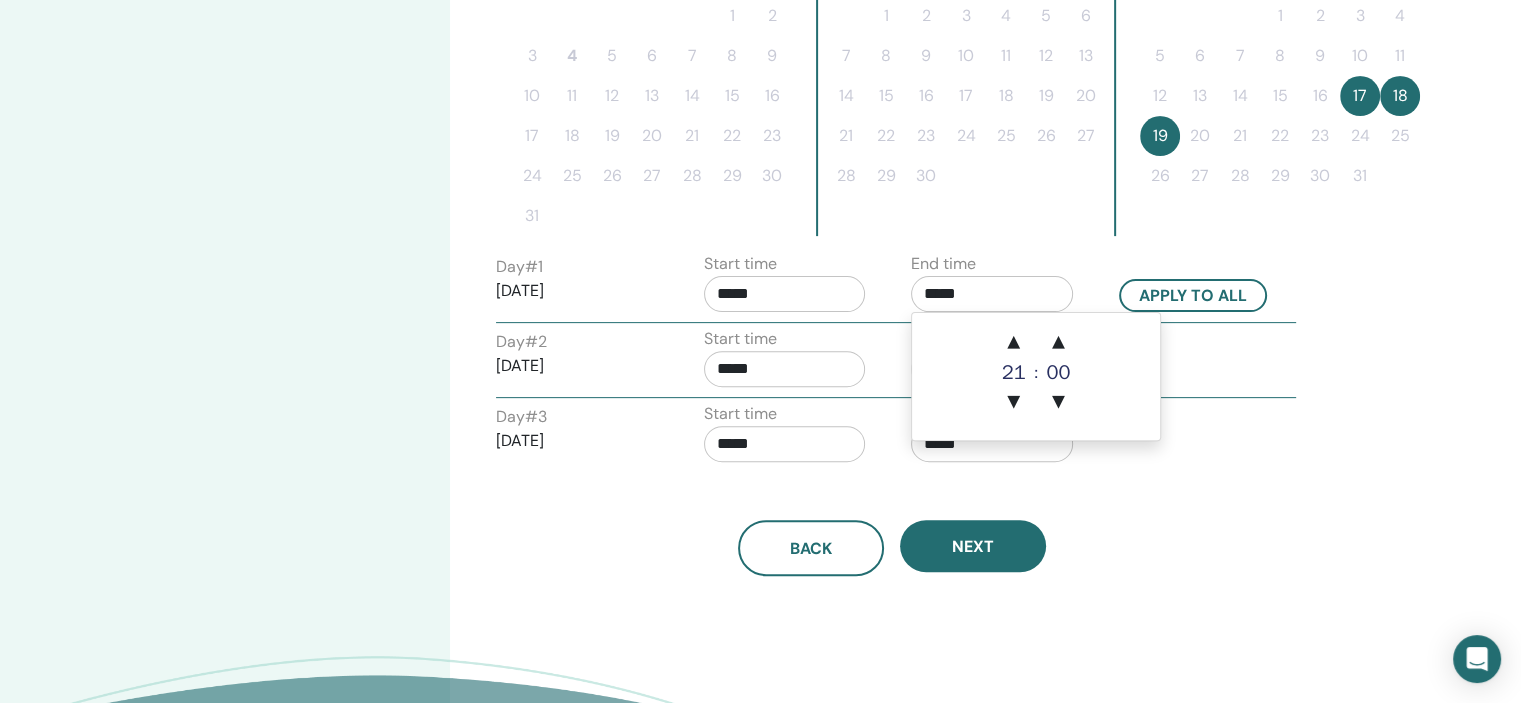 click on "*****" at bounding box center (785, 294) 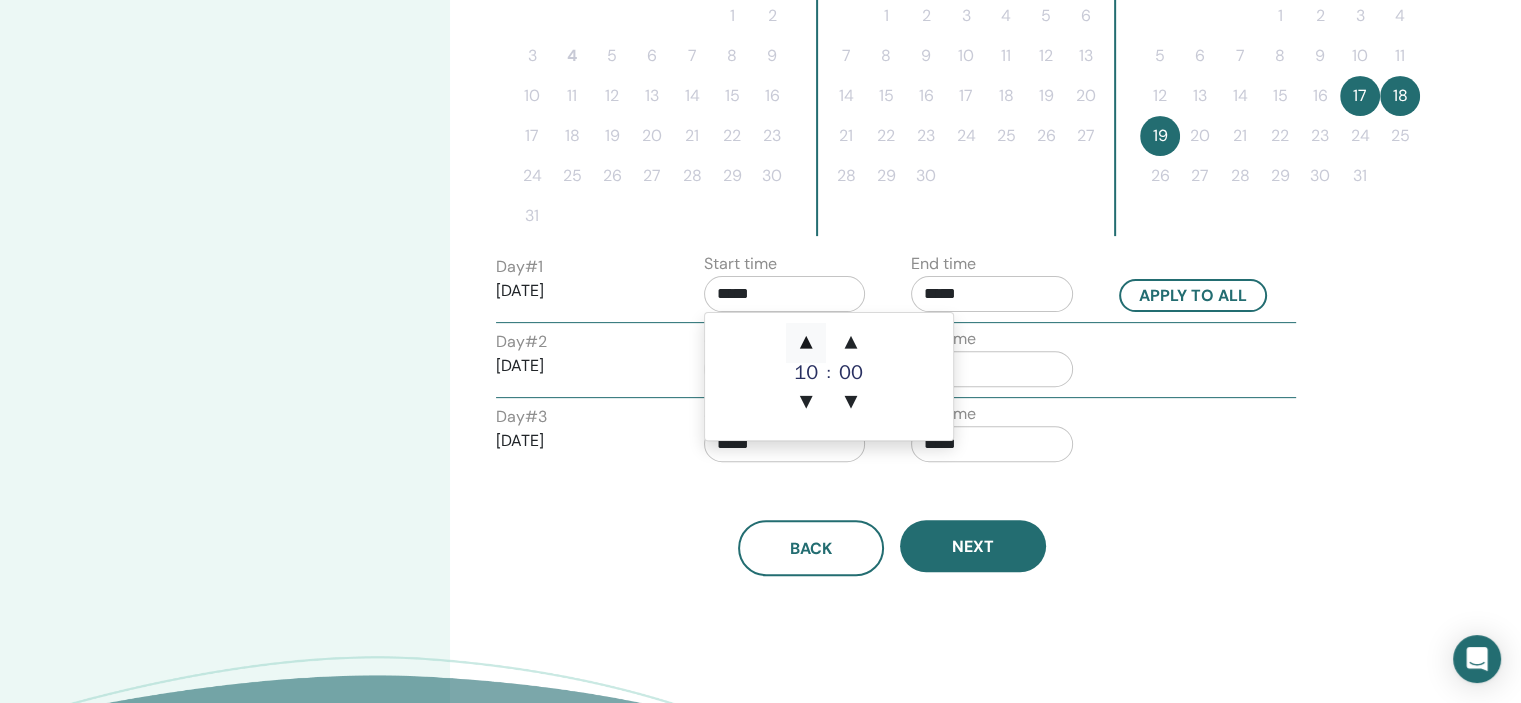 click on "▲" at bounding box center (806, 343) 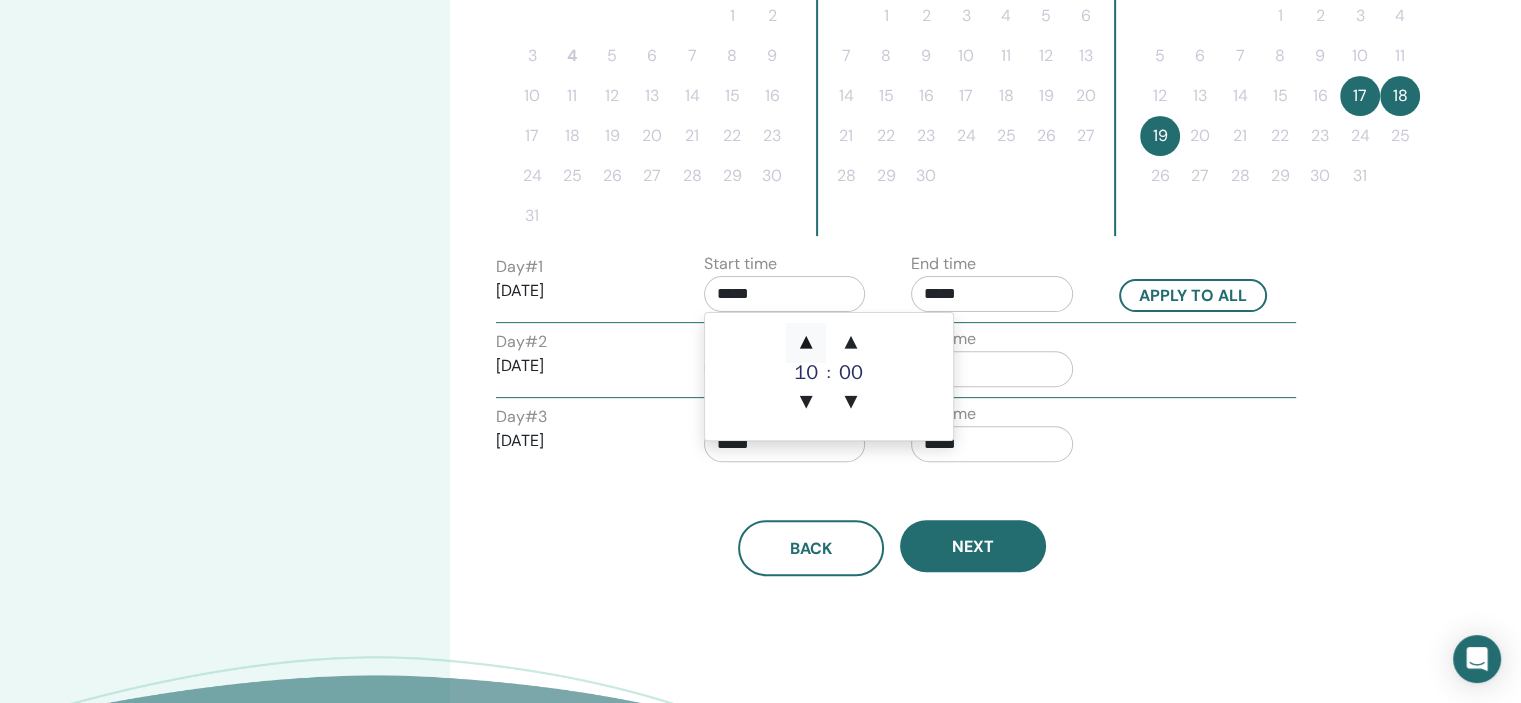 click on "▲" at bounding box center (806, 343) 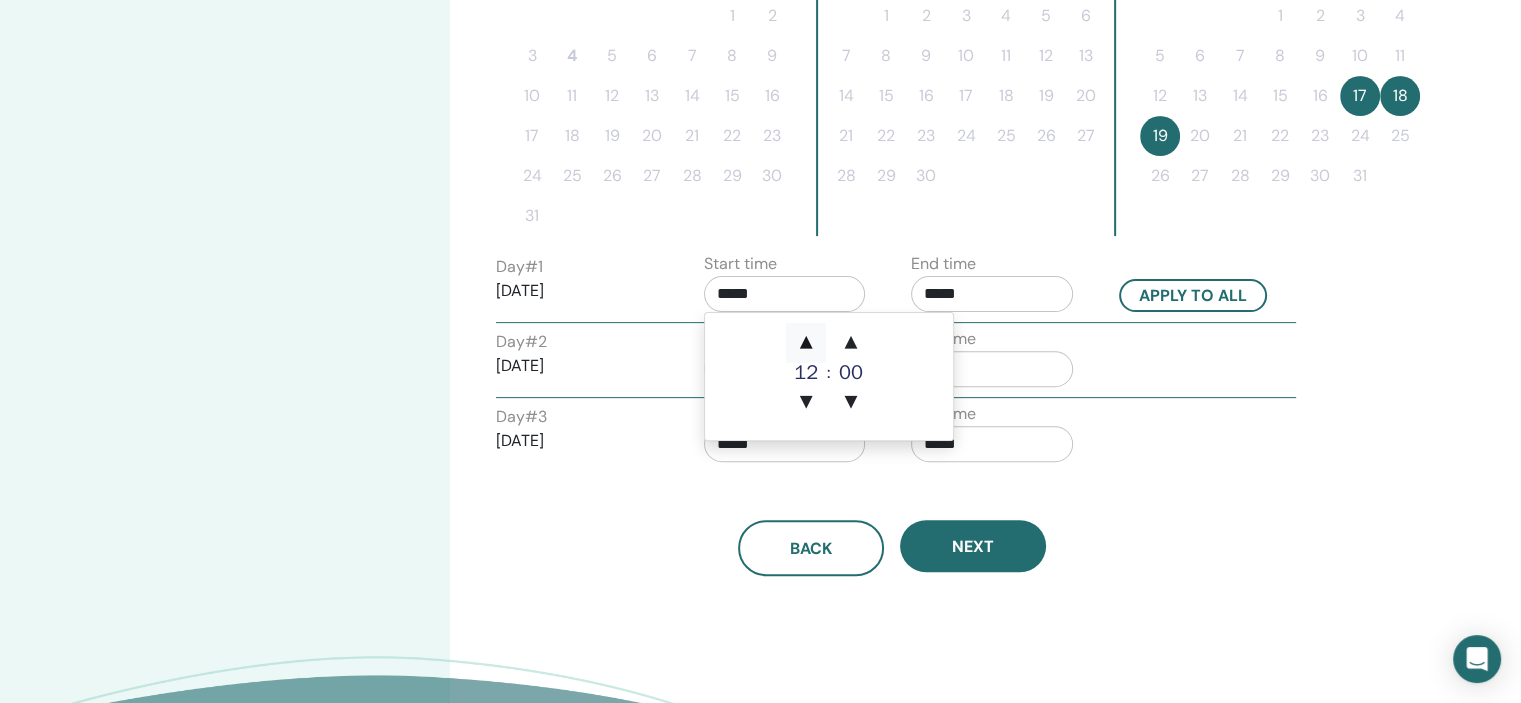 click on "▲" at bounding box center [806, 343] 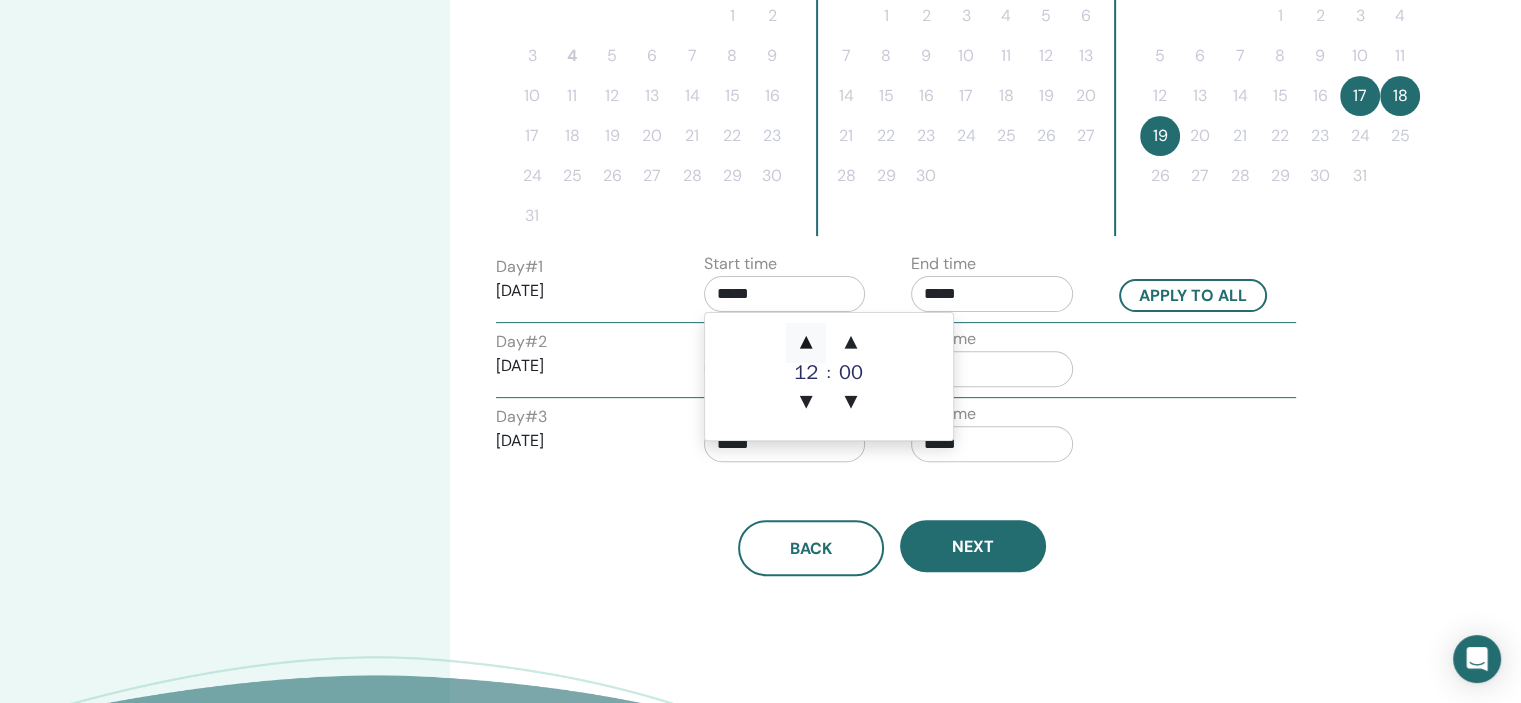 click on "▲" at bounding box center (806, 343) 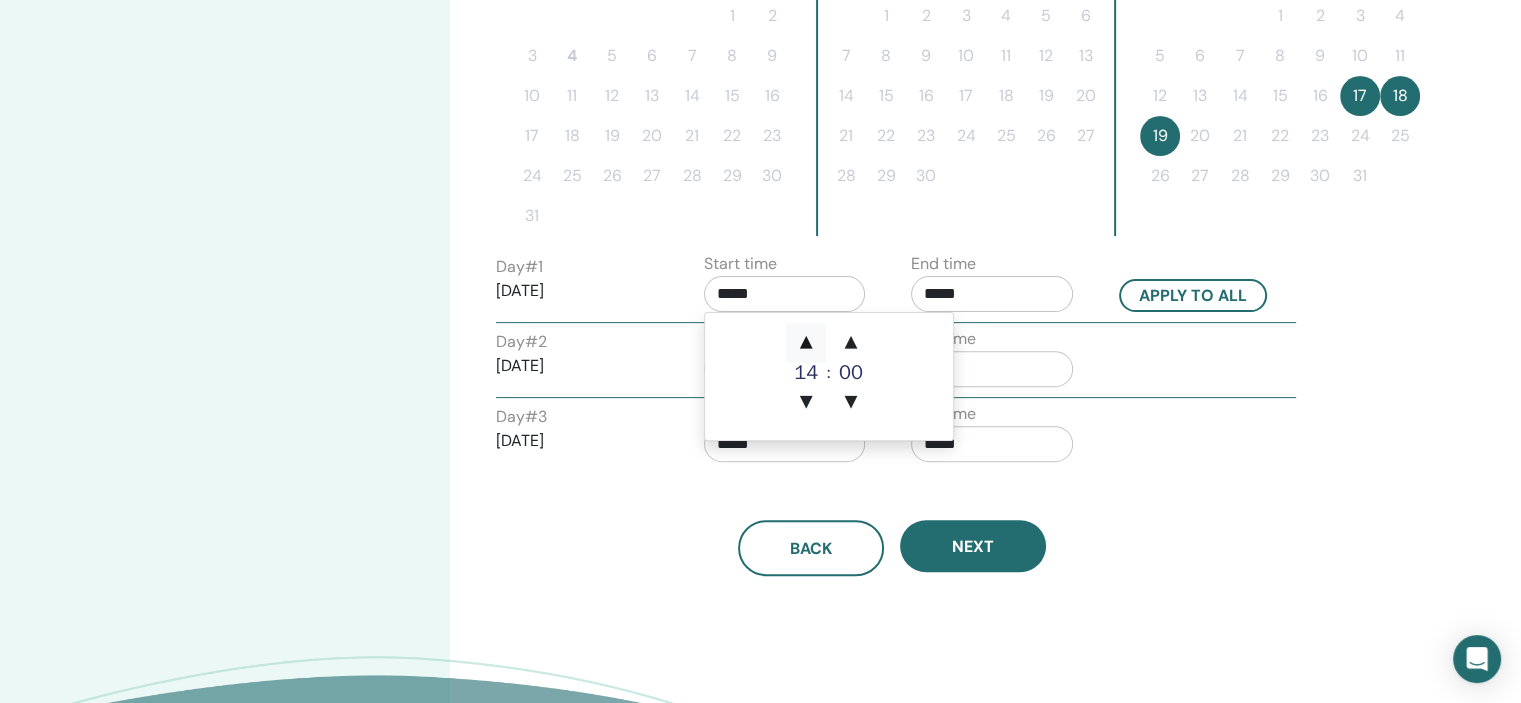 click on "▲" at bounding box center [806, 343] 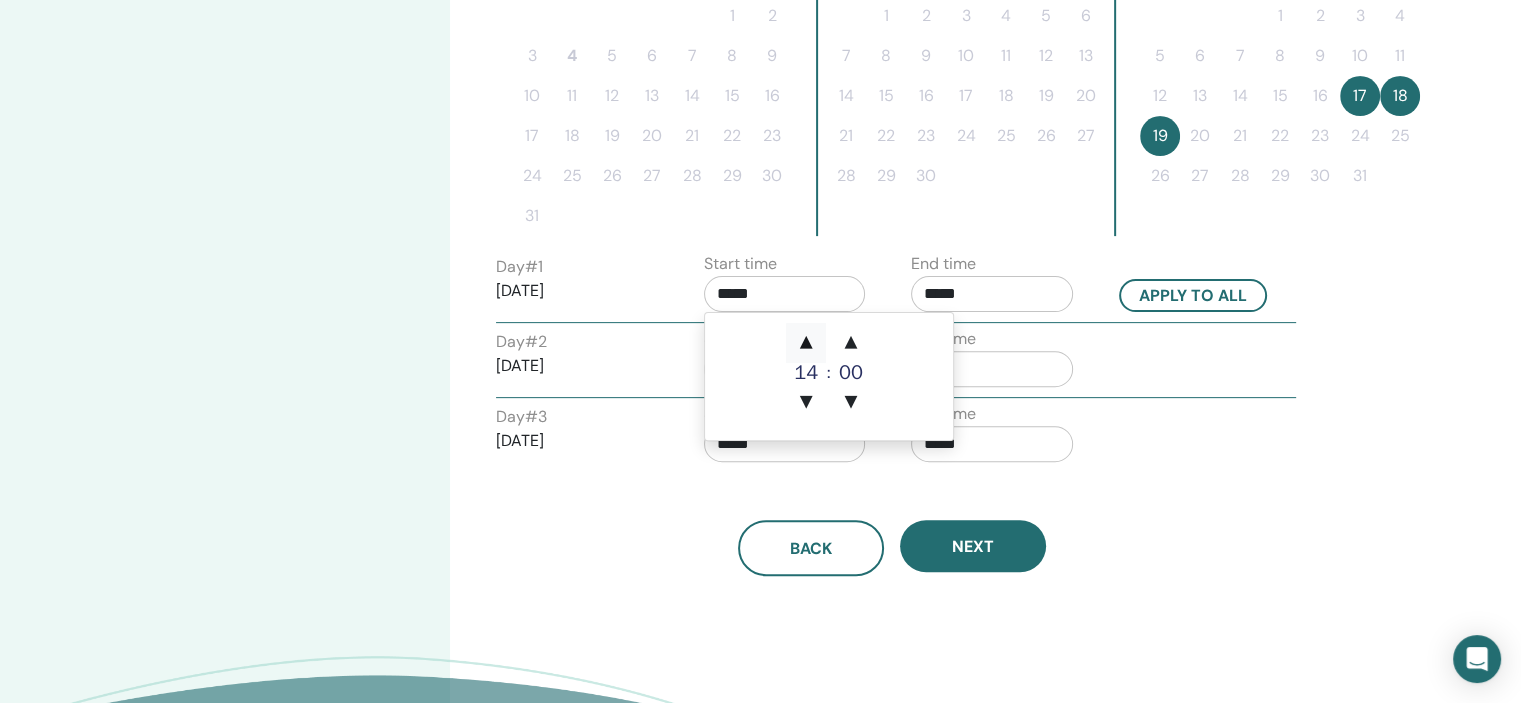 click on "▲" at bounding box center (806, 343) 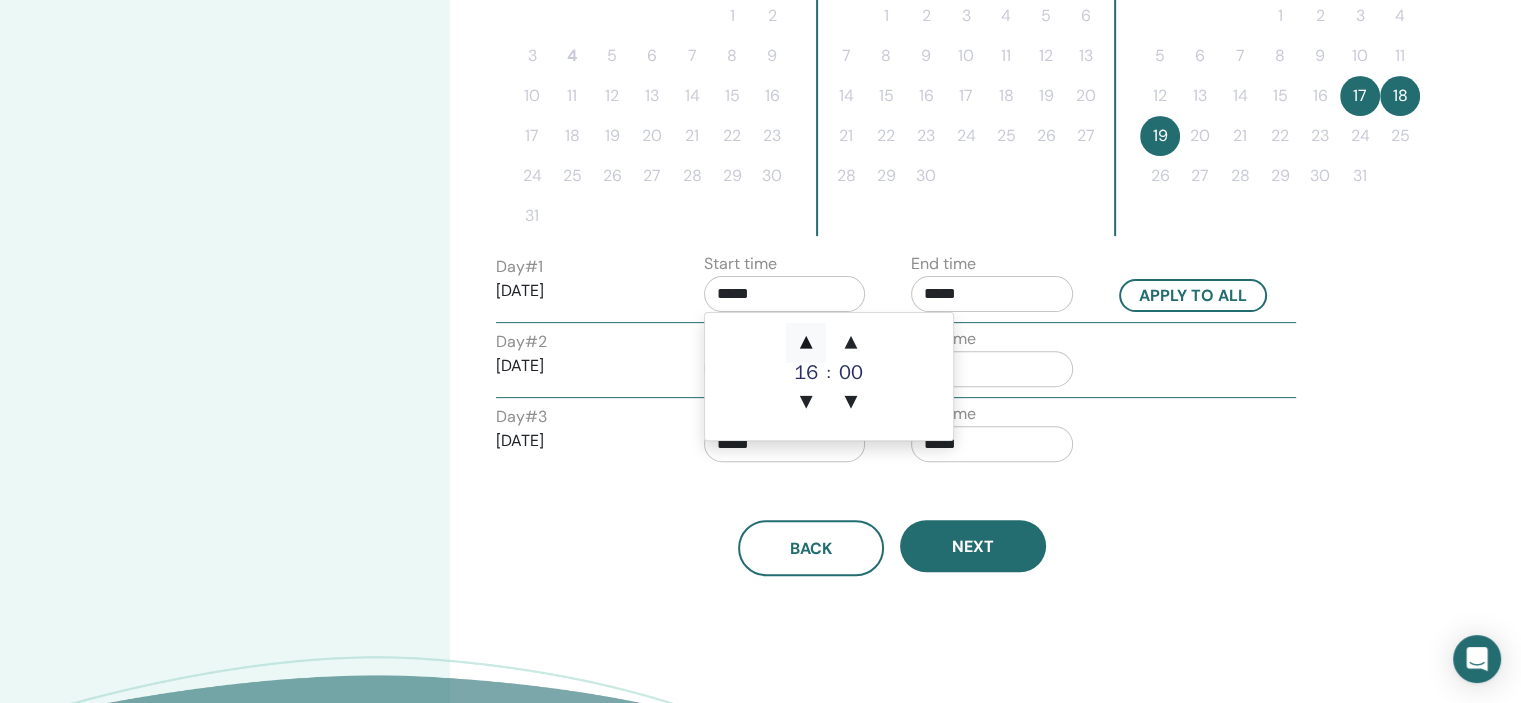 click on "▲" at bounding box center [806, 343] 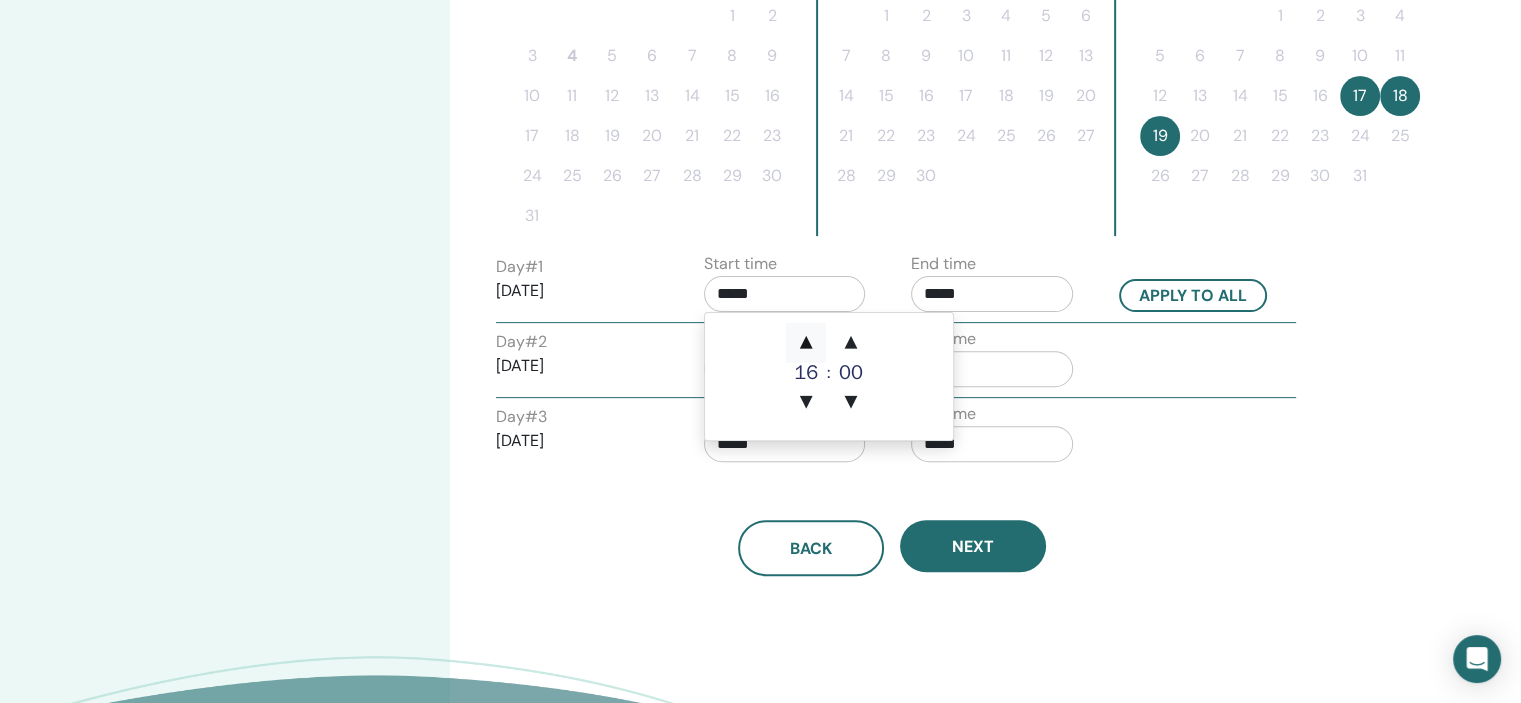 click on "▲" at bounding box center [806, 343] 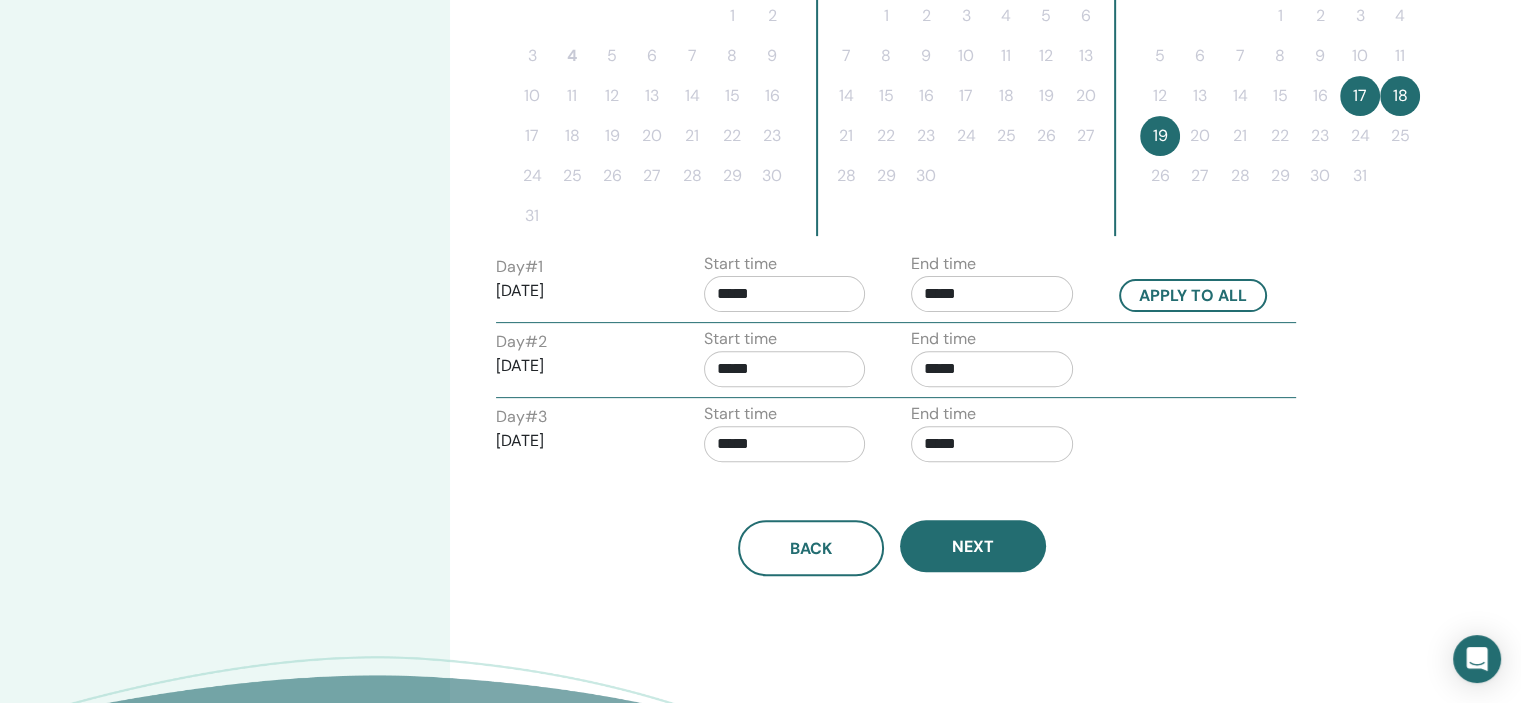 click on "Time Zone Time Zone (GMT+3) Europe/Sofia Seminar Date and Time Start date End date Done Schedule setup complete Reset August 2025 Su Mo Tu We Th Fr Sa 1 2 3 4 5 6 7 8 9 10 11 12 13 14 15 16 17 18 19 20 21 22 23 24 25 26 27 28 29 30 31 September 2025 Su Mo Tu We Th Fr Sa 1 2 3 4 5 6 7 8 9 10 11 12 13 14 15 16 17 18 19 20 21 22 23 24 25 26 27 28 29 30 October 2025 Su Mo Tu We Th Fr Sa 1 2 3 4 5 6 7 8 9 10 11 12 13 14 15 16 17 18 19 20 21 22 23 24 25 26 27 28 29 30 31 Day  # 1 2025/10/17 Start time ***** End time ***** Apply to all Day  # 2 2025/10/18 Start time ***** End time ***** Day  # 3 2025/10/19 Start time ***** End time ***** Back Next" at bounding box center [957, 149] 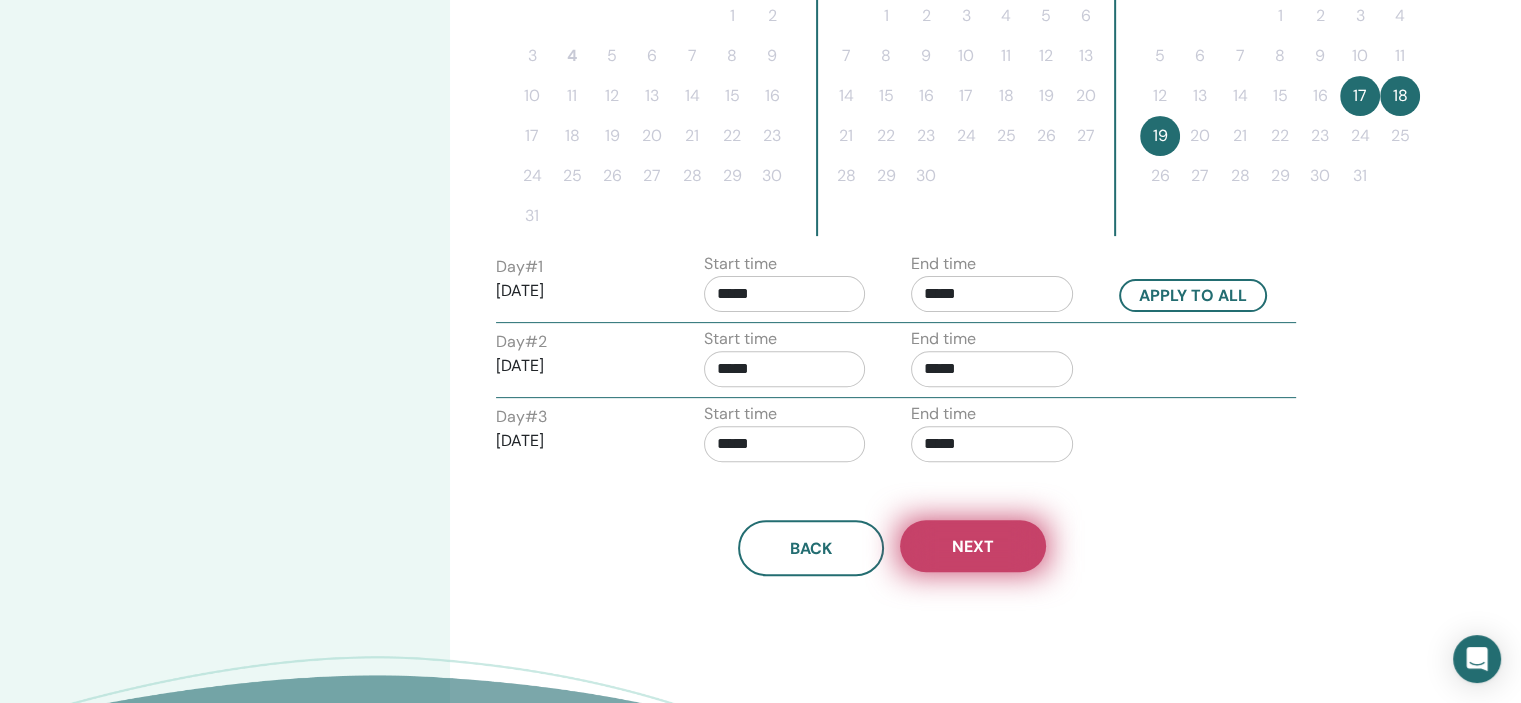 click on "Next" at bounding box center [973, 546] 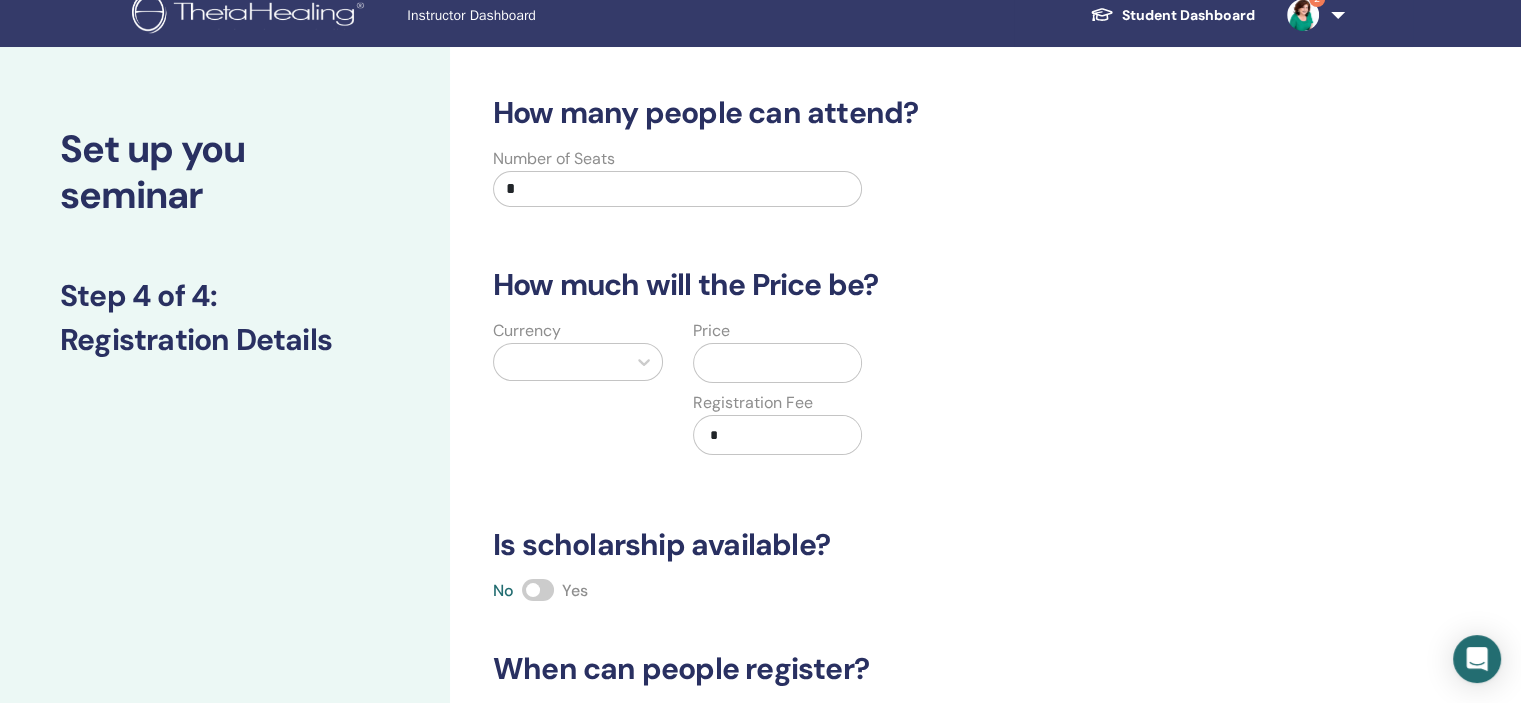 scroll, scrollTop: 0, scrollLeft: 0, axis: both 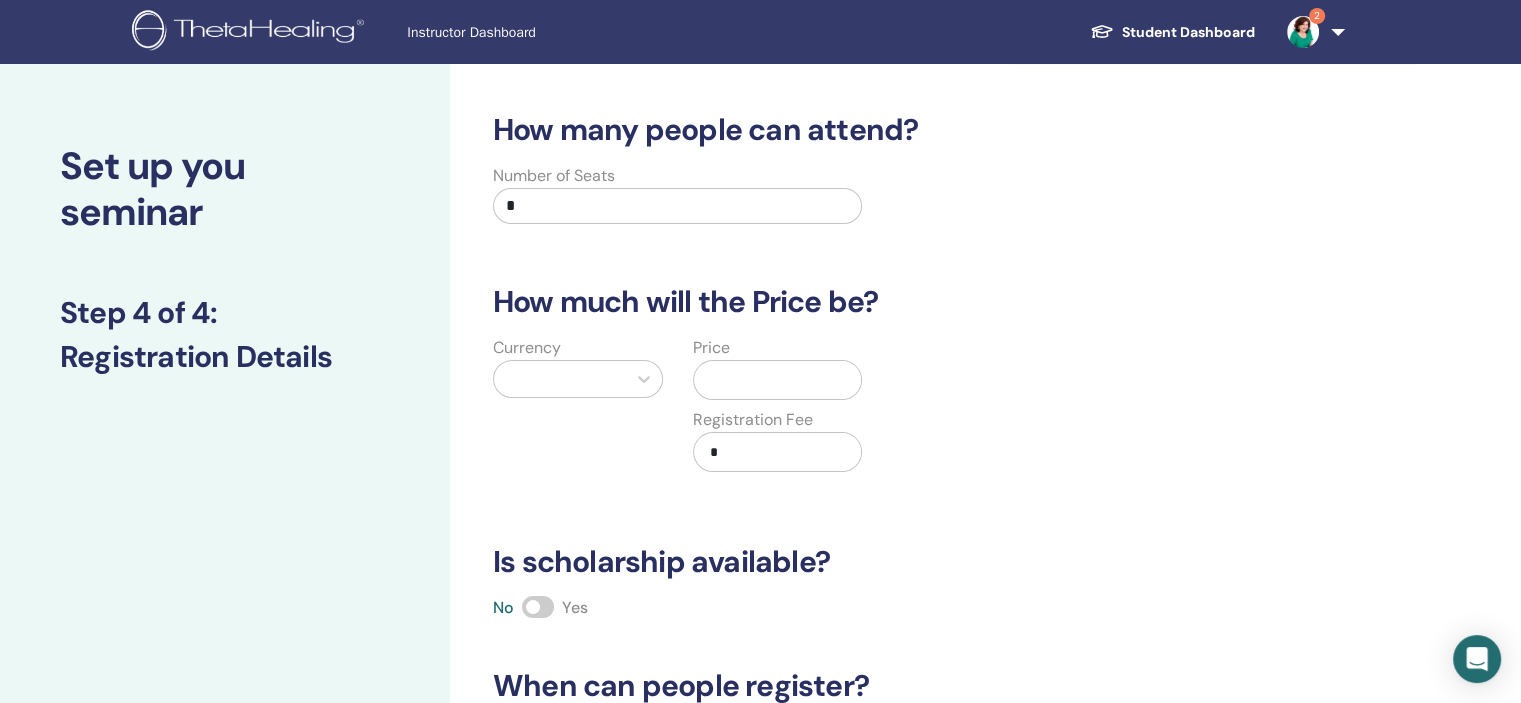 click on "*" at bounding box center [677, 206] 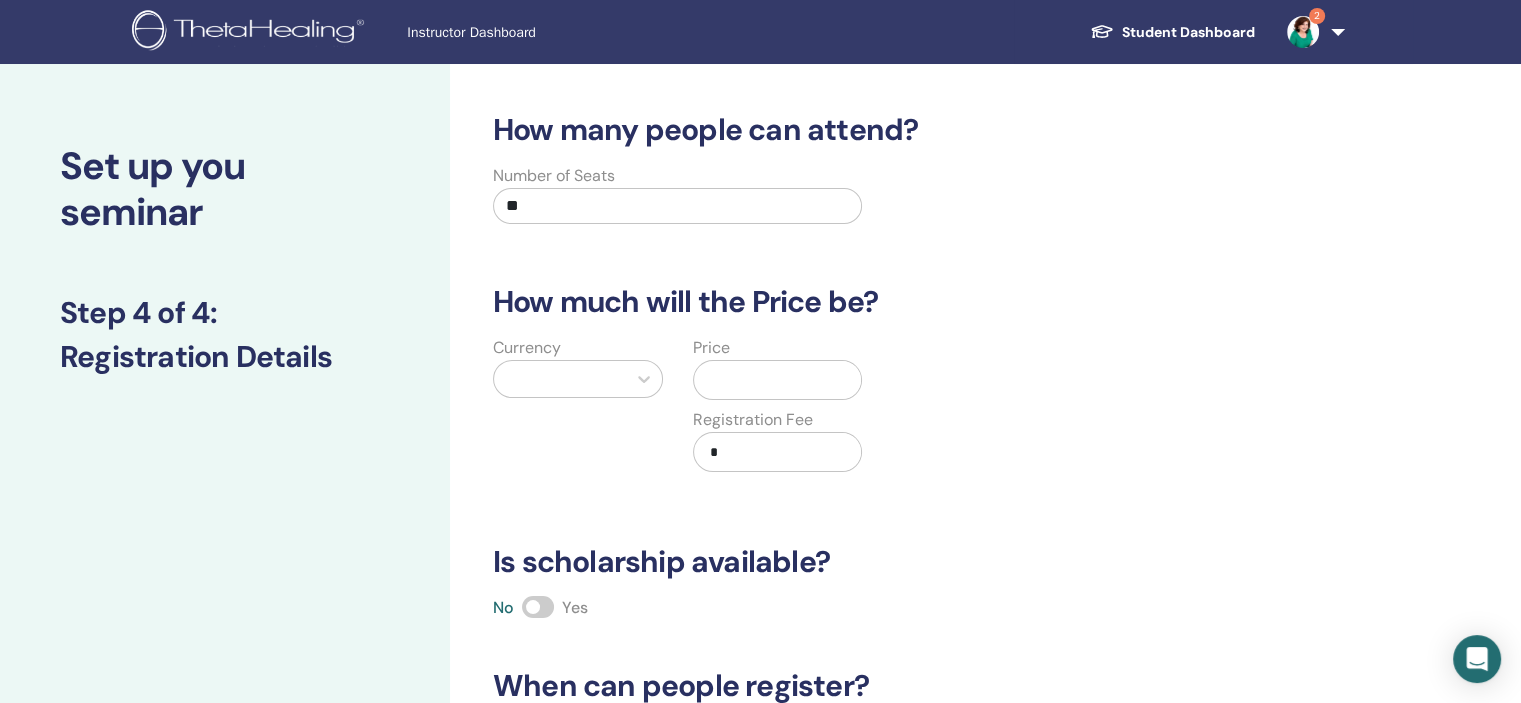 type on "*" 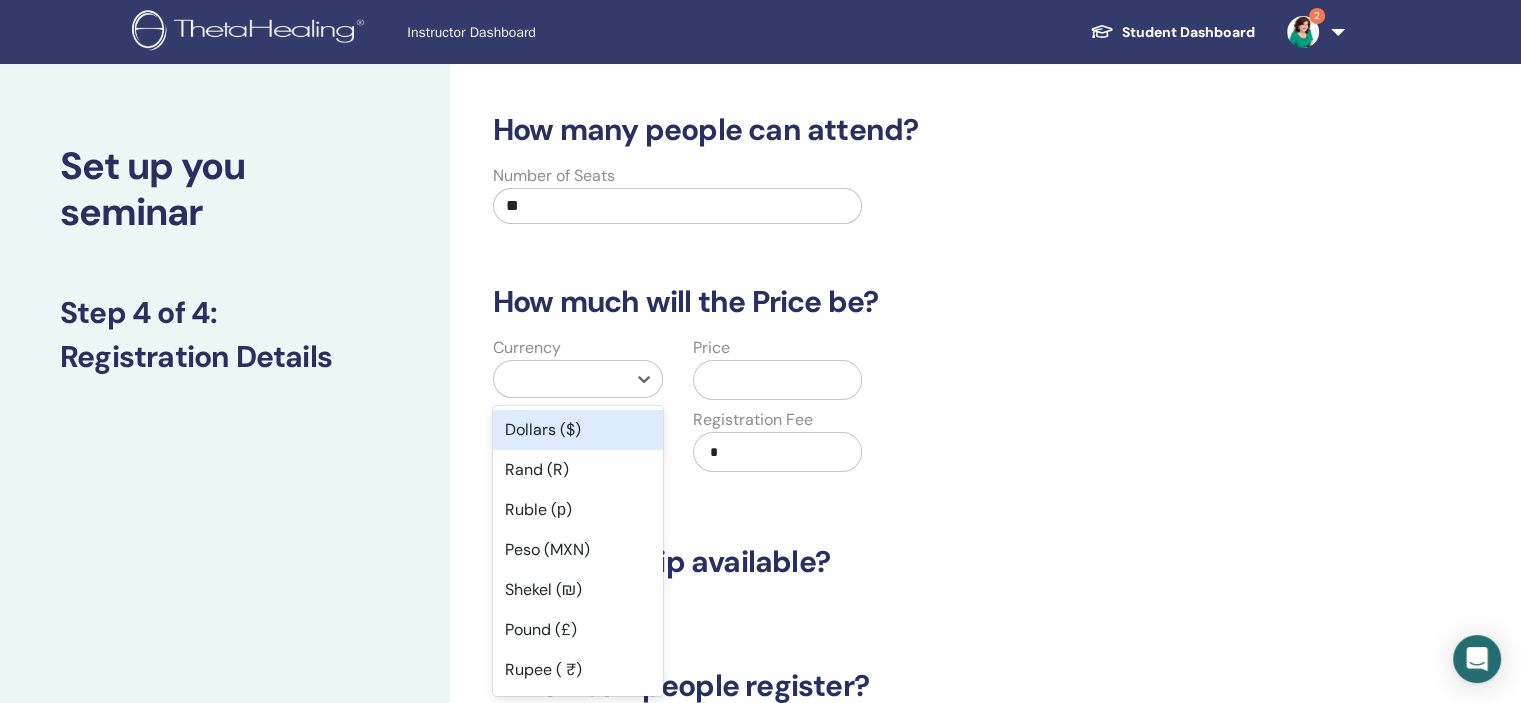 click at bounding box center [560, 379] 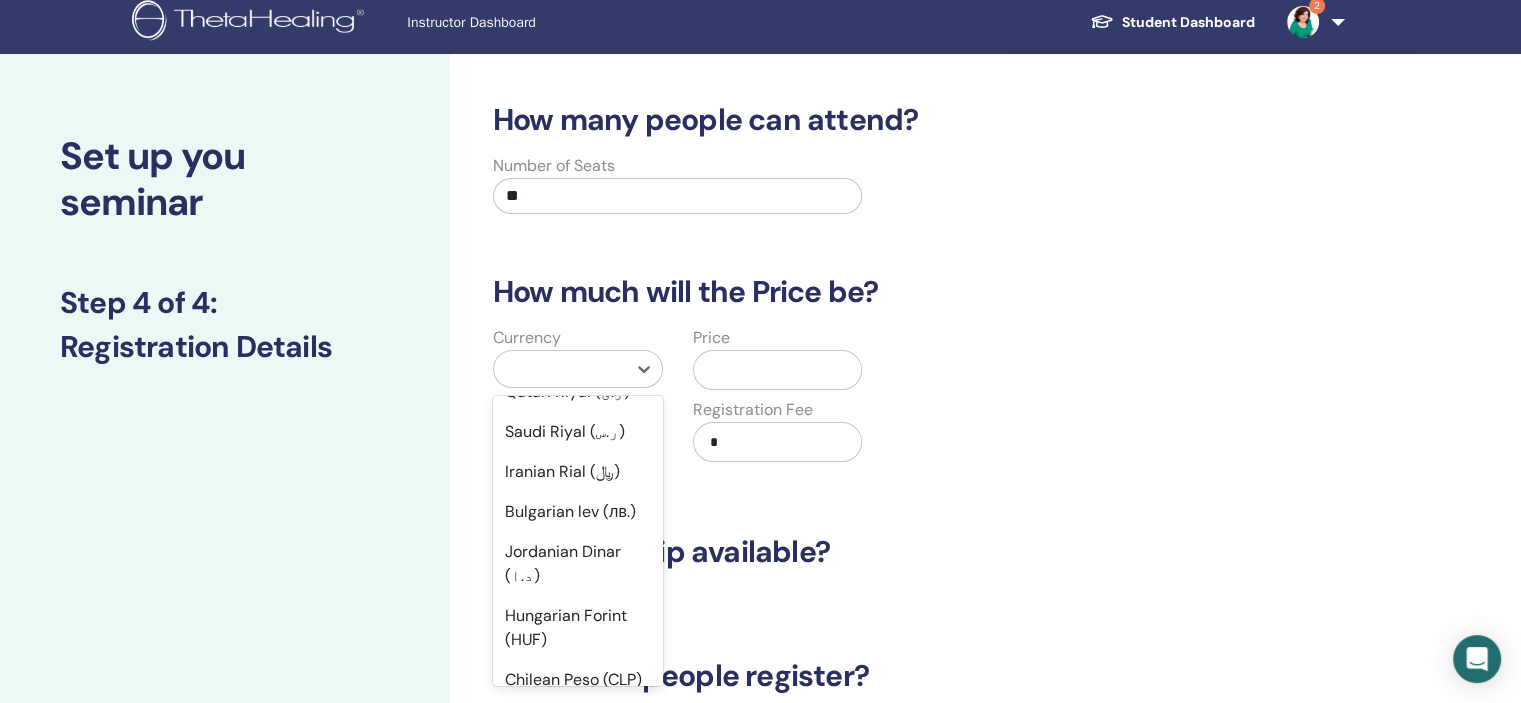 scroll, scrollTop: 1168, scrollLeft: 0, axis: vertical 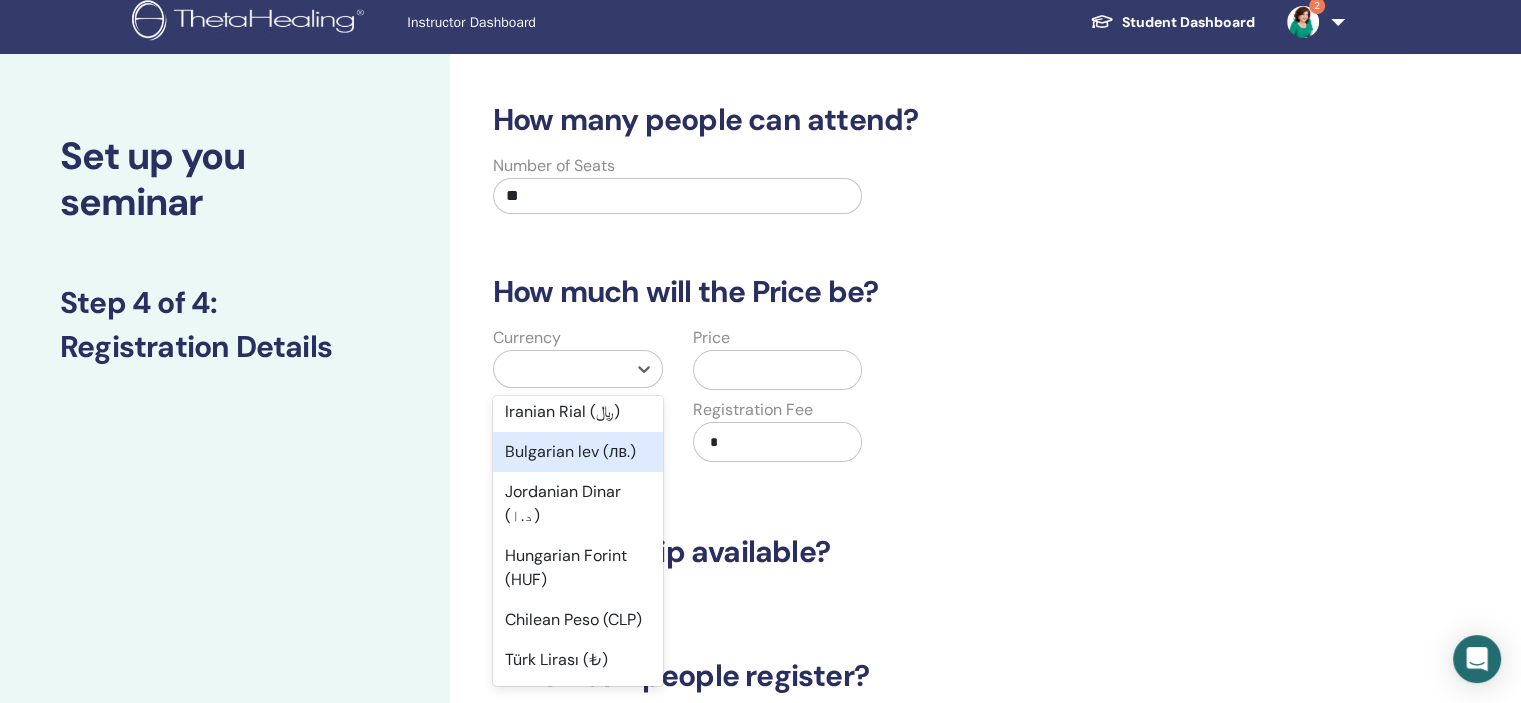 click on "Bulgarian lev (лв.)" at bounding box center (578, 452) 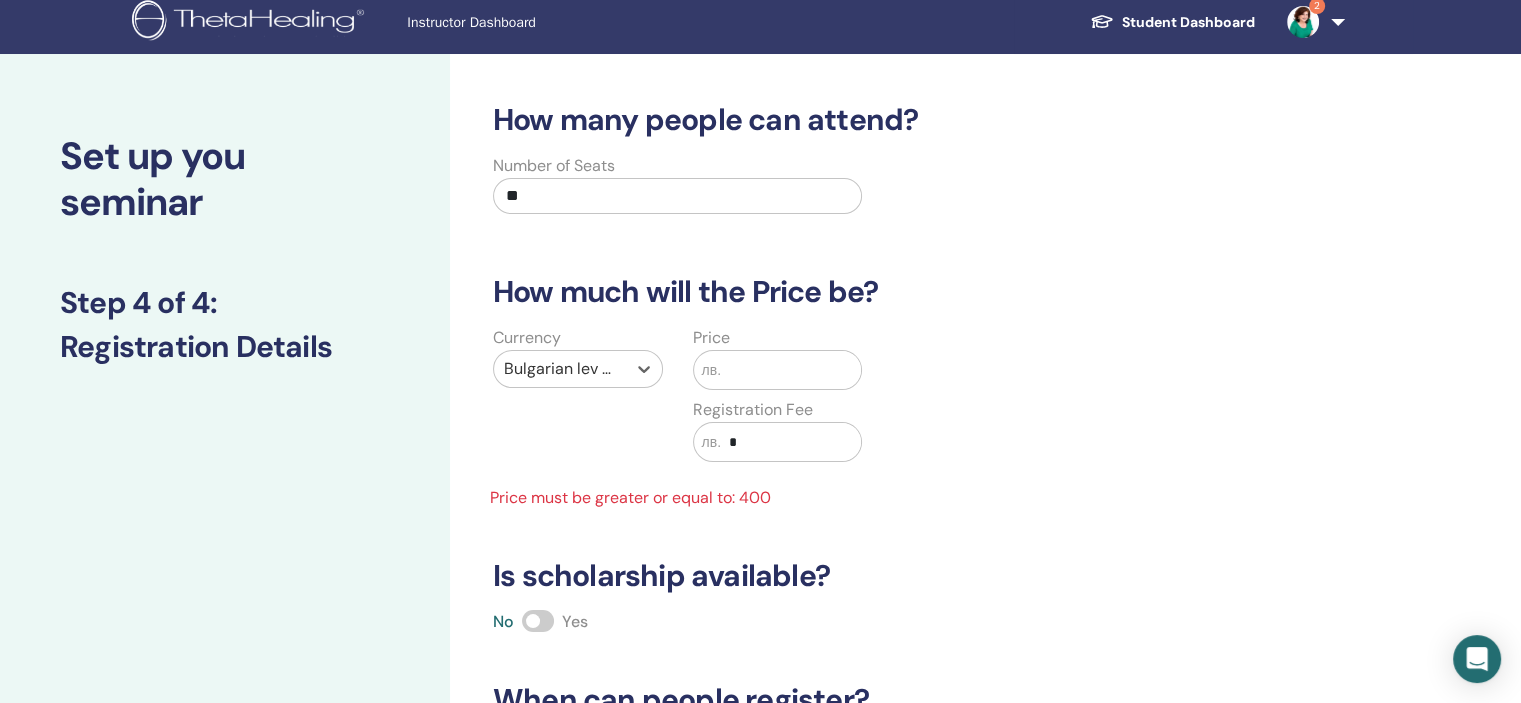 click at bounding box center (791, 370) 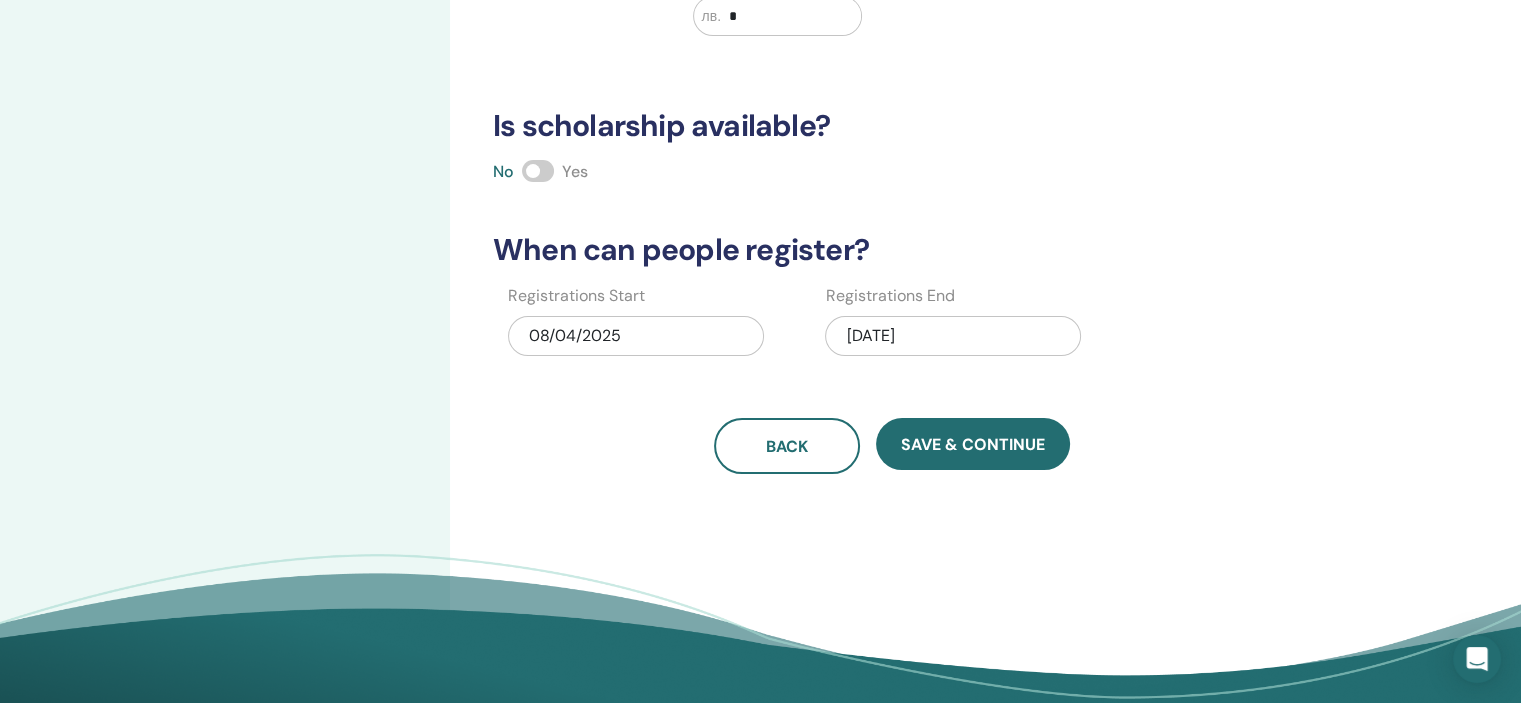 scroll, scrollTop: 474, scrollLeft: 0, axis: vertical 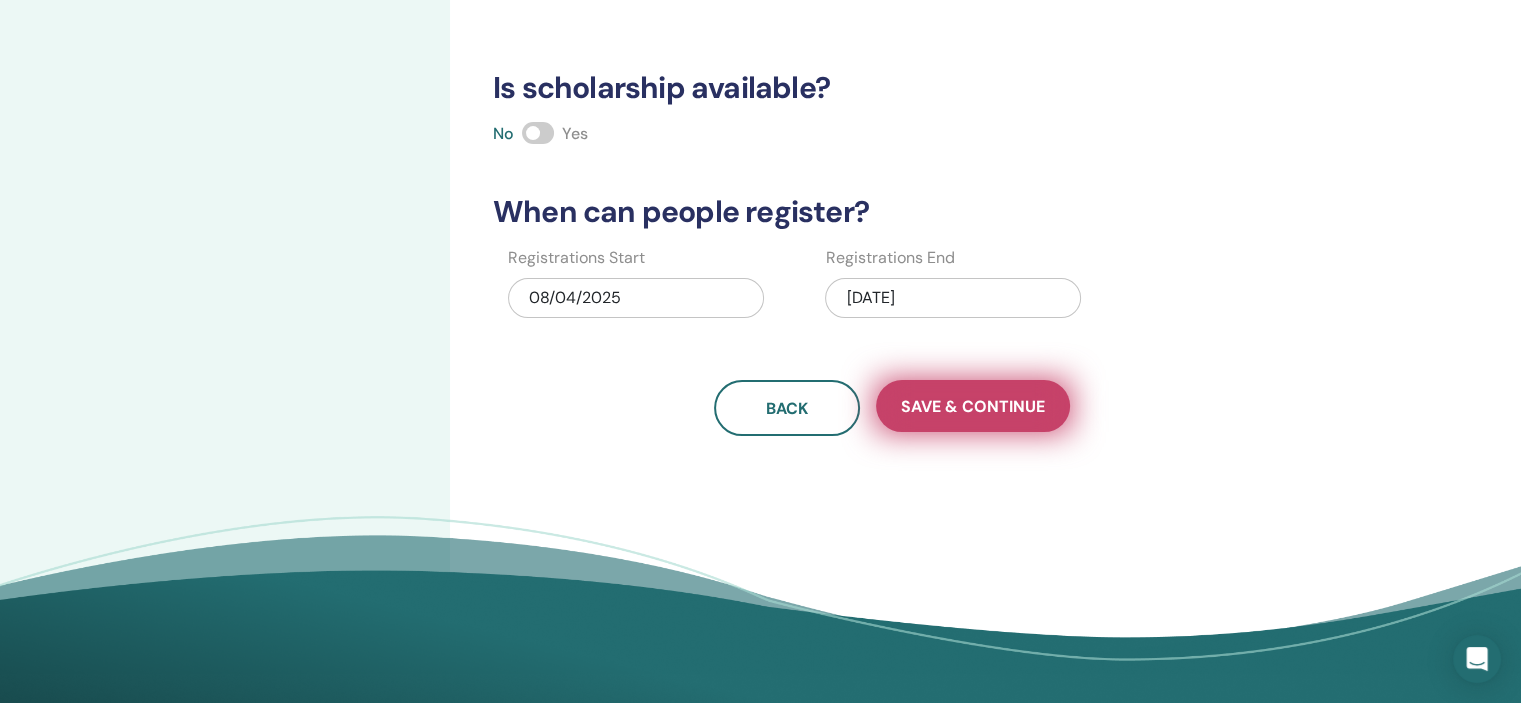 type on "***" 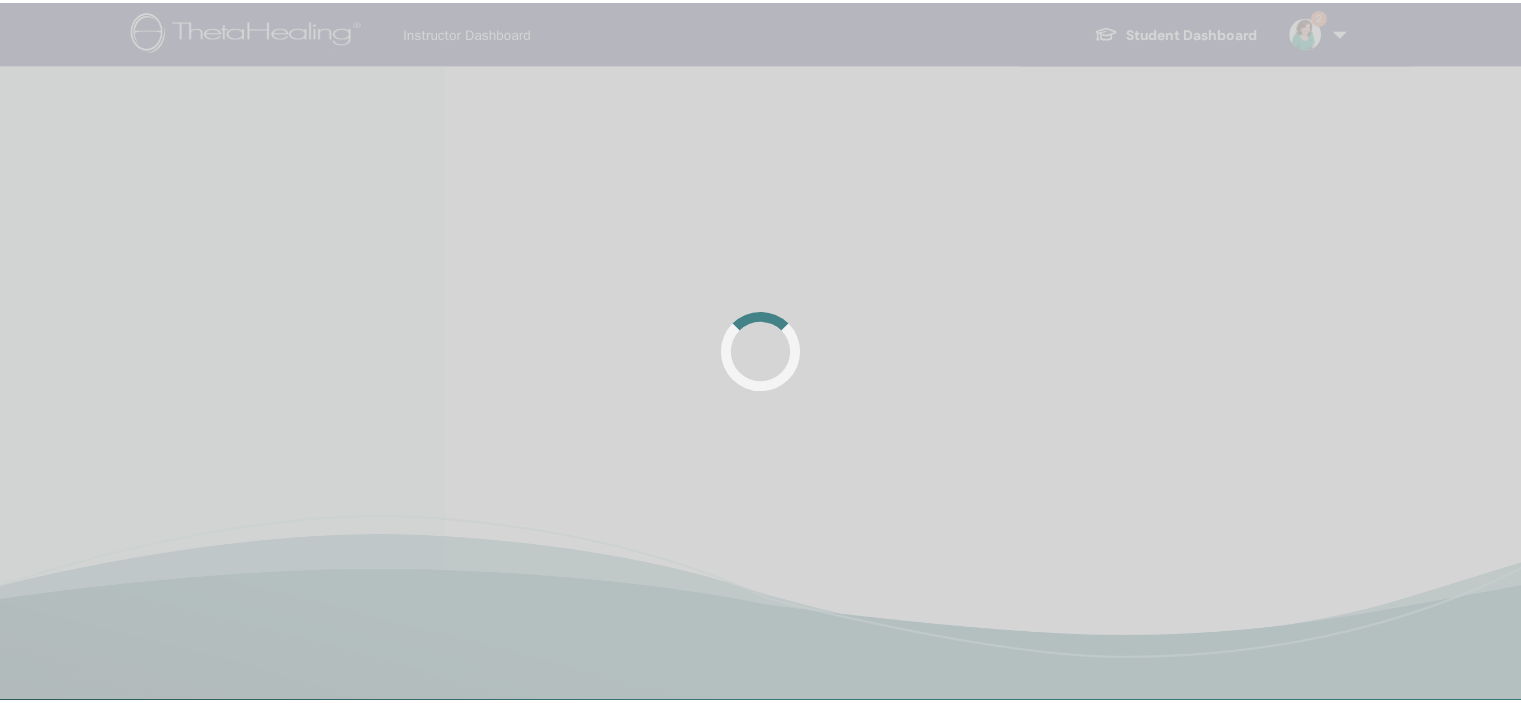 scroll, scrollTop: 0, scrollLeft: 0, axis: both 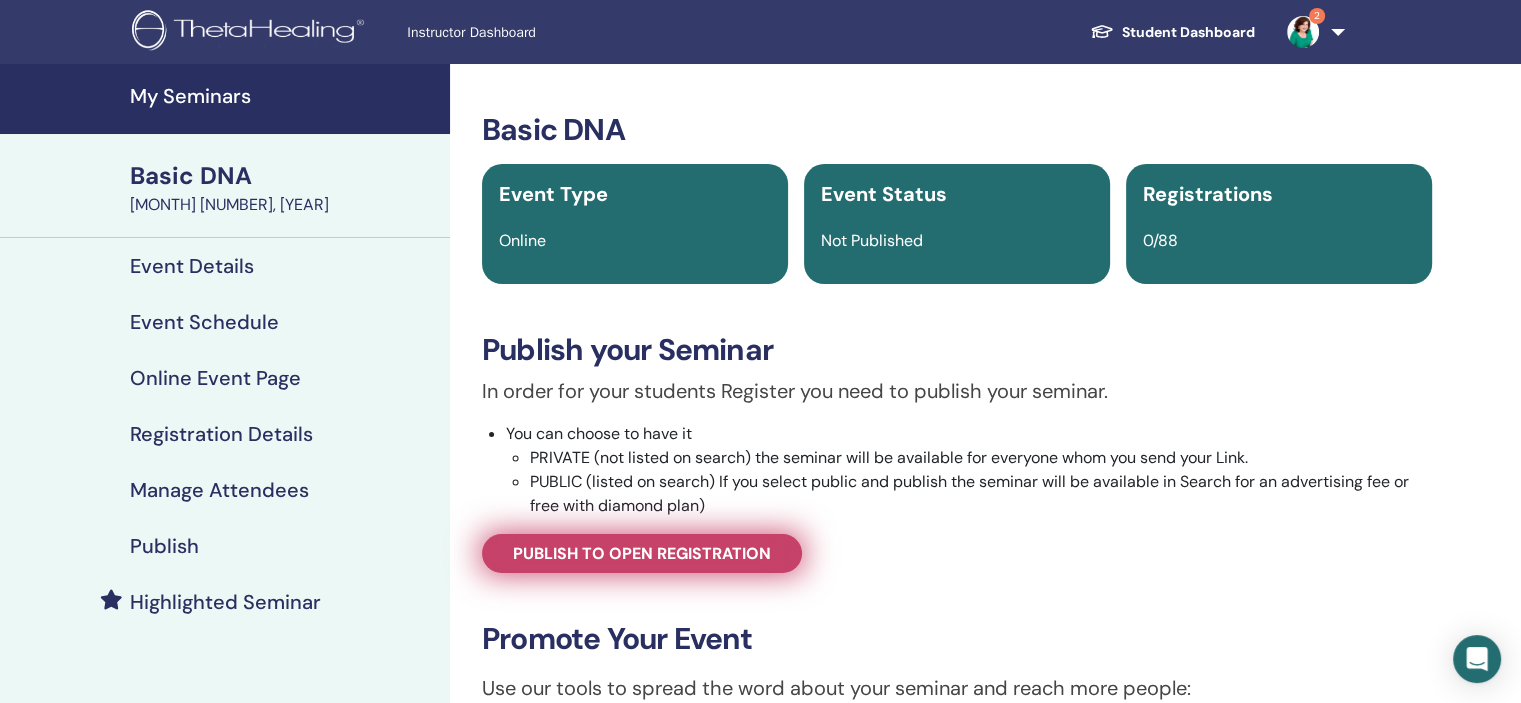 click on "Publish to open registration" at bounding box center (642, 553) 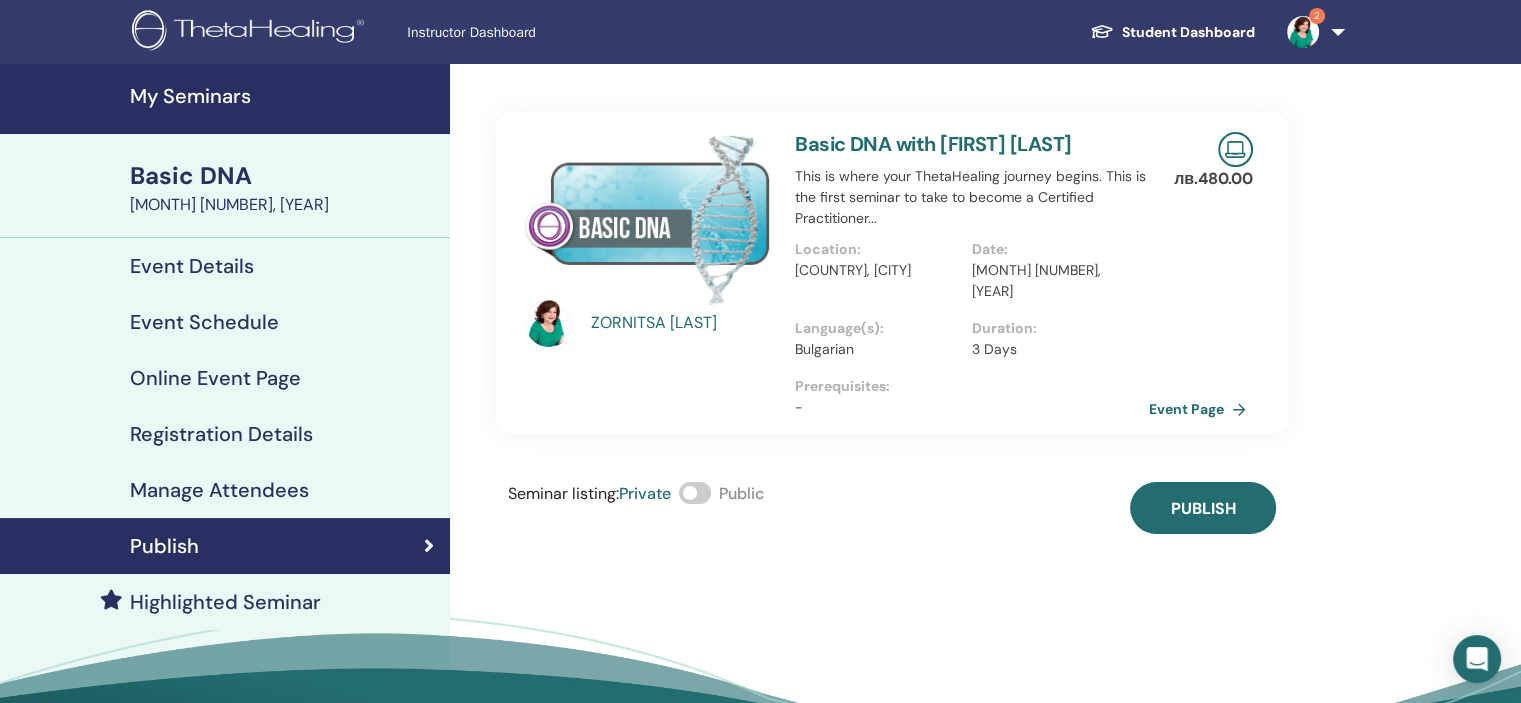 click at bounding box center (695, 493) 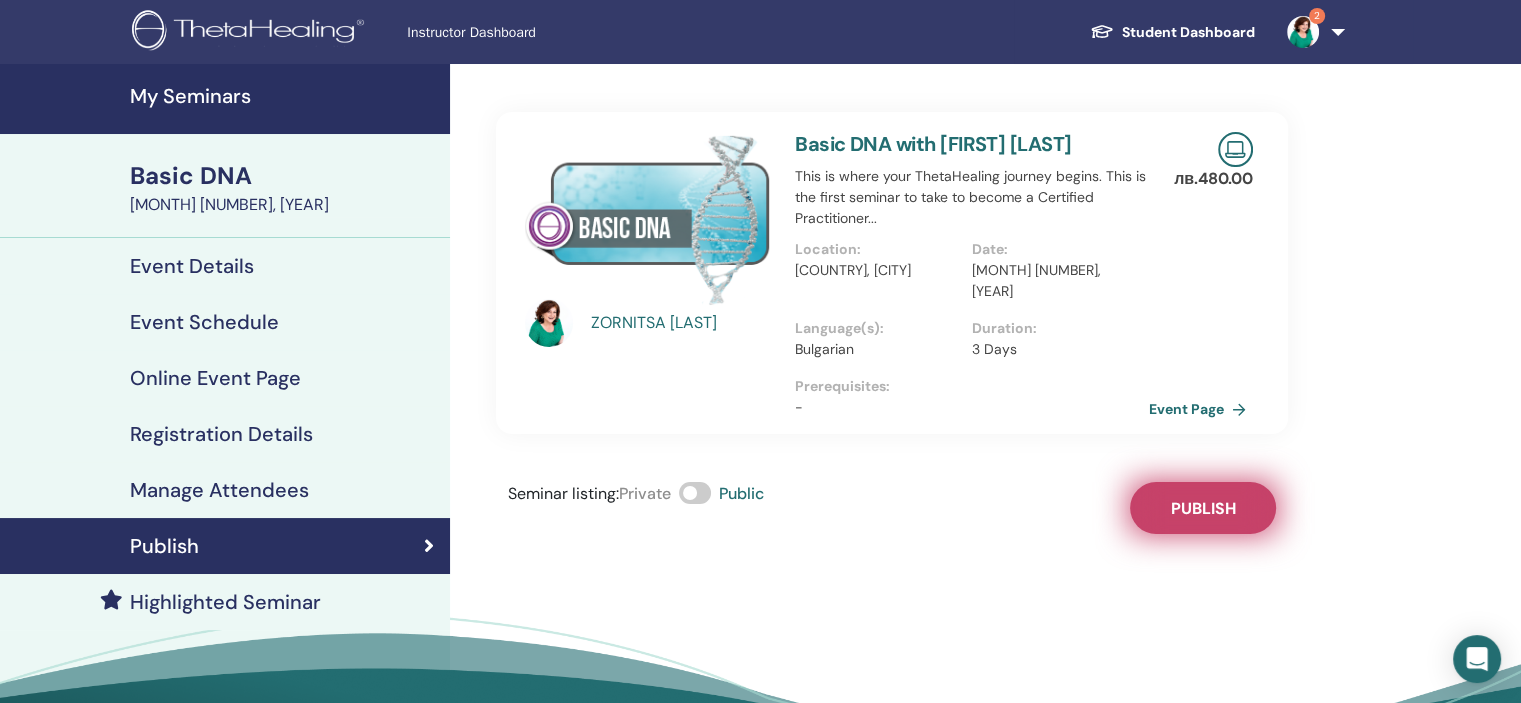 click on "Publish" at bounding box center (1203, 508) 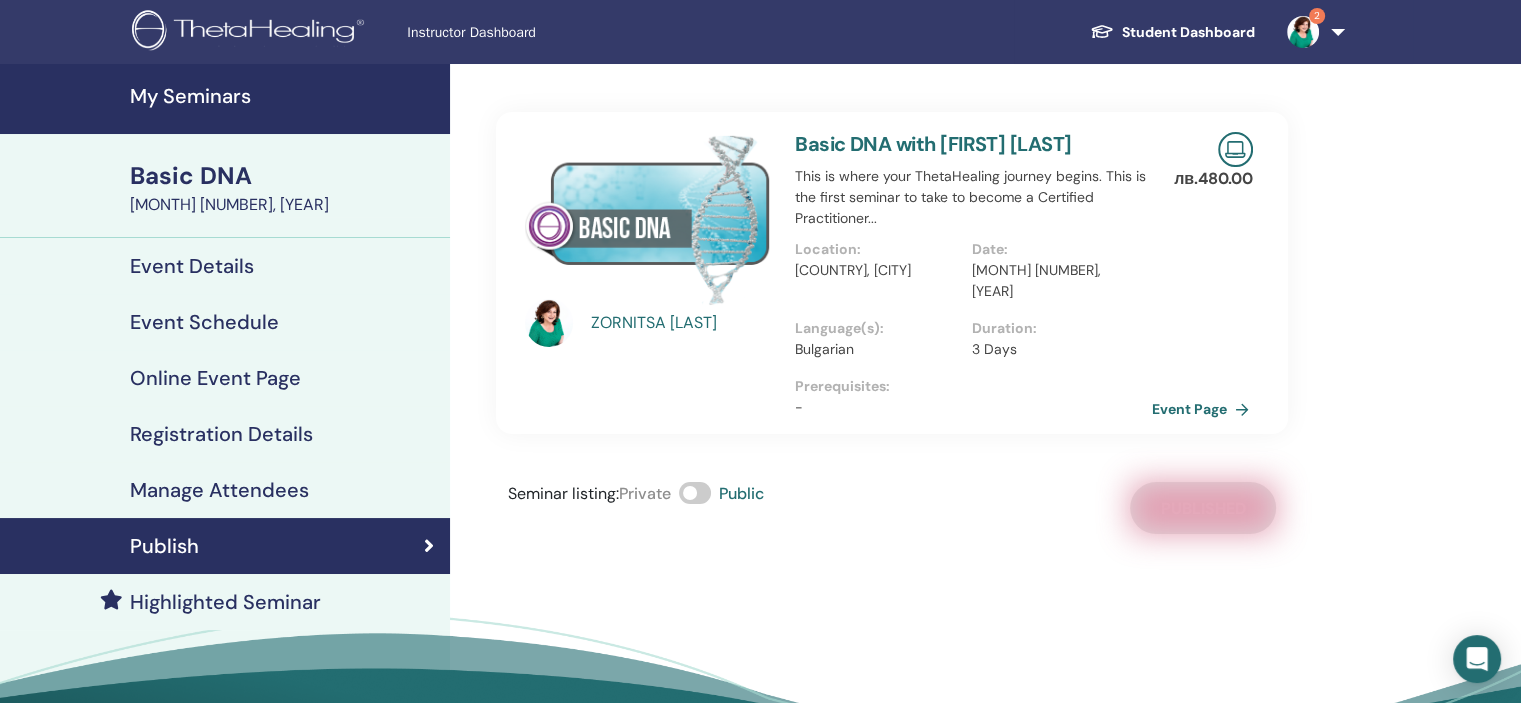 click on "Event Page" at bounding box center [1204, 409] 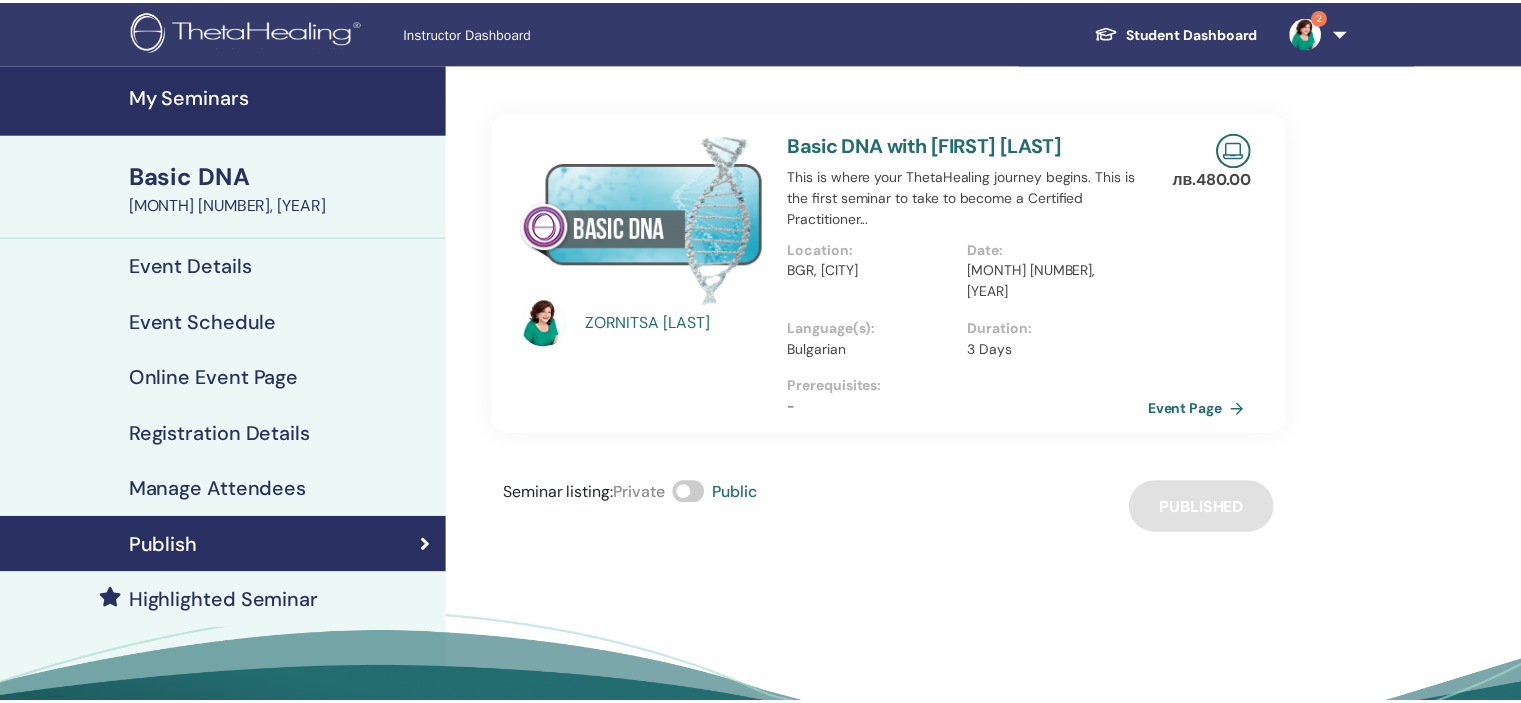 scroll, scrollTop: 0, scrollLeft: 0, axis: both 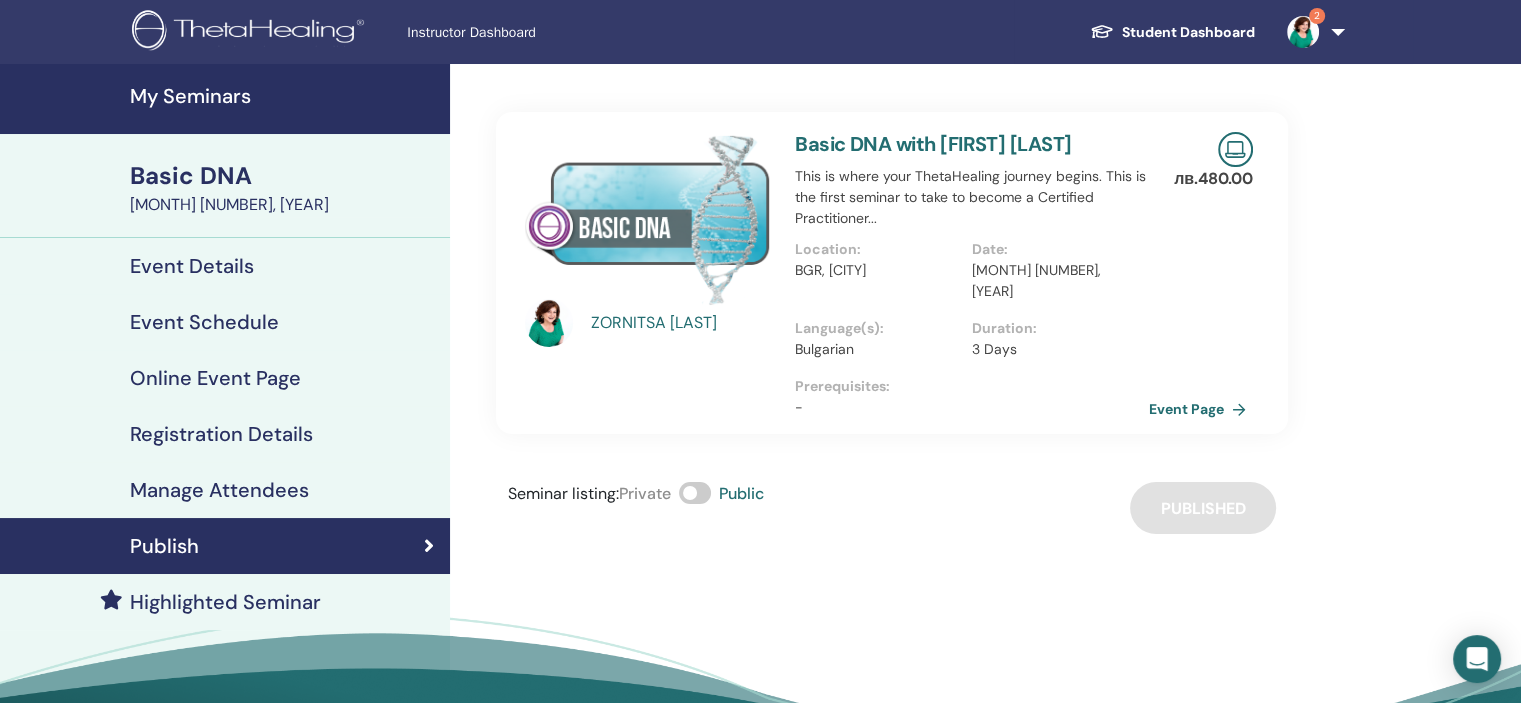 click on "My Seminars" at bounding box center [284, 96] 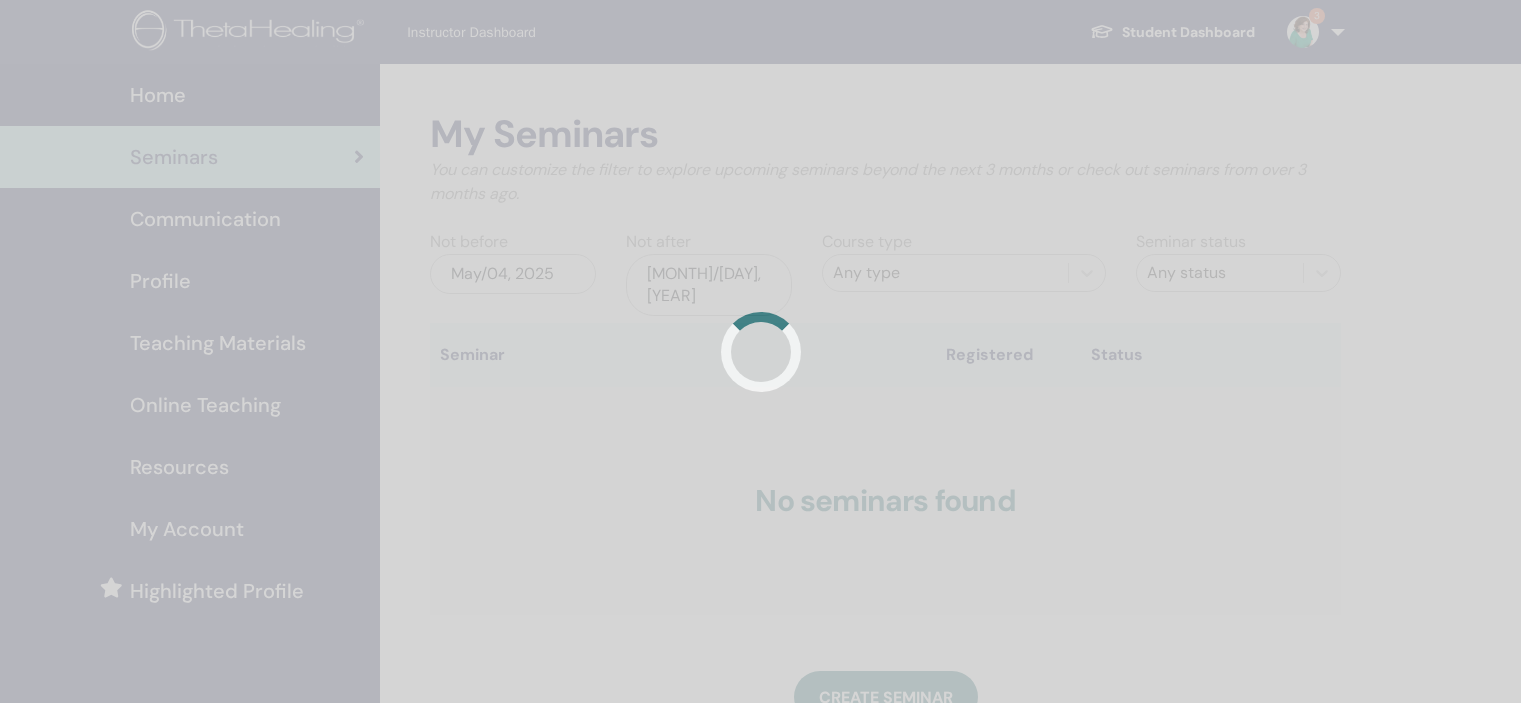 scroll, scrollTop: 0, scrollLeft: 0, axis: both 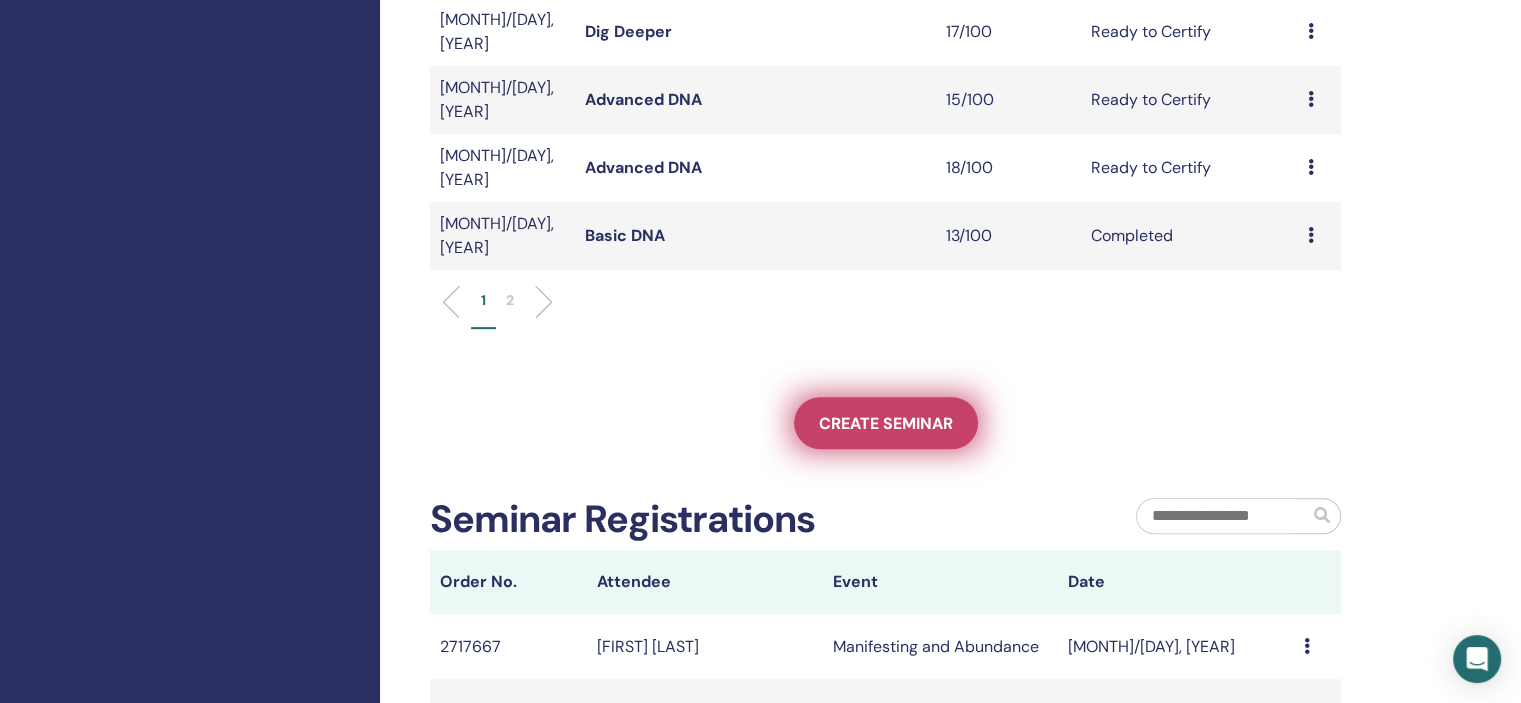 click on "Create seminar" at bounding box center (886, 423) 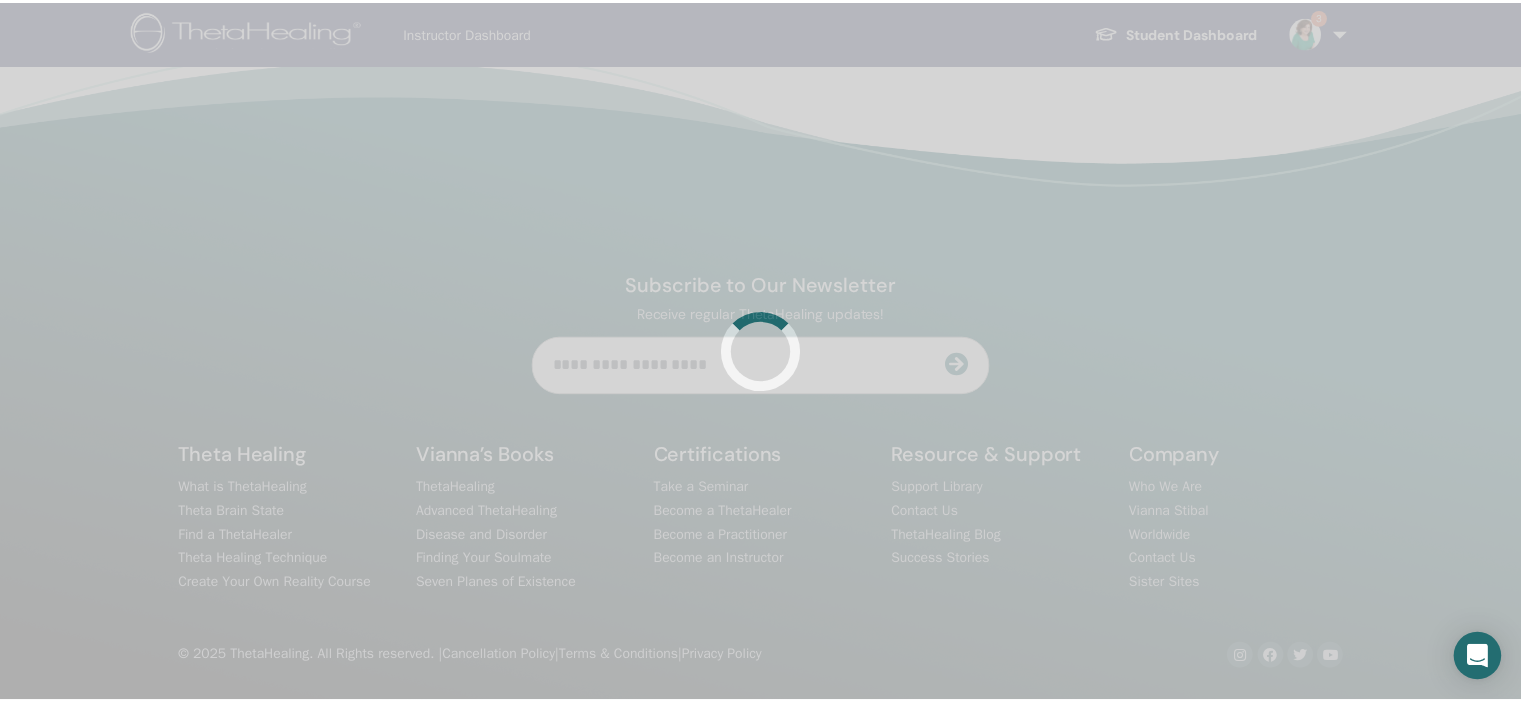 scroll, scrollTop: 0, scrollLeft: 0, axis: both 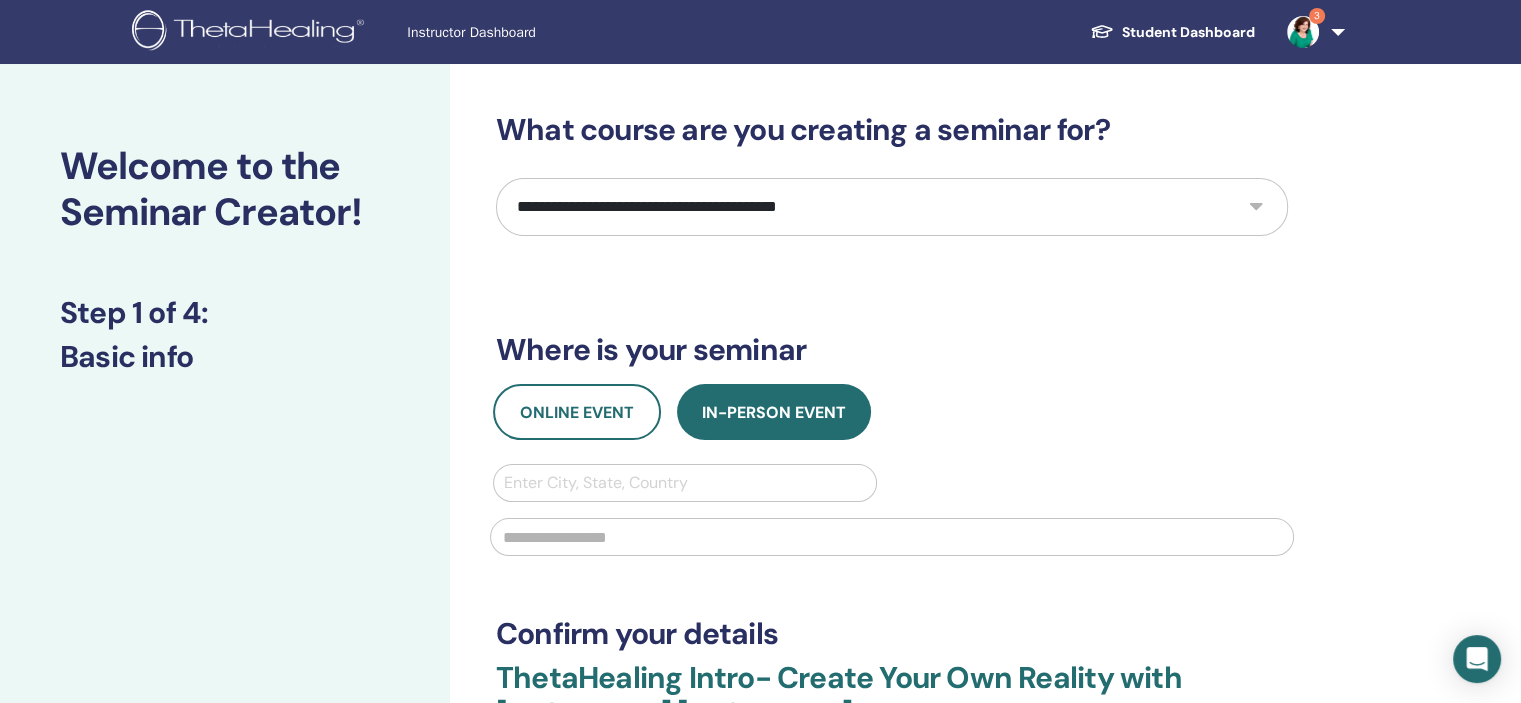 click on "**********" at bounding box center [892, 207] 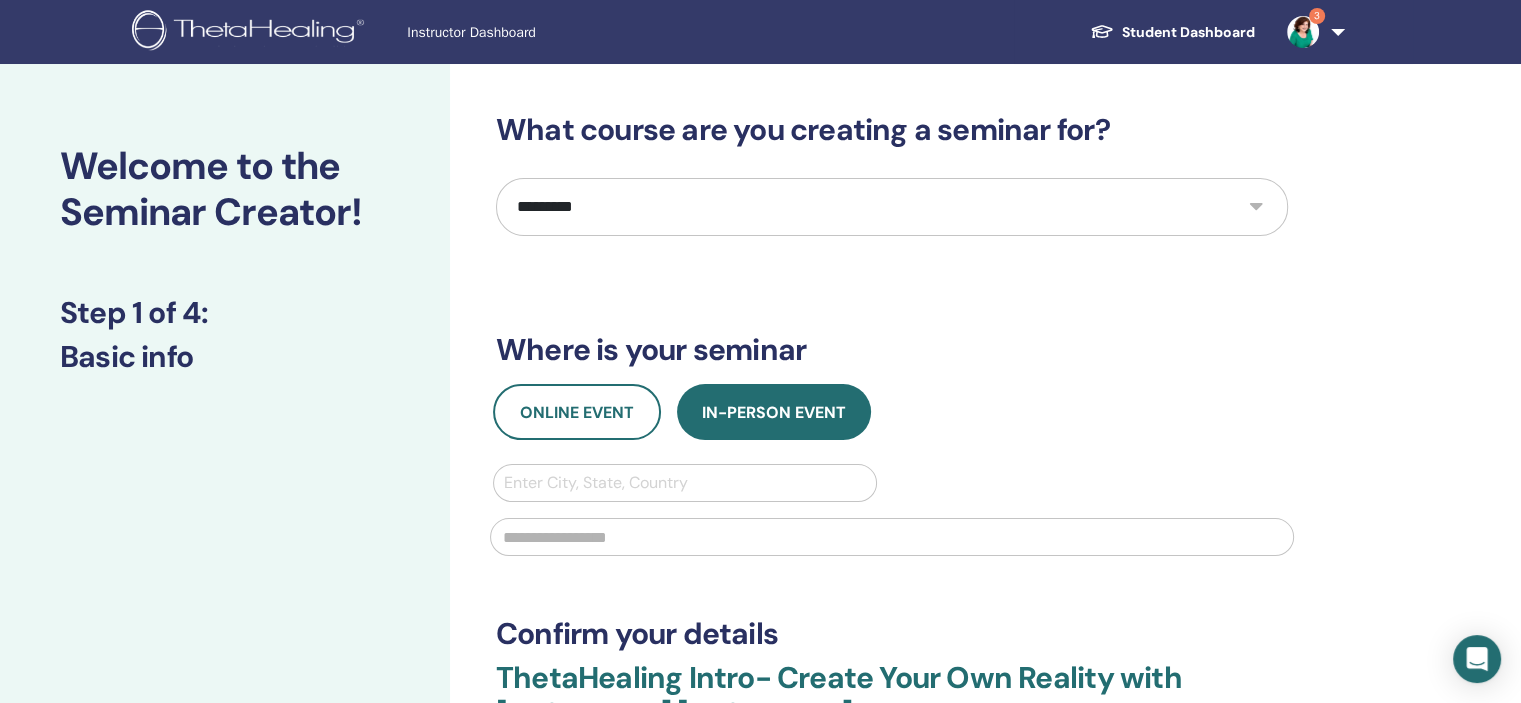 click on "**********" at bounding box center [892, 207] 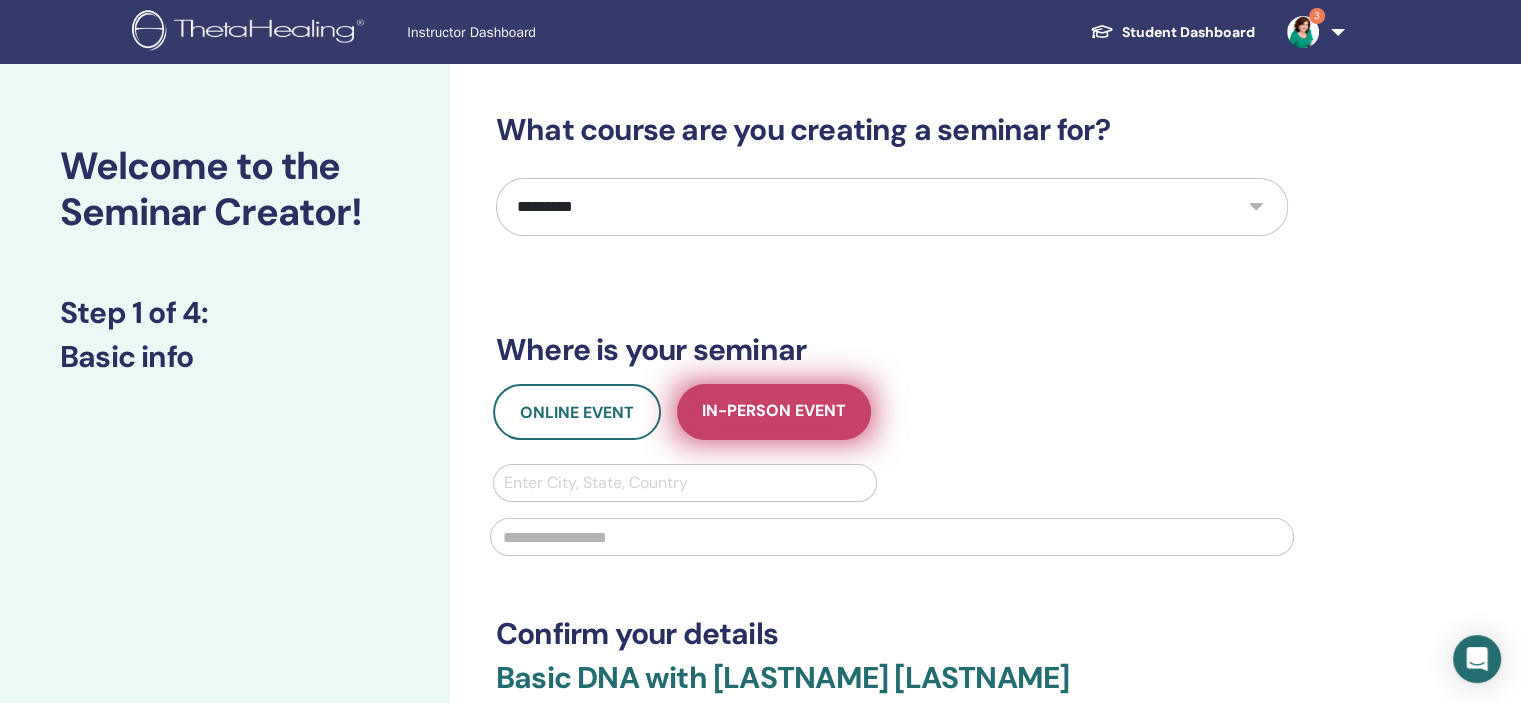 click on "In-Person Event" at bounding box center (774, 412) 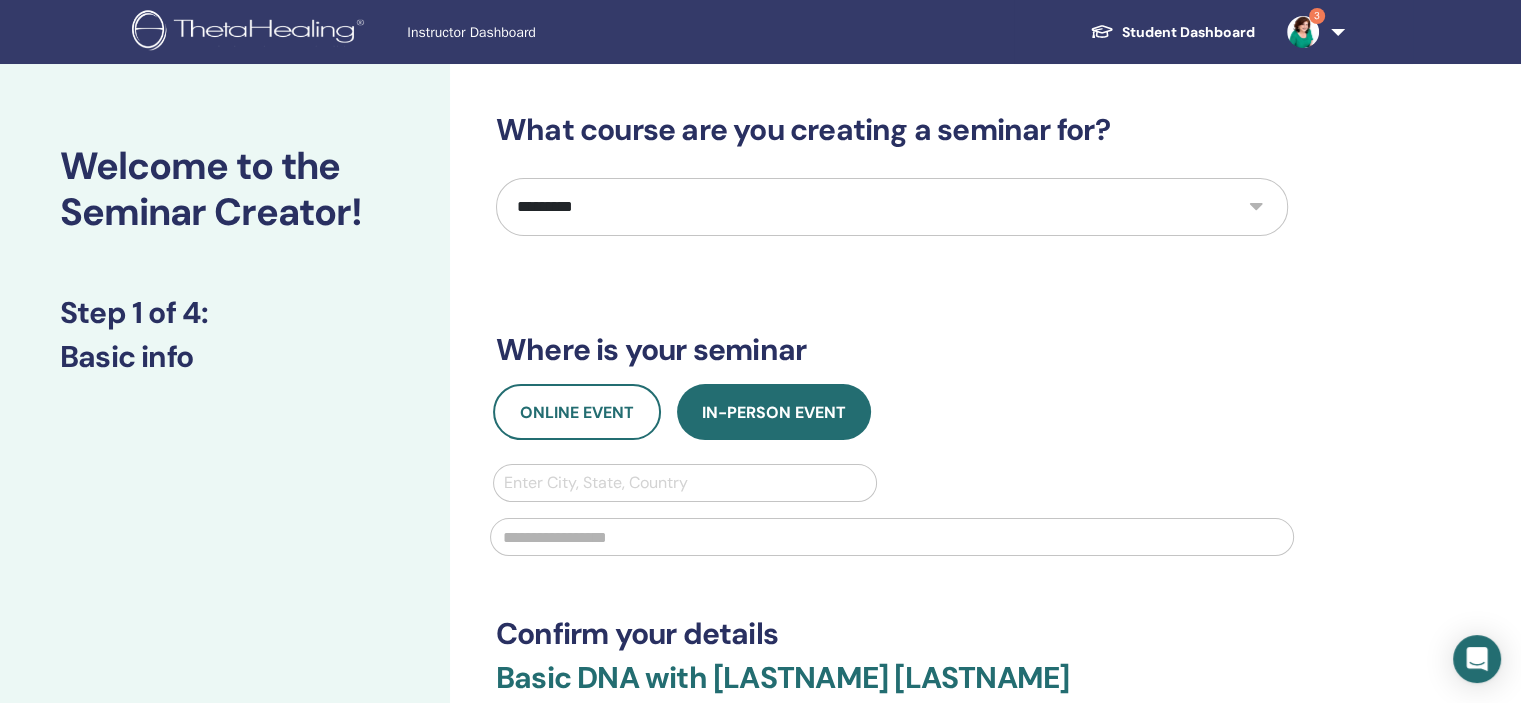 click at bounding box center [685, 483] 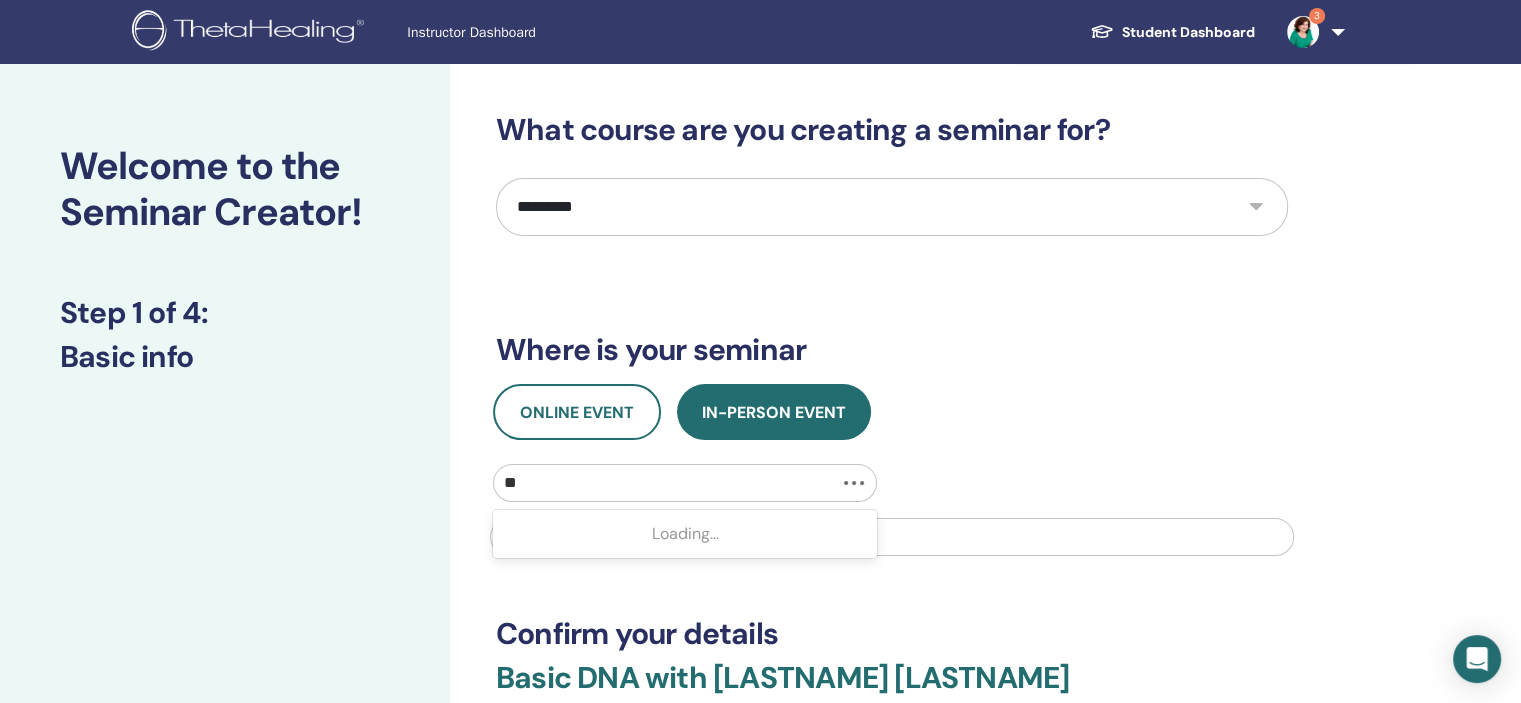 type on "***" 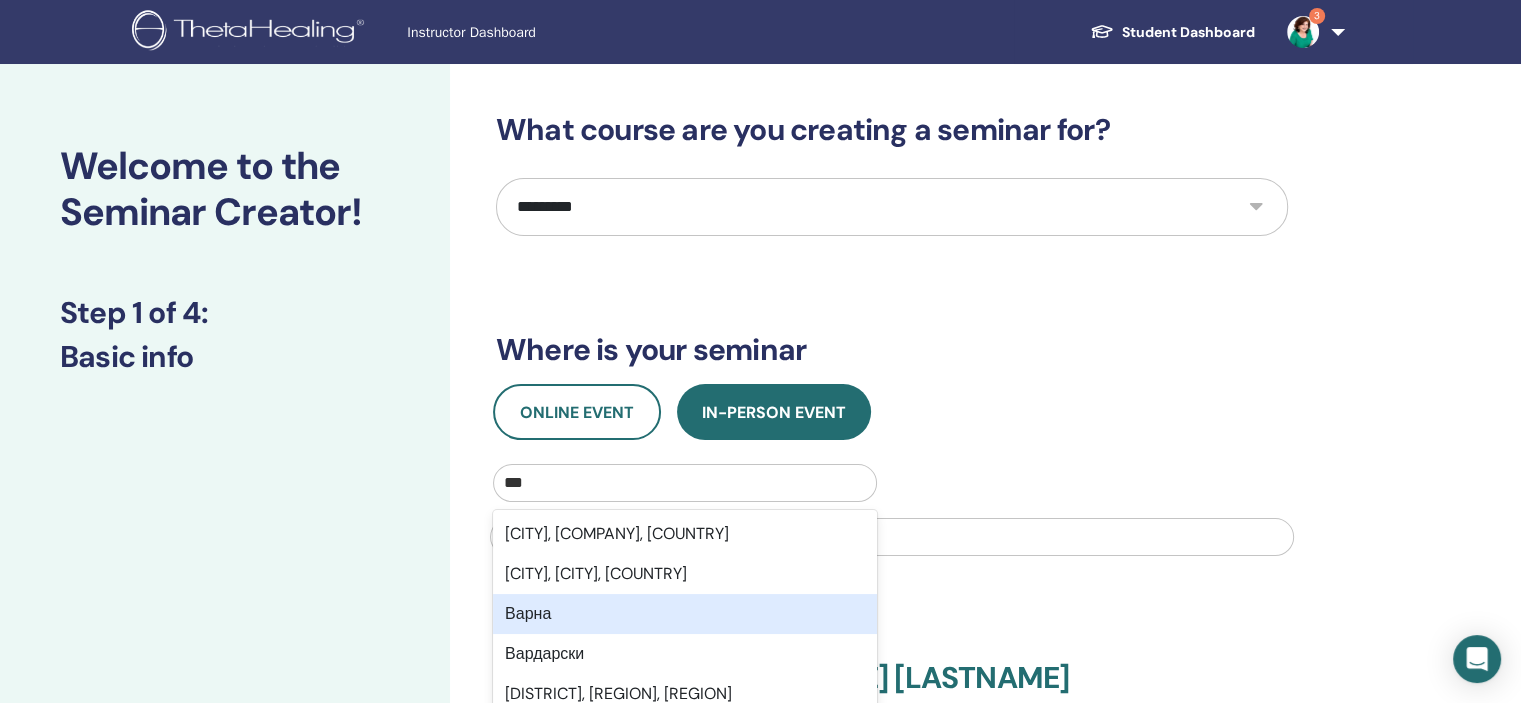 click on "Варна" at bounding box center [685, 614] 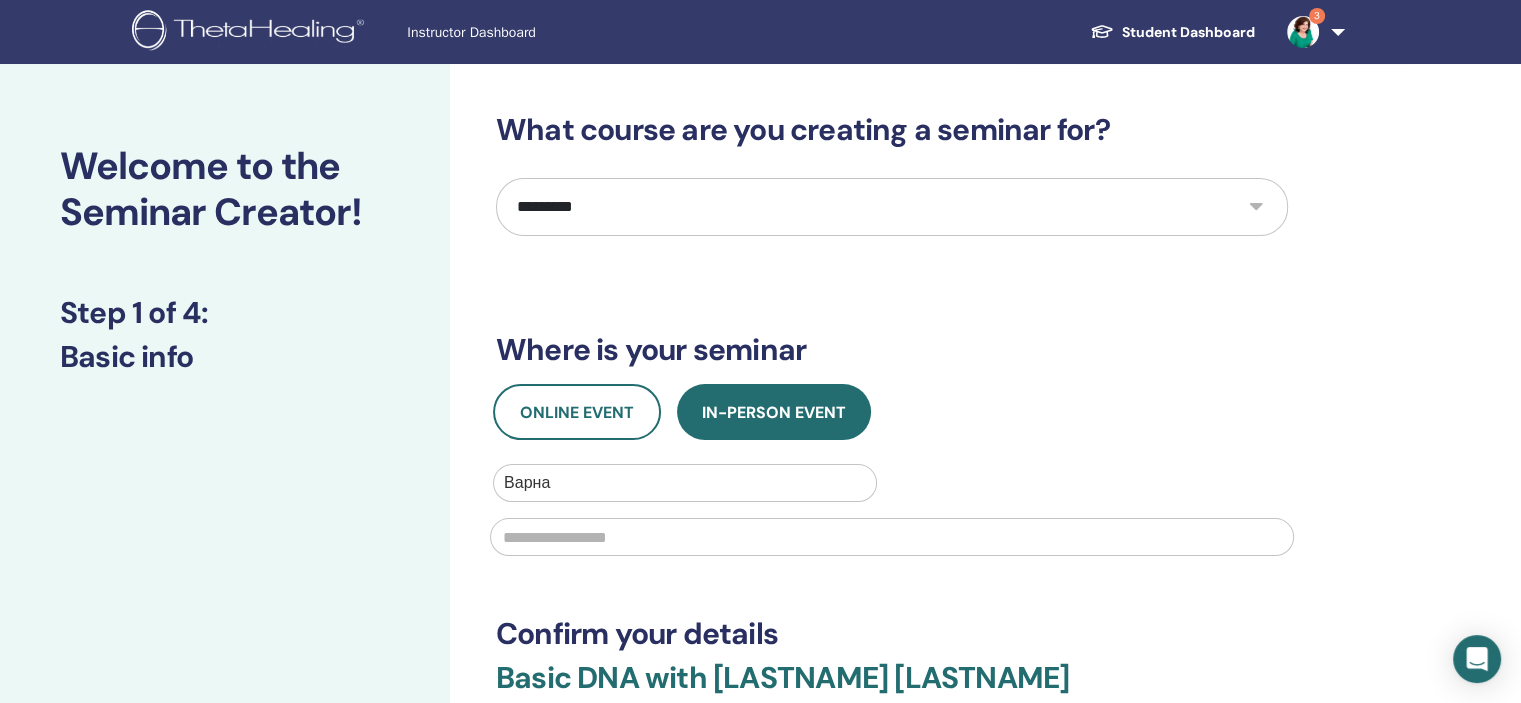 click at bounding box center [892, 537] 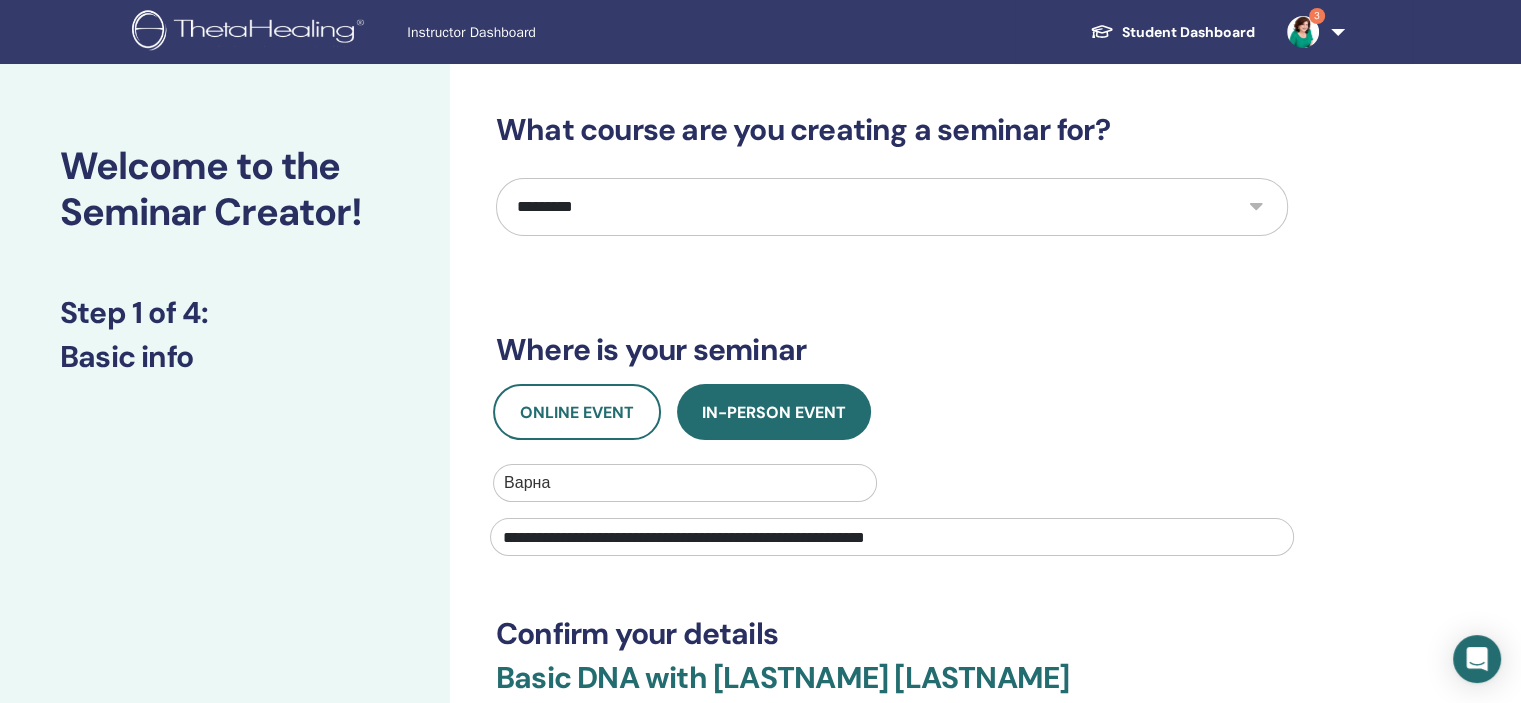 scroll, scrollTop: 310, scrollLeft: 0, axis: vertical 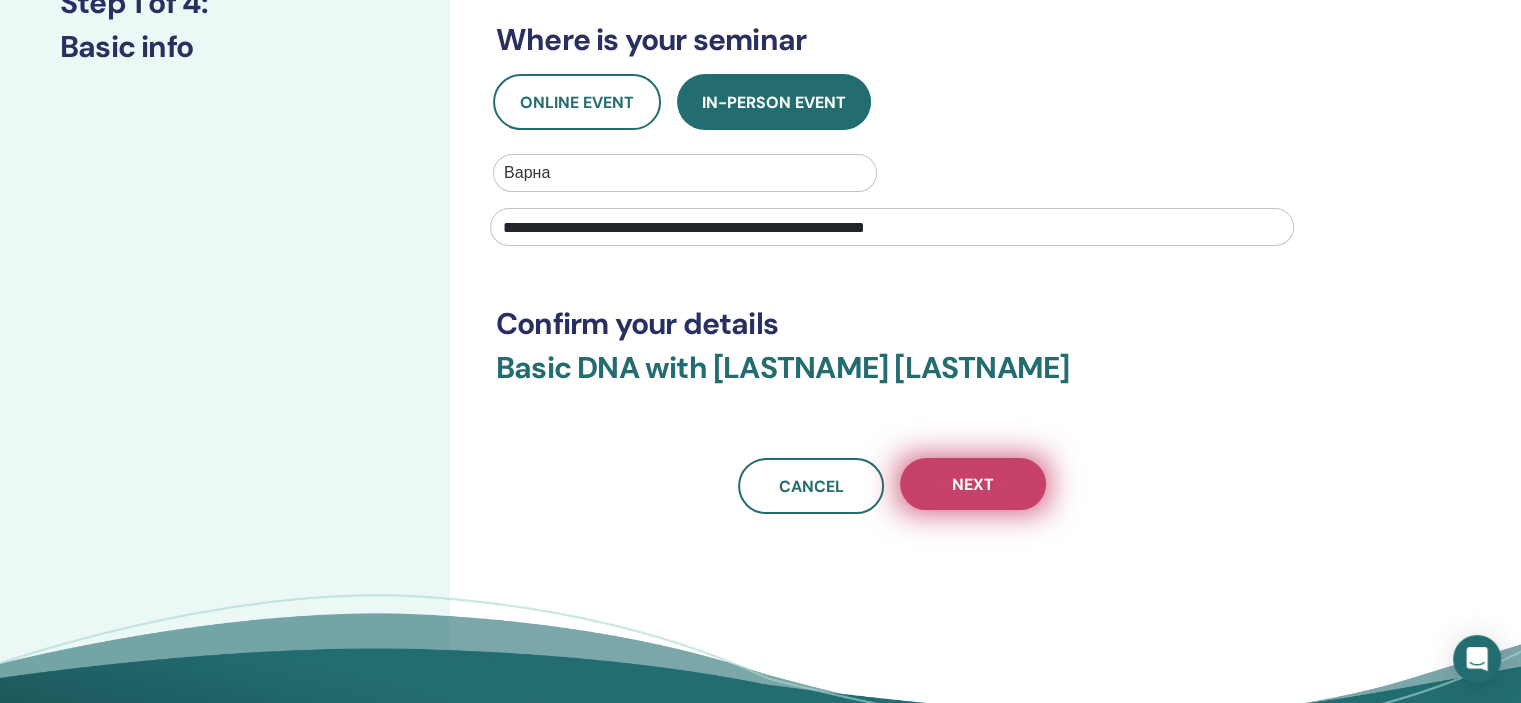 type on "**********" 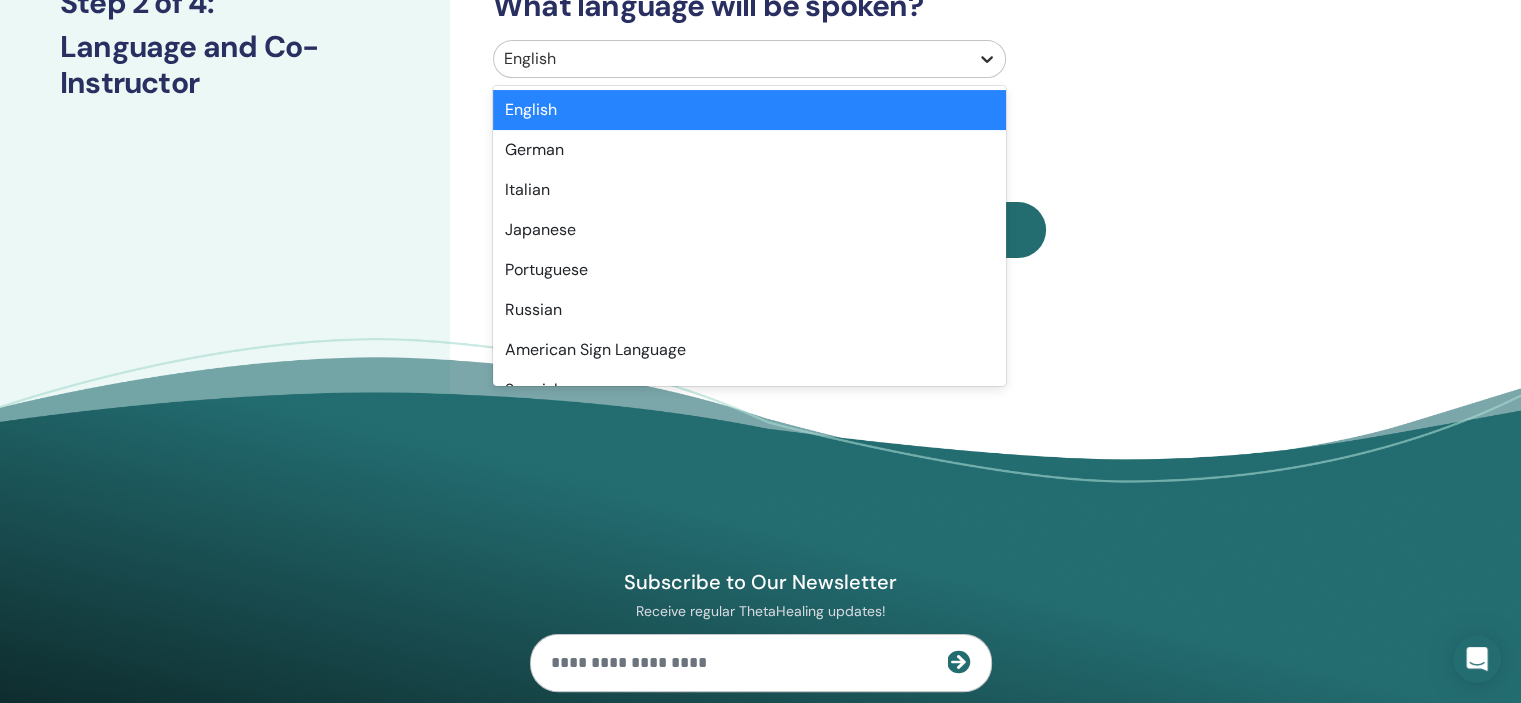 click 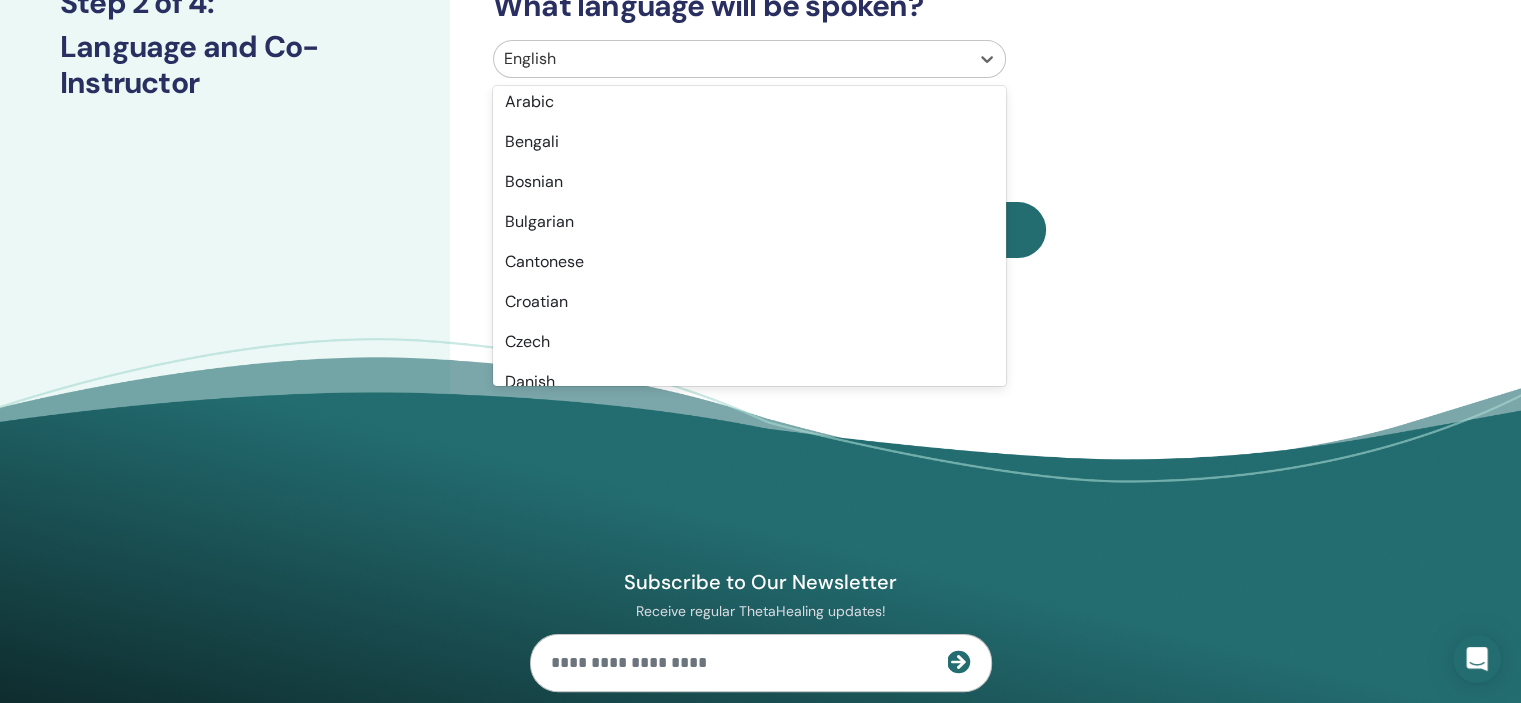 scroll, scrollTop: 345, scrollLeft: 0, axis: vertical 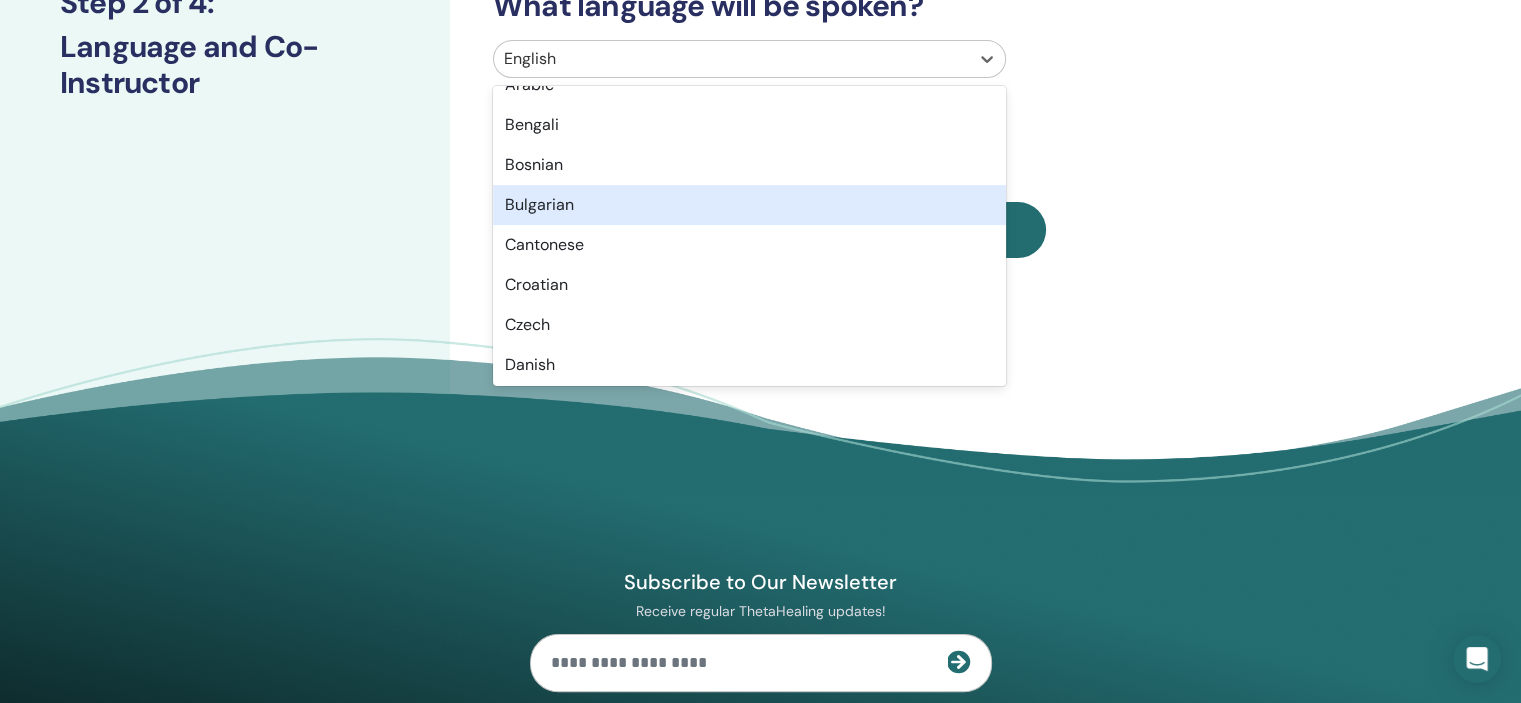 click on "Bulgarian" at bounding box center (749, 205) 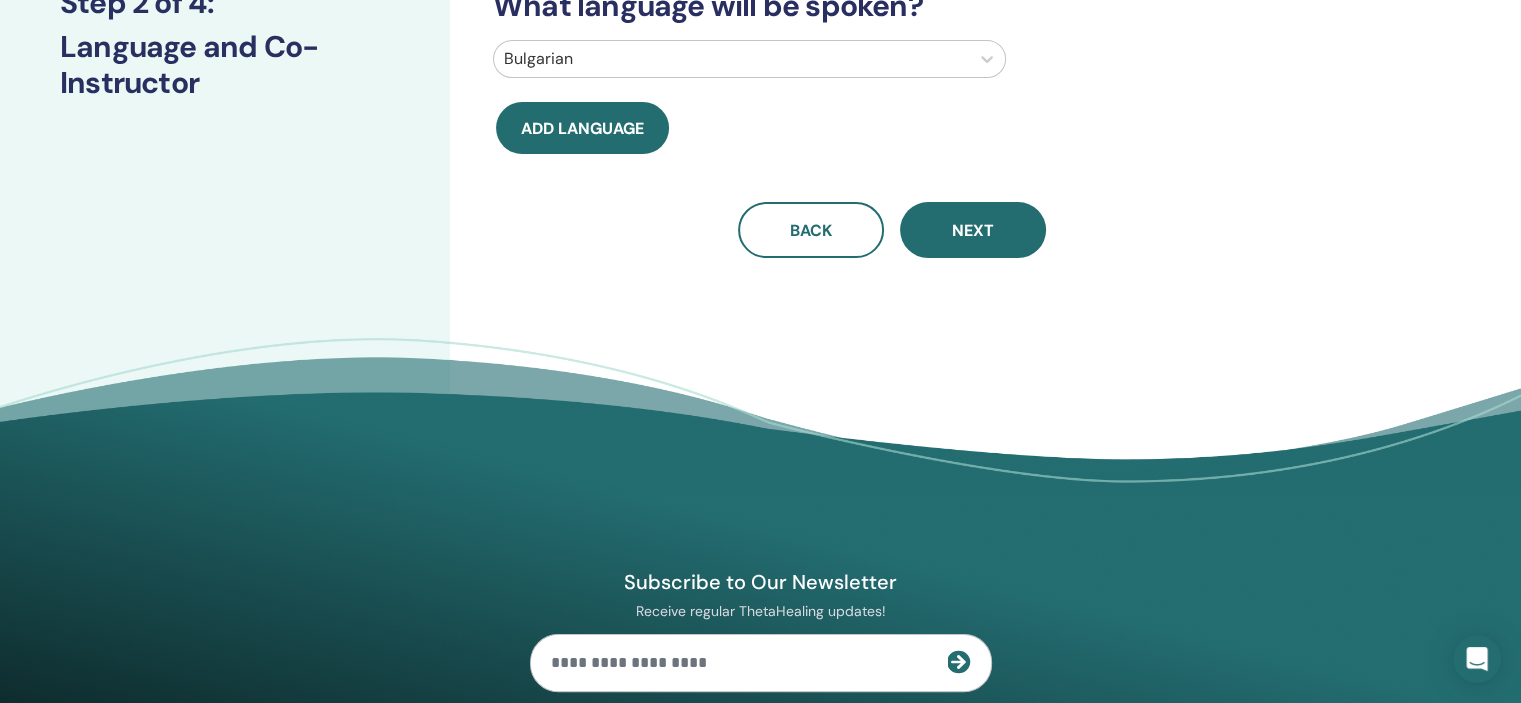 scroll, scrollTop: 0, scrollLeft: 0, axis: both 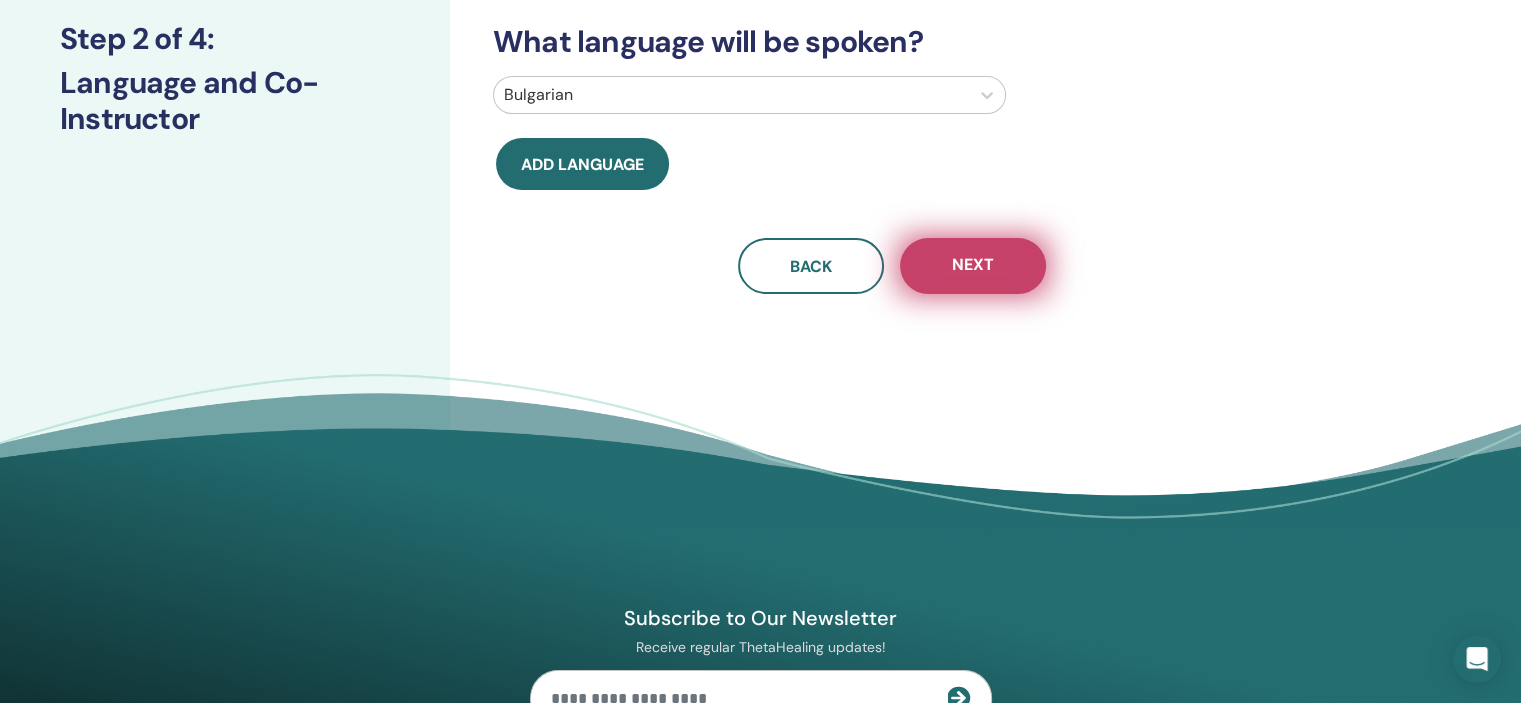 click on "Next" at bounding box center (973, 266) 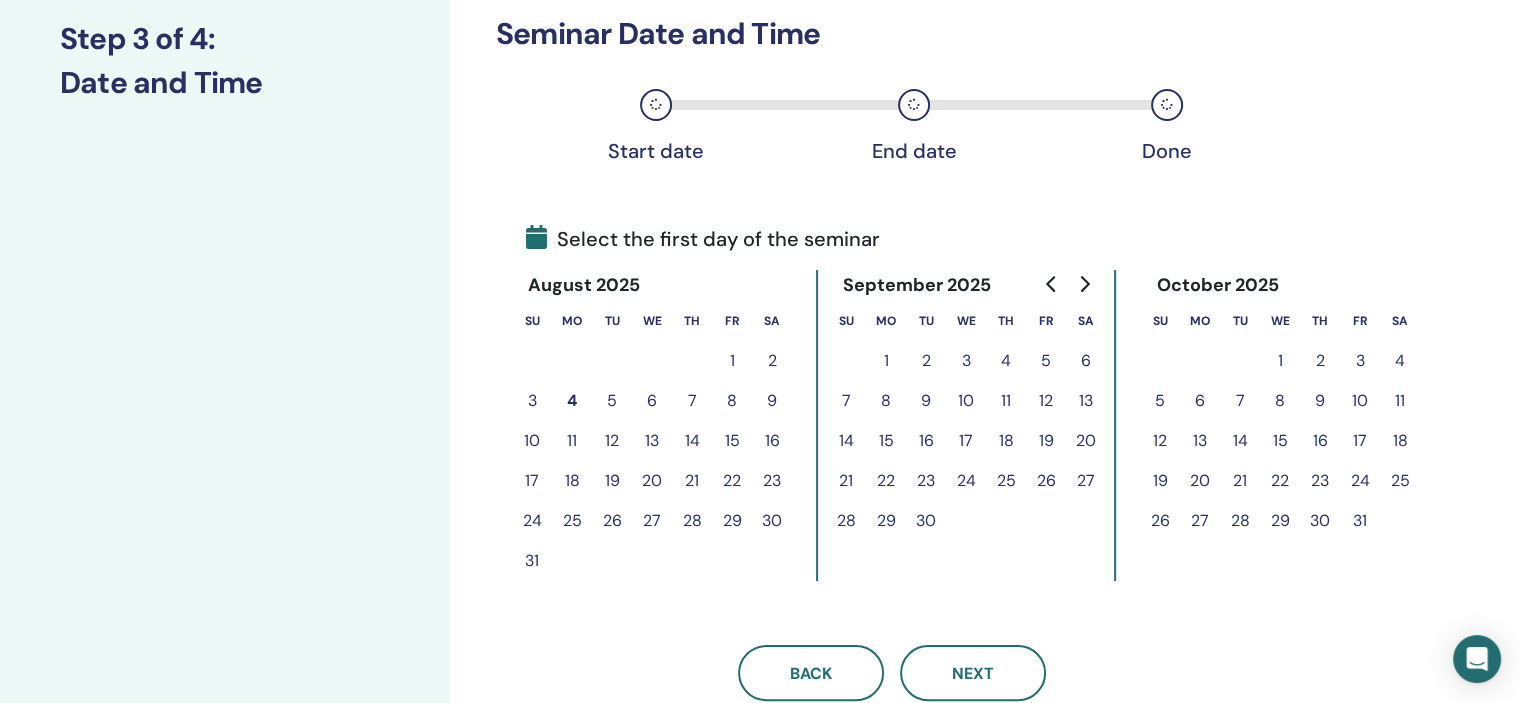 click on "17" at bounding box center [1360, 441] 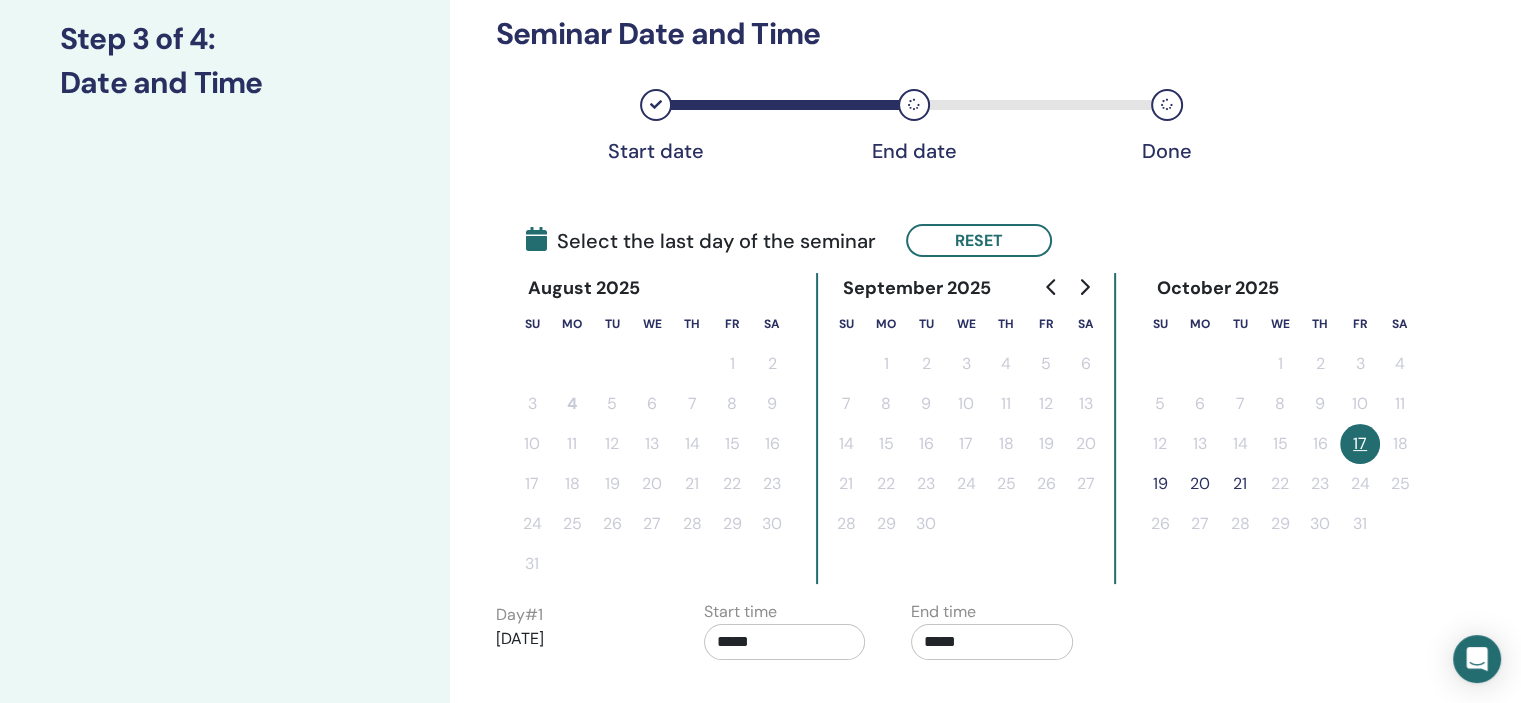 click on "19" at bounding box center [1160, 484] 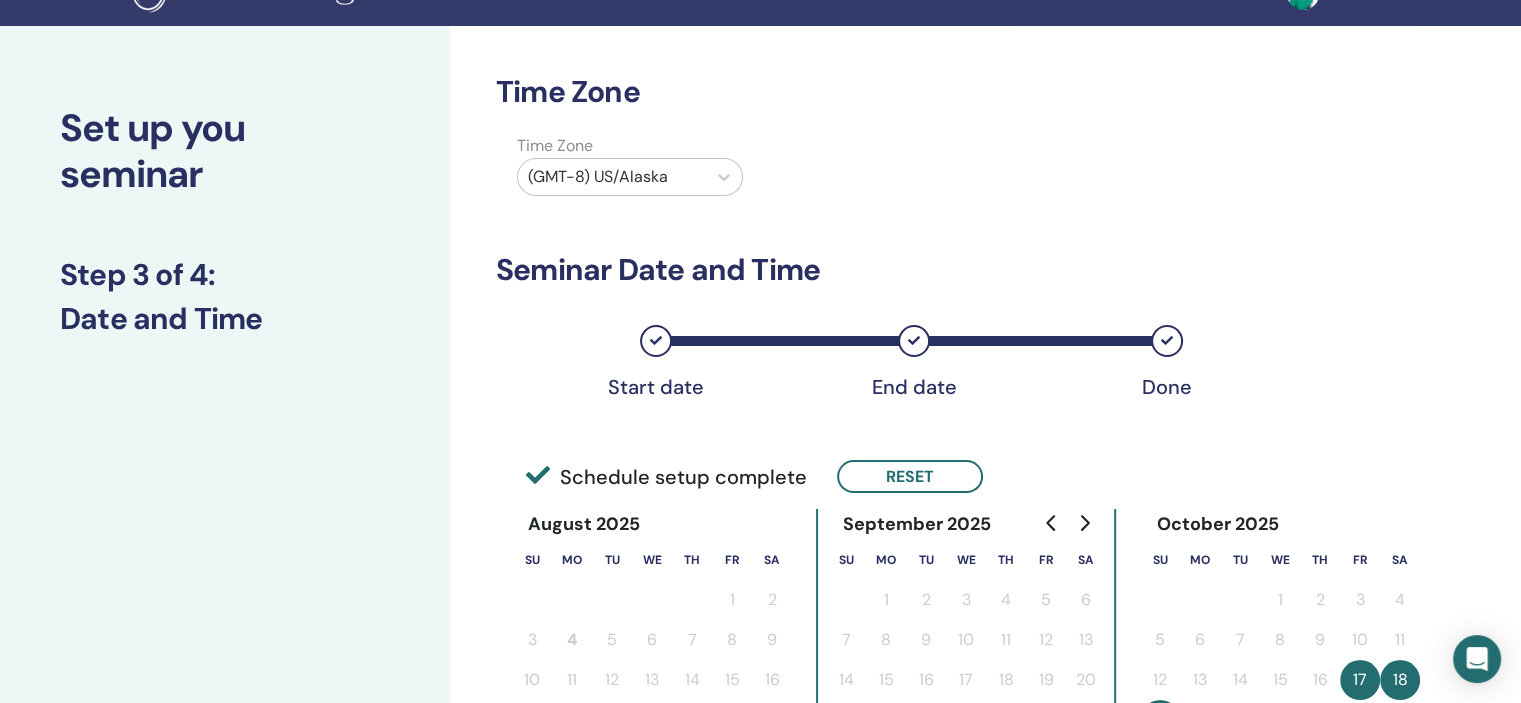 scroll, scrollTop: 0, scrollLeft: 0, axis: both 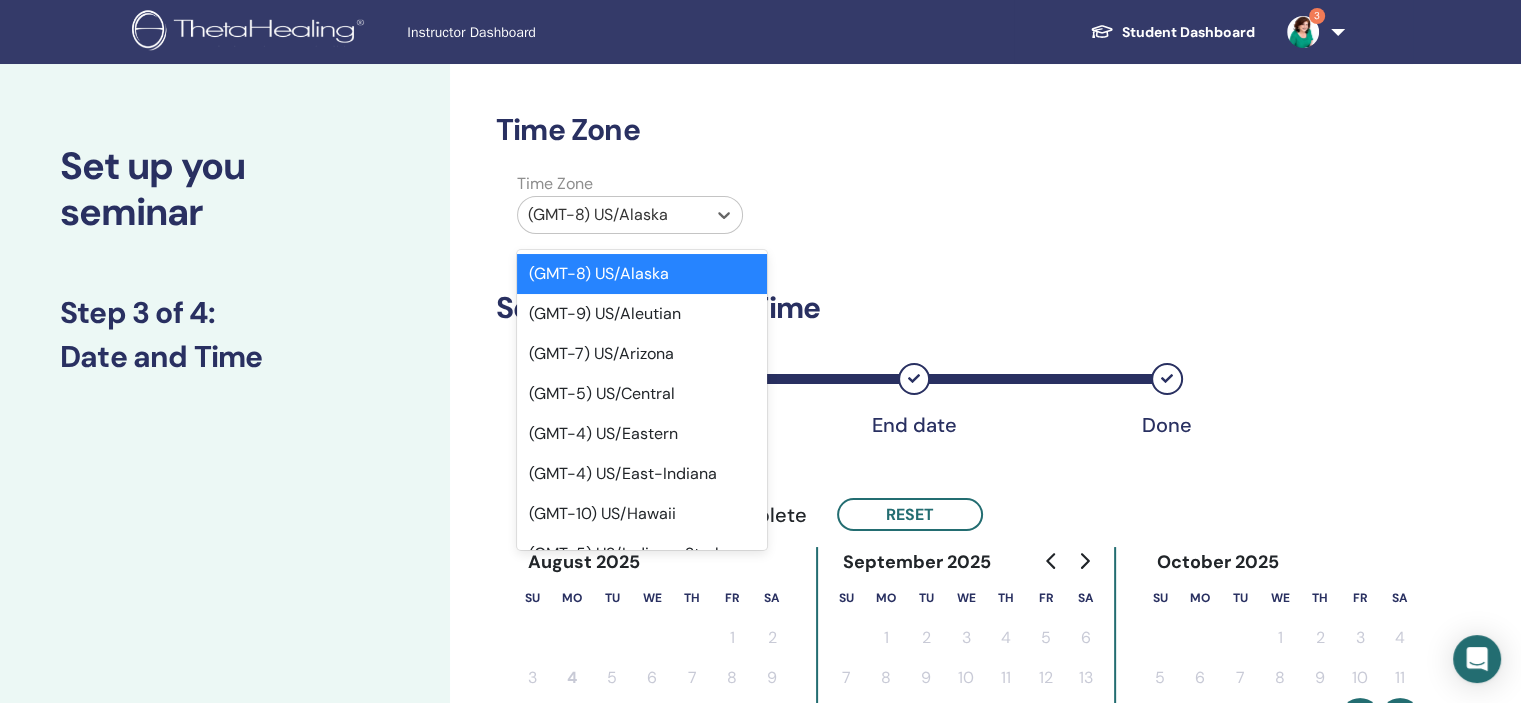 click at bounding box center (612, 215) 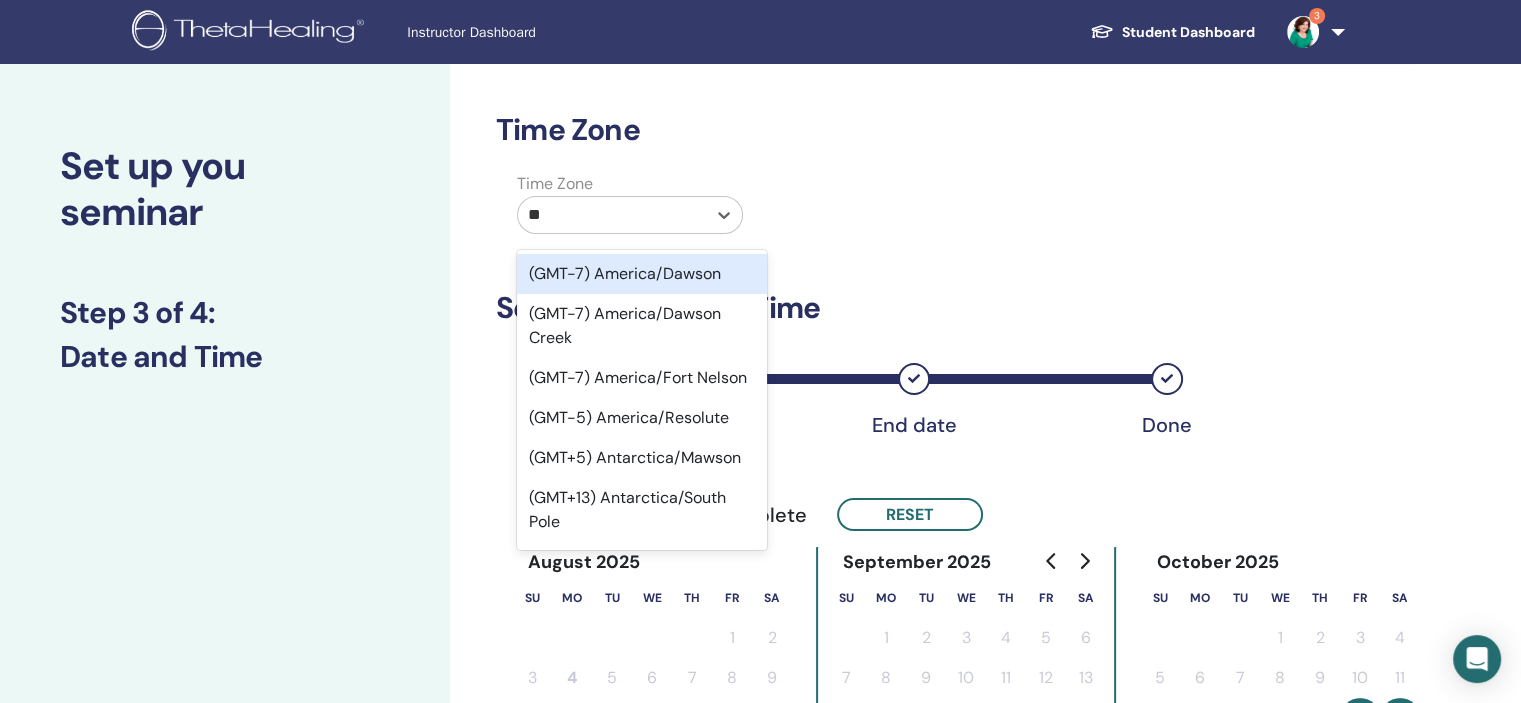 type on "***" 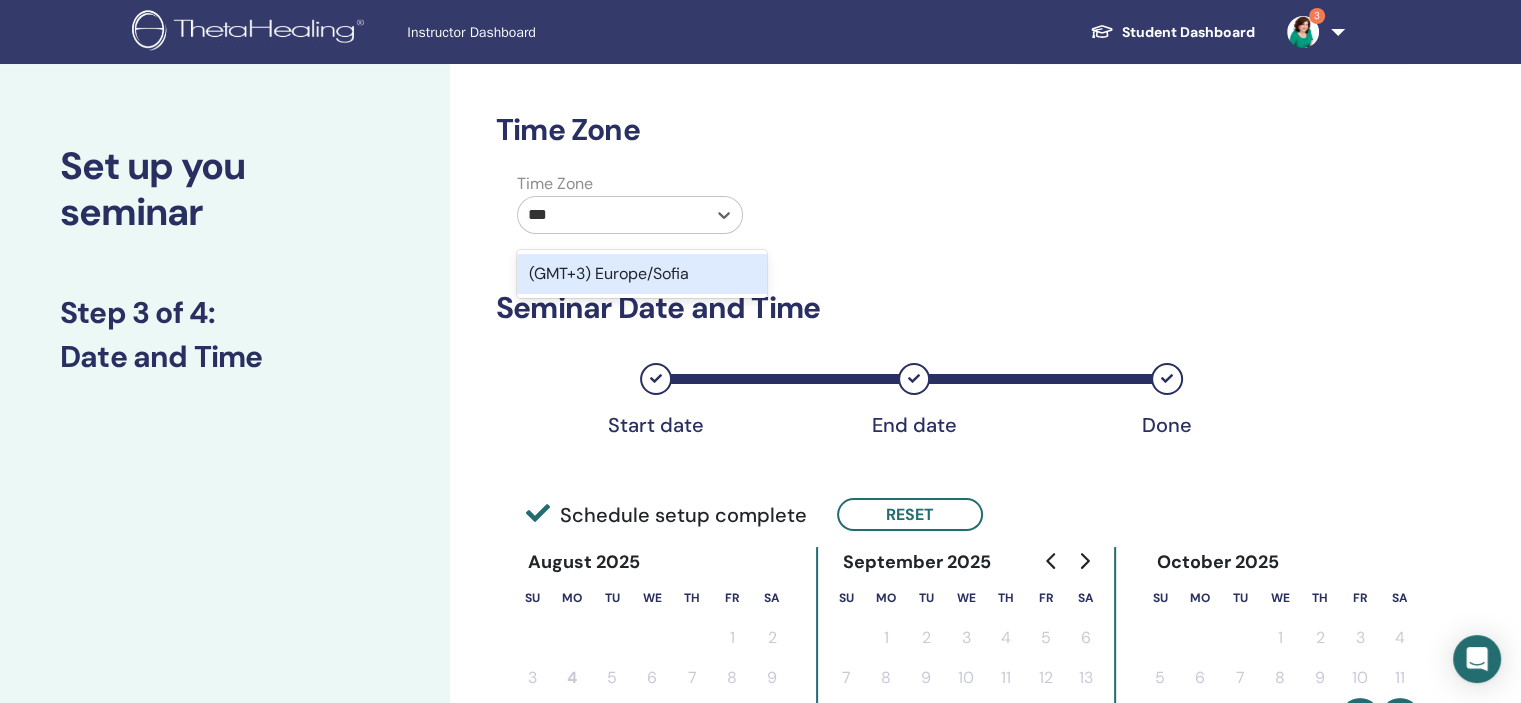type 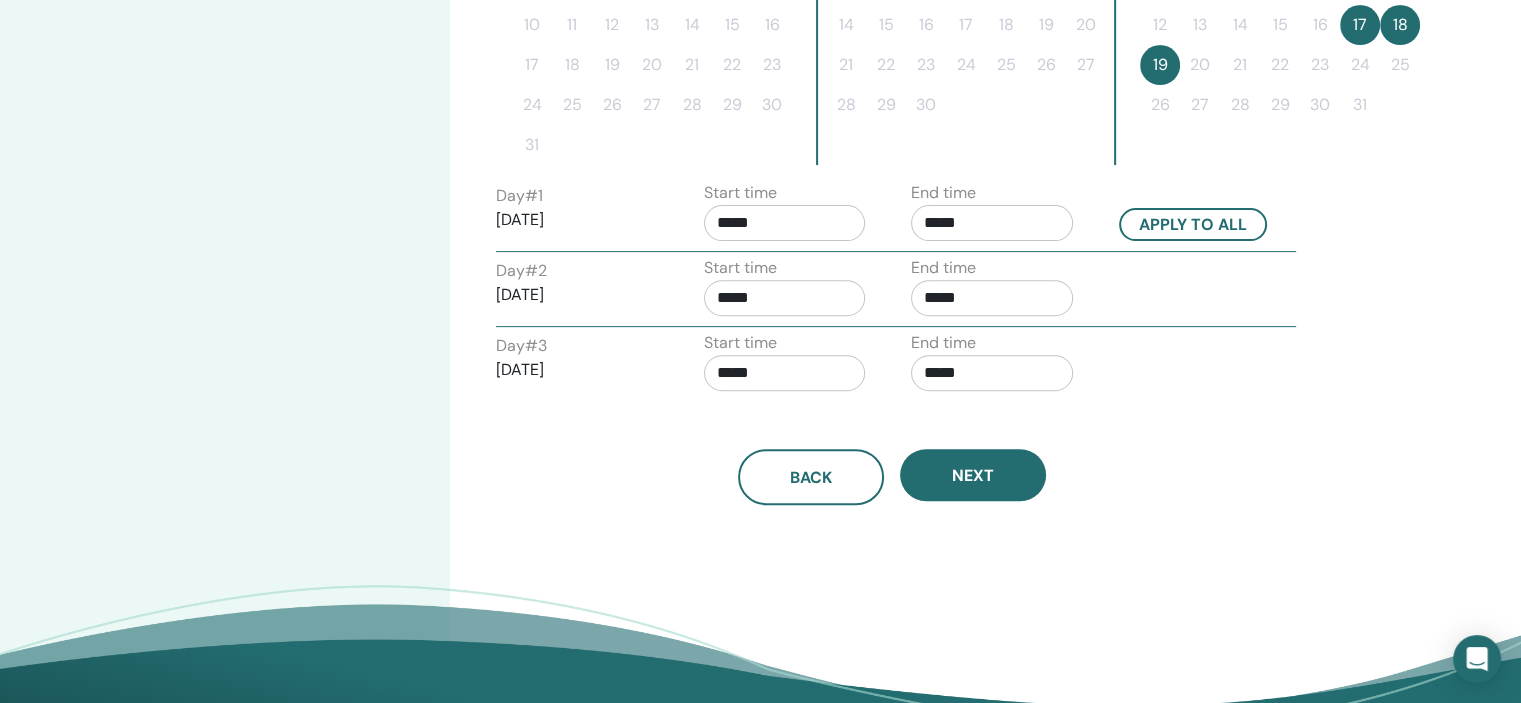 scroll, scrollTop: 698, scrollLeft: 0, axis: vertical 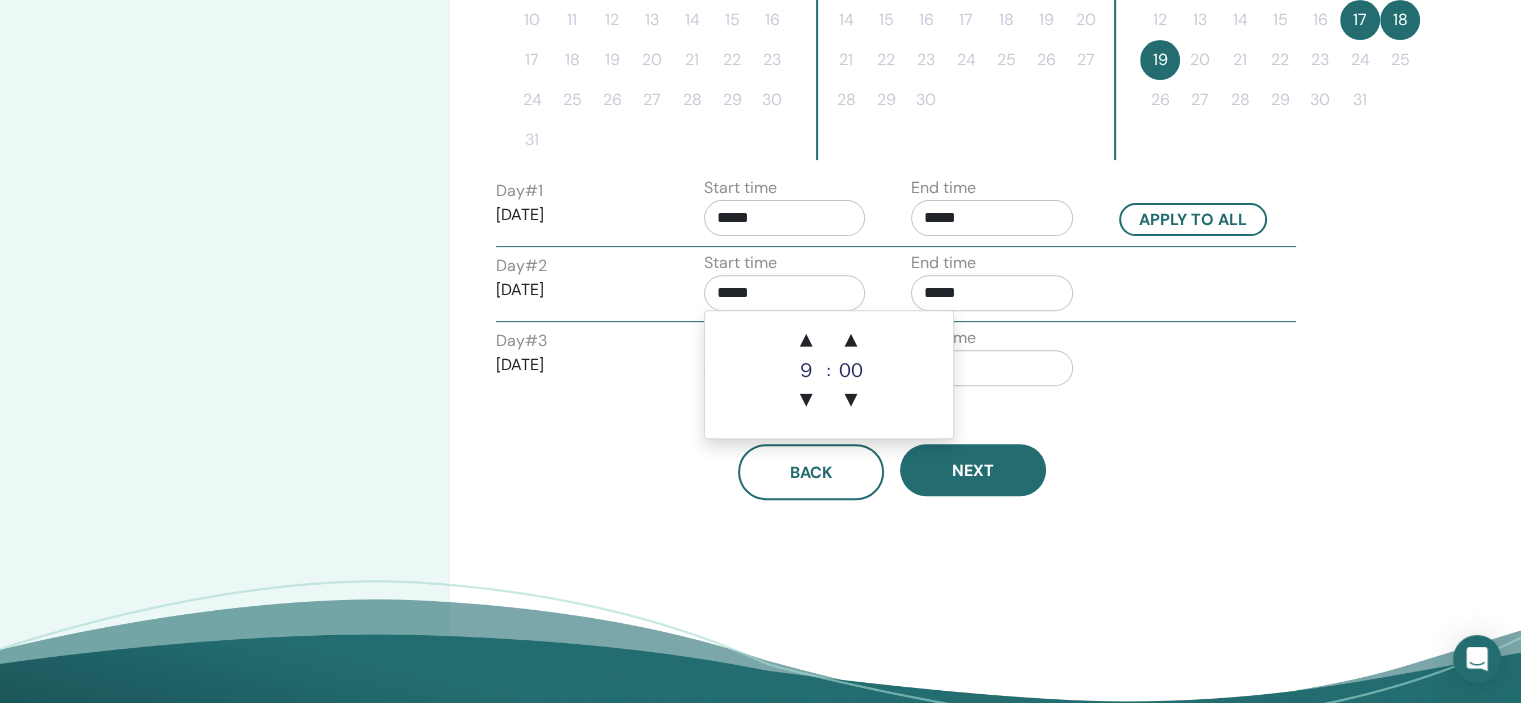 click on "*****" at bounding box center [785, 293] 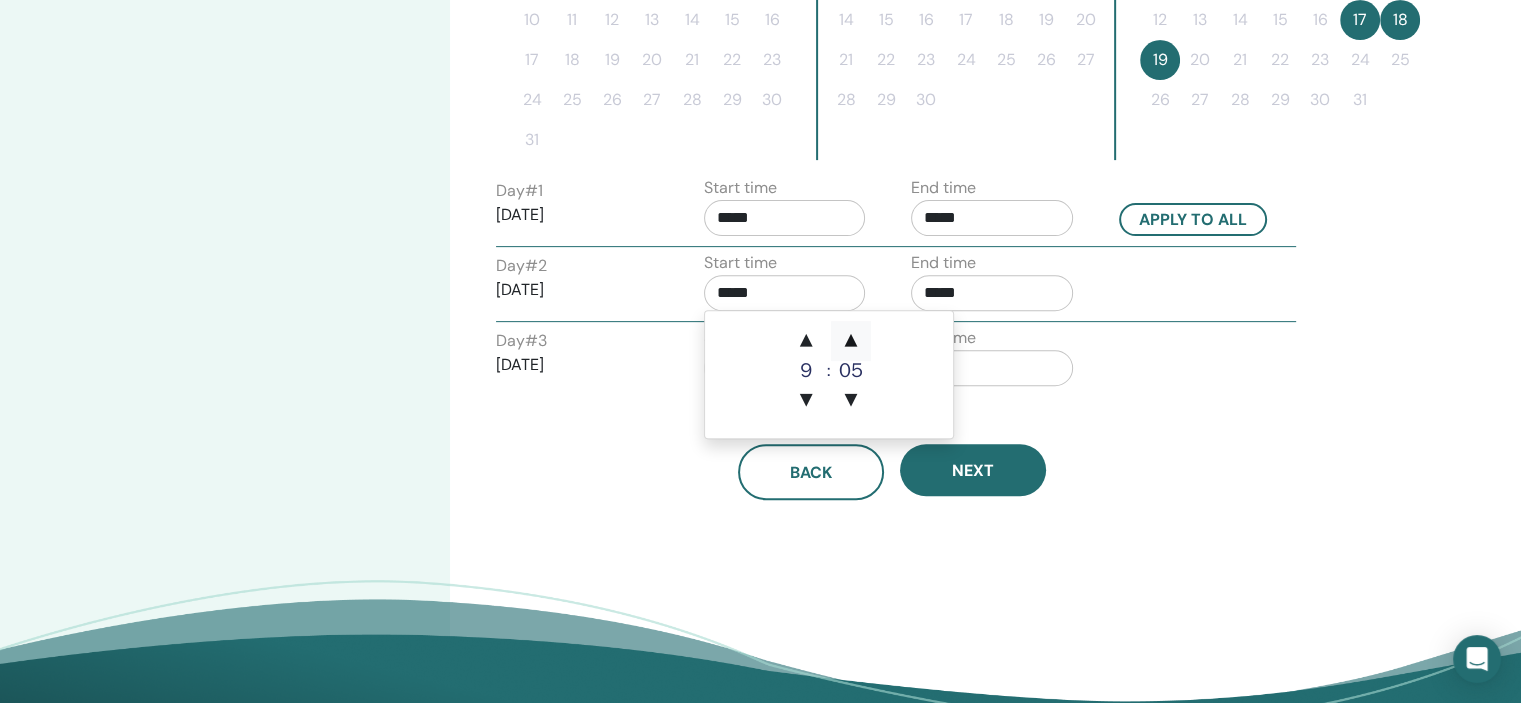 click on "▲" at bounding box center [851, 341] 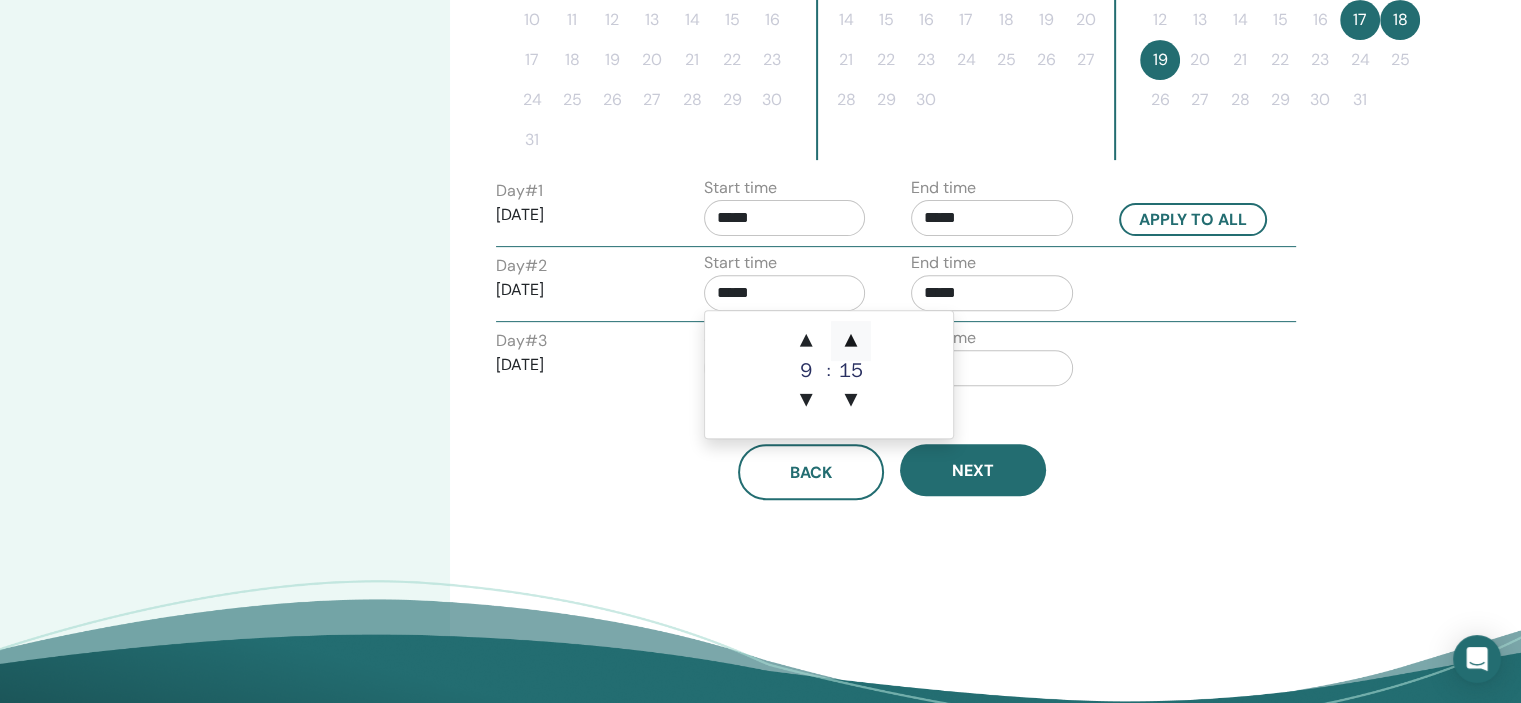 click on "▲" at bounding box center [851, 341] 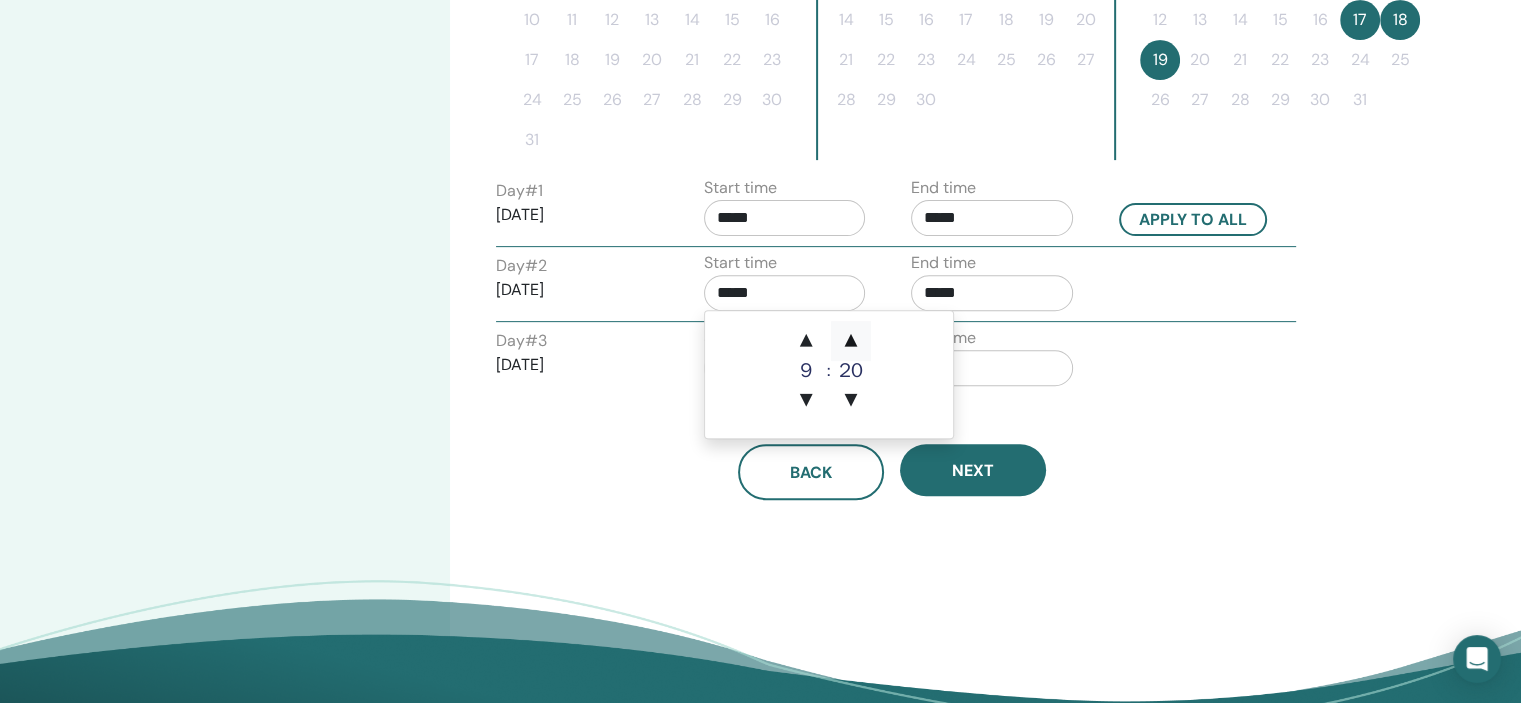 click on "▲" at bounding box center (851, 341) 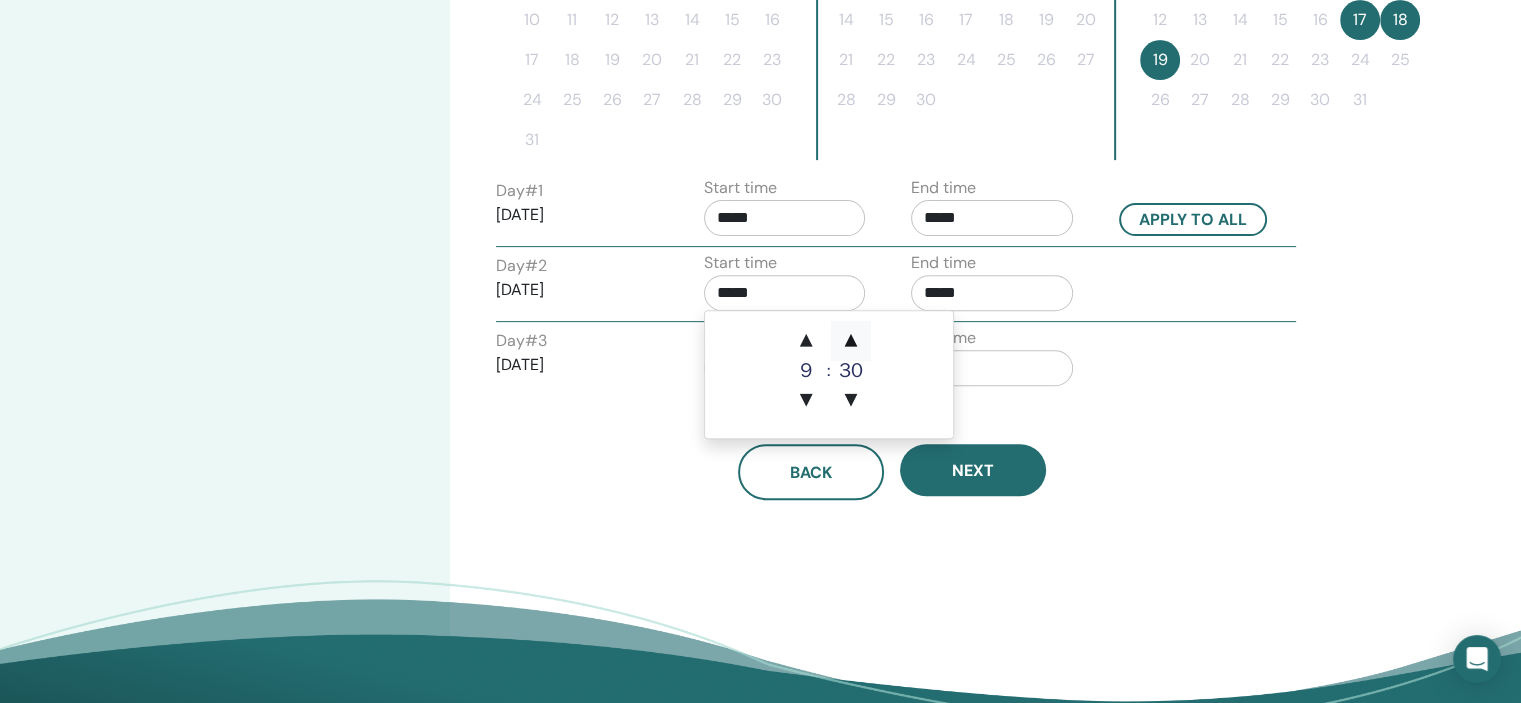 click on "▲" at bounding box center (851, 341) 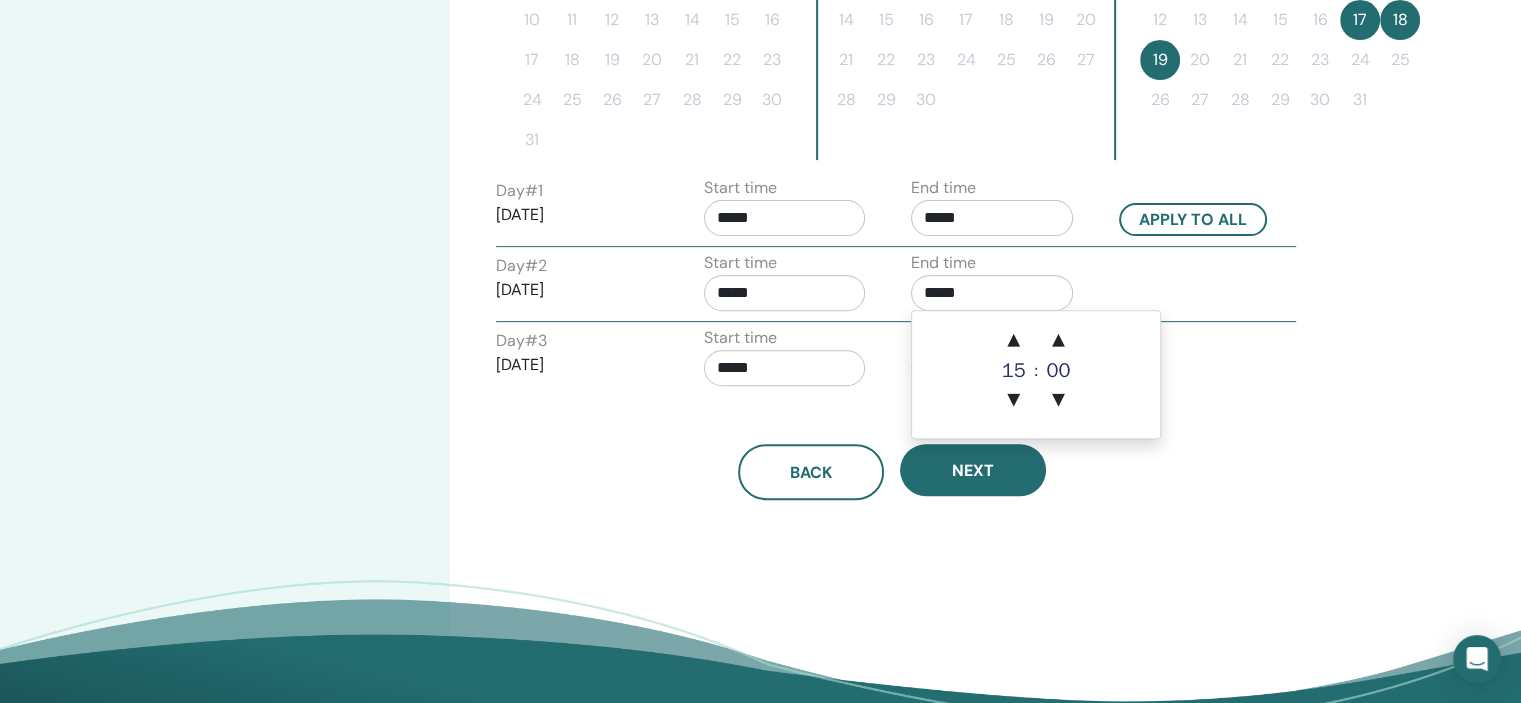 click on "*****" at bounding box center (992, 293) 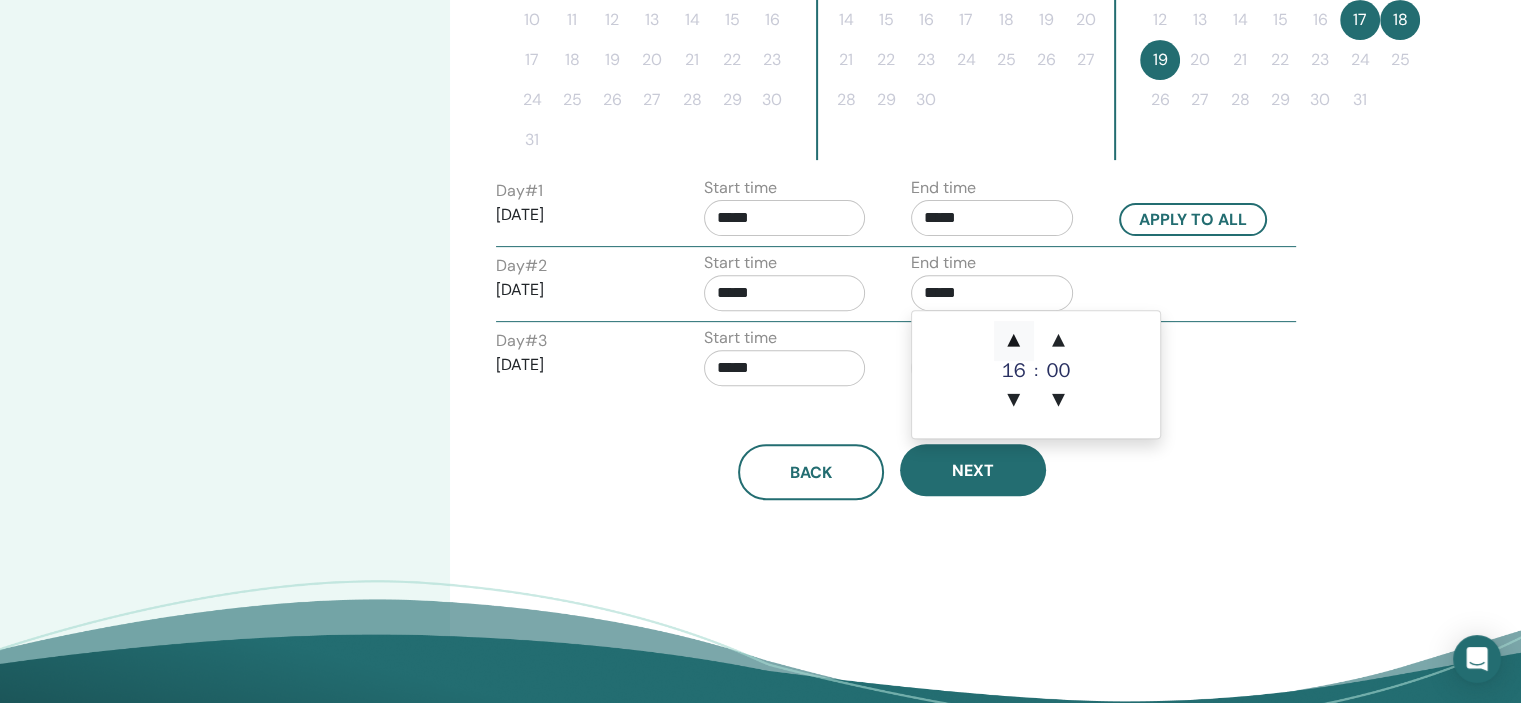 click on "▲" at bounding box center [1014, 341] 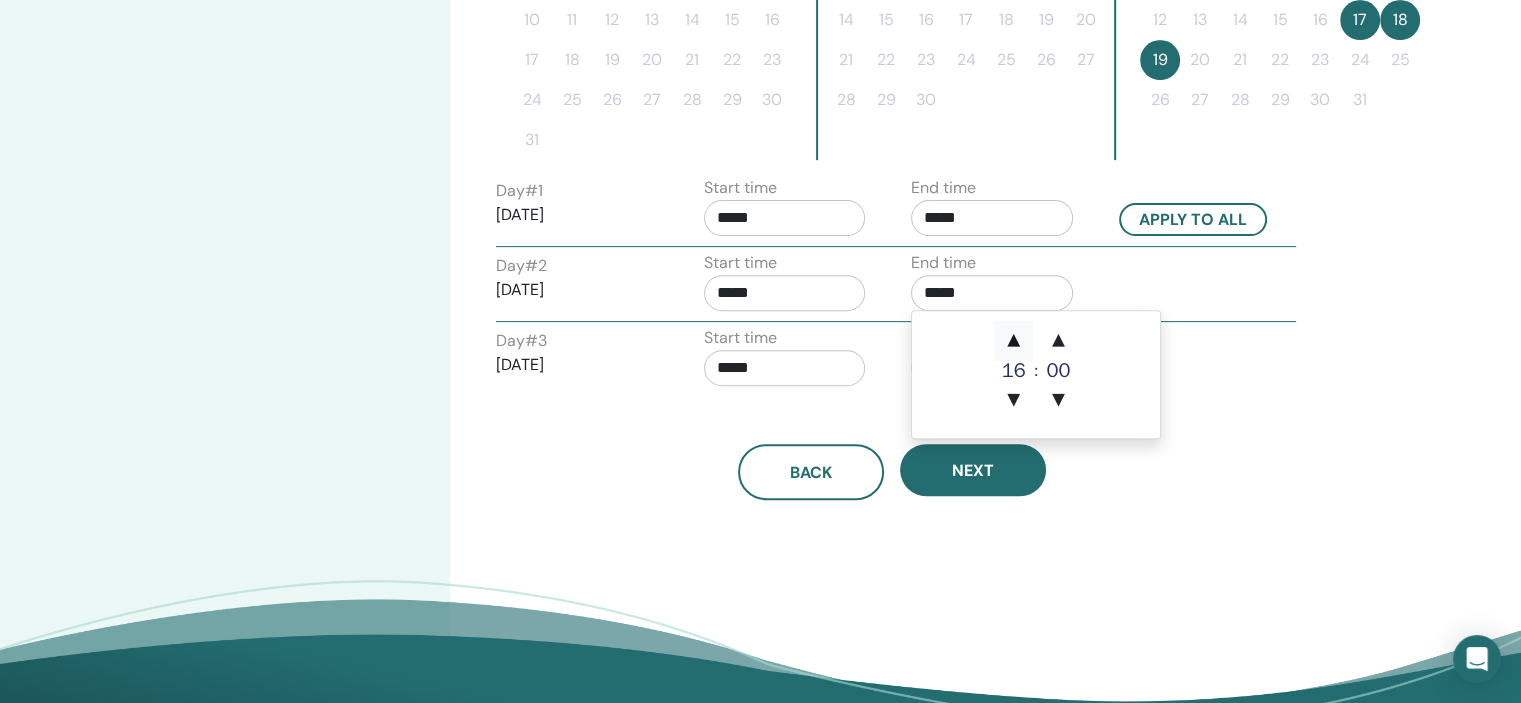 type on "*****" 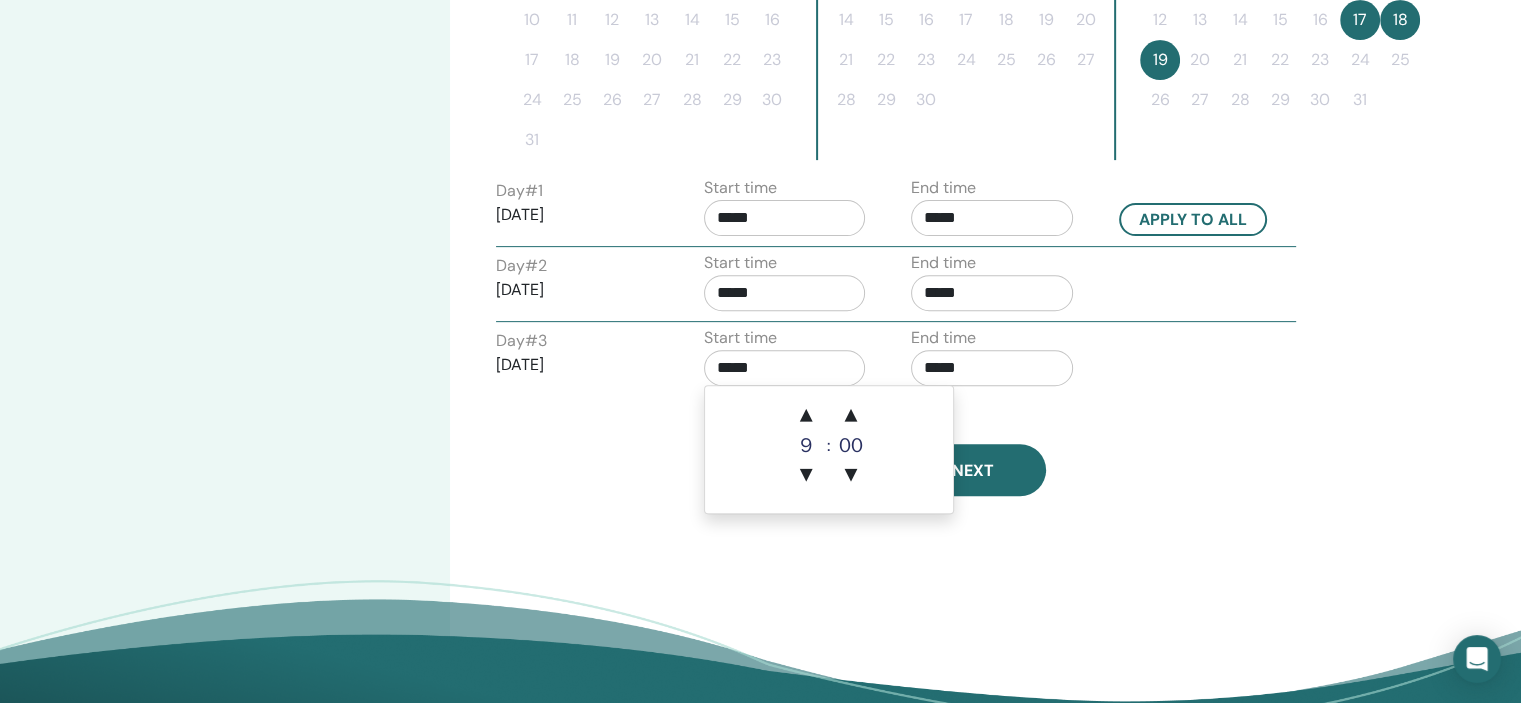 click on "*****" at bounding box center (785, 368) 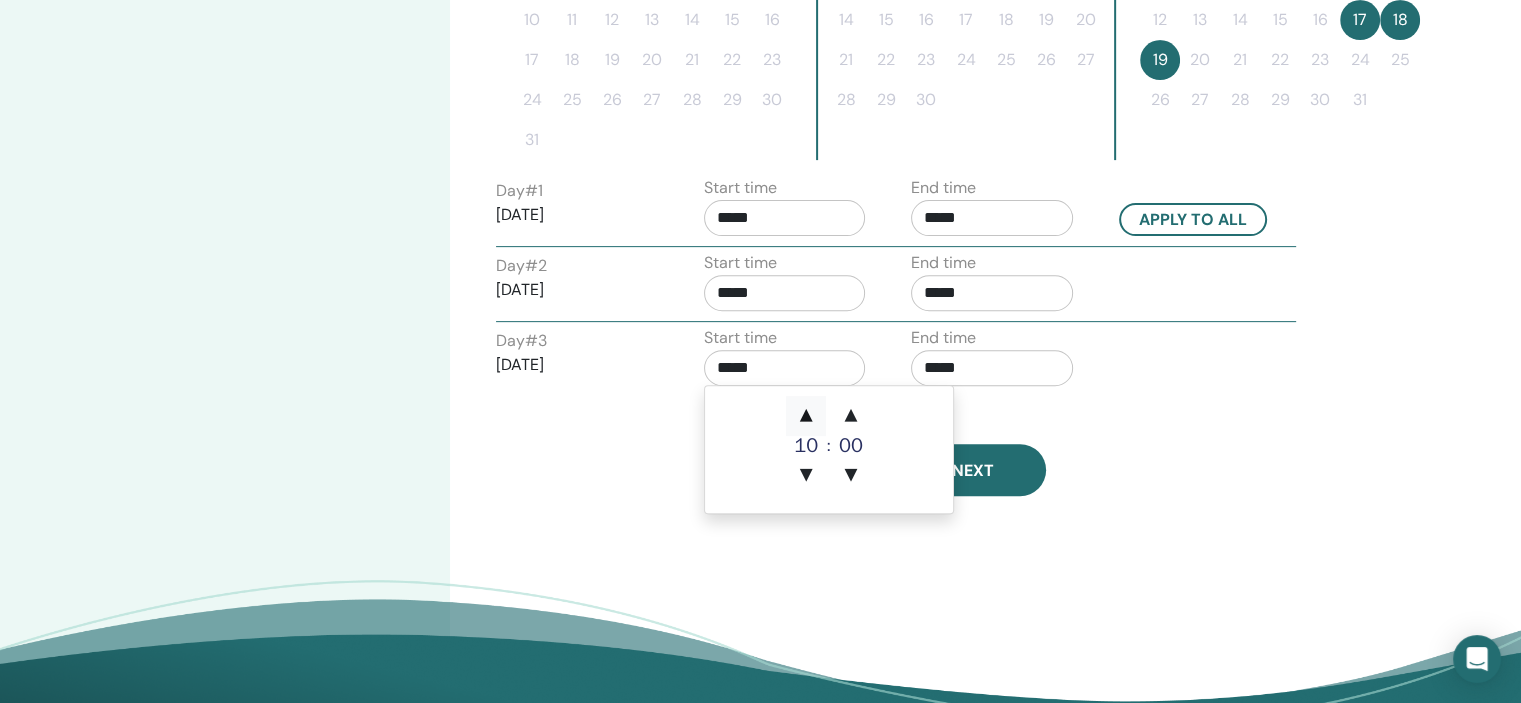 click on "▲" at bounding box center (806, 416) 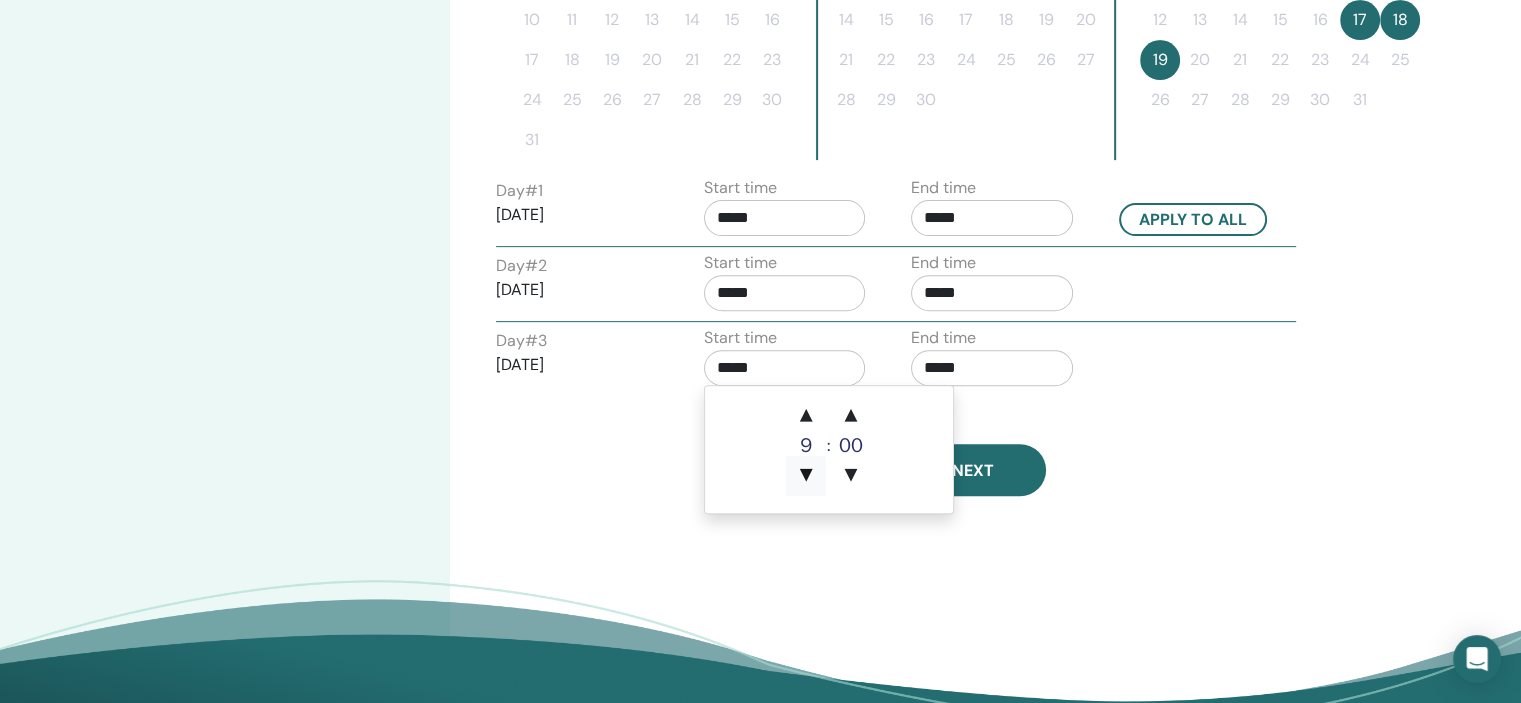 click on "▼" at bounding box center (806, 476) 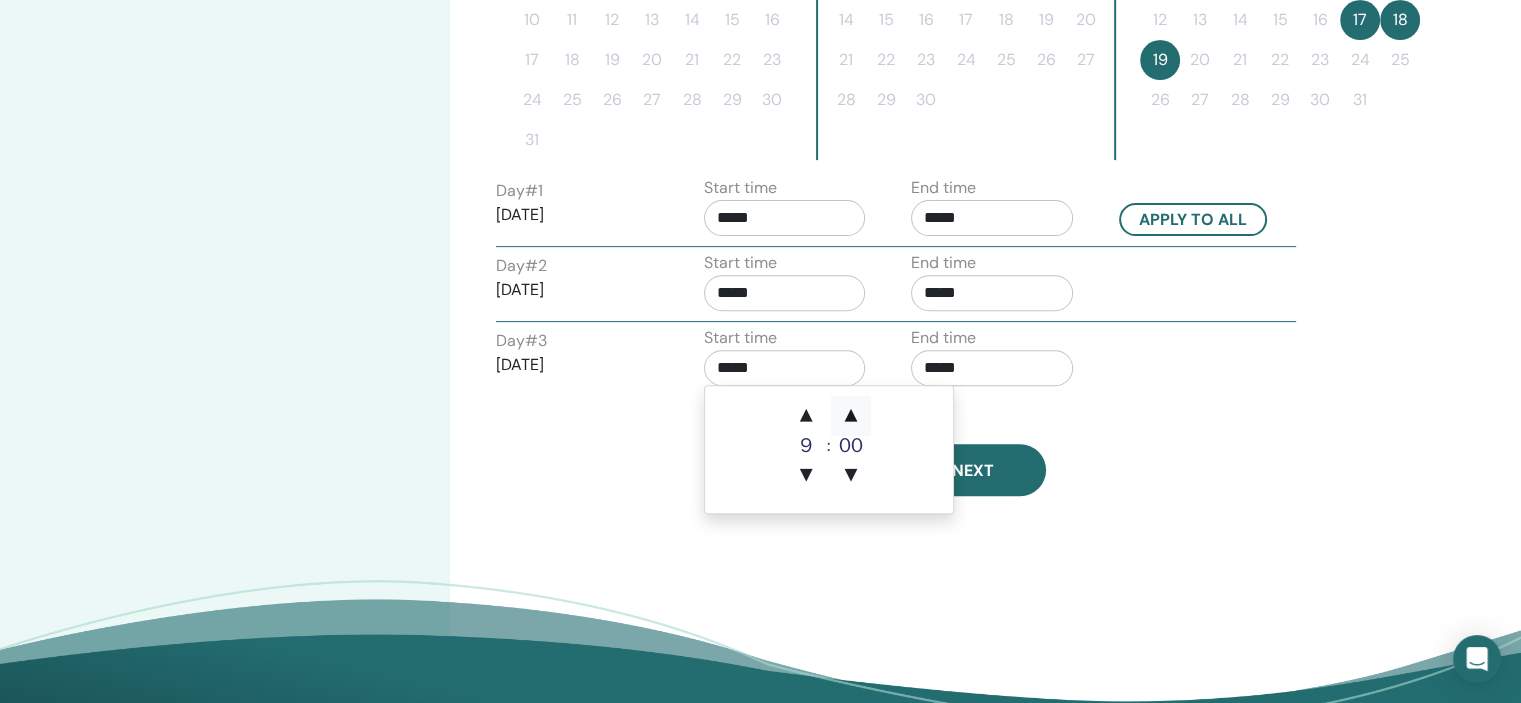 click on "▲" at bounding box center [851, 416] 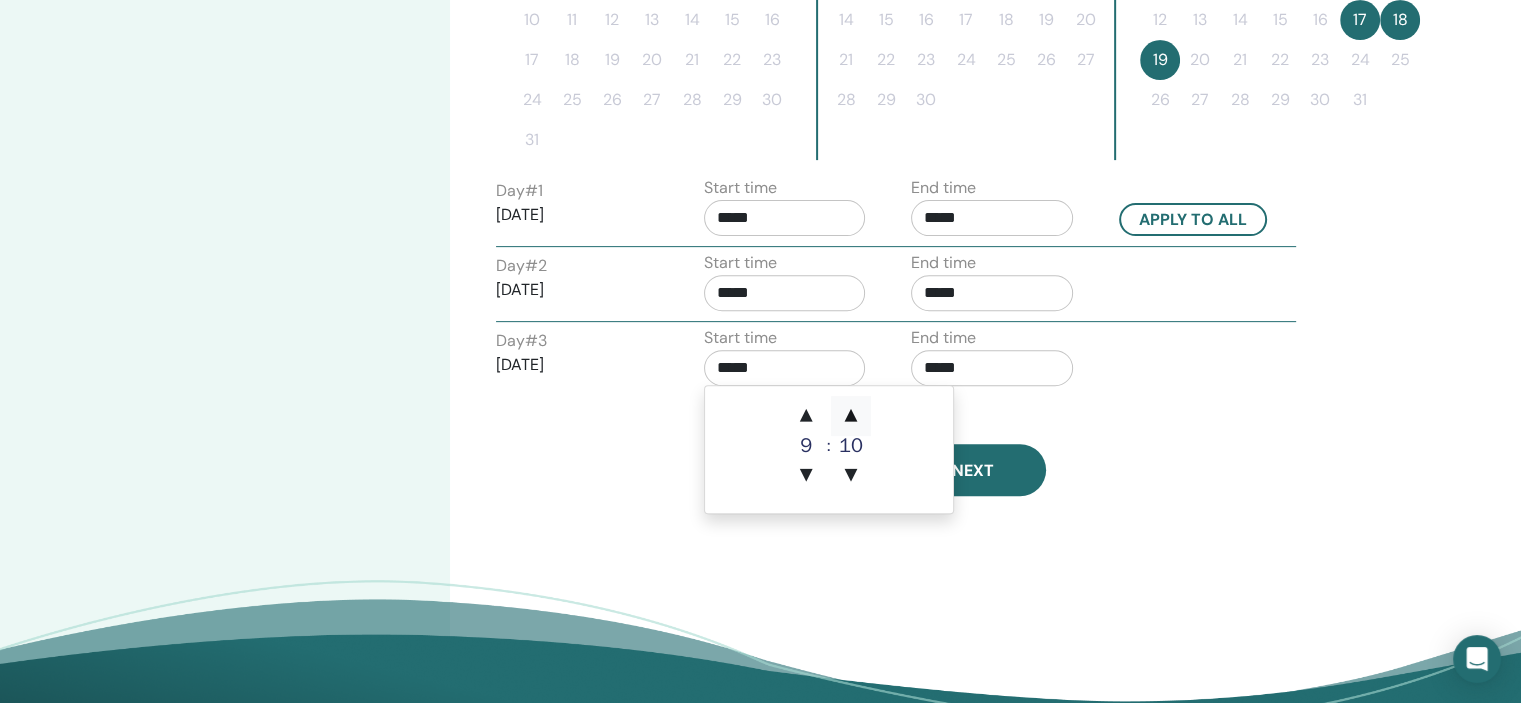 click on "▲" at bounding box center (851, 416) 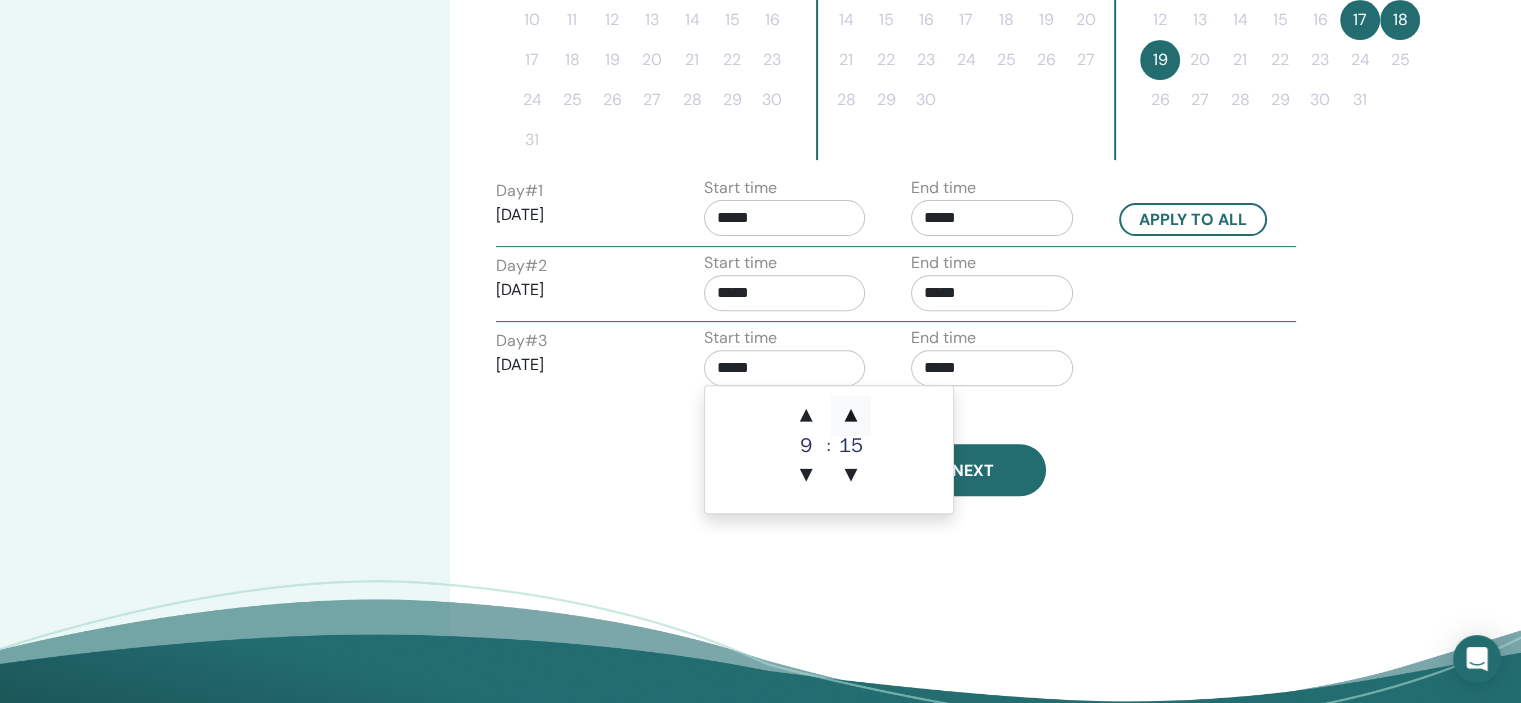click on "▲" at bounding box center (851, 416) 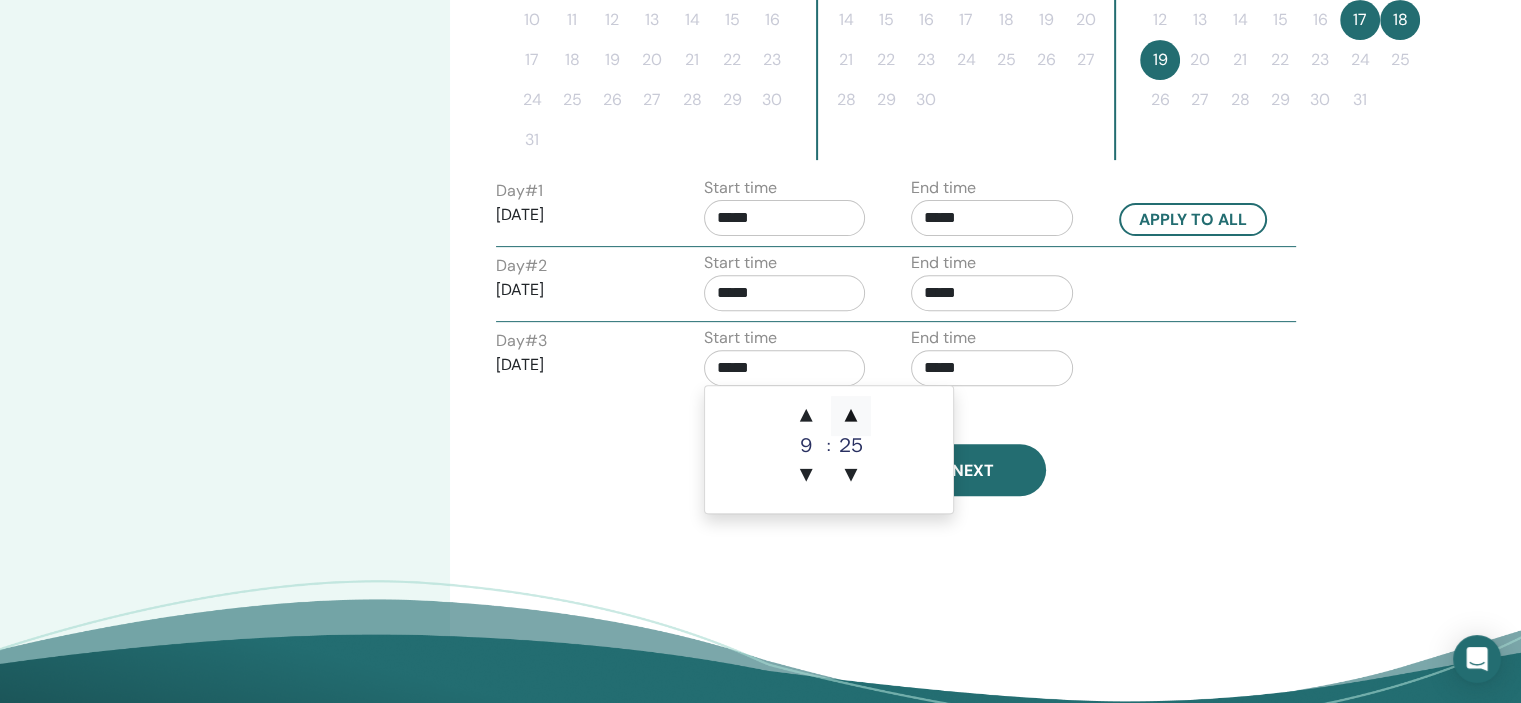 click on "▲" at bounding box center [851, 416] 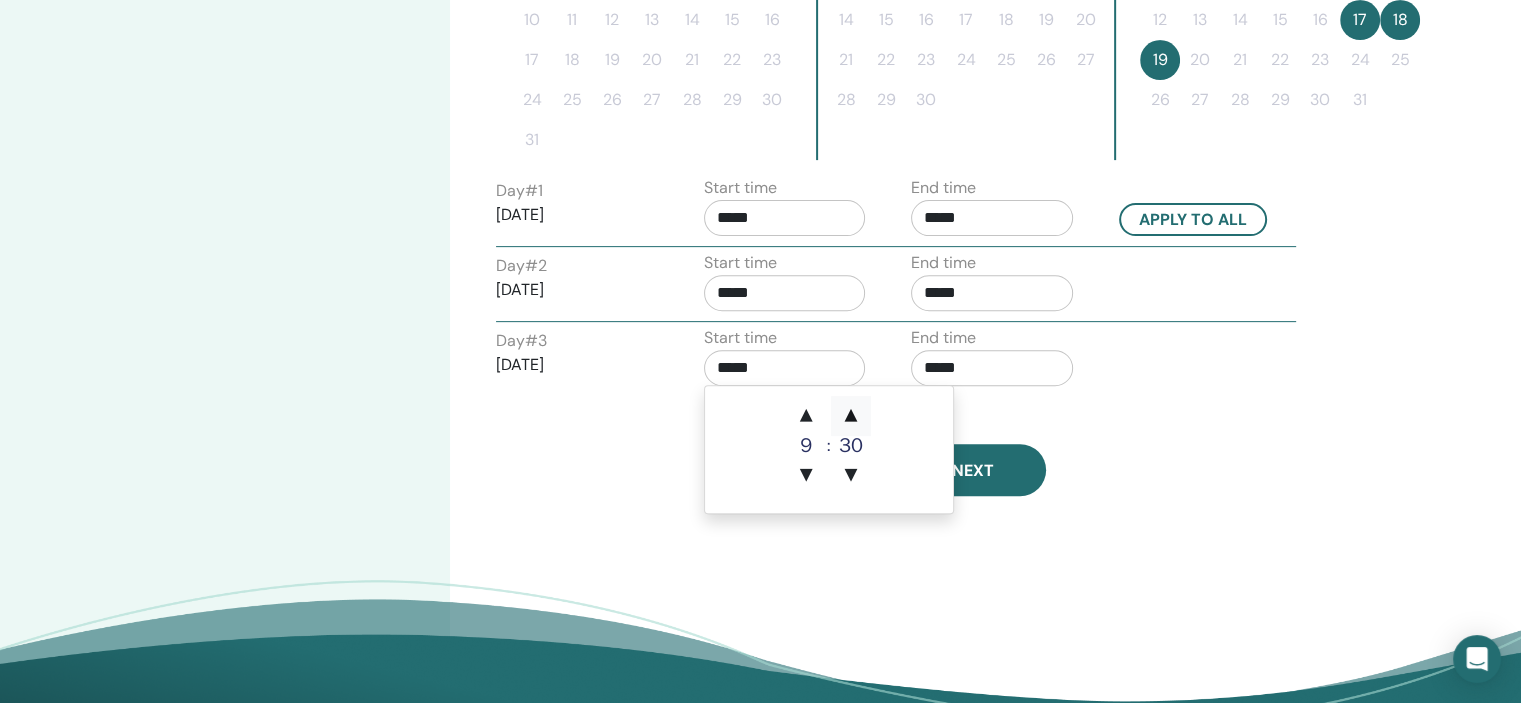 click on "▲" at bounding box center (851, 416) 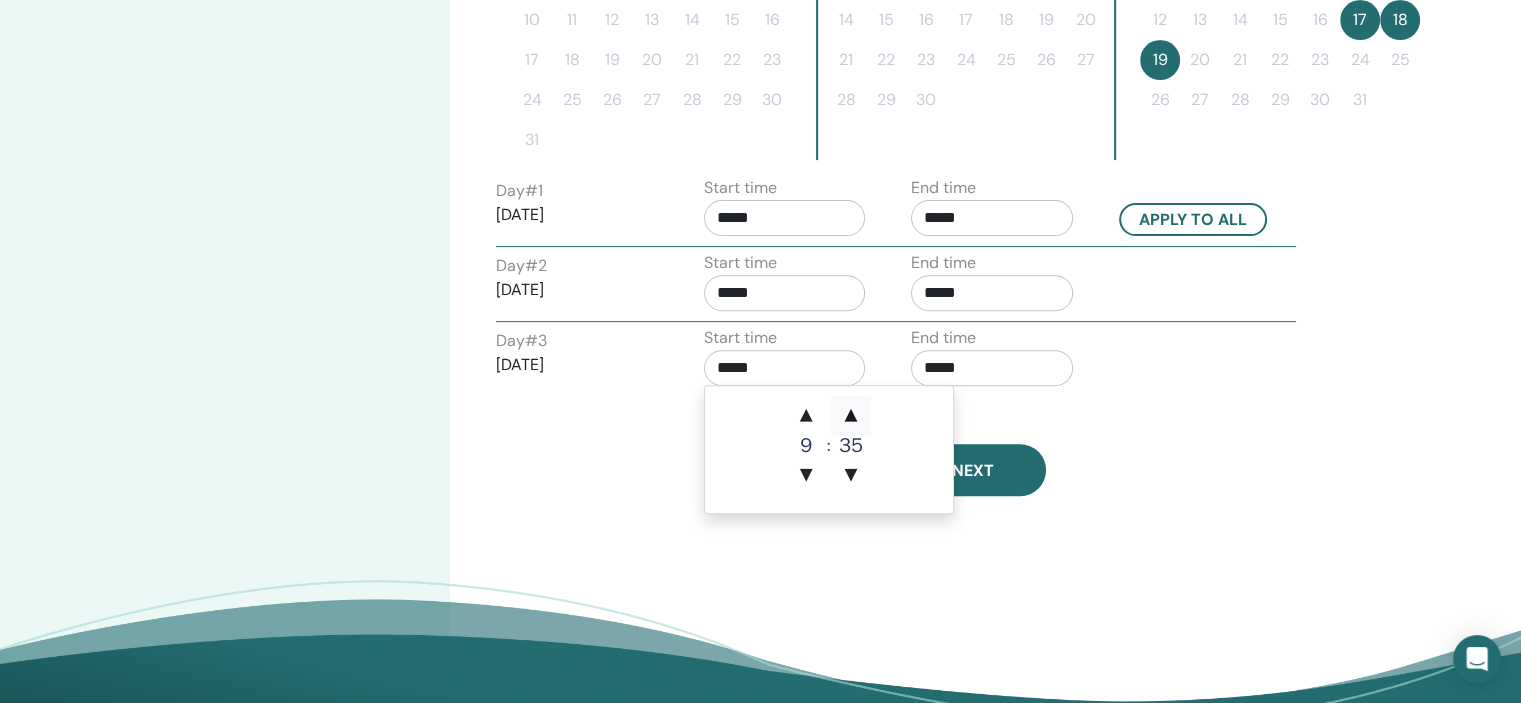 click on "▲" at bounding box center (851, 416) 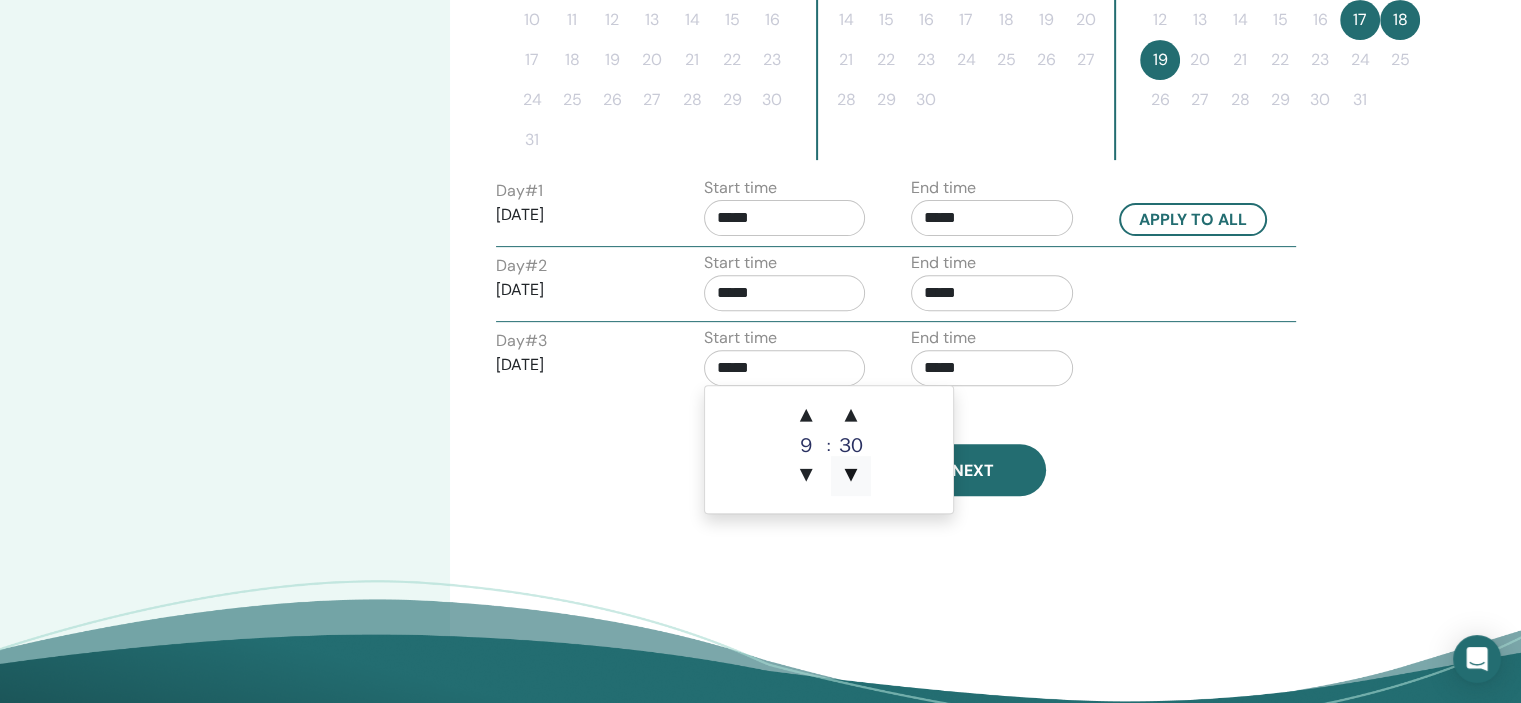 click on "▼" at bounding box center (851, 476) 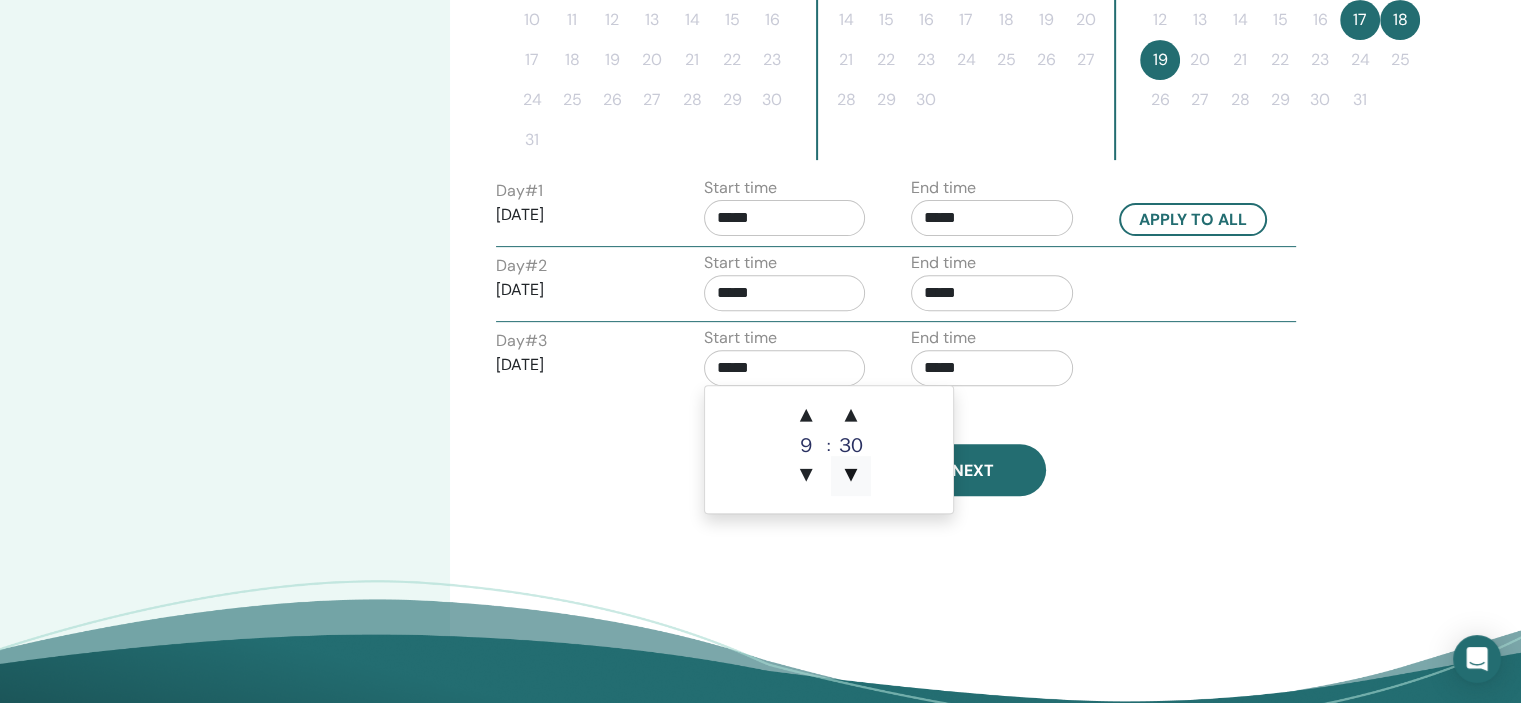 type on "*****" 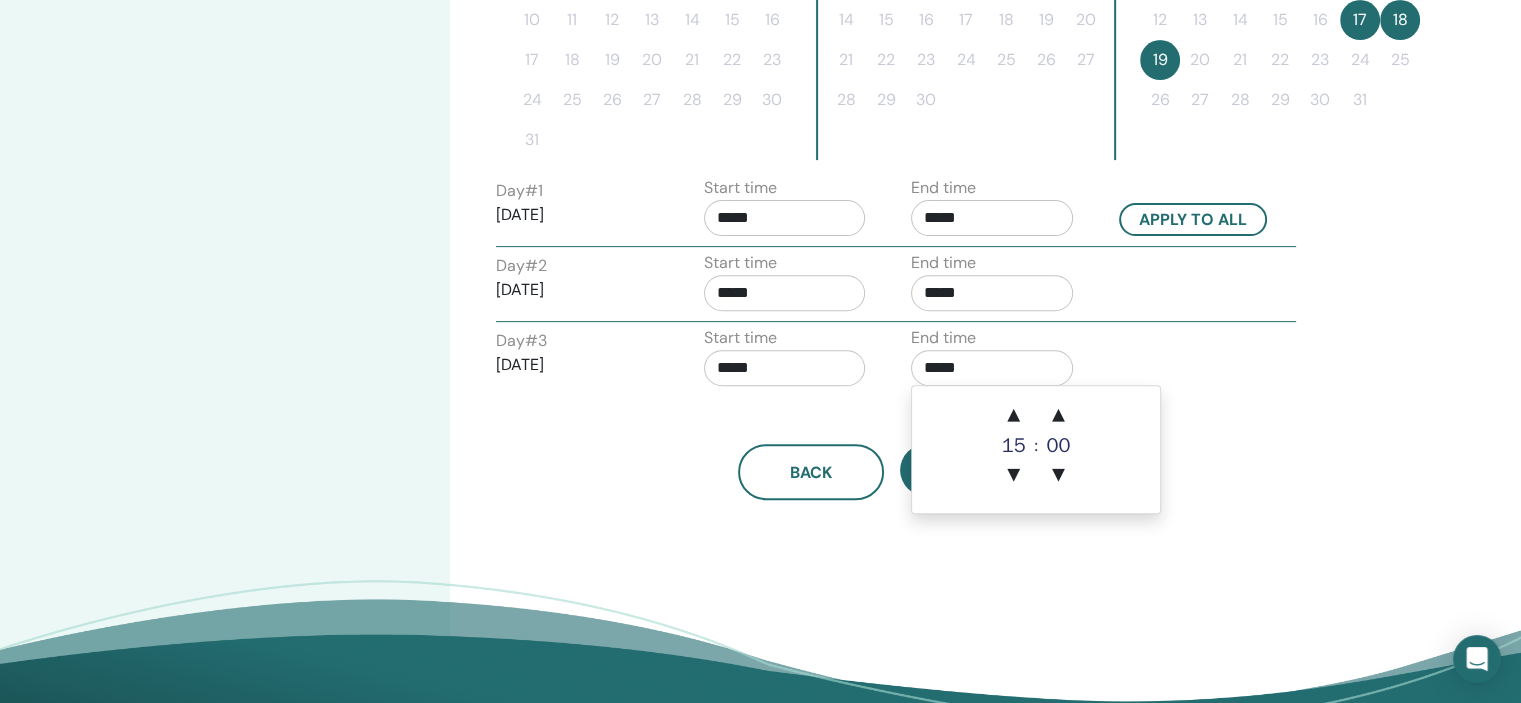 click on "*****" at bounding box center (992, 368) 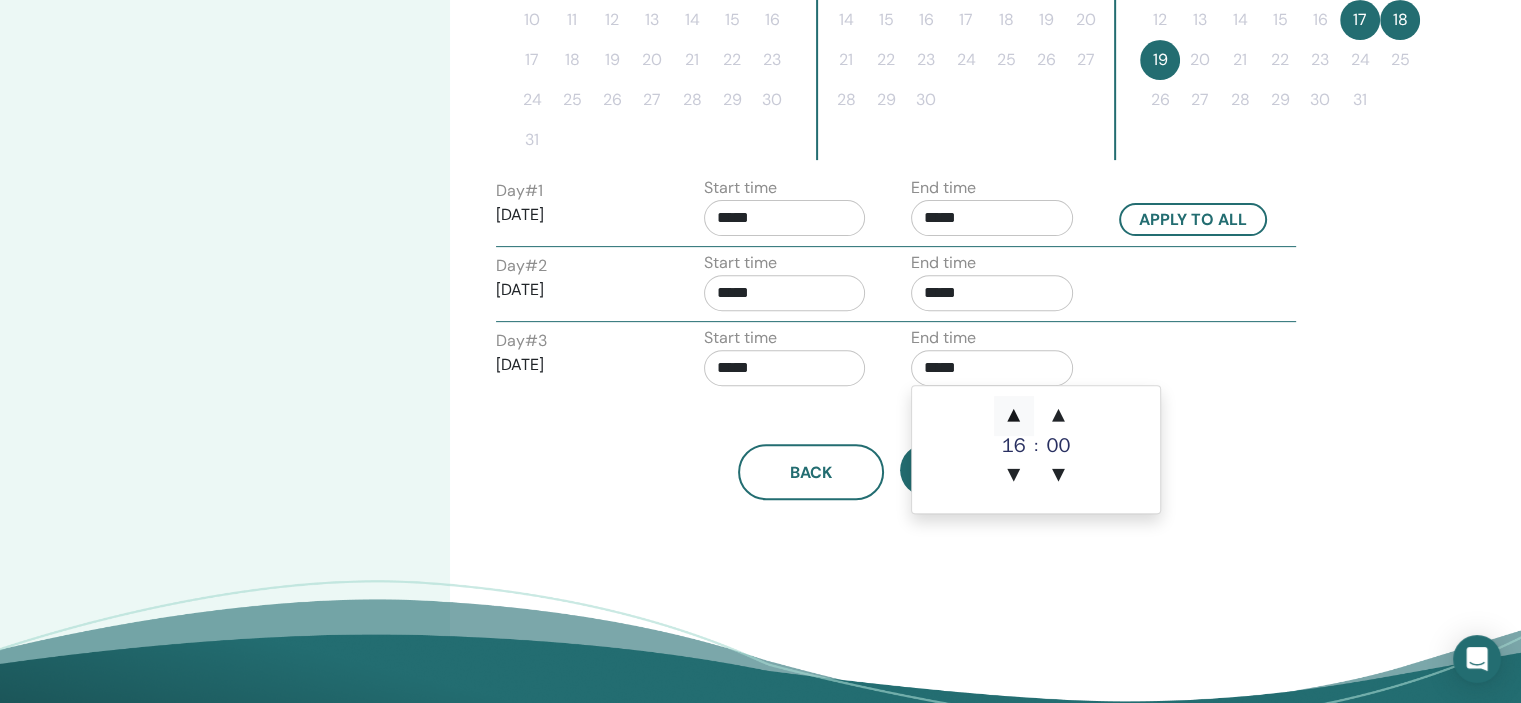 click on "▲" at bounding box center (1014, 416) 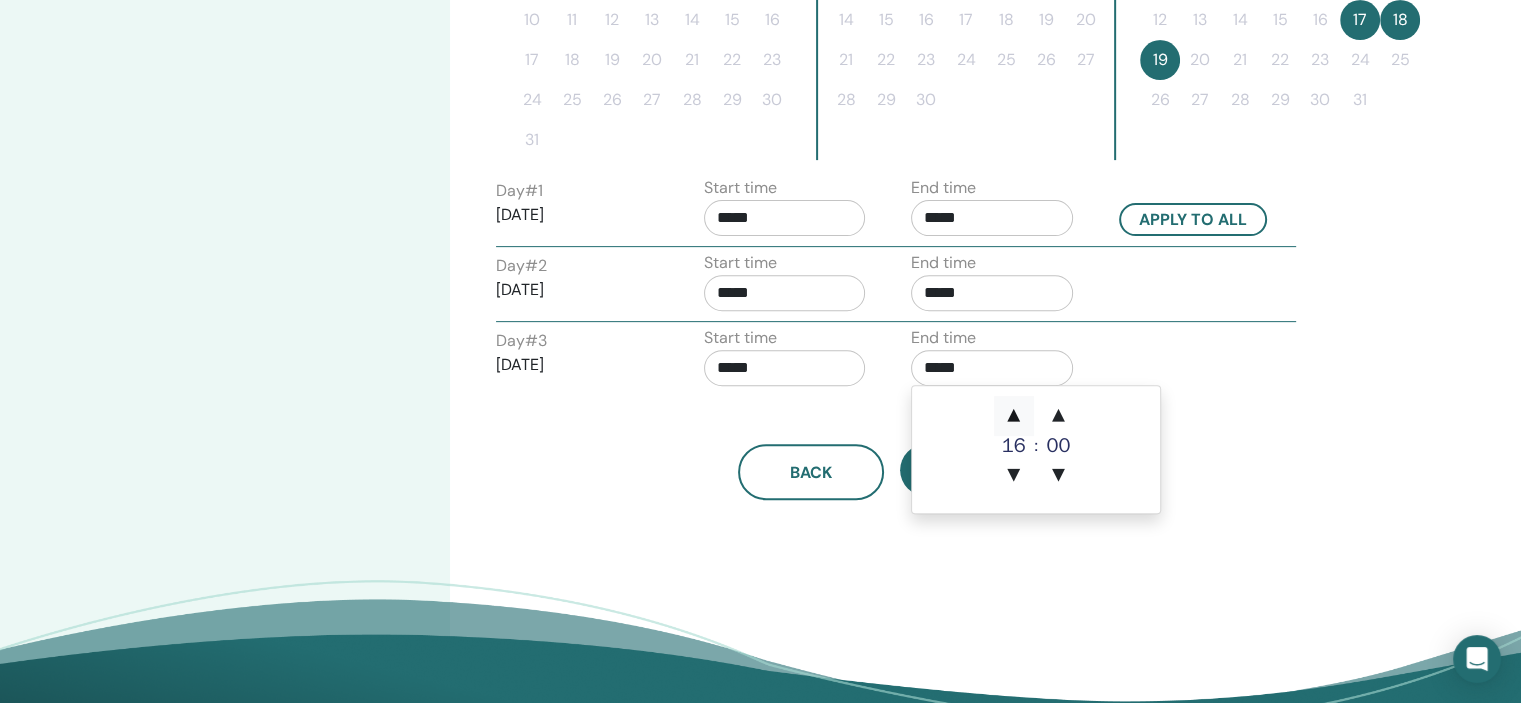 type on "*****" 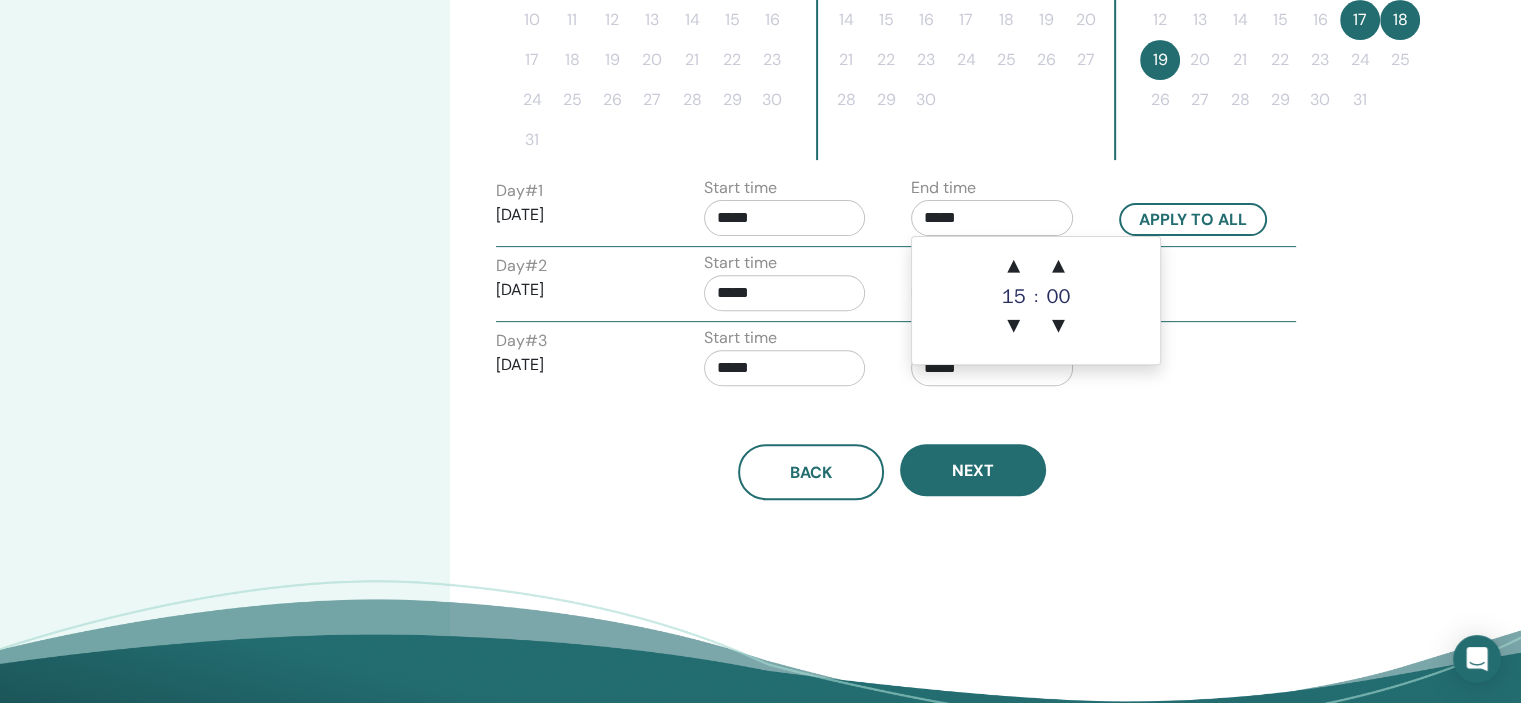click on "*****" at bounding box center (992, 218) 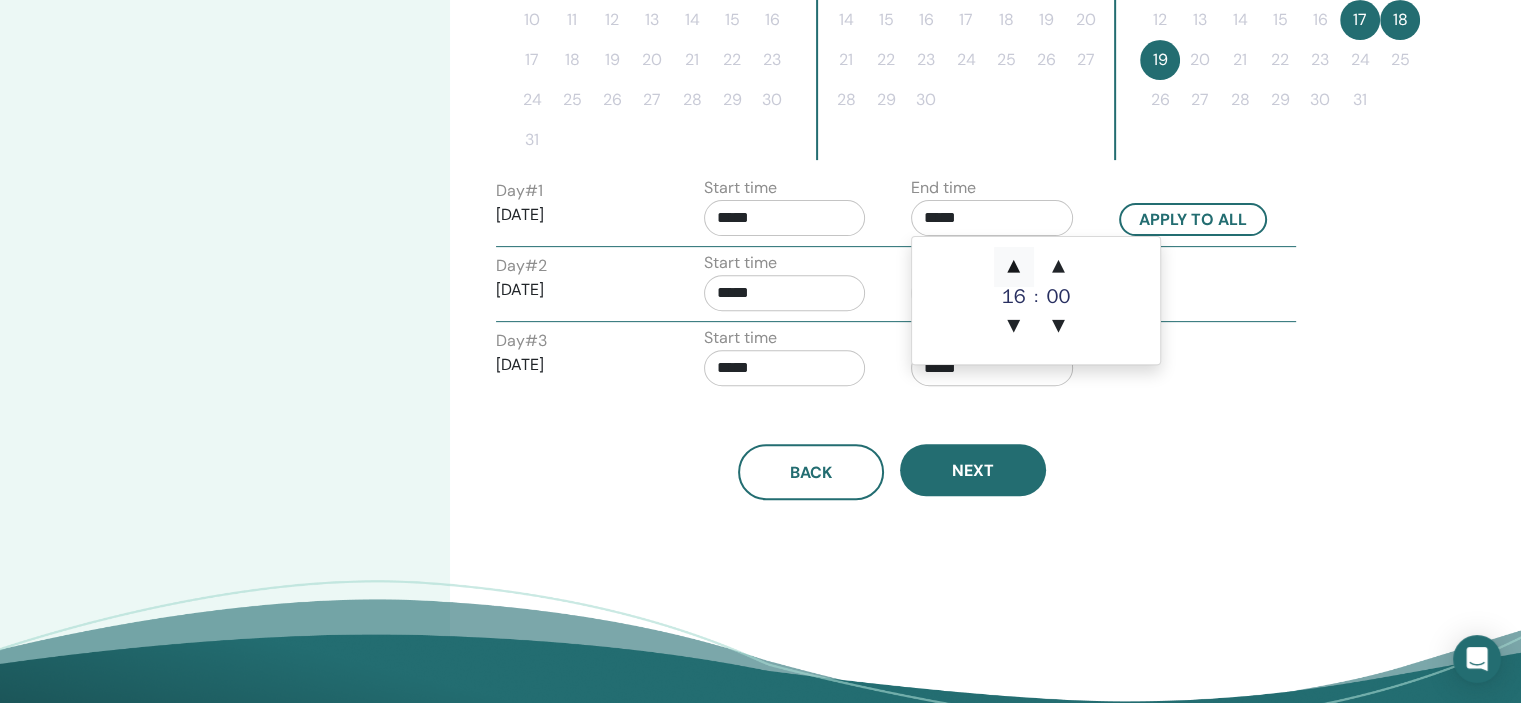 click on "▲" at bounding box center (1014, 267) 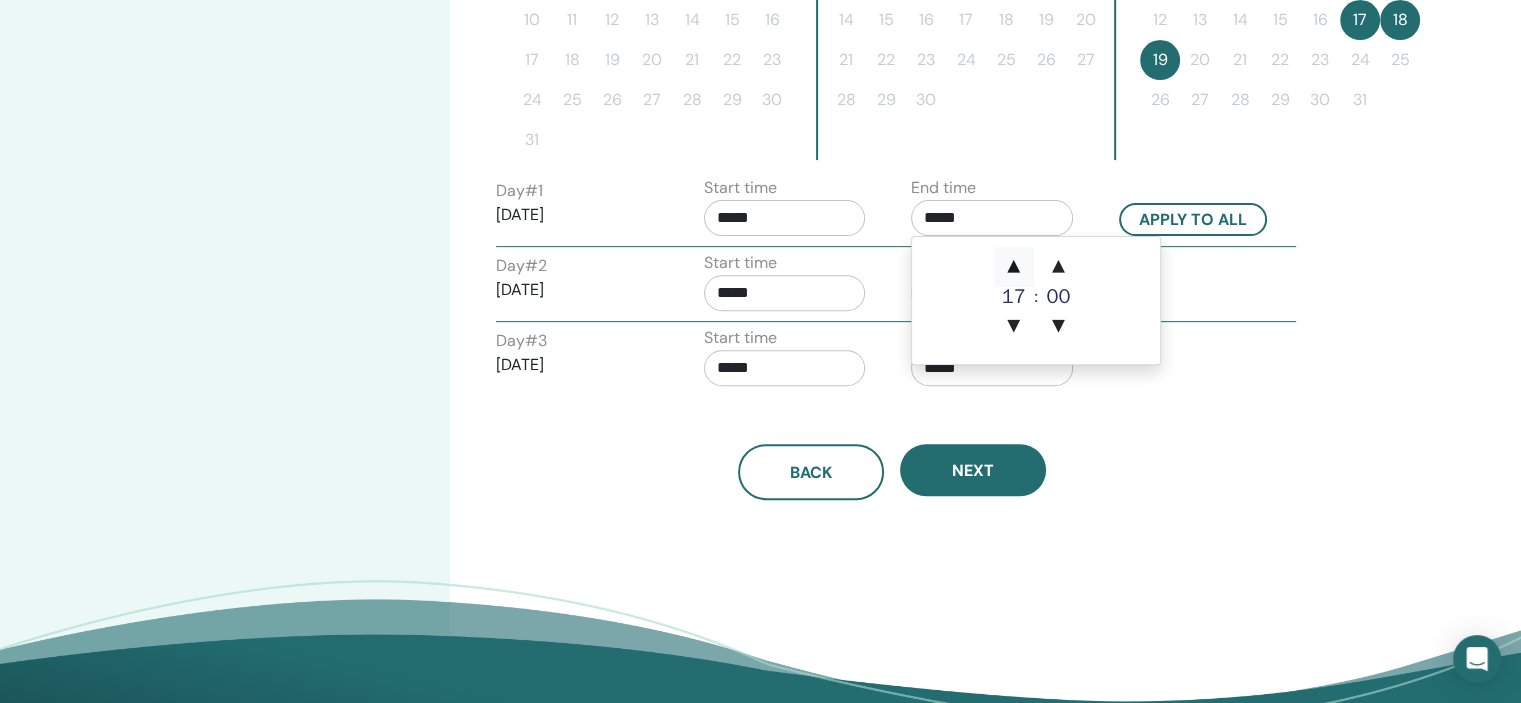 click on "▲" at bounding box center [1014, 267] 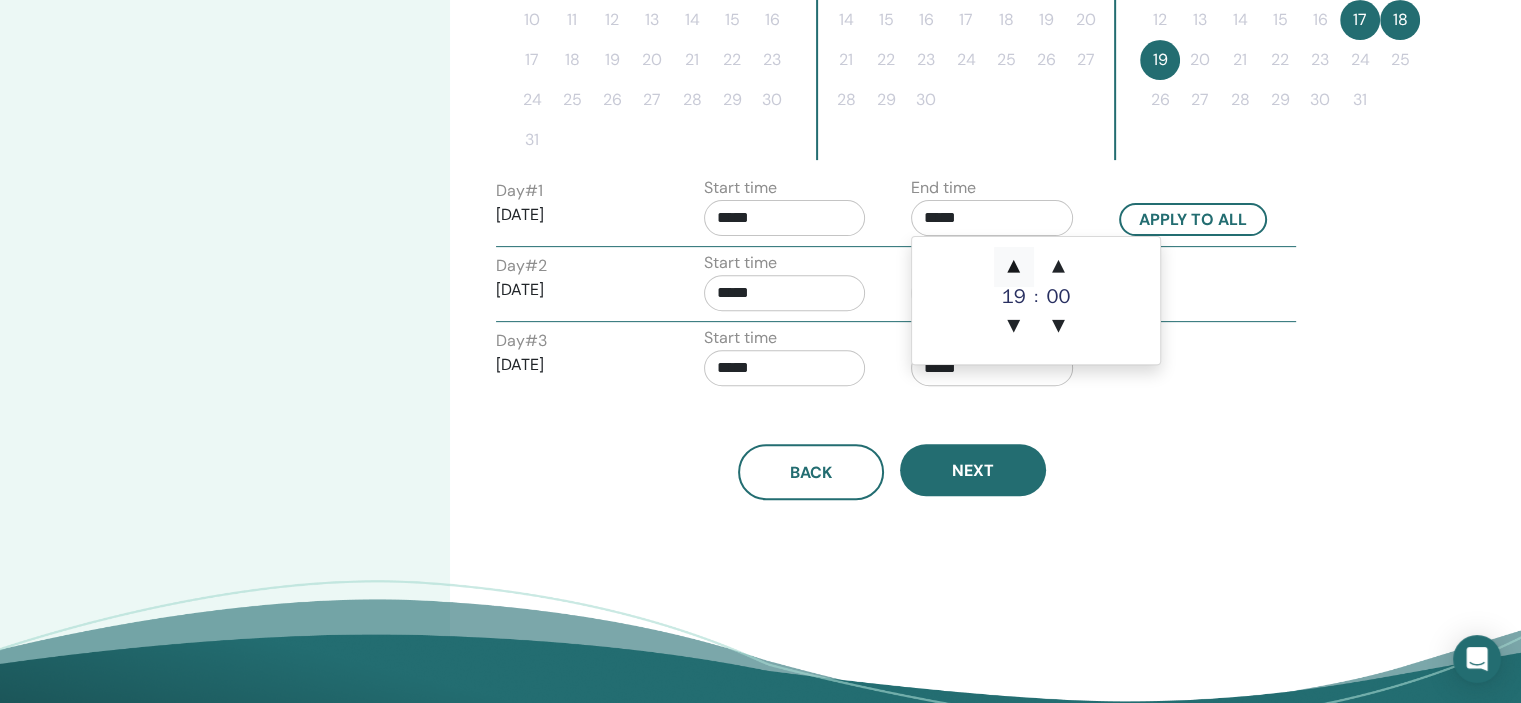 click on "▲" at bounding box center (1014, 267) 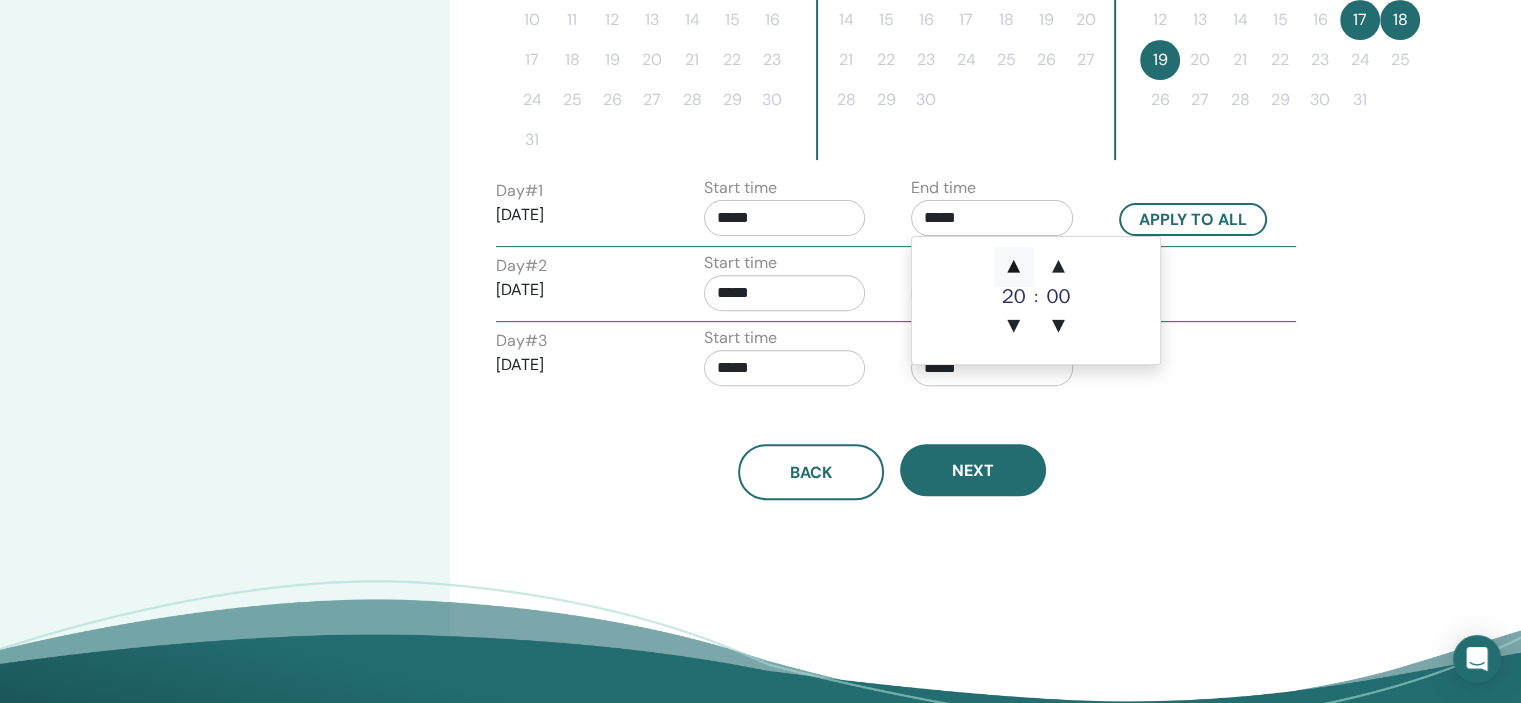 click on "▲" at bounding box center [1014, 267] 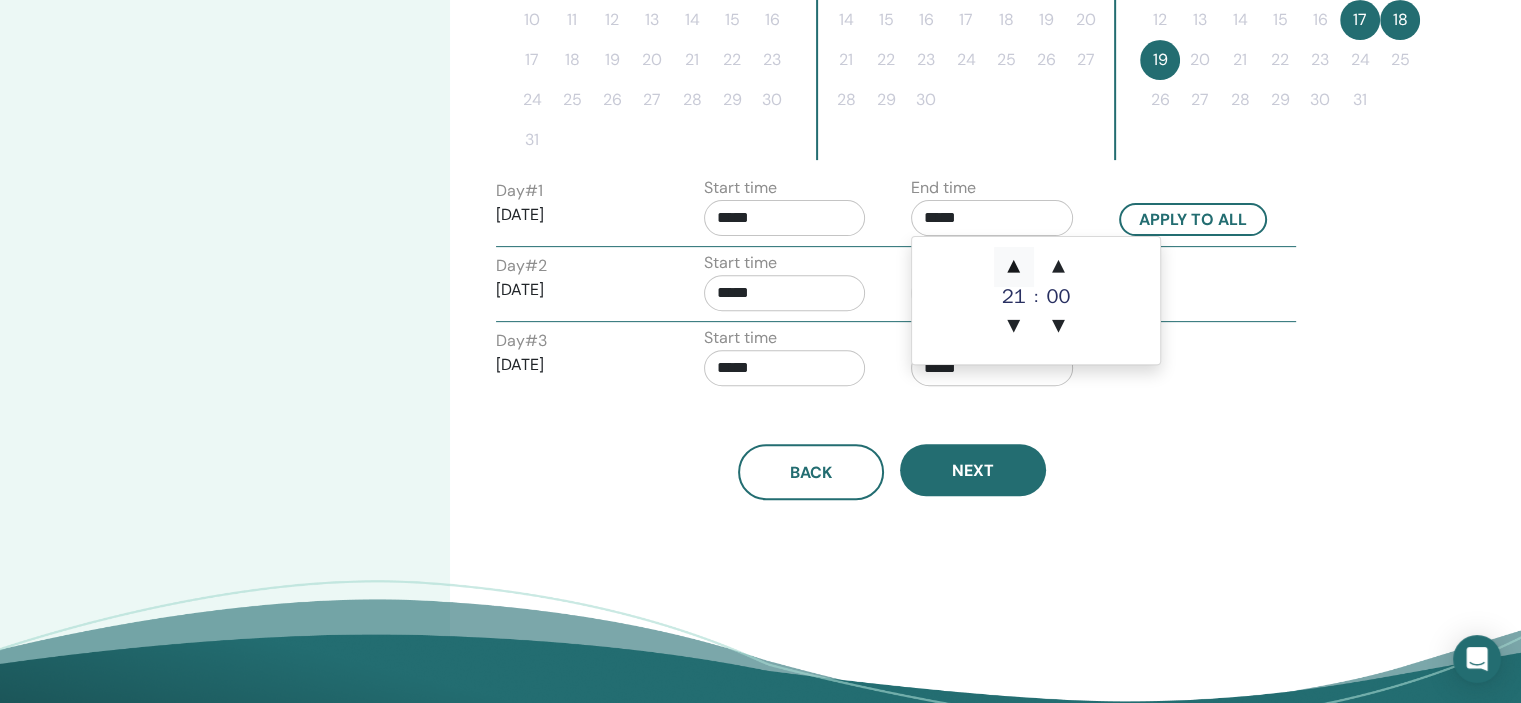 click on "▲" at bounding box center (1014, 267) 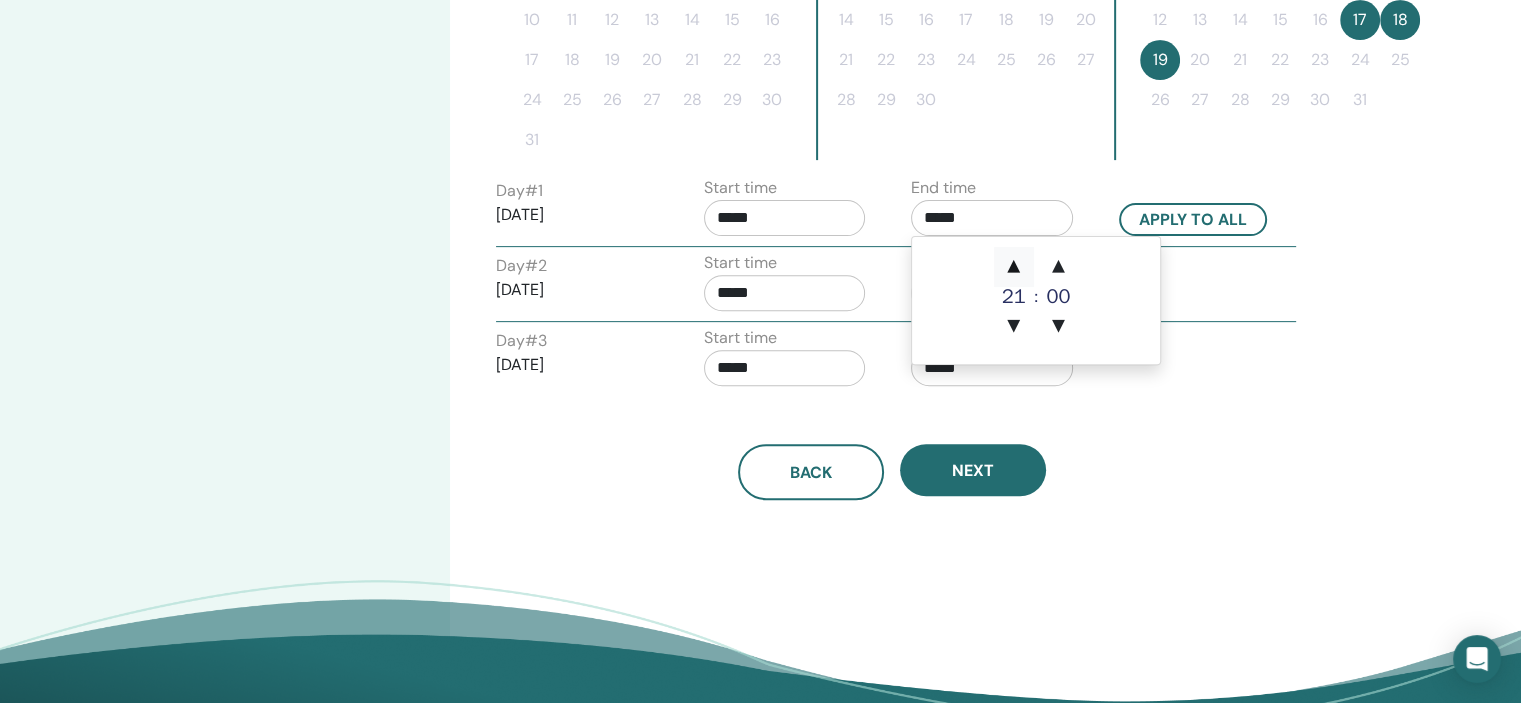 type on "*****" 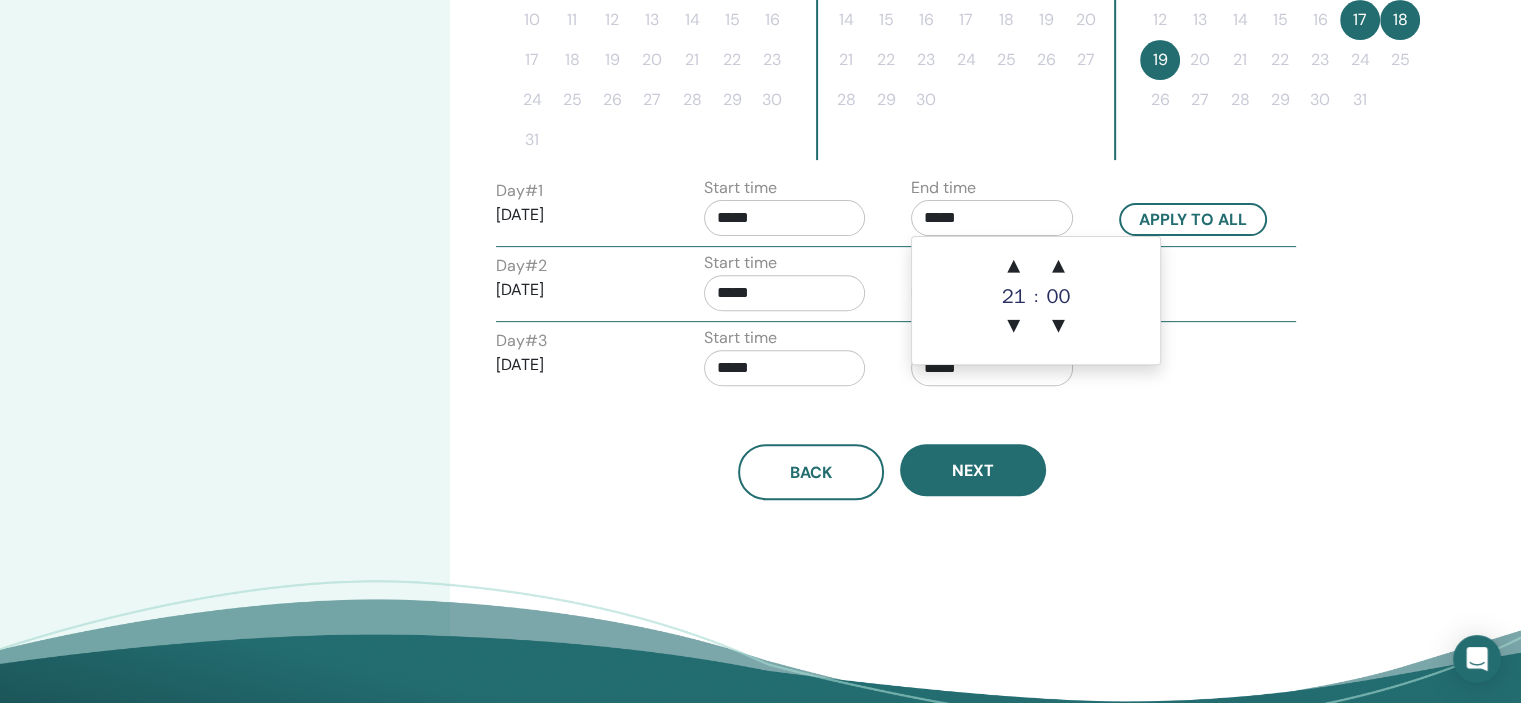 click on "*****" at bounding box center (785, 218) 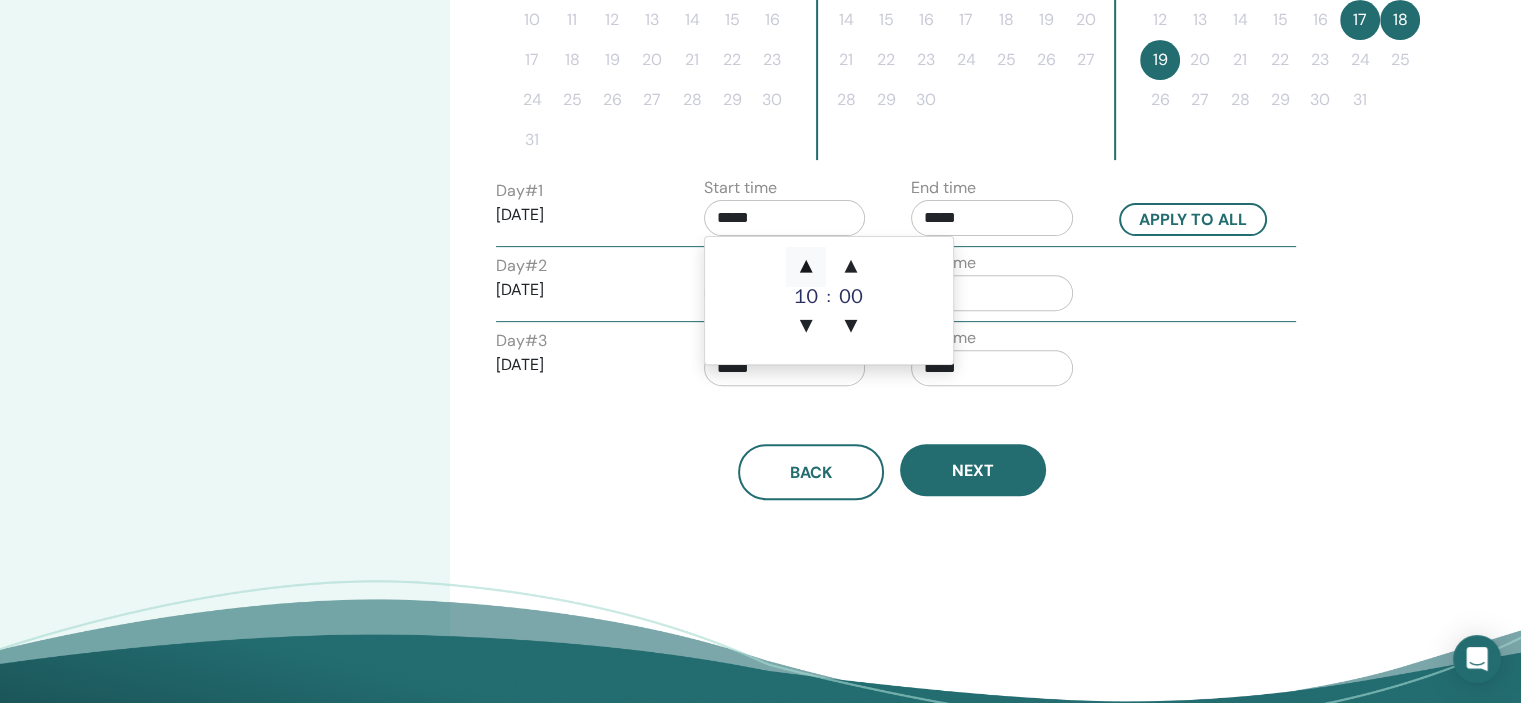 click on "▲" at bounding box center (806, 267) 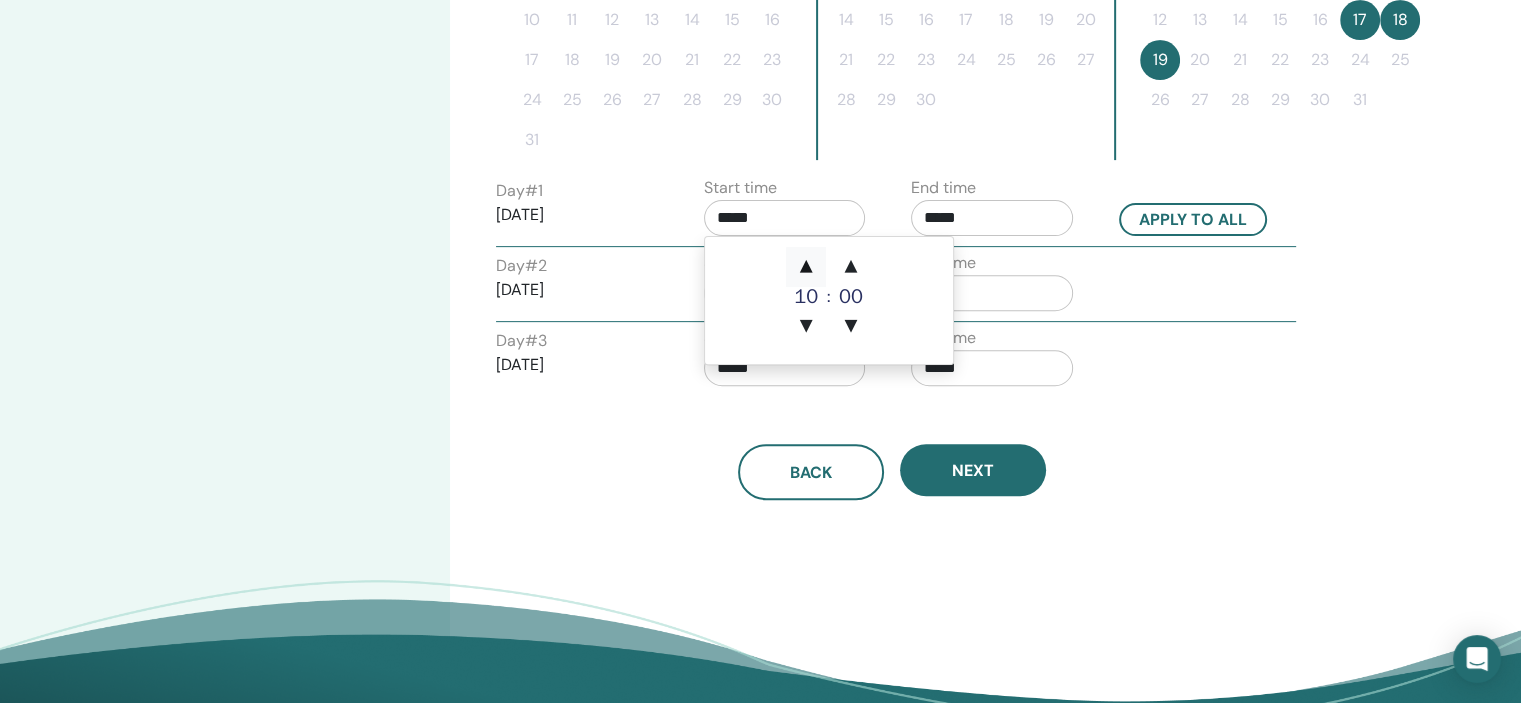 click on "▲" at bounding box center (806, 267) 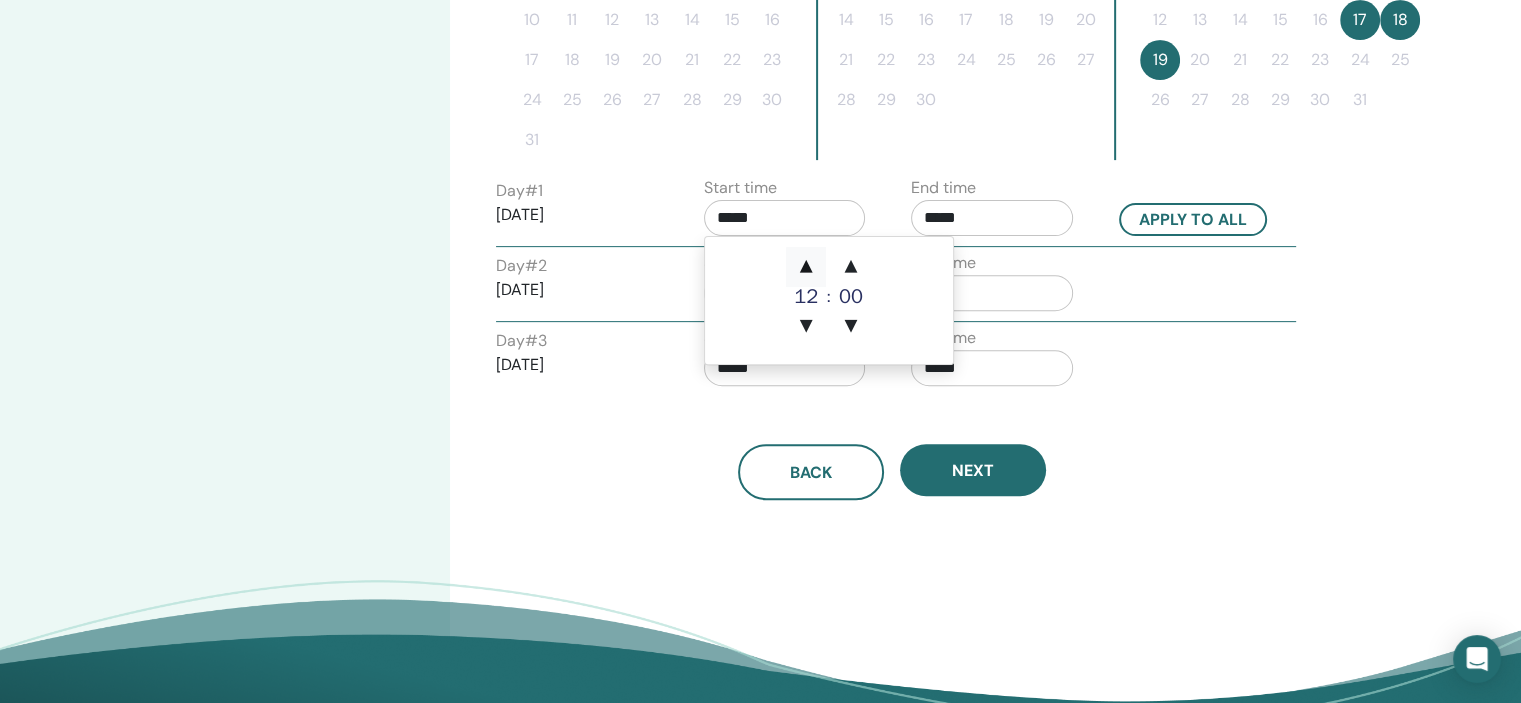 click on "▲" at bounding box center [806, 267] 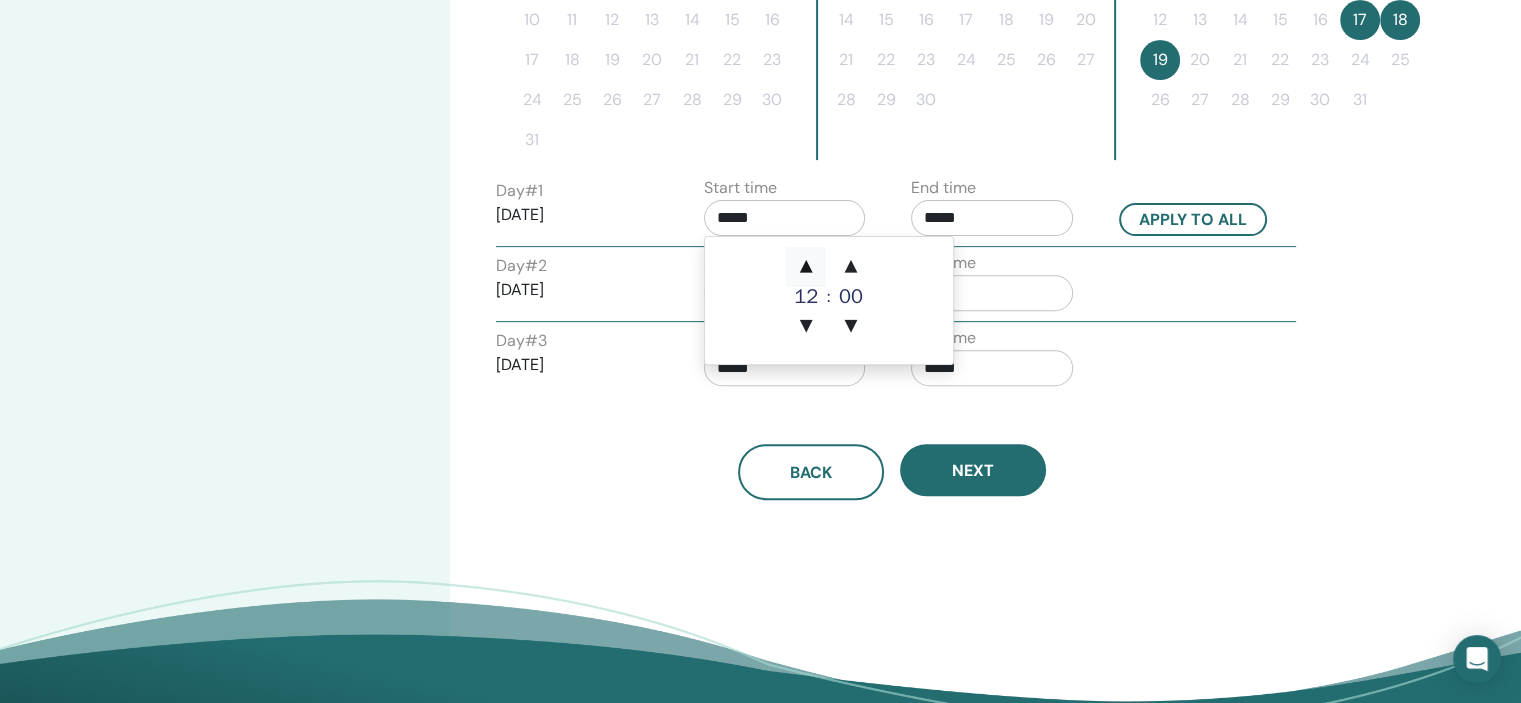 click on "▲" at bounding box center (806, 267) 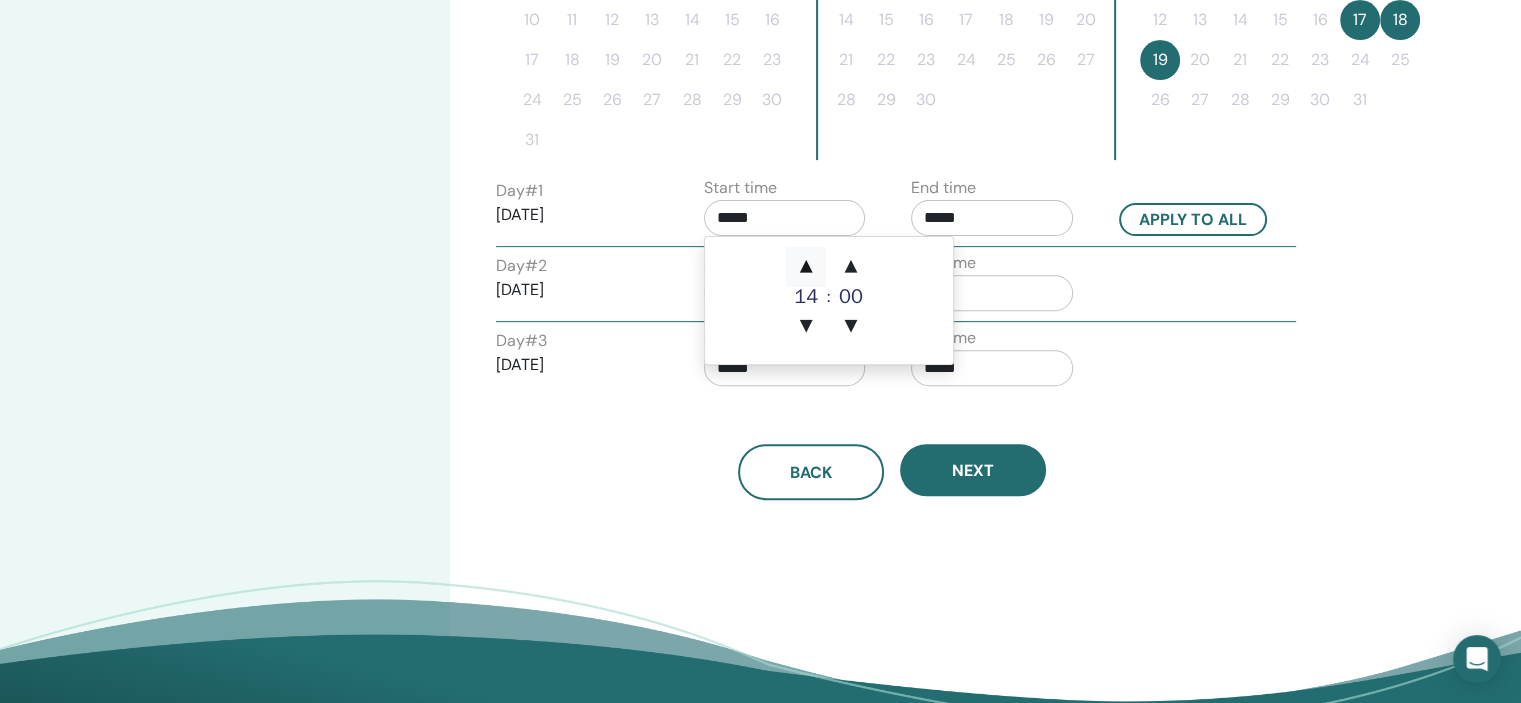 click on "▲" at bounding box center (806, 267) 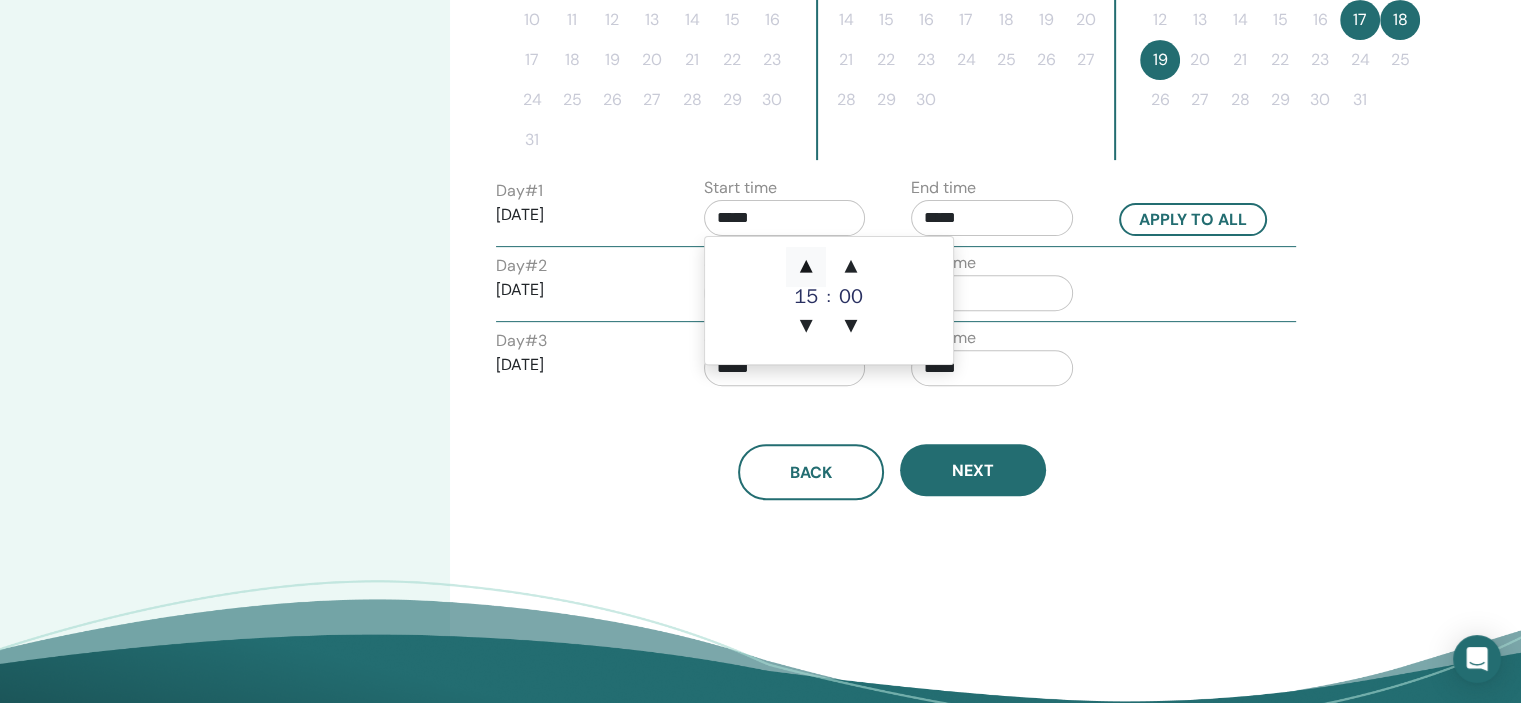 click on "▲" at bounding box center (806, 267) 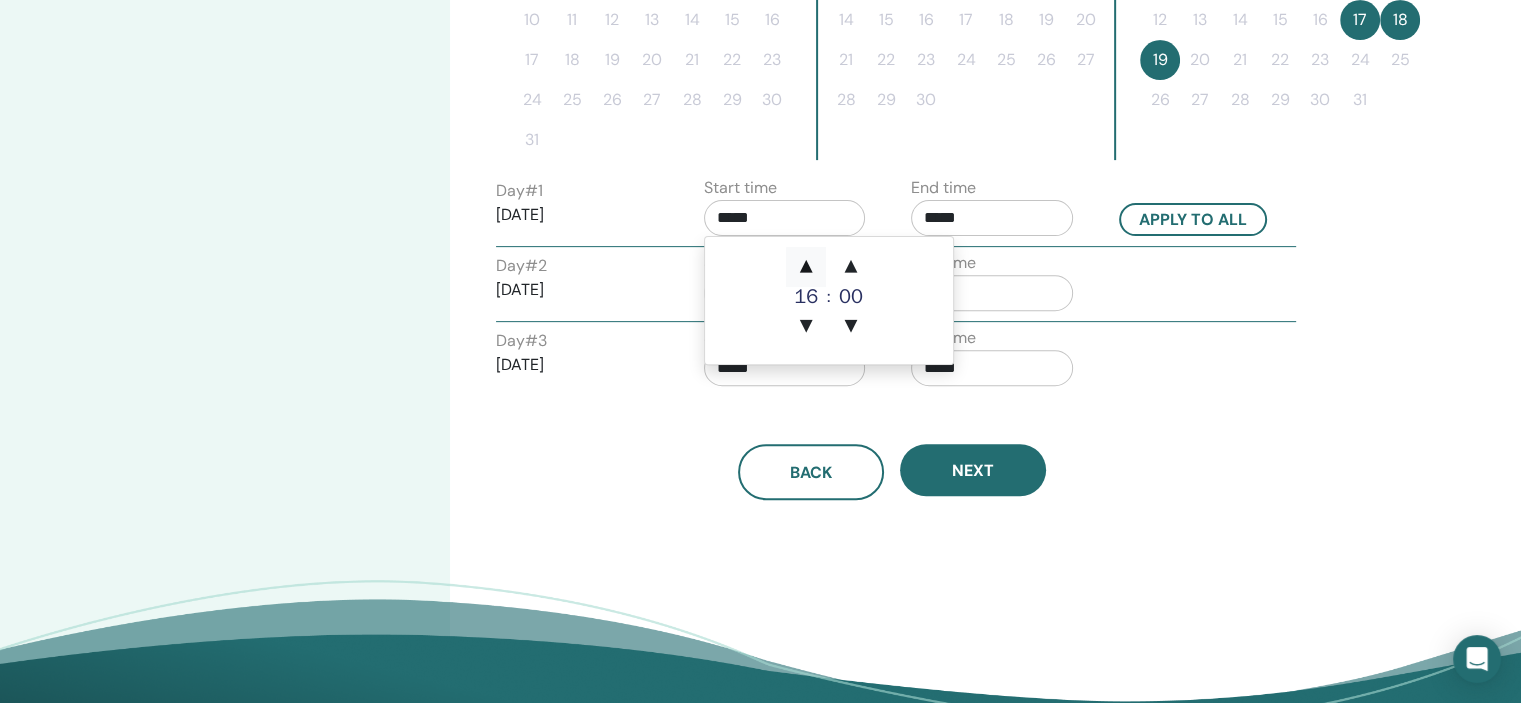 click on "▲" at bounding box center [806, 267] 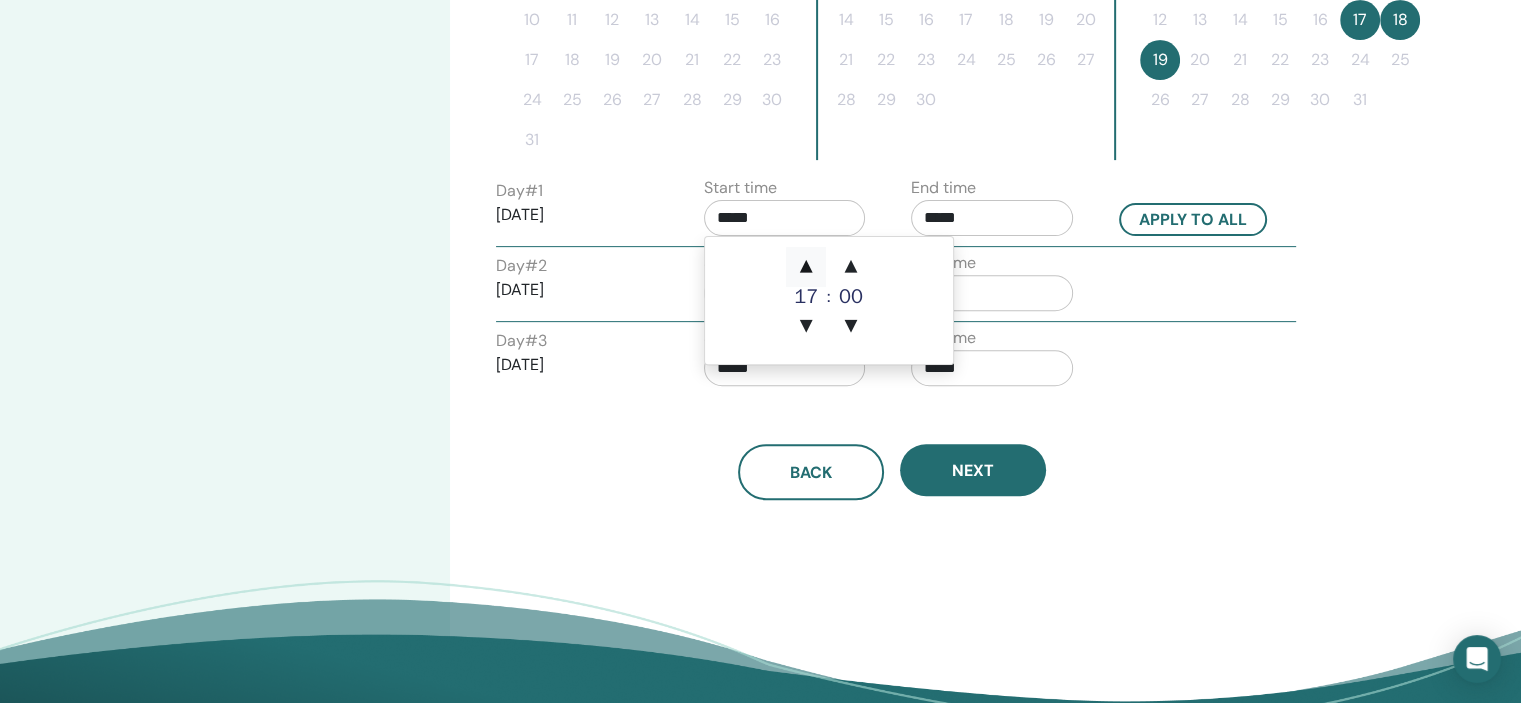 click on "▲" at bounding box center (806, 267) 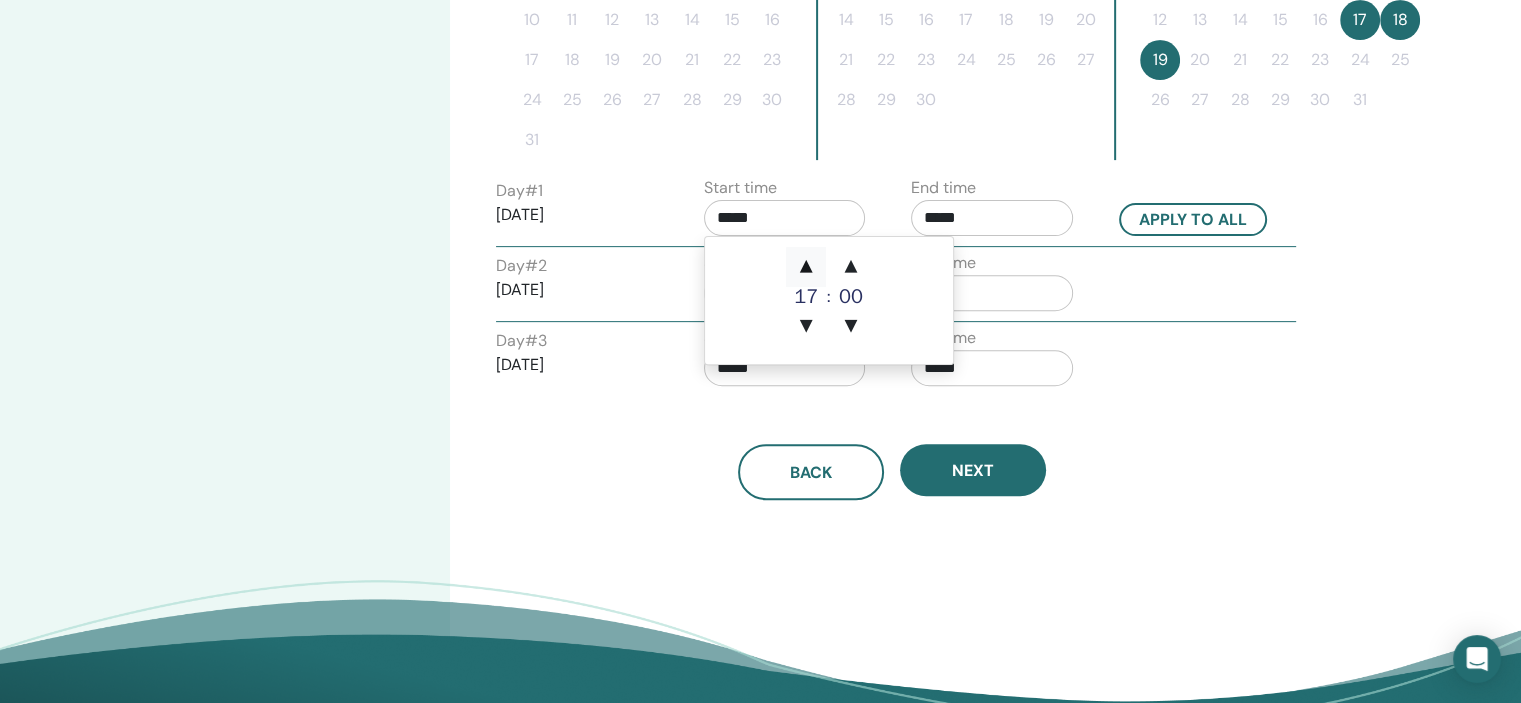 type on "*****" 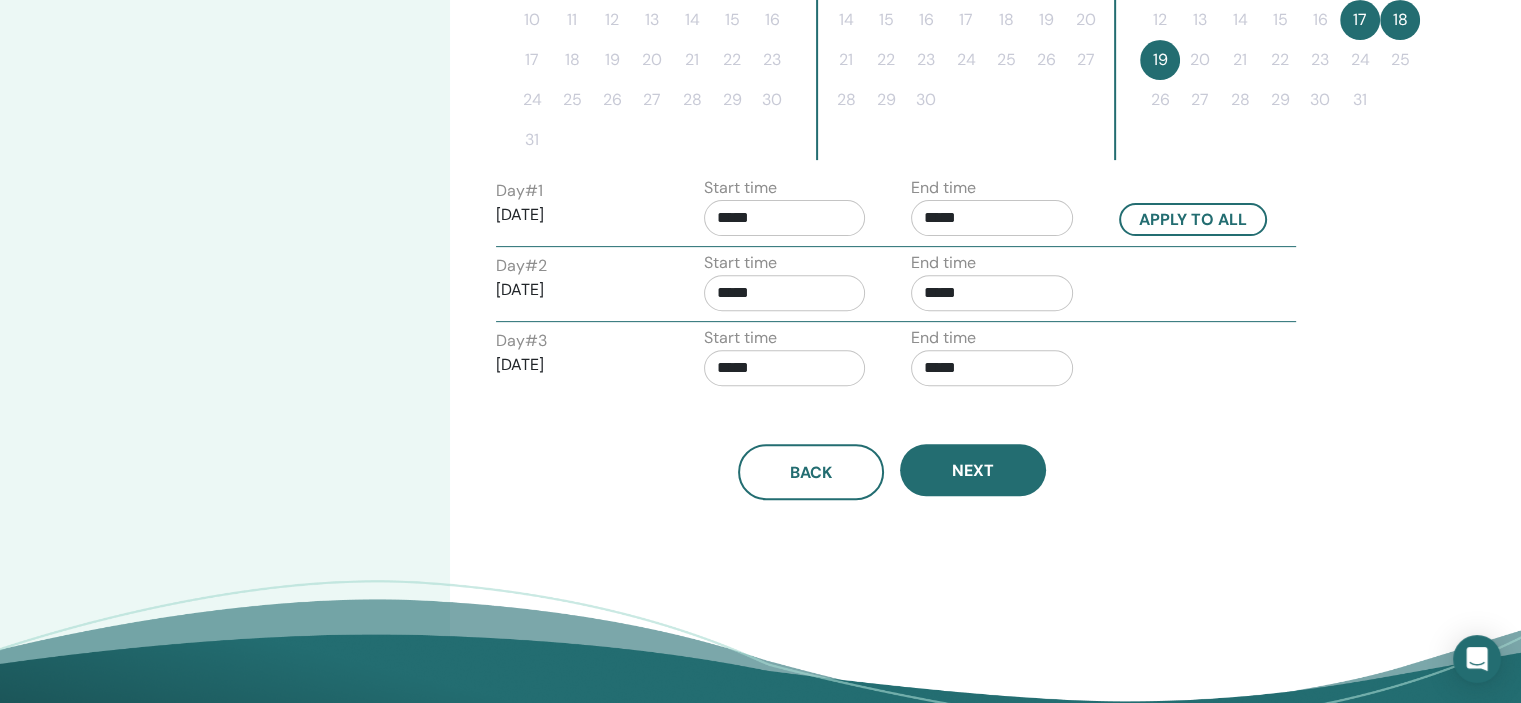click on "Time Zone Time Zone (GMT+3) Europe/Sofia Seminar Date and Time Start date End date Done Schedule setup complete Reset August 2025 Su Mo Tu We Th Fr Sa 1 2 3 4 5 6 7 8 9 10 11 12 13 14 15 16 17 18 19 20 21 22 23 24 25 26 27 28 29 30 31 September 2025 Su Mo Tu We Th Fr Sa 1 2 3 4 5 6 7 8 9 10 11 12 13 14 15 16 17 18 19 20 21 22 23 24 25 26 27 28 29 30 October 2025 Su Mo Tu We Th Fr Sa 1 2 3 4 5 6 7 8 9 10 11 12 13 14 15 16 17 18 19 20 21 22 23 24 25 26 27 28 29 30 31 Day  # 1 2025/10/17 Start time ***** End time ***** Apply to all Day  # 2 2025/10/18 Start time ***** End time ***** Day  # 3 2025/10/19 Start time ***** End time ***** Back Next" at bounding box center (957, 73) 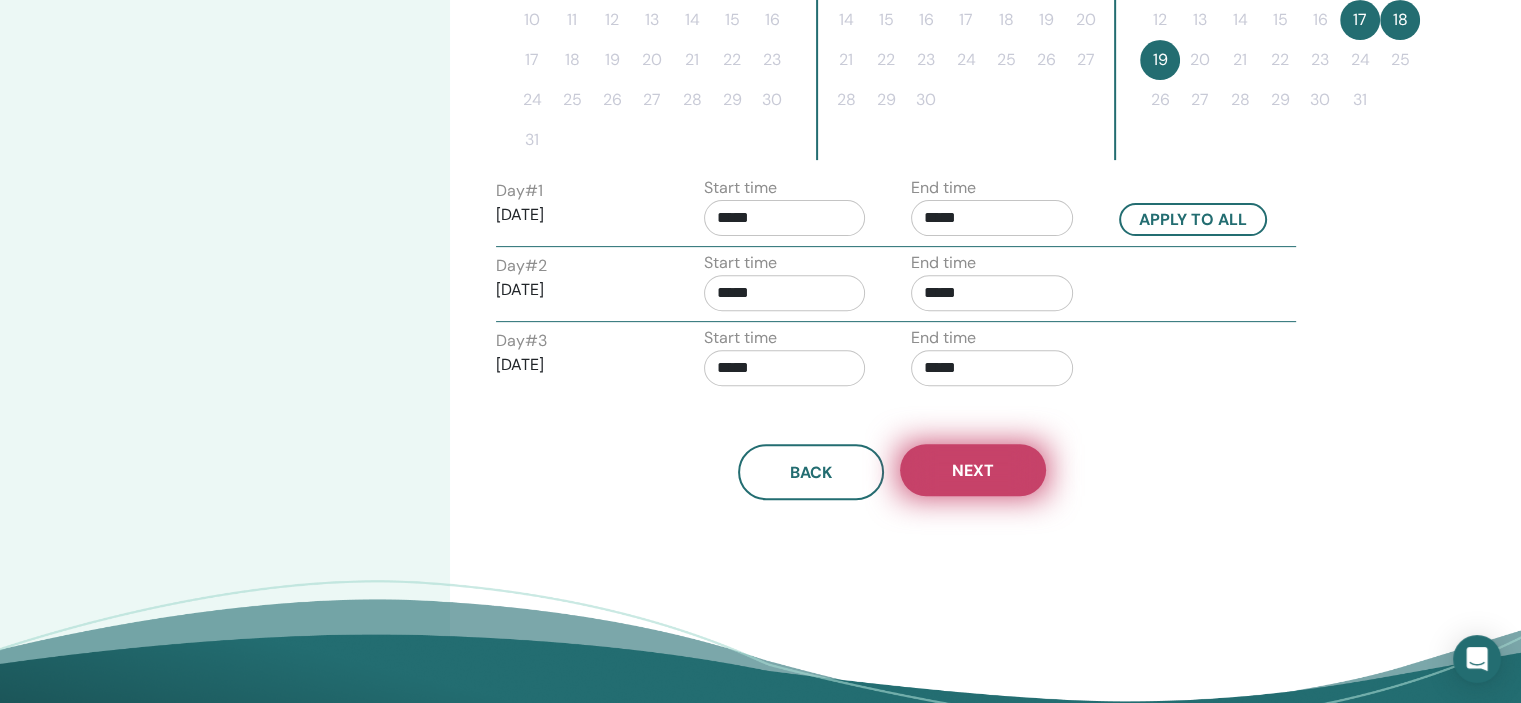 click on "Next" at bounding box center (973, 470) 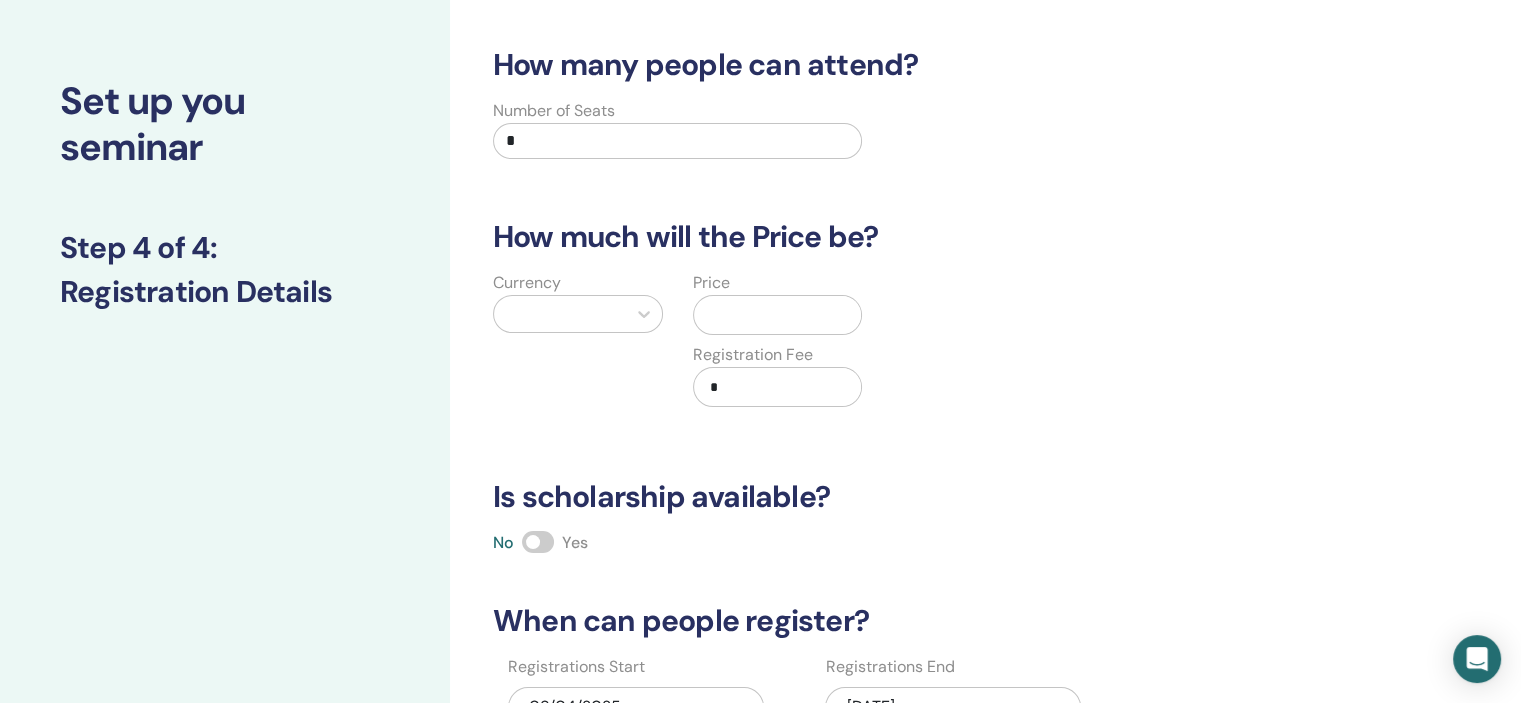 scroll, scrollTop: 0, scrollLeft: 0, axis: both 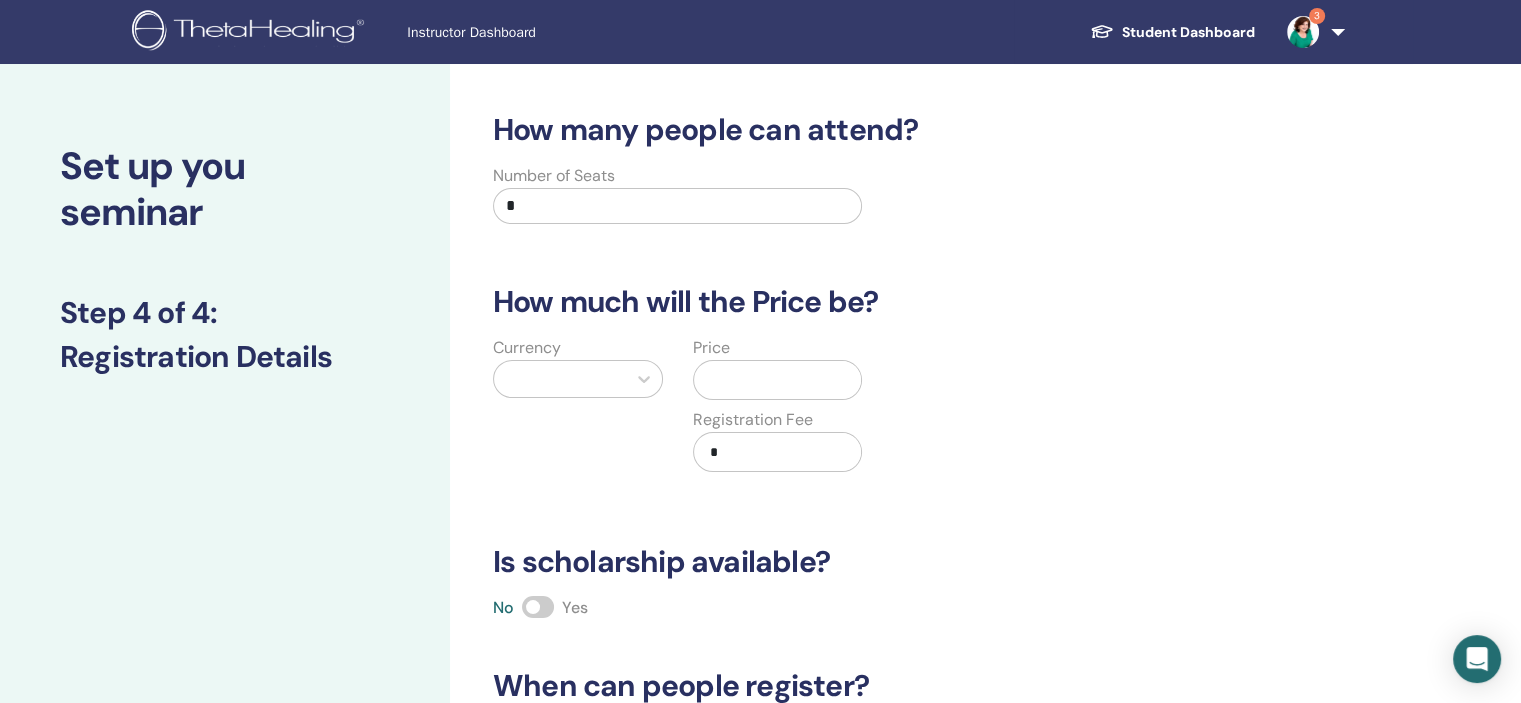 click on "*" at bounding box center (677, 206) 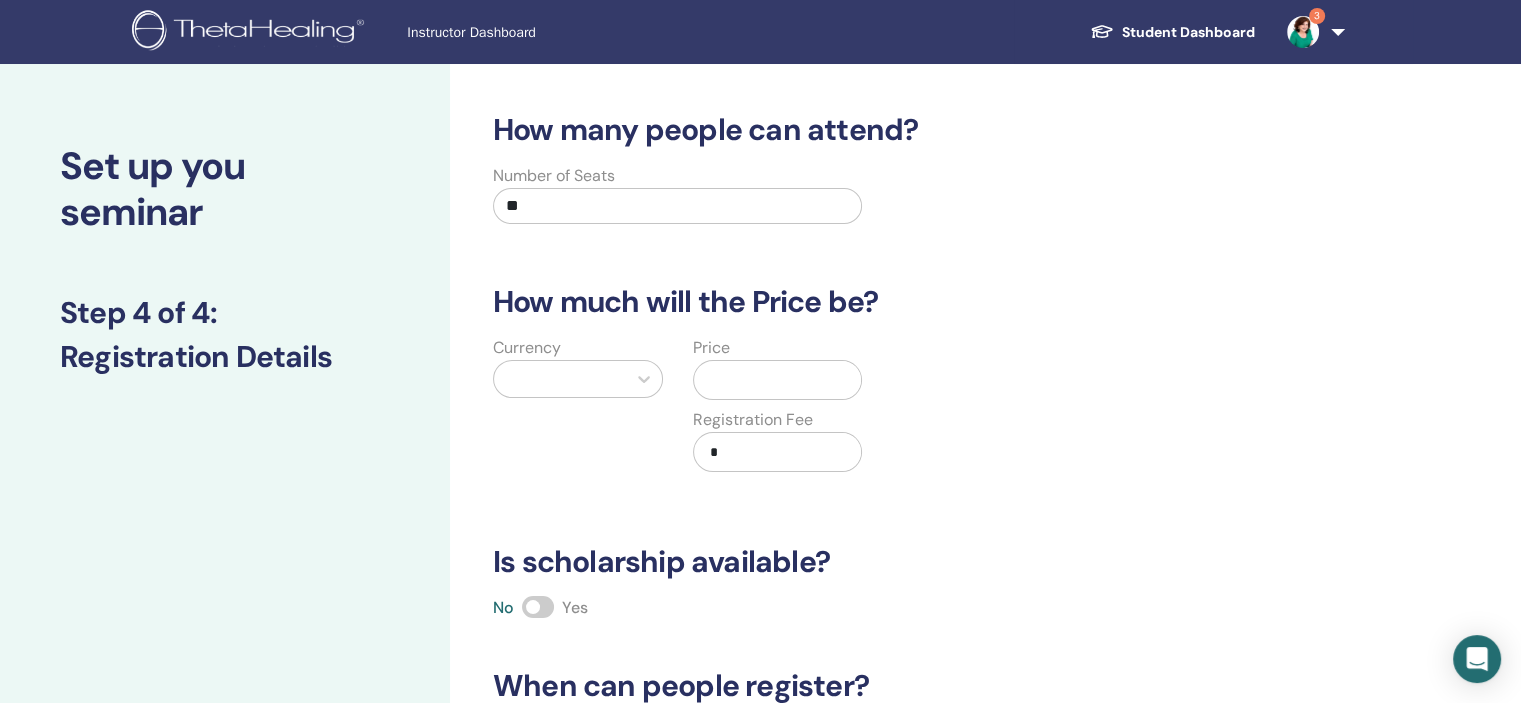 type on "**" 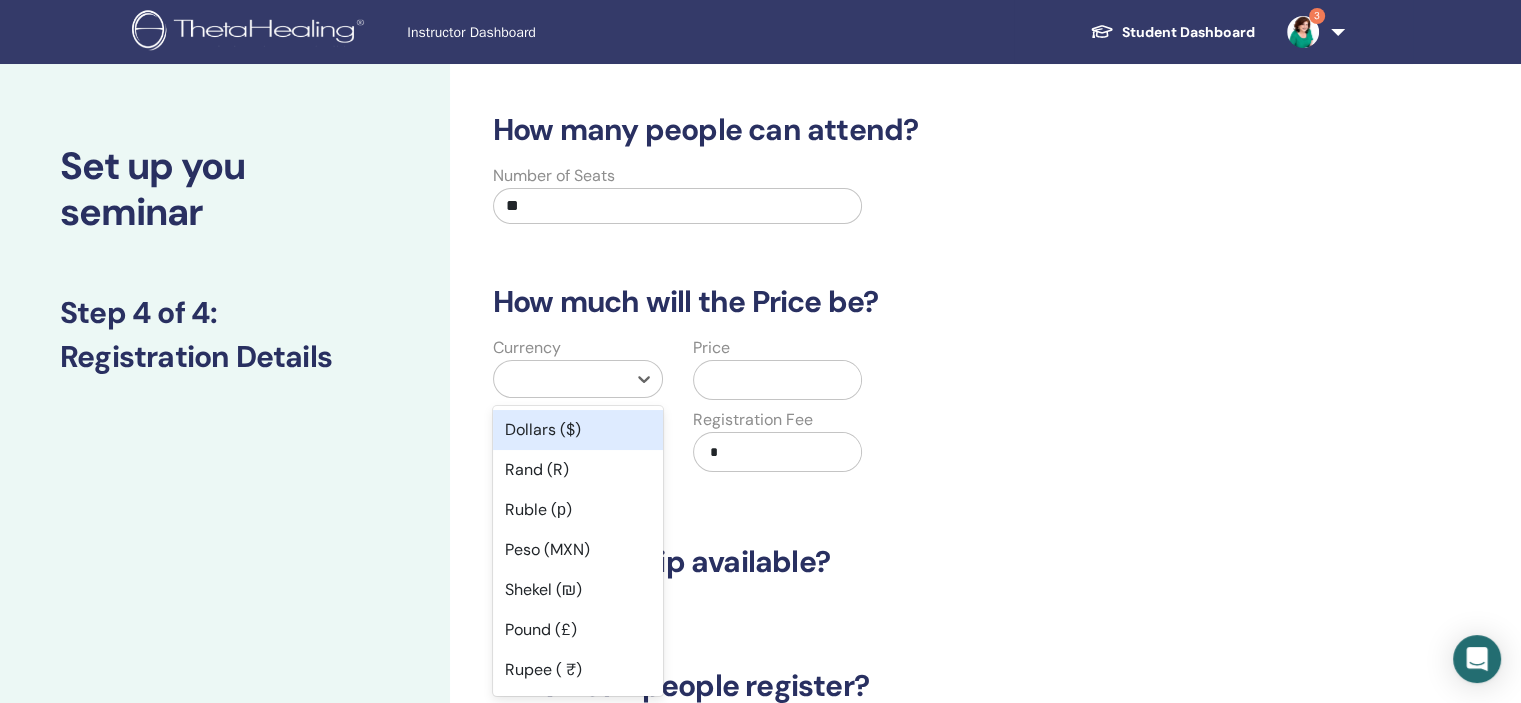 scroll, scrollTop: 10, scrollLeft: 0, axis: vertical 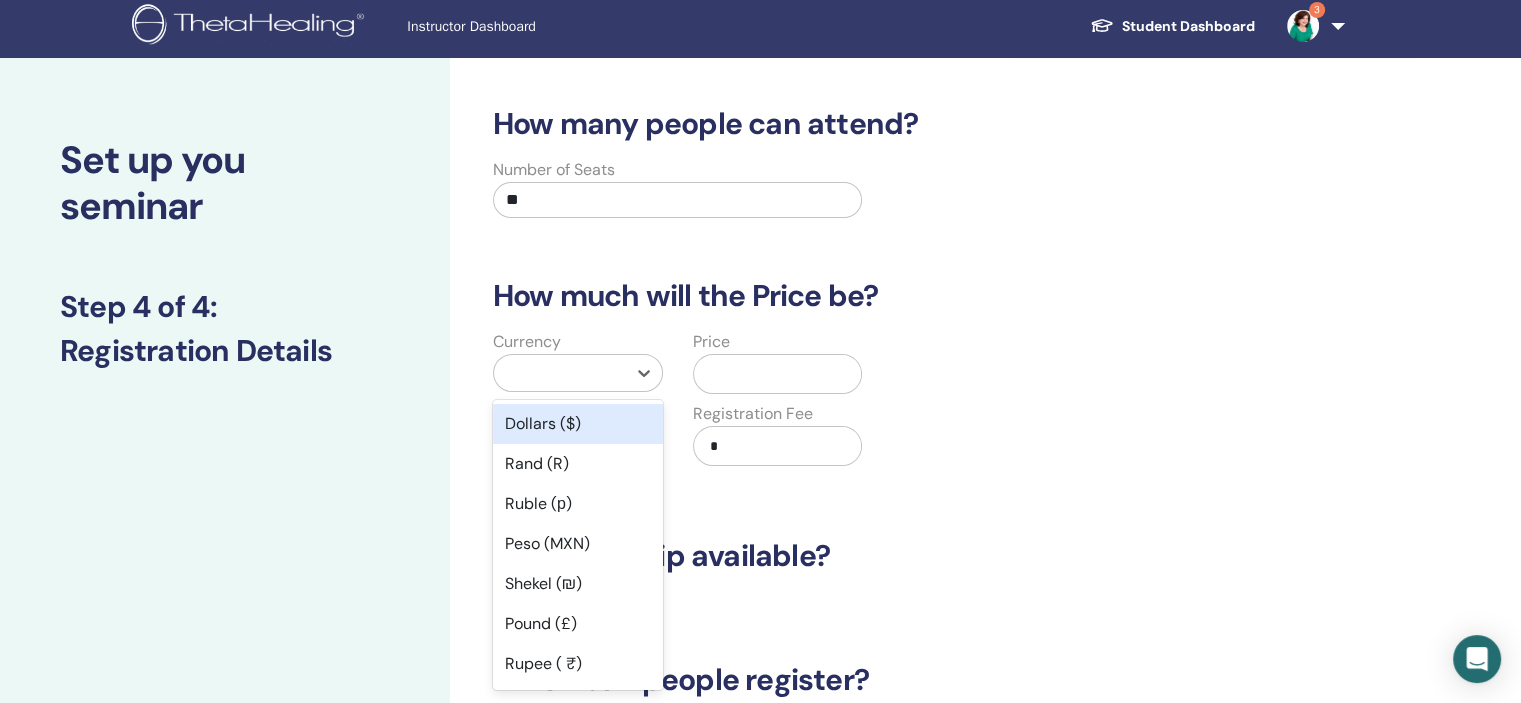 click at bounding box center [560, 373] 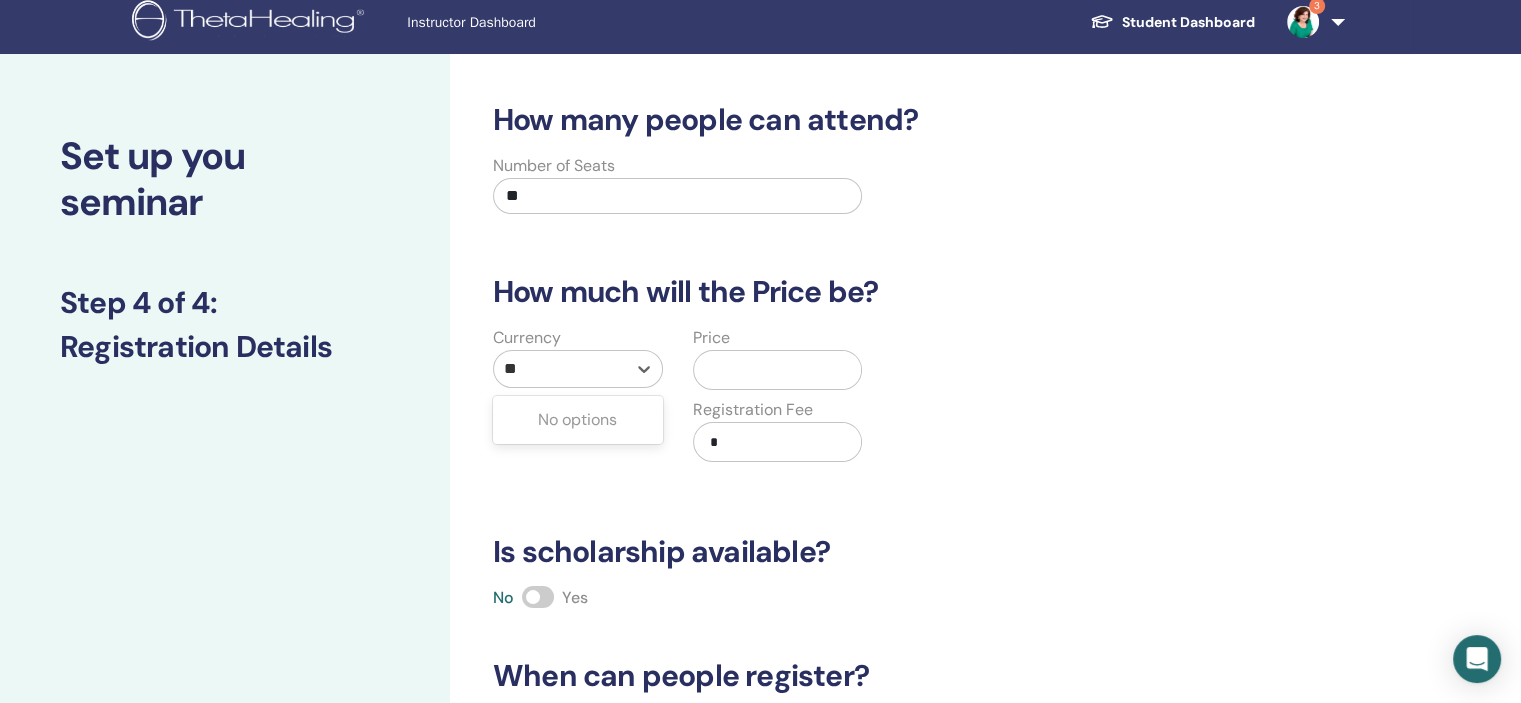type on "*" 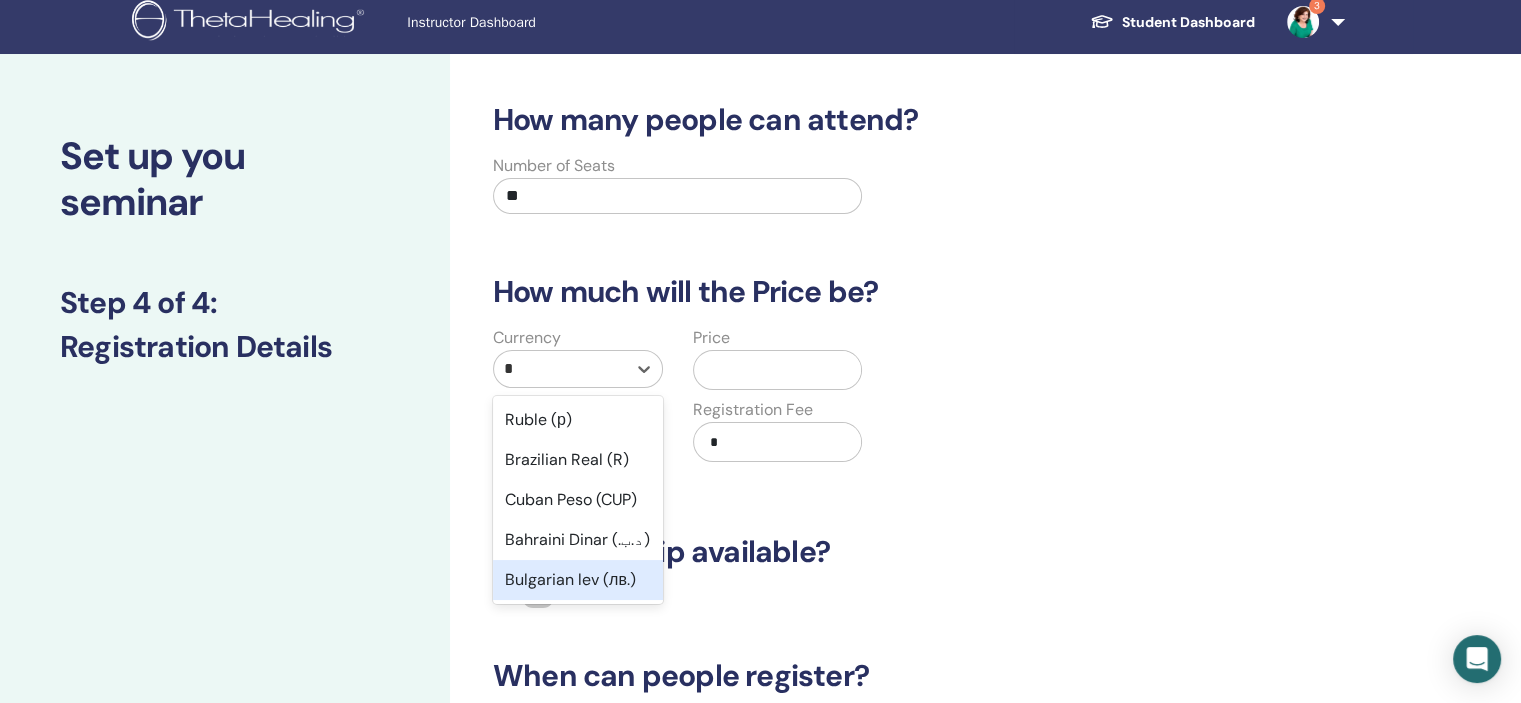 click on "Bulgarian lev (лв.)" at bounding box center (578, 580) 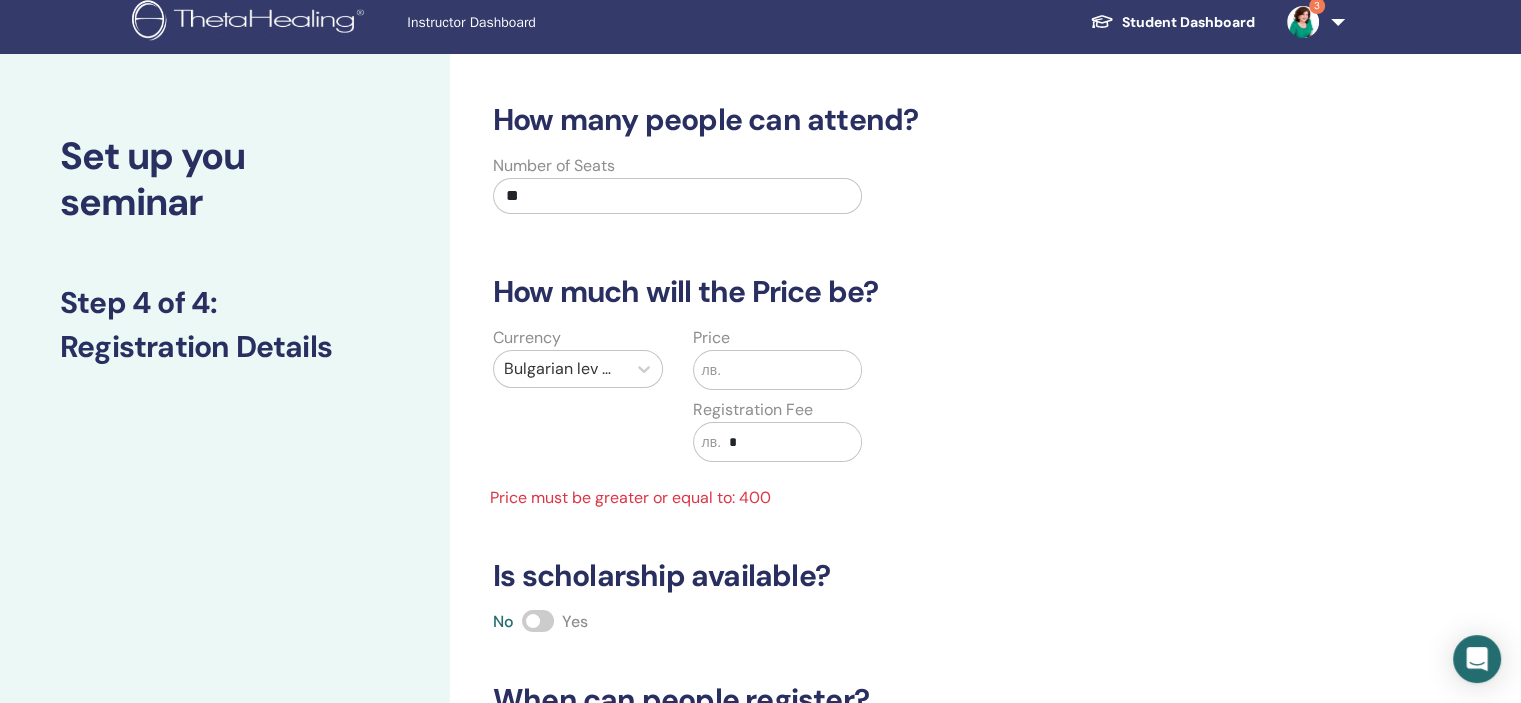click at bounding box center (791, 370) 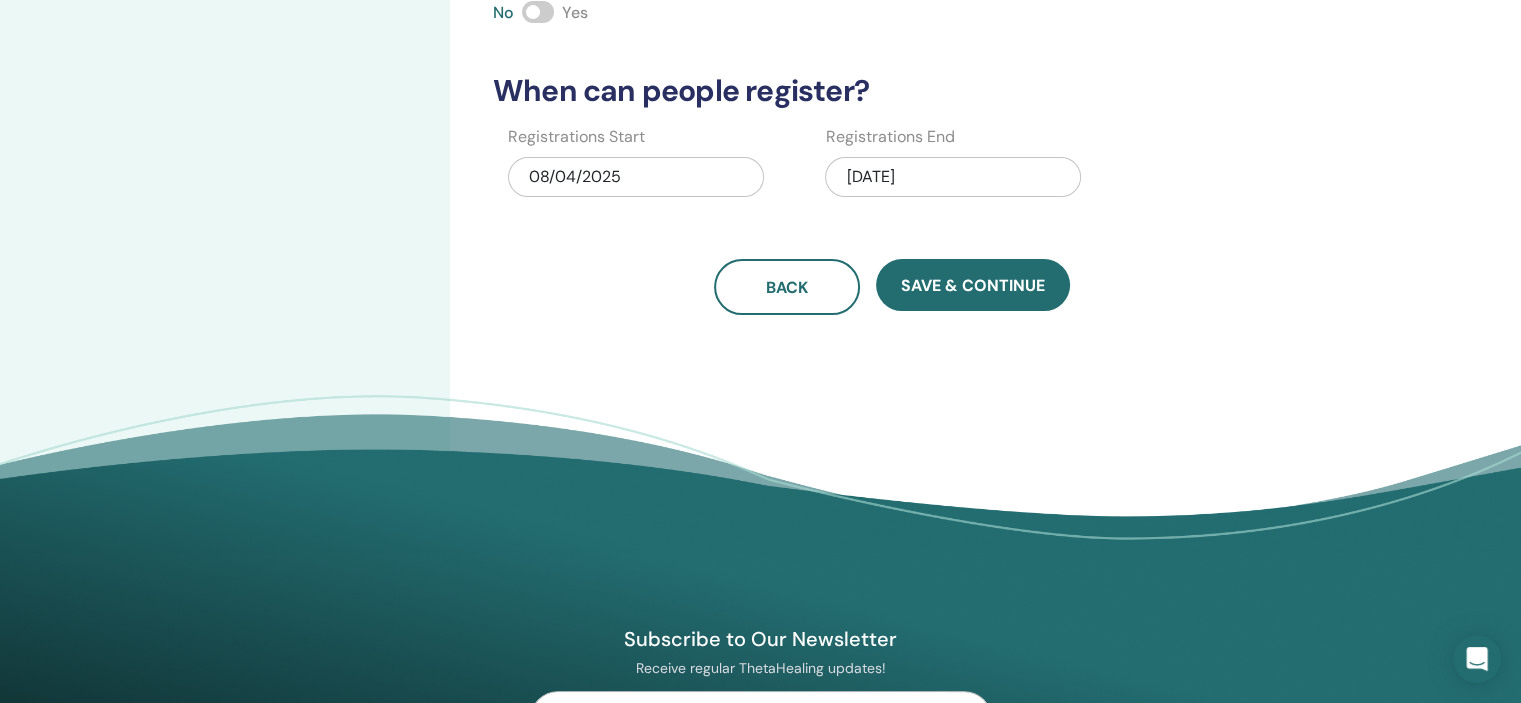 scroll, scrollTop: 598, scrollLeft: 0, axis: vertical 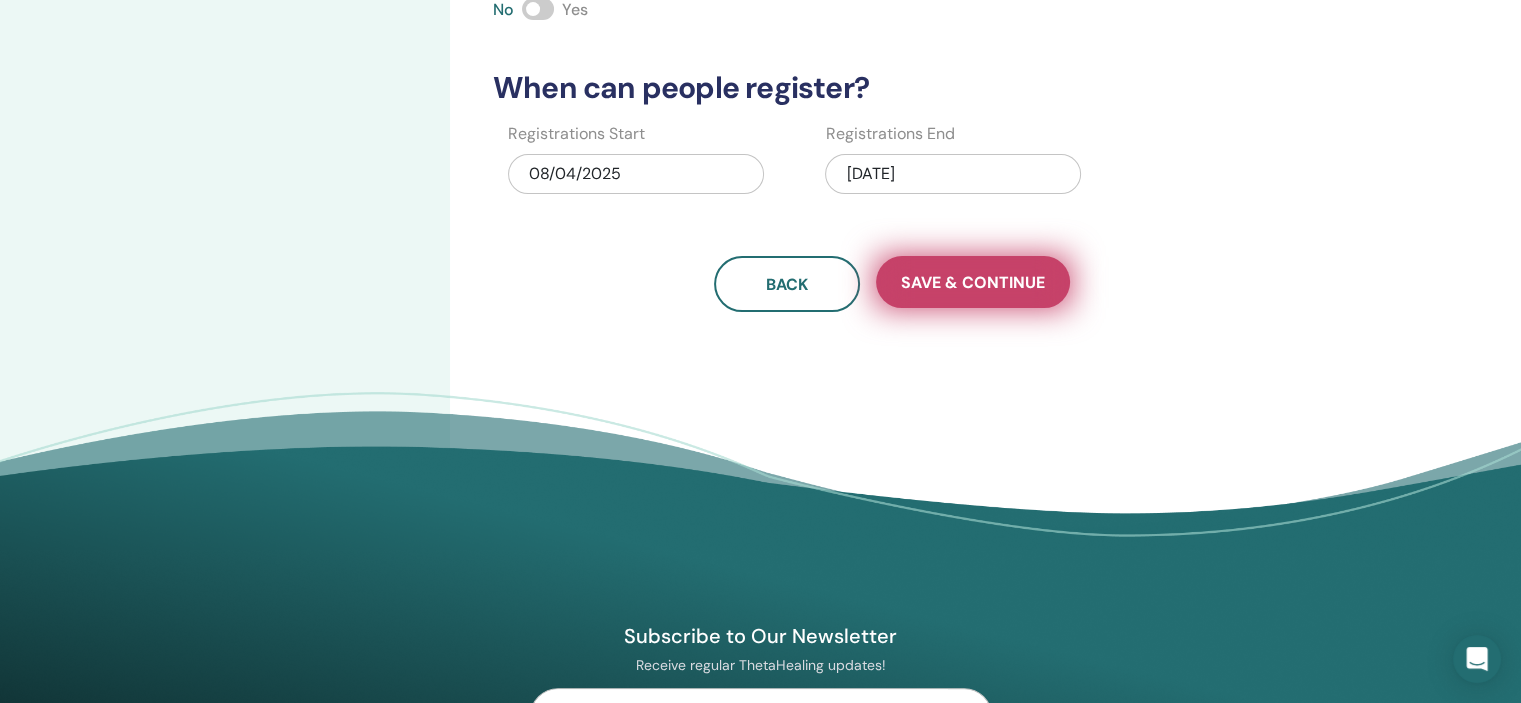 type on "***" 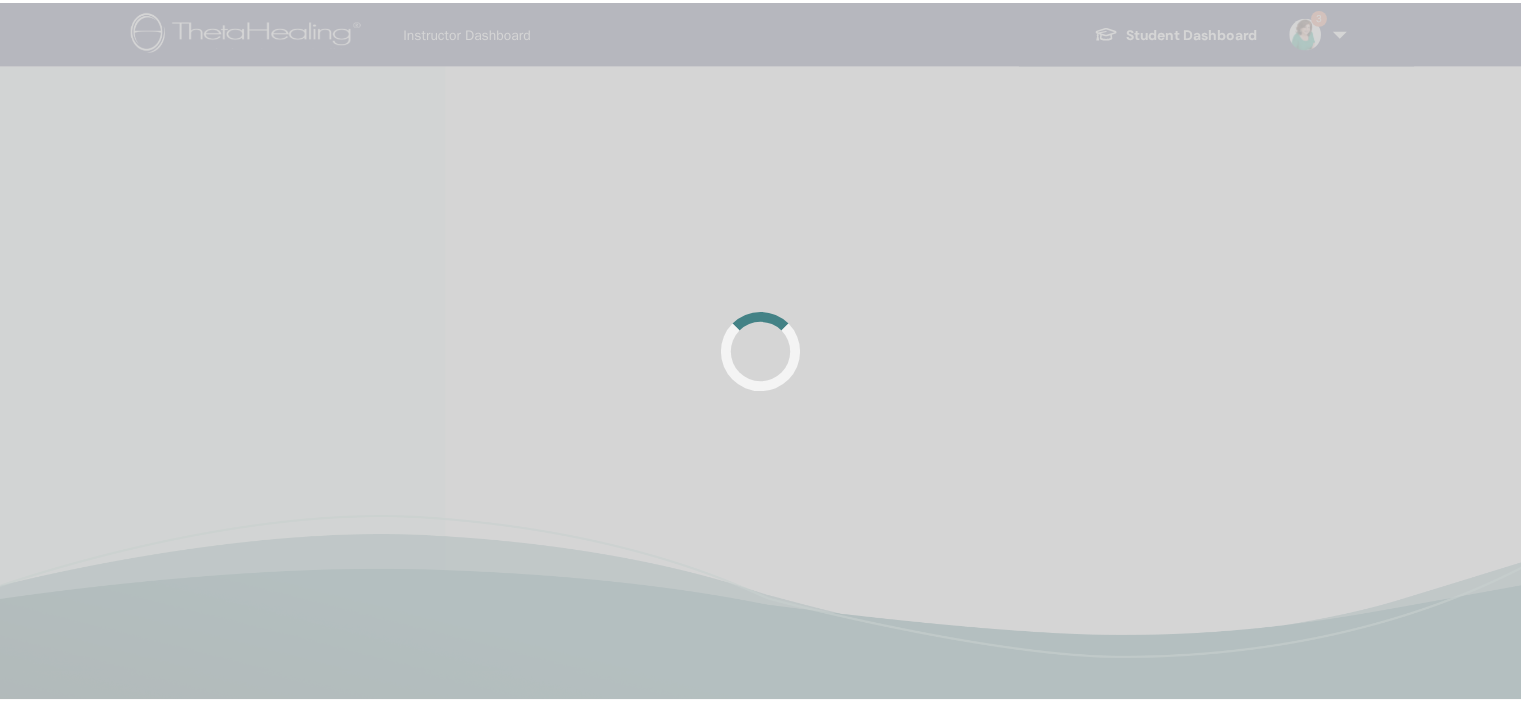 scroll, scrollTop: 0, scrollLeft: 0, axis: both 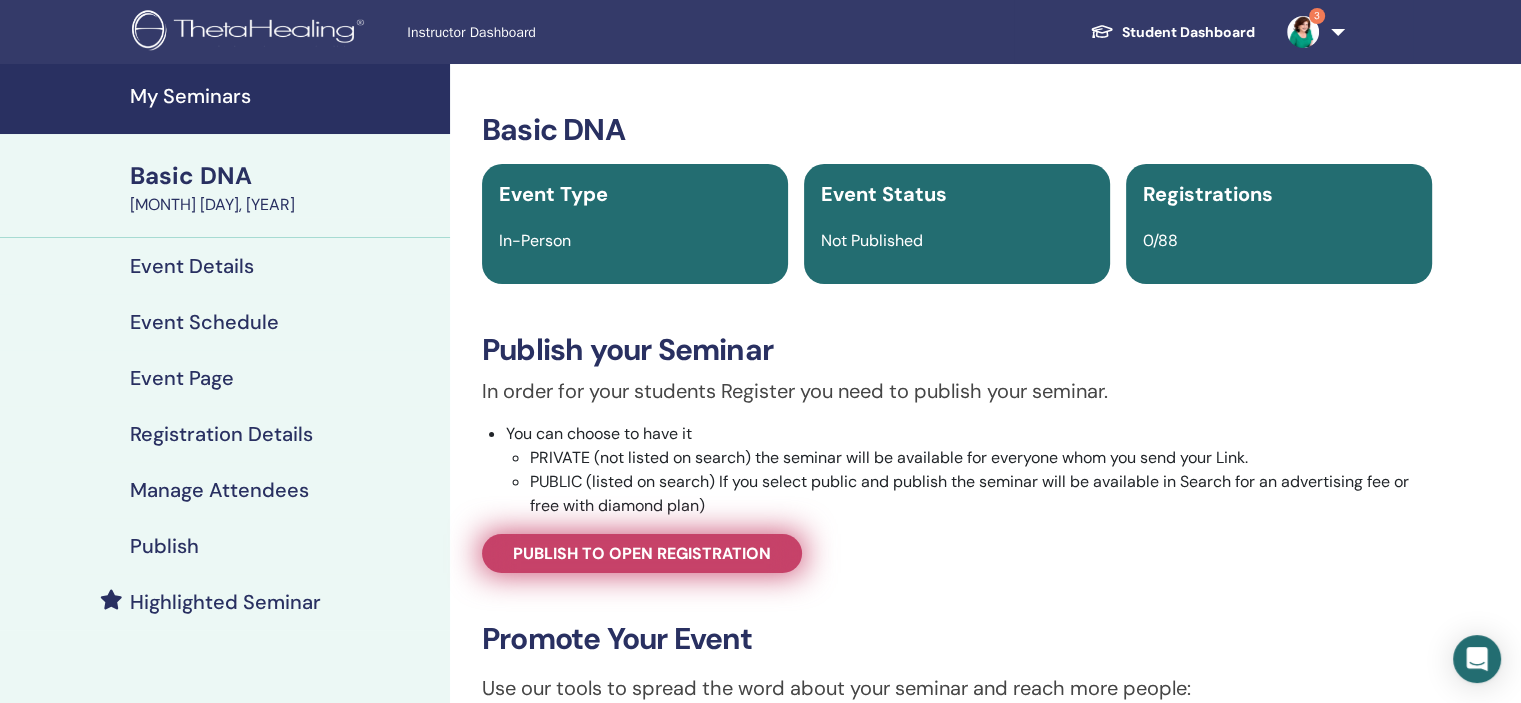 click on "Publish to open registration" at bounding box center (642, 553) 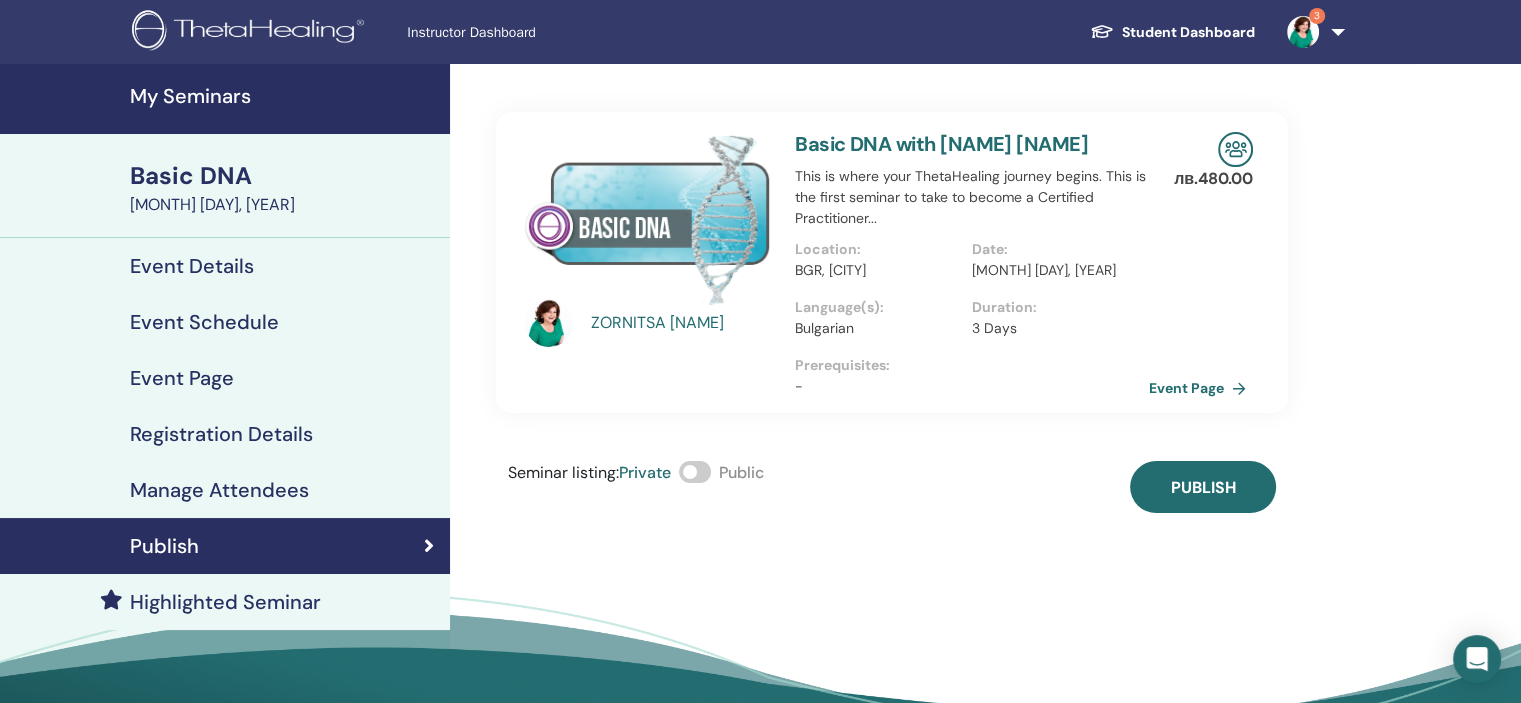 click at bounding box center (695, 472) 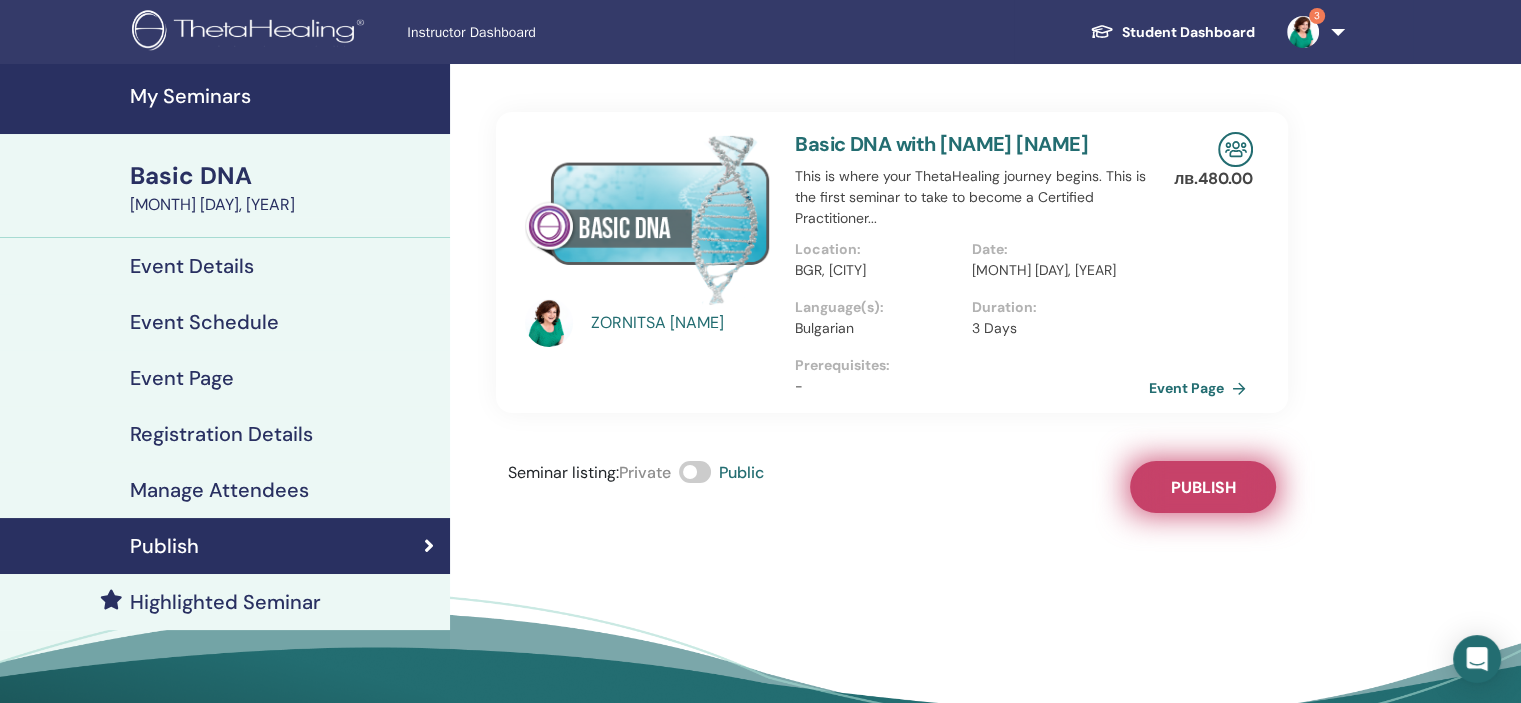click on "Publish" at bounding box center (1203, 487) 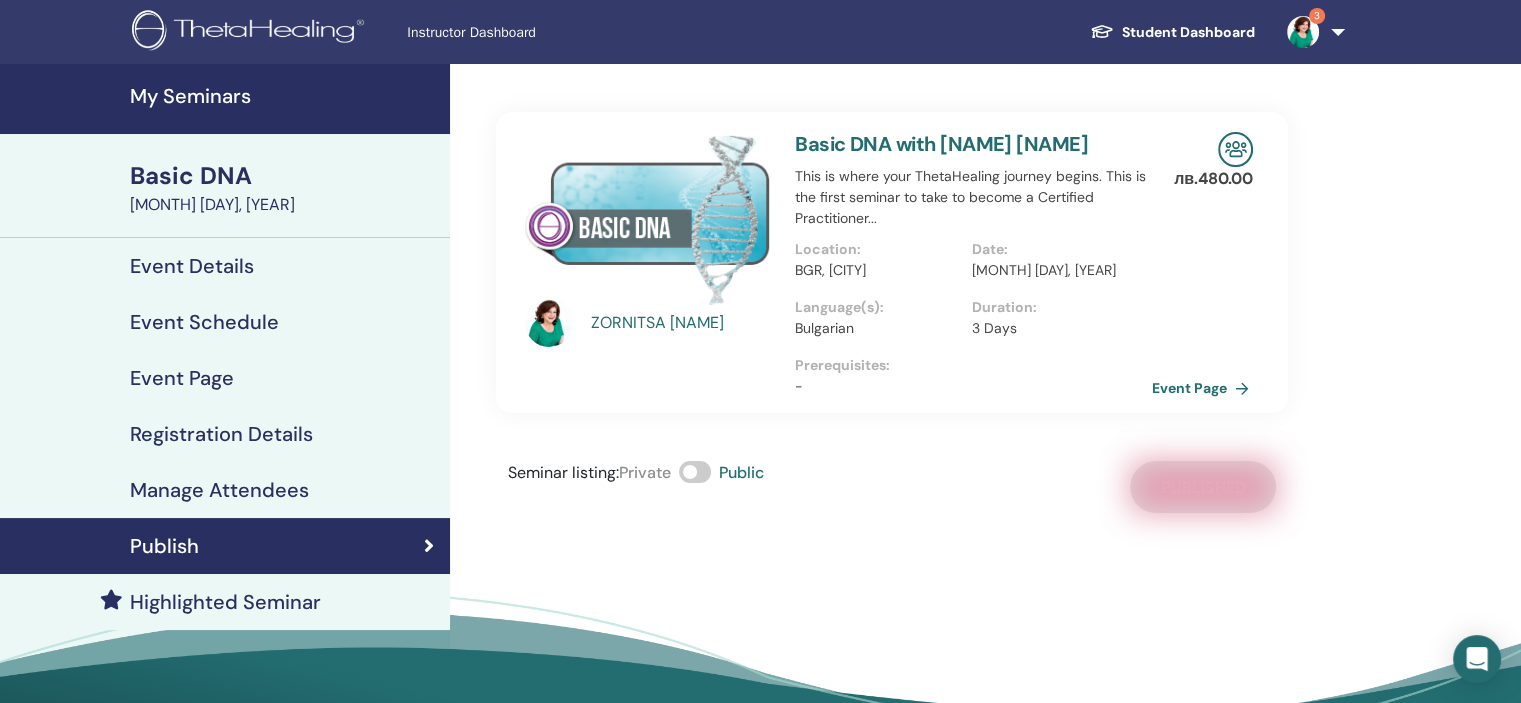 click on "Event Page" at bounding box center (1204, 388) 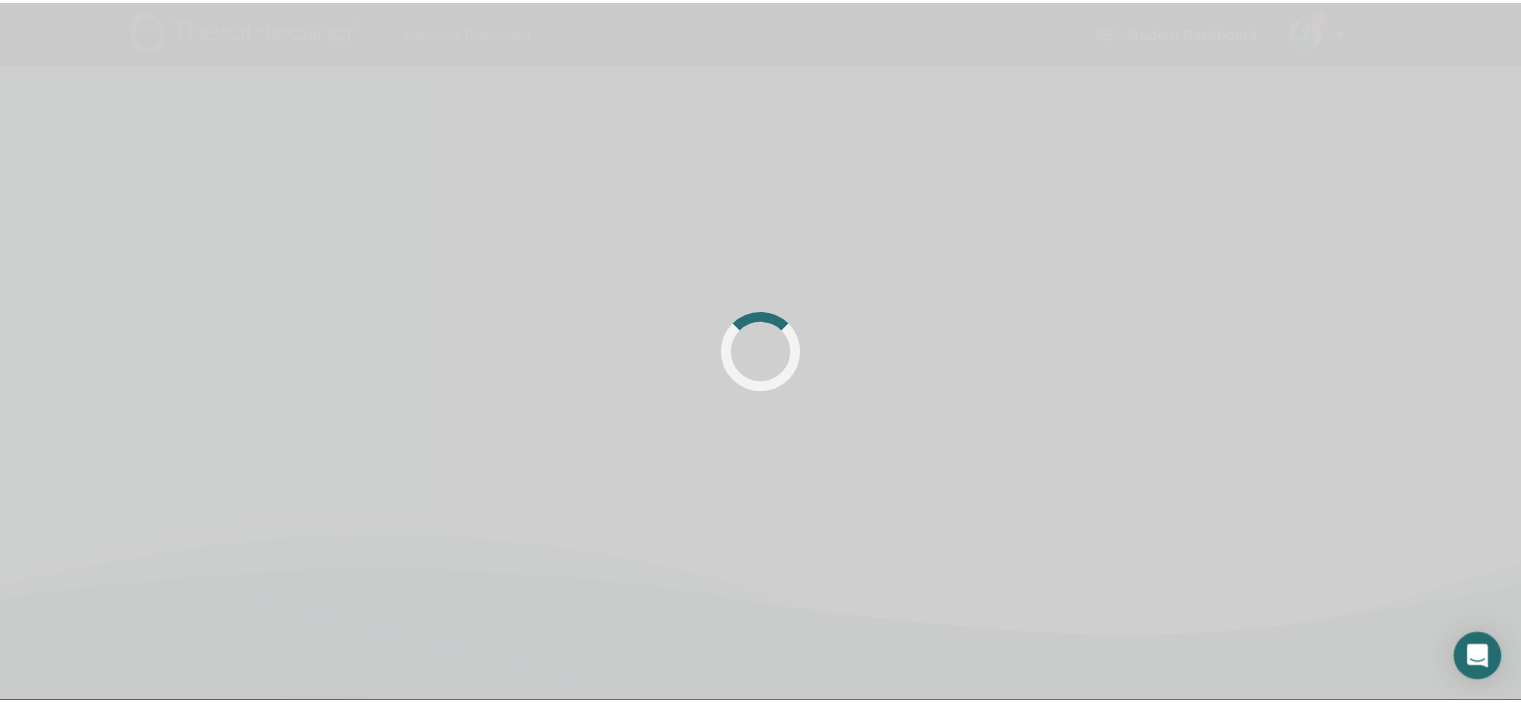 scroll, scrollTop: 0, scrollLeft: 0, axis: both 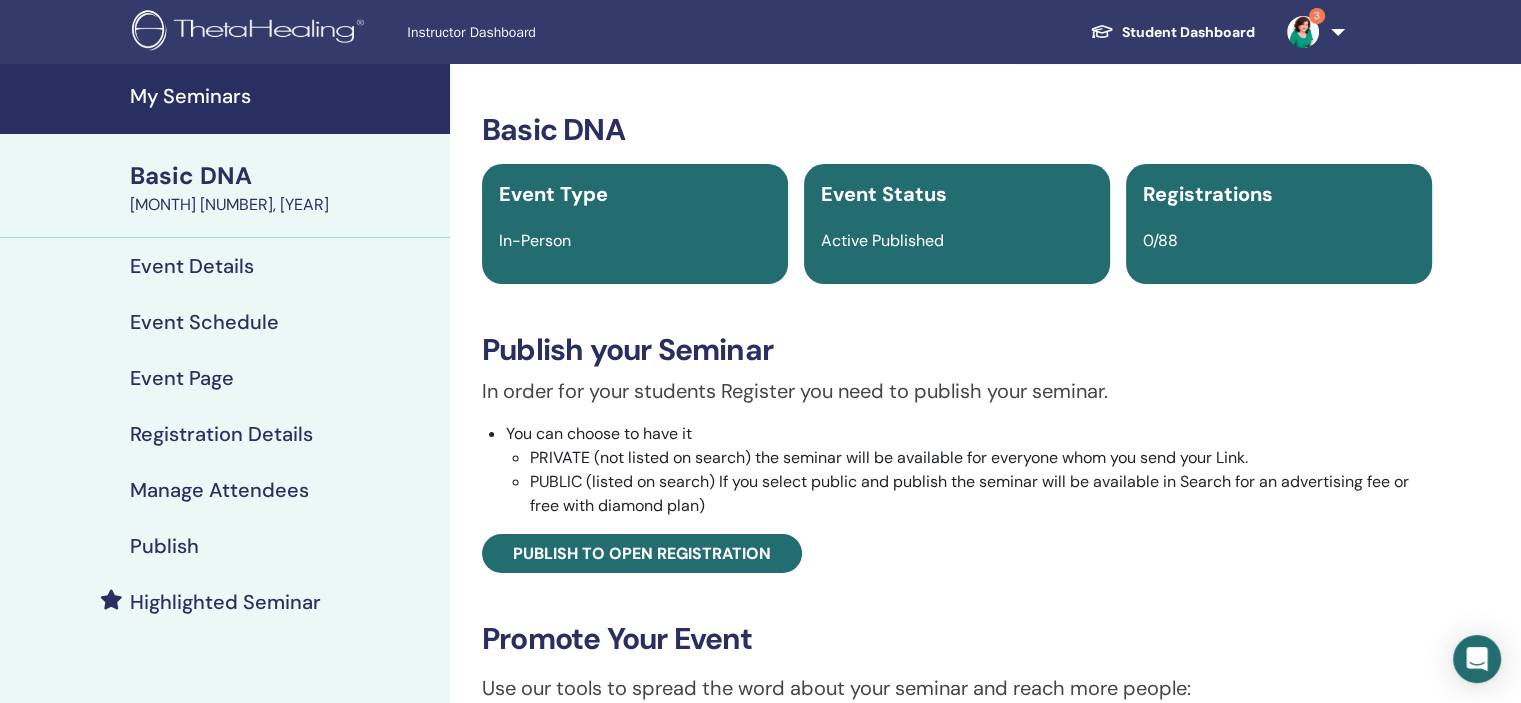 click on "My Seminars" at bounding box center (284, 96) 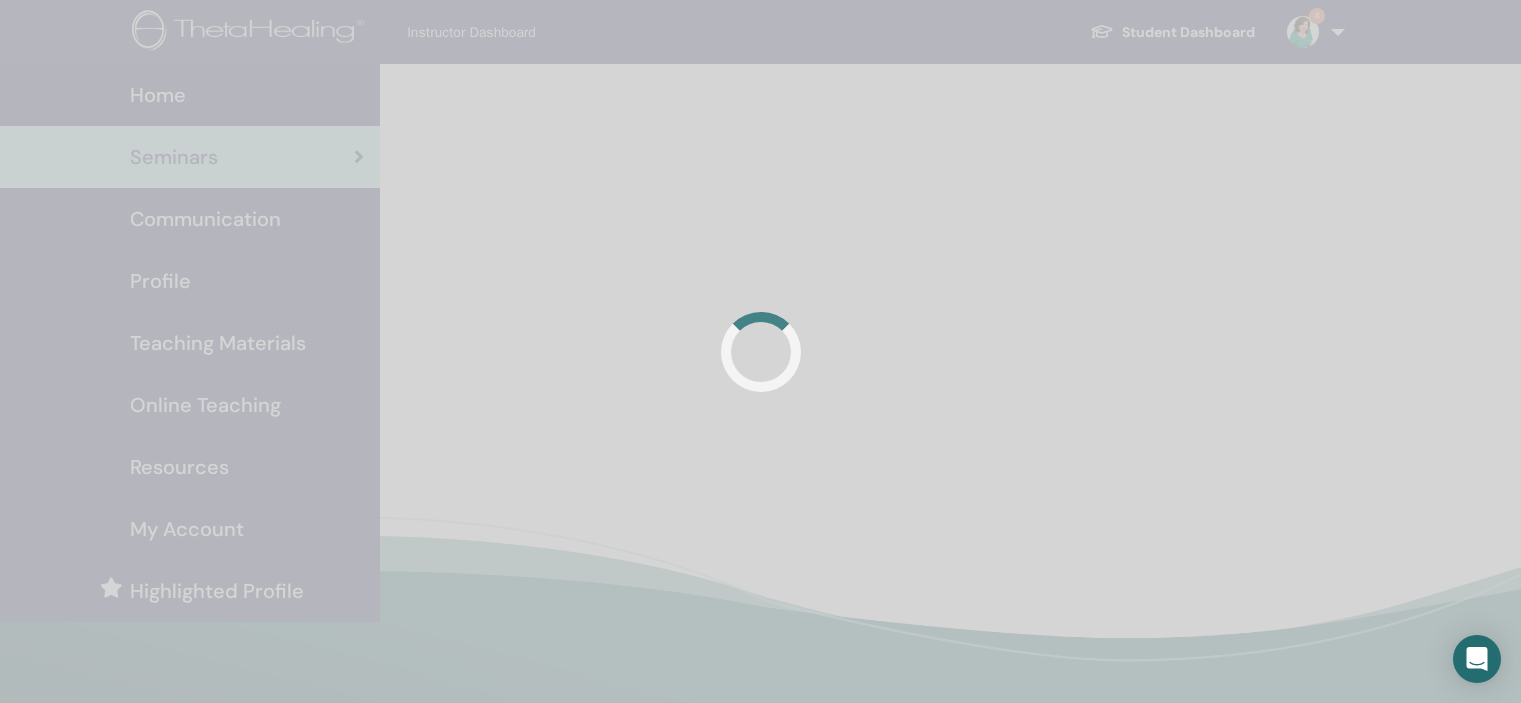 scroll, scrollTop: 0, scrollLeft: 0, axis: both 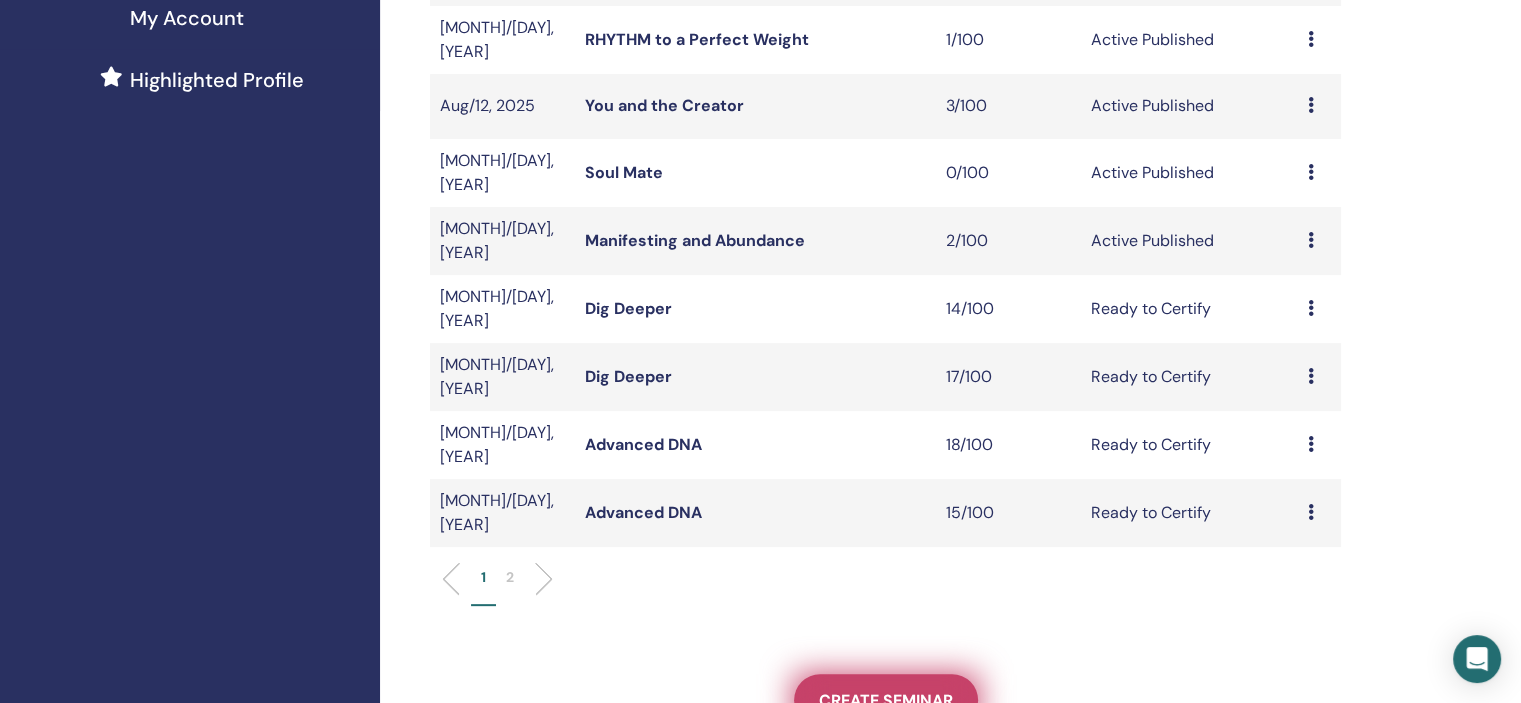 click on "Create seminar" at bounding box center (886, 700) 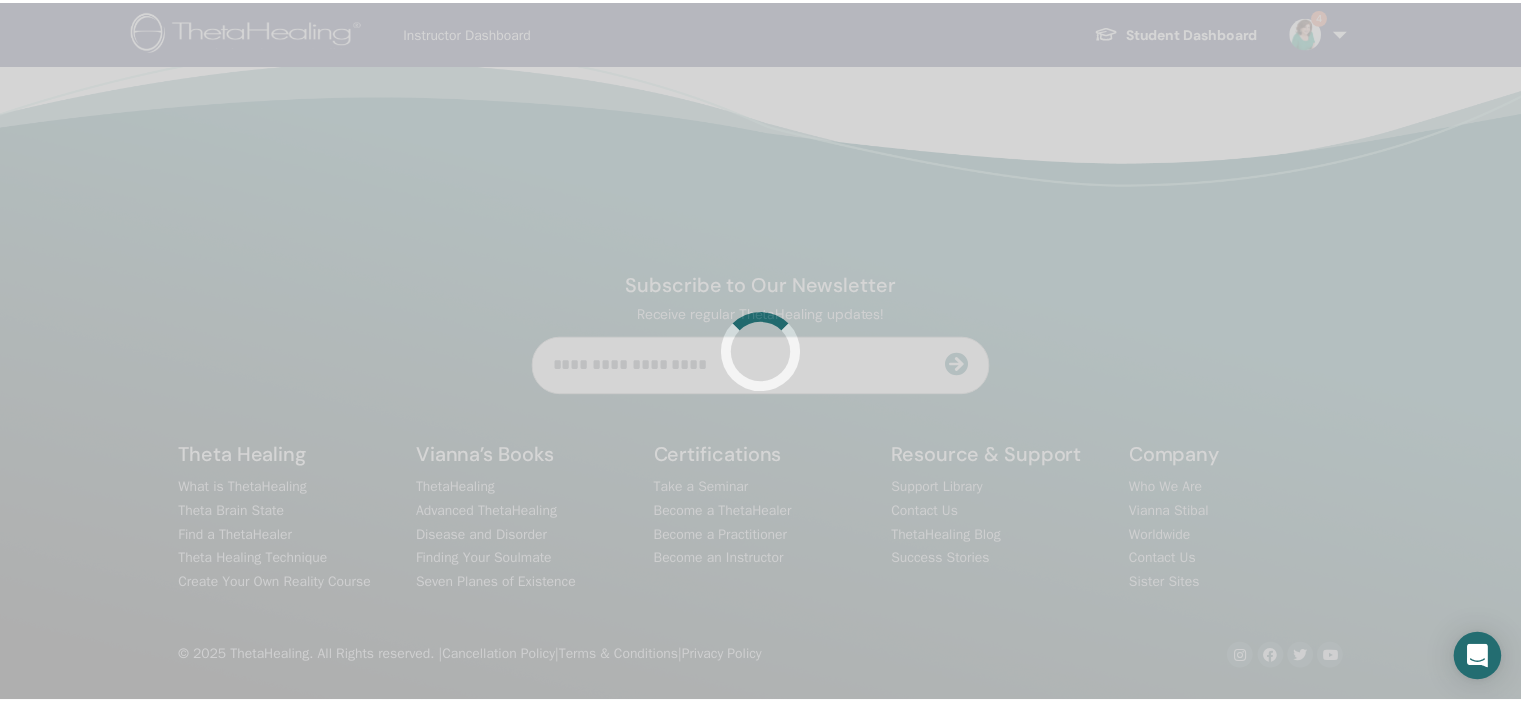 scroll, scrollTop: 0, scrollLeft: 0, axis: both 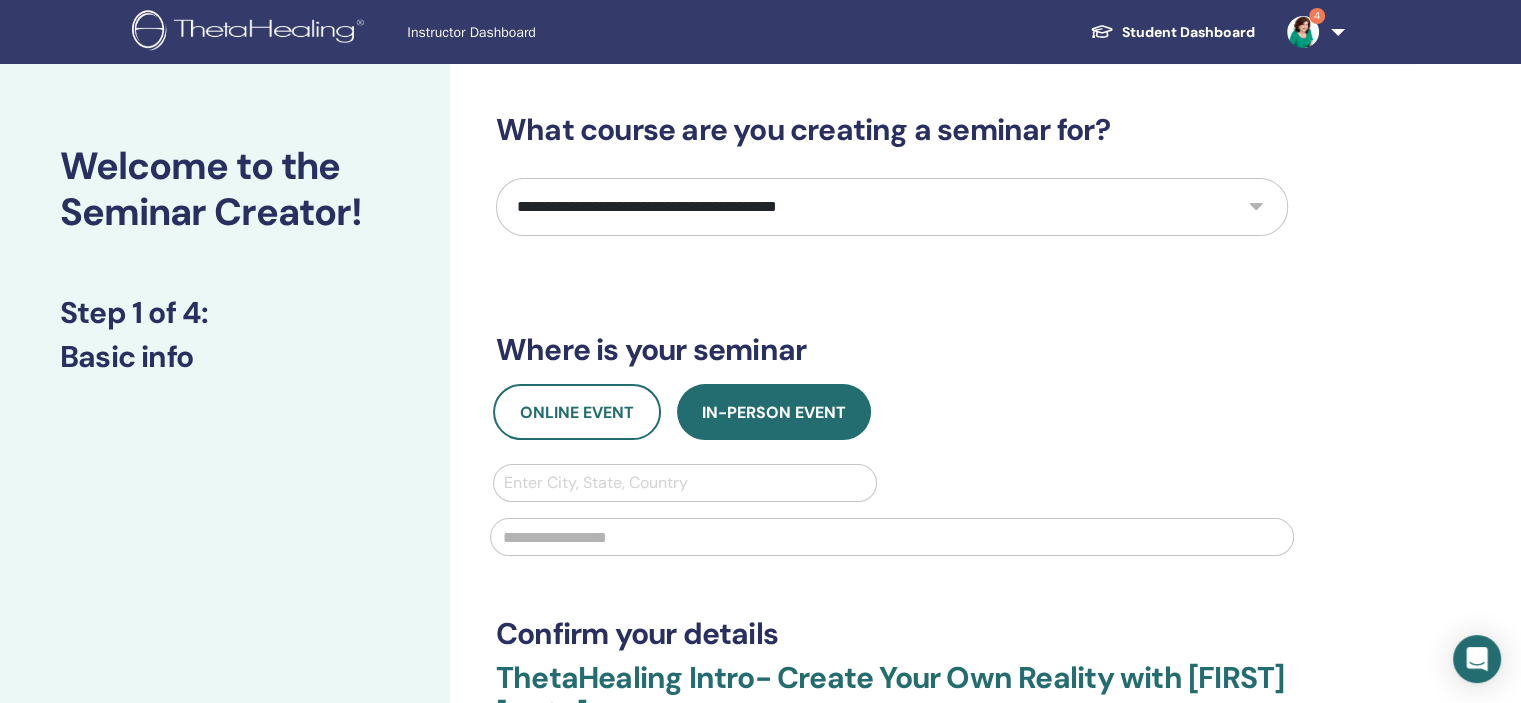 click on "**********" at bounding box center (892, 207) 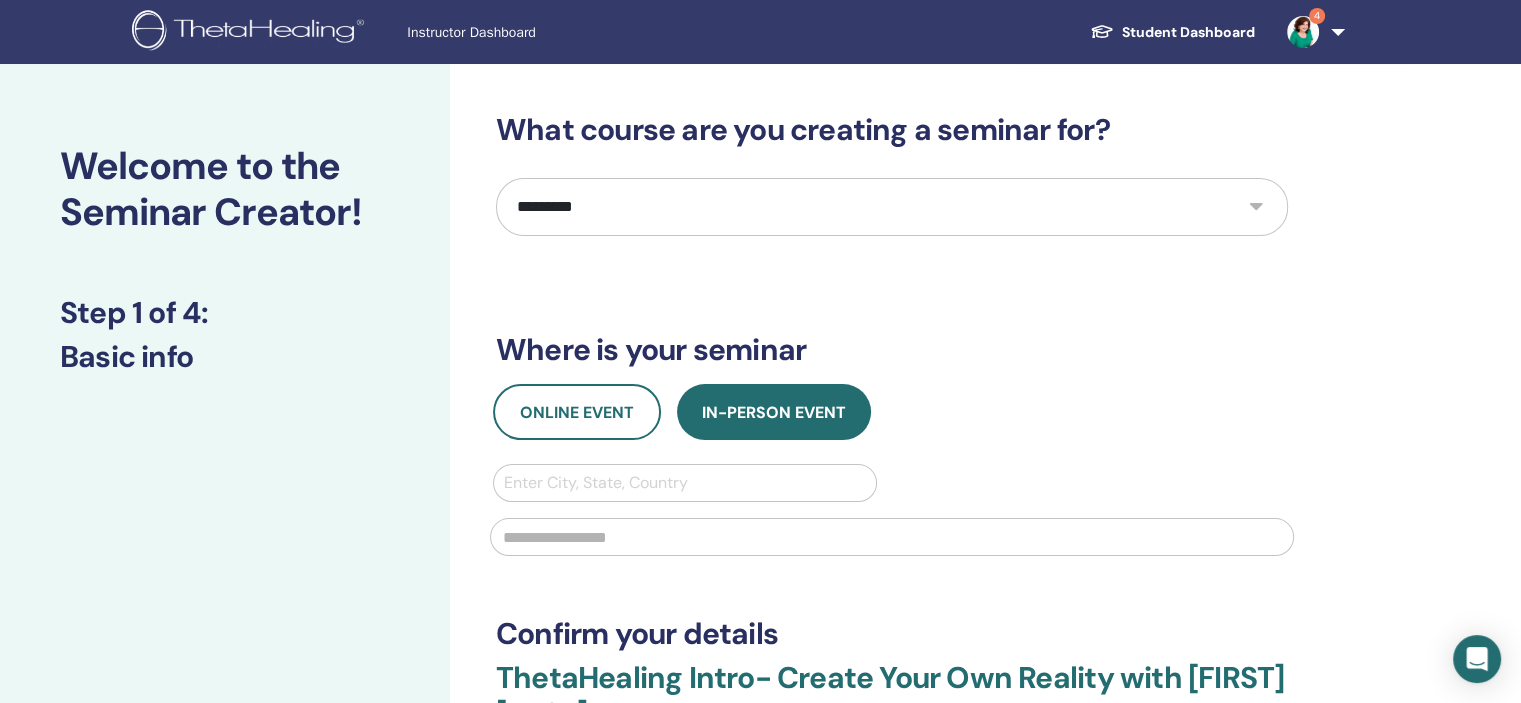 click on "**********" at bounding box center (892, 207) 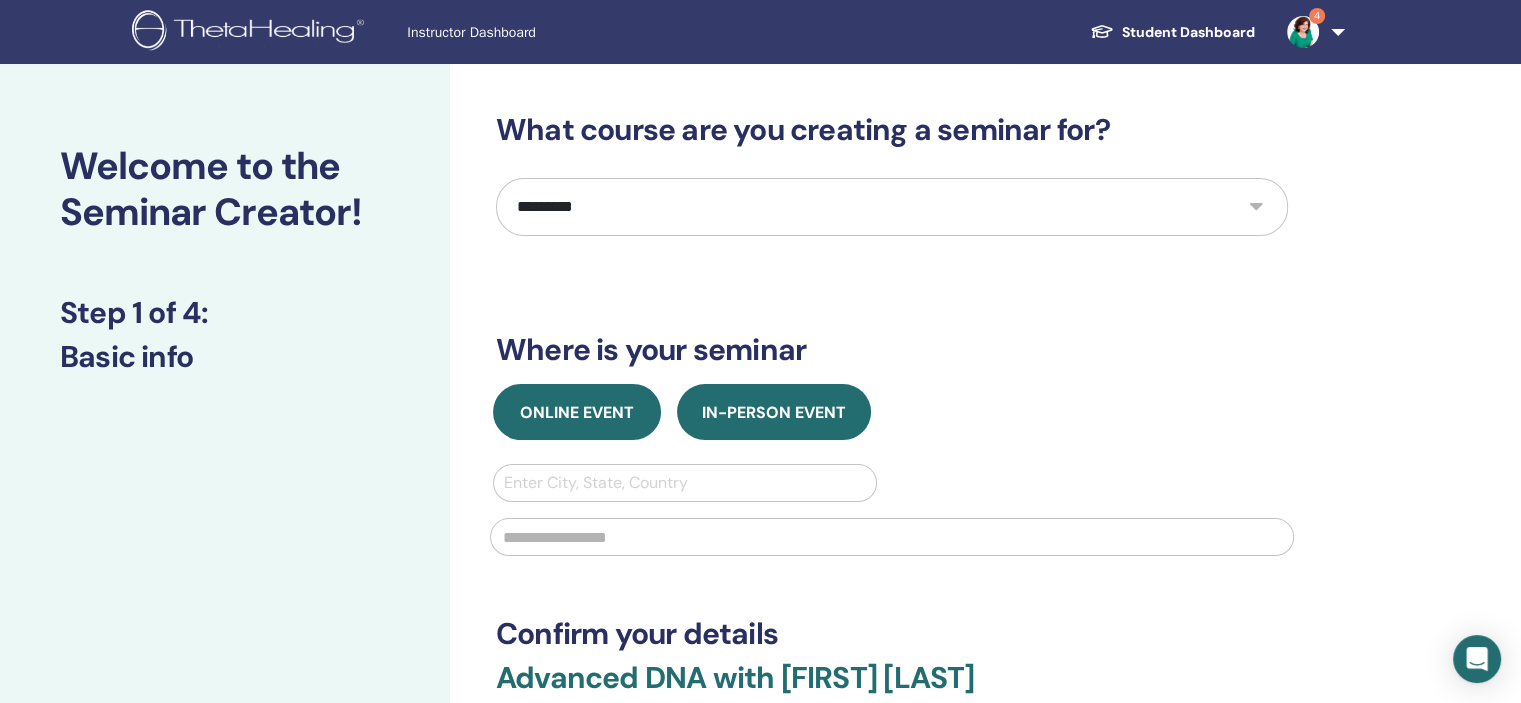 click on "Online Event" at bounding box center (577, 412) 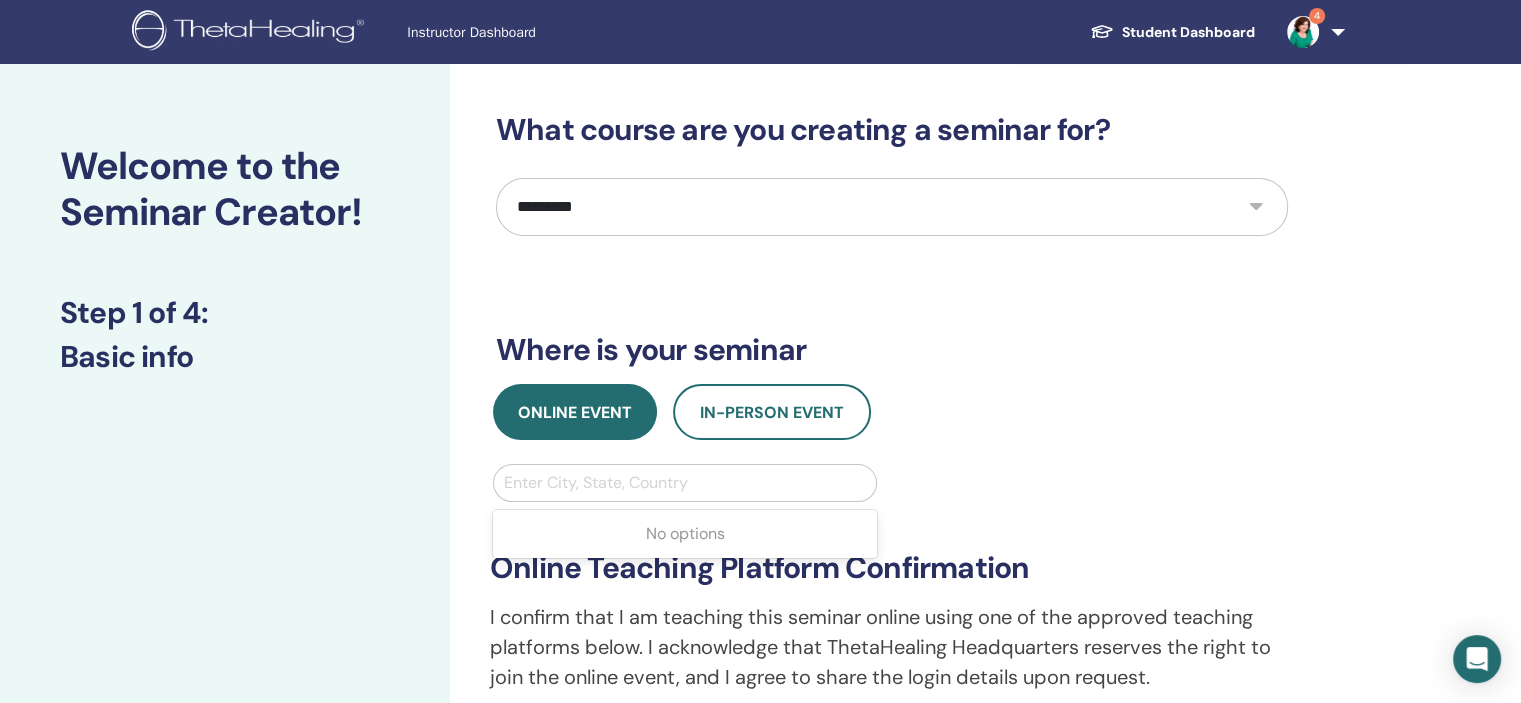 click at bounding box center [685, 483] 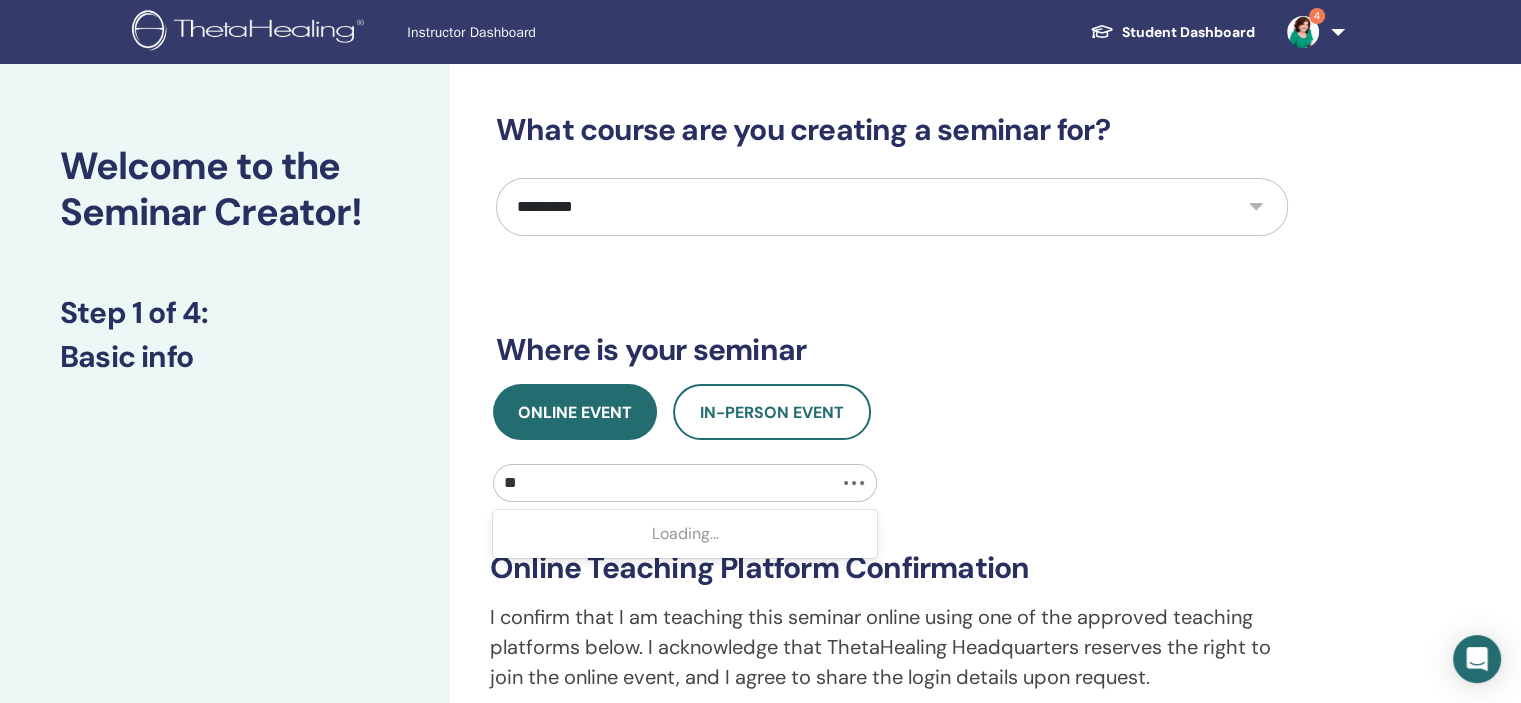 type on "***" 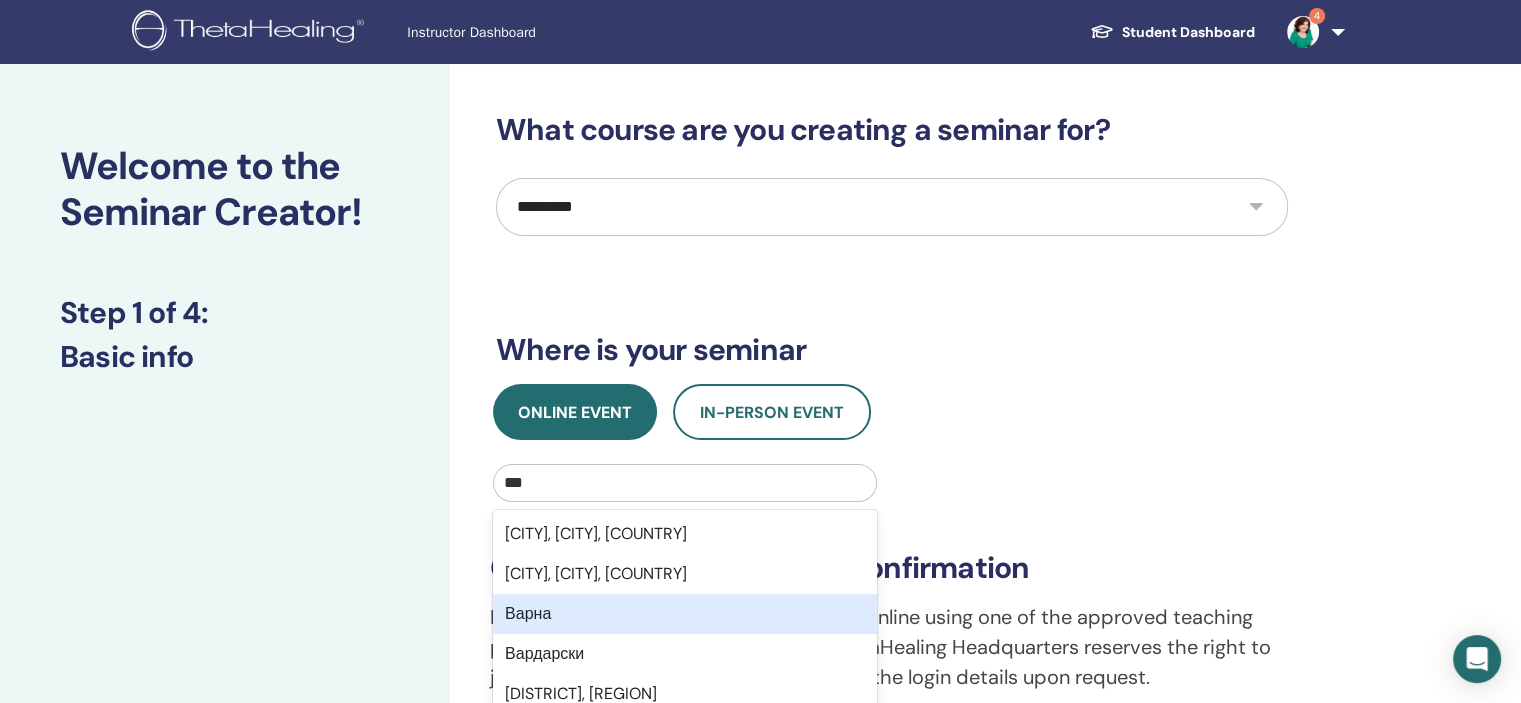 click on "Варна" at bounding box center [685, 614] 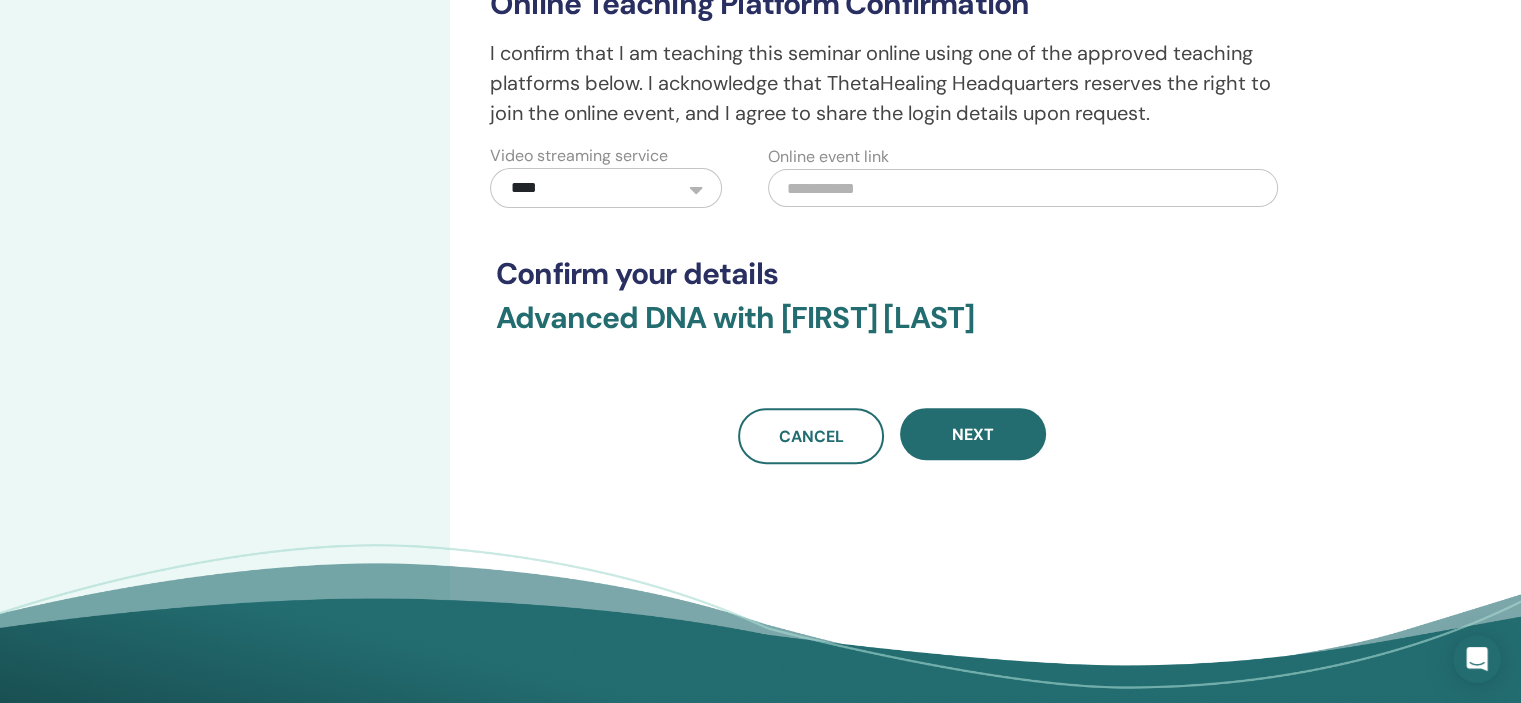 scroll, scrollTop: 589, scrollLeft: 0, axis: vertical 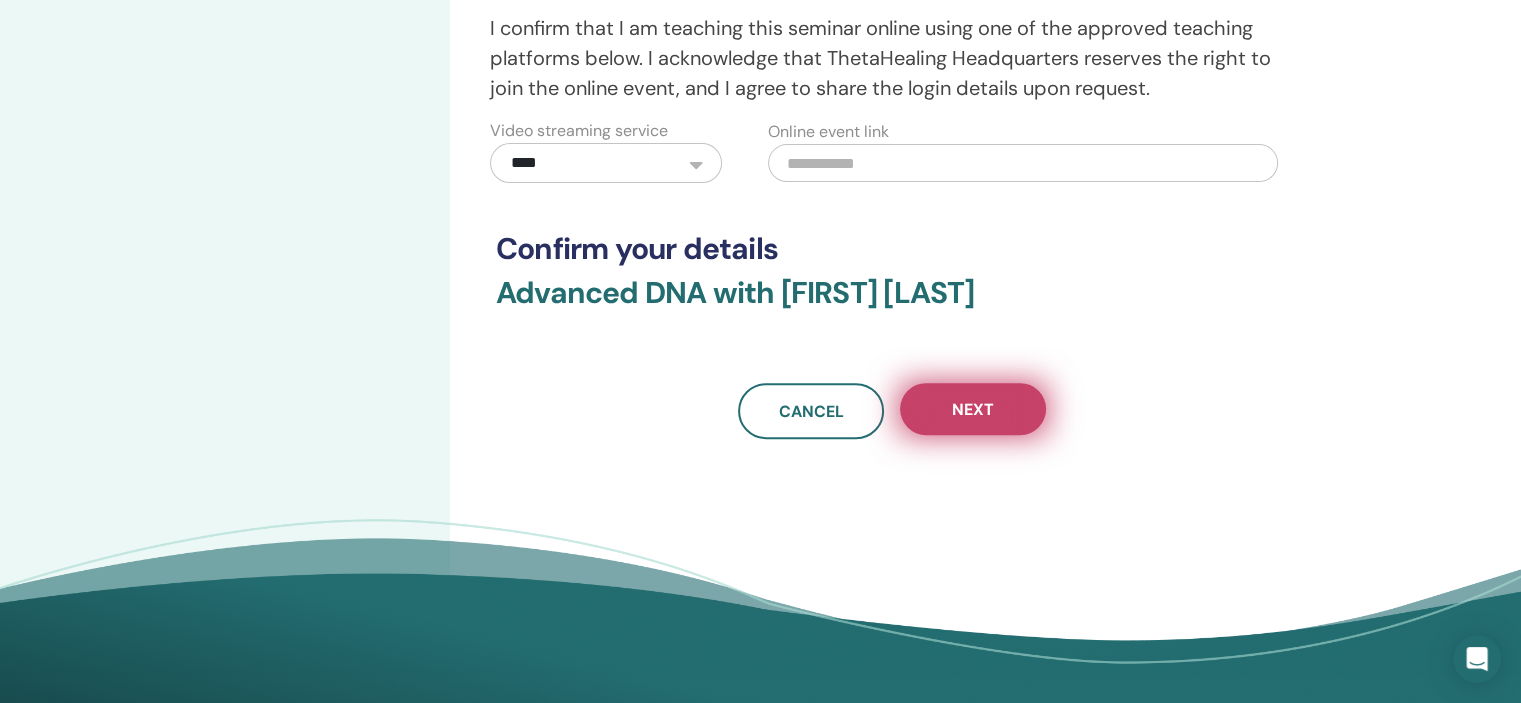 click on "Next" at bounding box center [973, 409] 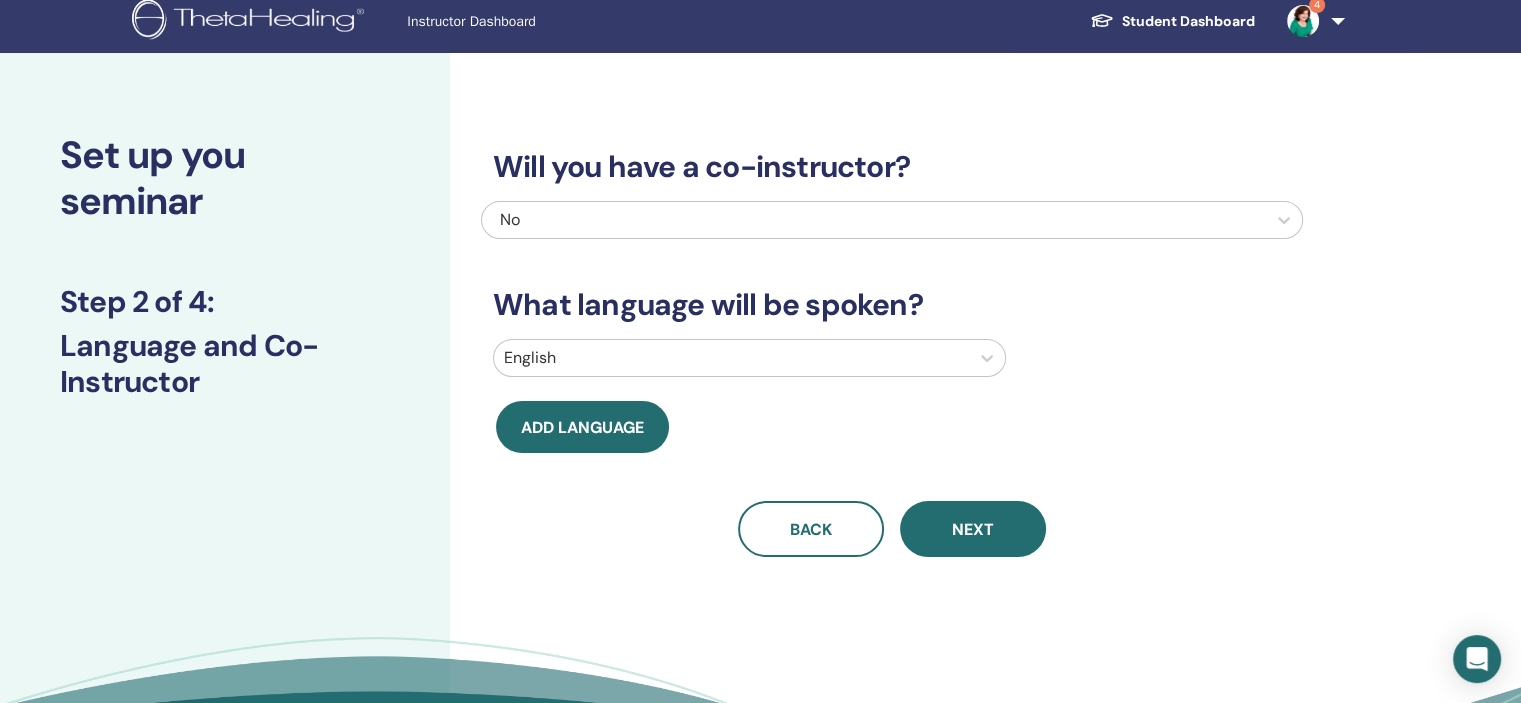 scroll, scrollTop: 0, scrollLeft: 0, axis: both 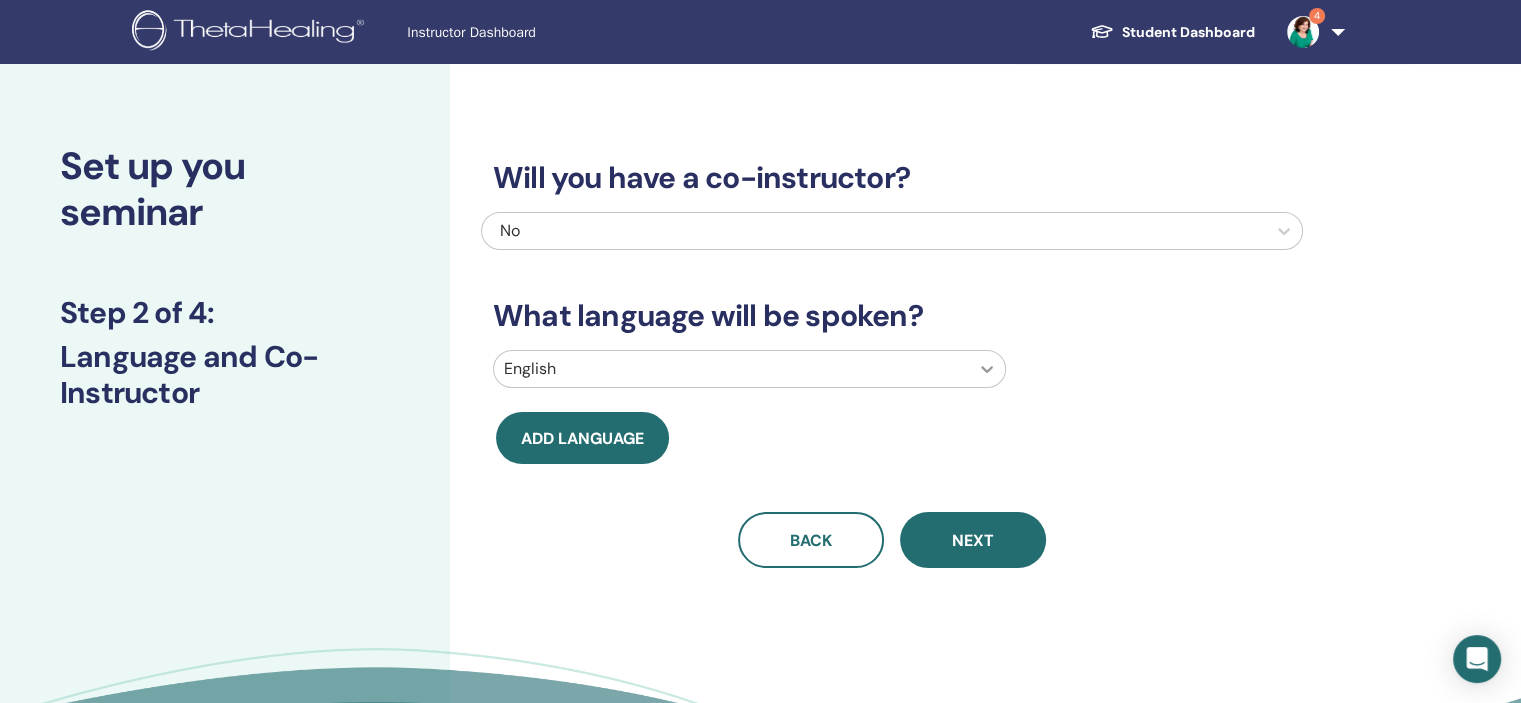 click 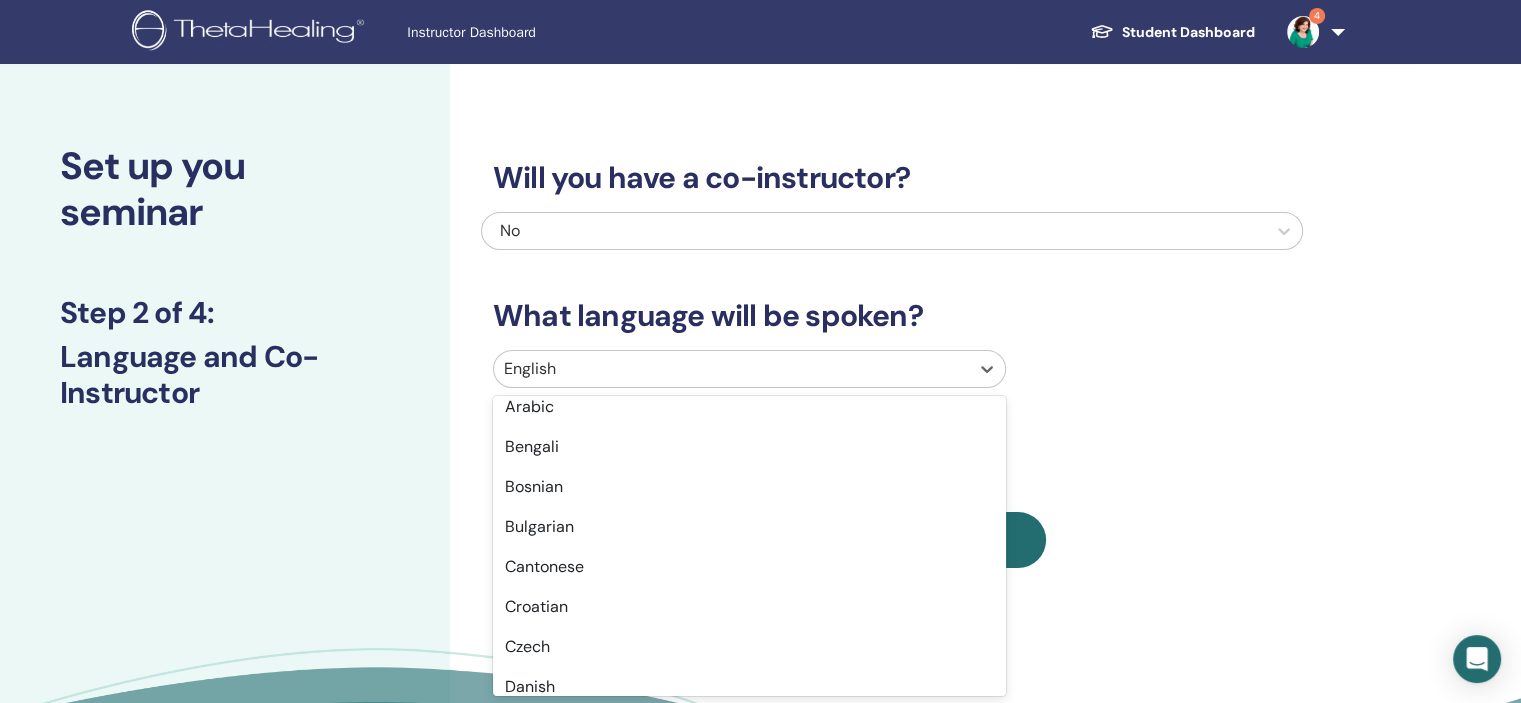 scroll, scrollTop: 340, scrollLeft: 0, axis: vertical 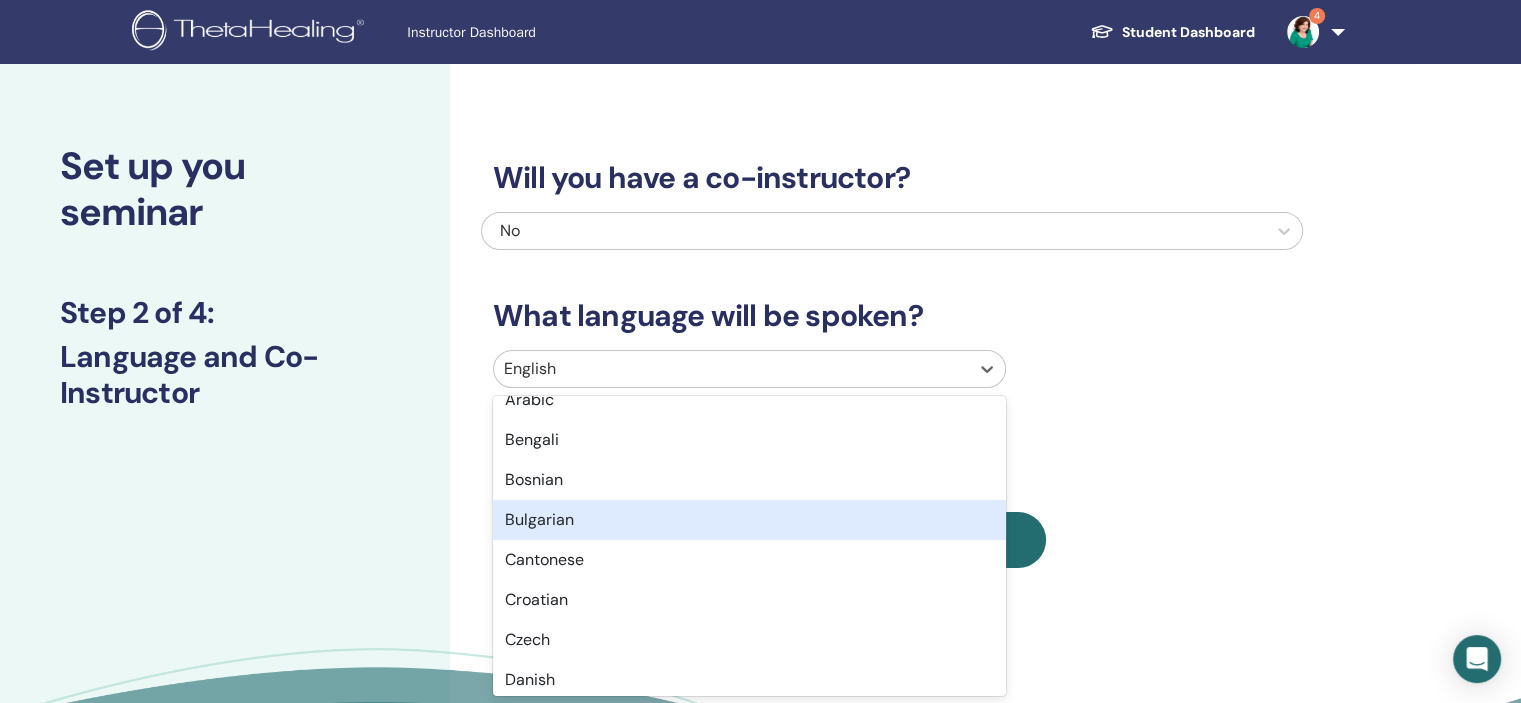 click on "Bulgarian" at bounding box center (749, 520) 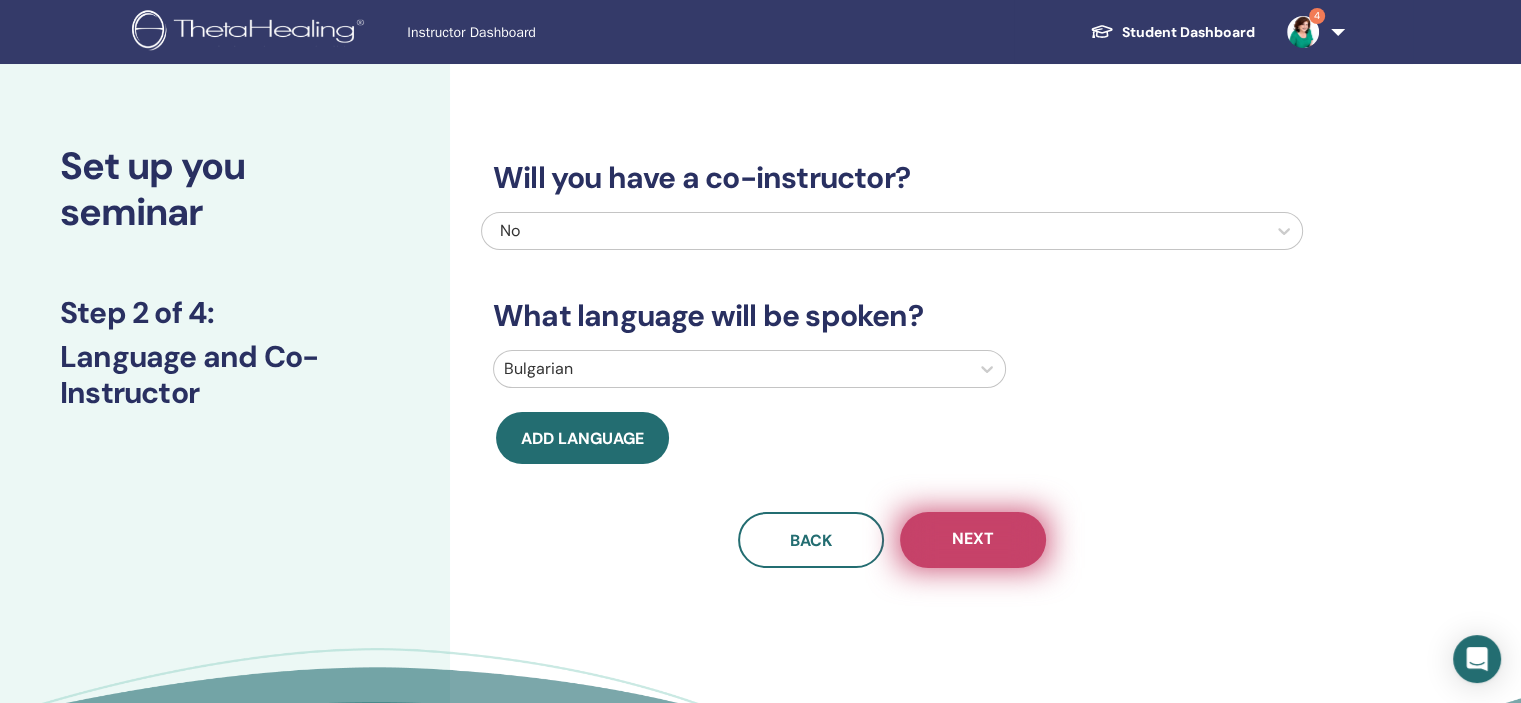 click on "Next" at bounding box center (973, 540) 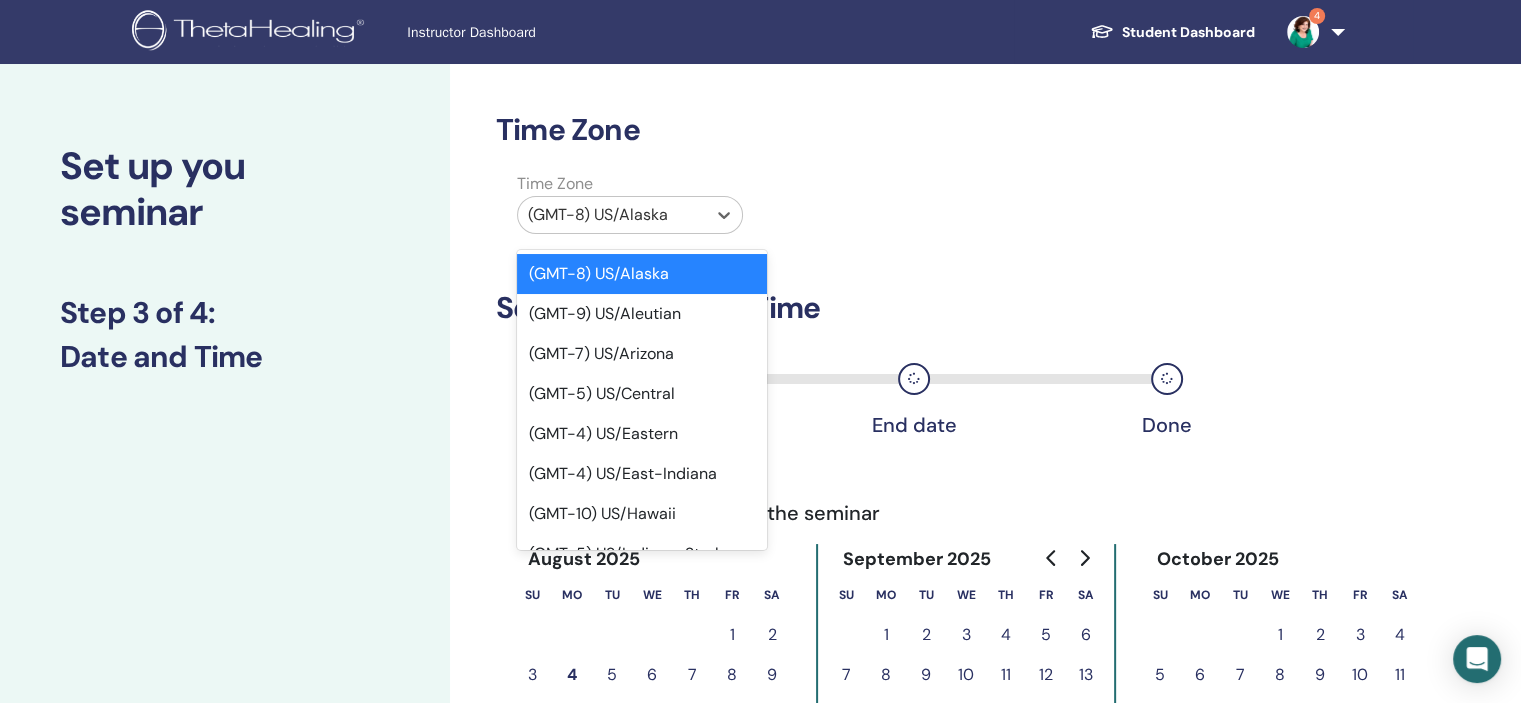 click at bounding box center (612, 215) 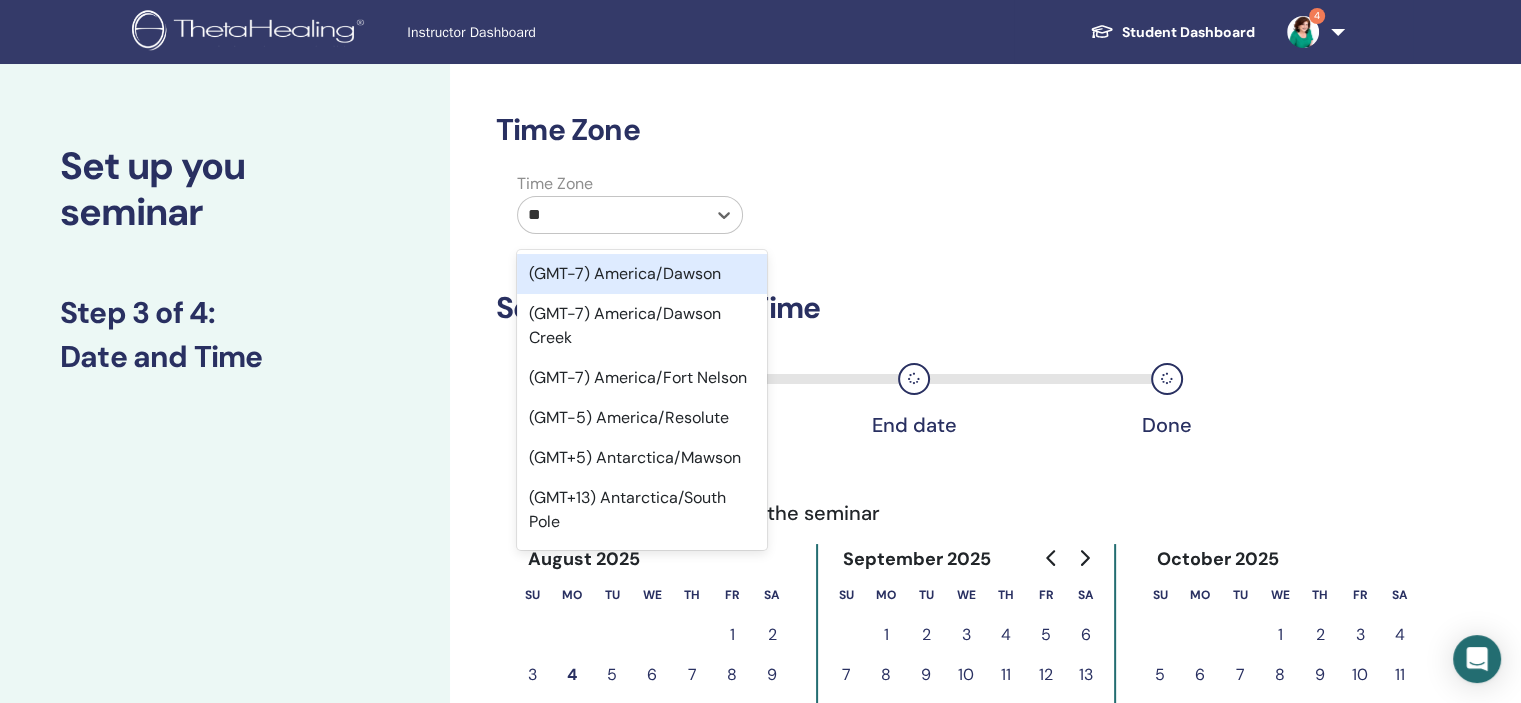 type on "***" 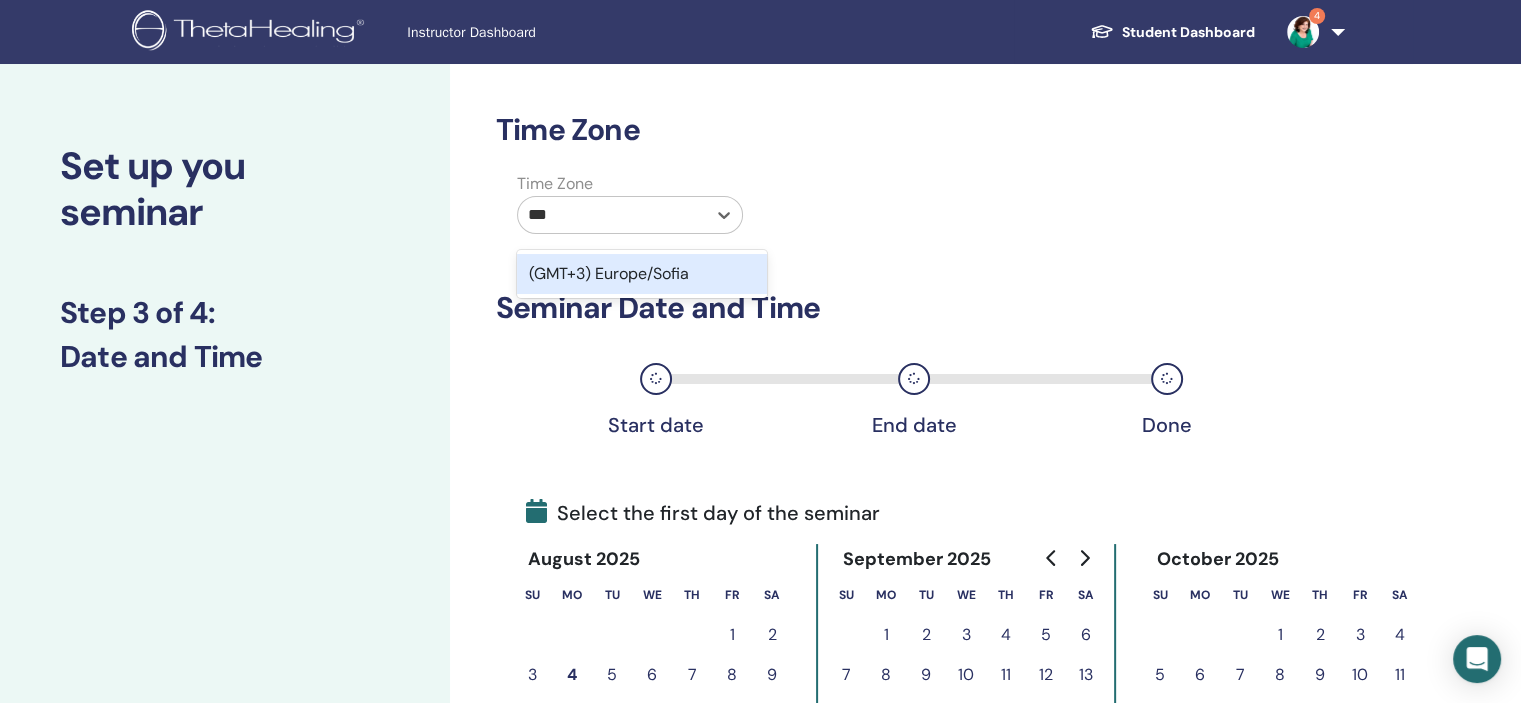 click on "(GMT+3) Europe/Sofia" at bounding box center [642, 274] 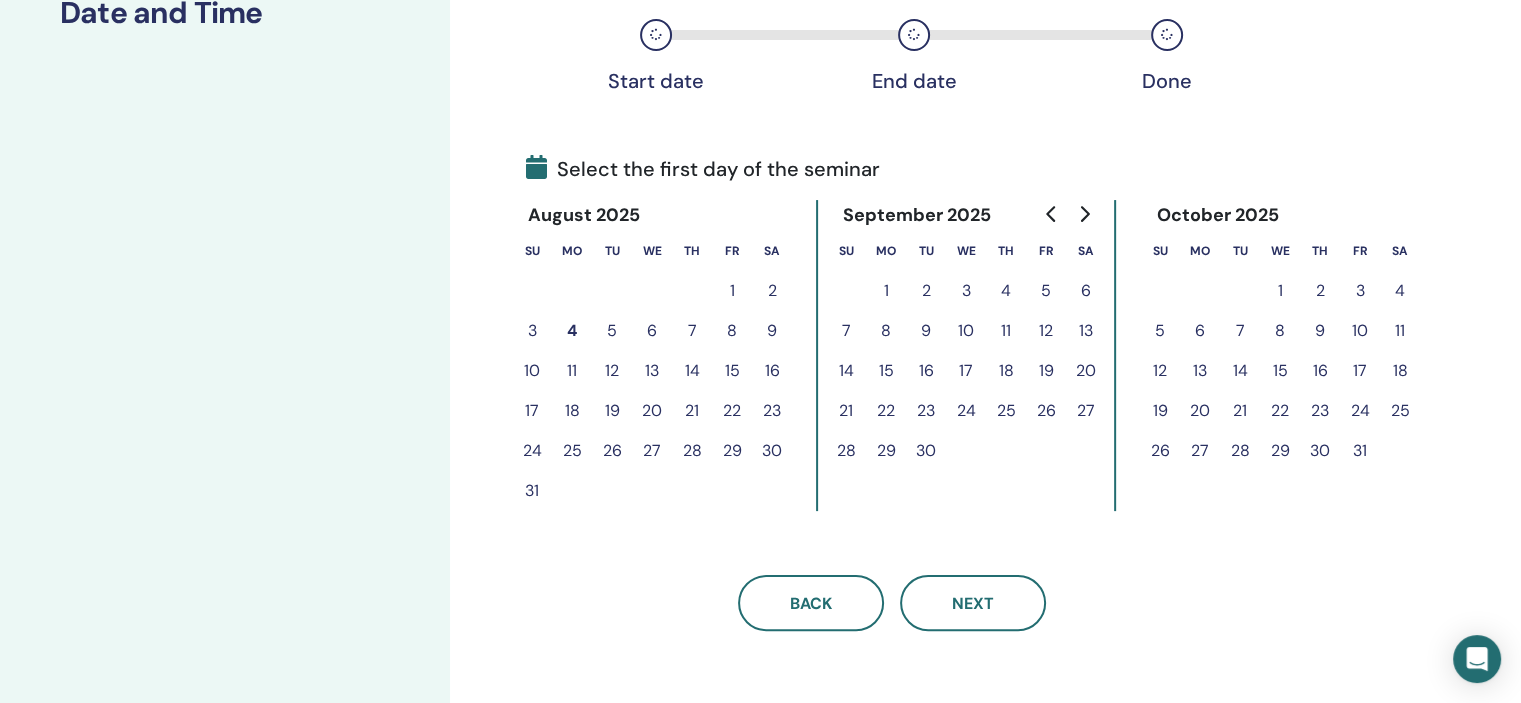 scroll, scrollTop: 376, scrollLeft: 0, axis: vertical 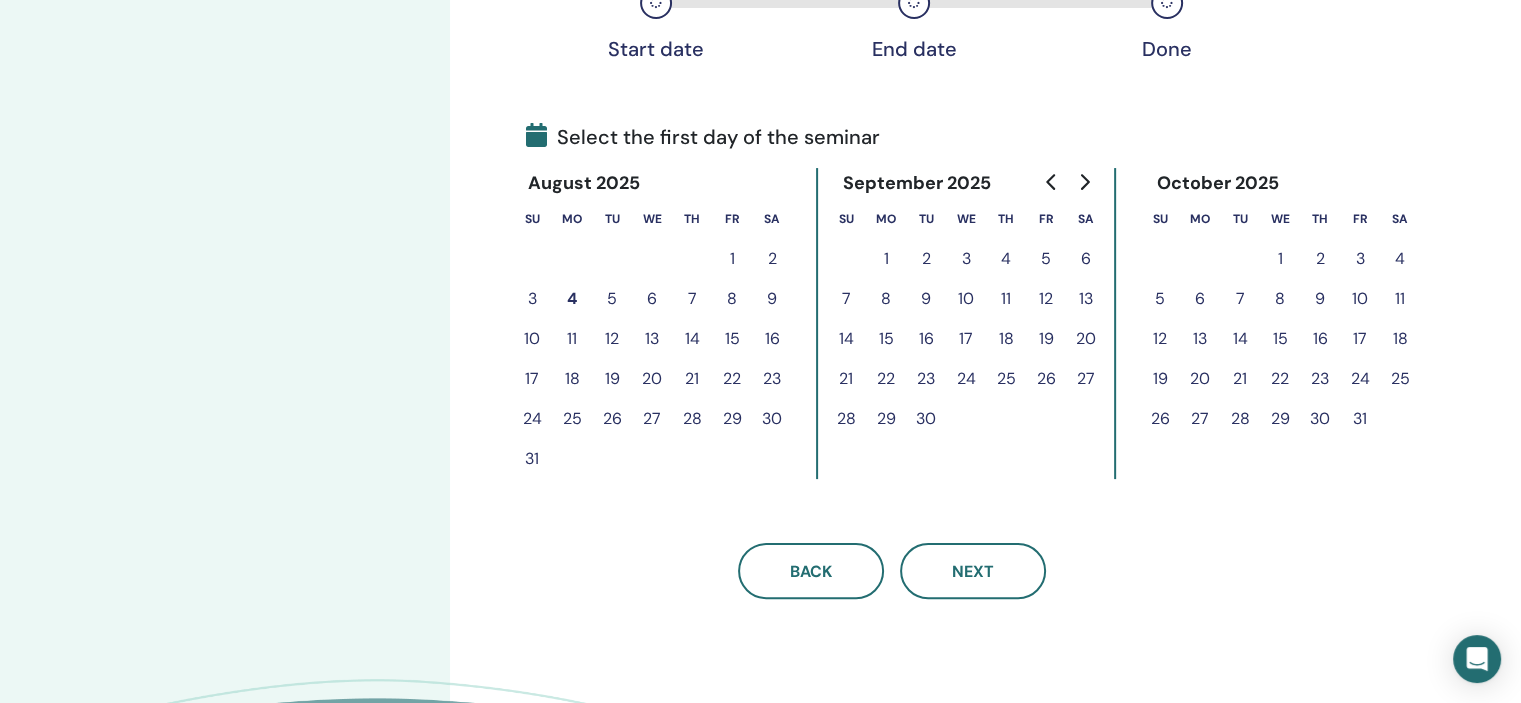 click on "24" at bounding box center [1360, 379] 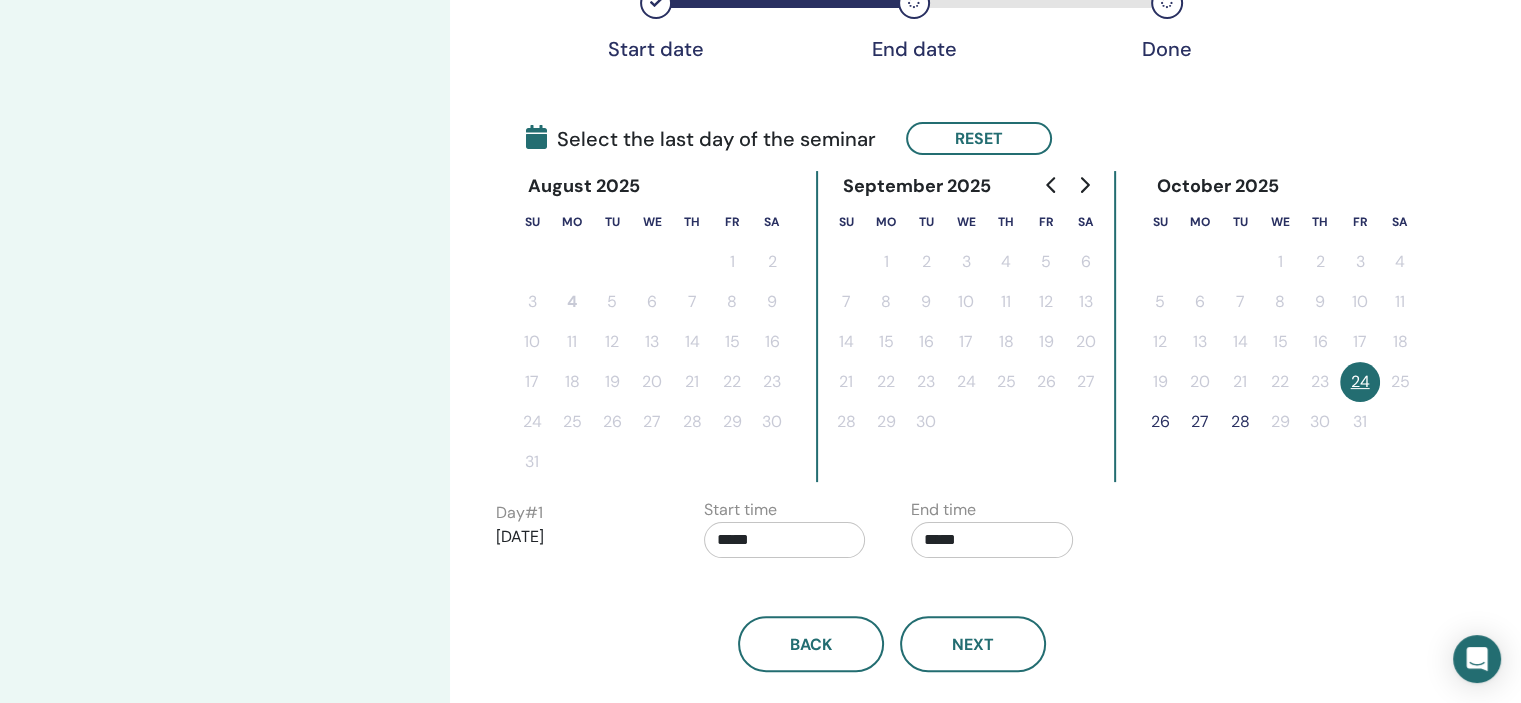 click on "26" at bounding box center [1160, 422] 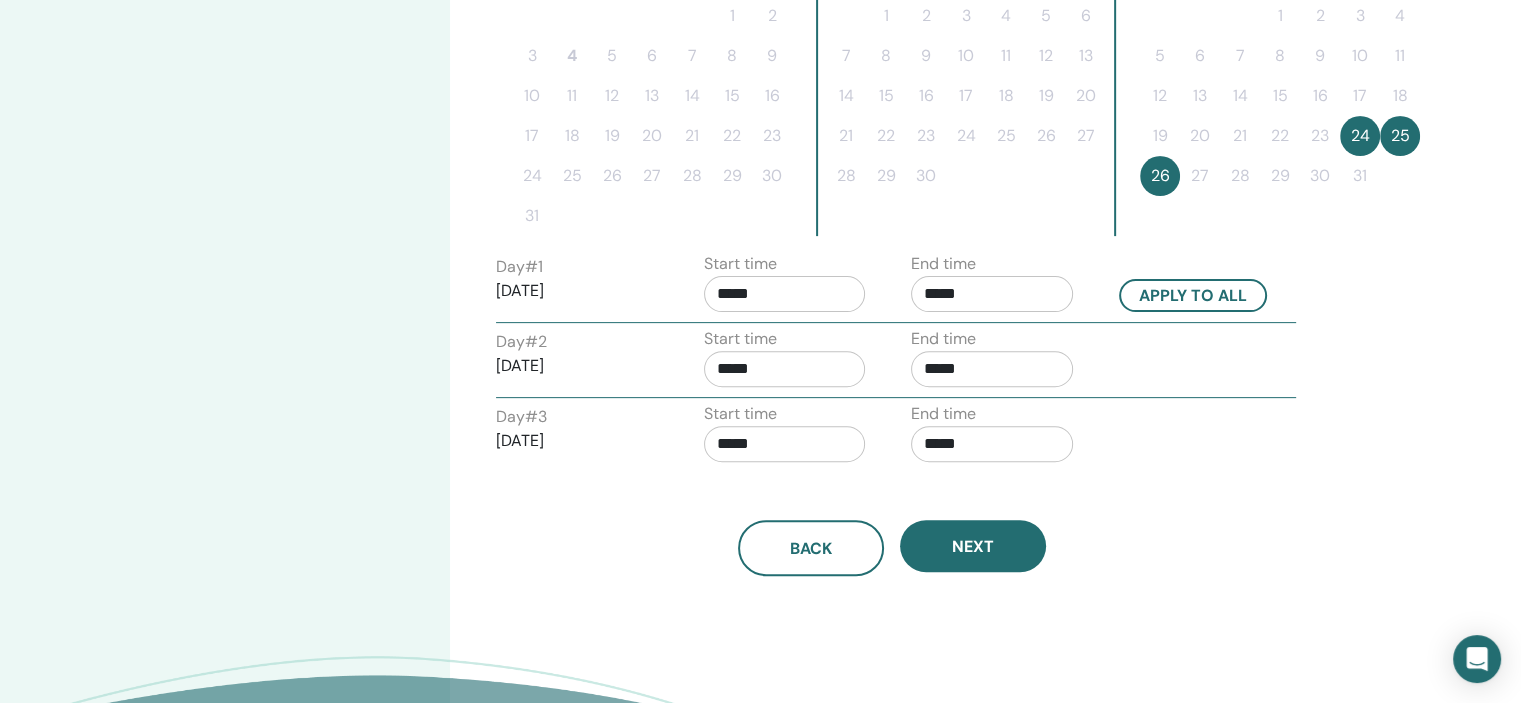 scroll, scrollTop: 627, scrollLeft: 0, axis: vertical 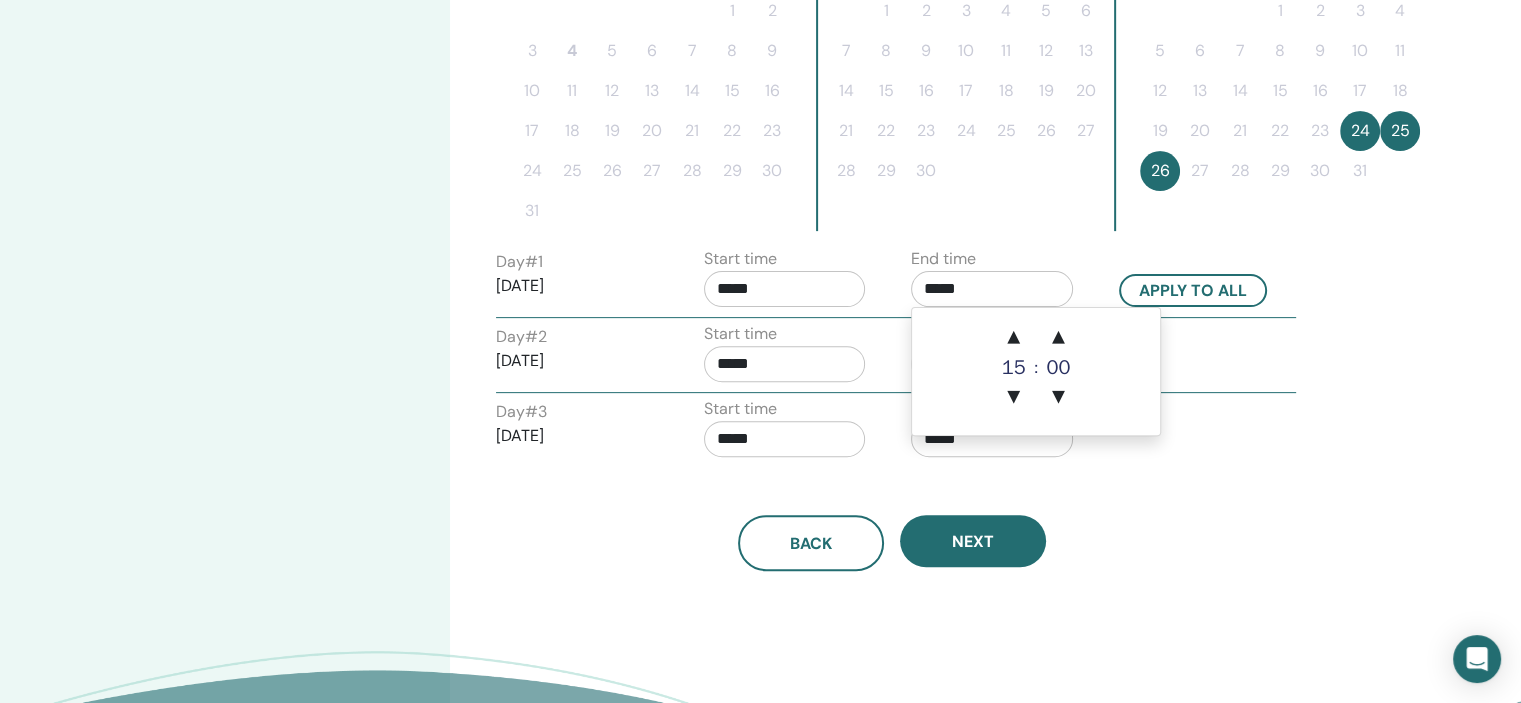 click on "*****" at bounding box center [992, 289] 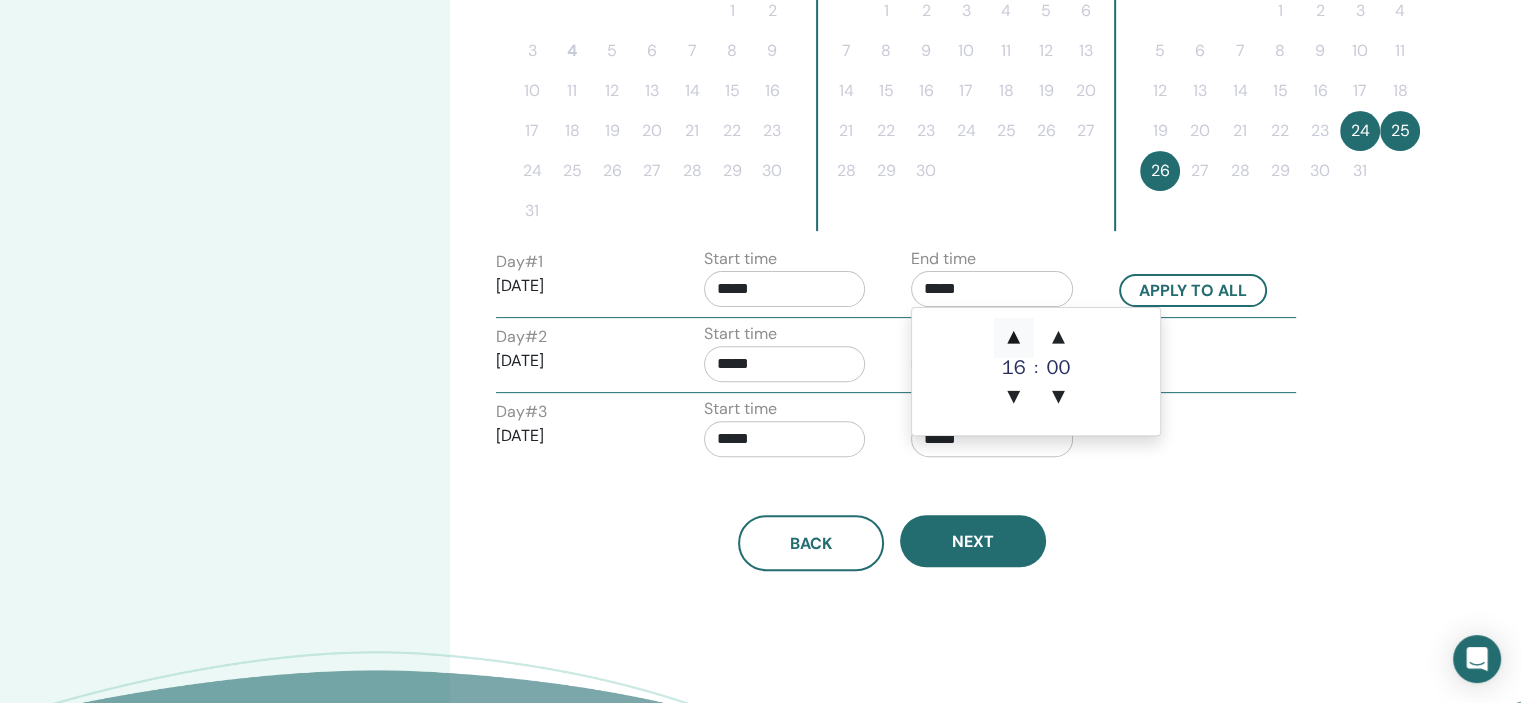 click on "▲" at bounding box center (1014, 338) 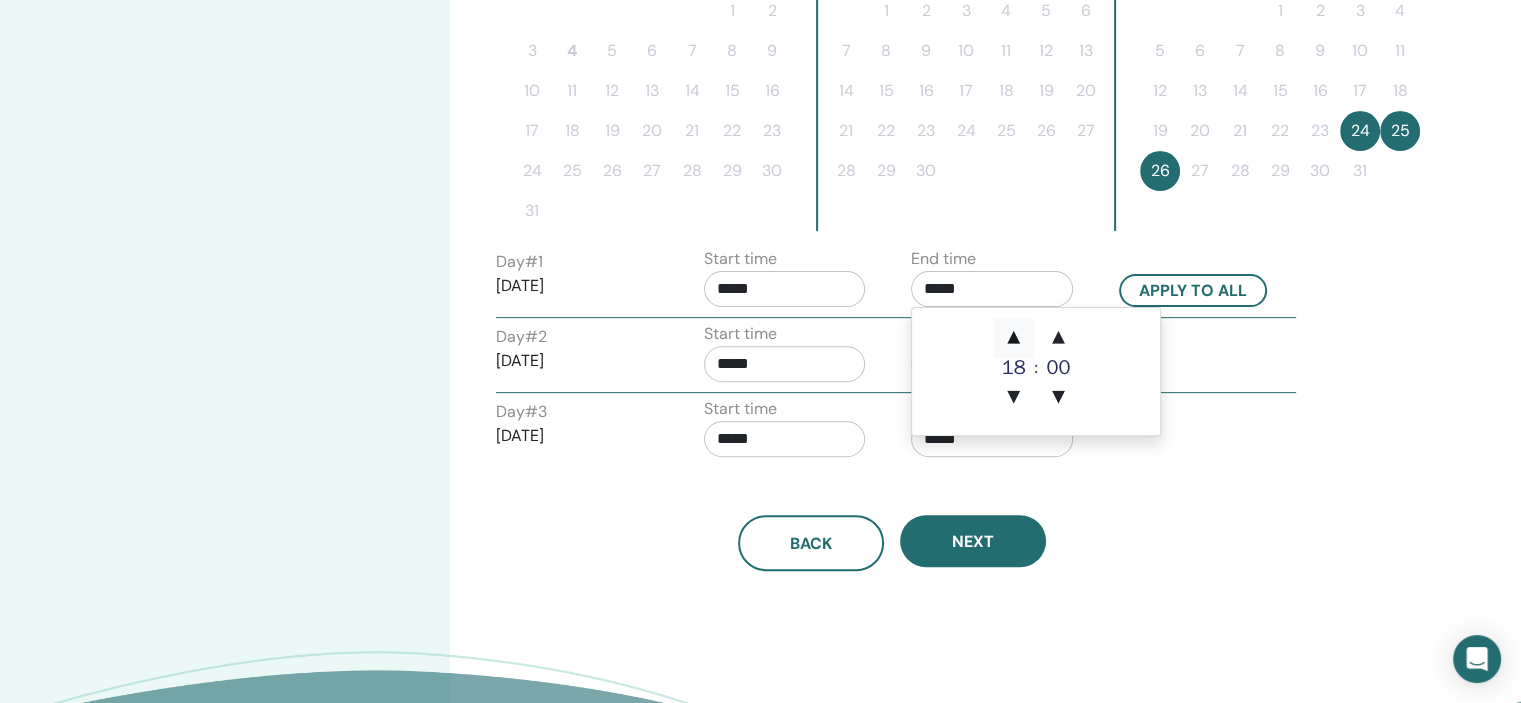 click on "▲" at bounding box center (1014, 338) 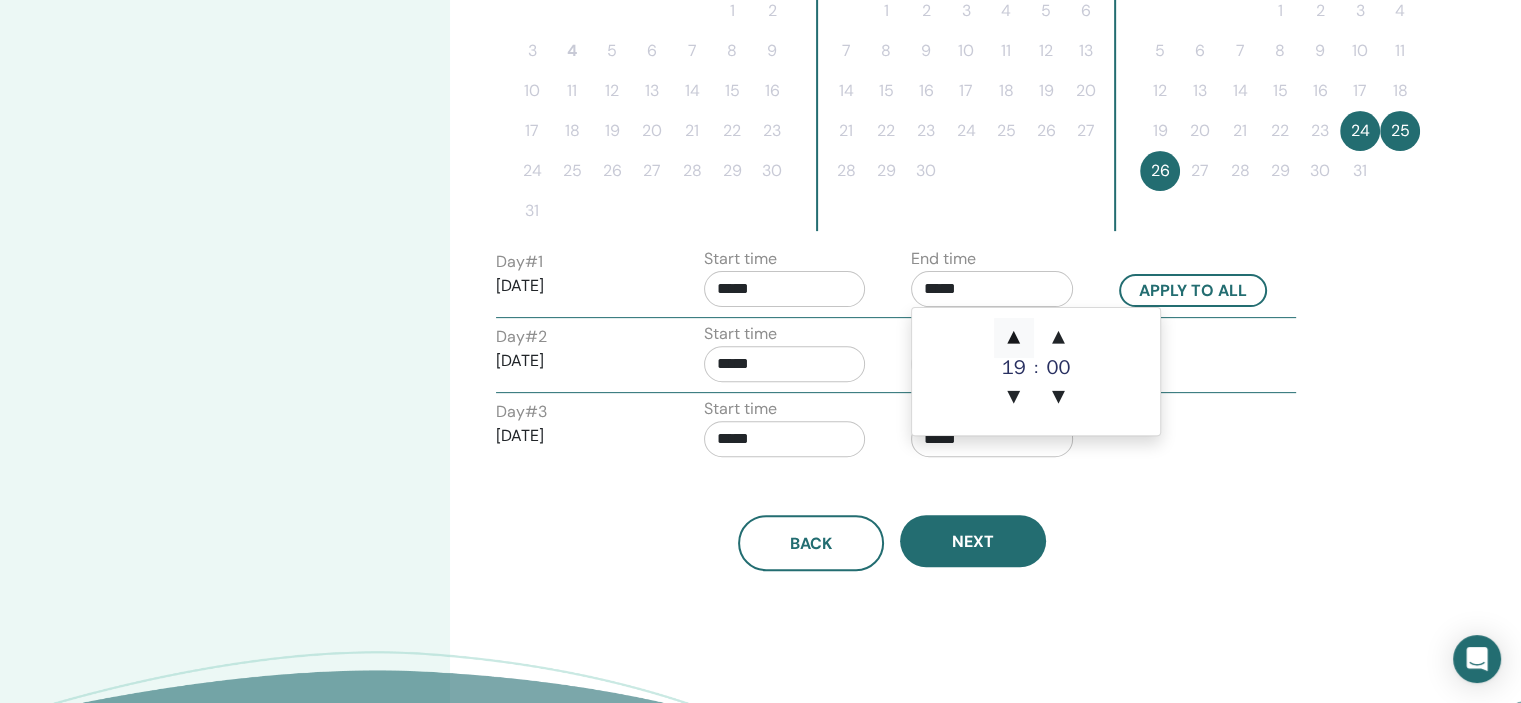 click on "▲" at bounding box center [1014, 338] 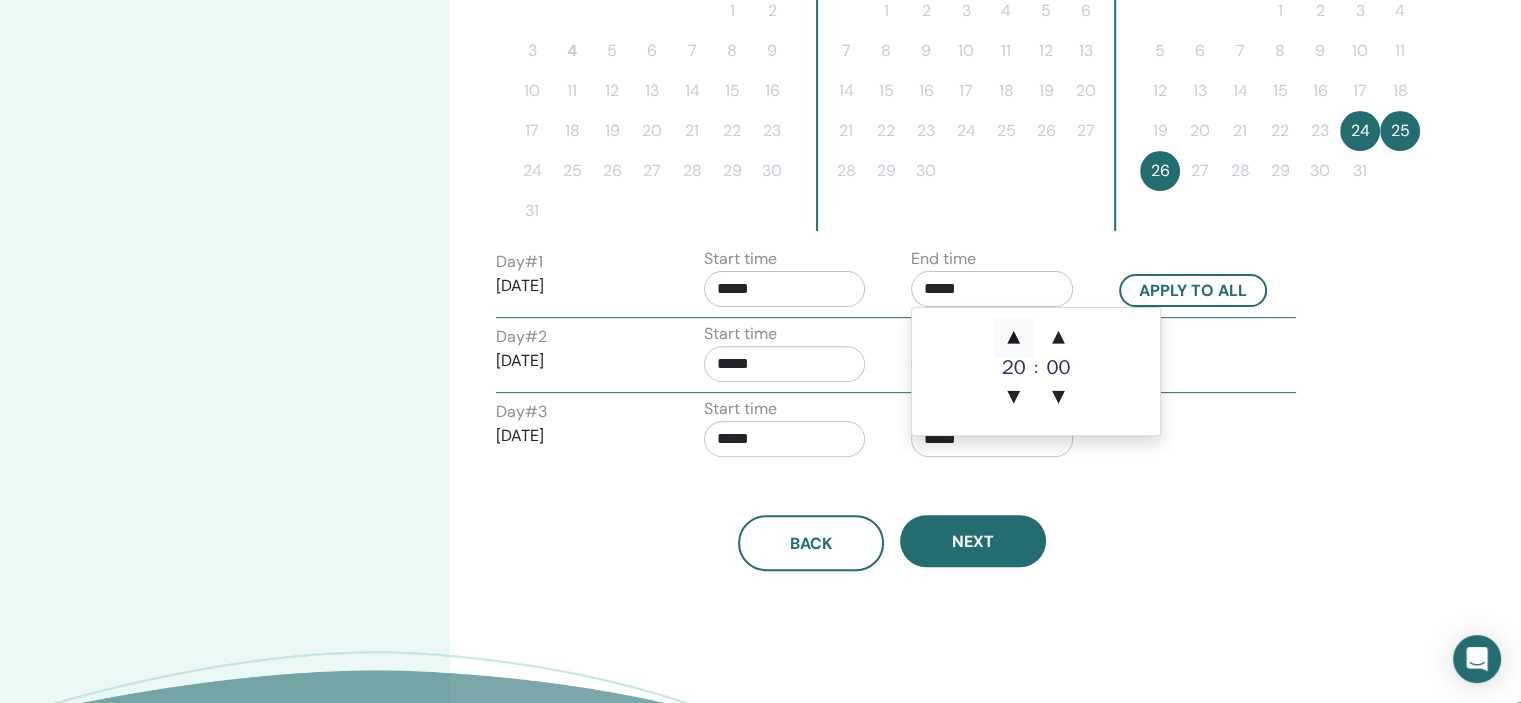 click on "▲" at bounding box center (1014, 338) 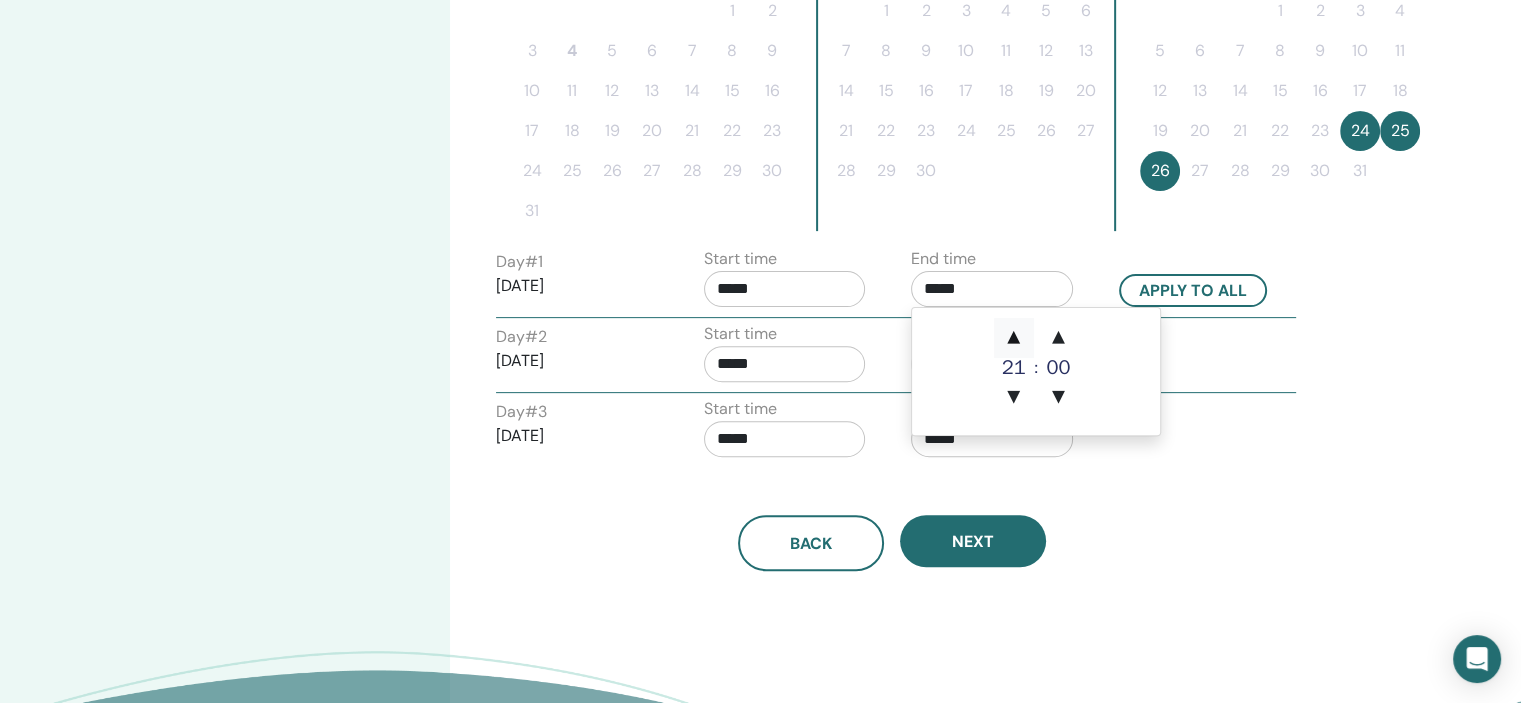 click on "▲" at bounding box center (1014, 338) 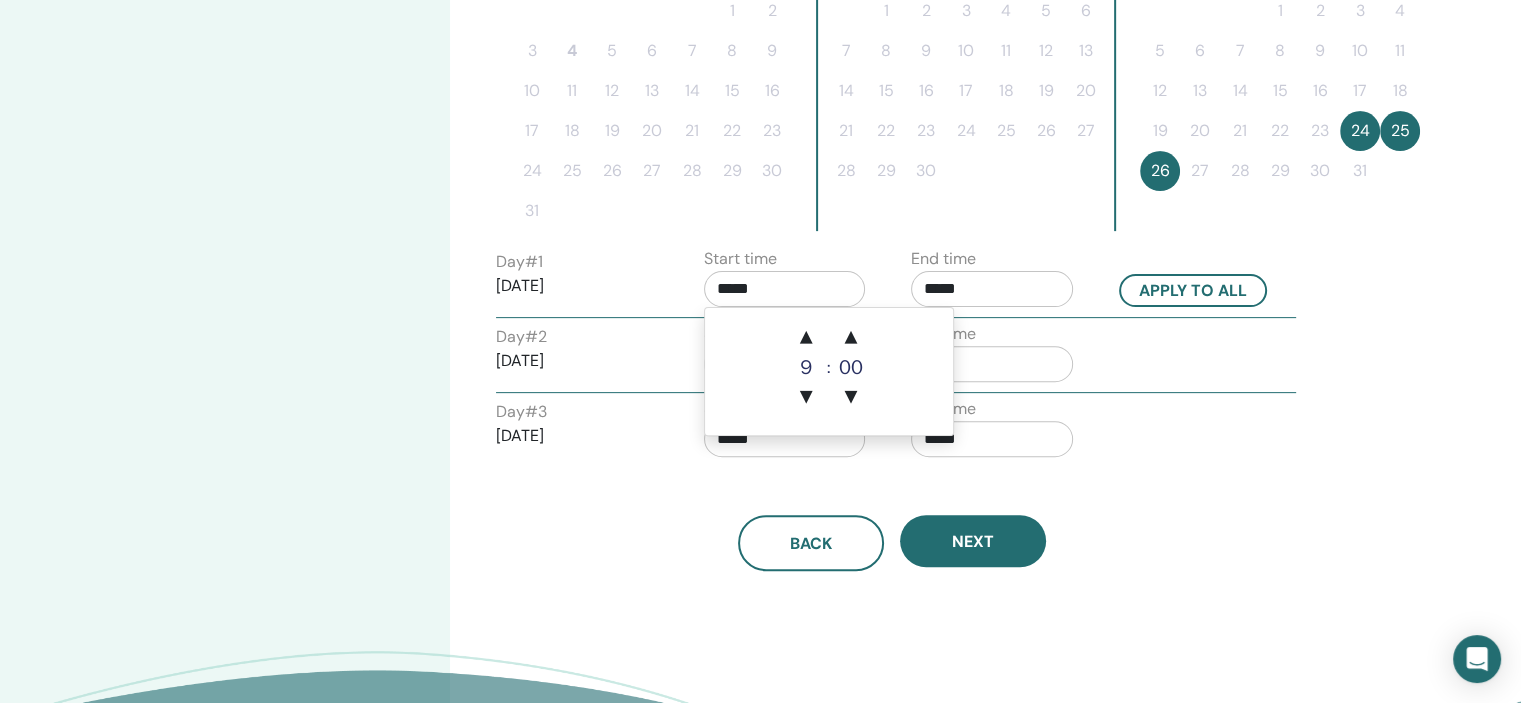 click on "*****" at bounding box center [785, 289] 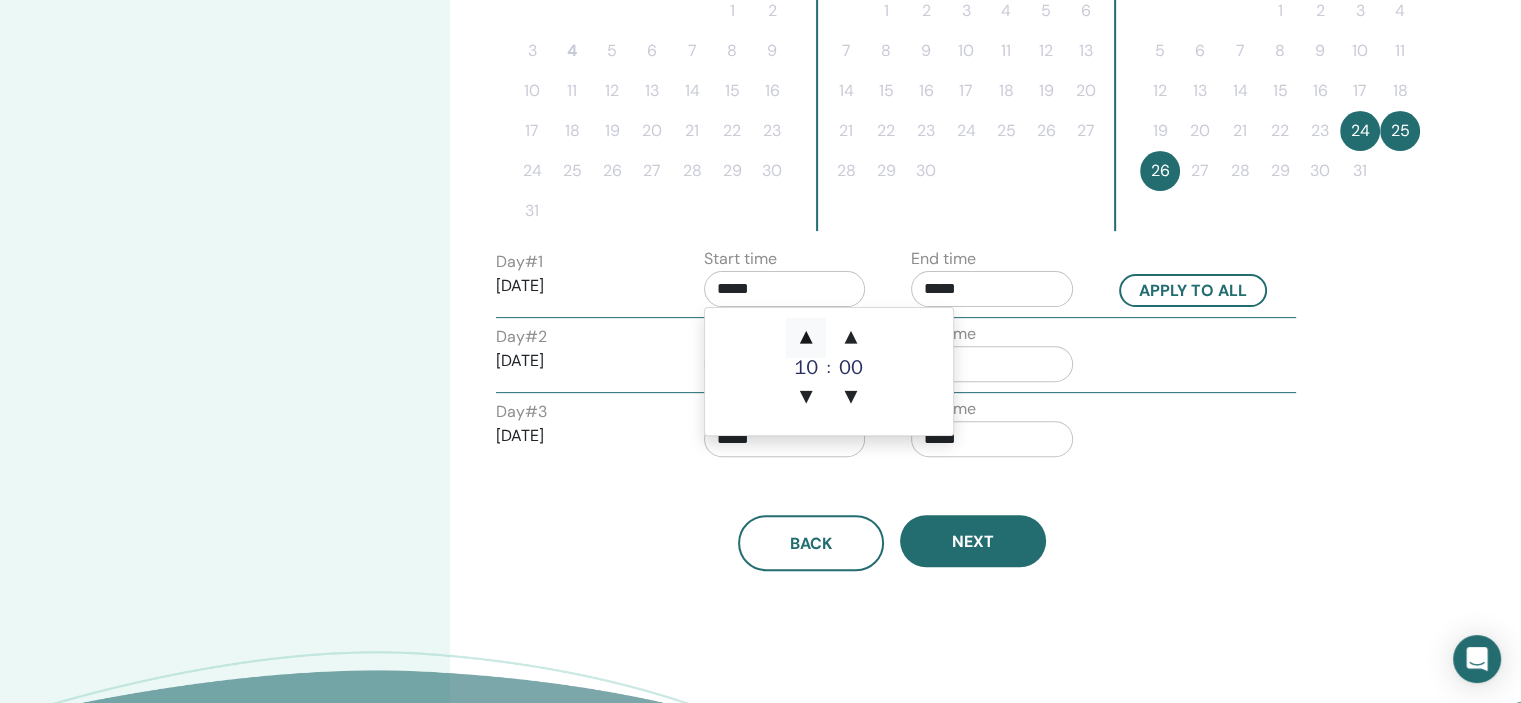 click on "▲" at bounding box center [806, 338] 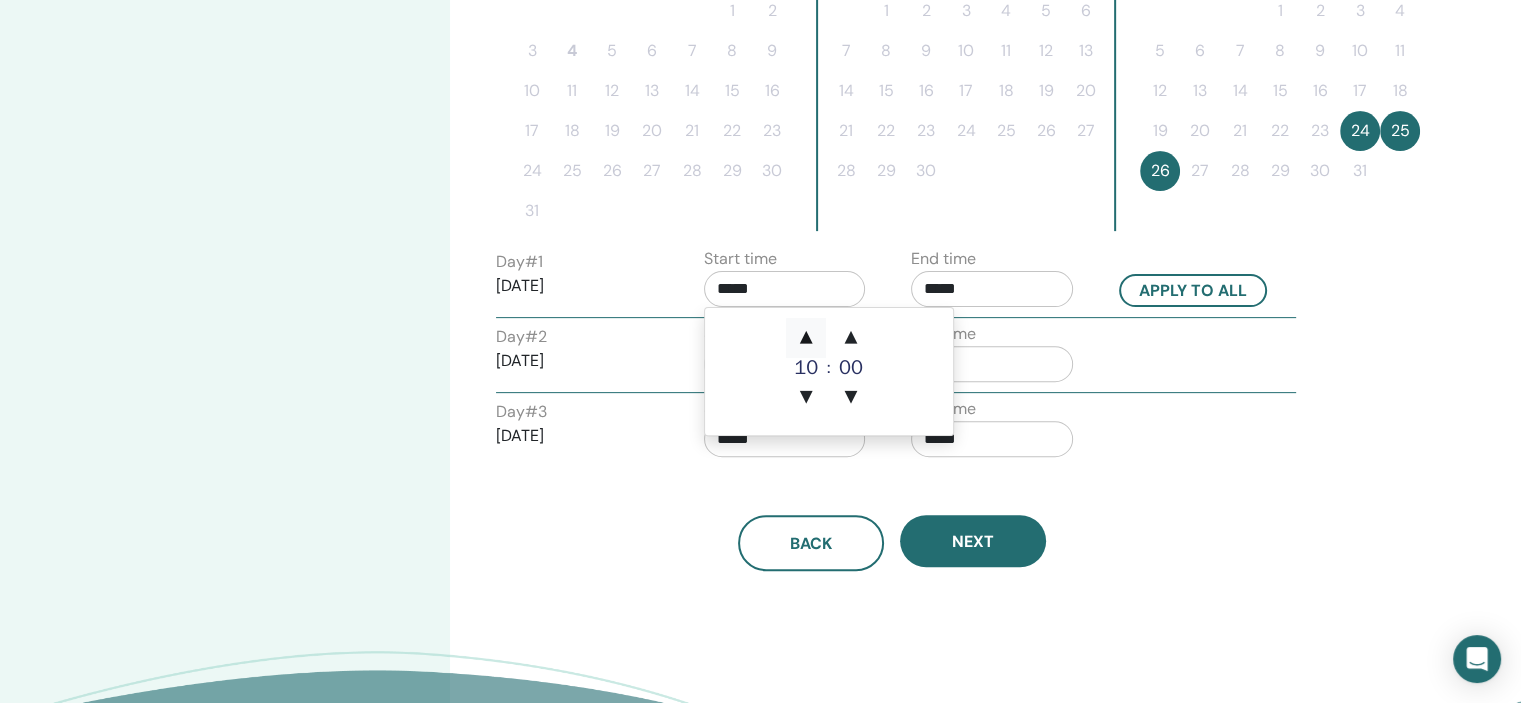 click on "▲" at bounding box center [806, 338] 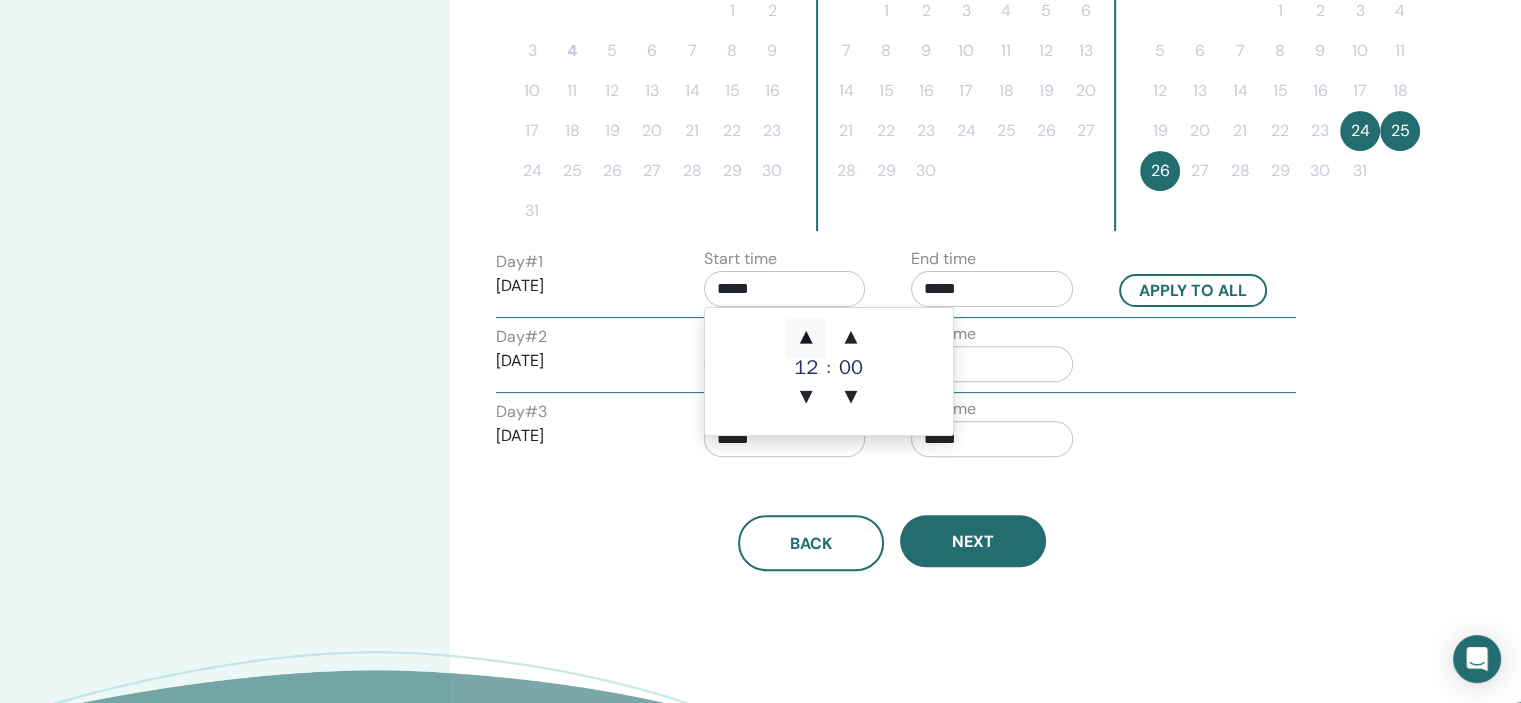 click on "▲" at bounding box center (806, 338) 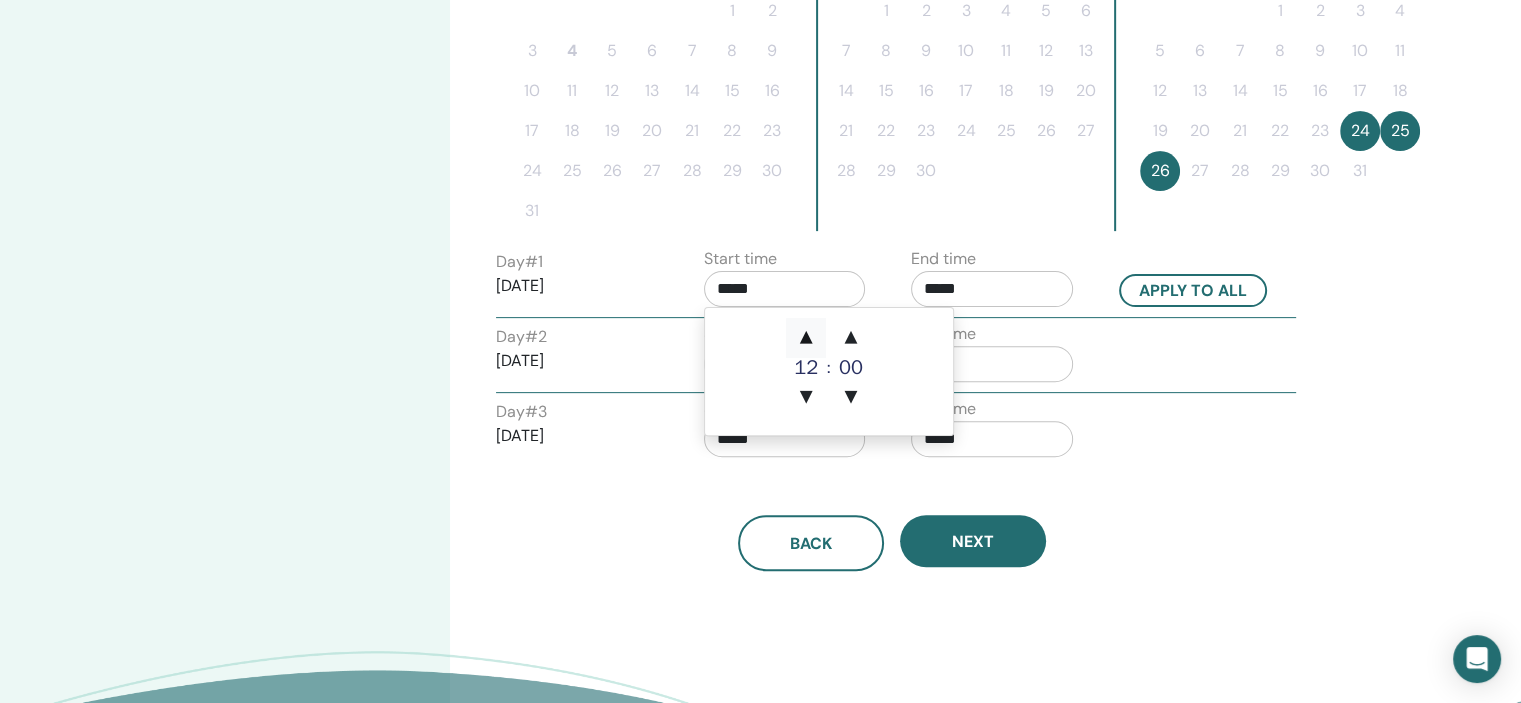 click on "▲" at bounding box center [806, 338] 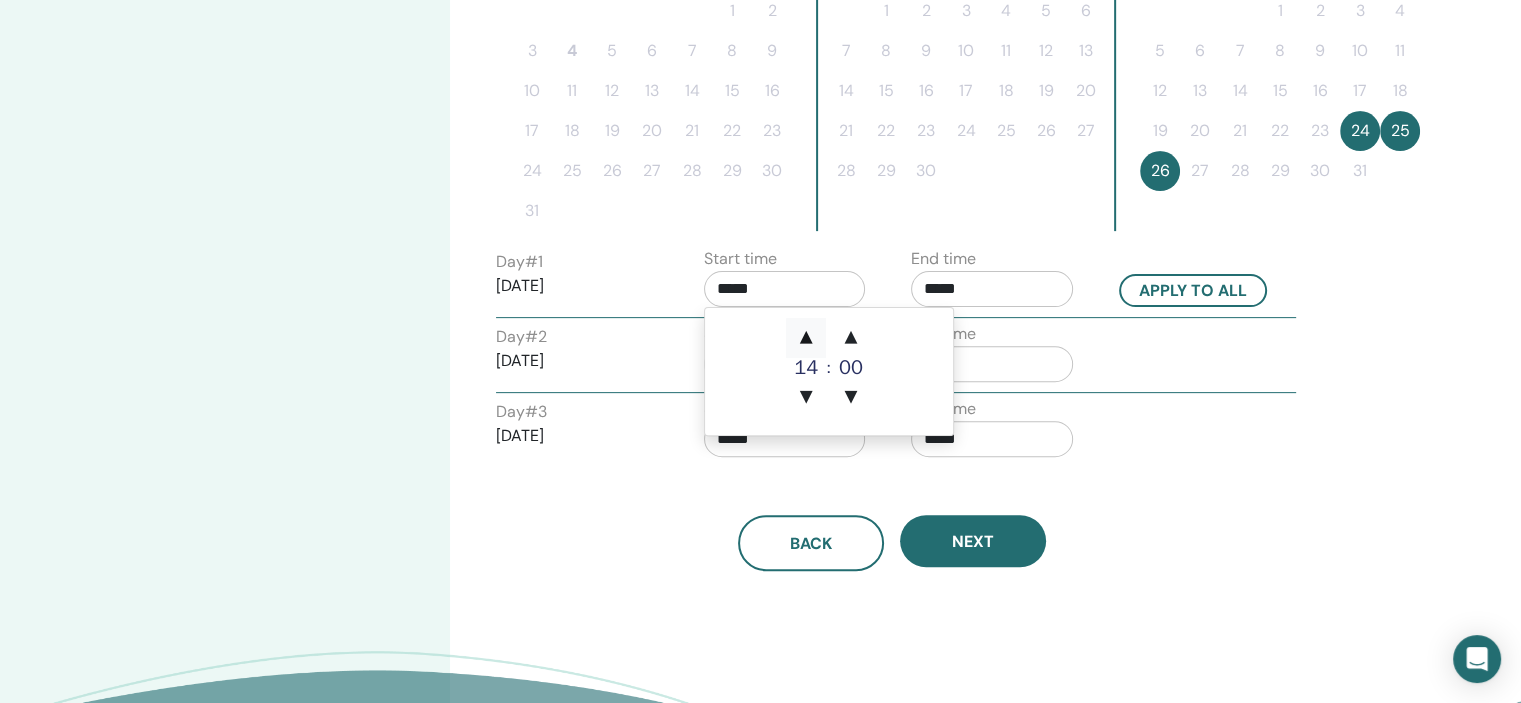 click on "▲" at bounding box center [806, 338] 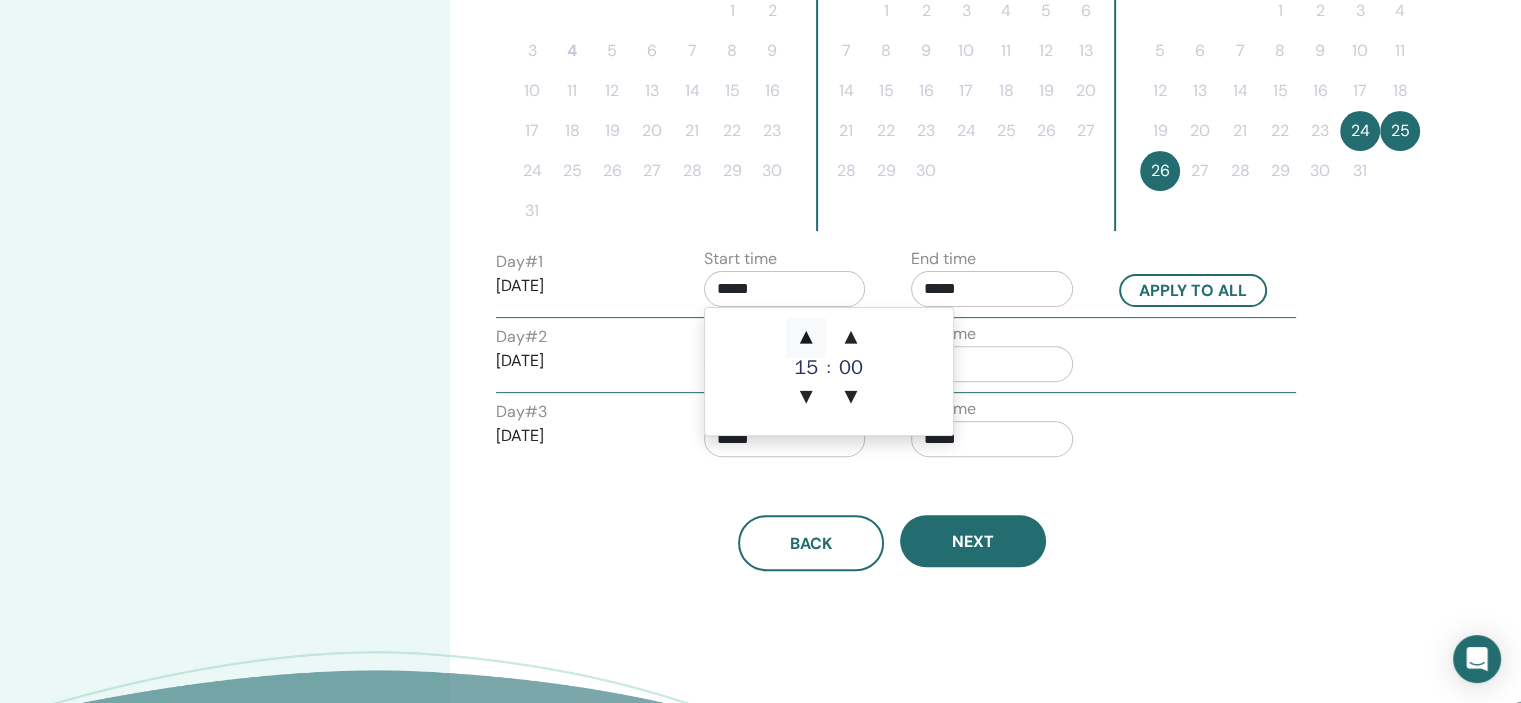click on "▲" at bounding box center [806, 338] 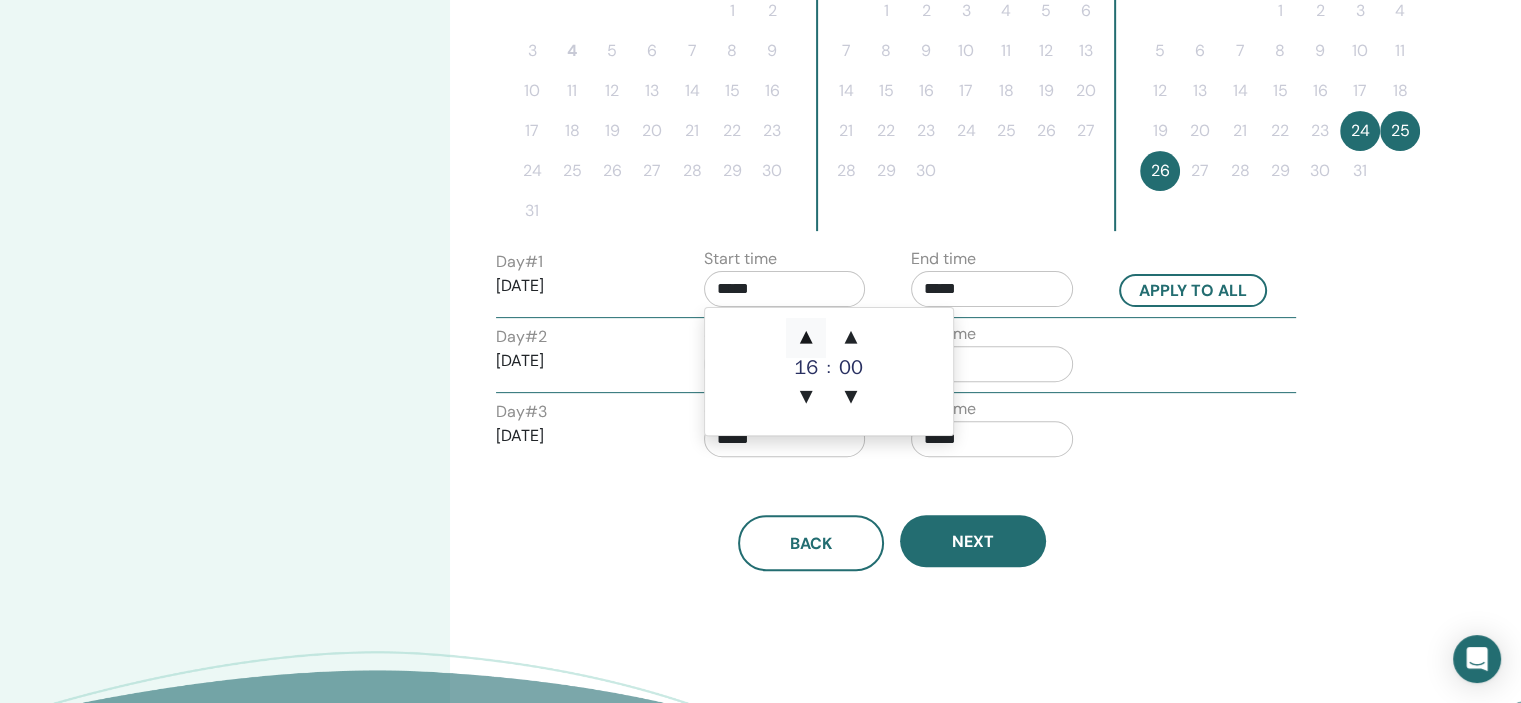 click on "▲" at bounding box center (806, 338) 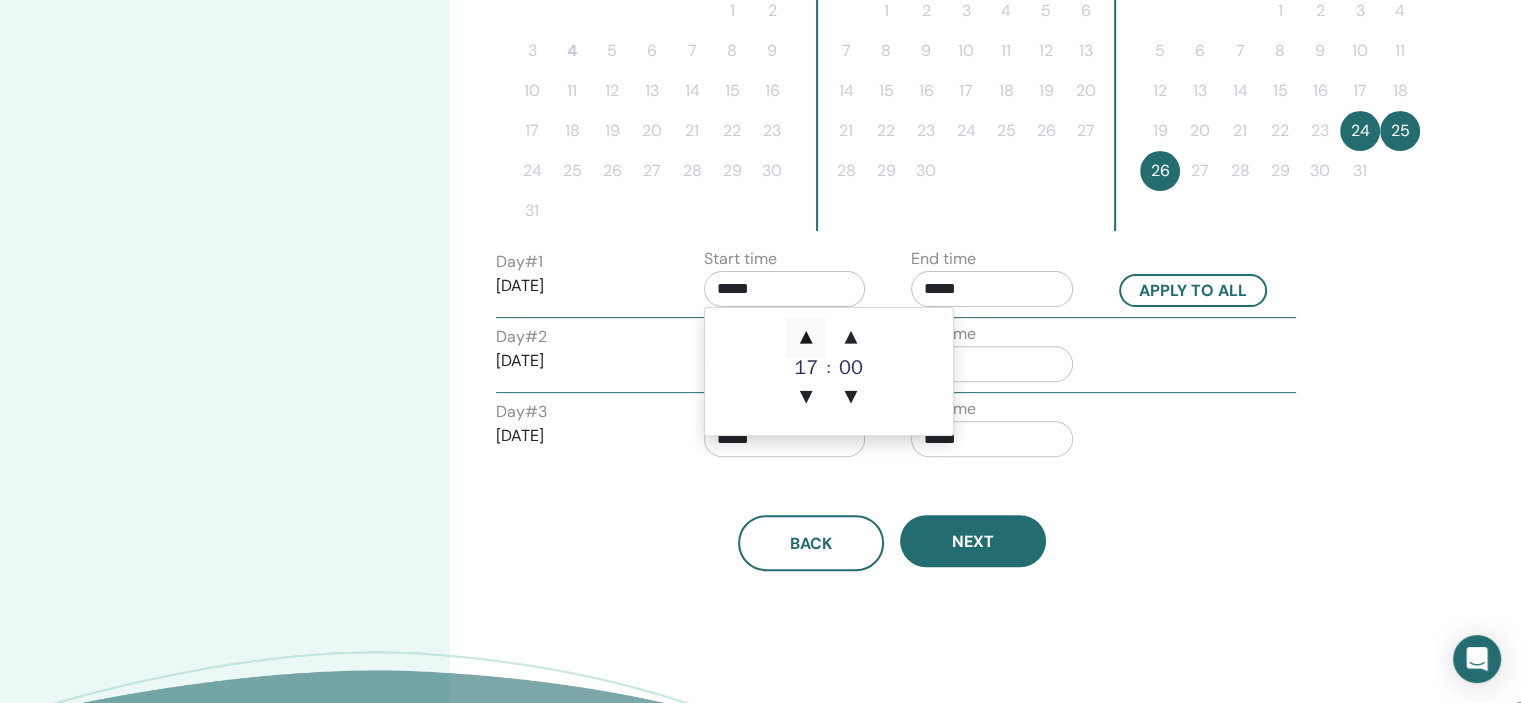 click on "▲" at bounding box center (806, 338) 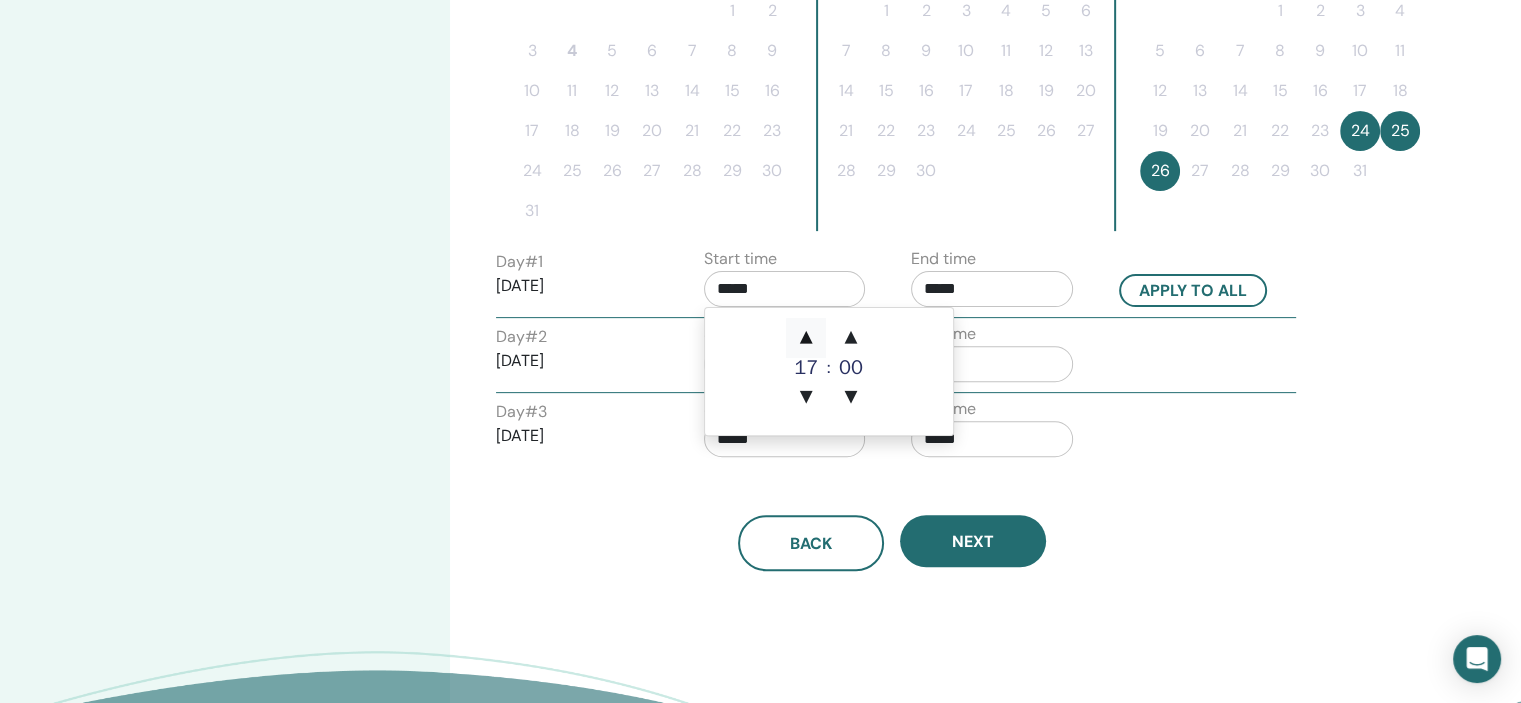 type on "*****" 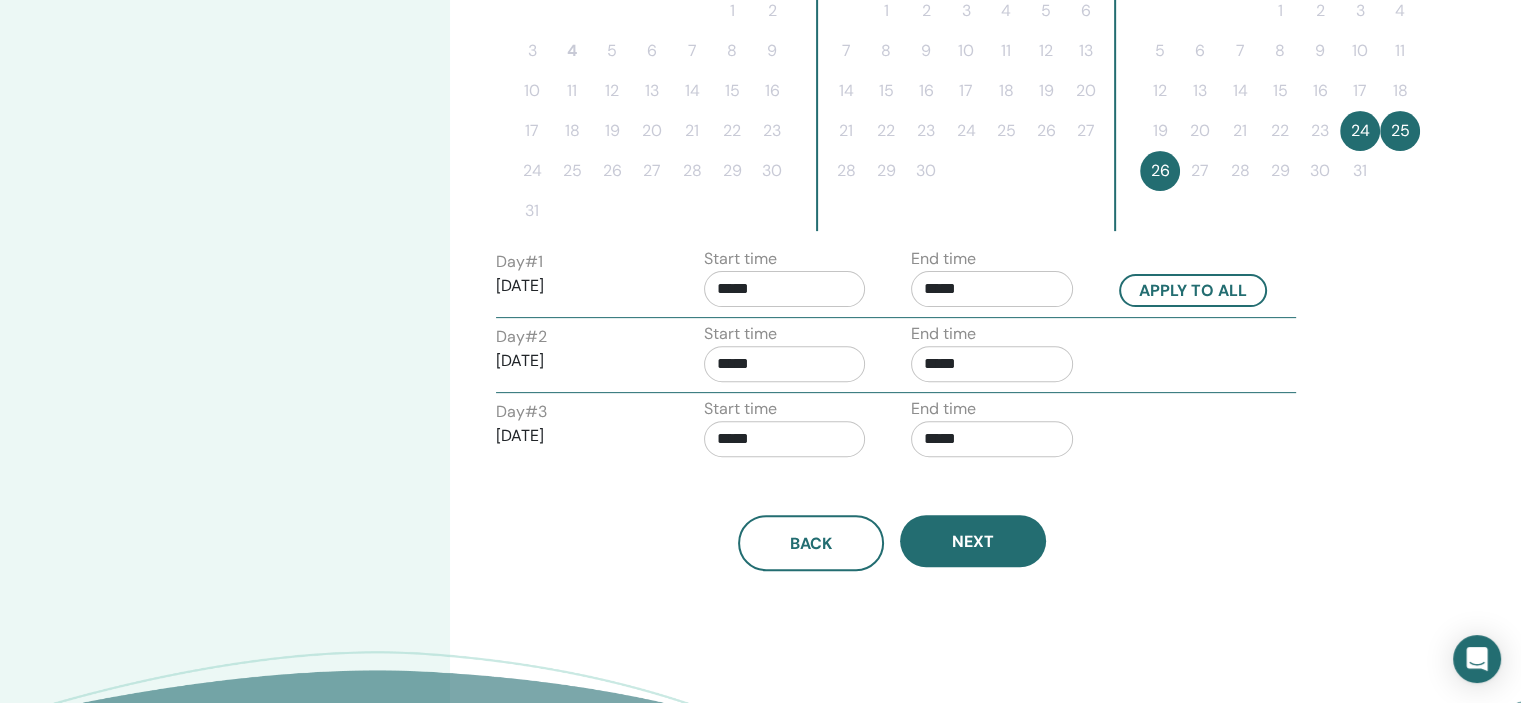click on "Back Next" at bounding box center (892, 543) 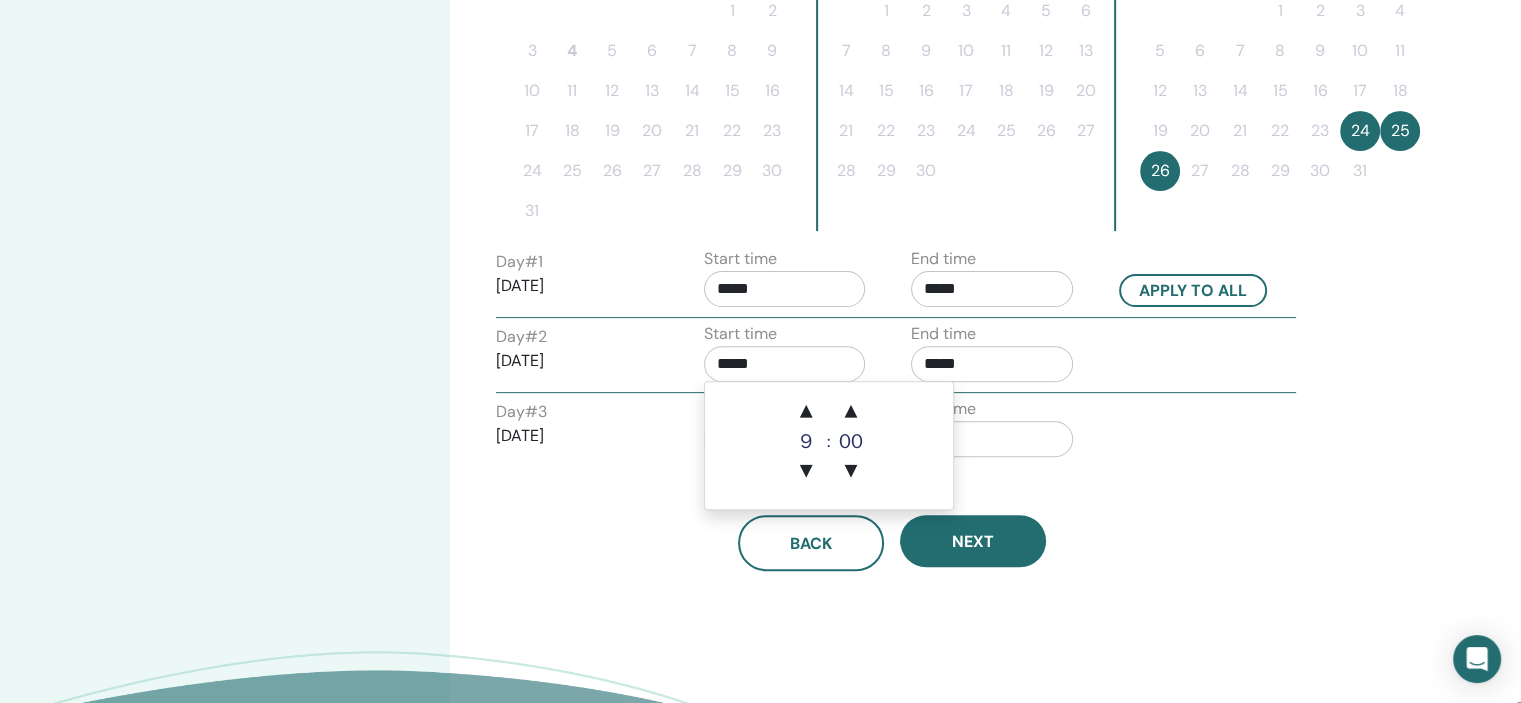 click on "*****" at bounding box center (785, 364) 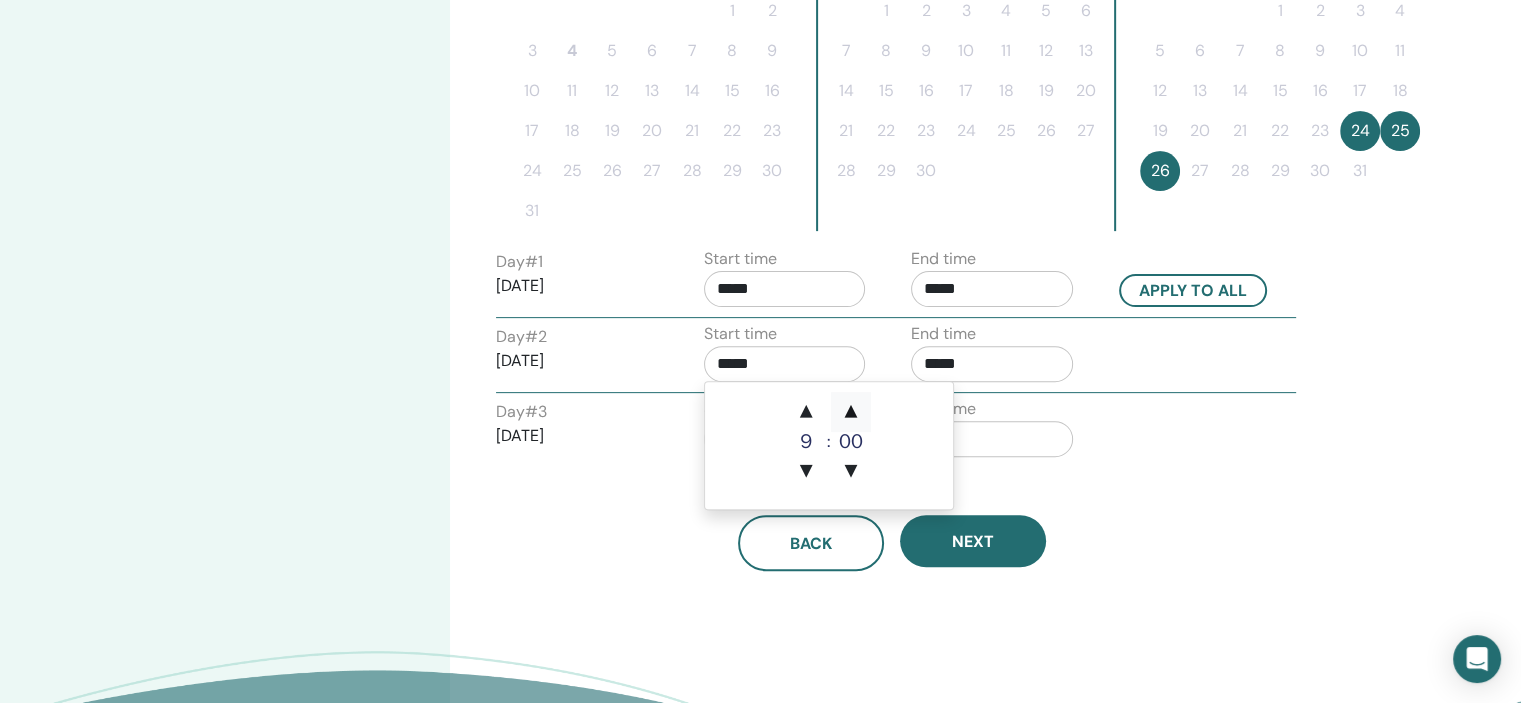 click on "▲" at bounding box center [851, 412] 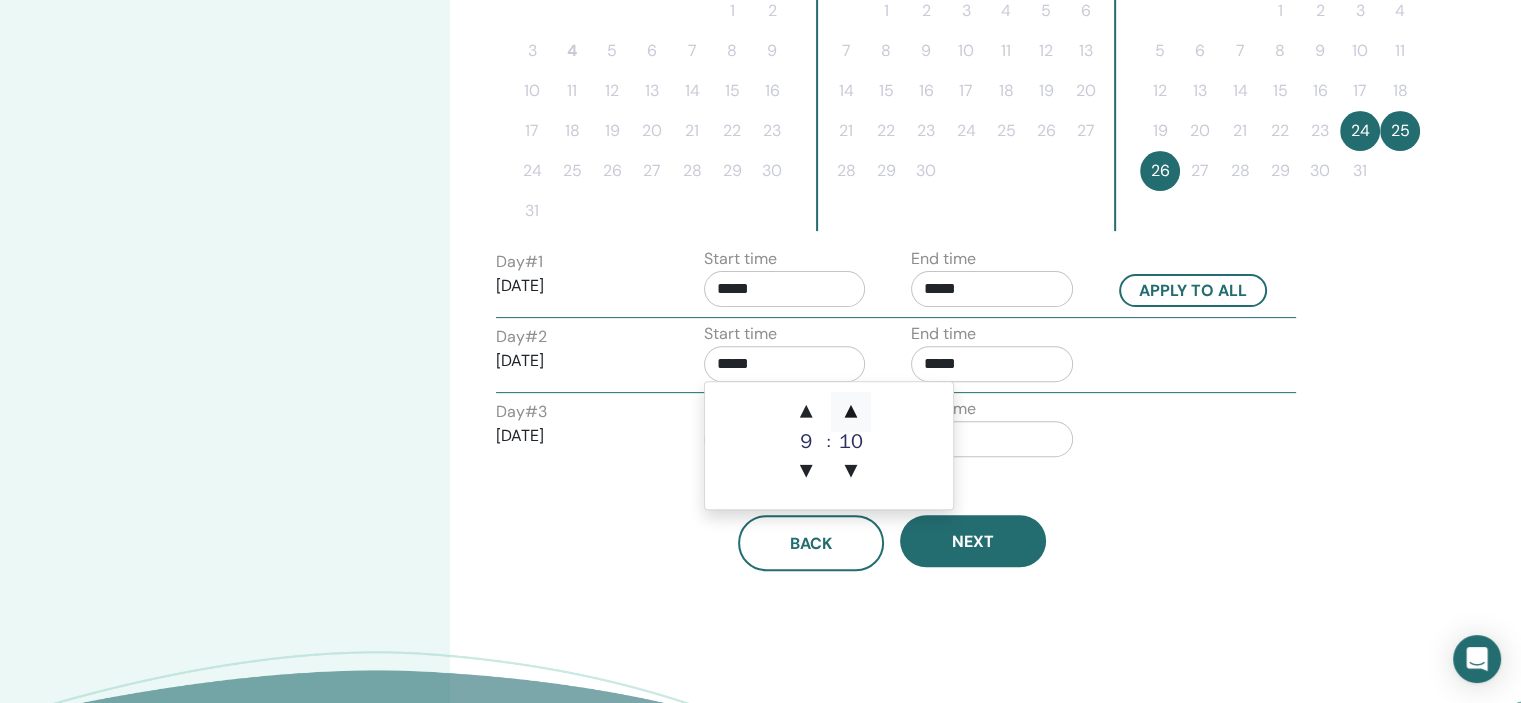 click on "▲" at bounding box center (851, 412) 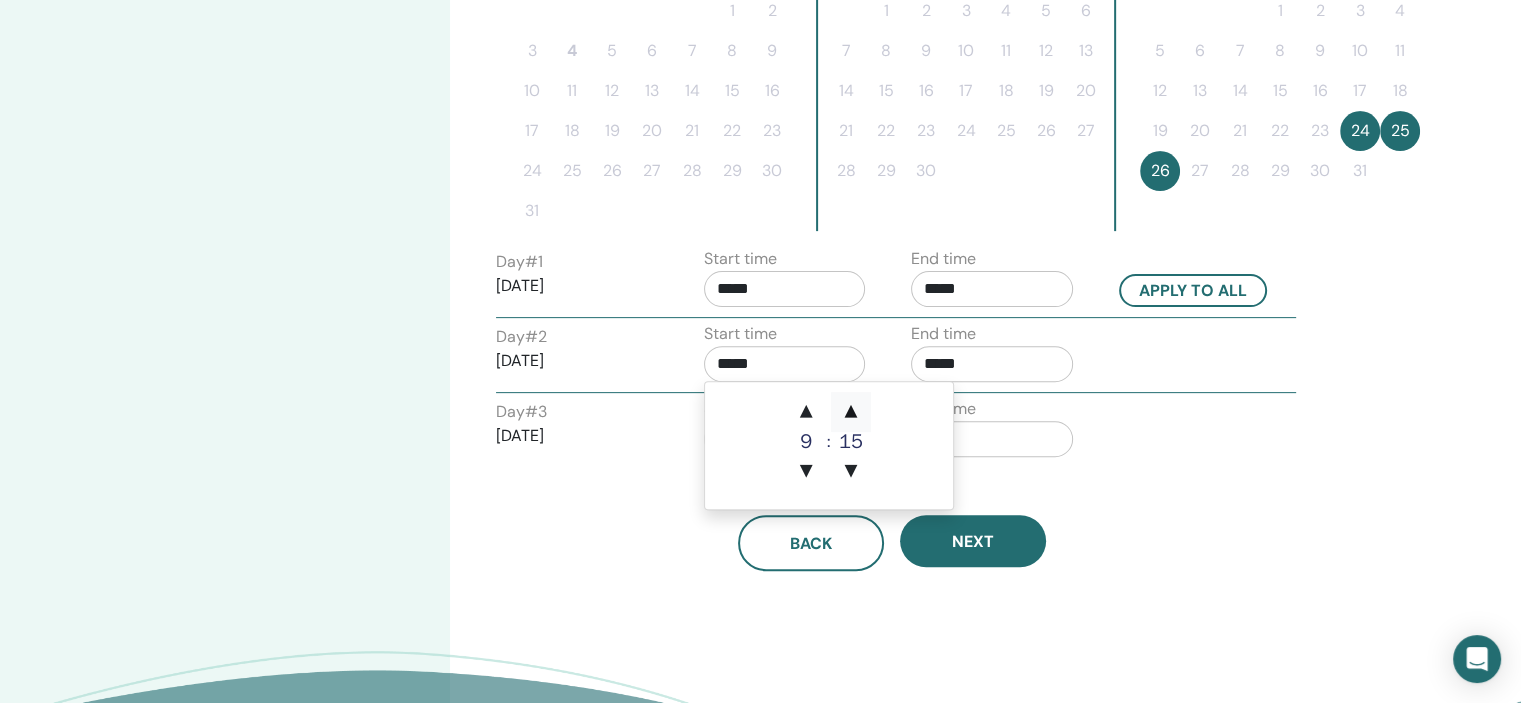 click on "▲" at bounding box center [851, 412] 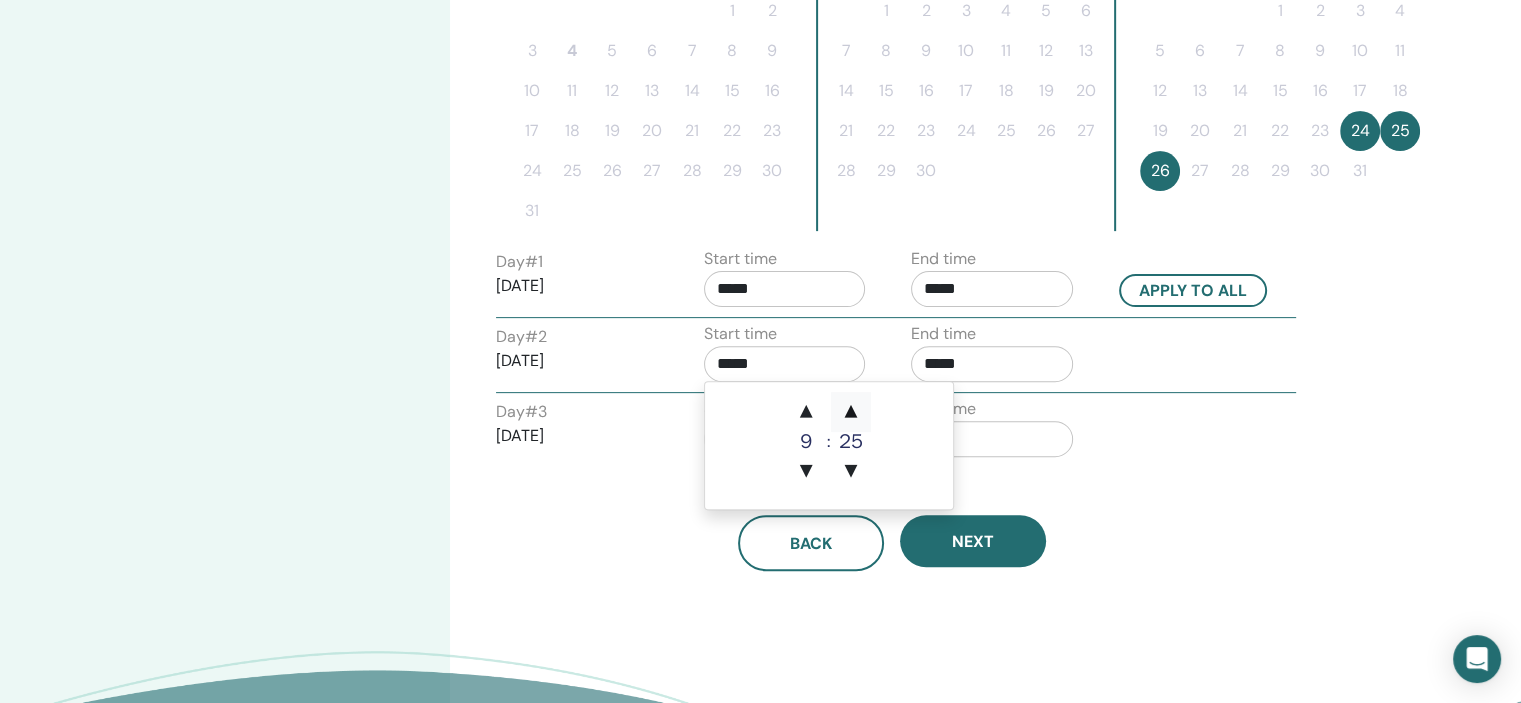 click on "▲" at bounding box center (851, 412) 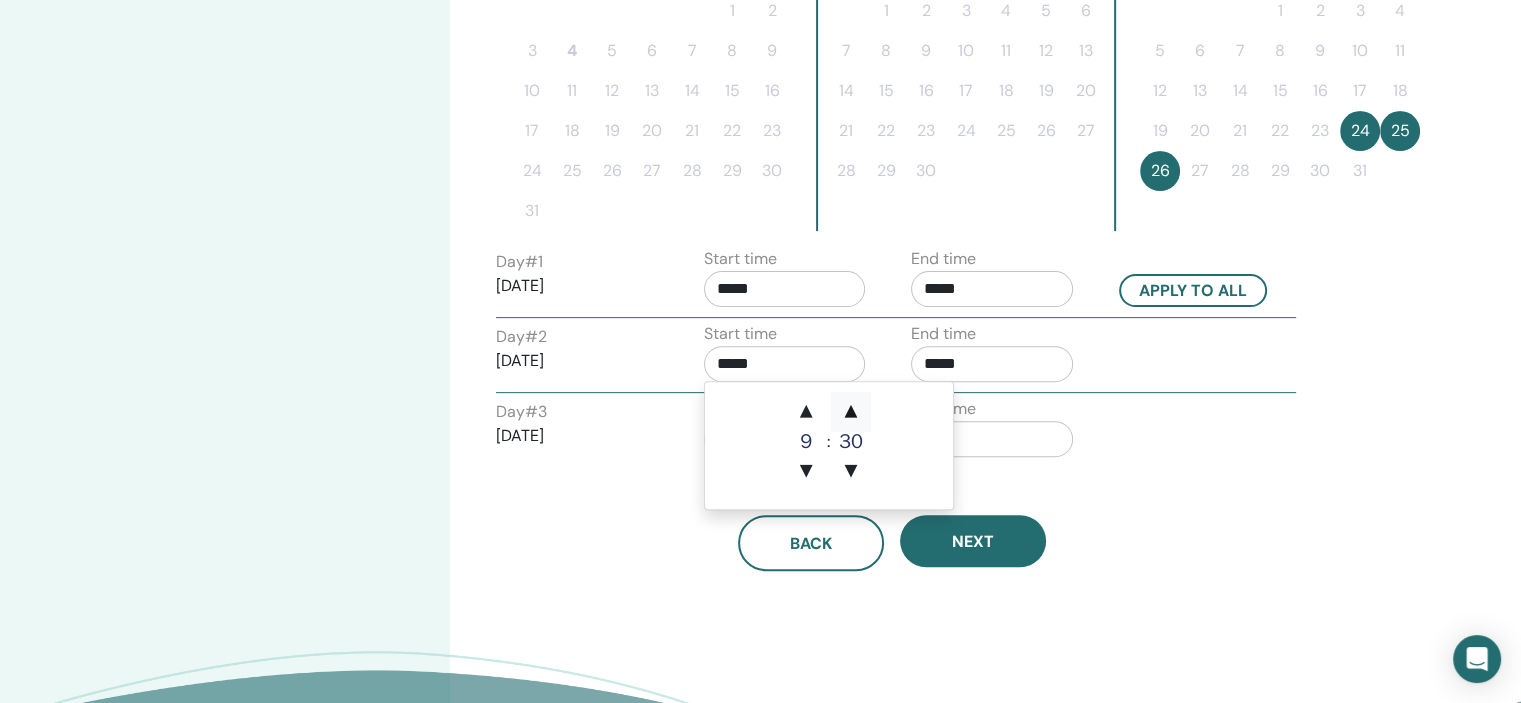 click on "▲" at bounding box center [851, 412] 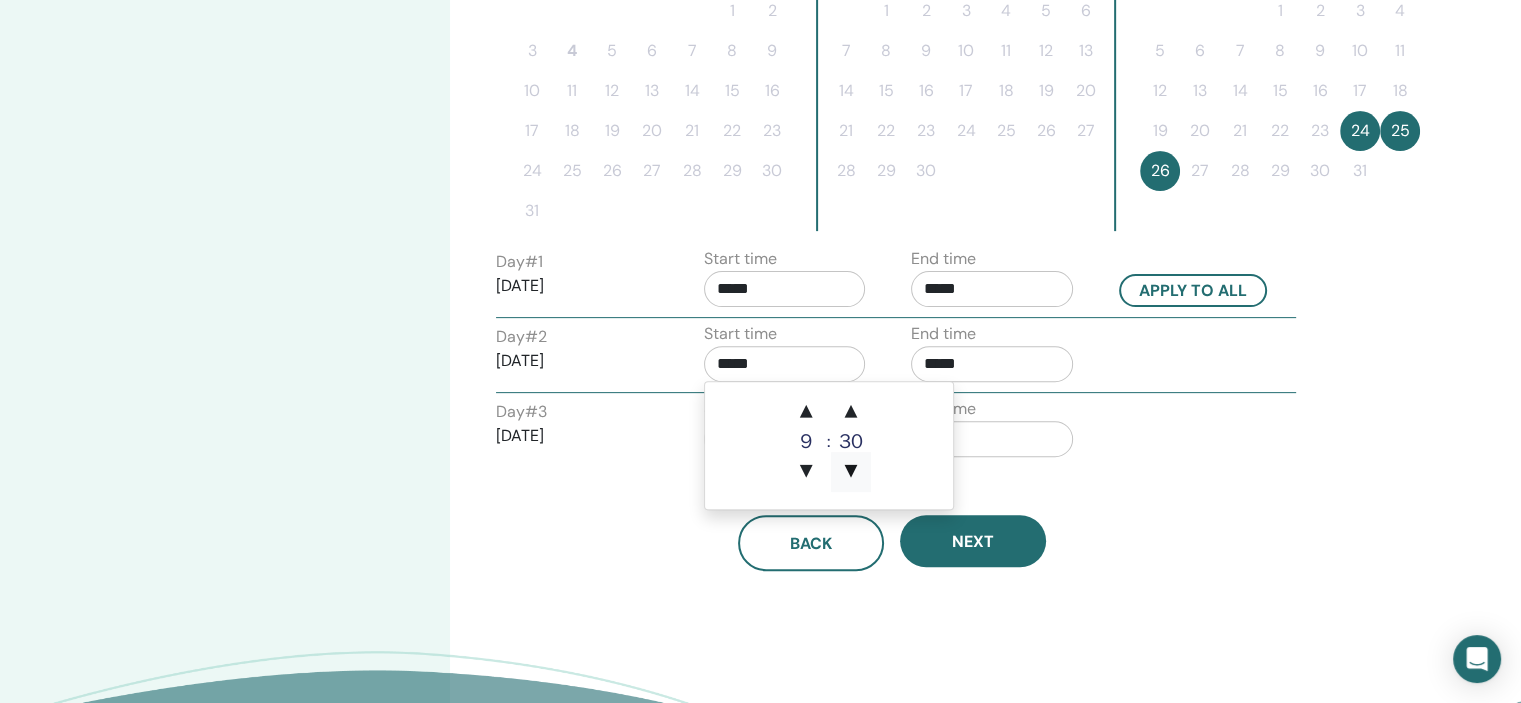 click on "▼" at bounding box center (851, 472) 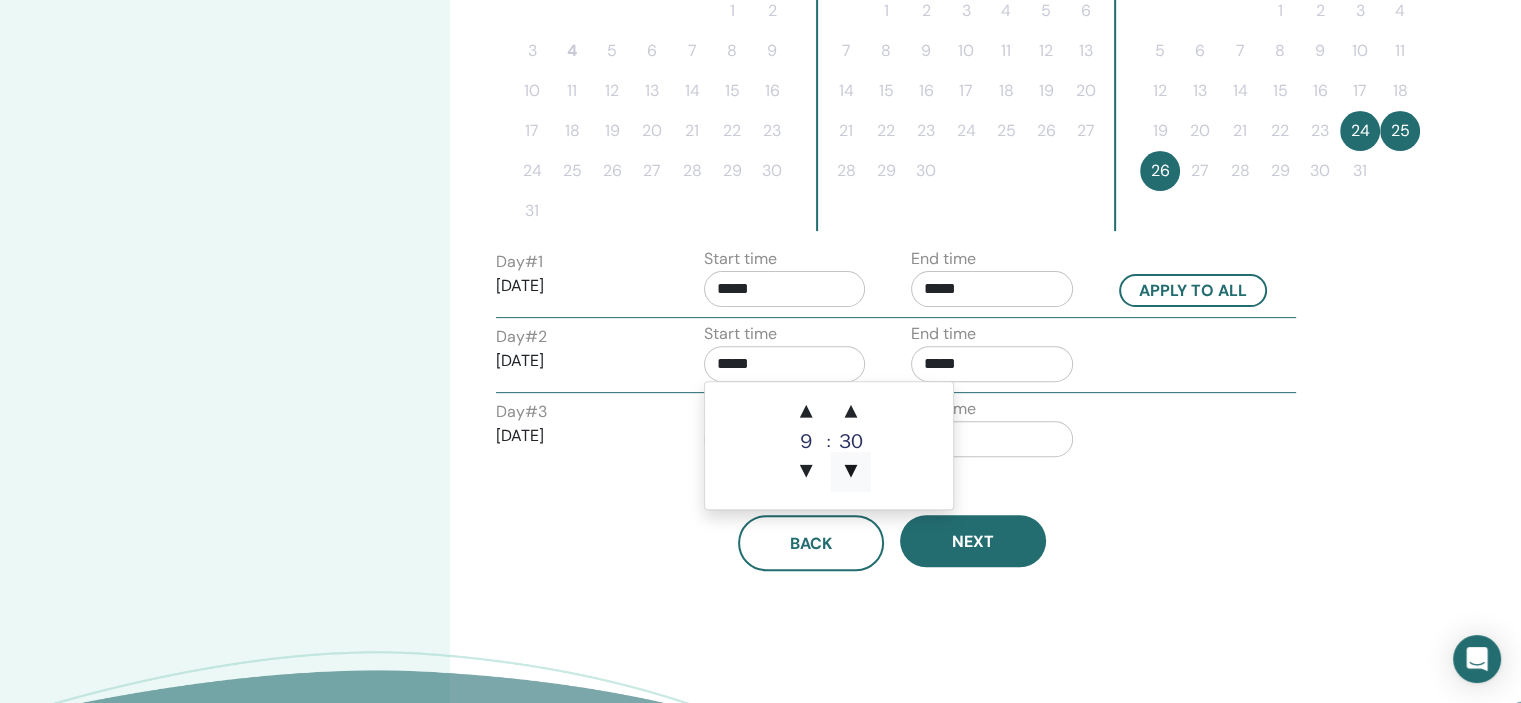 type on "*****" 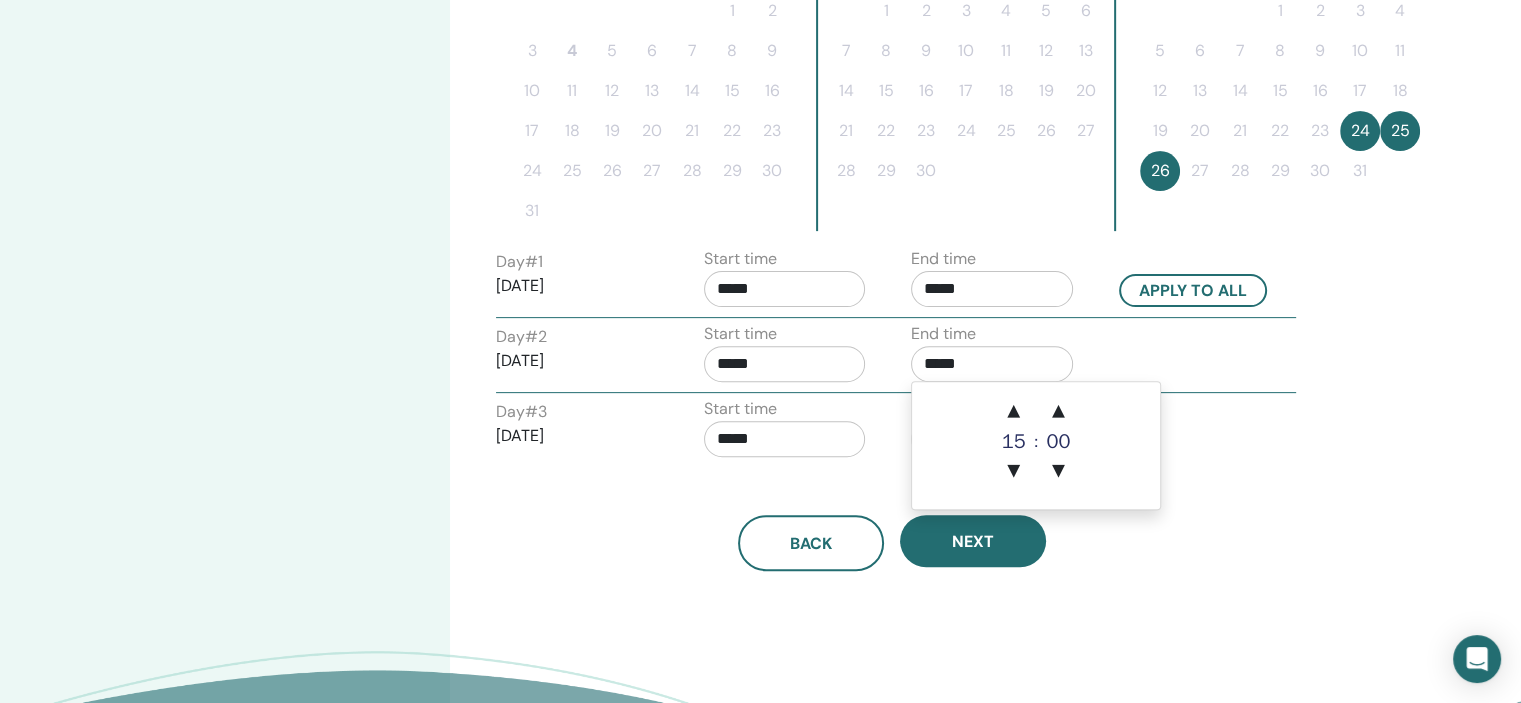 click on "*****" at bounding box center (992, 364) 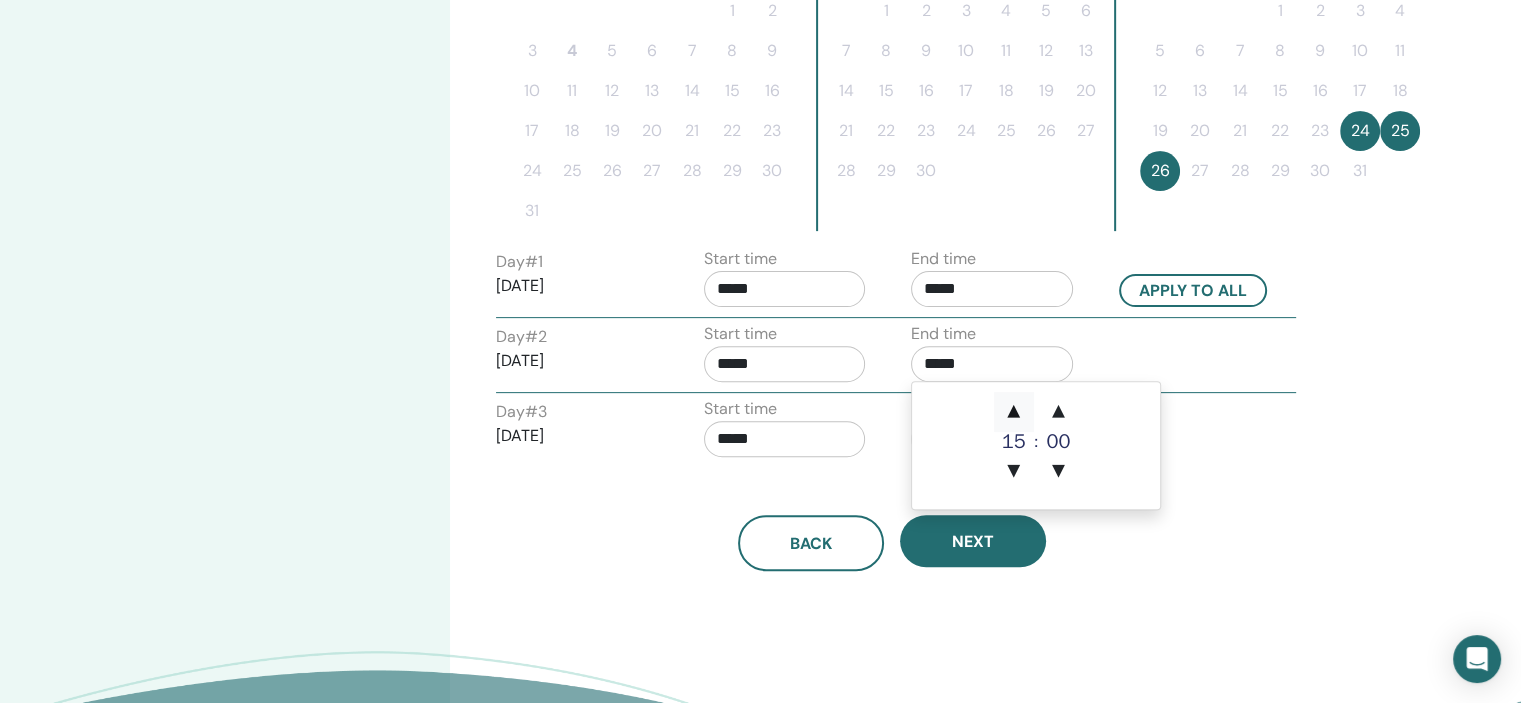 click on "▲" at bounding box center [1014, 412] 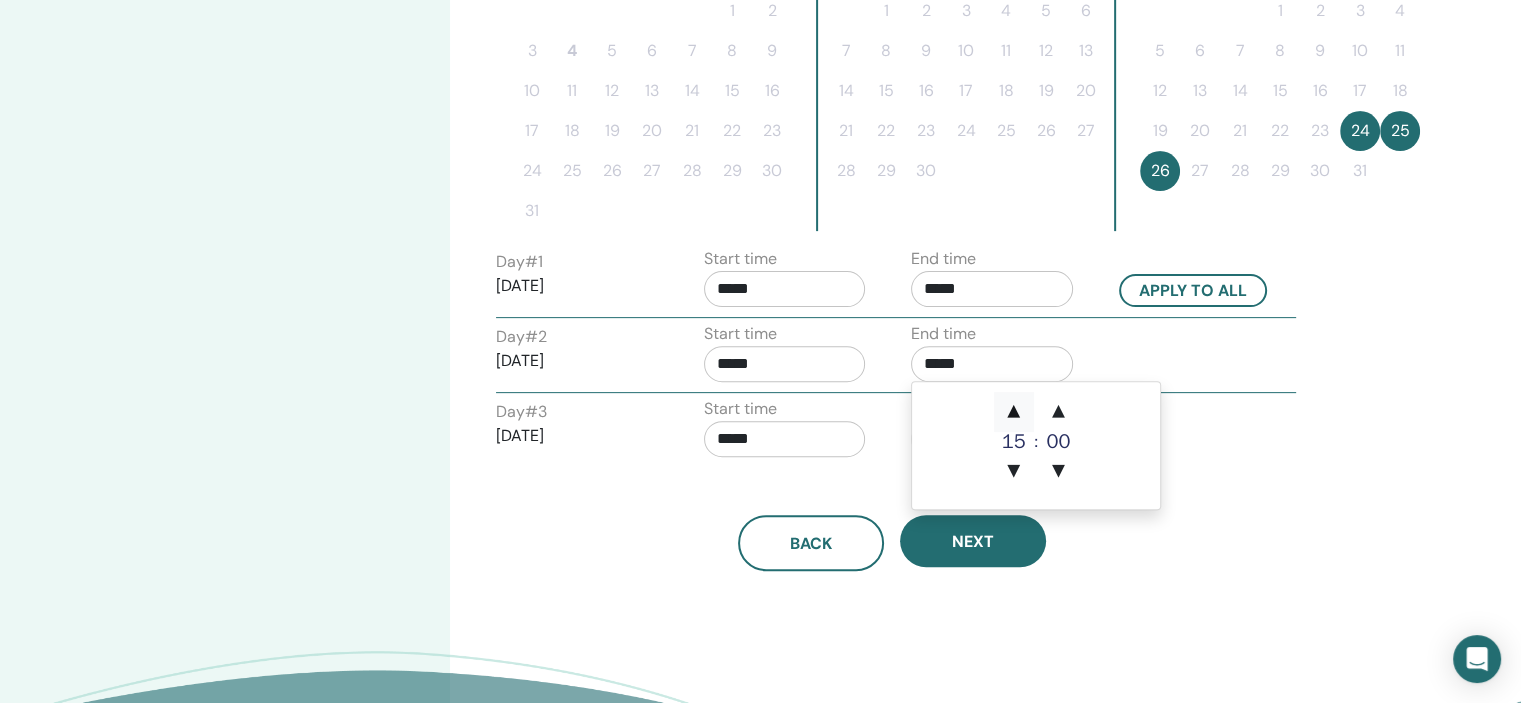 type on "*****" 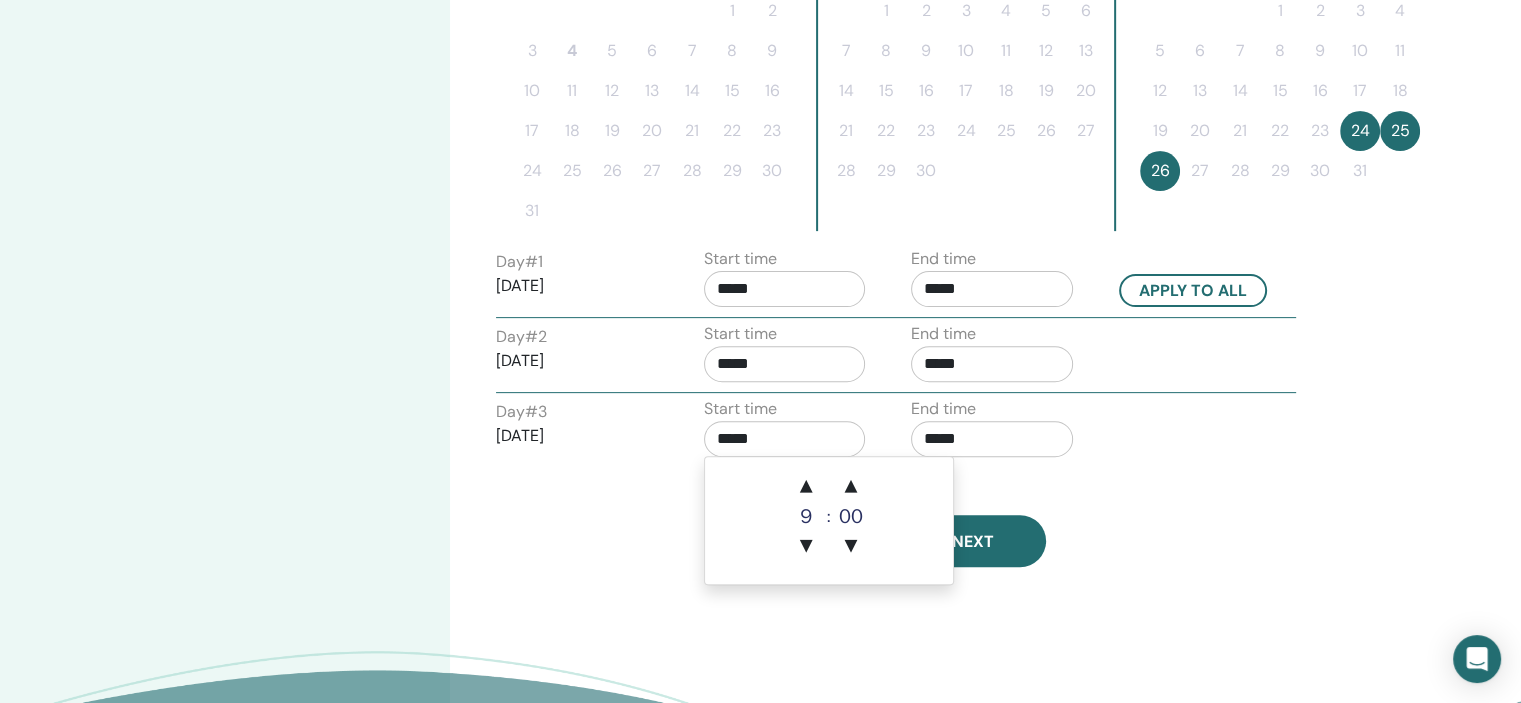 click on "*****" at bounding box center [785, 439] 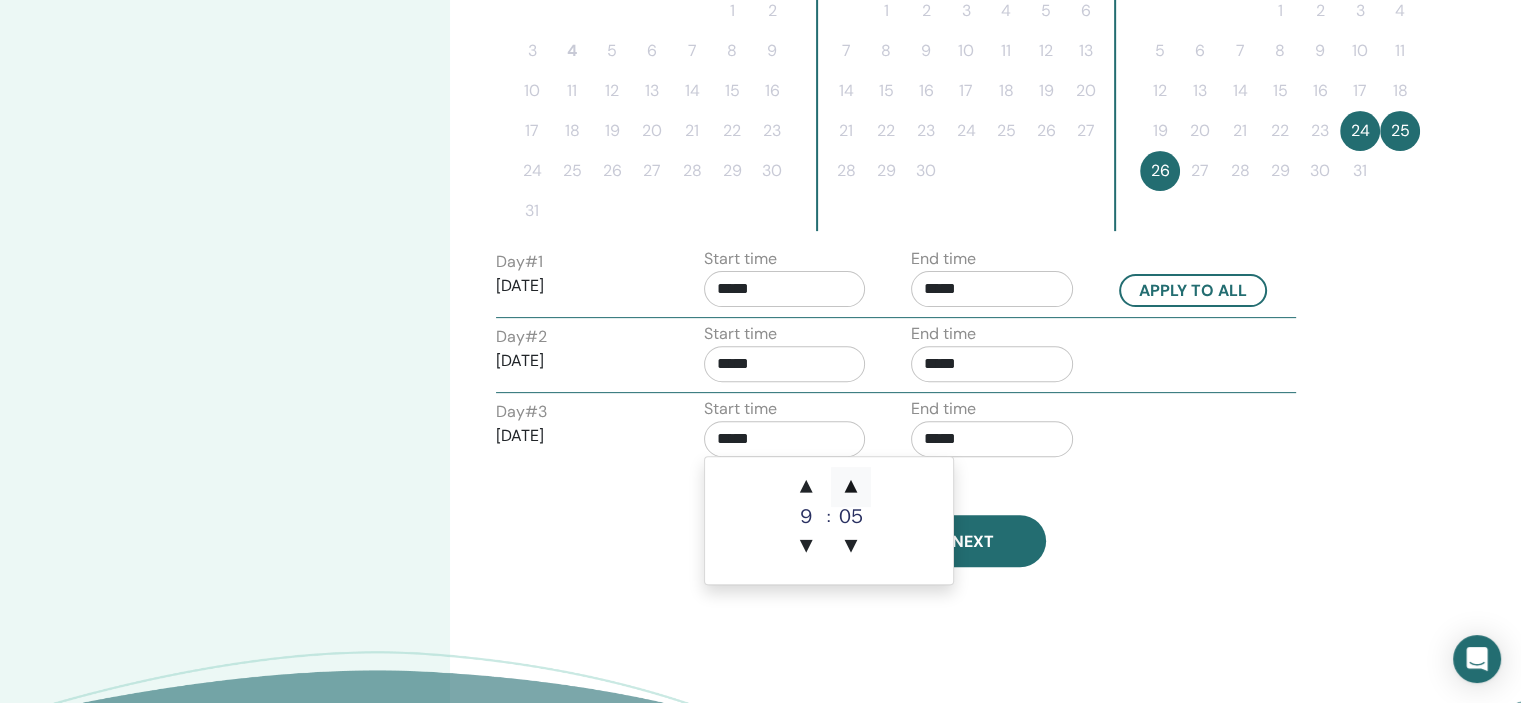 click on "▲" at bounding box center (851, 487) 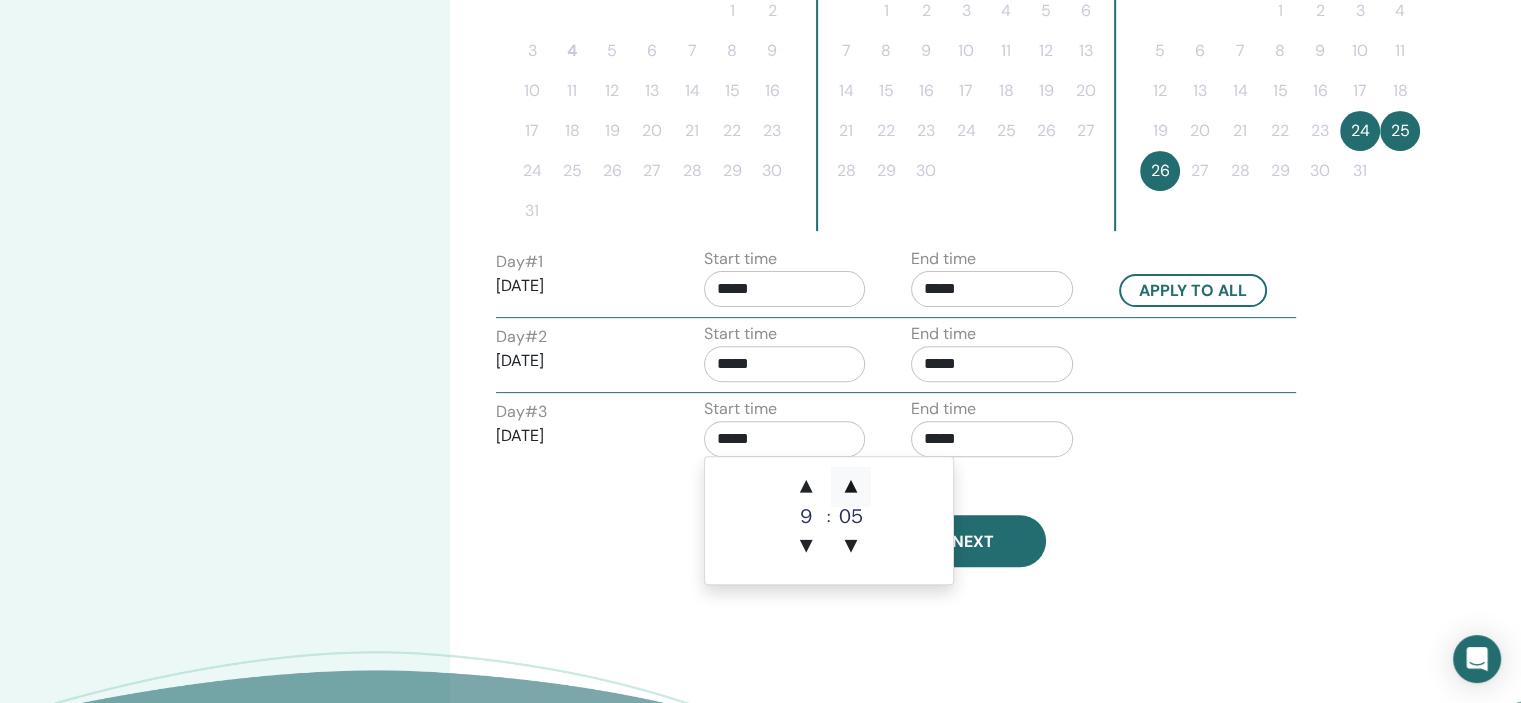 click on "▲" at bounding box center [851, 487] 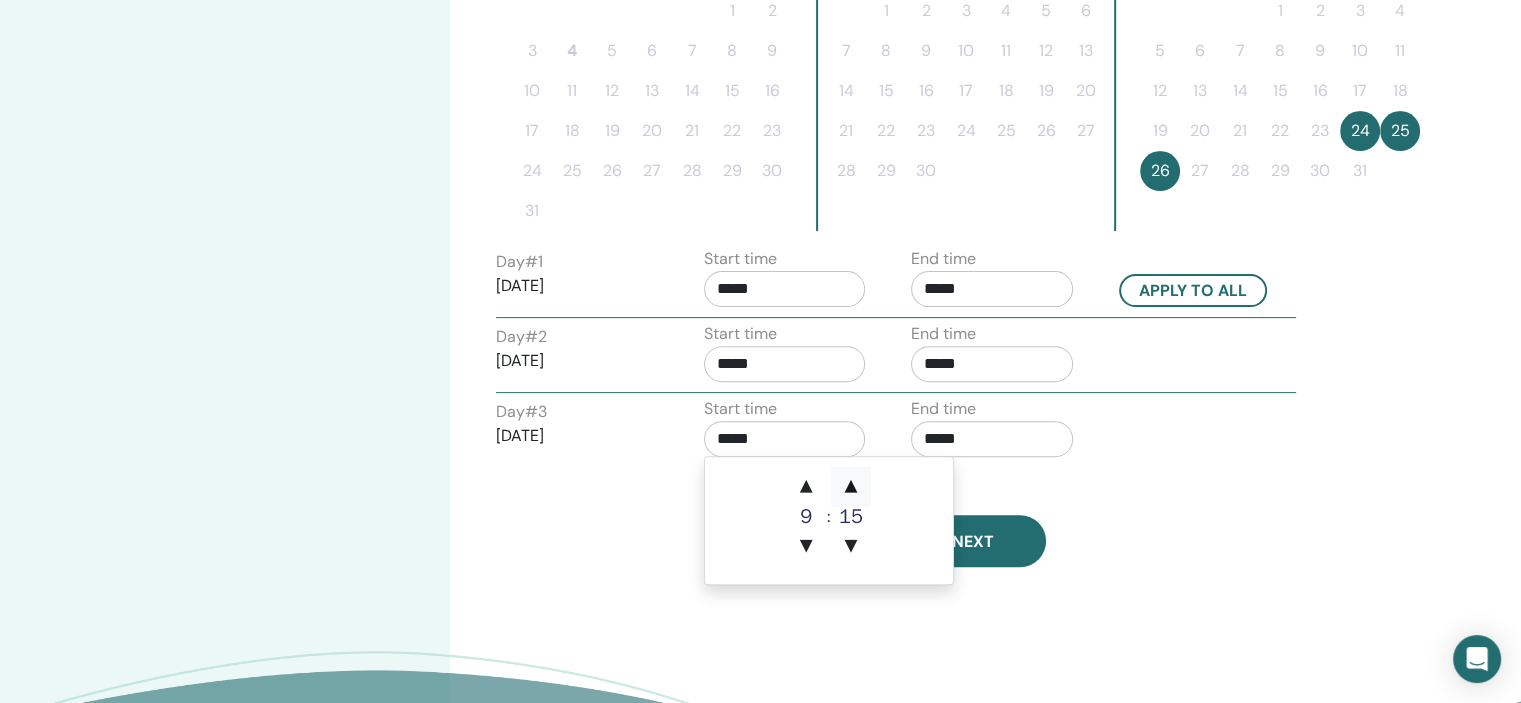 click on "▲" at bounding box center [851, 487] 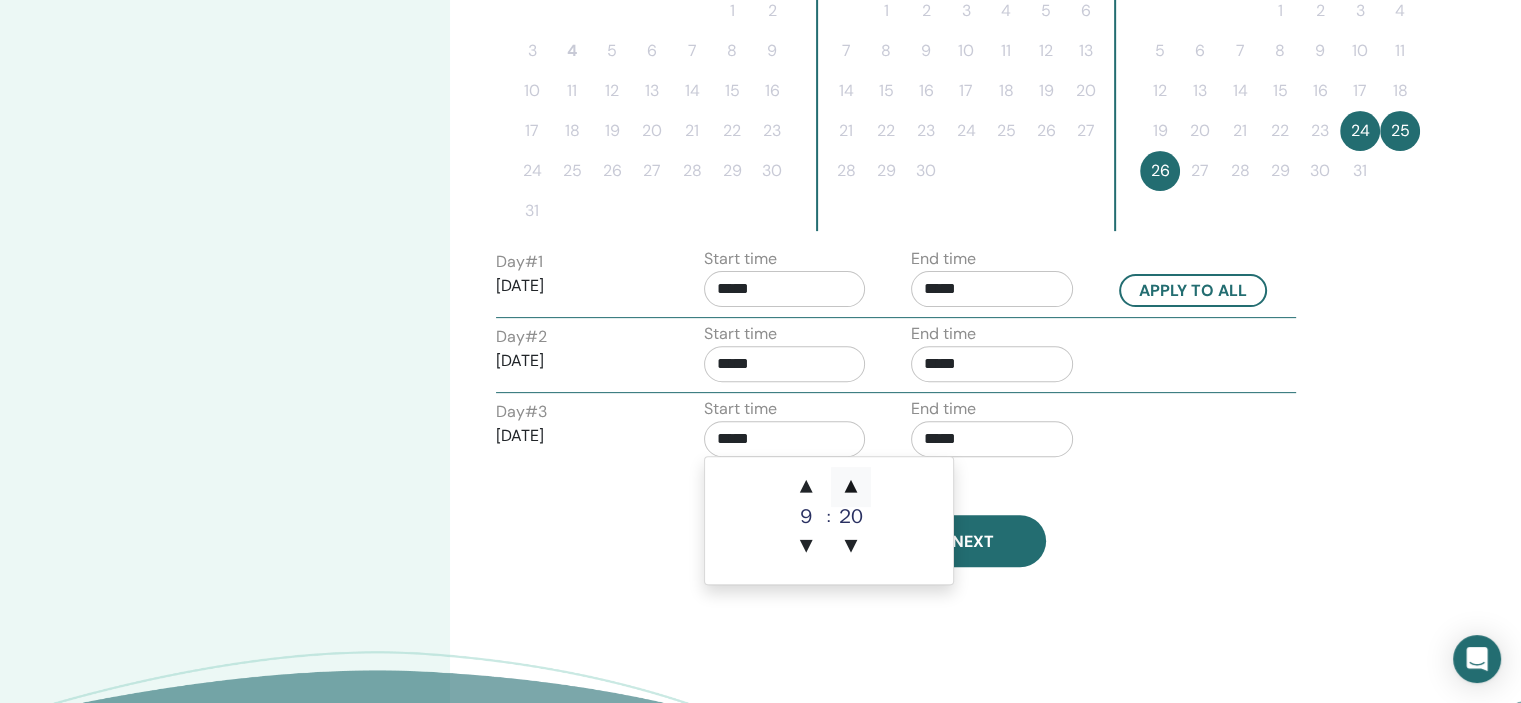 click on "▲" at bounding box center (851, 487) 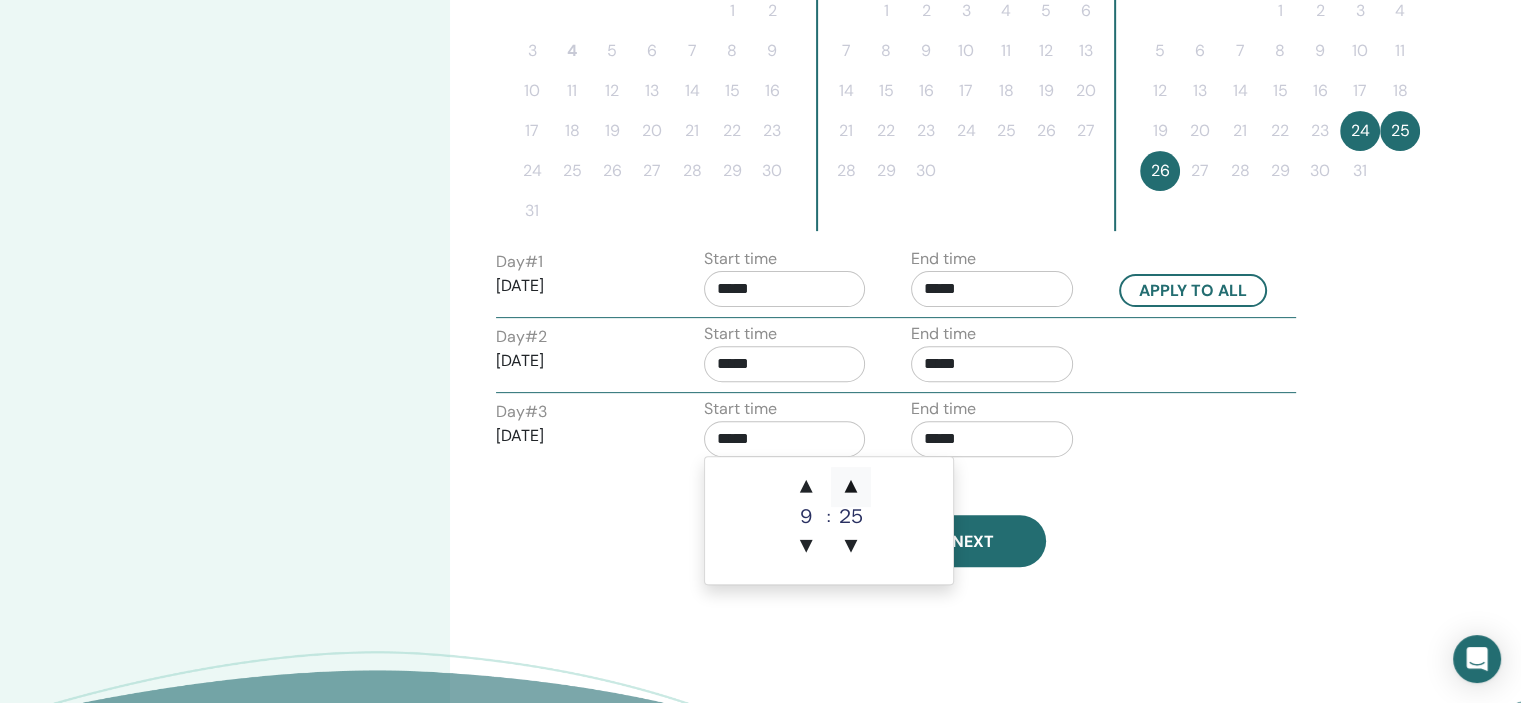 click on "▲" at bounding box center [851, 487] 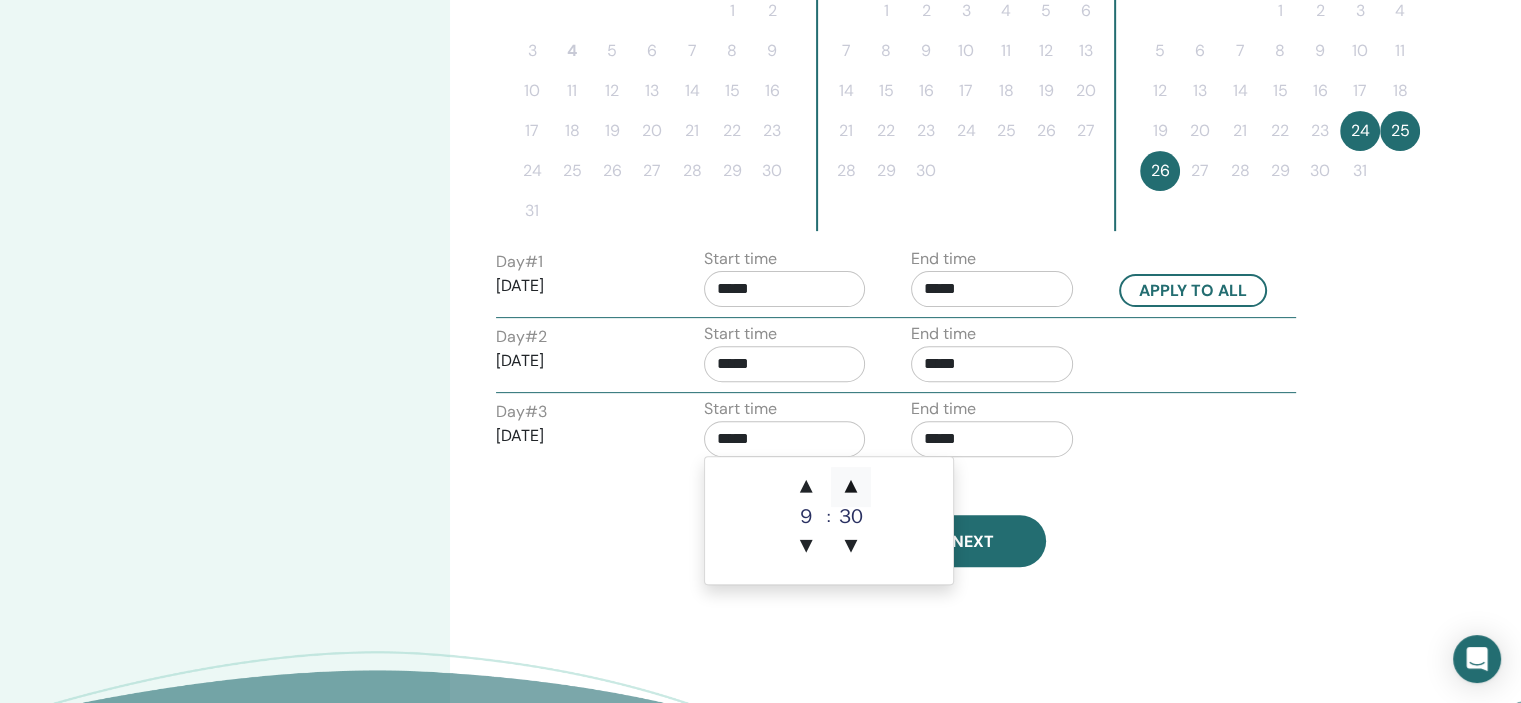 click on "▲" at bounding box center (851, 487) 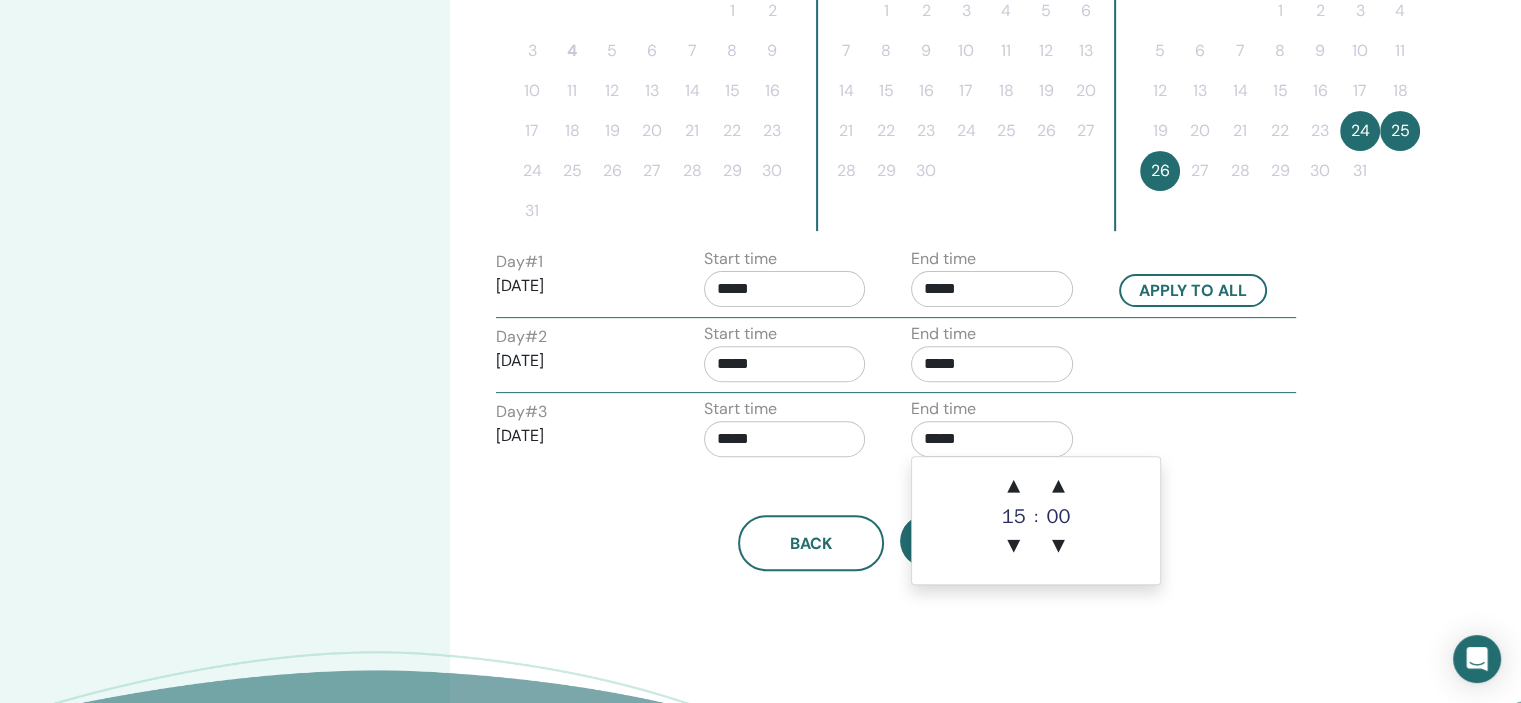 click on "*****" at bounding box center (992, 439) 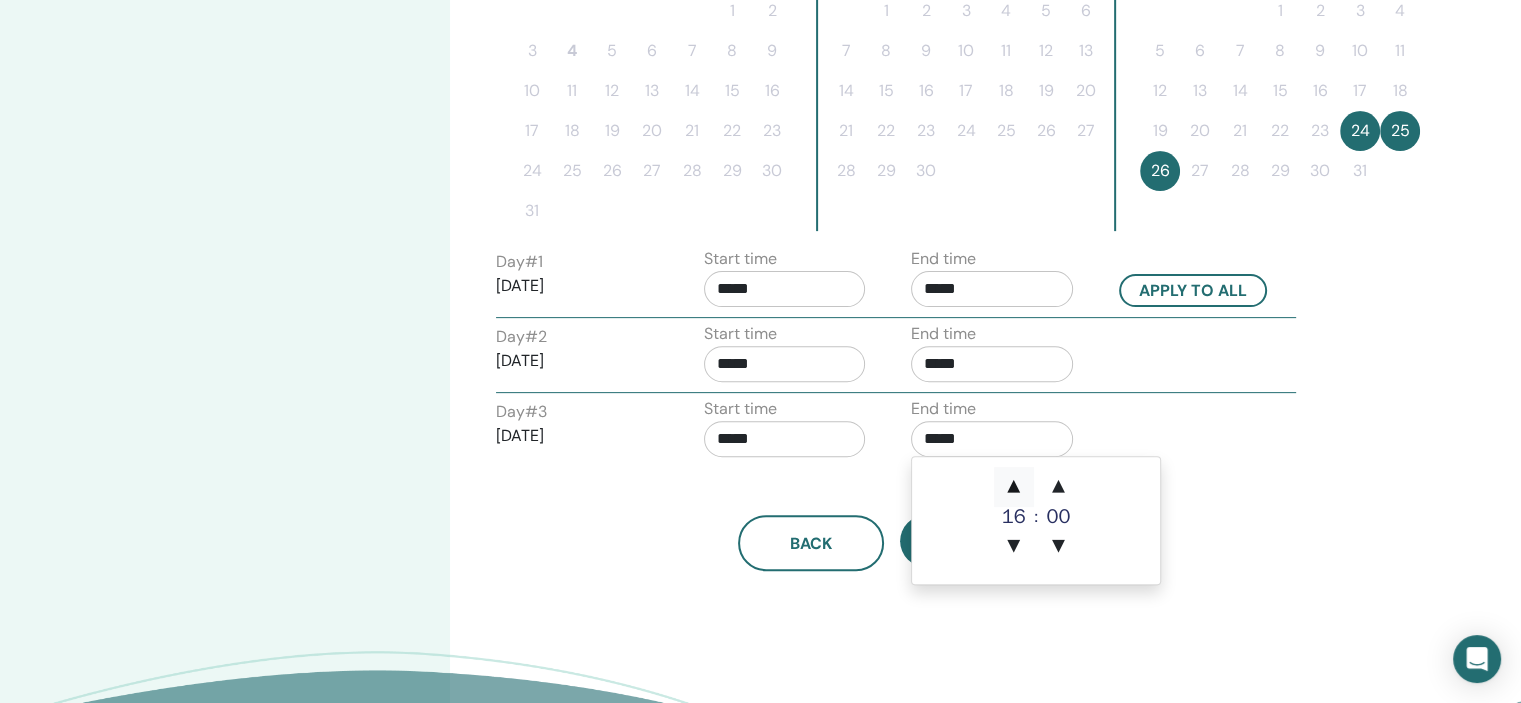 click on "▲" at bounding box center [1014, 487] 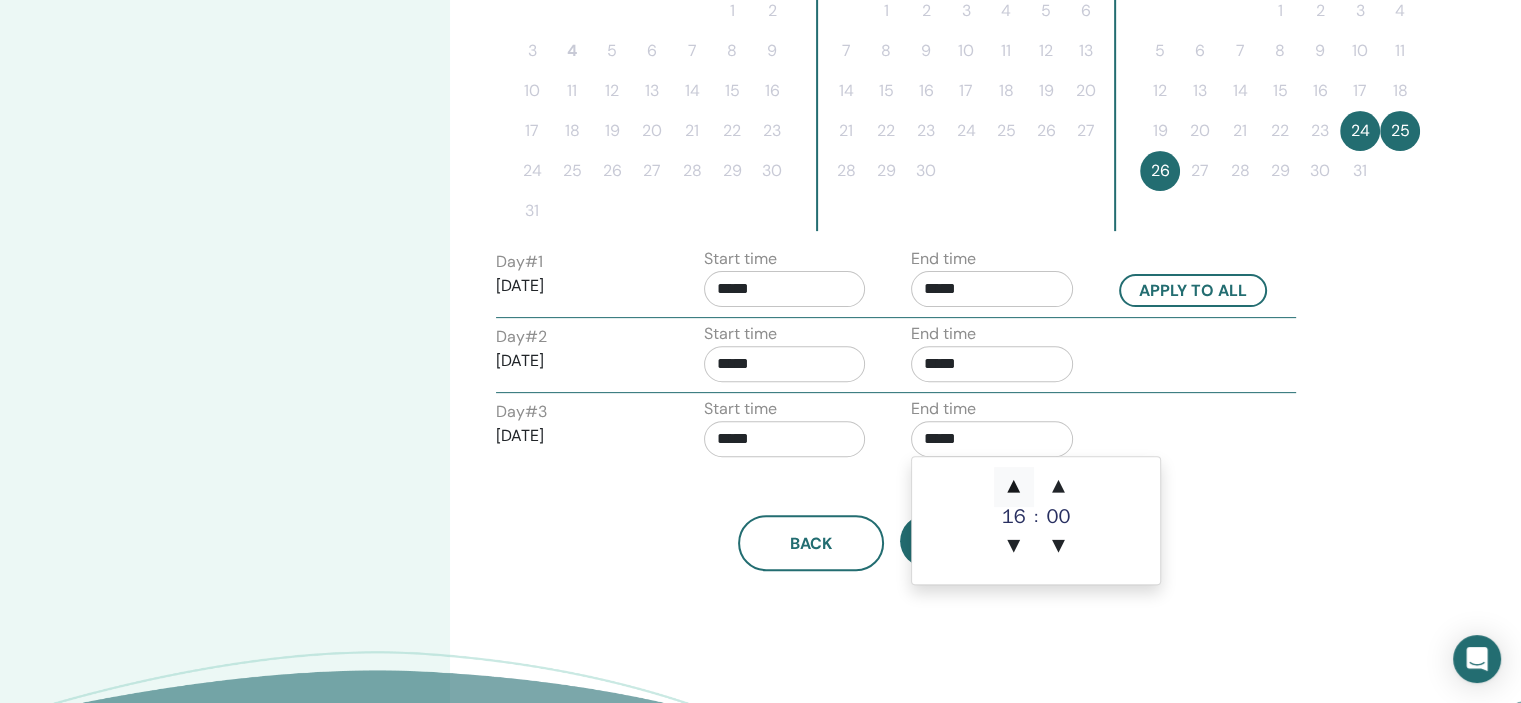 type on "*****" 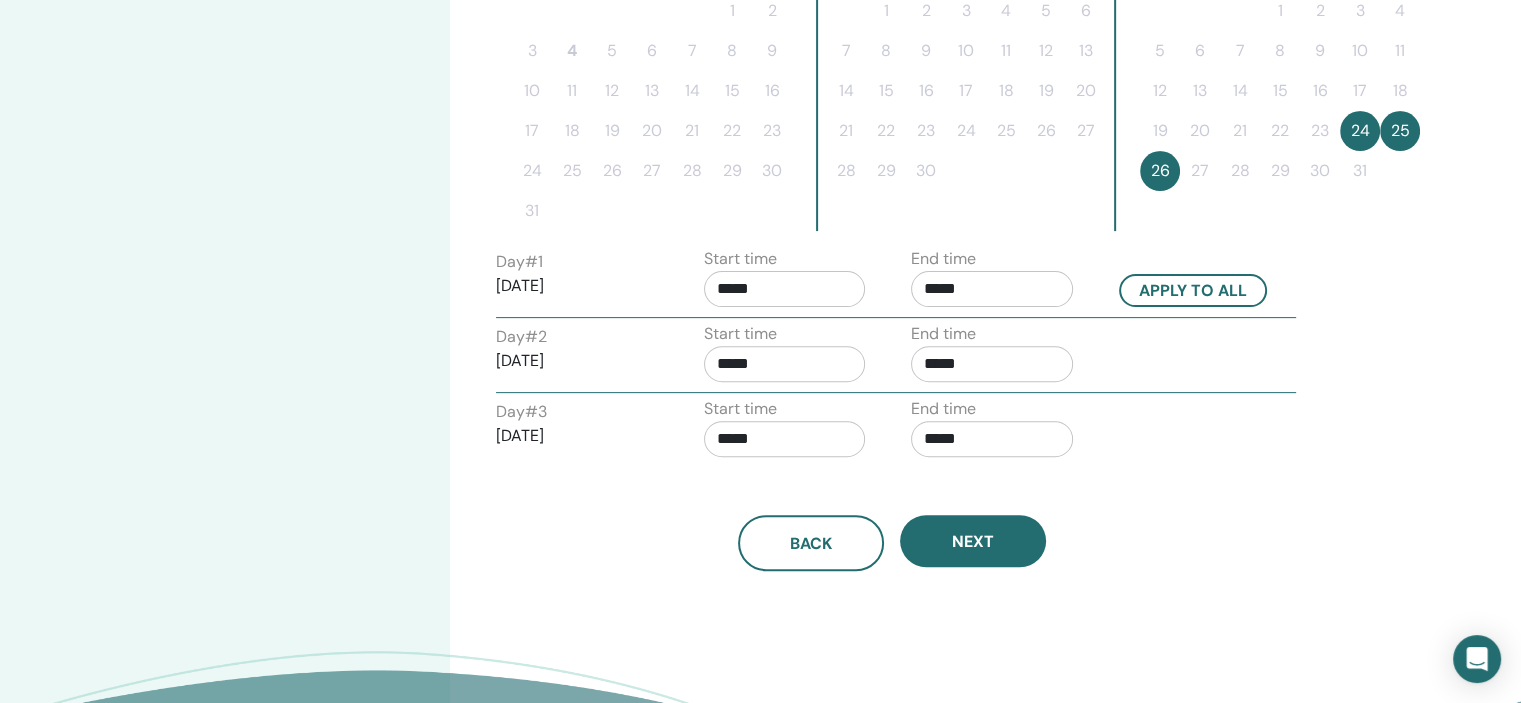 click on "Day  # 3 2025/10/26 Start time ***** End time *****" at bounding box center (896, 432) 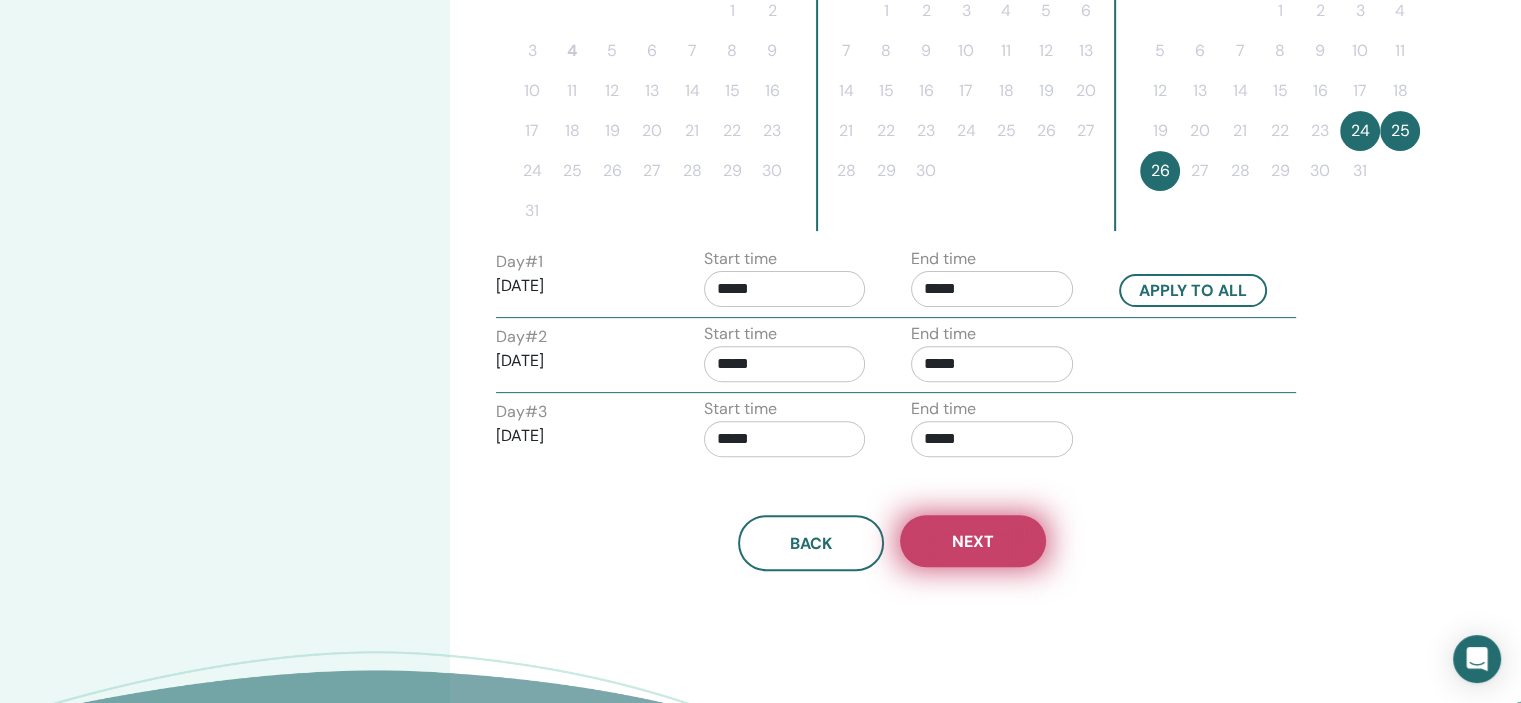 click on "Next" at bounding box center (973, 541) 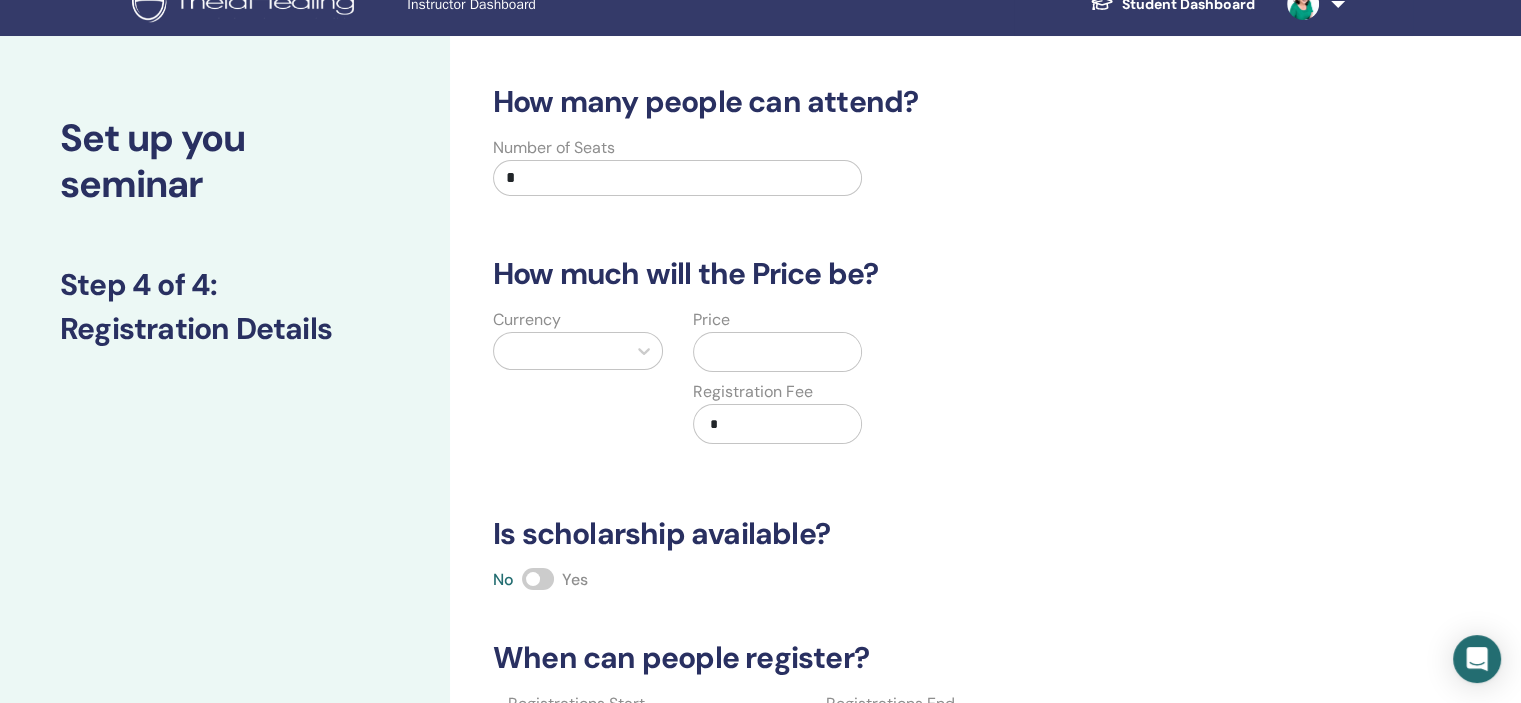 scroll, scrollTop: 0, scrollLeft: 0, axis: both 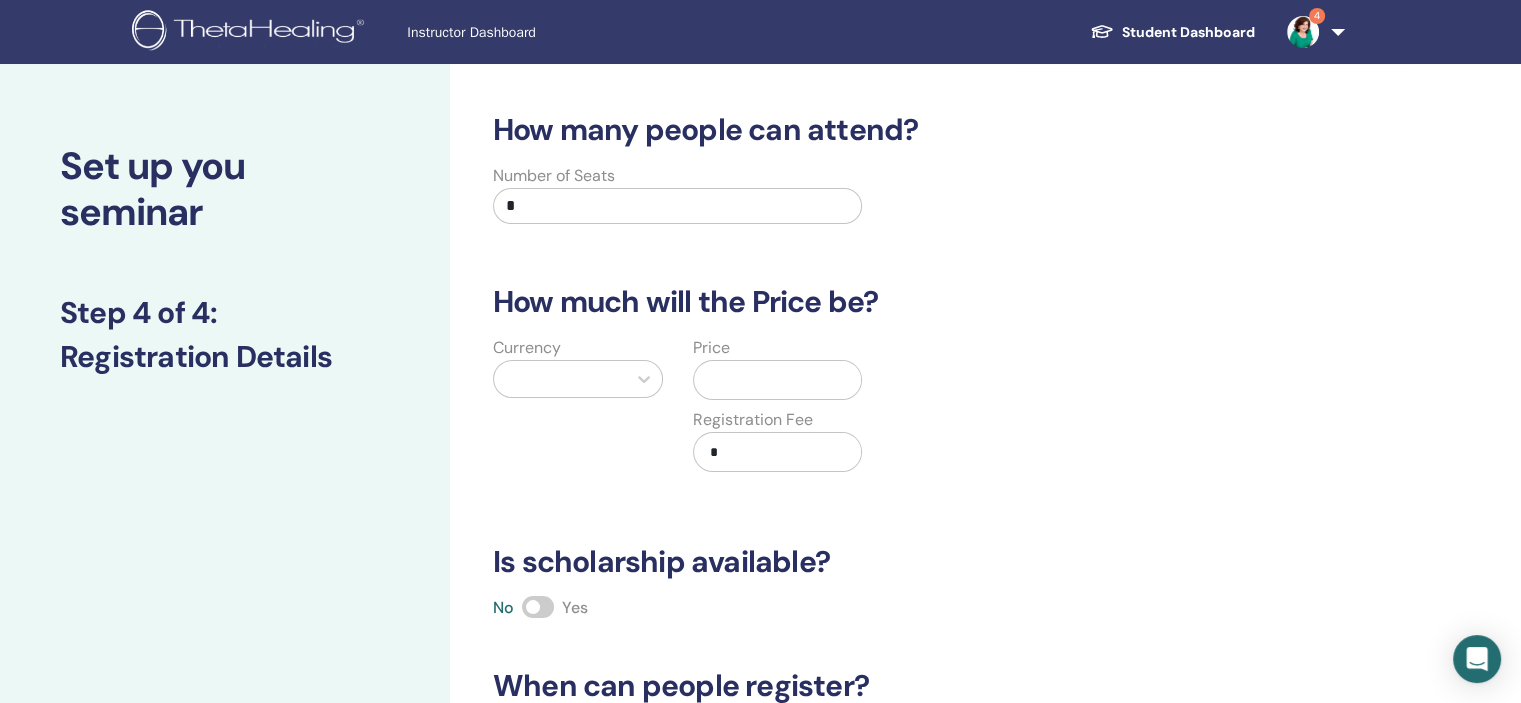 click on "*" at bounding box center (677, 206) 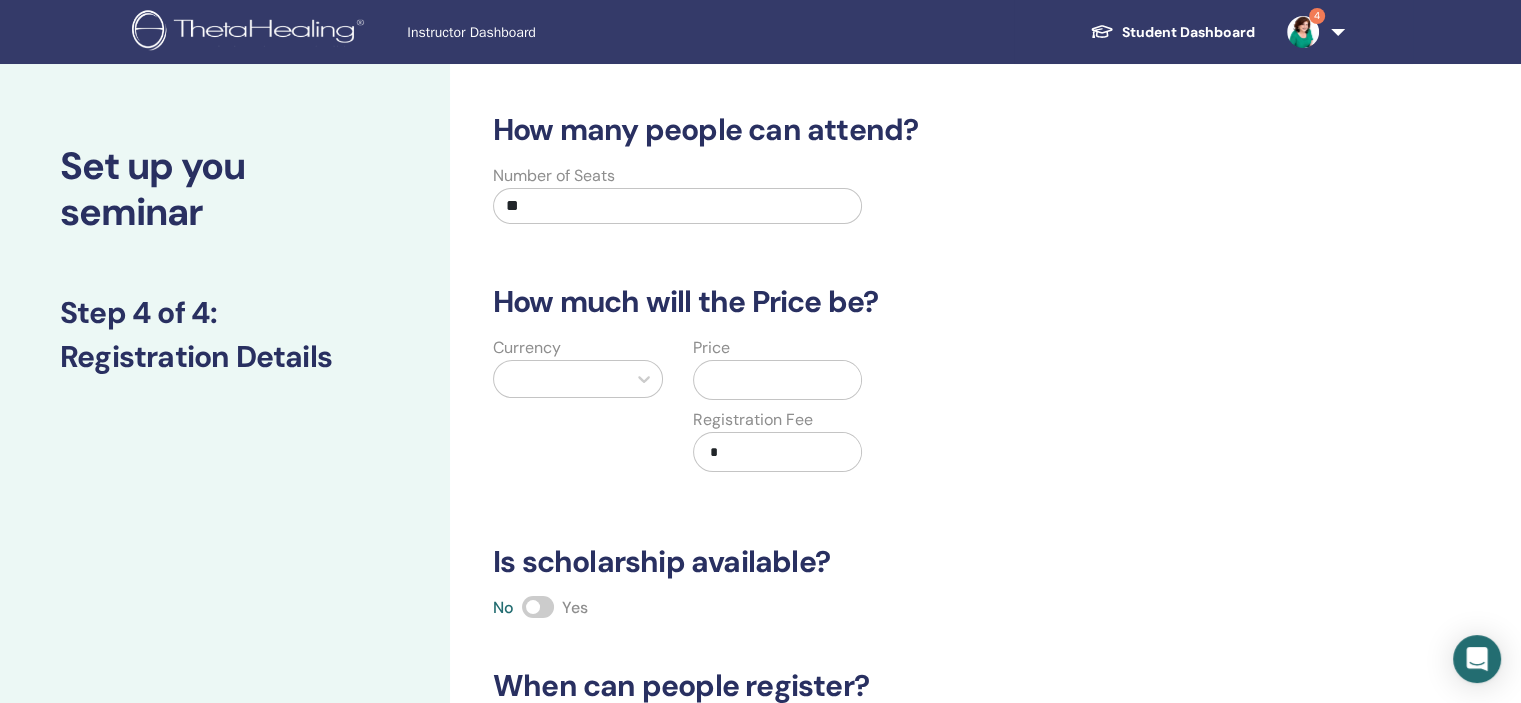 type on "**" 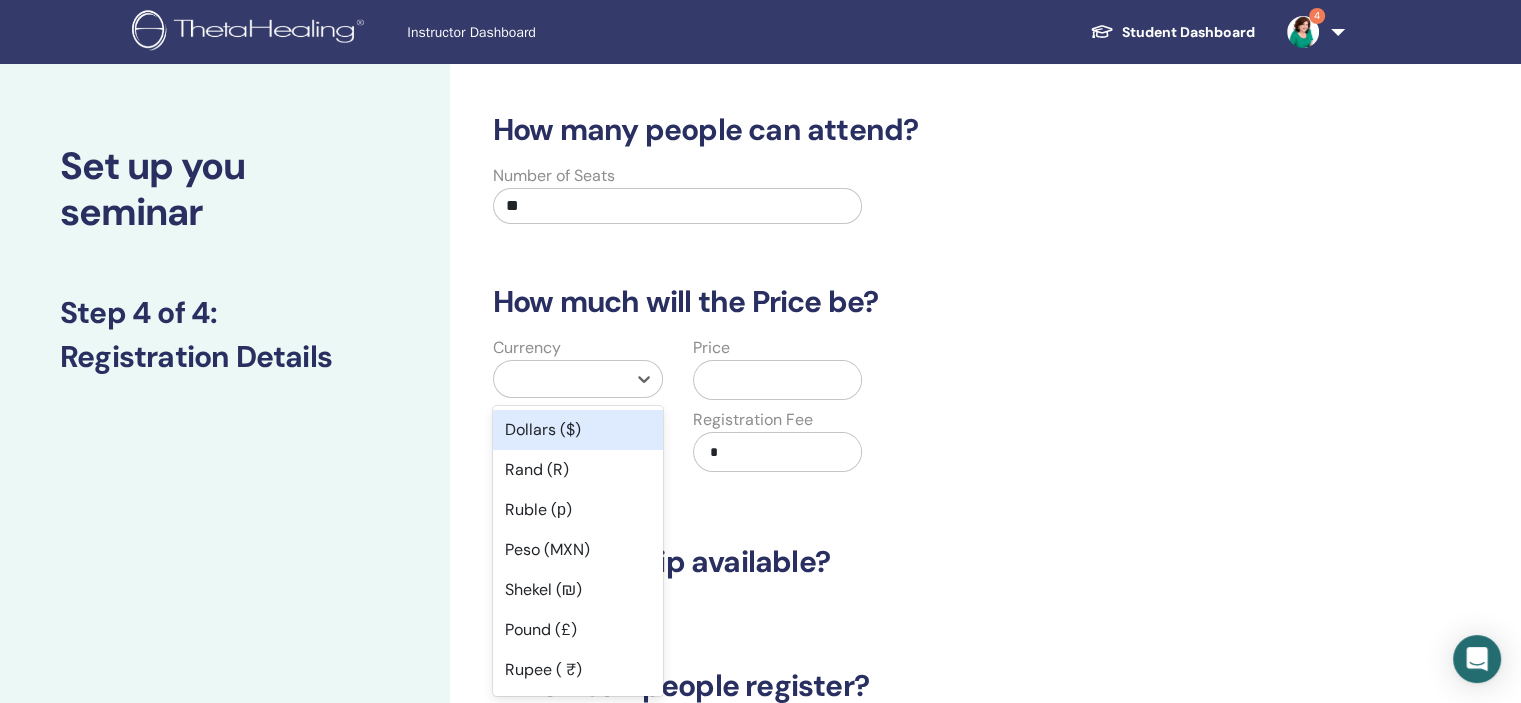 click at bounding box center (560, 379) 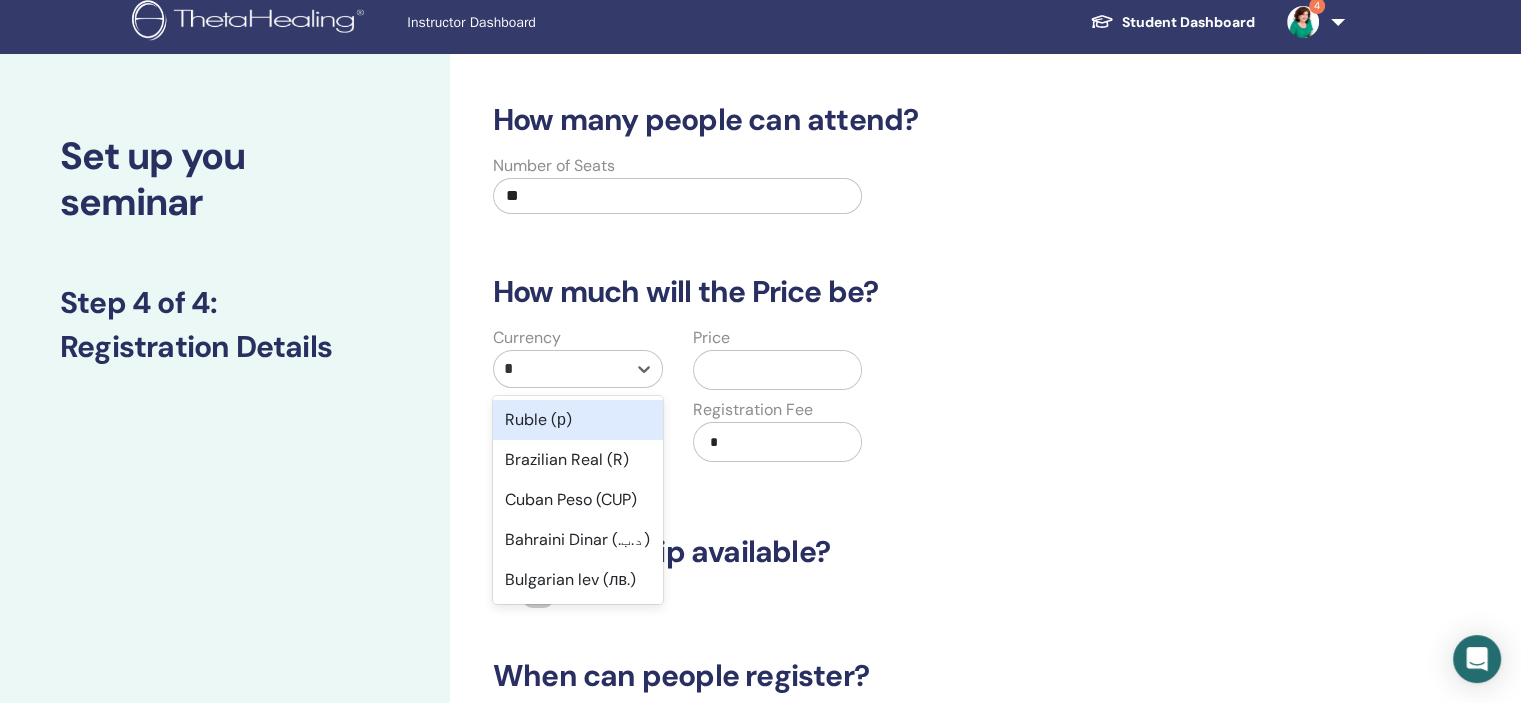 type on "**" 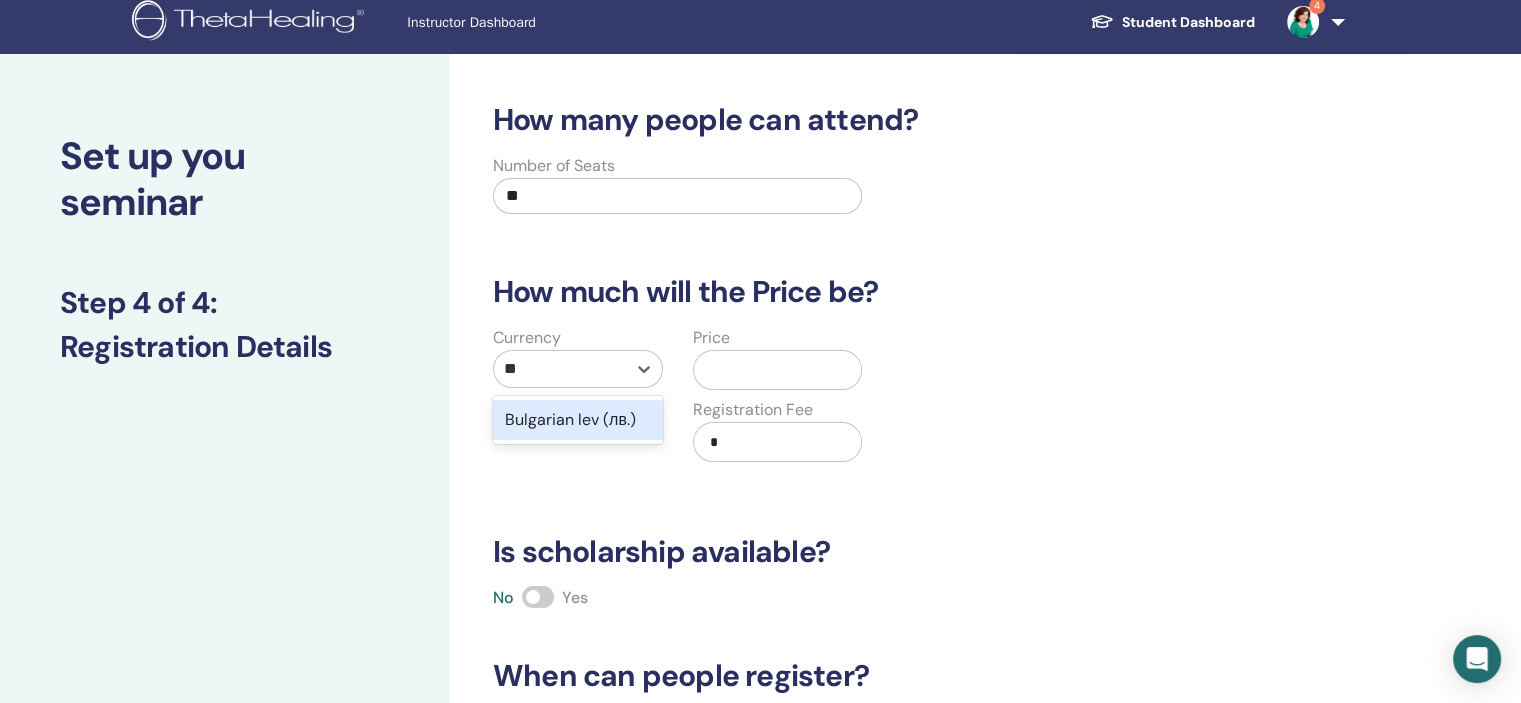 click on "Bulgarian lev (лв.)" at bounding box center (578, 420) 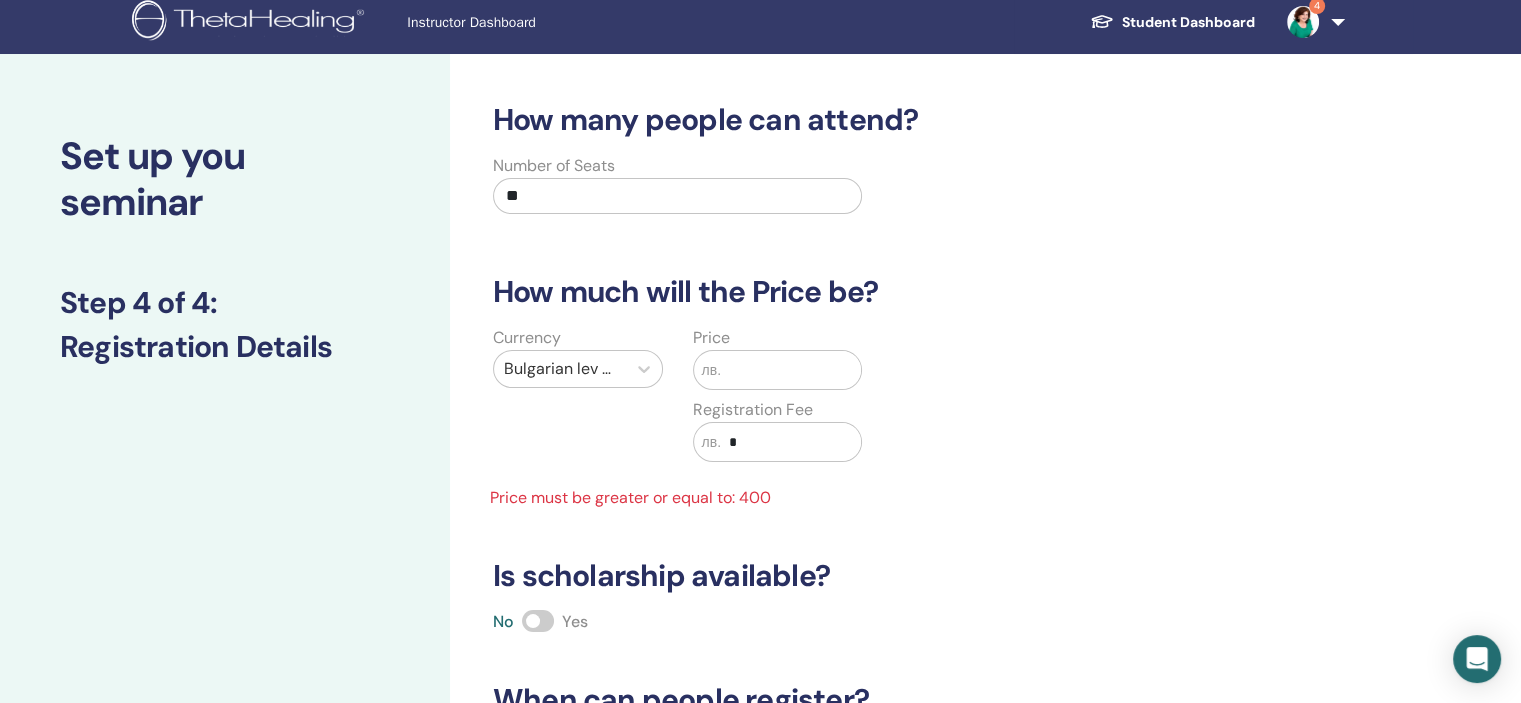 click at bounding box center [791, 370] 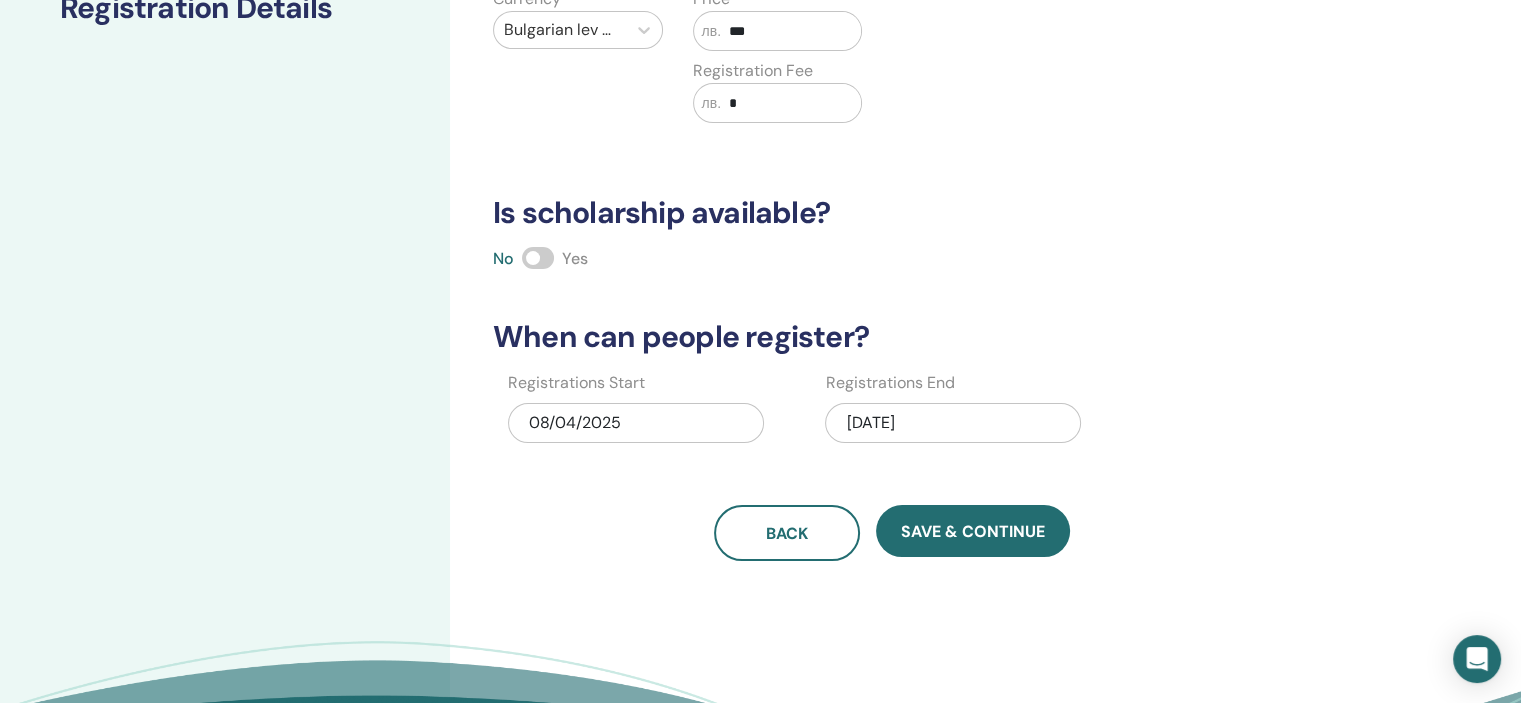 scroll, scrollTop: 376, scrollLeft: 0, axis: vertical 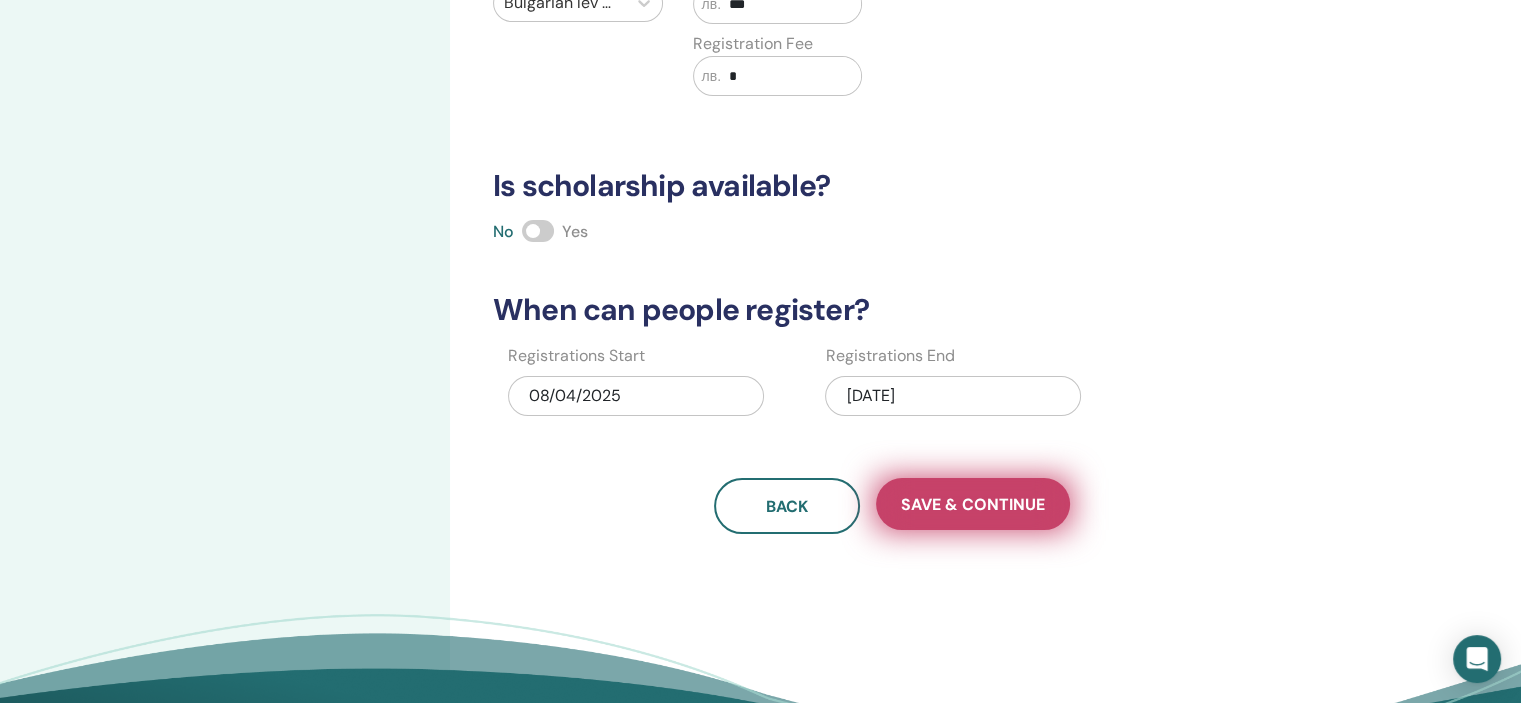 type on "***" 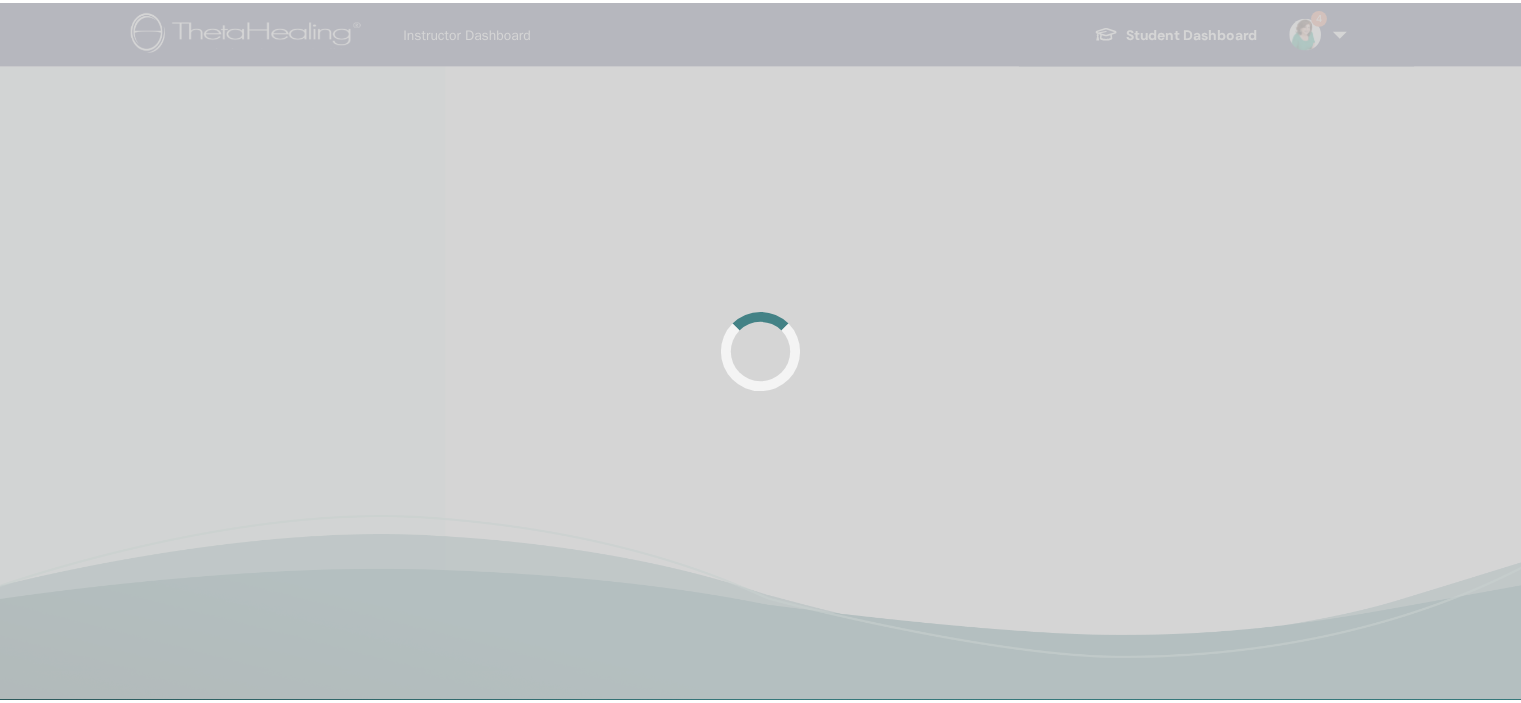 scroll, scrollTop: 0, scrollLeft: 0, axis: both 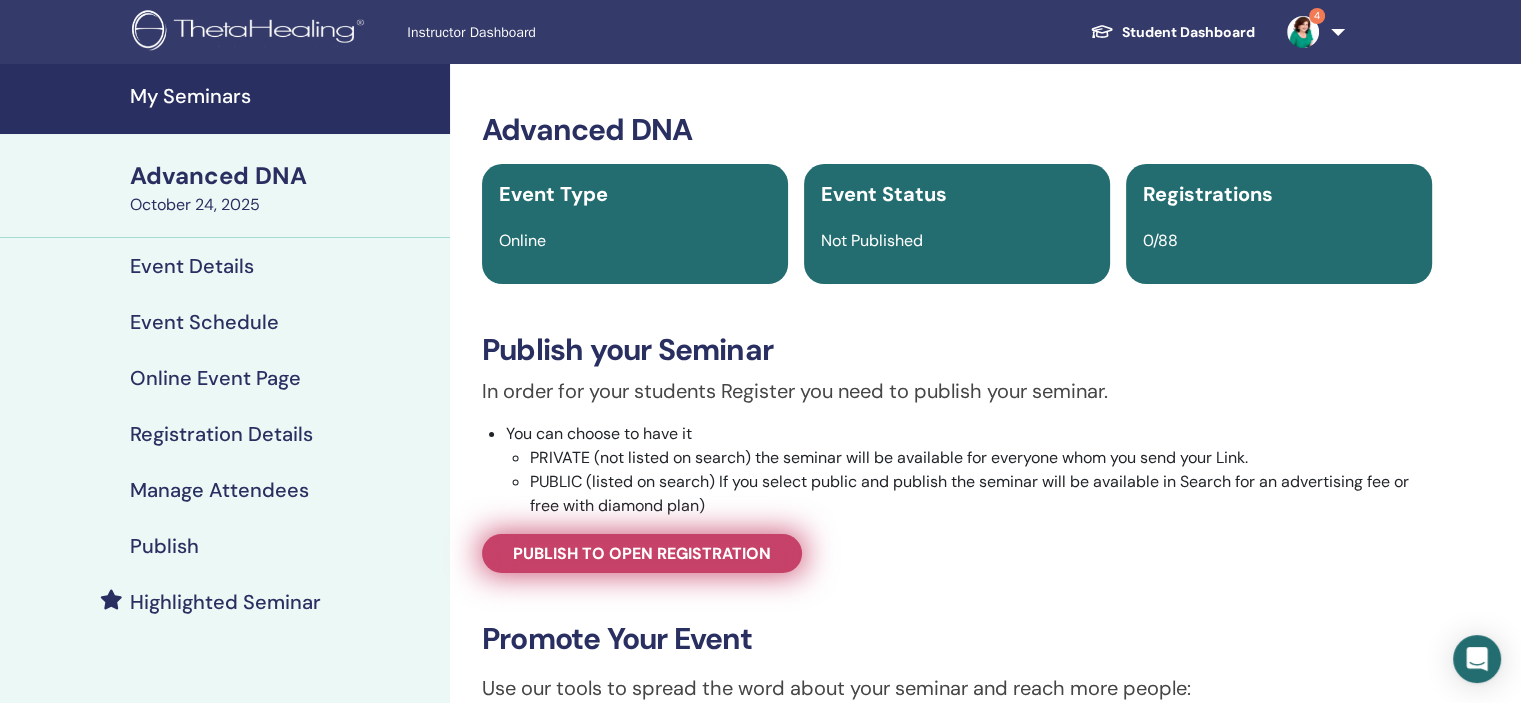 click on "Publish to open registration" at bounding box center (642, 553) 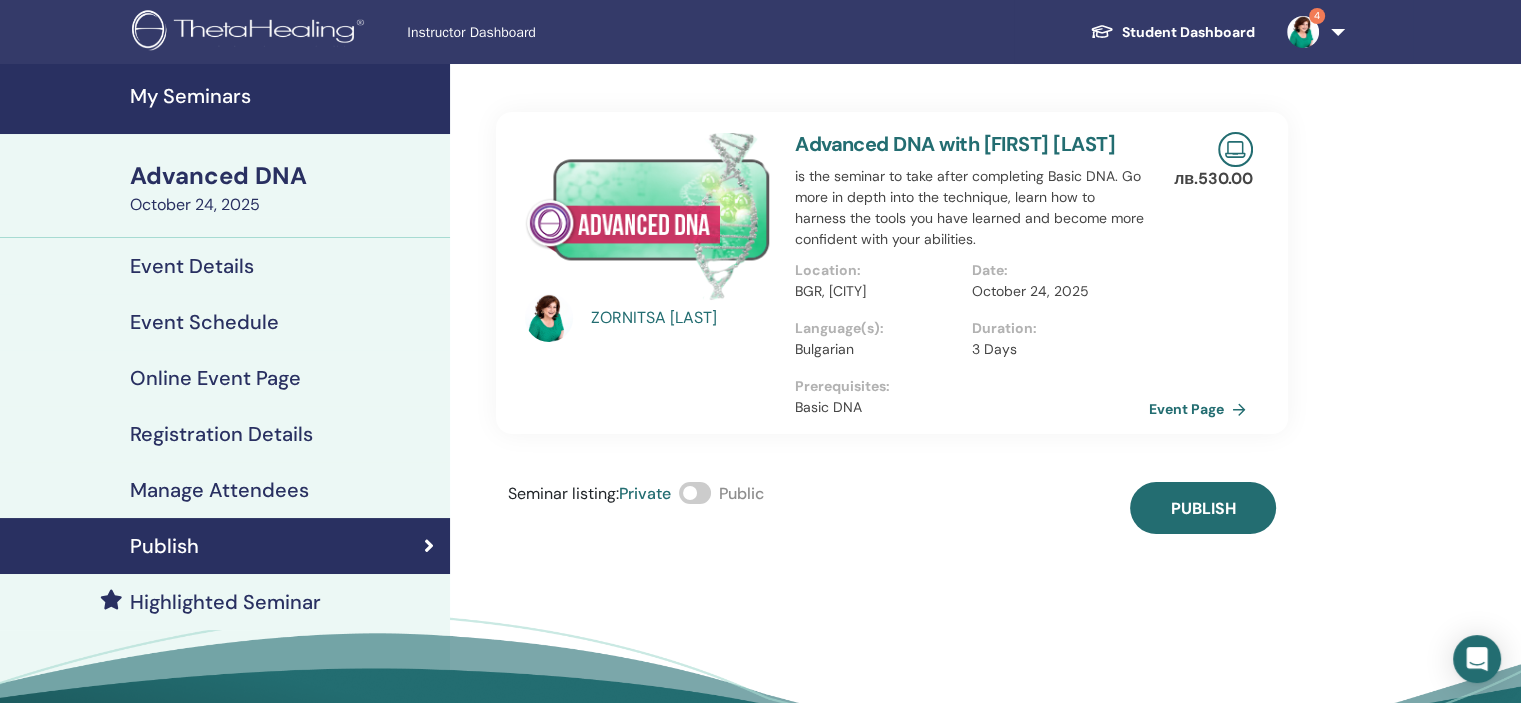 click at bounding box center (695, 493) 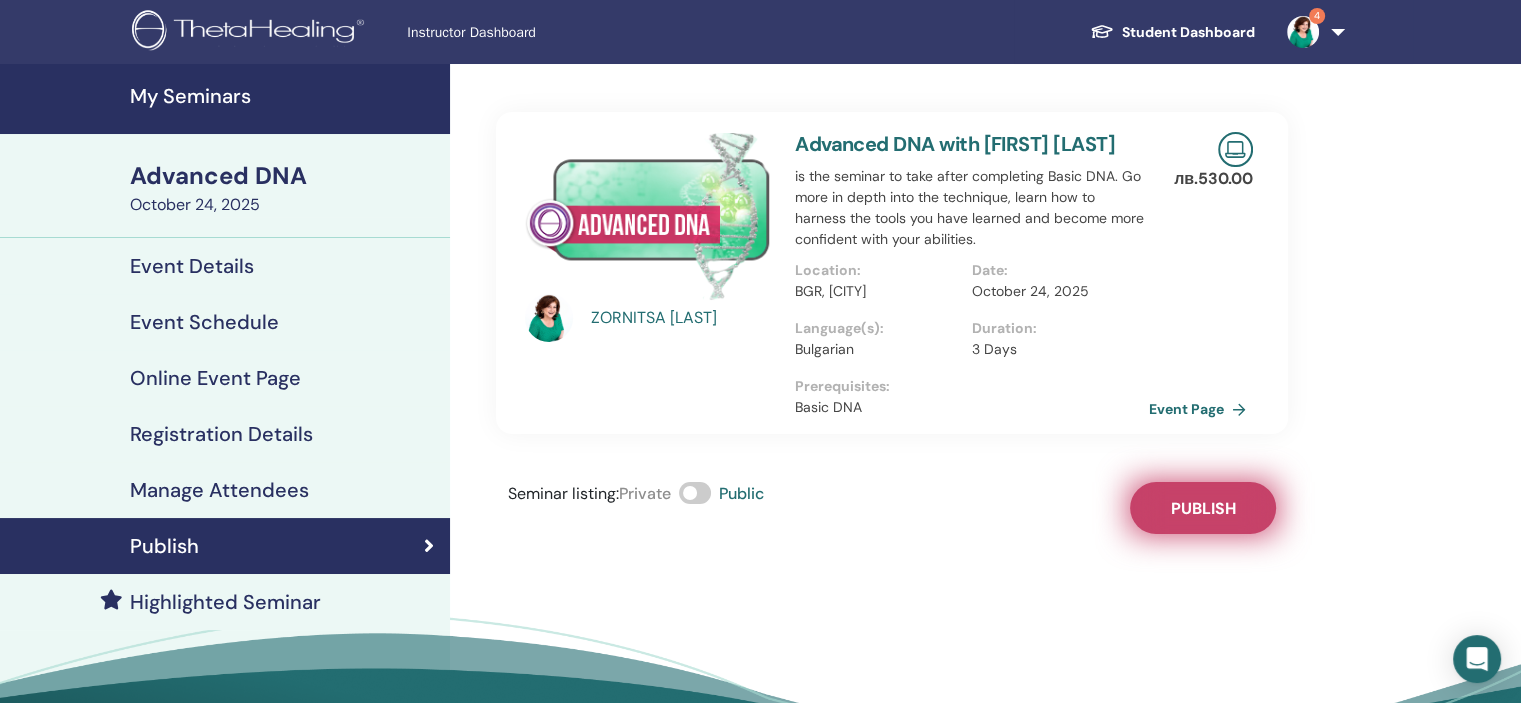 click on "Publish" at bounding box center [1203, 508] 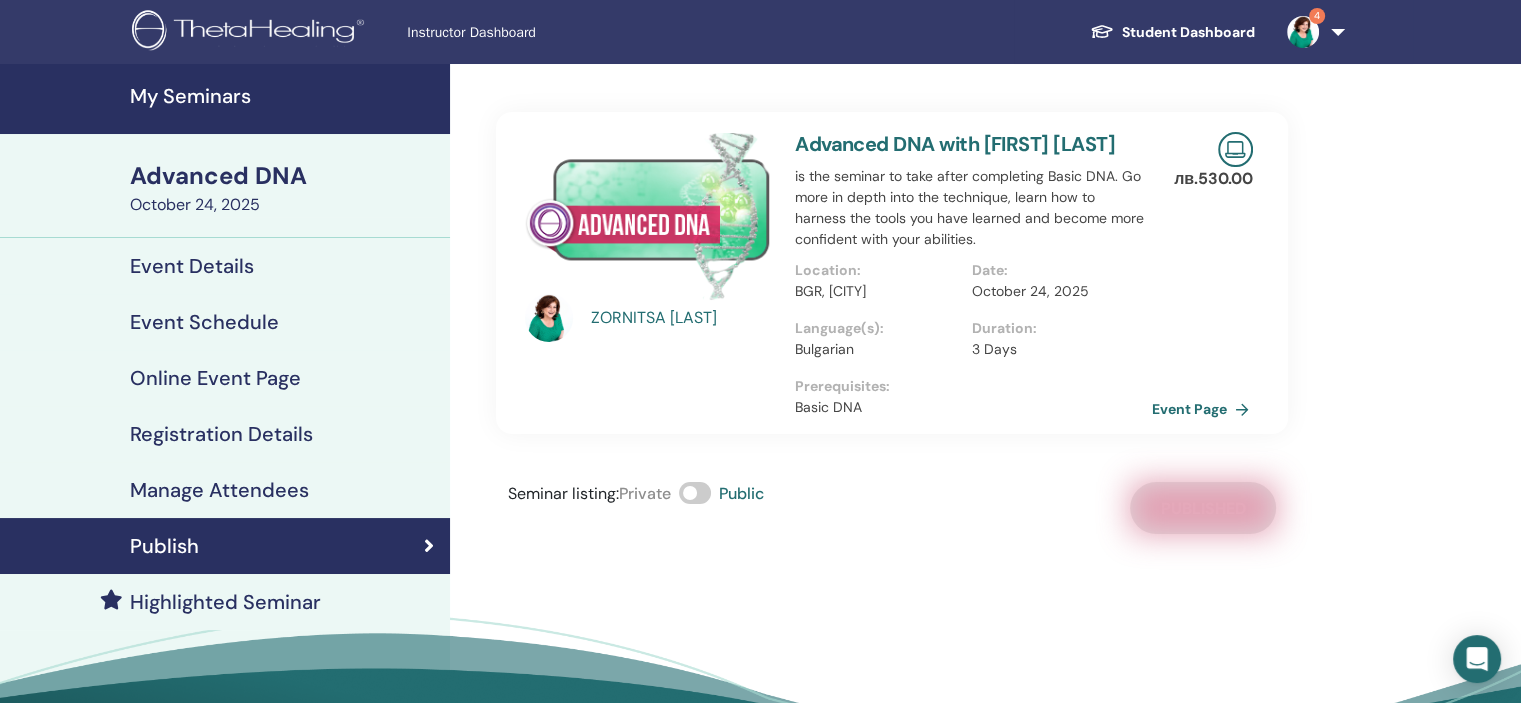 click on "Event Page" at bounding box center [1204, 409] 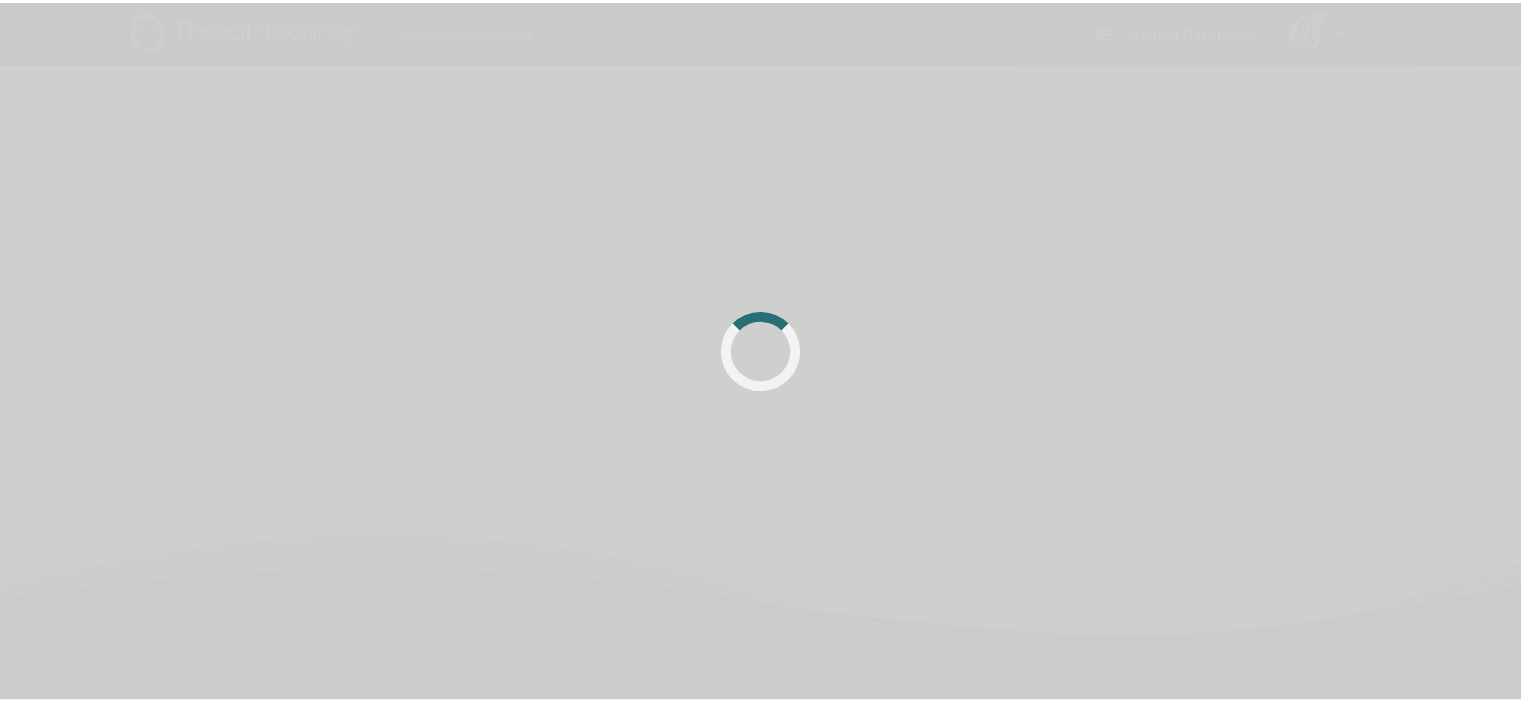 scroll, scrollTop: 0, scrollLeft: 0, axis: both 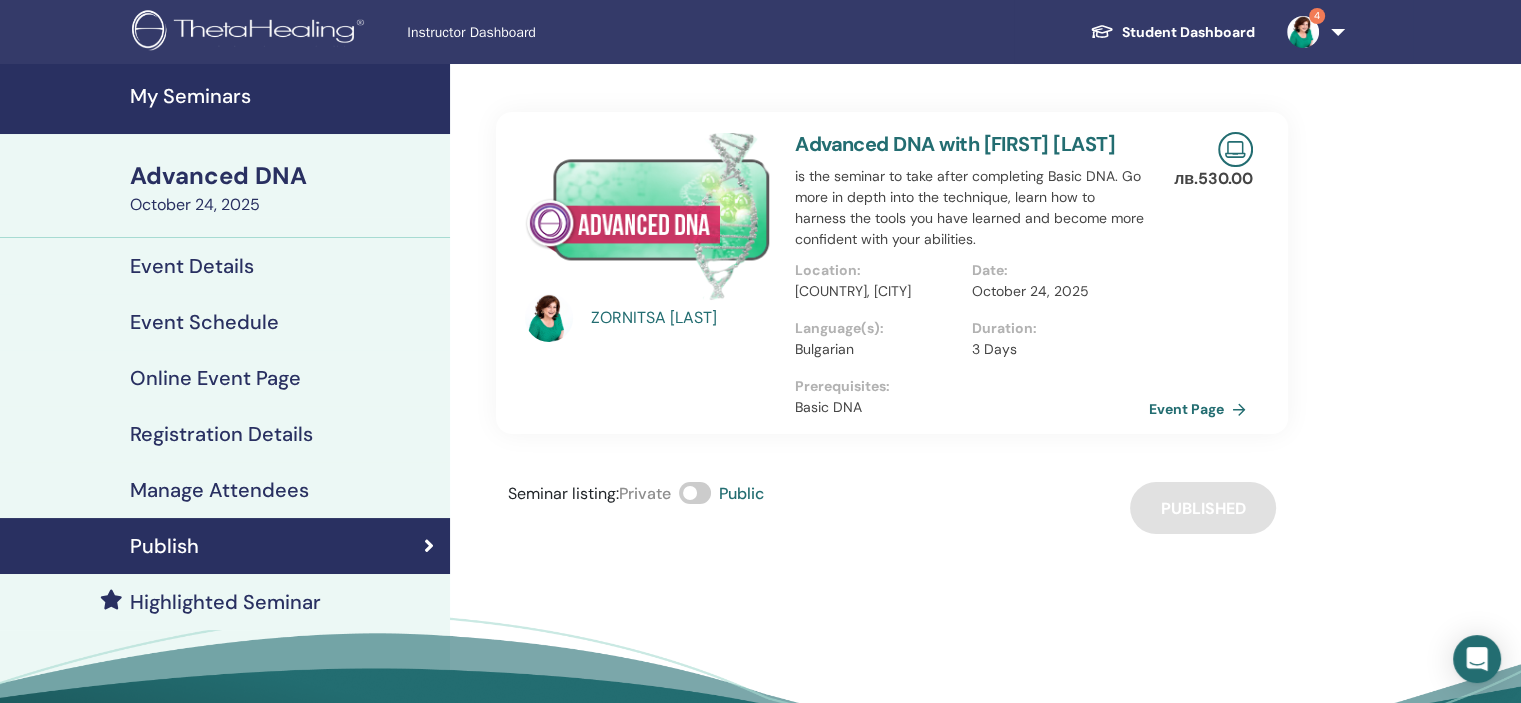 click on "My Seminars" at bounding box center (284, 96) 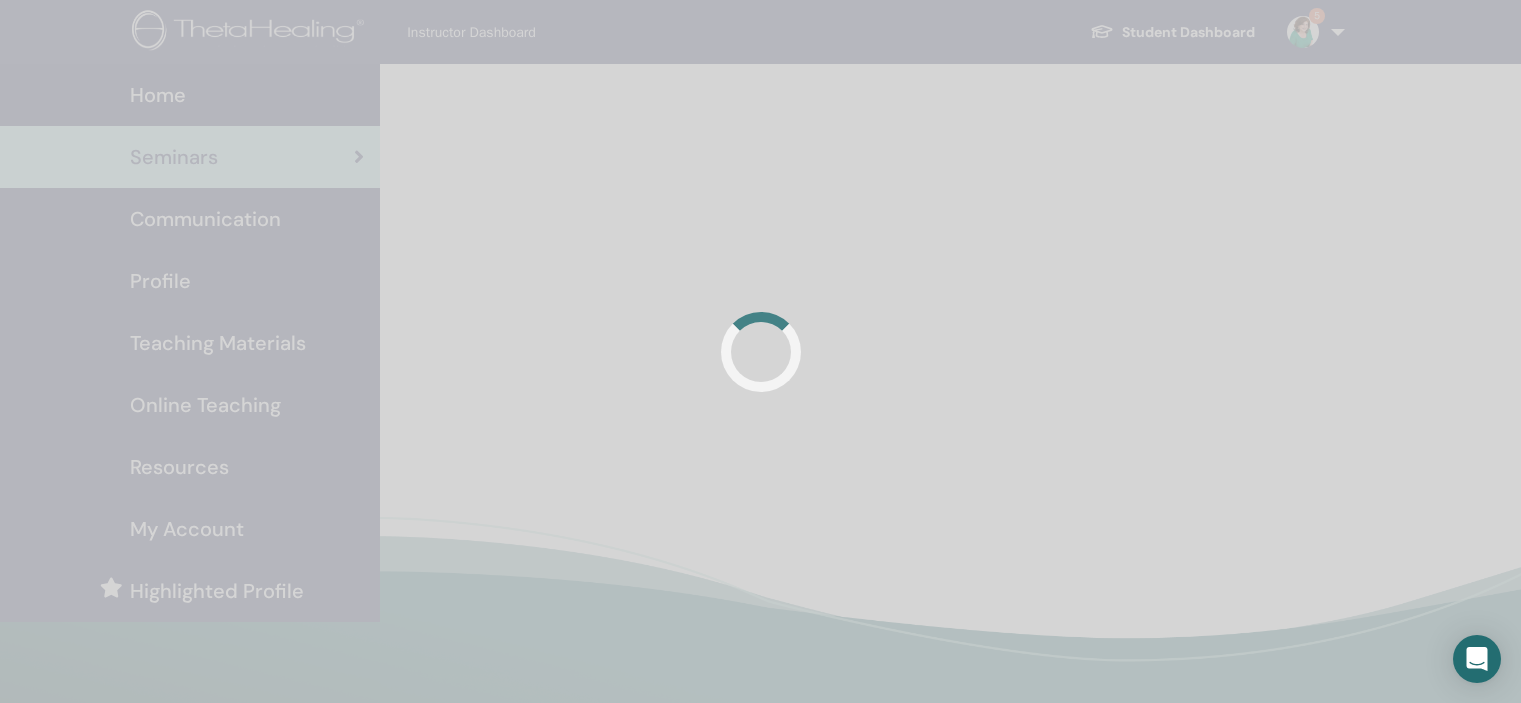 scroll, scrollTop: 0, scrollLeft: 0, axis: both 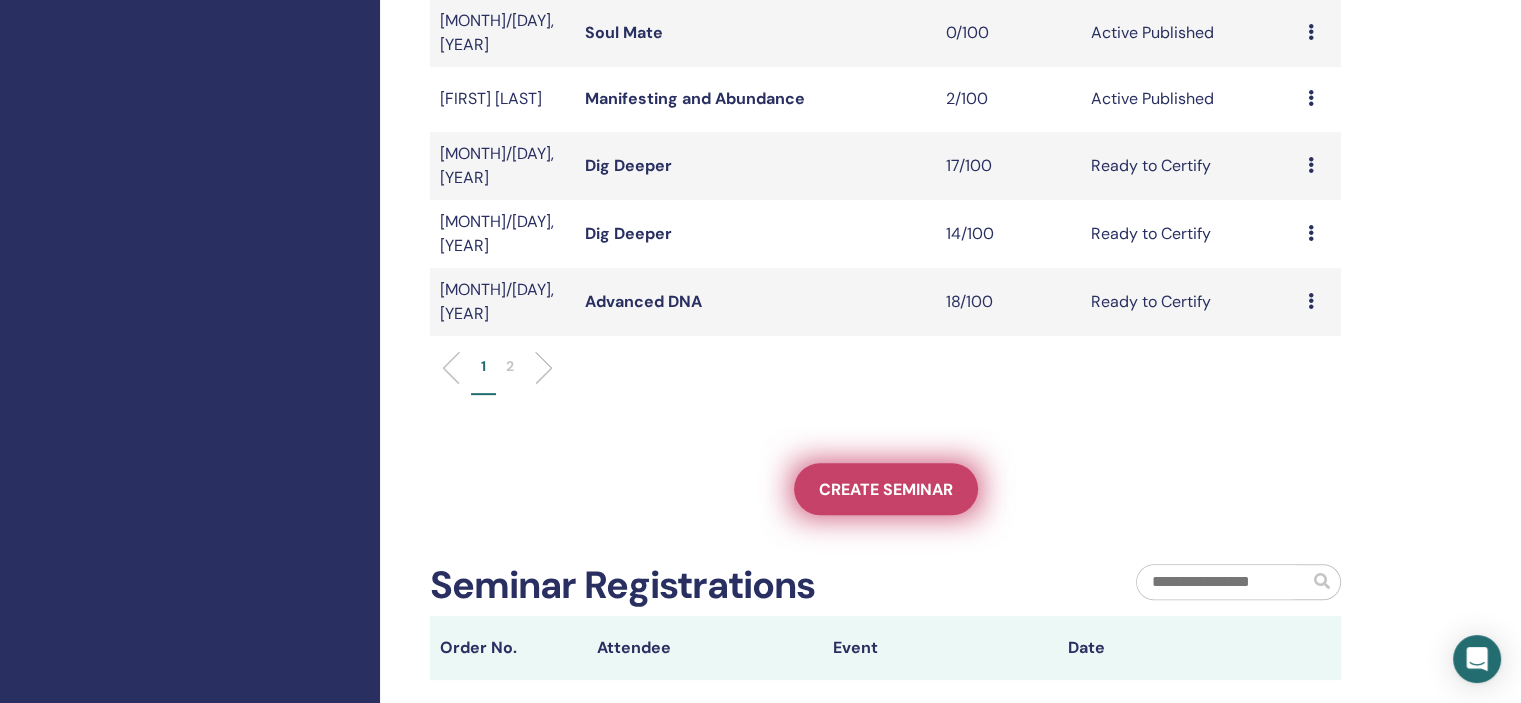 click on "Create seminar" at bounding box center (886, 489) 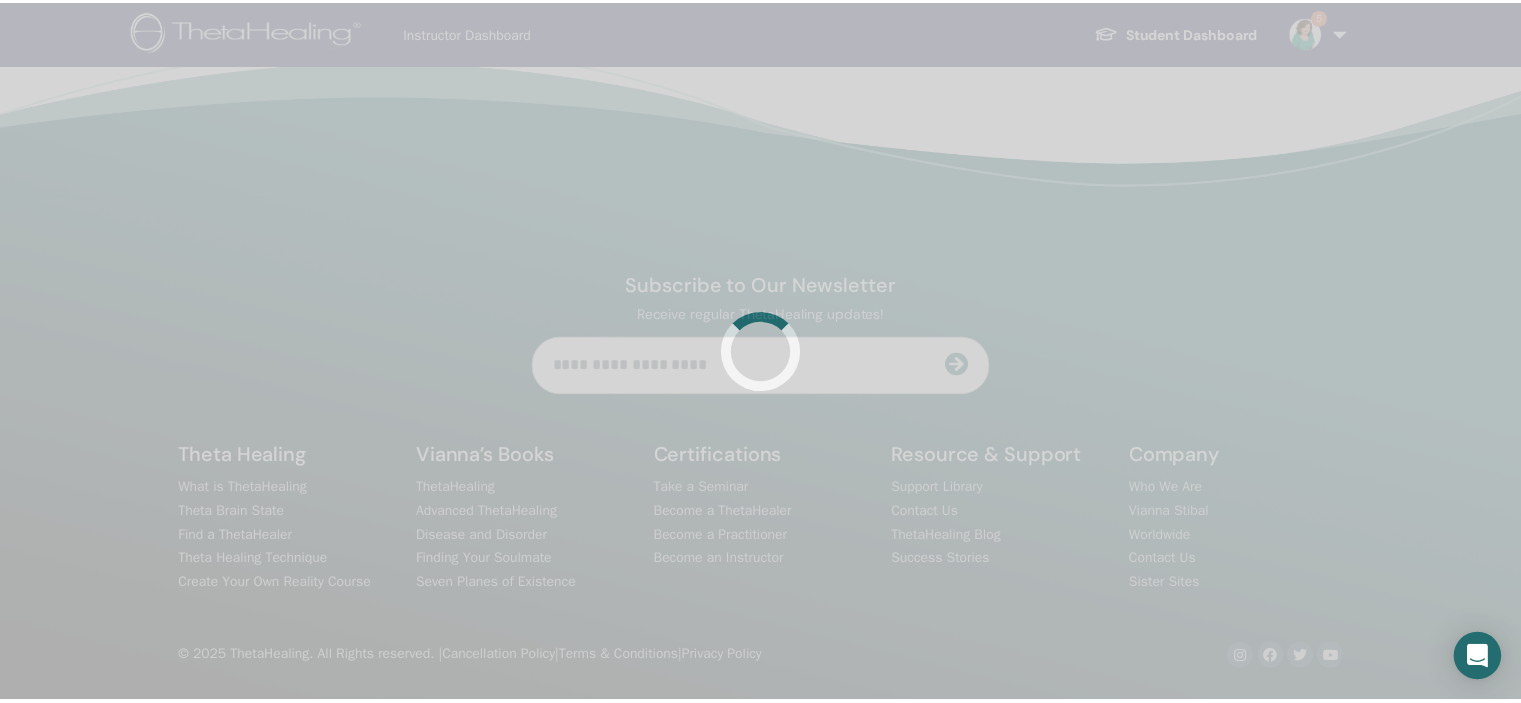 scroll, scrollTop: 0, scrollLeft: 0, axis: both 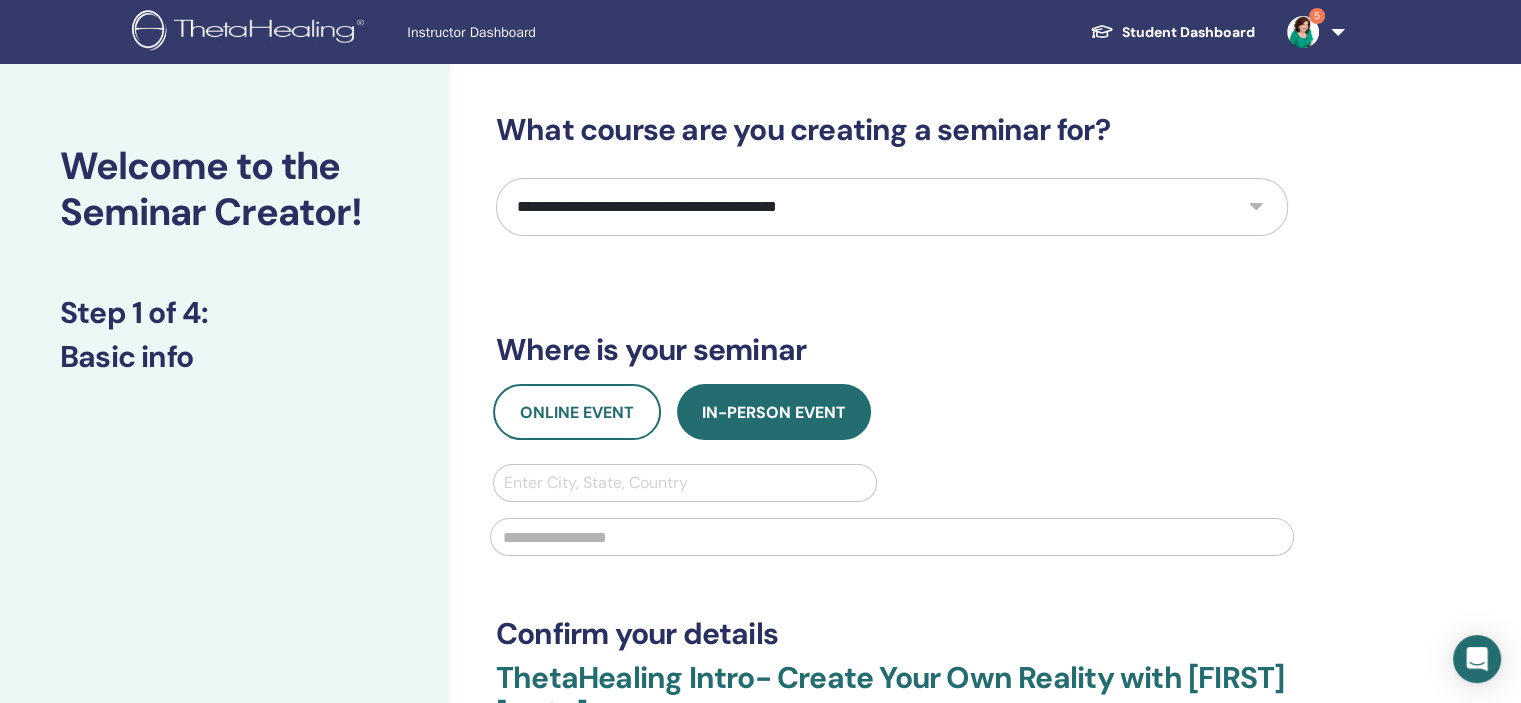 click on "**********" at bounding box center [892, 207] 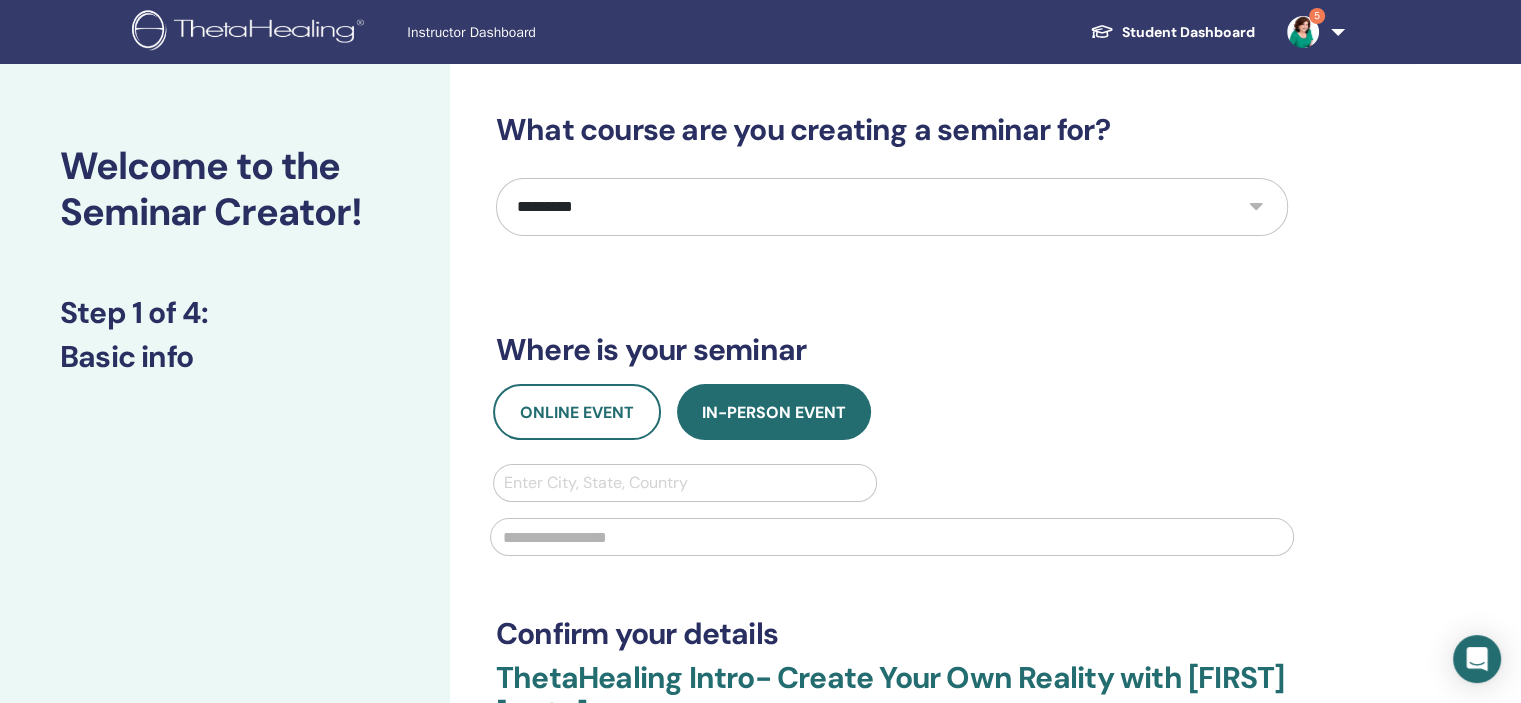 click on "**********" at bounding box center (892, 207) 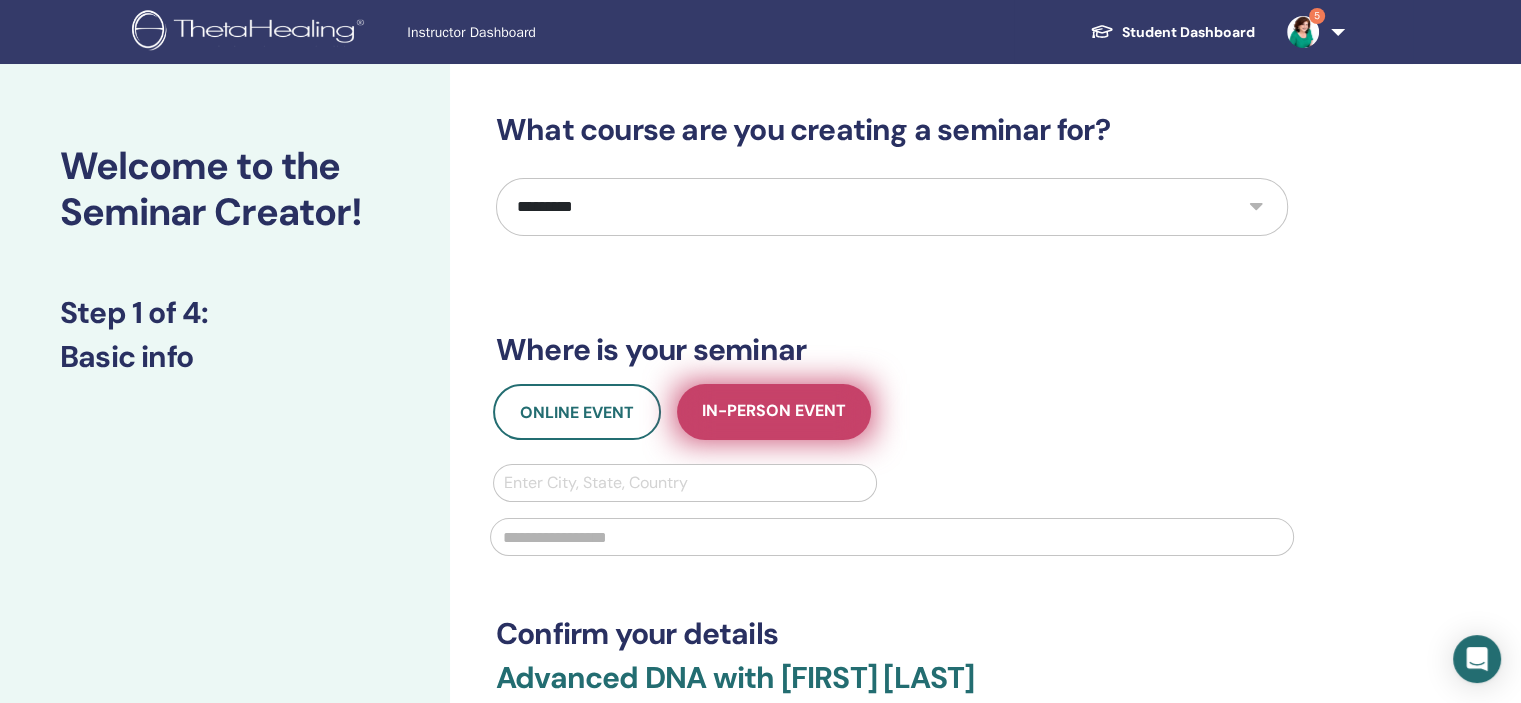 click on "In-Person Event" at bounding box center (774, 412) 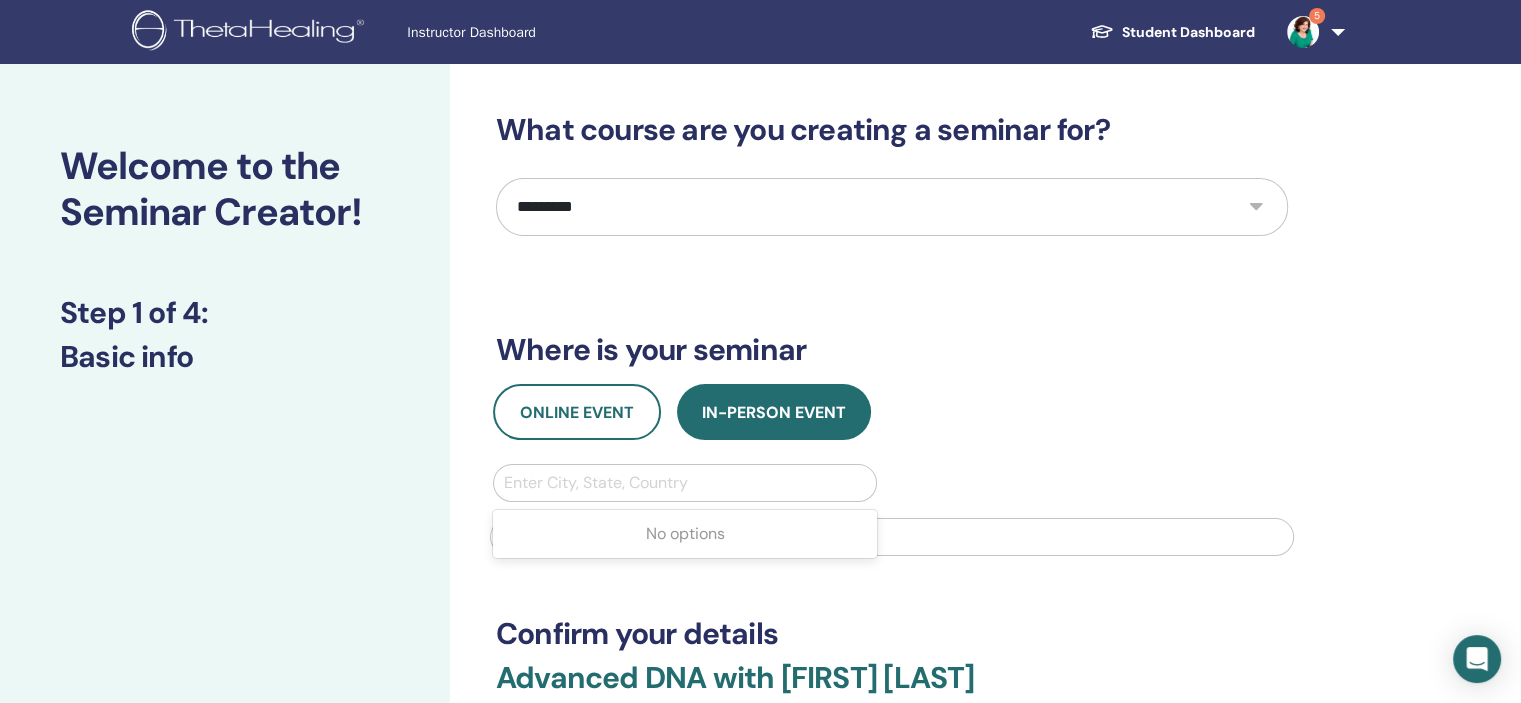 click at bounding box center (685, 483) 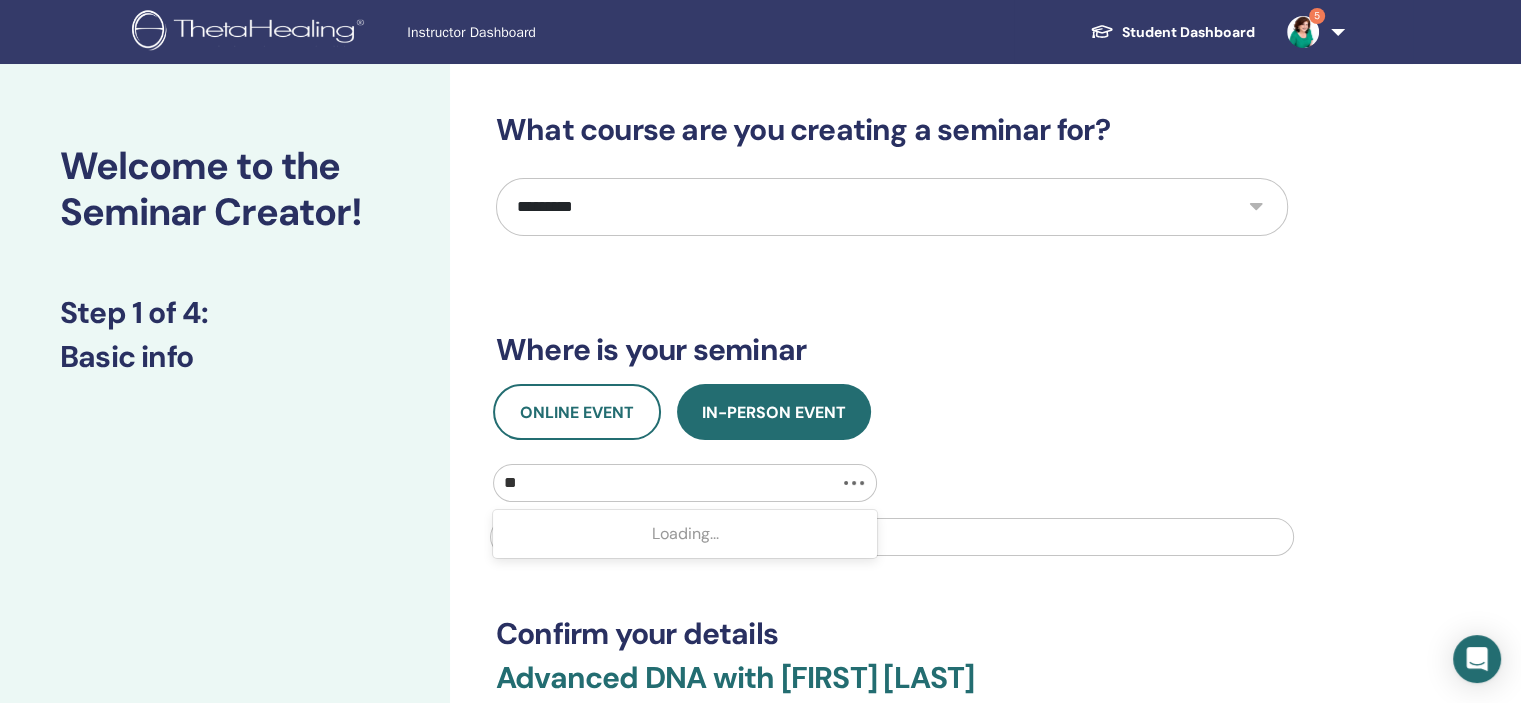 type on "***" 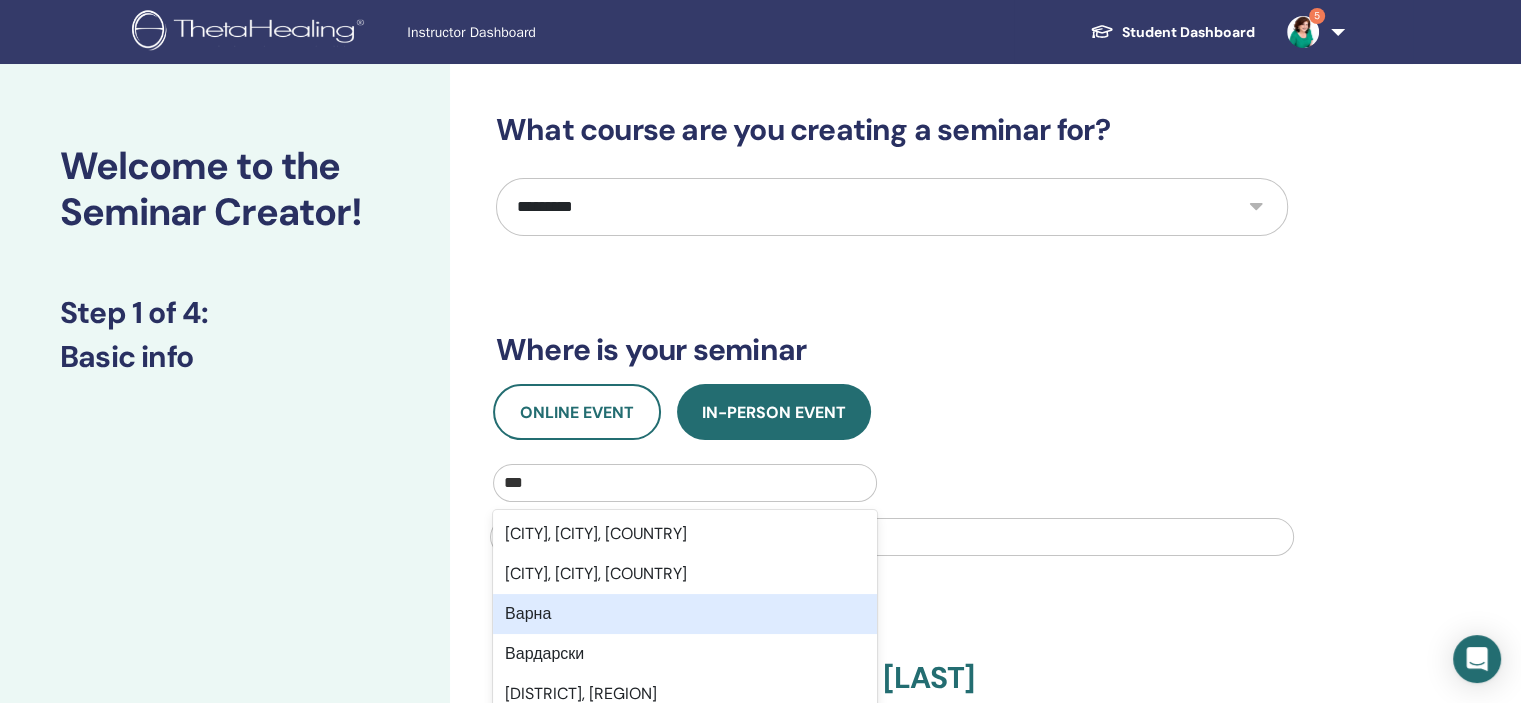 click on "Варна" at bounding box center (685, 614) 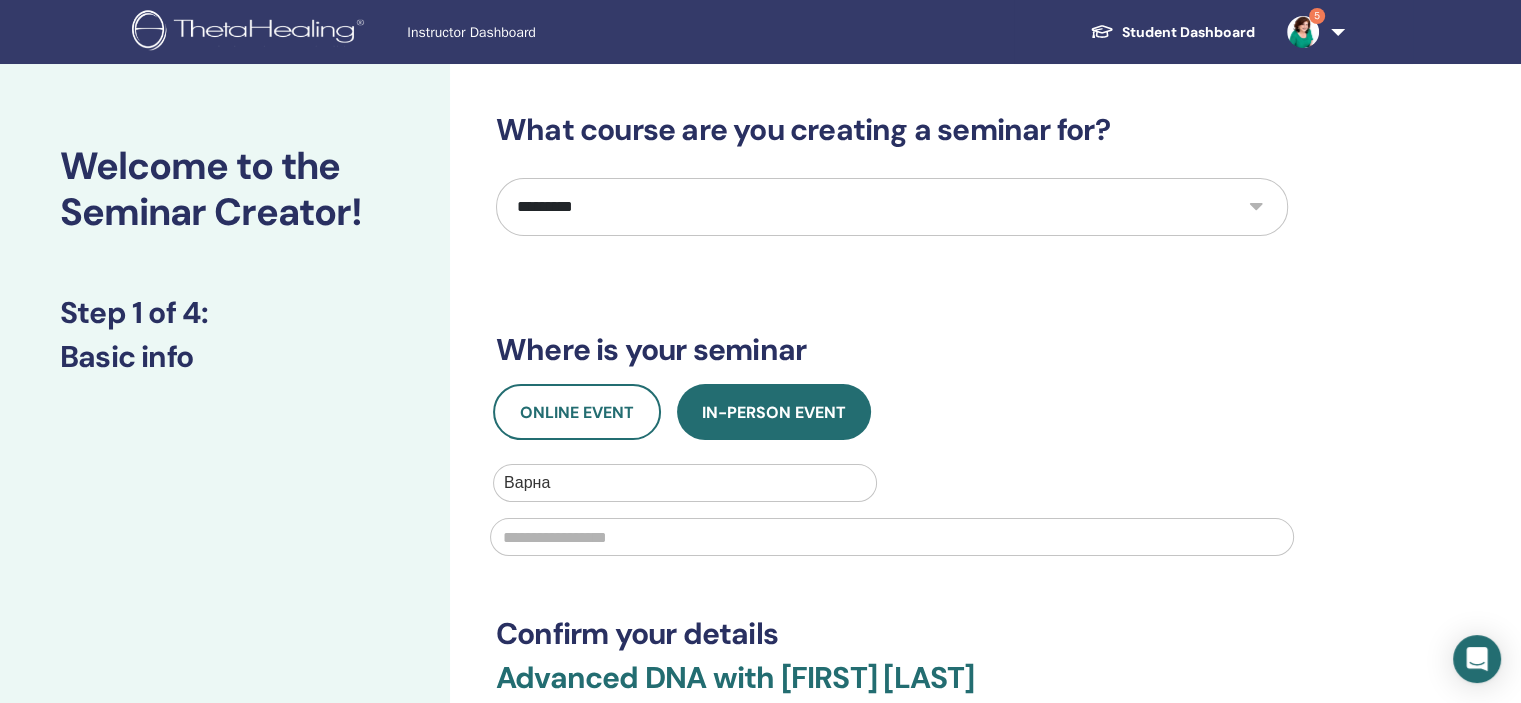 click at bounding box center [892, 537] 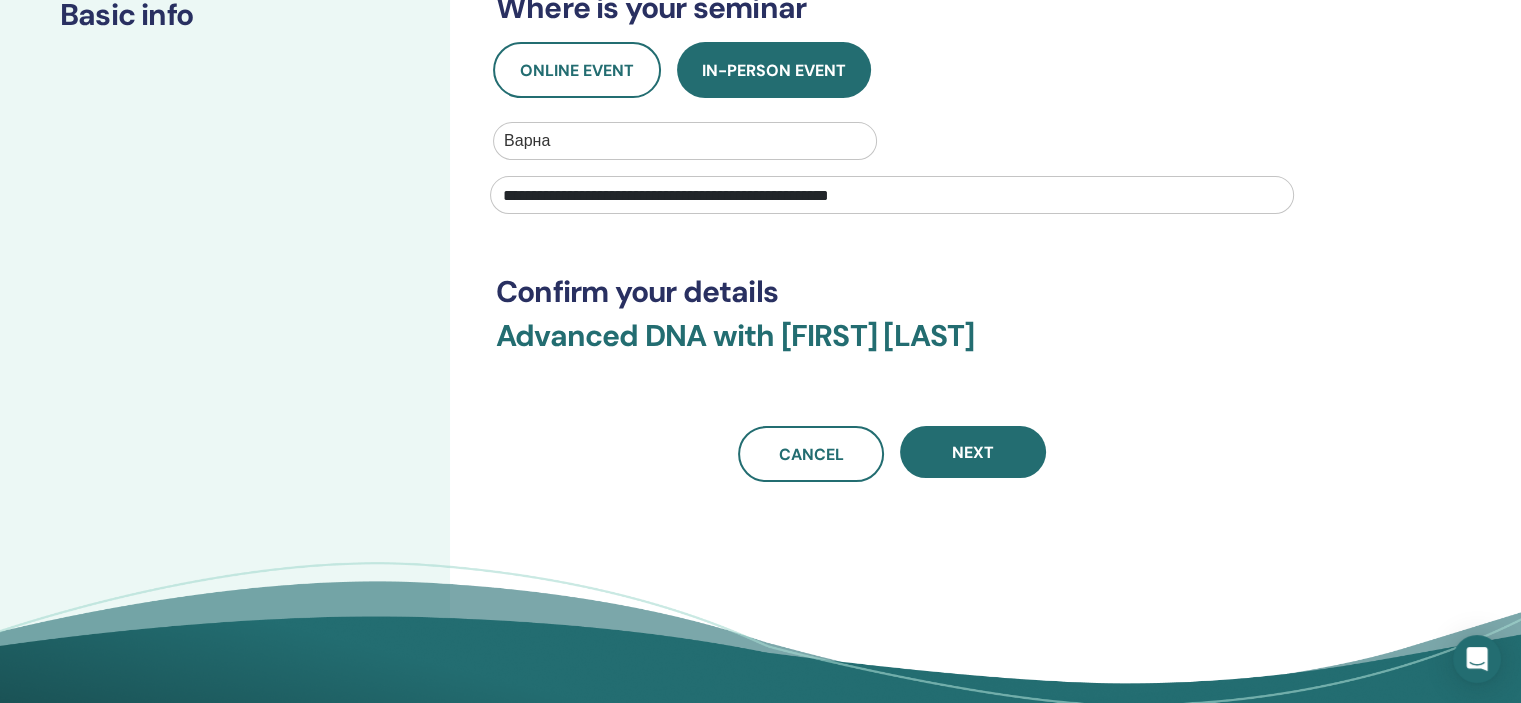 scroll, scrollTop: 425, scrollLeft: 0, axis: vertical 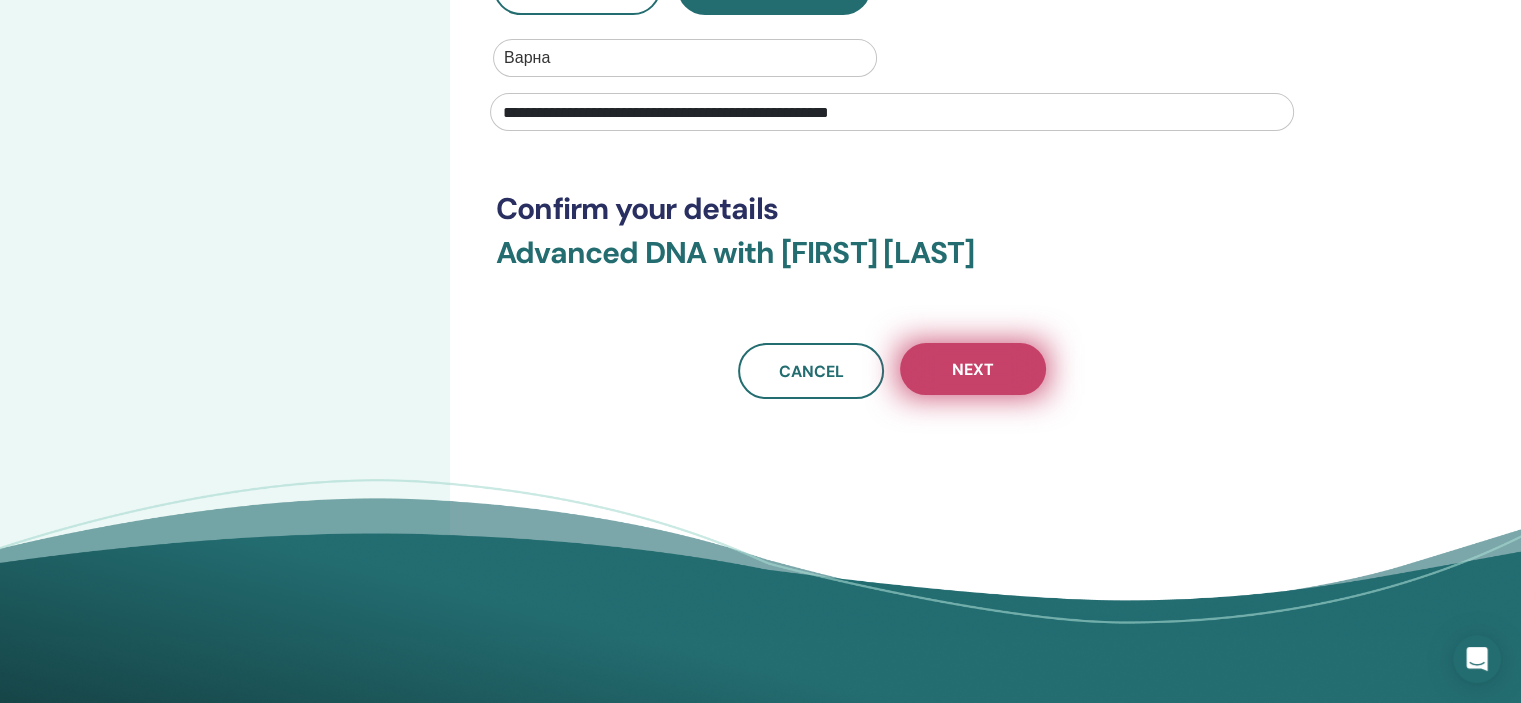 type on "**********" 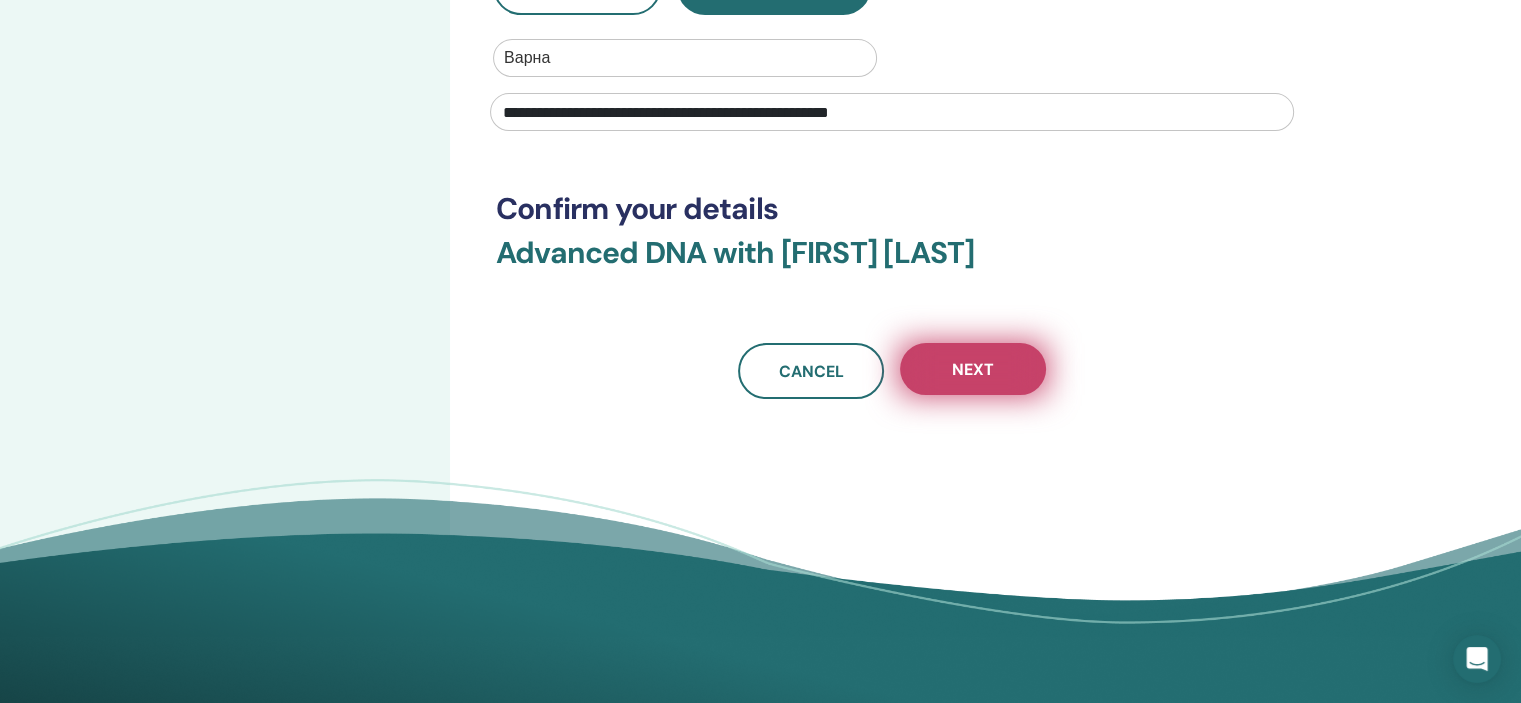 click on "Next" at bounding box center (973, 369) 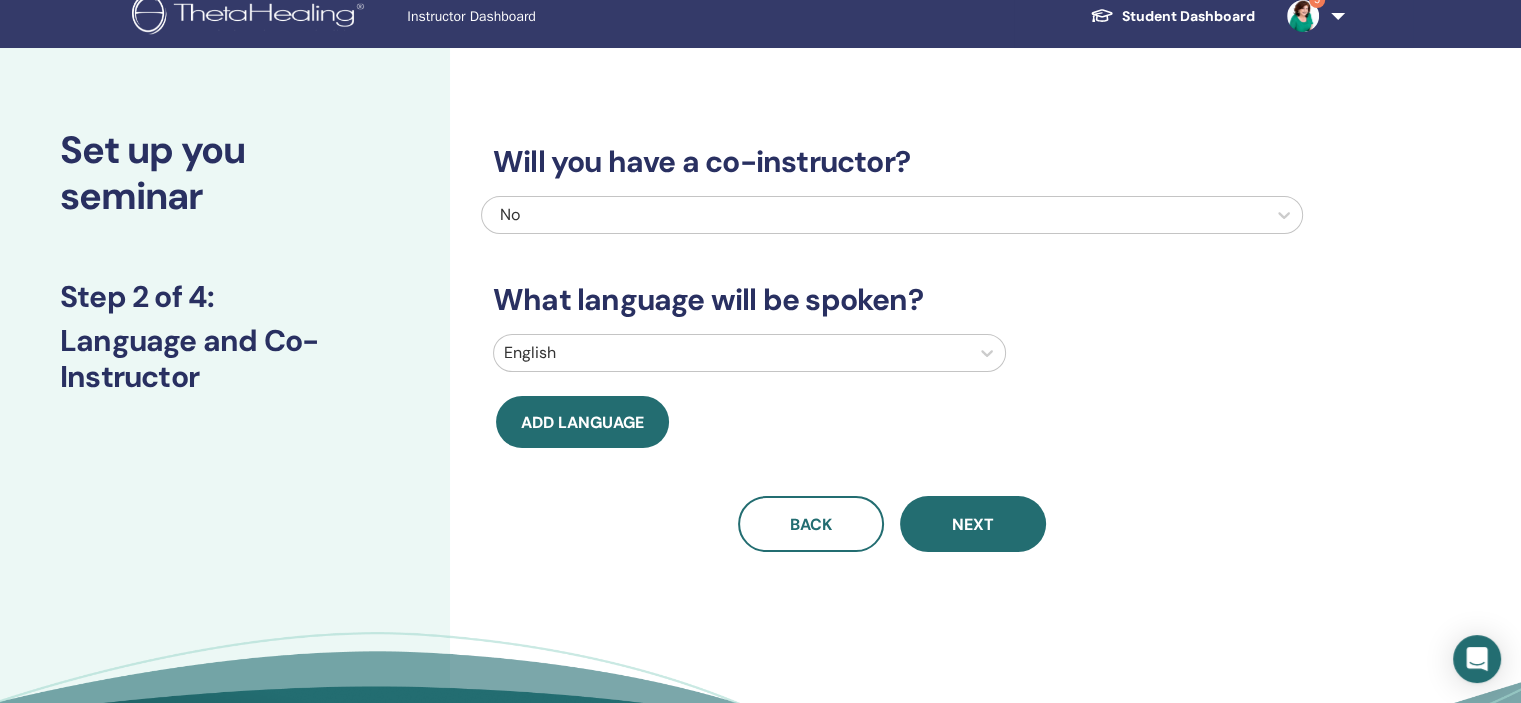 scroll, scrollTop: 0, scrollLeft: 0, axis: both 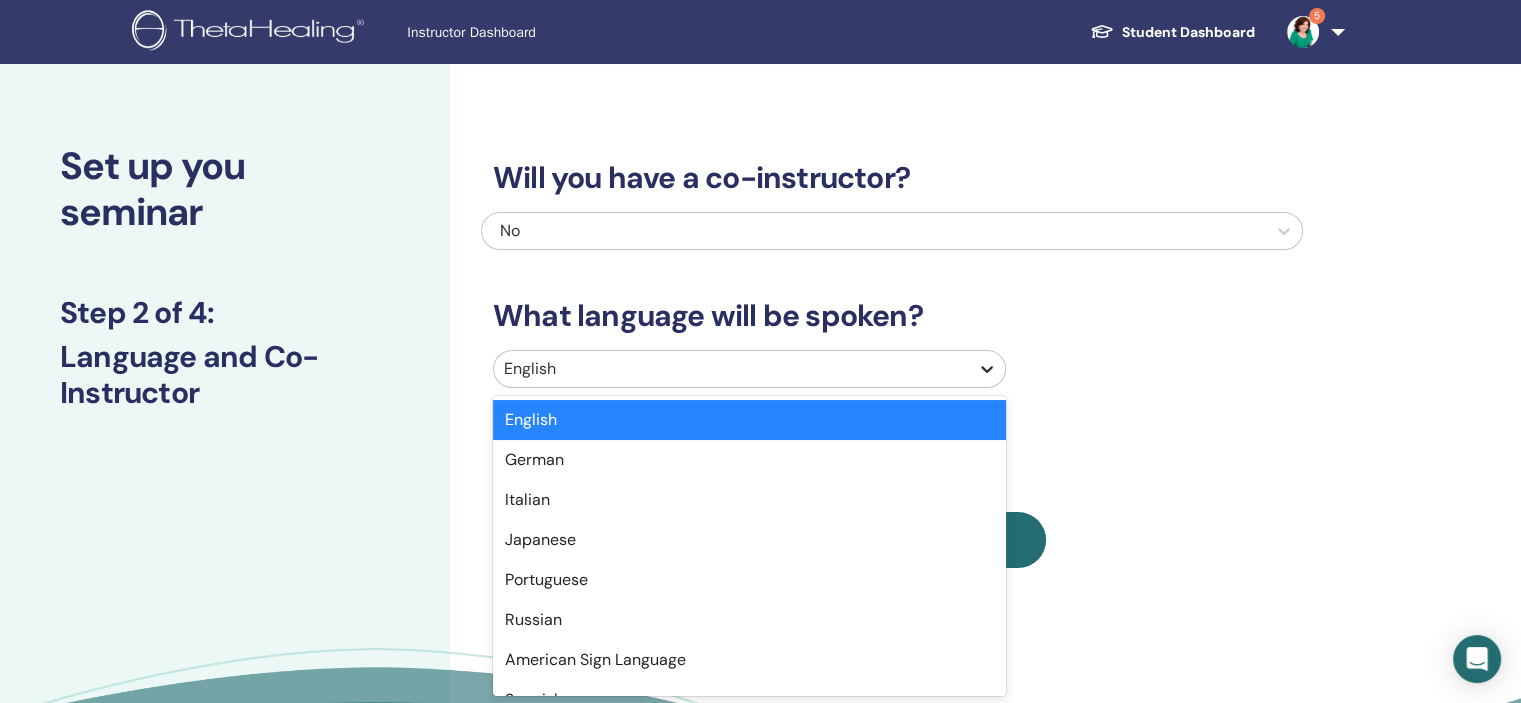 click 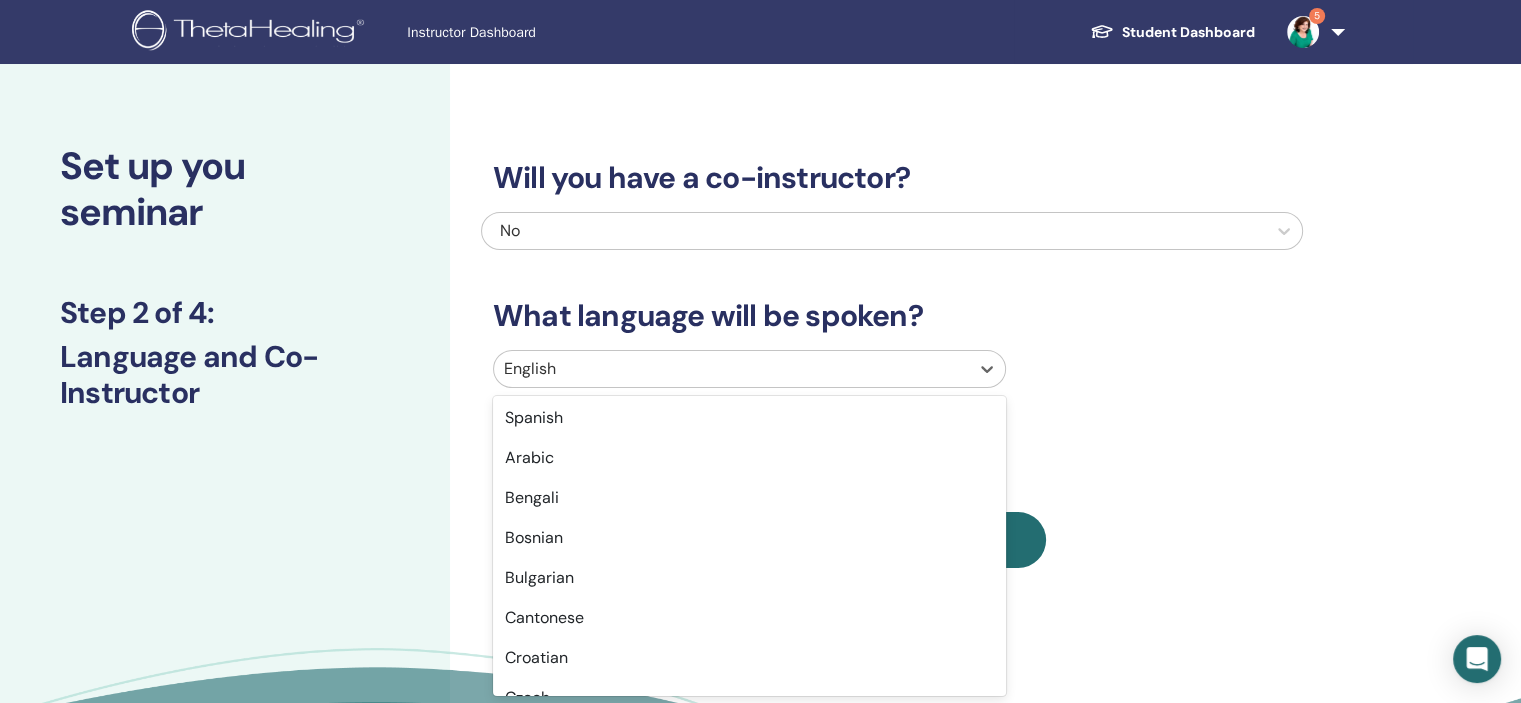 scroll, scrollTop: 316, scrollLeft: 0, axis: vertical 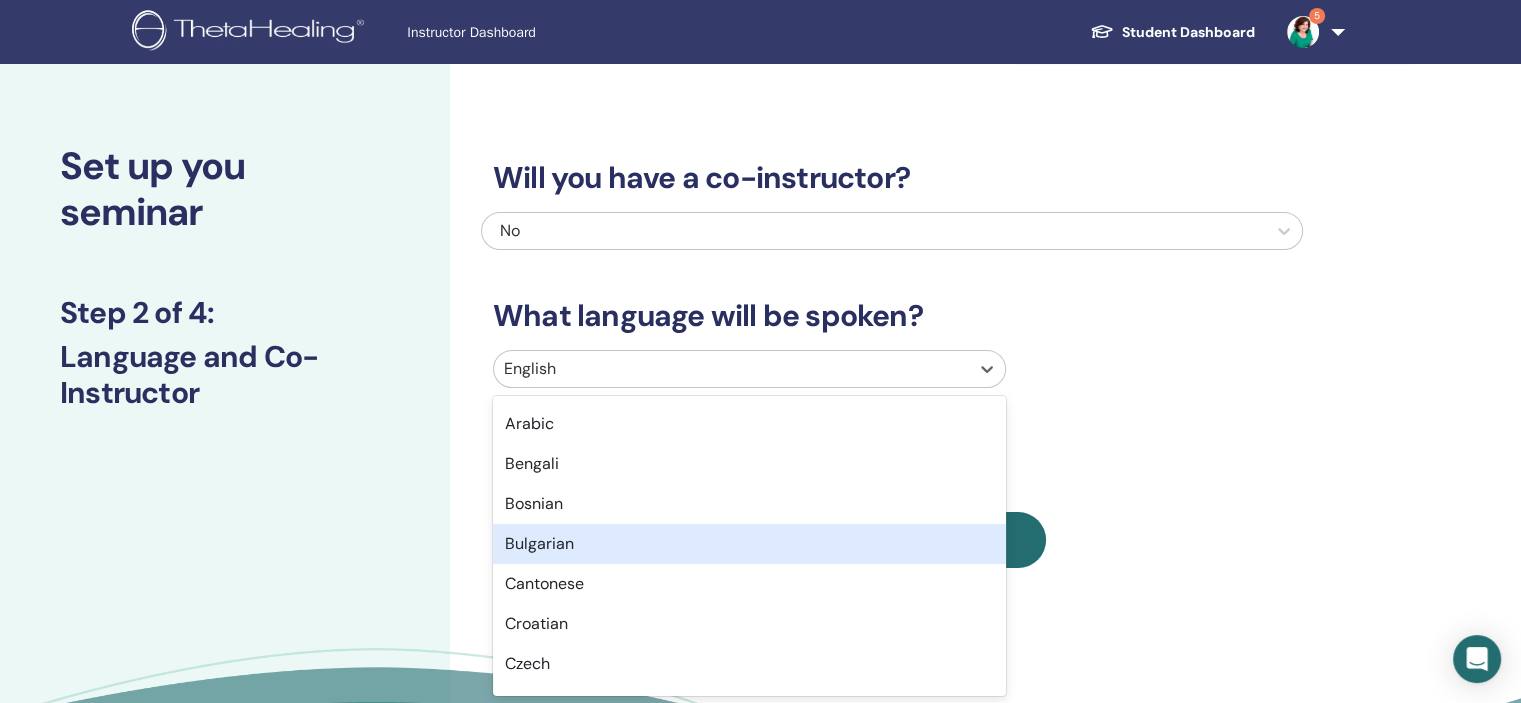 click on "Bulgarian" at bounding box center (749, 544) 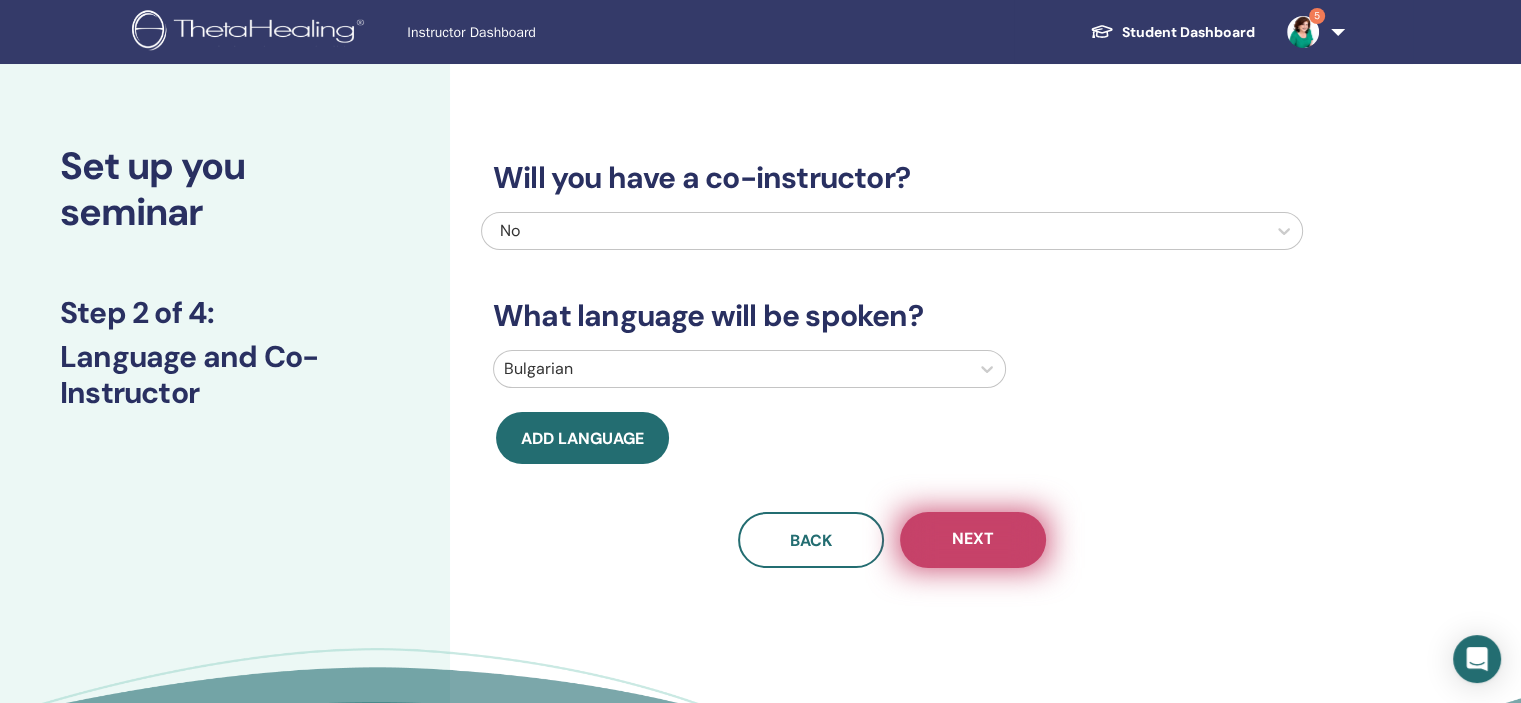 click on "Next" at bounding box center (973, 540) 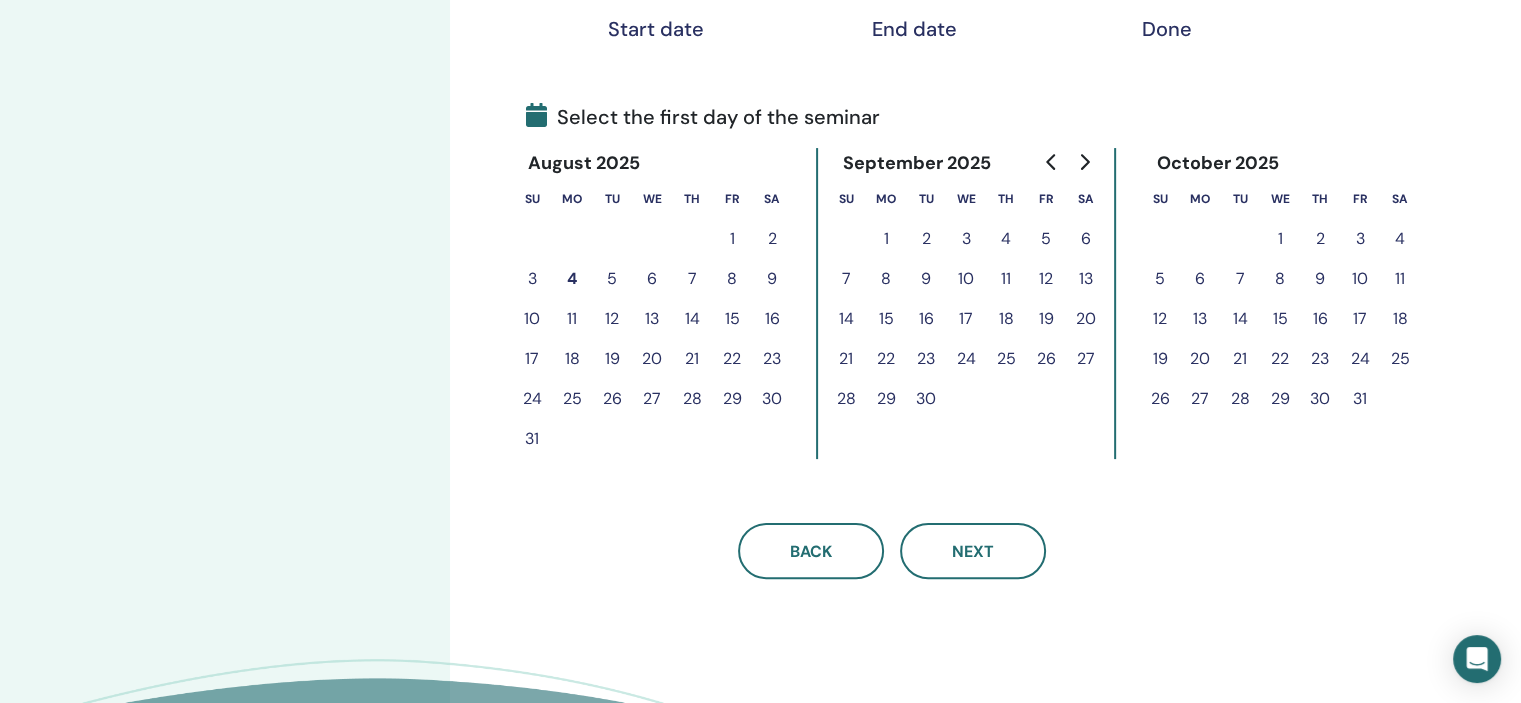scroll, scrollTop: 404, scrollLeft: 0, axis: vertical 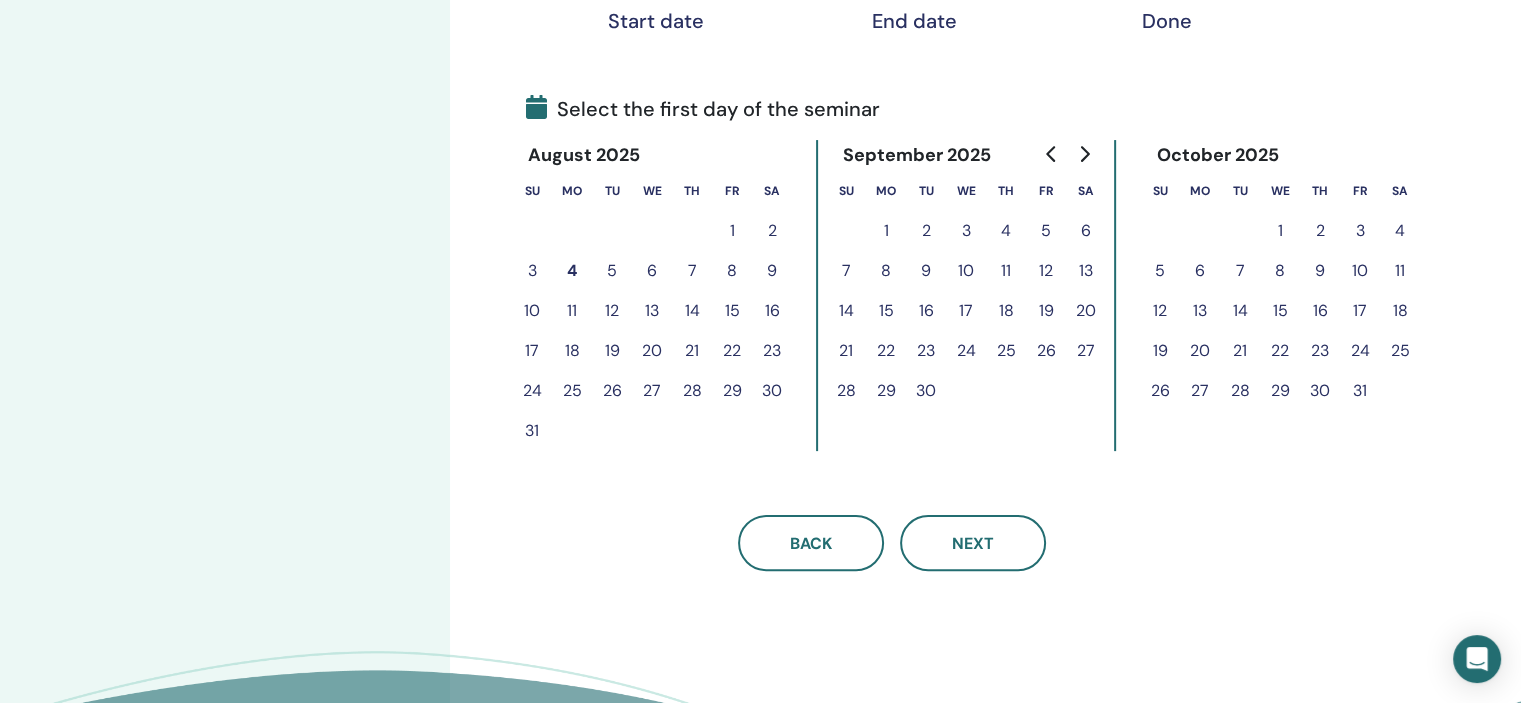 click on "24" at bounding box center (1360, 351) 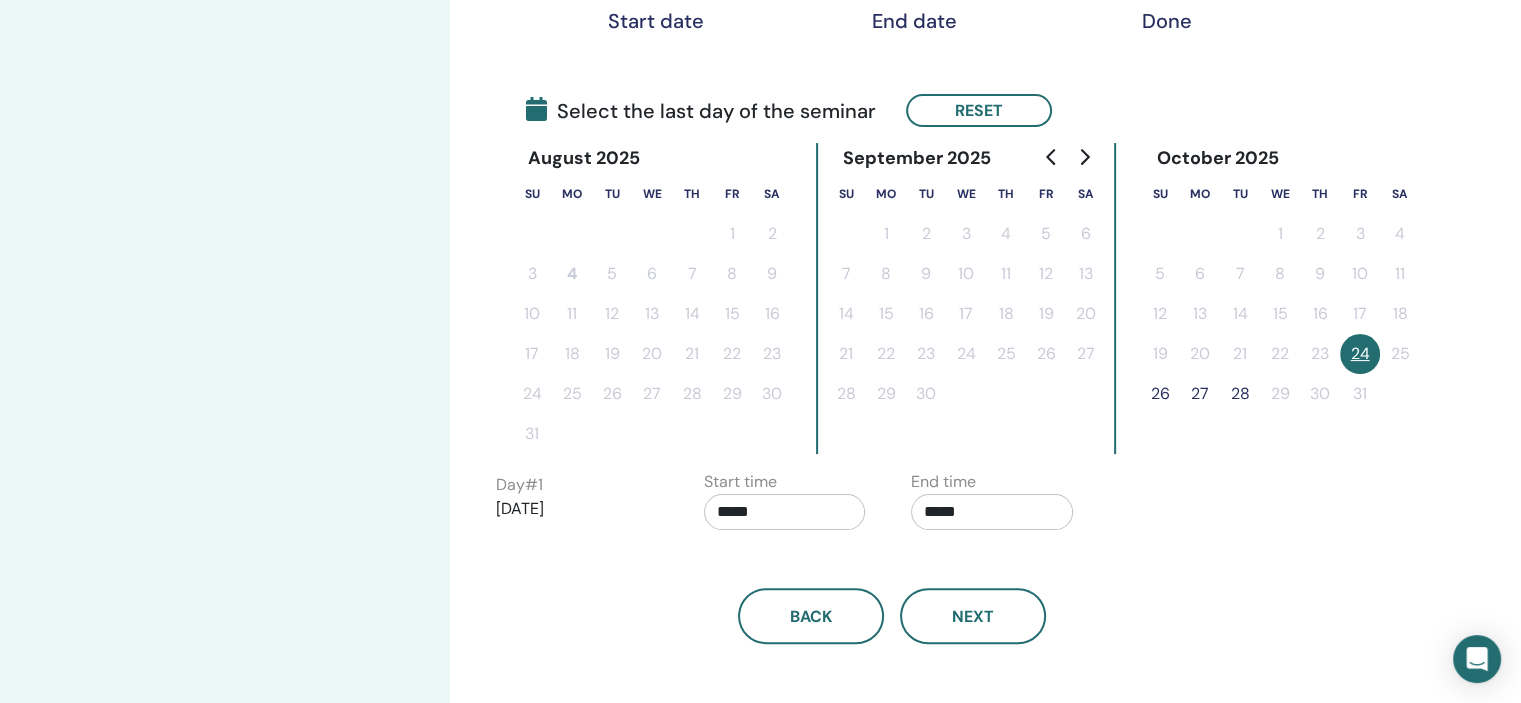 click on "26" at bounding box center [1160, 394] 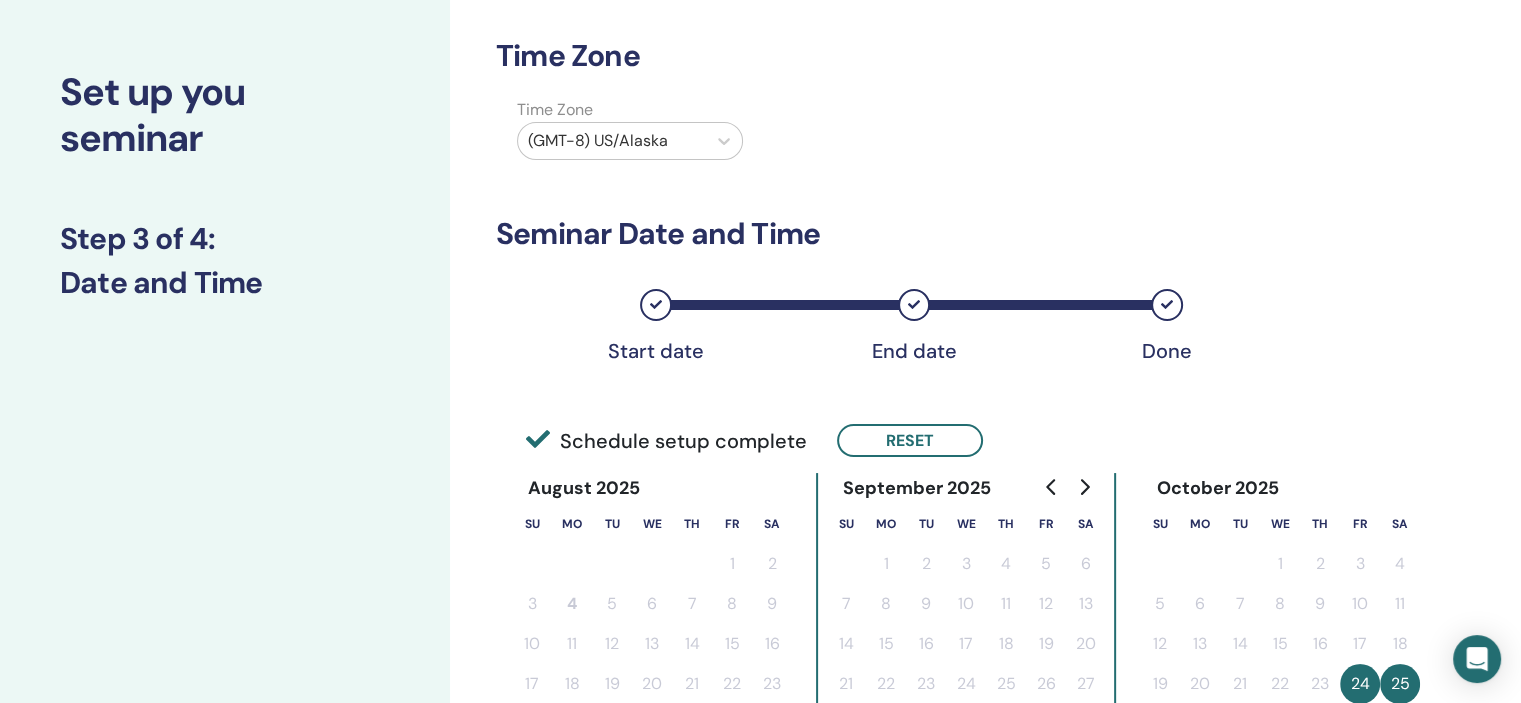 scroll, scrollTop: 0, scrollLeft: 0, axis: both 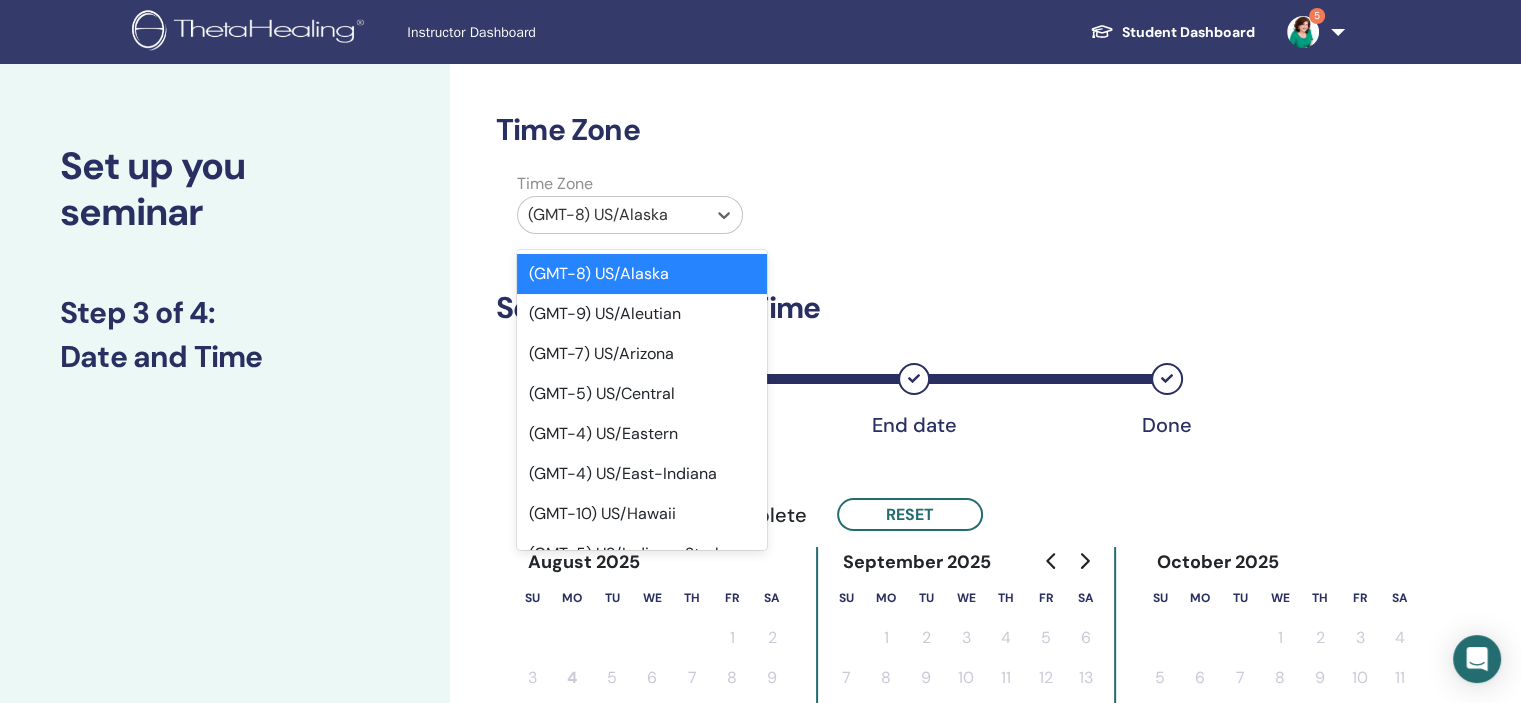 click at bounding box center [612, 215] 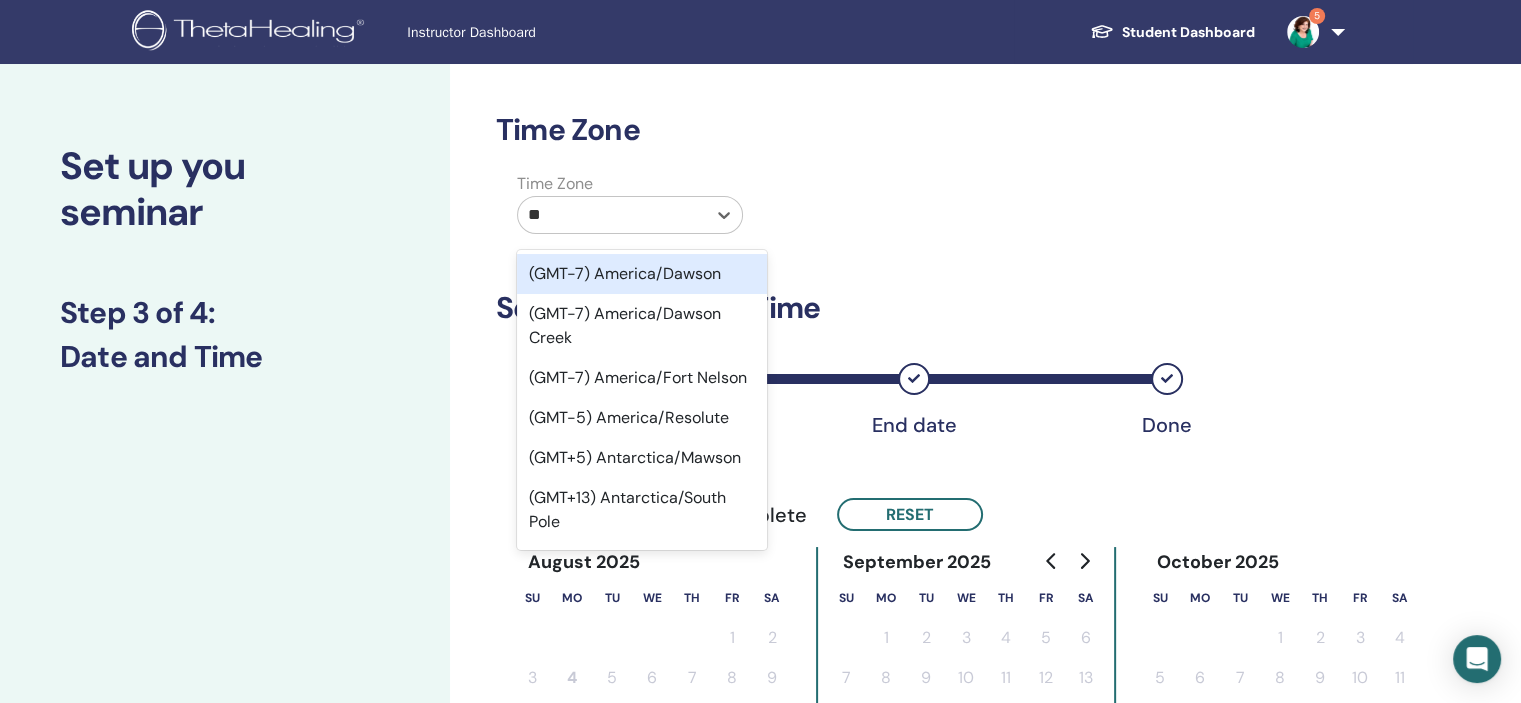 type on "***" 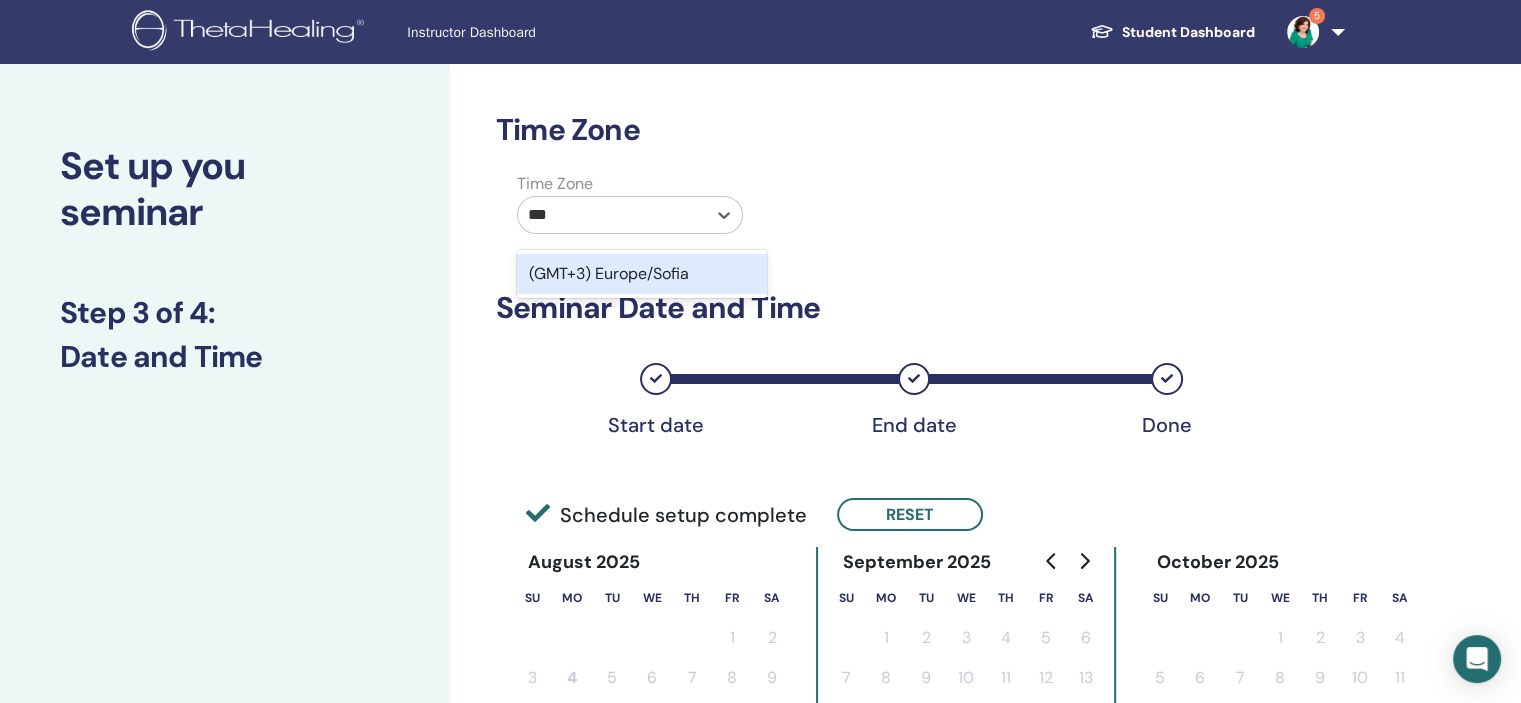 click on "(GMT+3) Europe/Sofia" at bounding box center (642, 274) 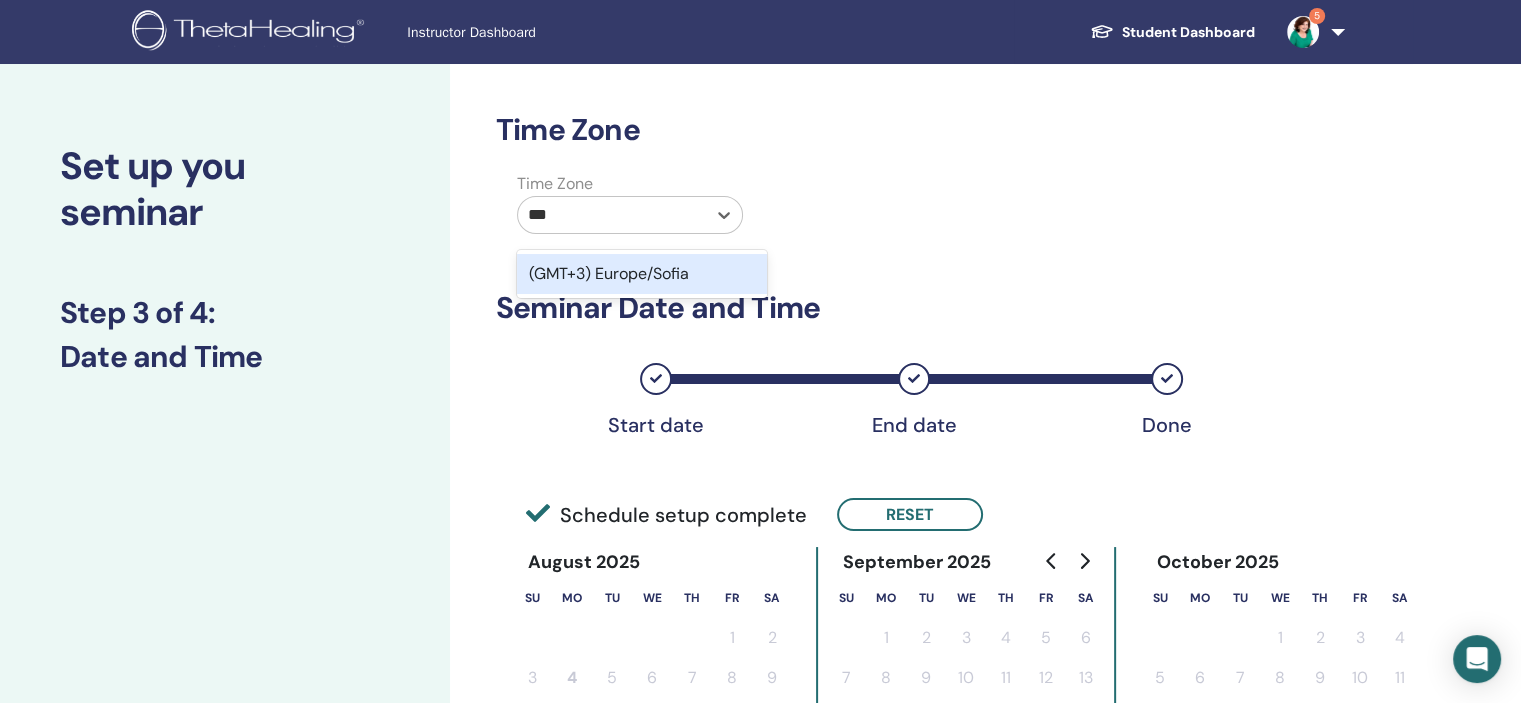 type 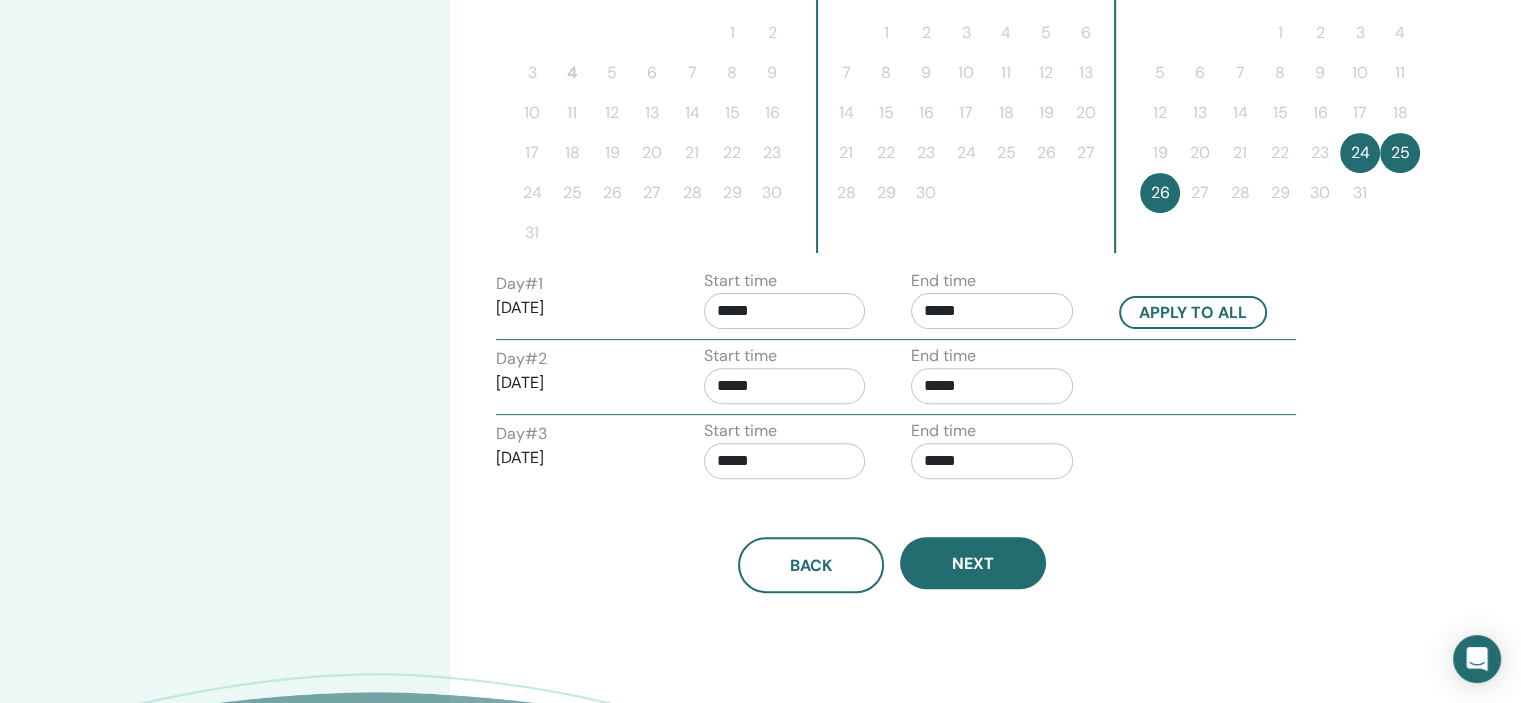 scroll, scrollTop: 614, scrollLeft: 0, axis: vertical 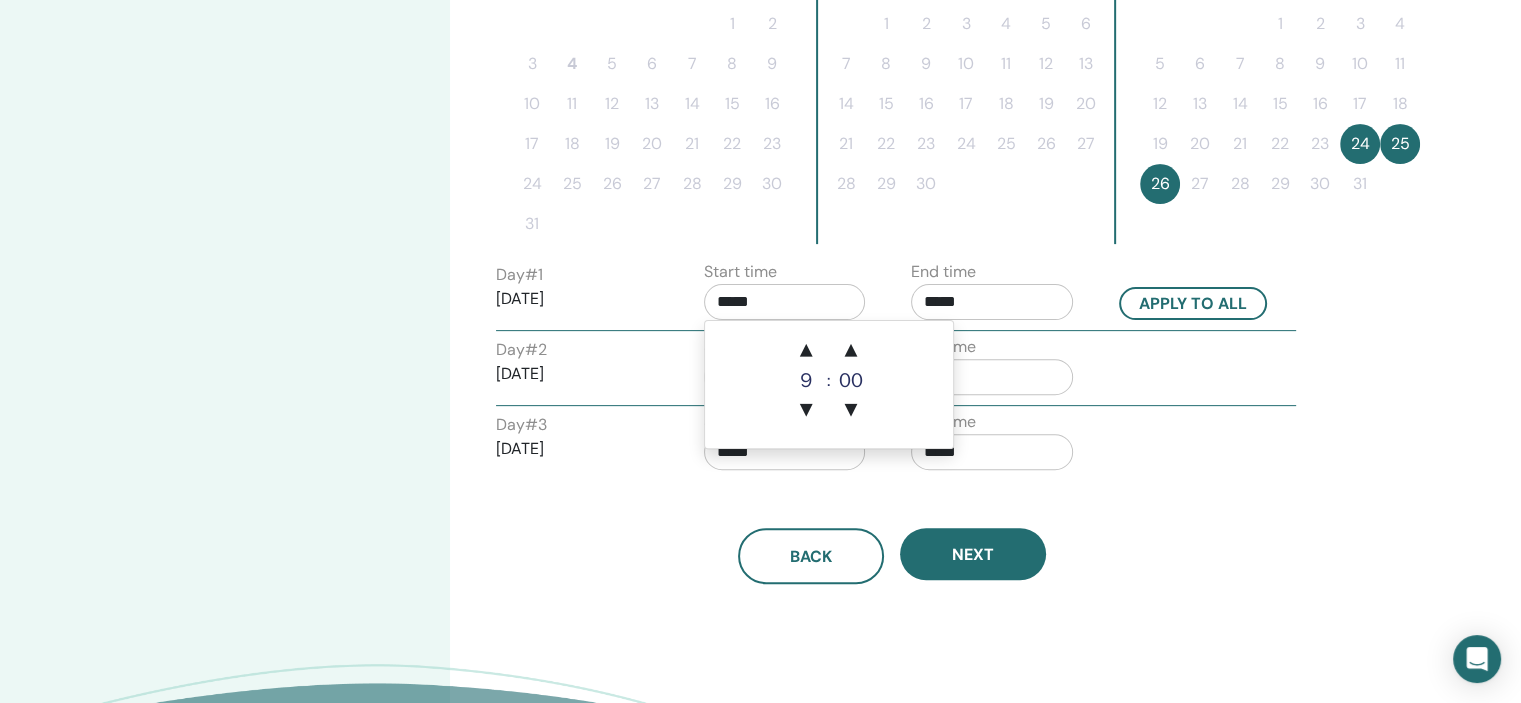 click on "*****" at bounding box center (785, 302) 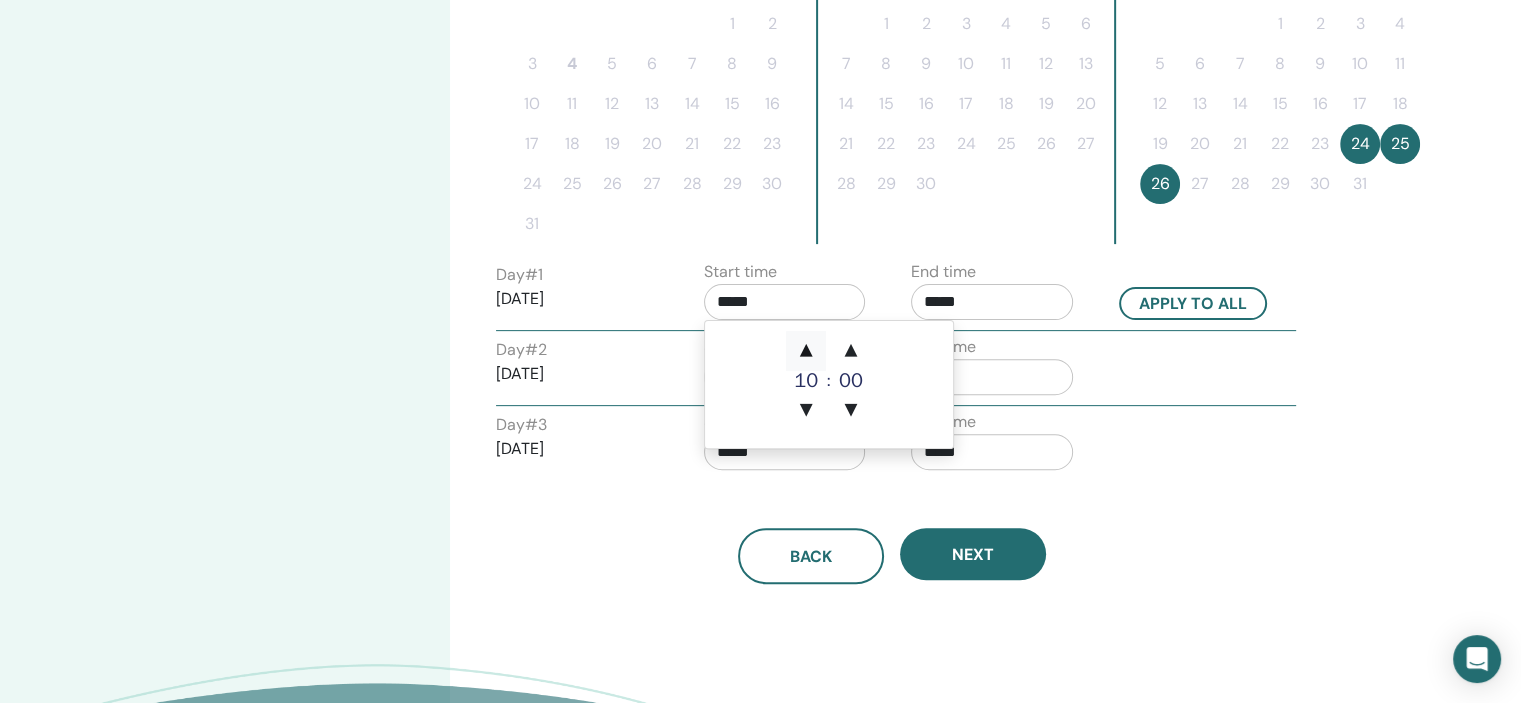 click on "▲" at bounding box center (806, 351) 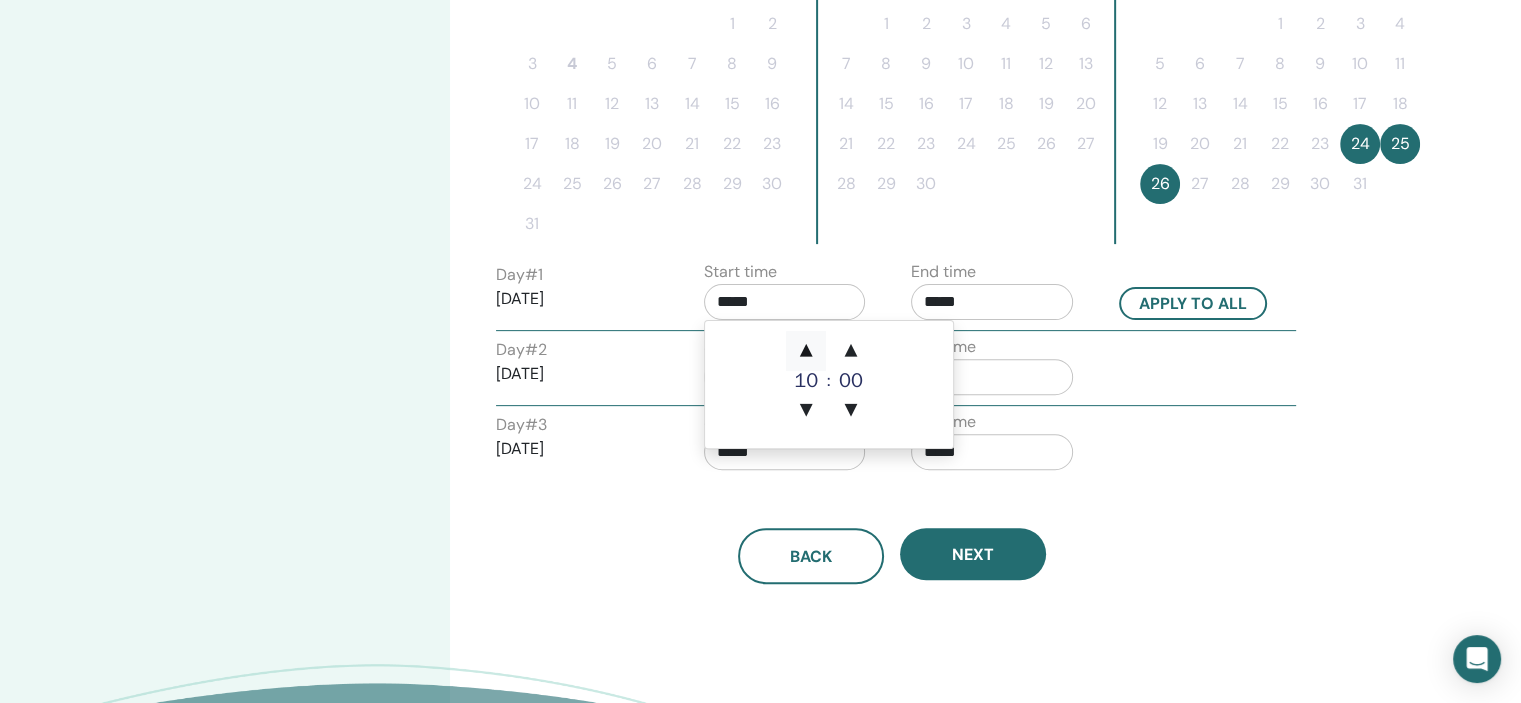 click on "▲" at bounding box center [806, 351] 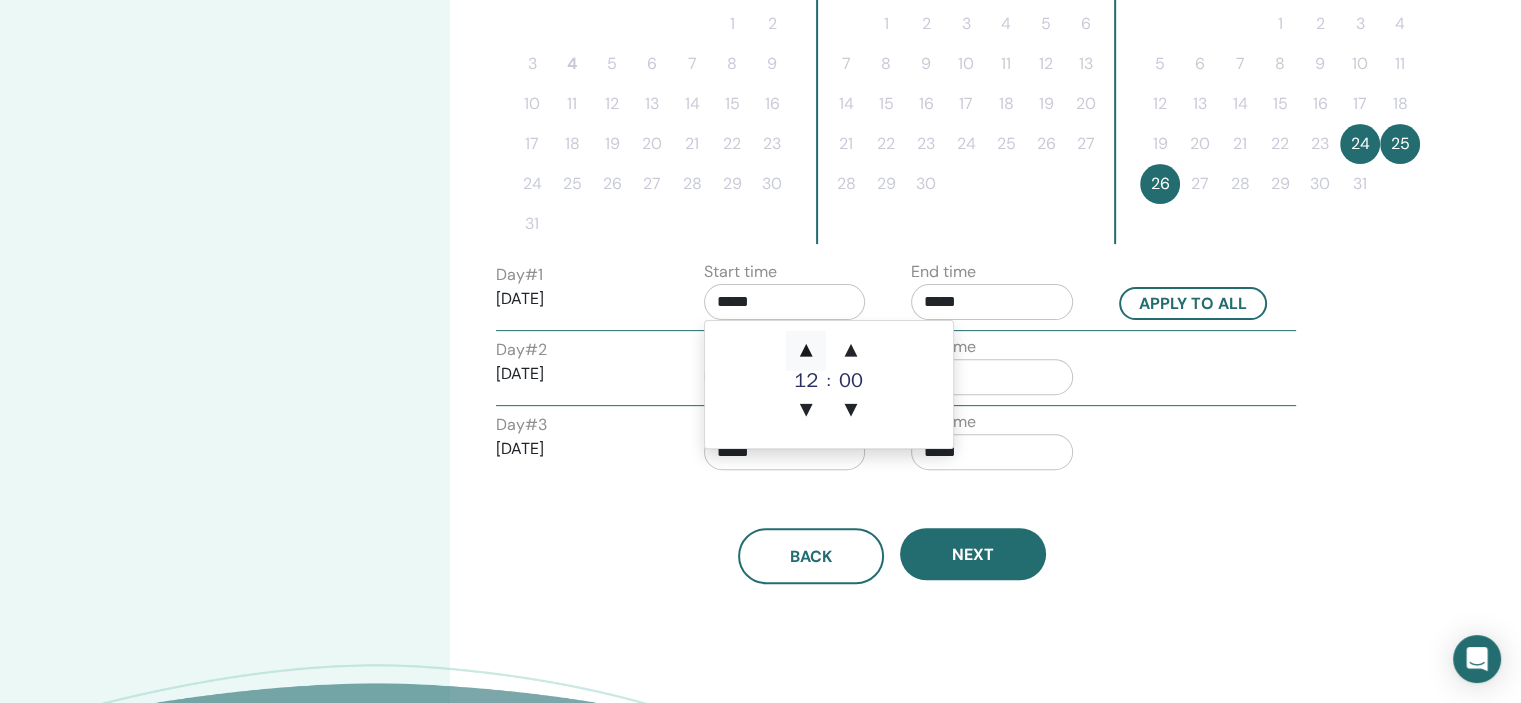 click on "▲" at bounding box center (806, 351) 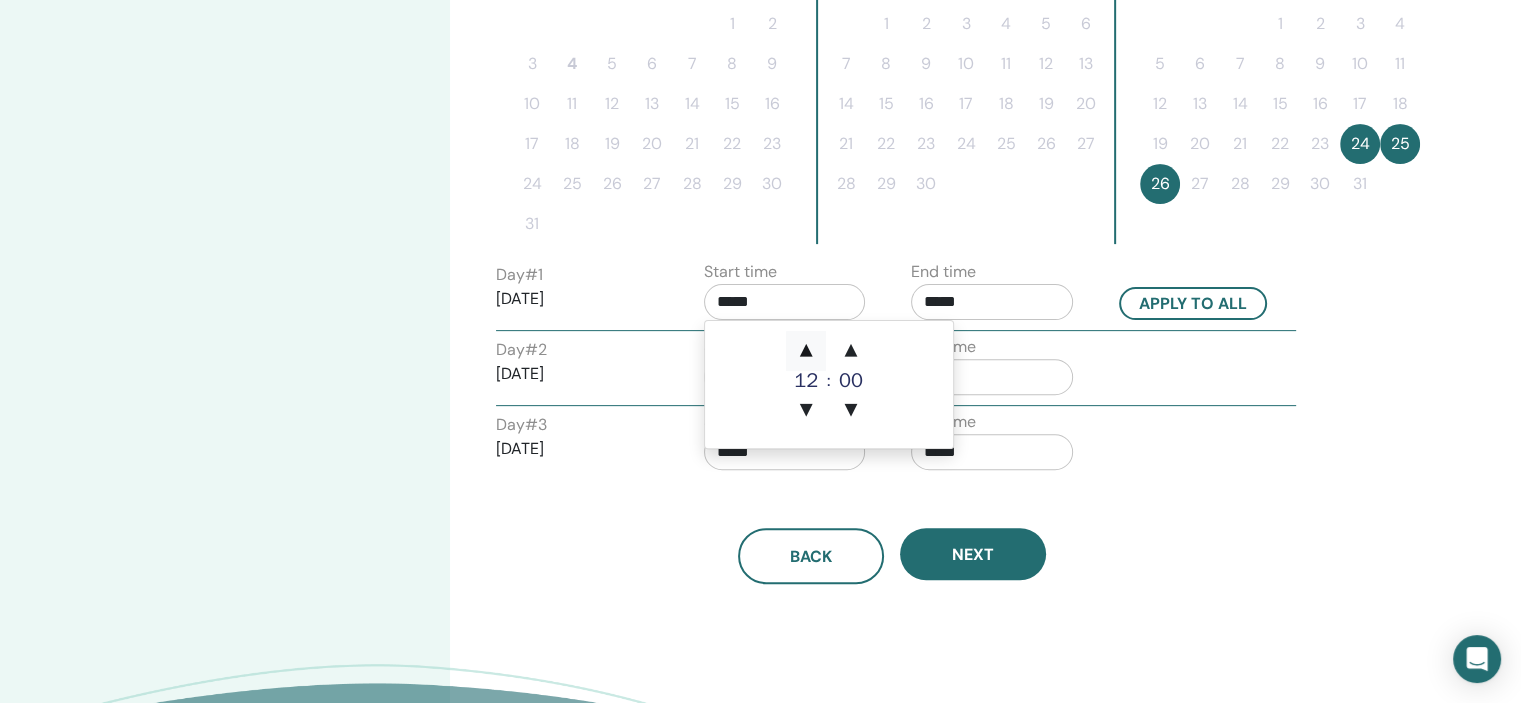 click on "▲" at bounding box center [806, 351] 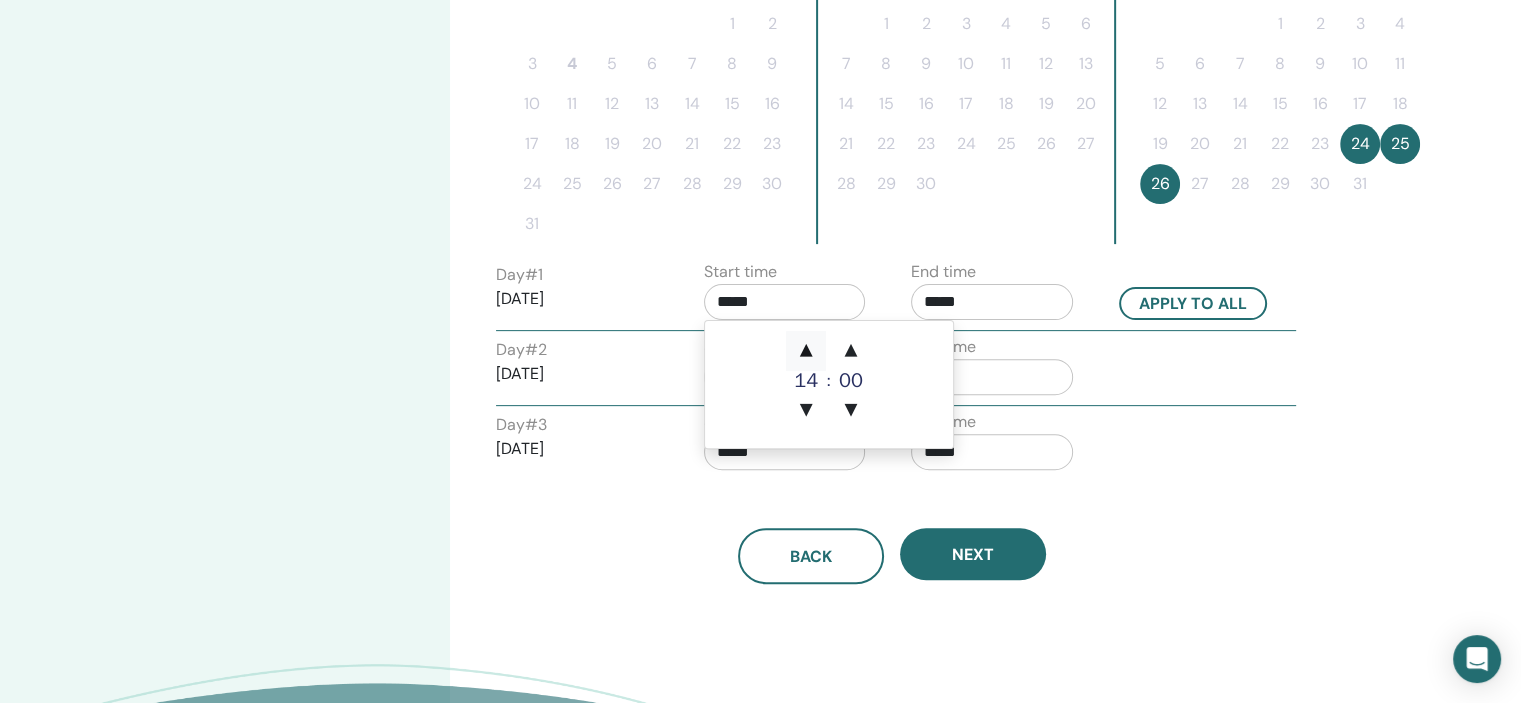 click on "▲" at bounding box center (806, 351) 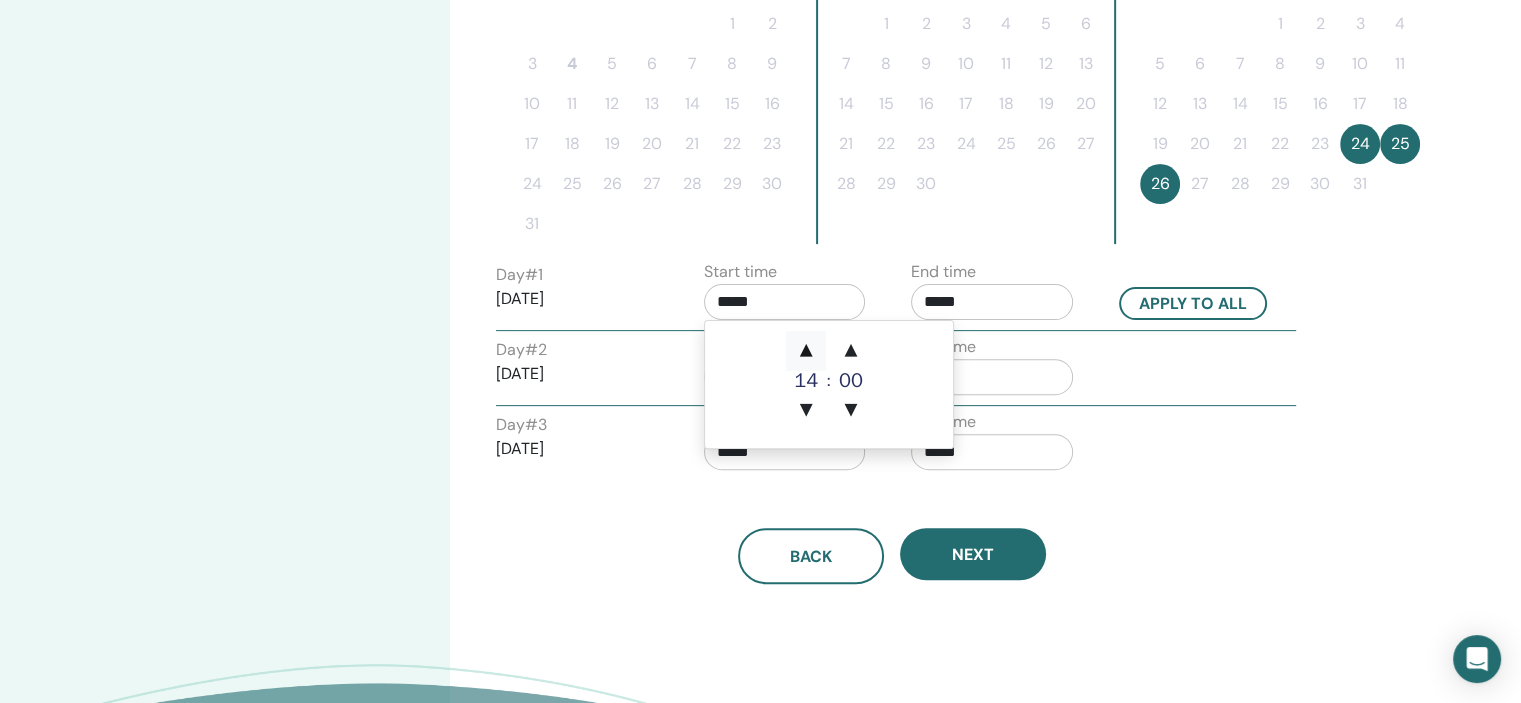 type on "*****" 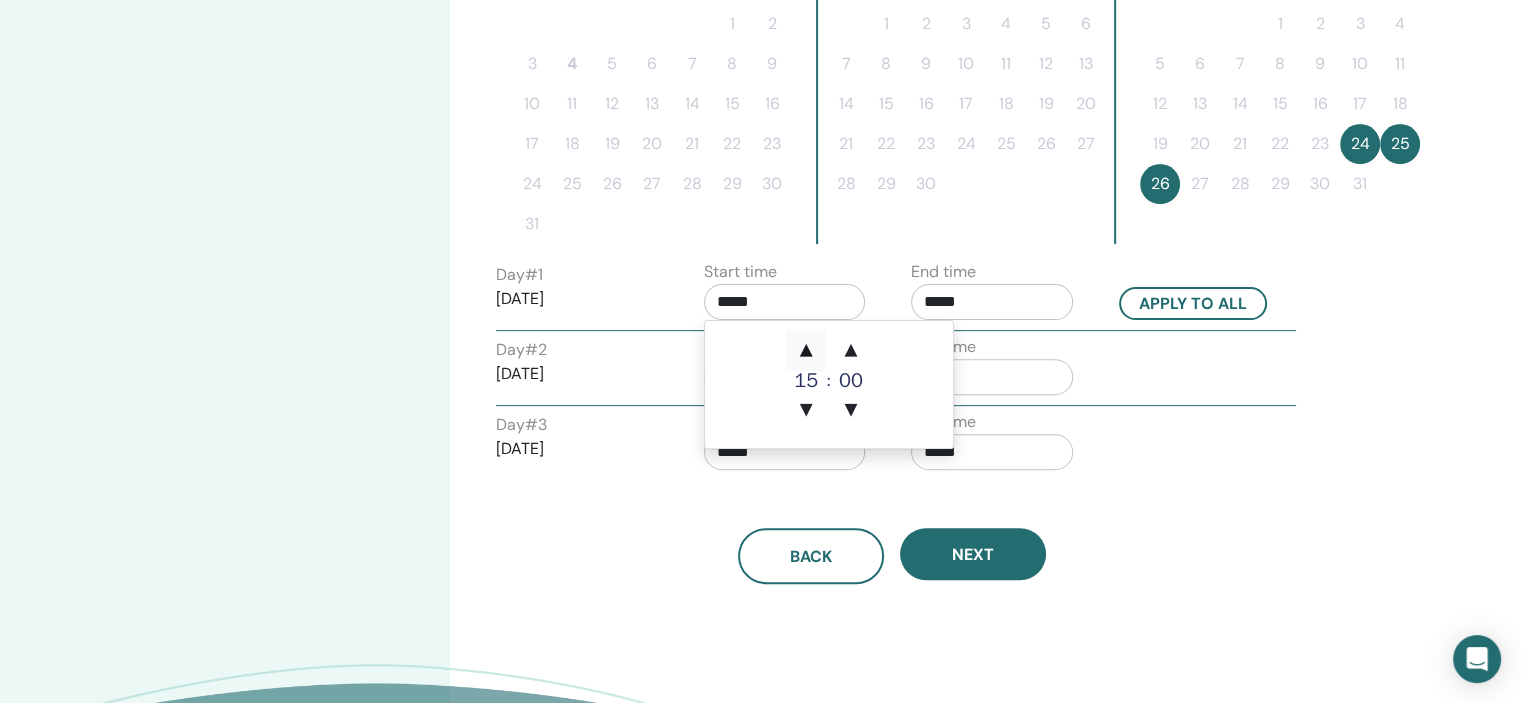 click on "▲" at bounding box center [806, 351] 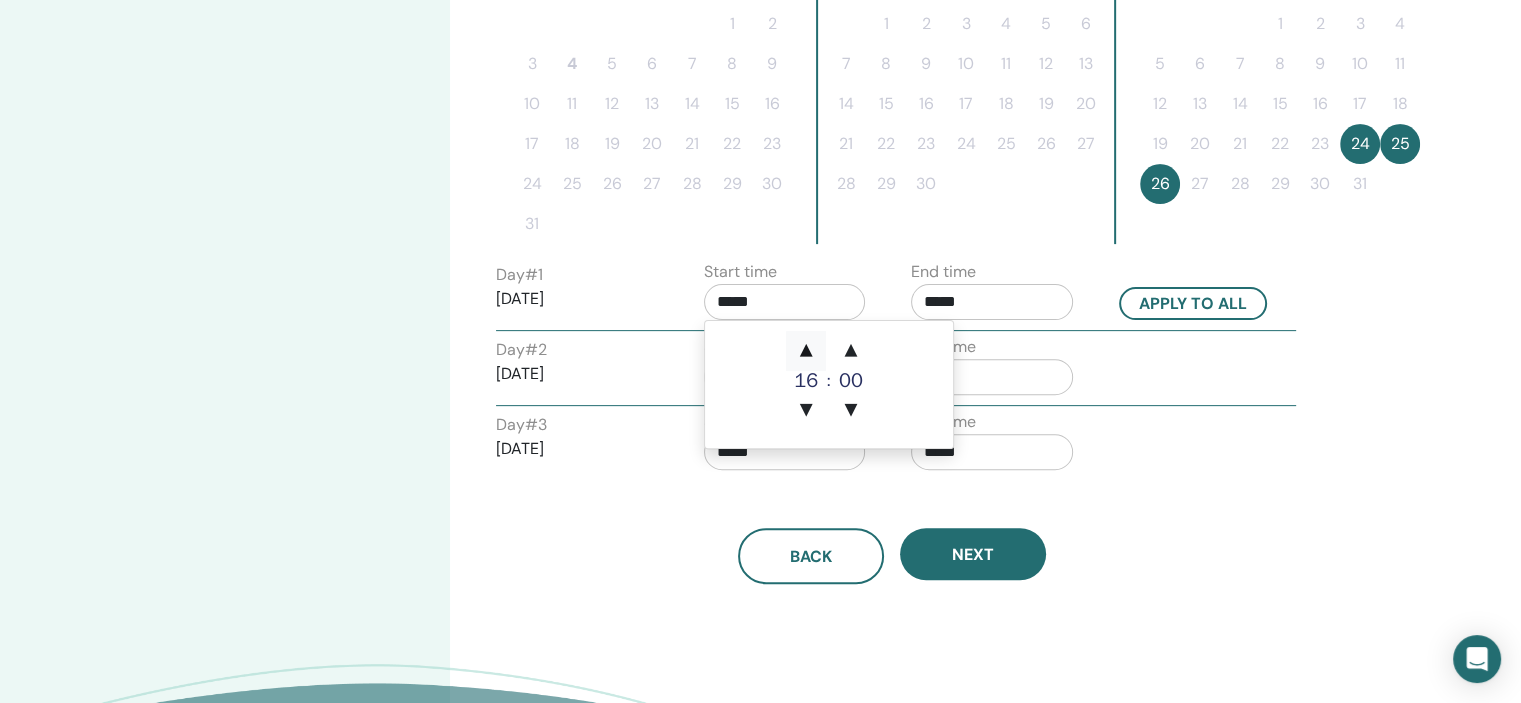 click on "▲" at bounding box center (806, 351) 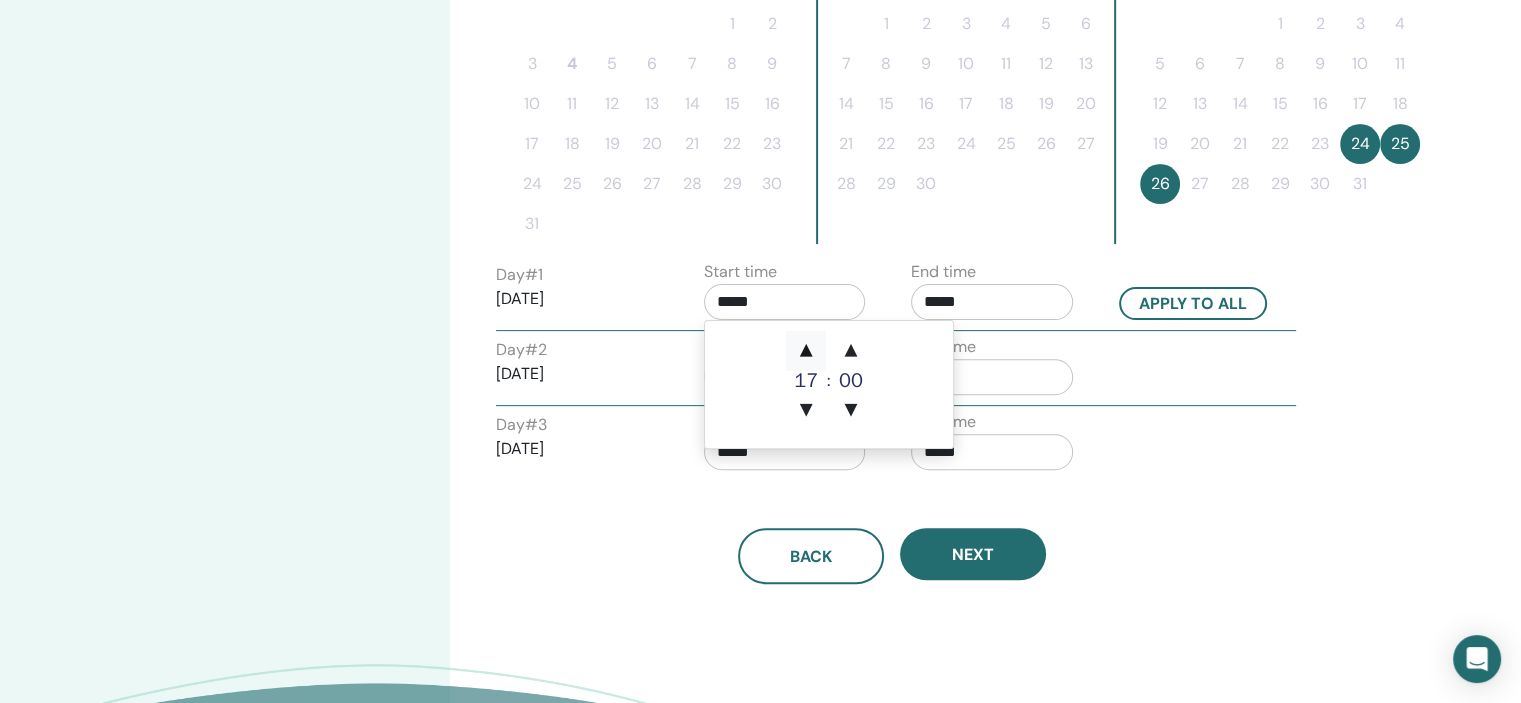 click on "▲" at bounding box center [806, 351] 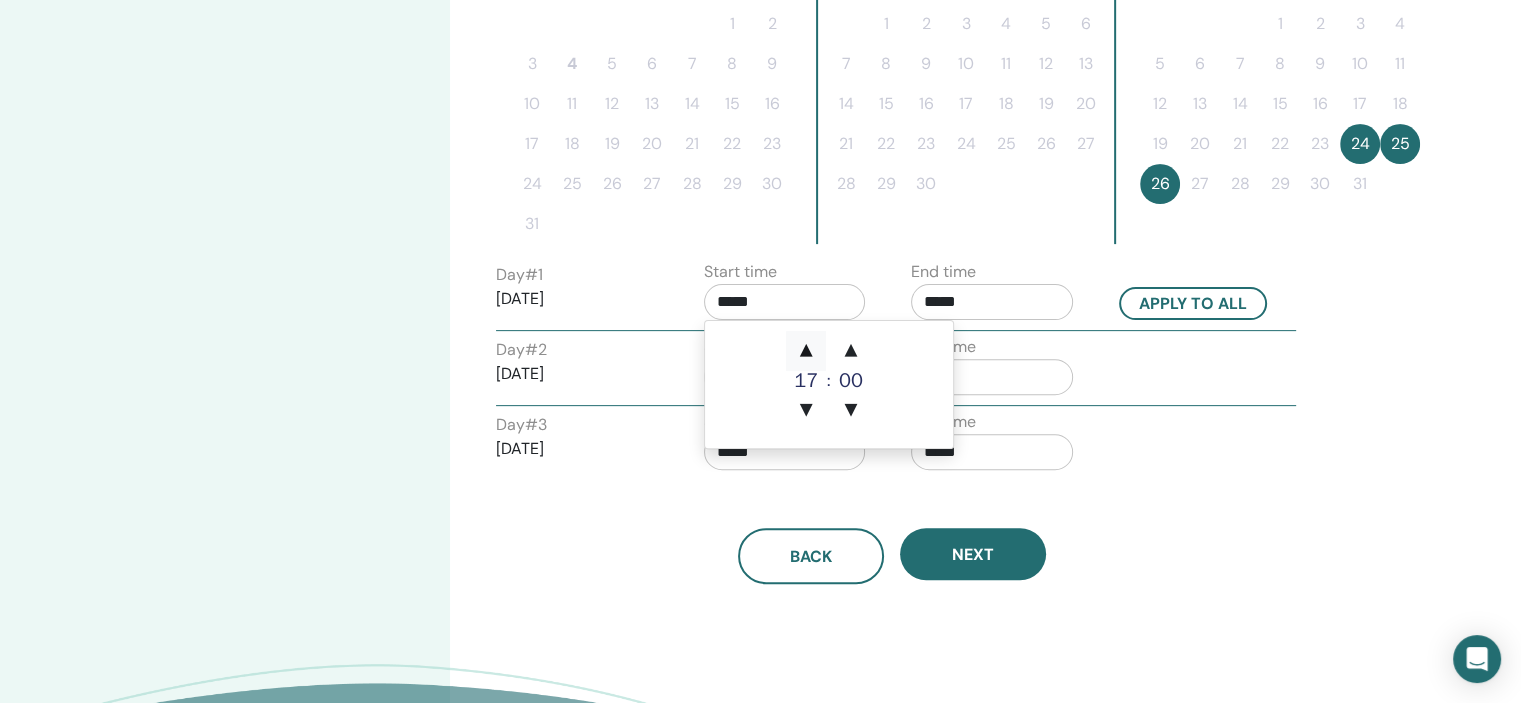 click on "▲" at bounding box center (806, 351) 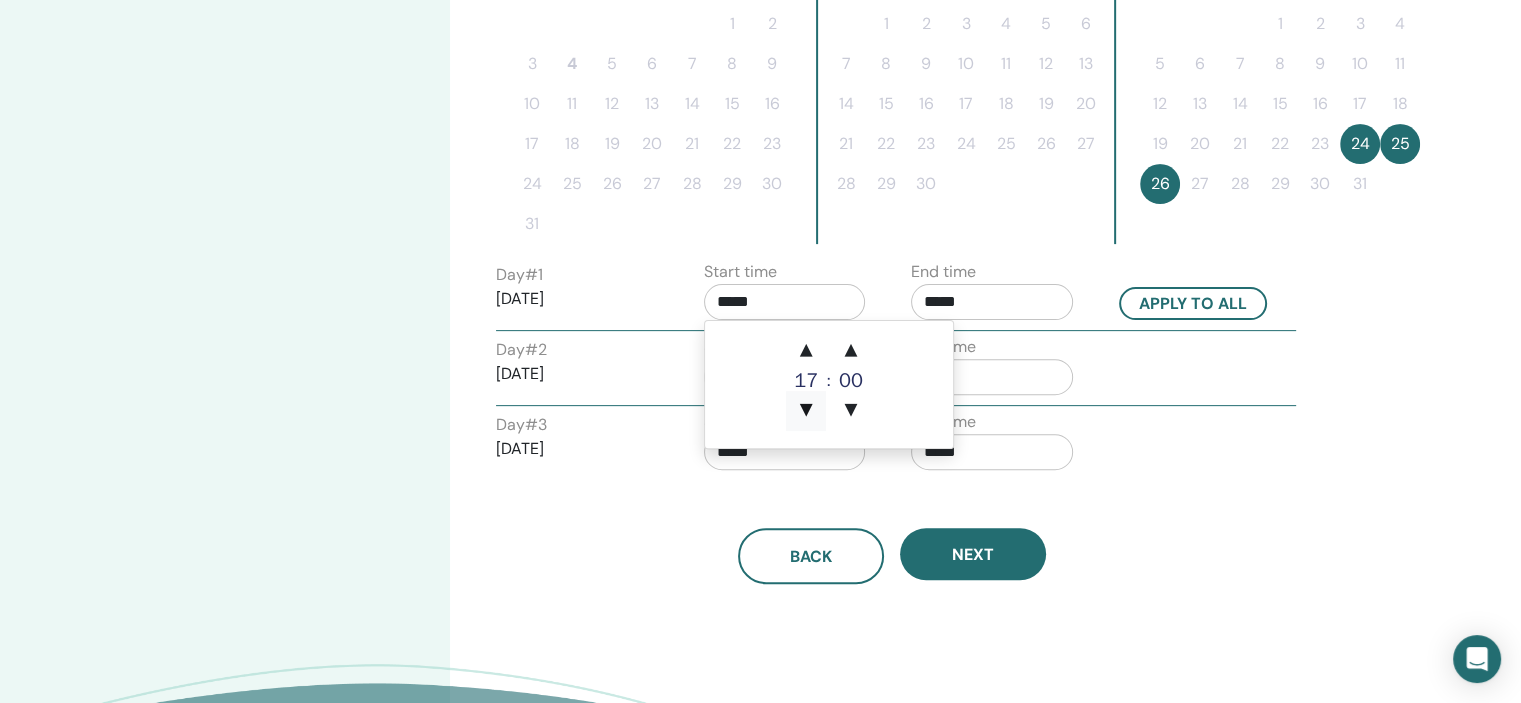 click on "▼" at bounding box center [806, 411] 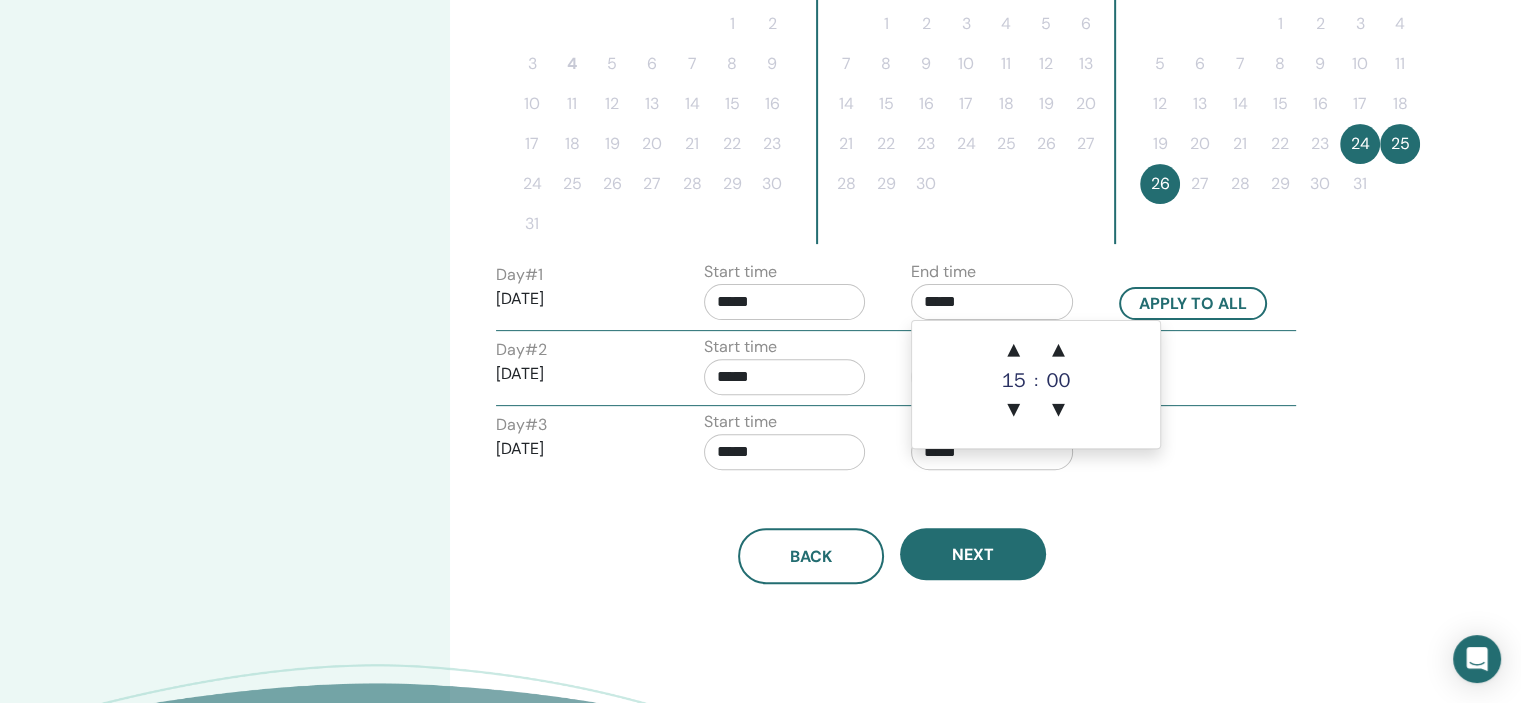 click on "*****" at bounding box center [992, 302] 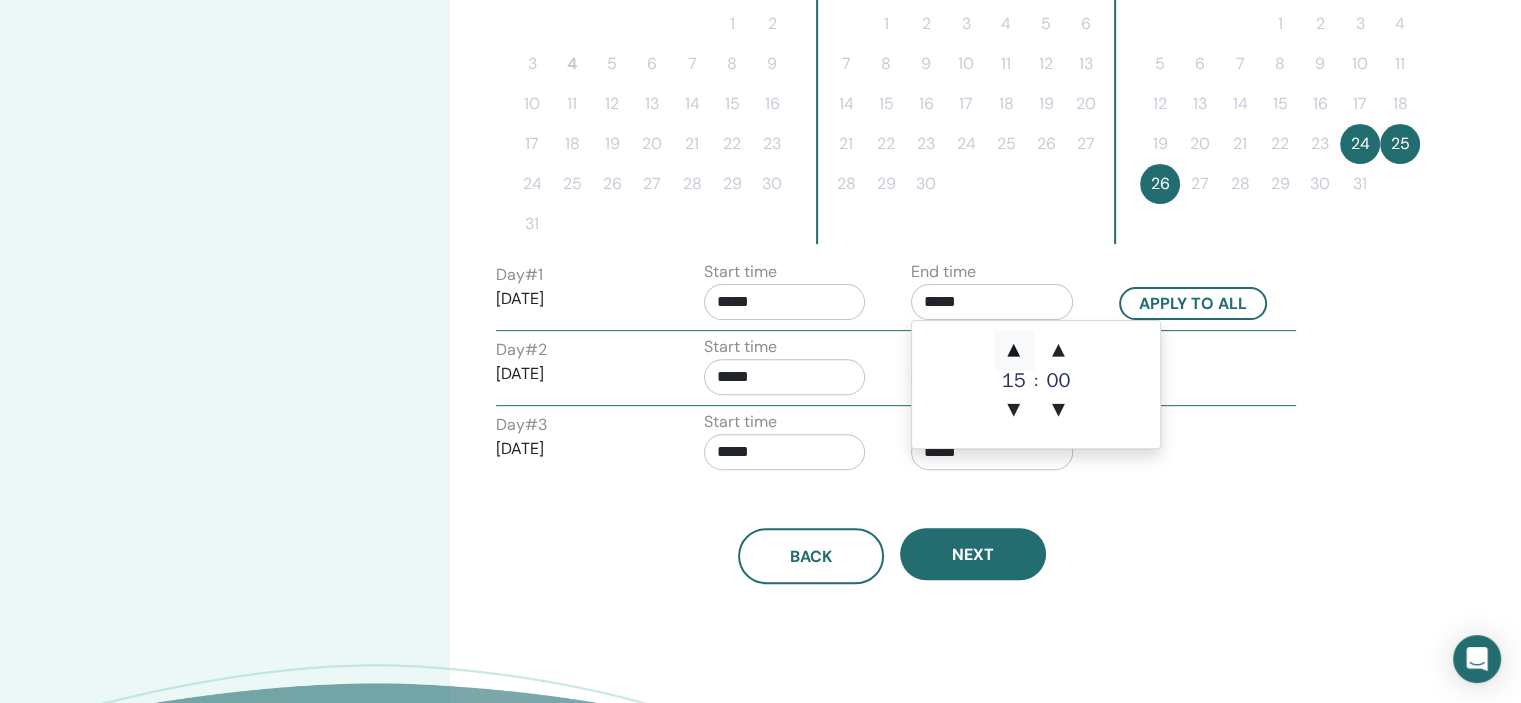 click on "▲" at bounding box center (1014, 351) 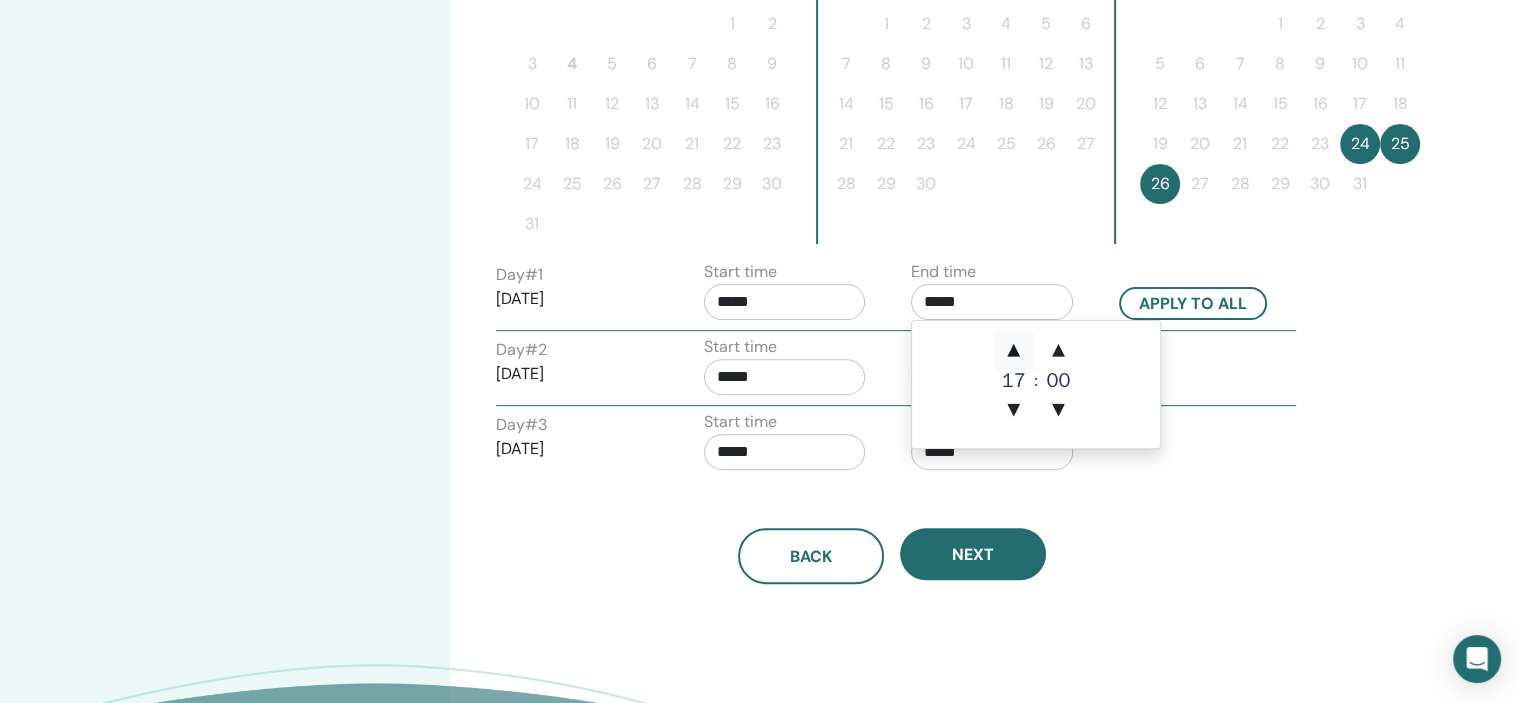 click on "▲" at bounding box center [1014, 351] 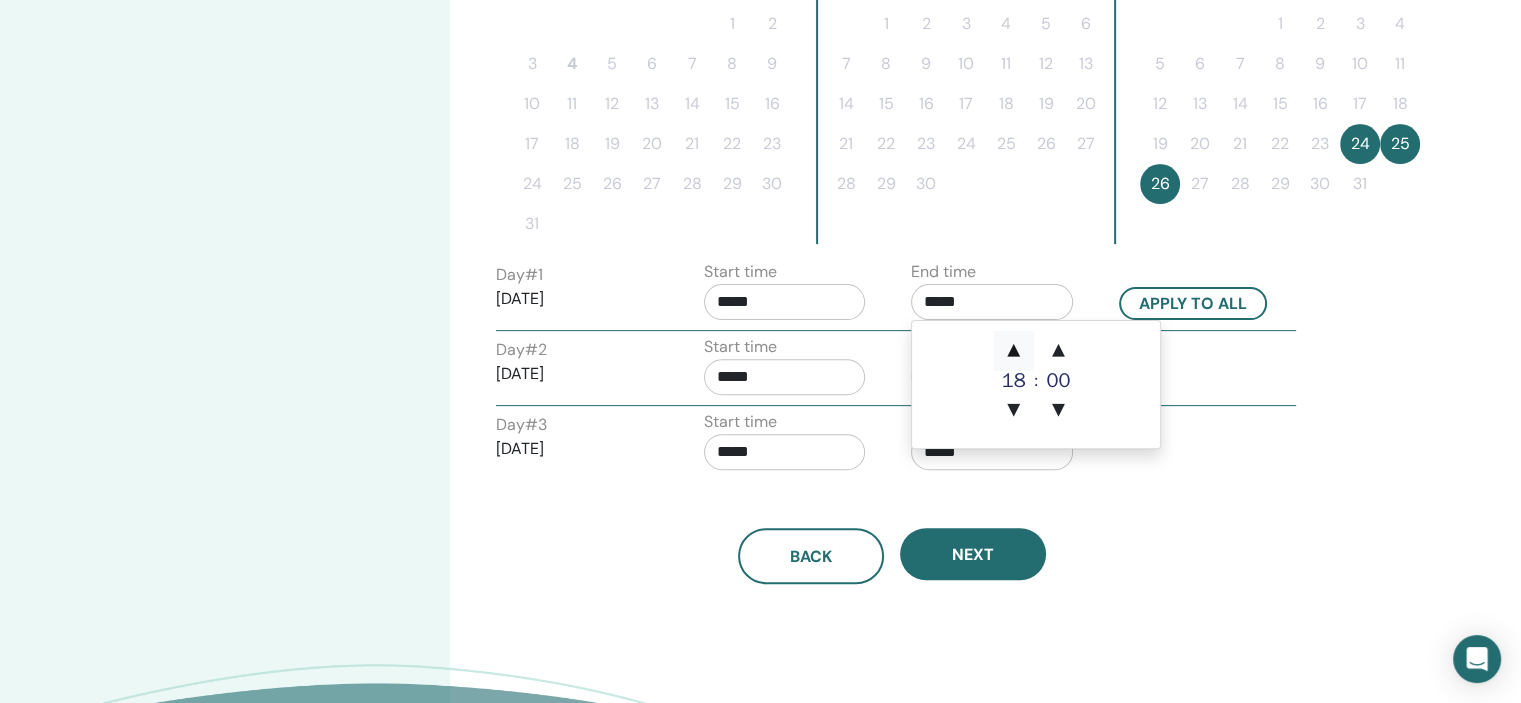 click on "▲" at bounding box center (1014, 351) 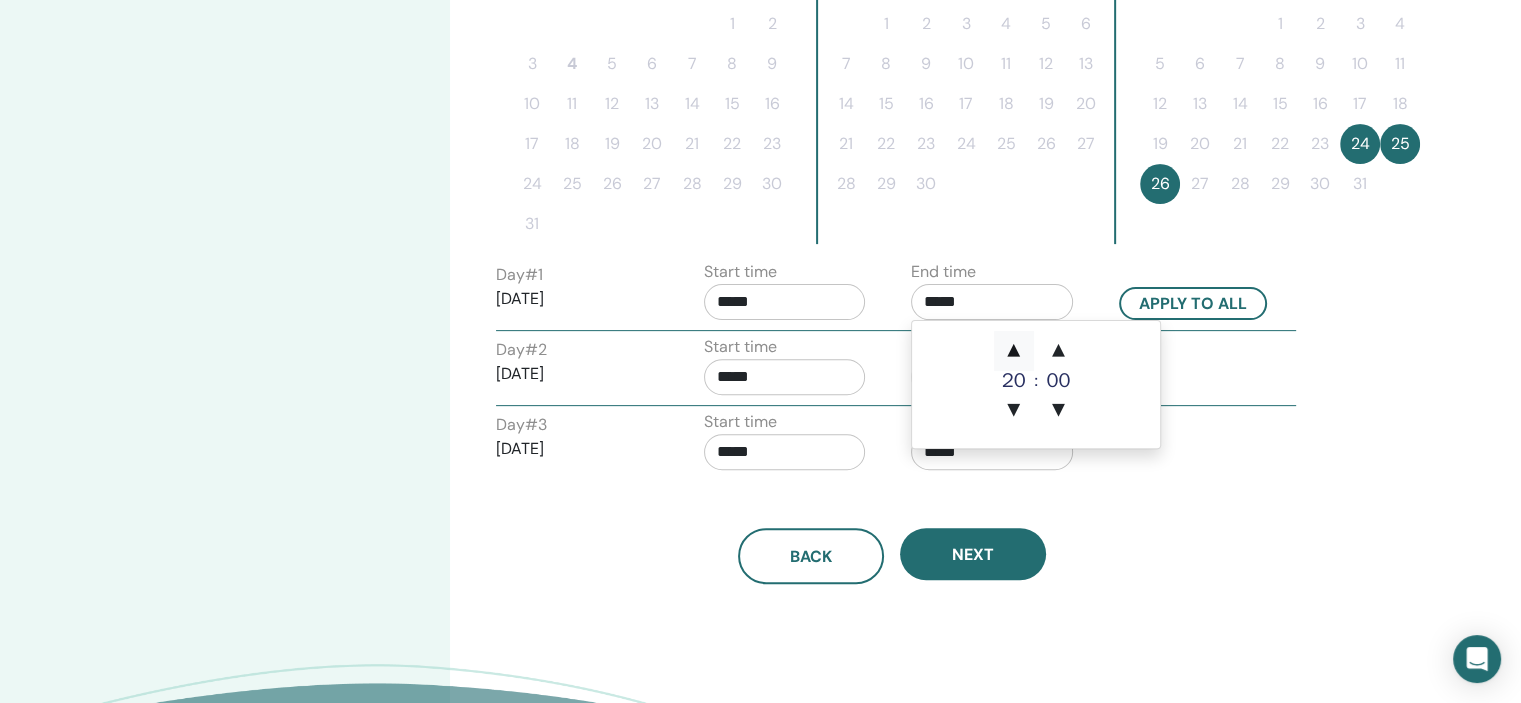 click on "▲" at bounding box center [1014, 351] 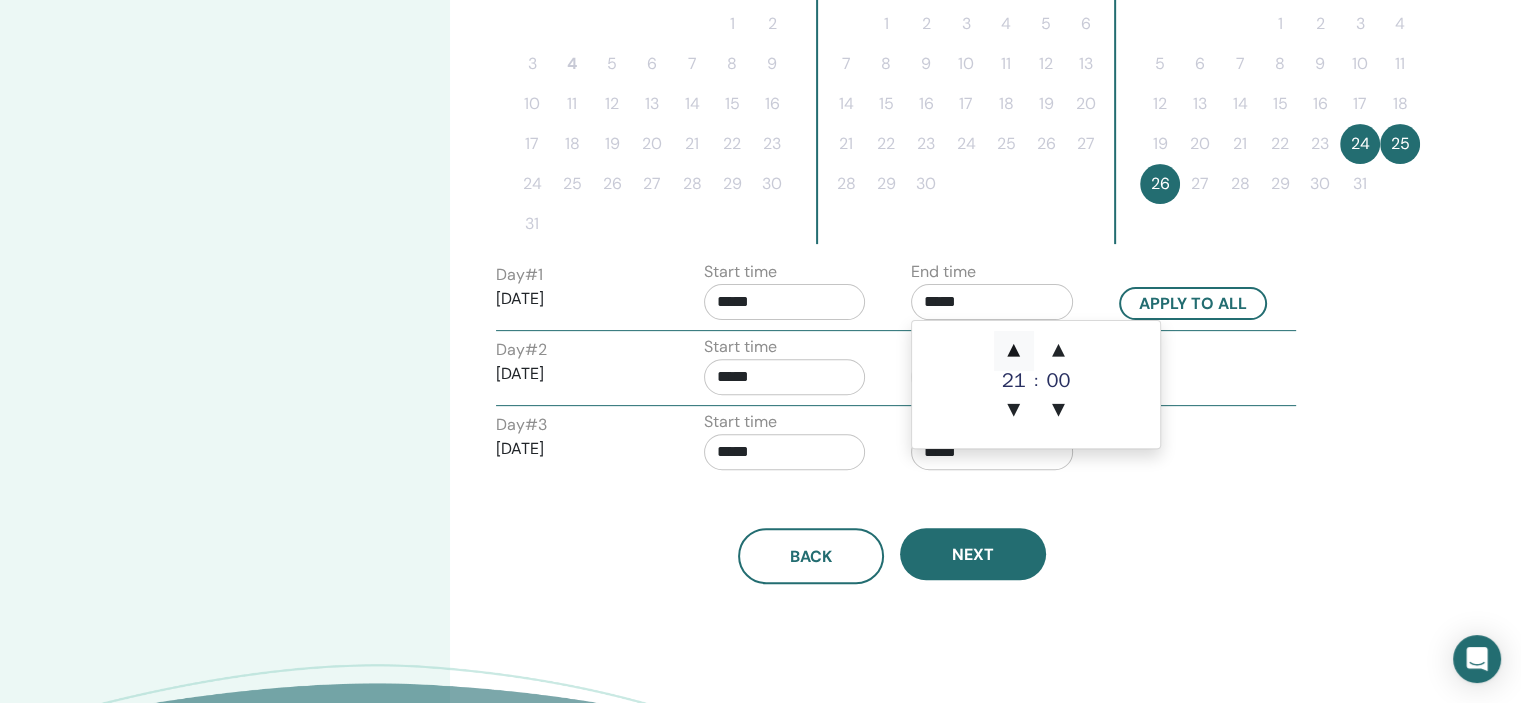 click on "▲" at bounding box center (1014, 351) 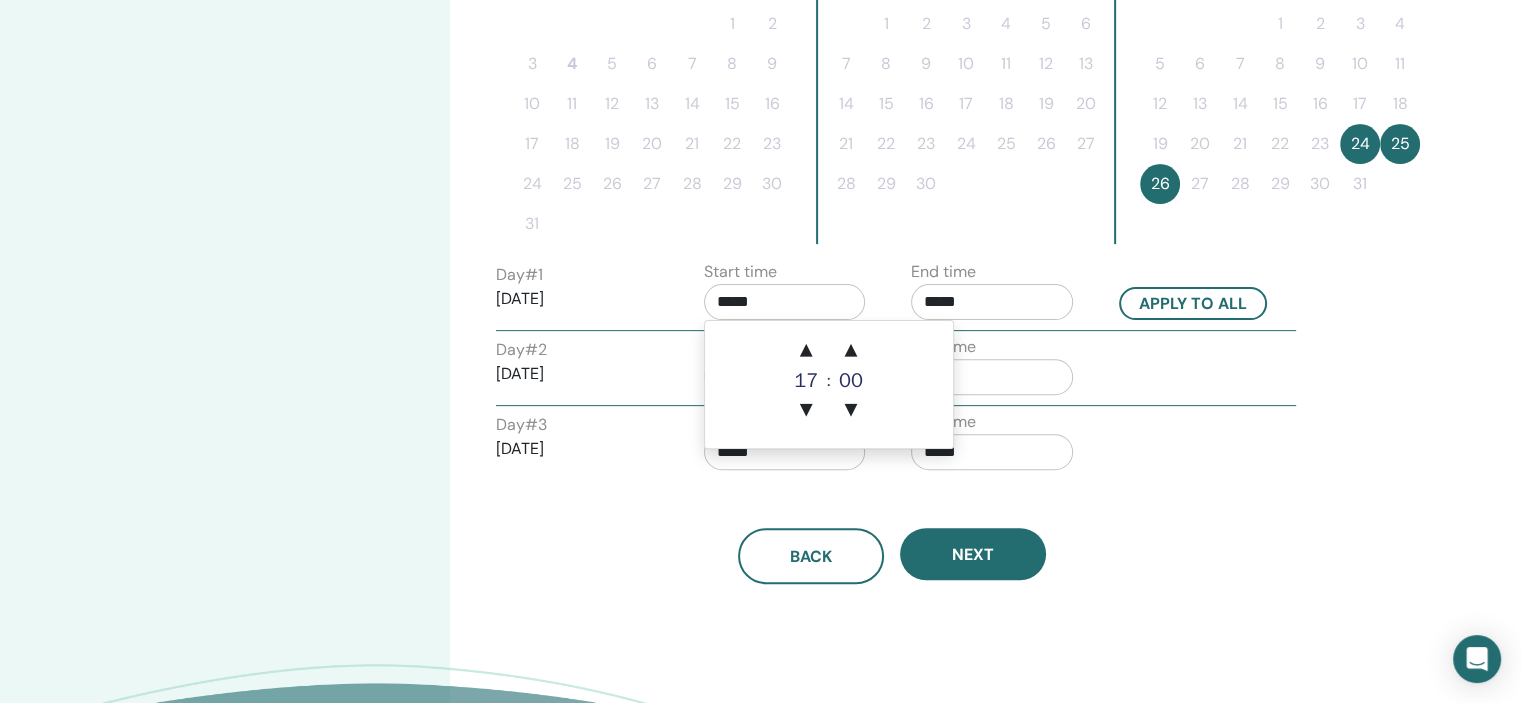 click on "*****" at bounding box center (785, 302) 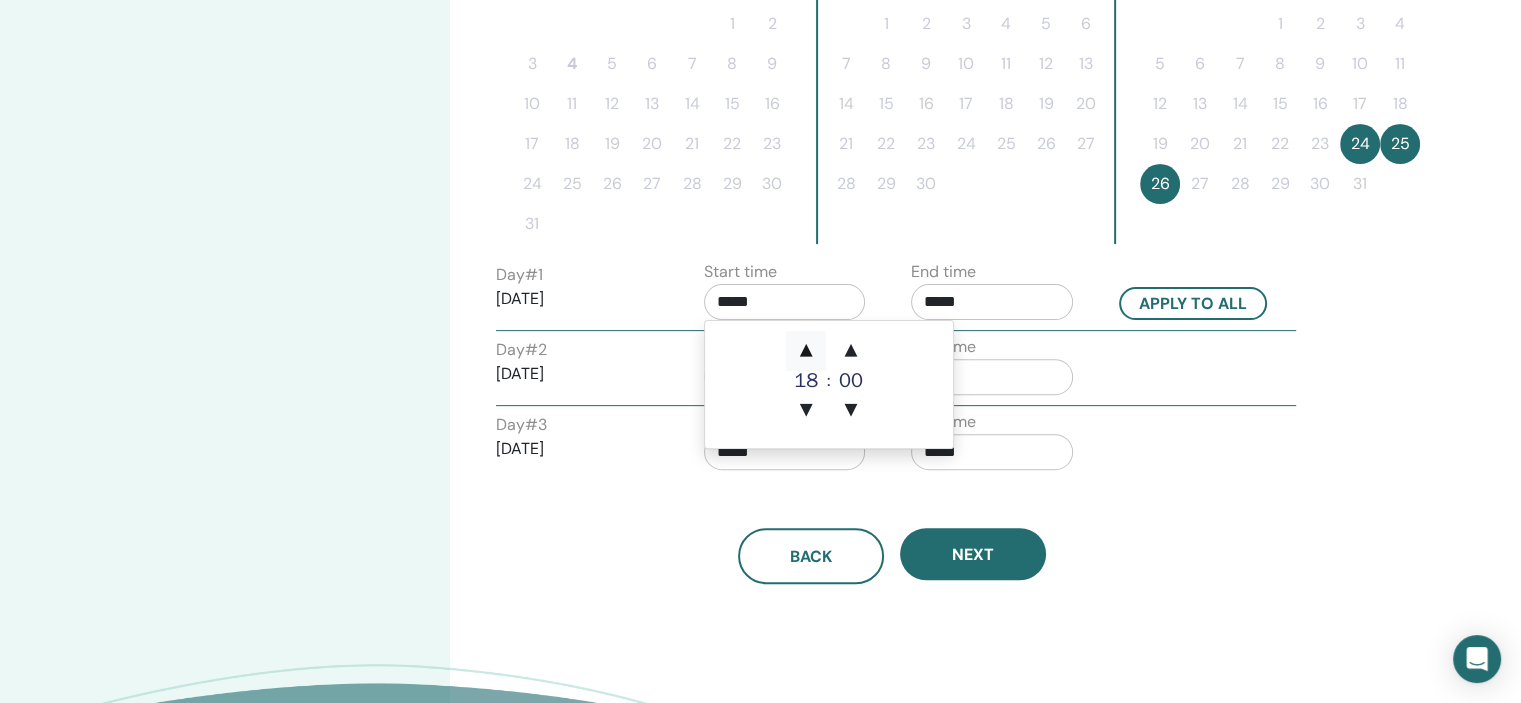 click on "▲" at bounding box center (806, 351) 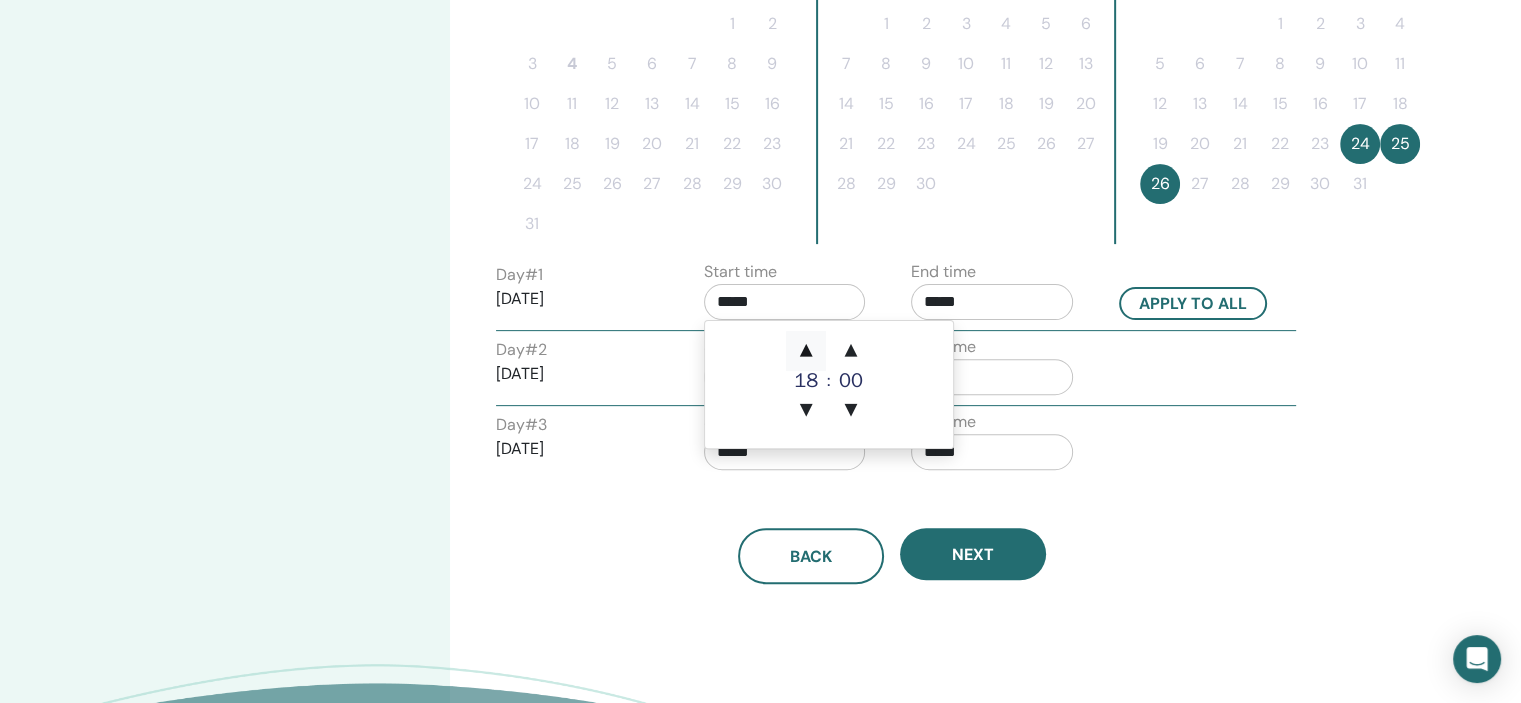 click on "▲" at bounding box center [806, 351] 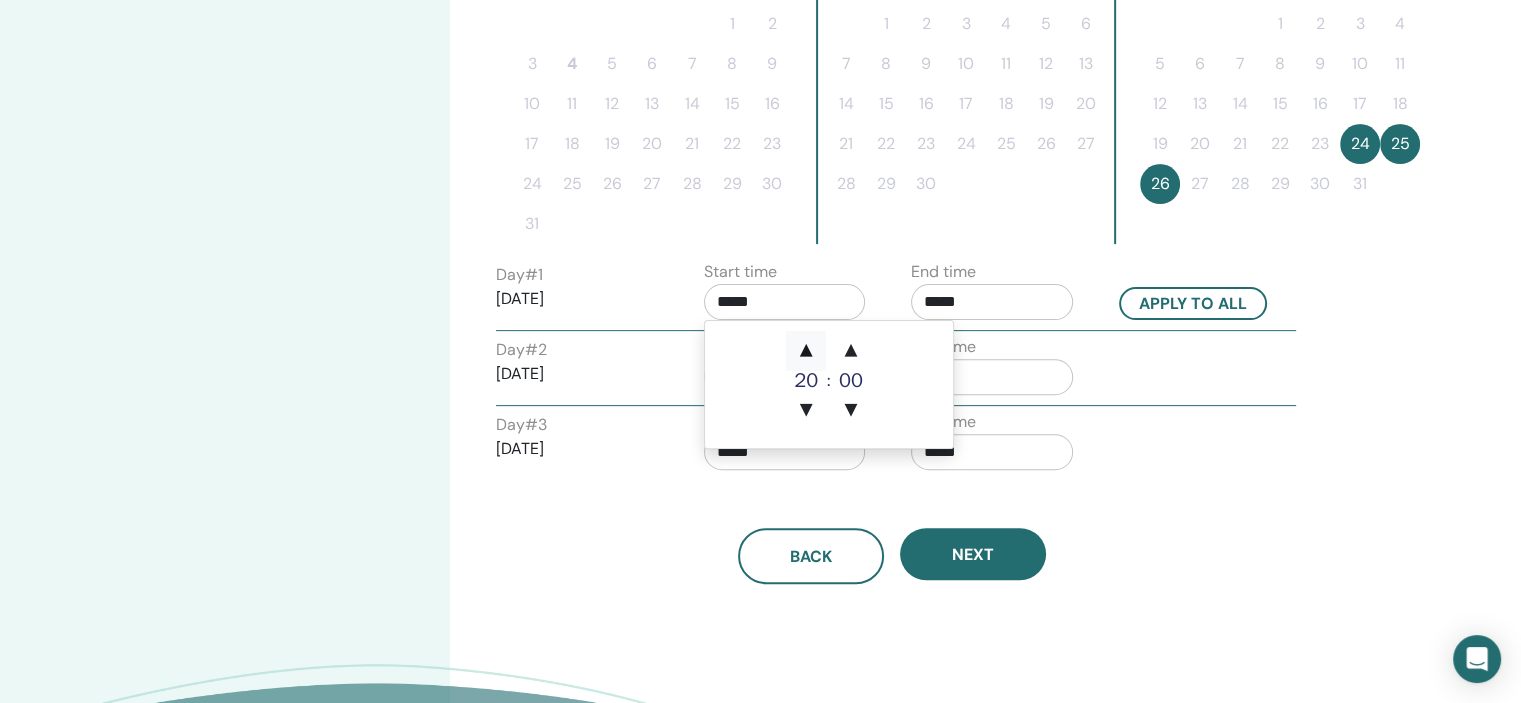 click on "▲" at bounding box center (806, 351) 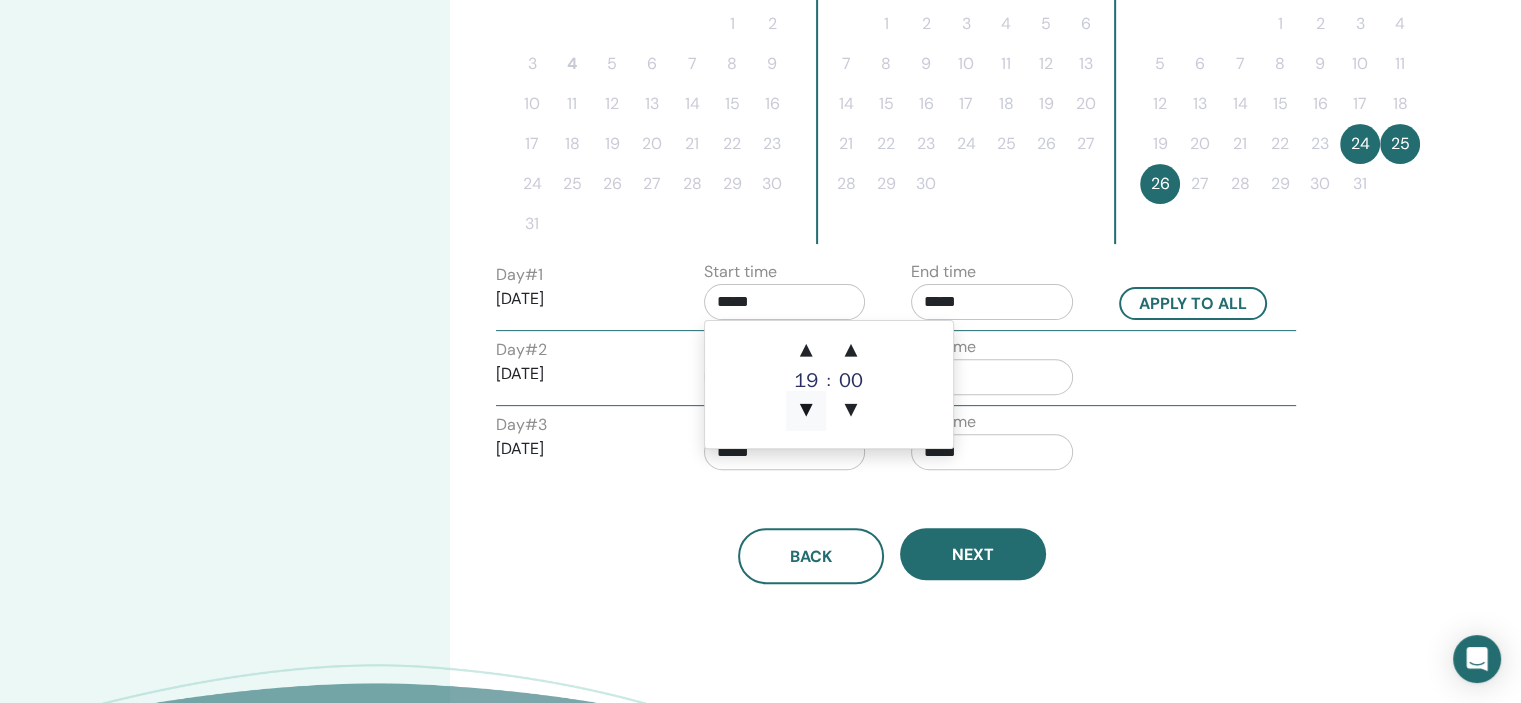 click on "▼" at bounding box center [806, 411] 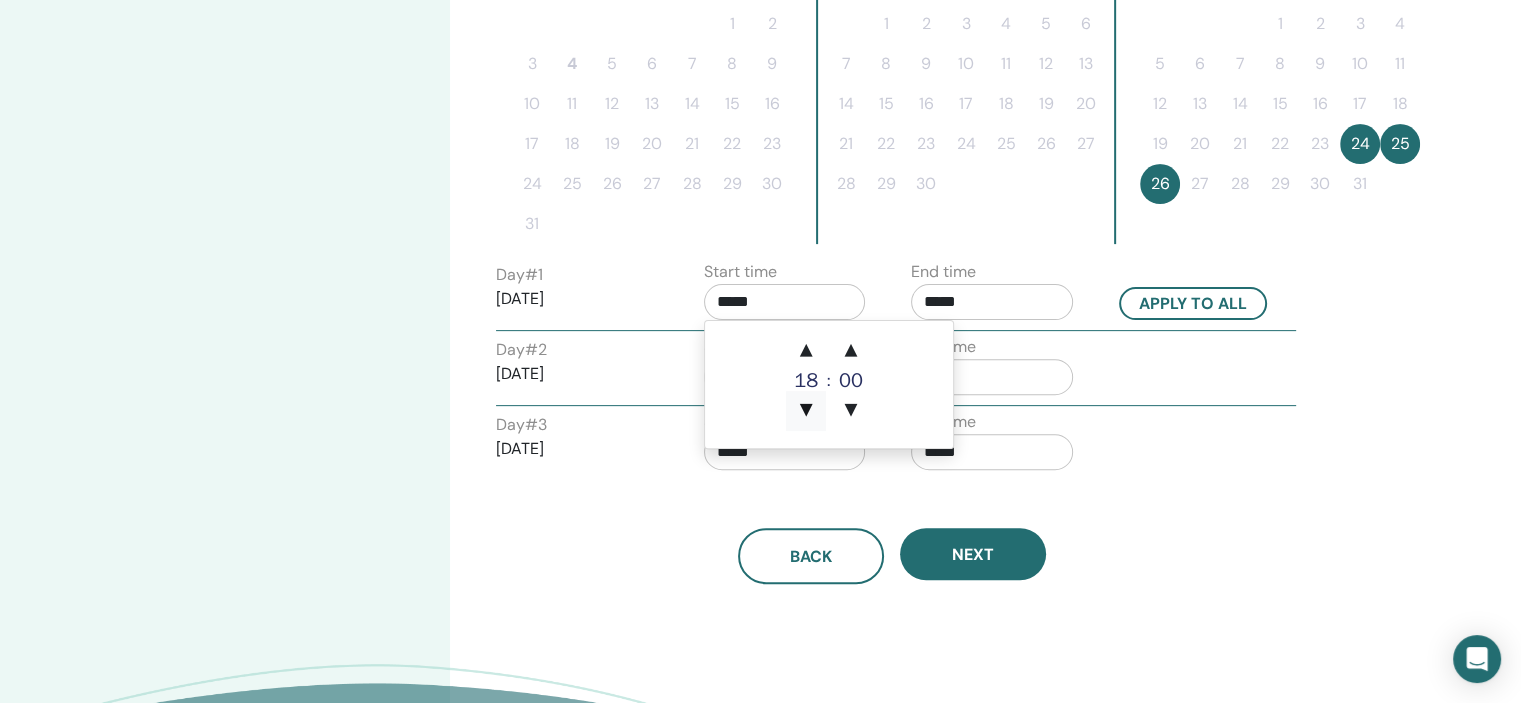 click on "▼" at bounding box center [806, 411] 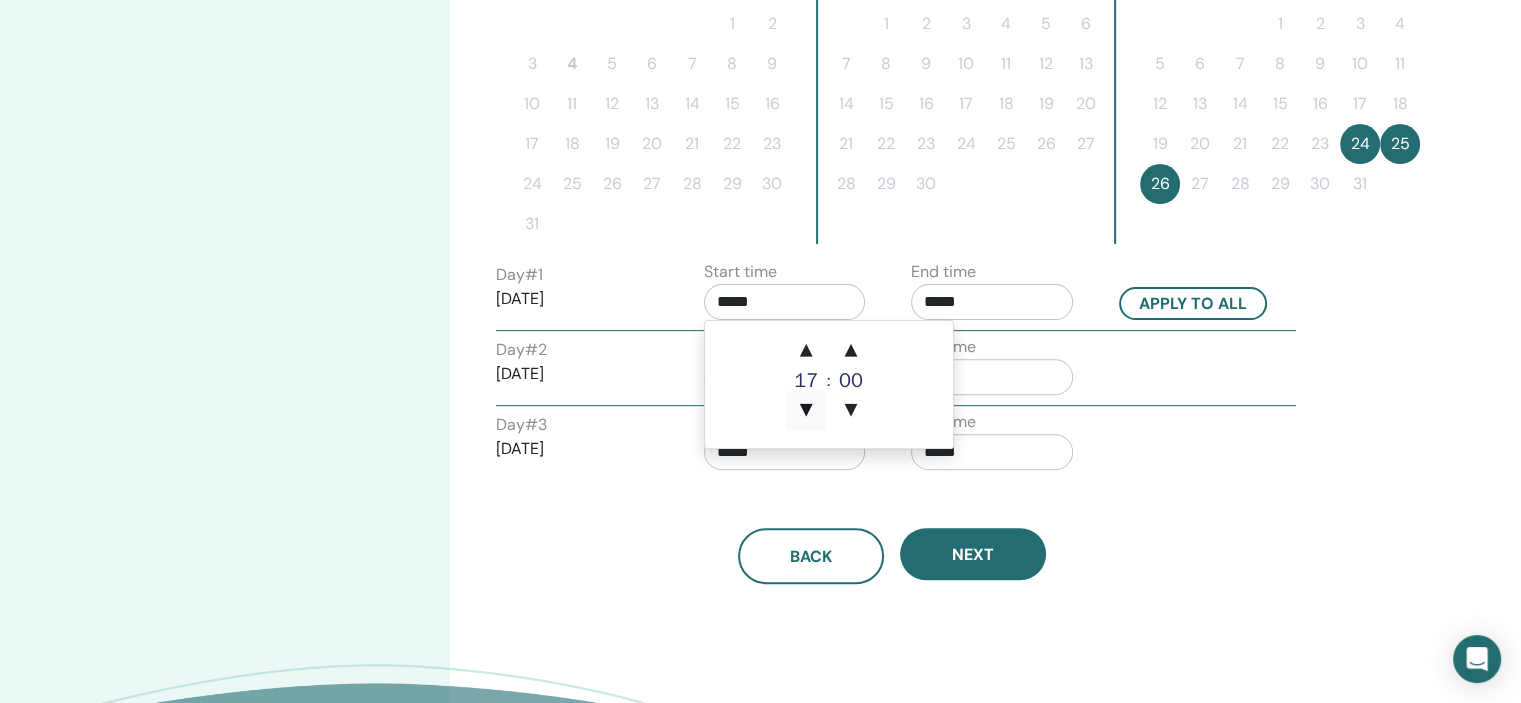 click on "▼" at bounding box center [806, 411] 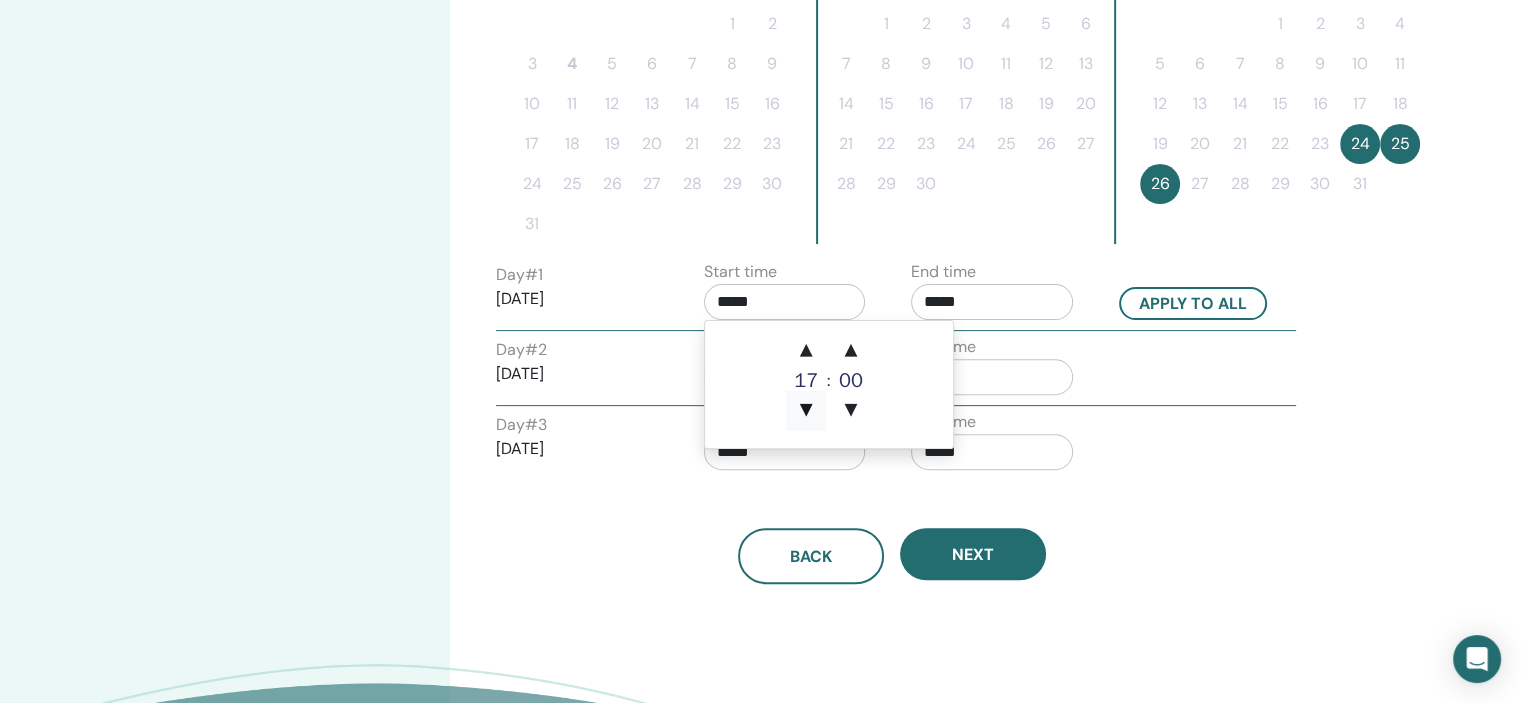 type on "*****" 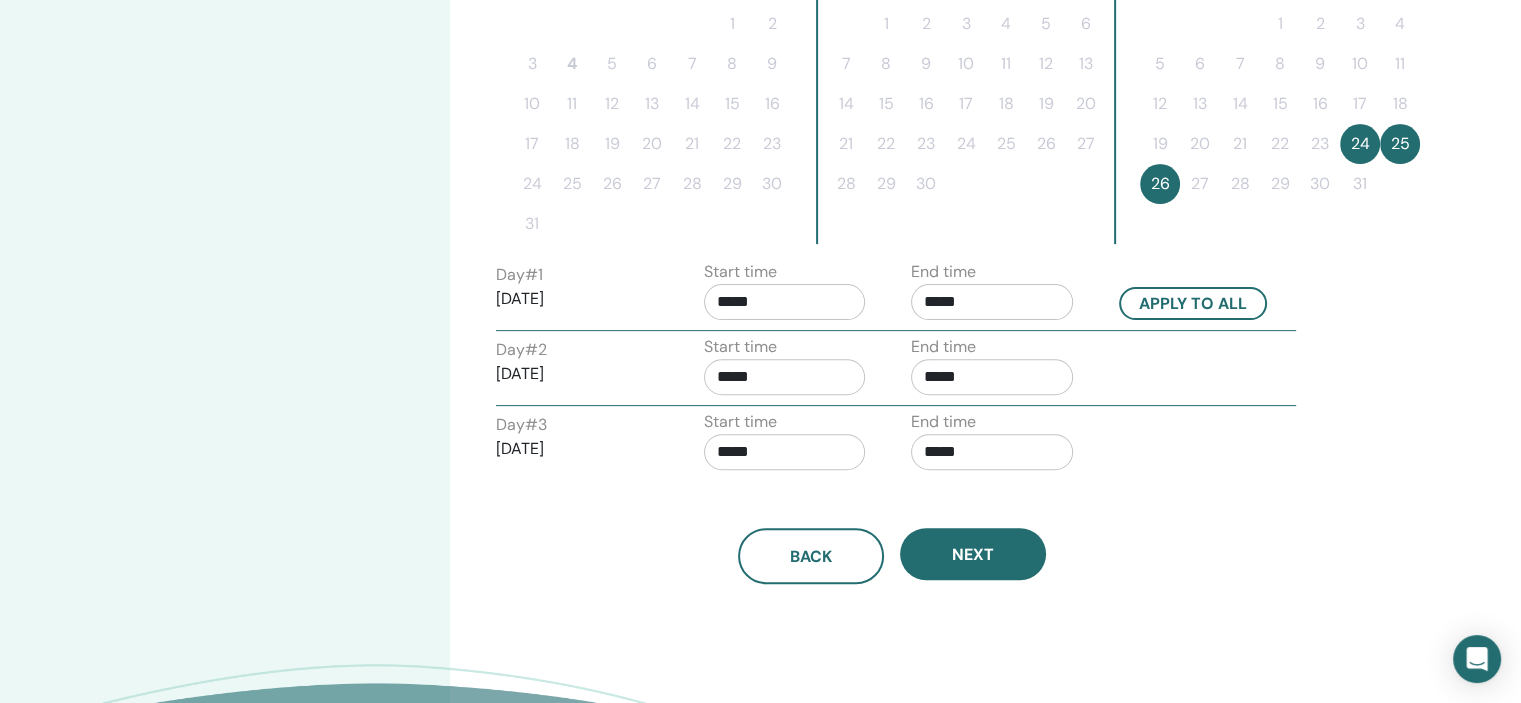 click on "Back Next" at bounding box center (892, 556) 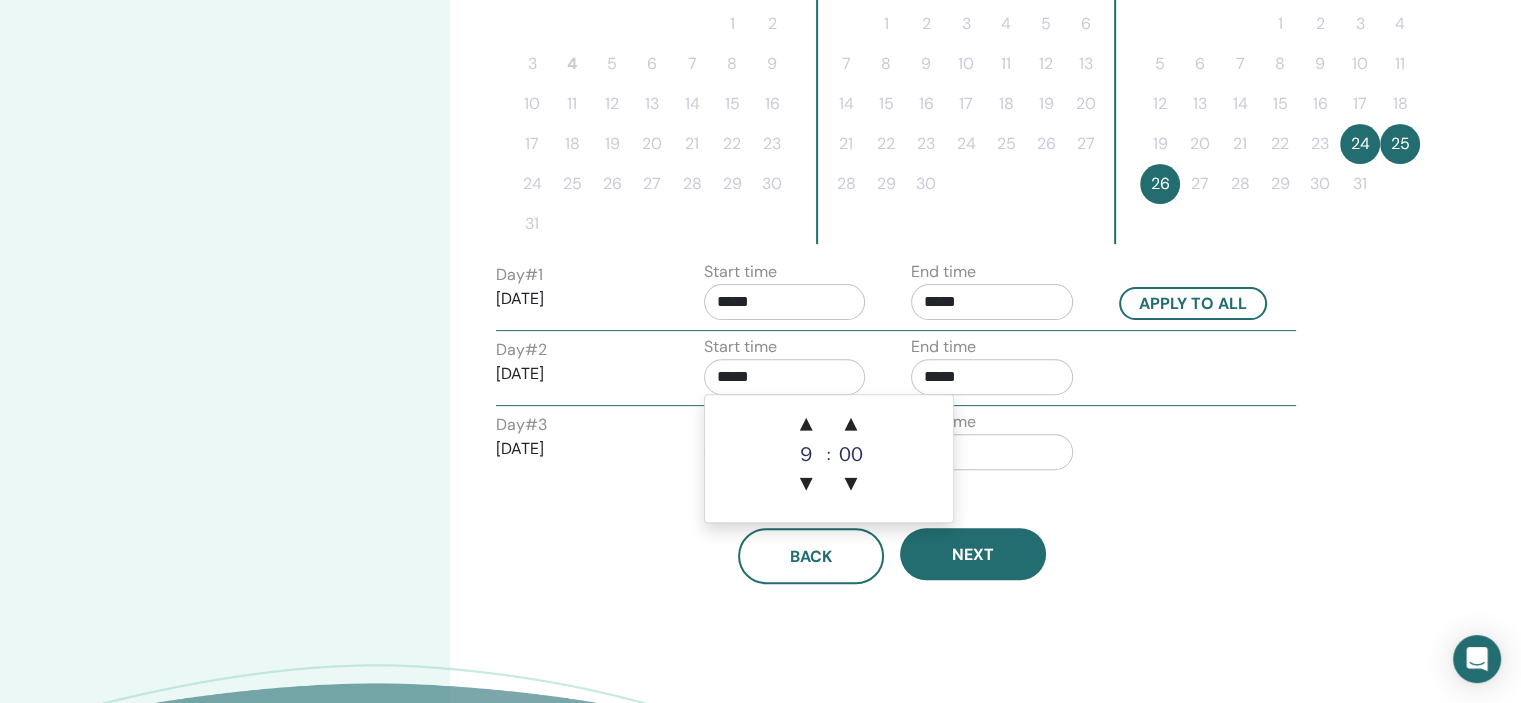 click on "*****" at bounding box center [785, 377] 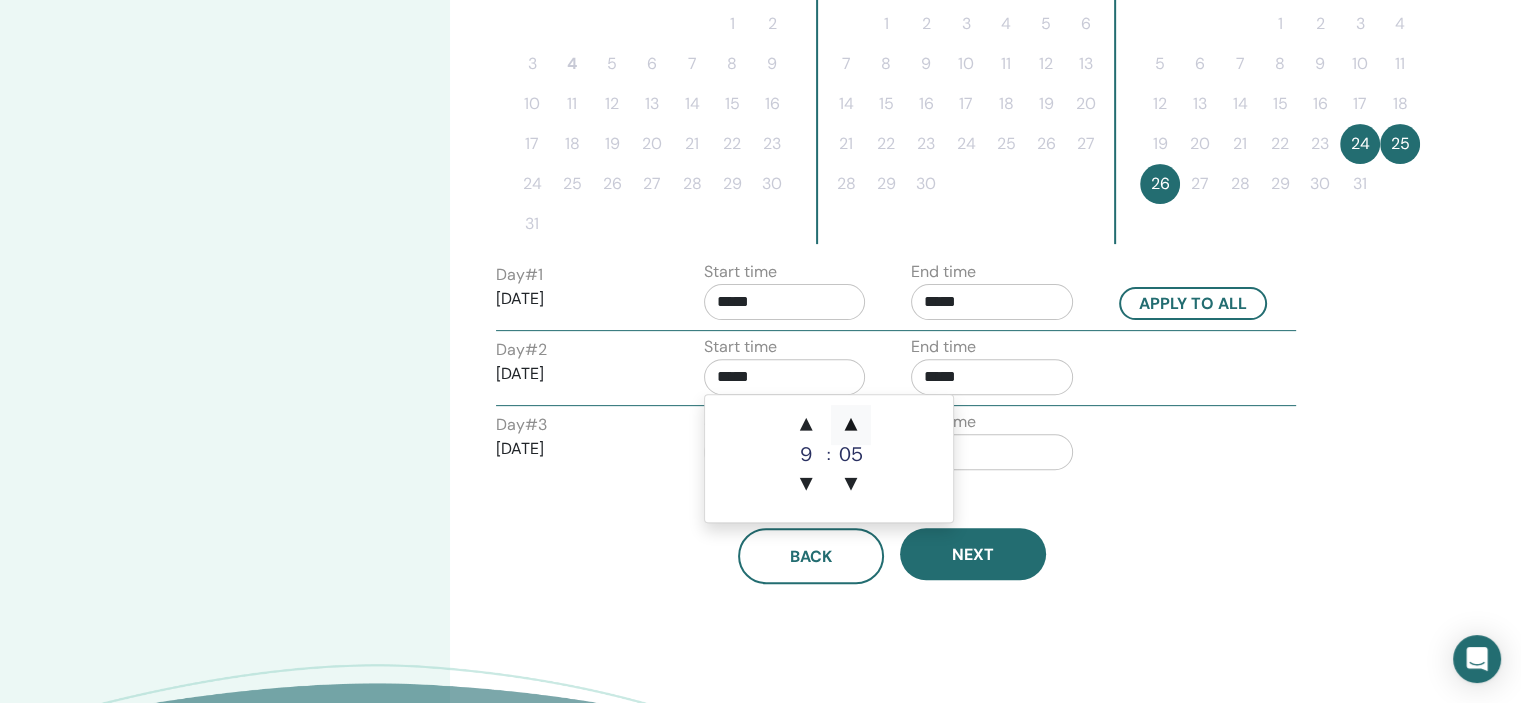 click on "▲" at bounding box center (851, 425) 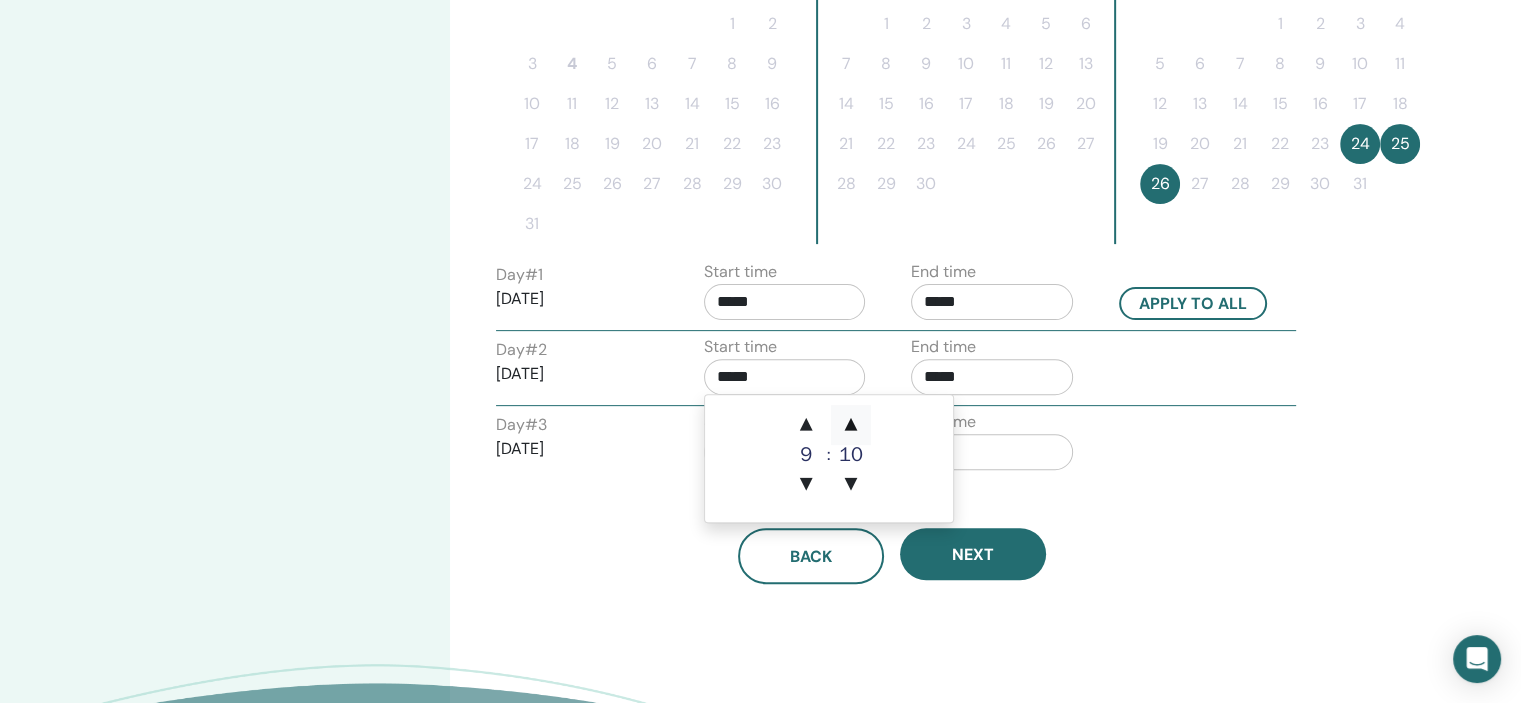 click on "▲" at bounding box center (851, 425) 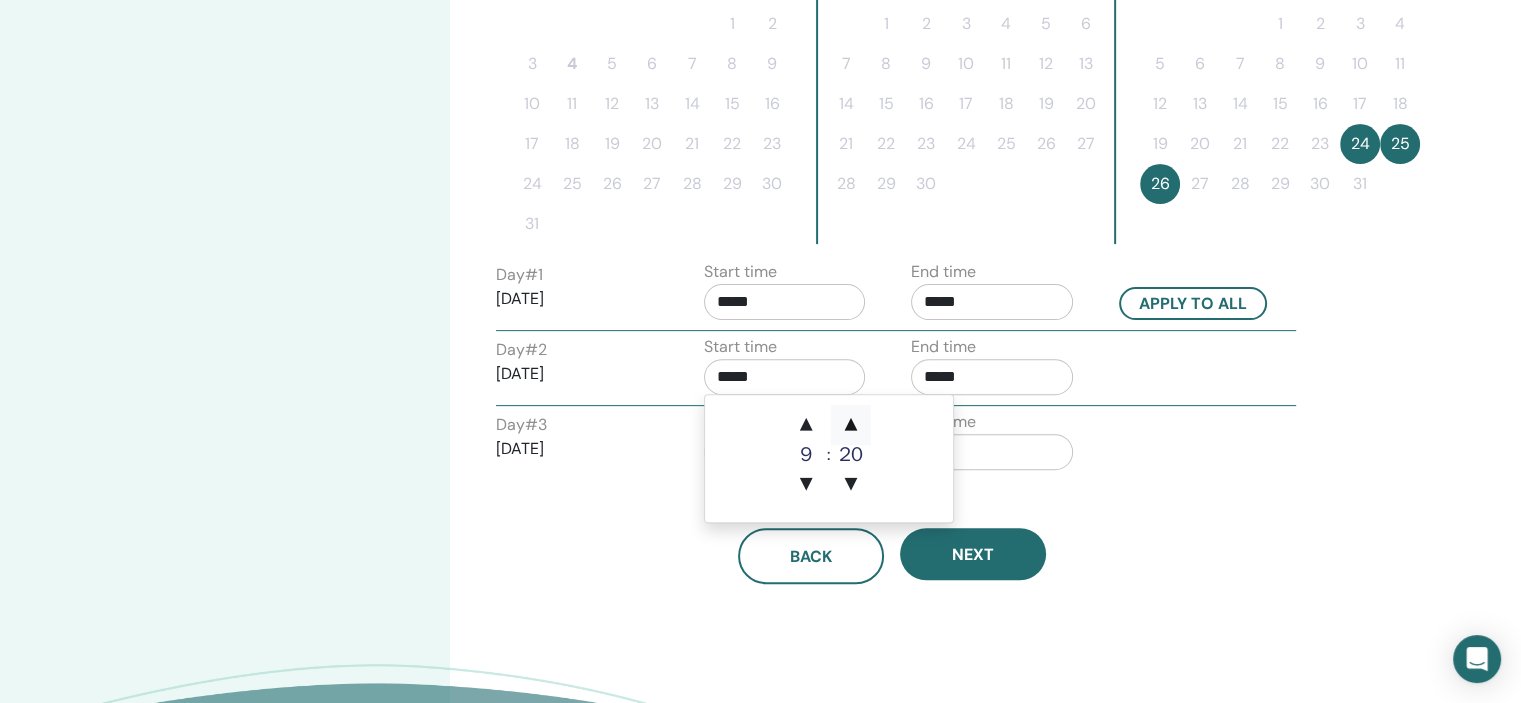 click on "▲" at bounding box center [851, 425] 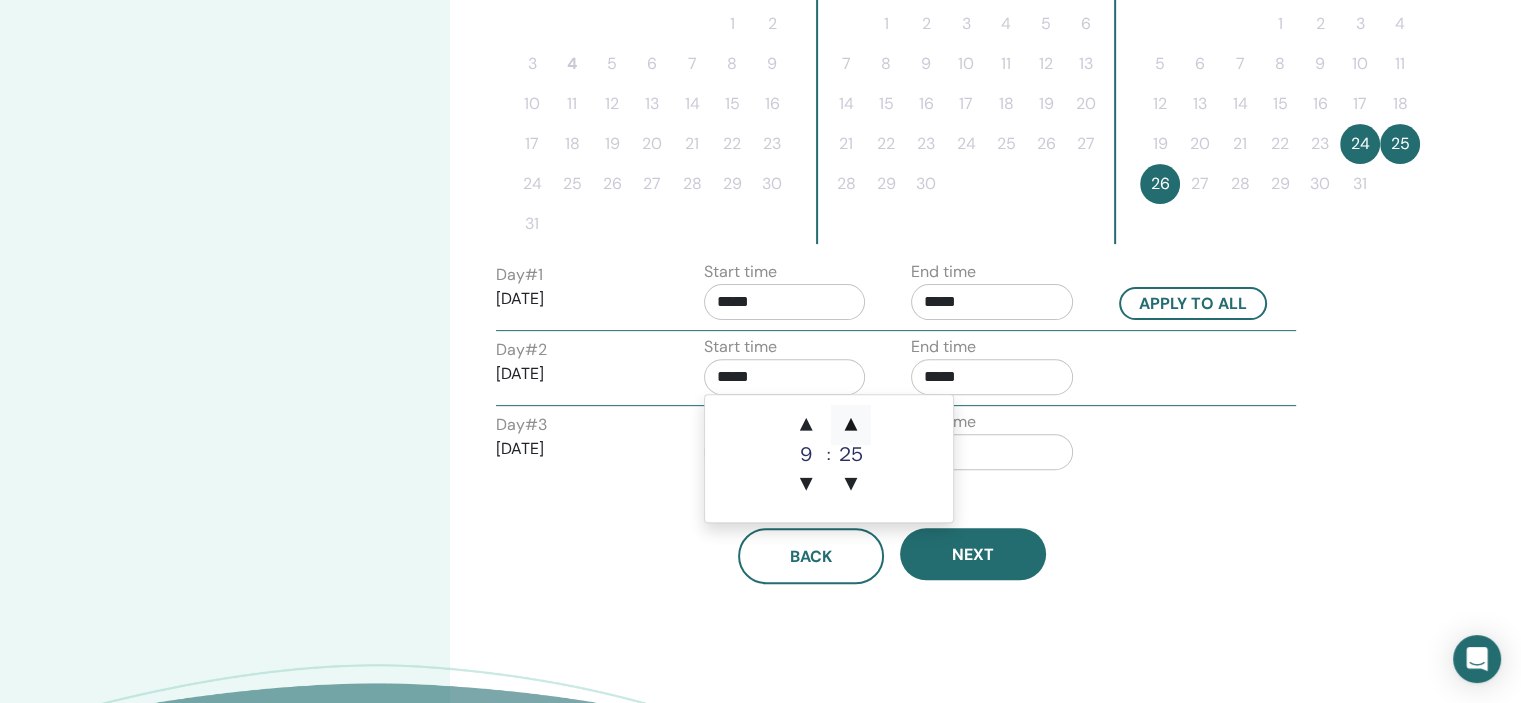click on "▲" at bounding box center (851, 425) 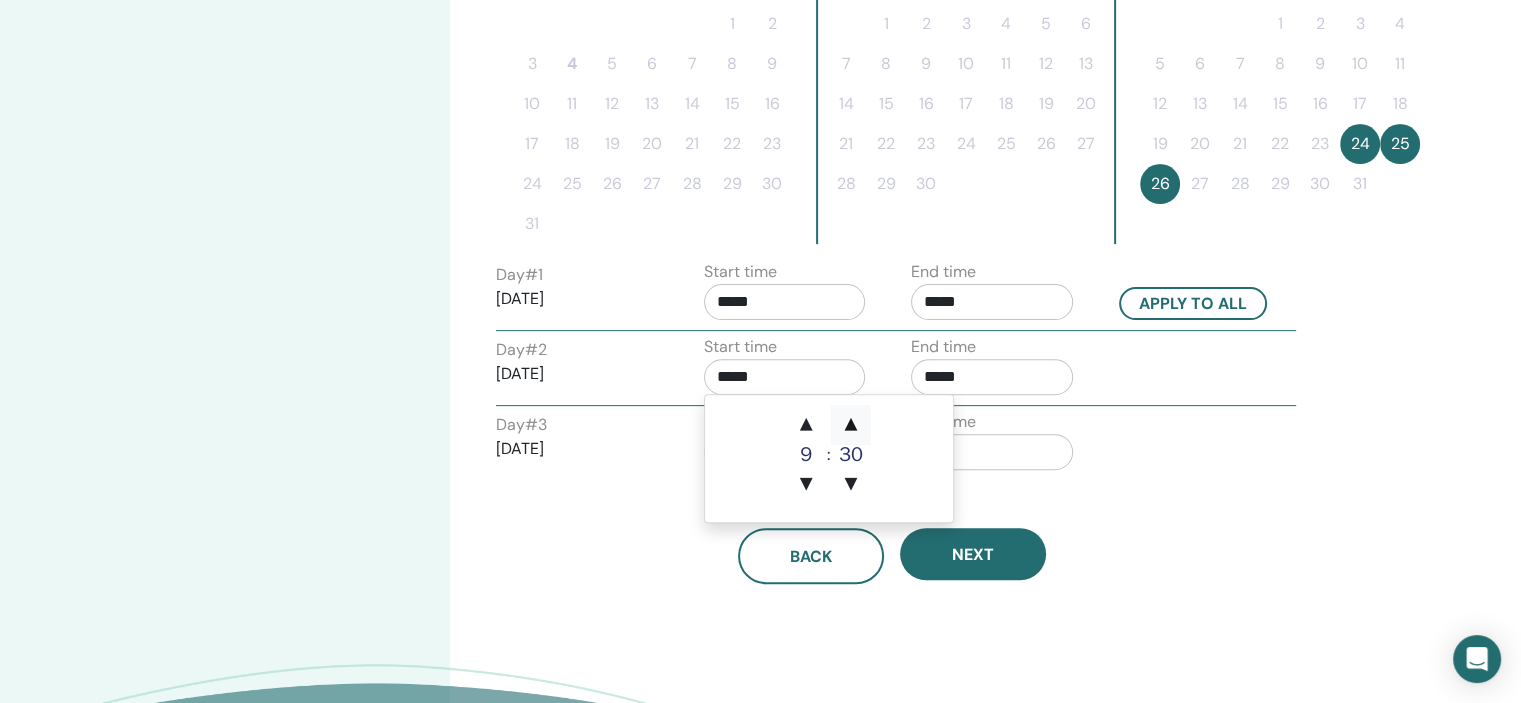 click on "▲" at bounding box center [851, 425] 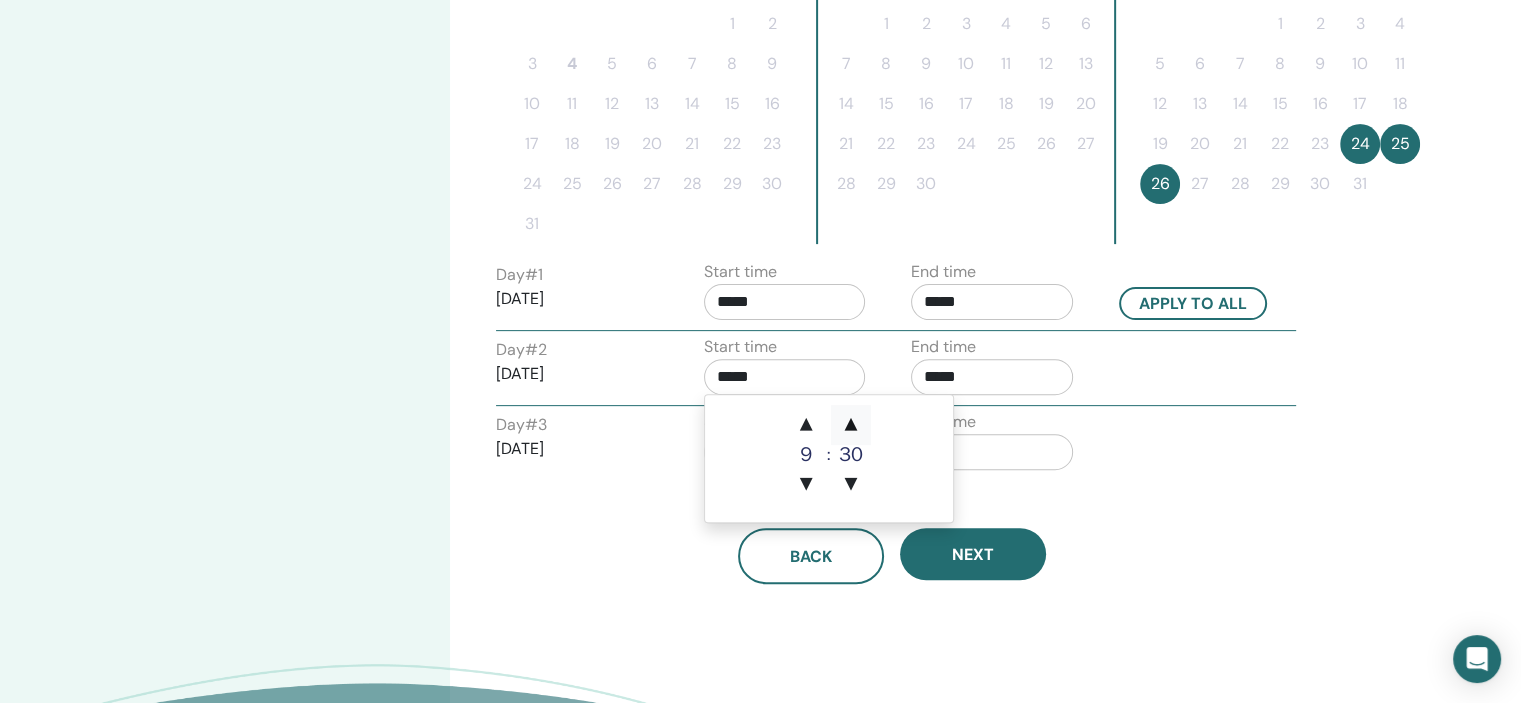 type on "*****" 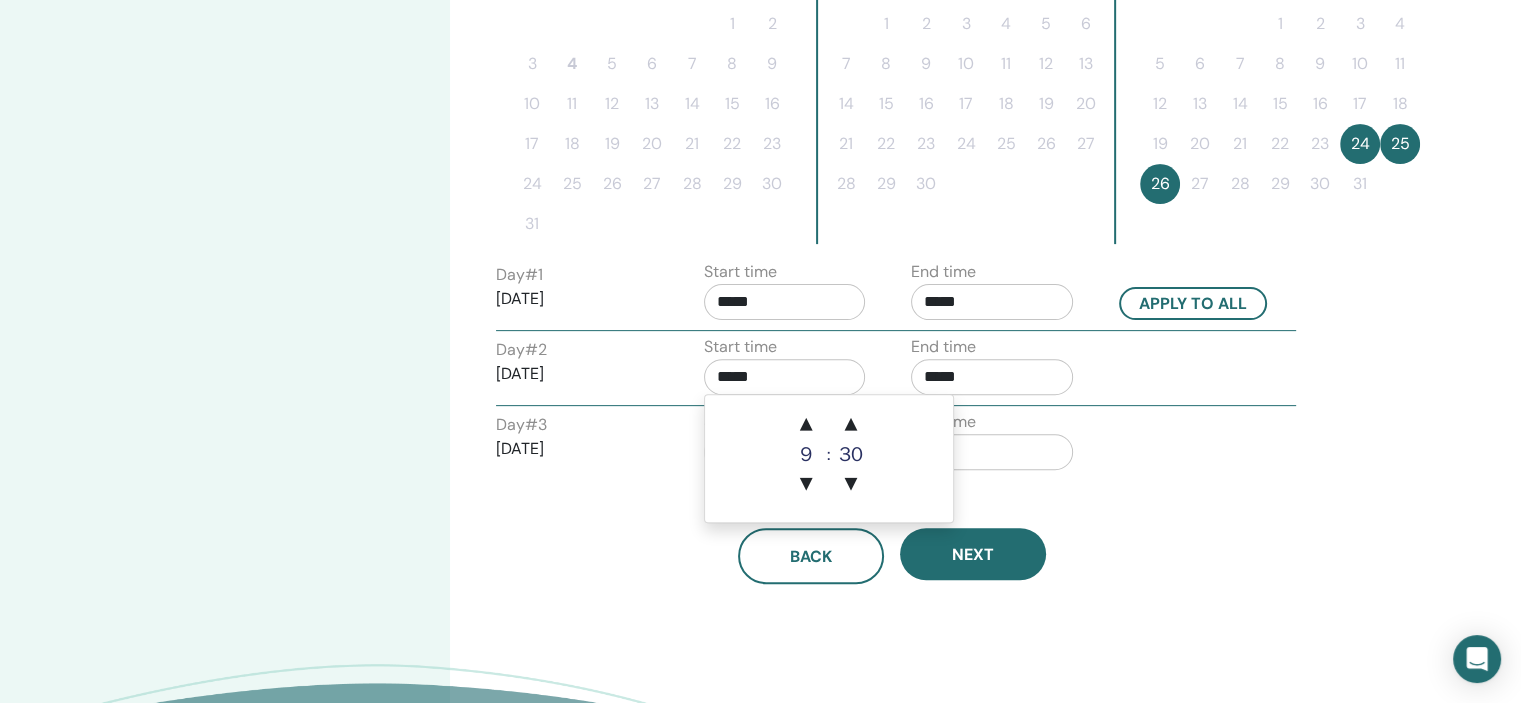 click on "*****" at bounding box center (992, 377) 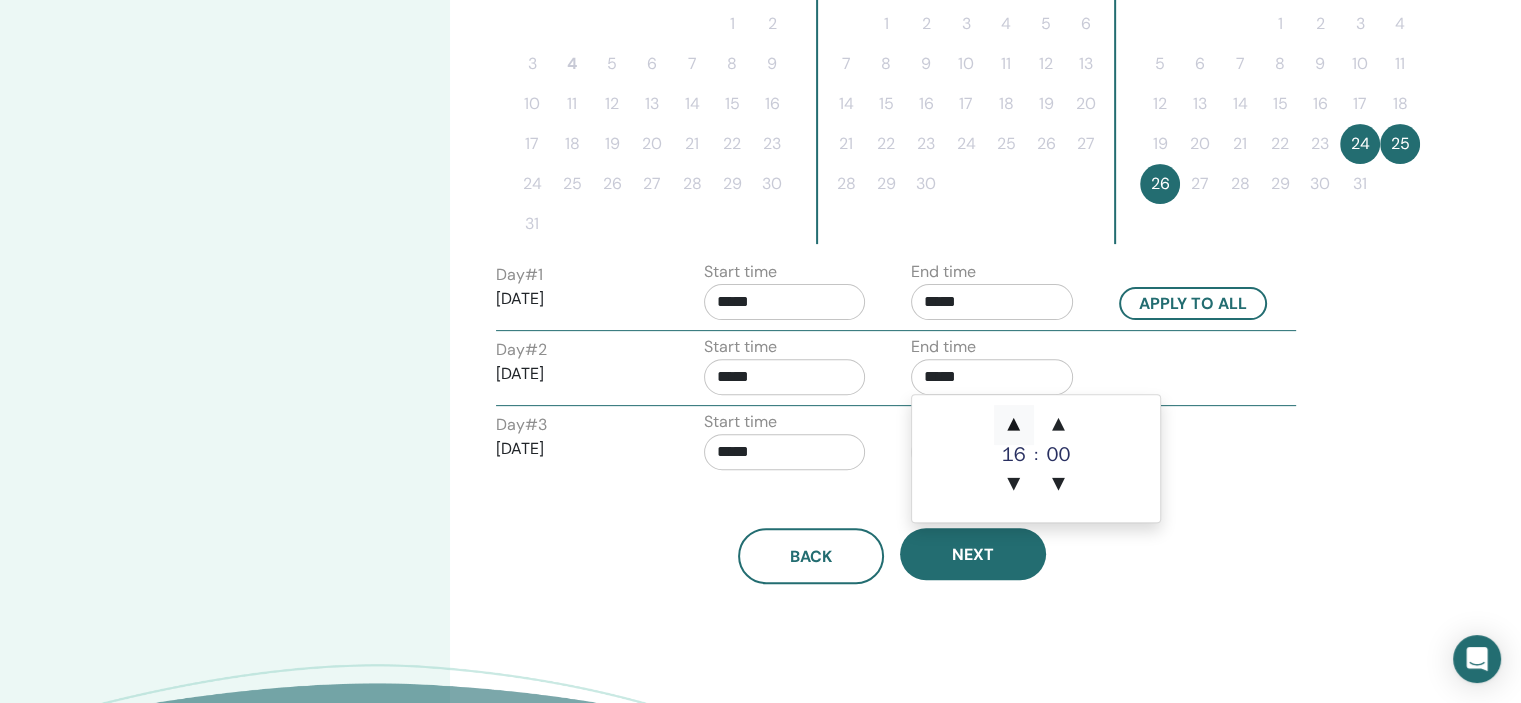 click on "▲" at bounding box center [1014, 425] 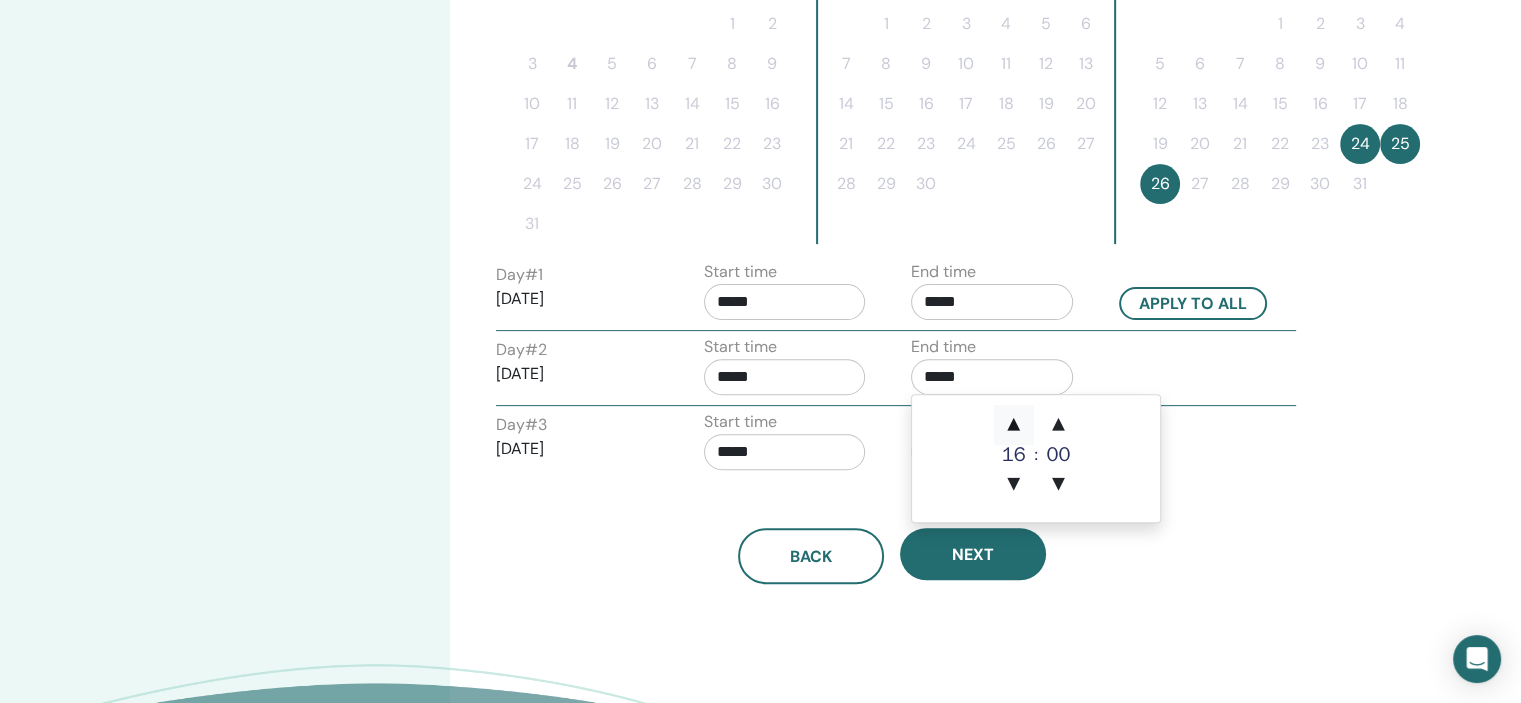 type on "*****" 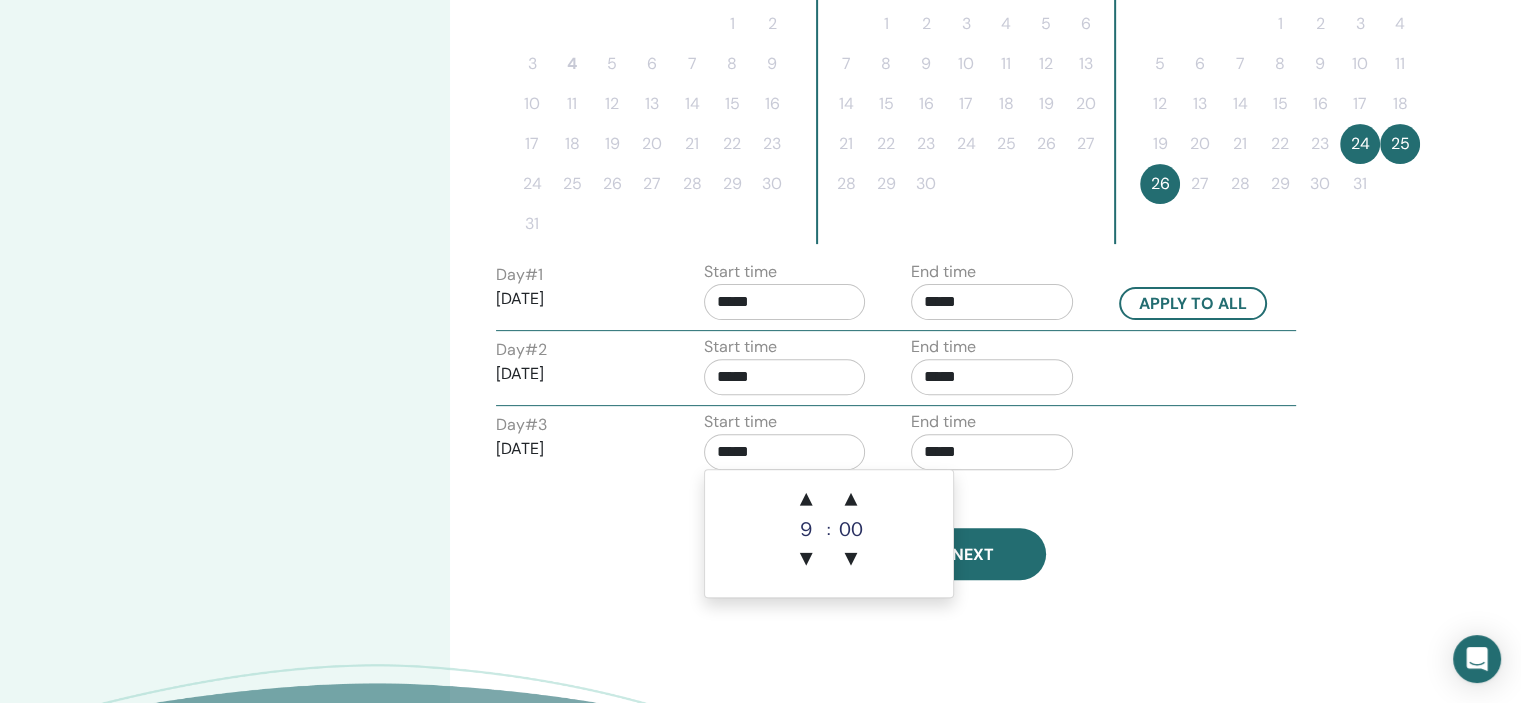 click on "*****" at bounding box center [785, 452] 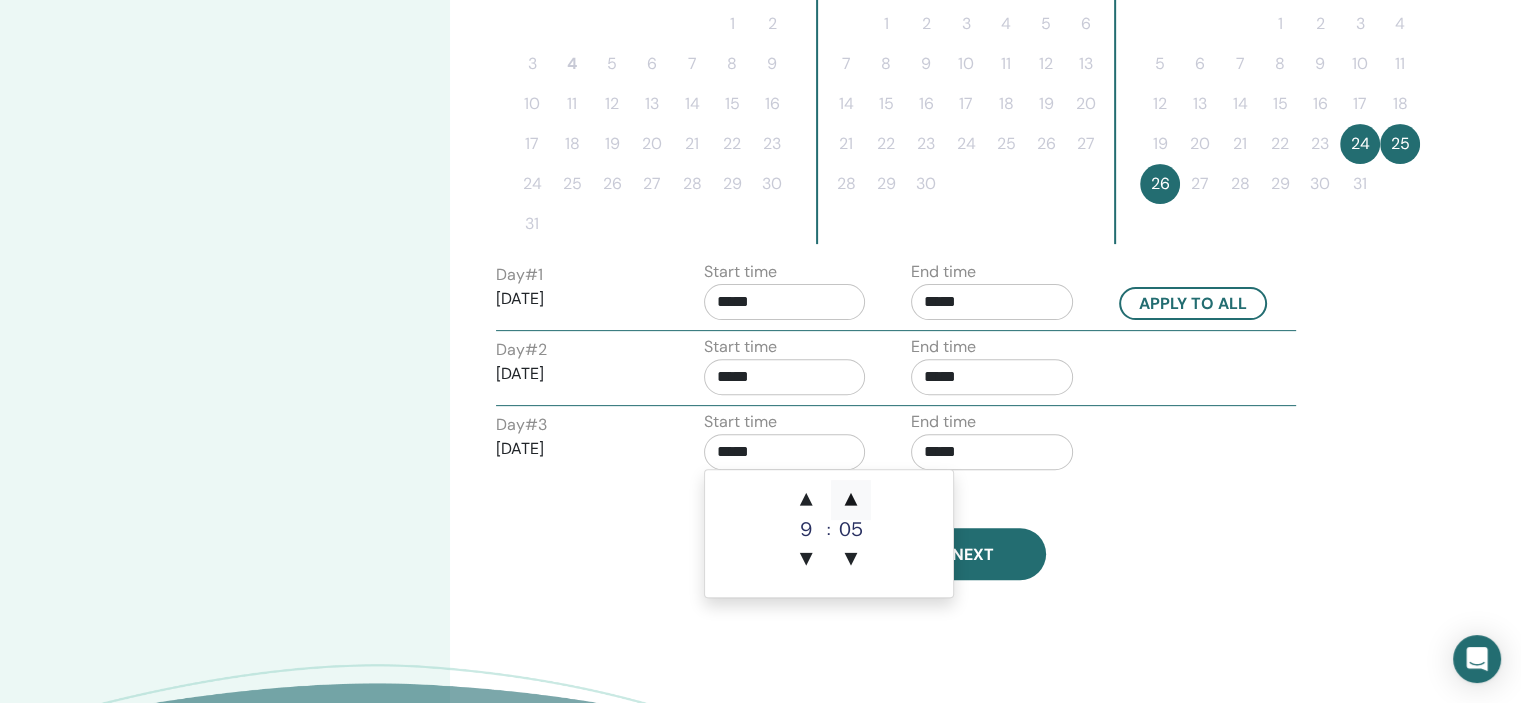 click on "▲" at bounding box center [851, 500] 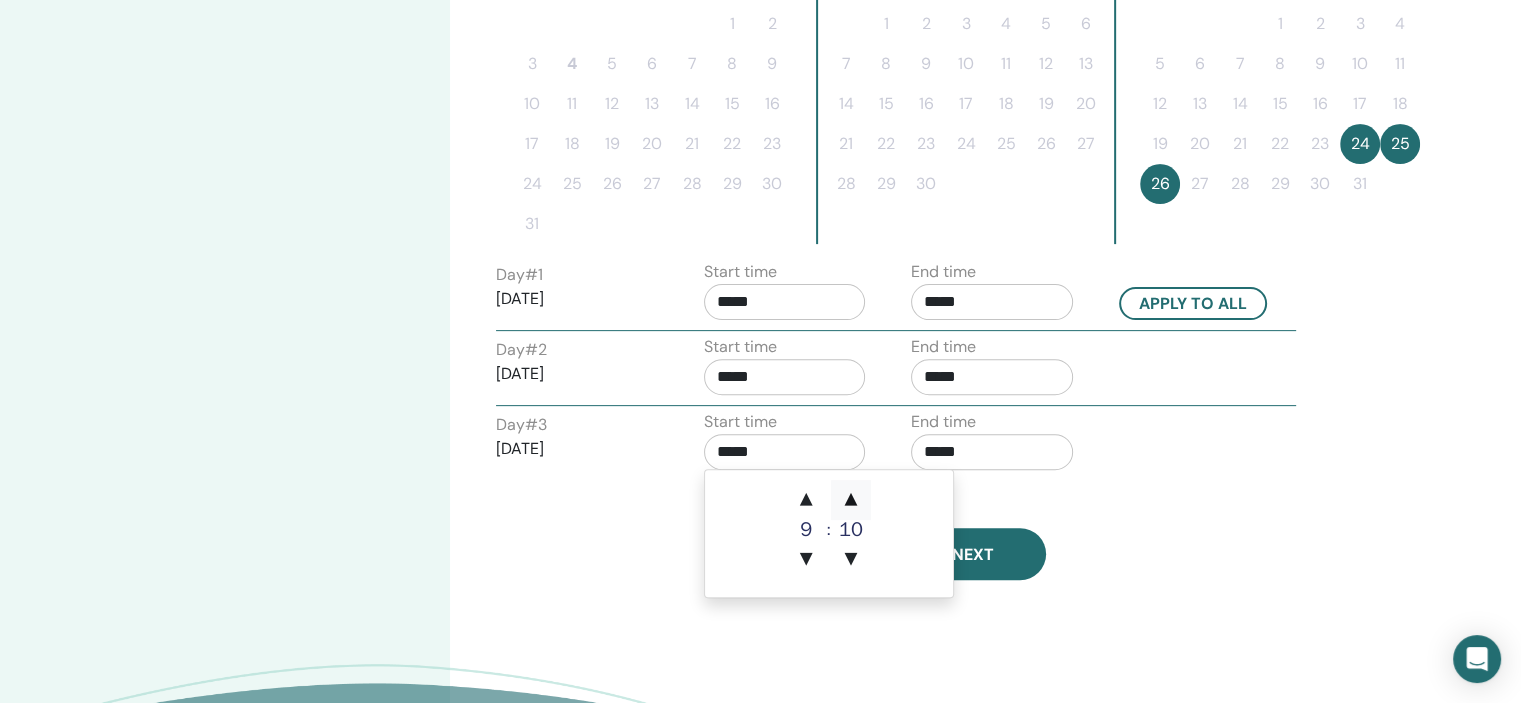 click on "▲" at bounding box center [851, 500] 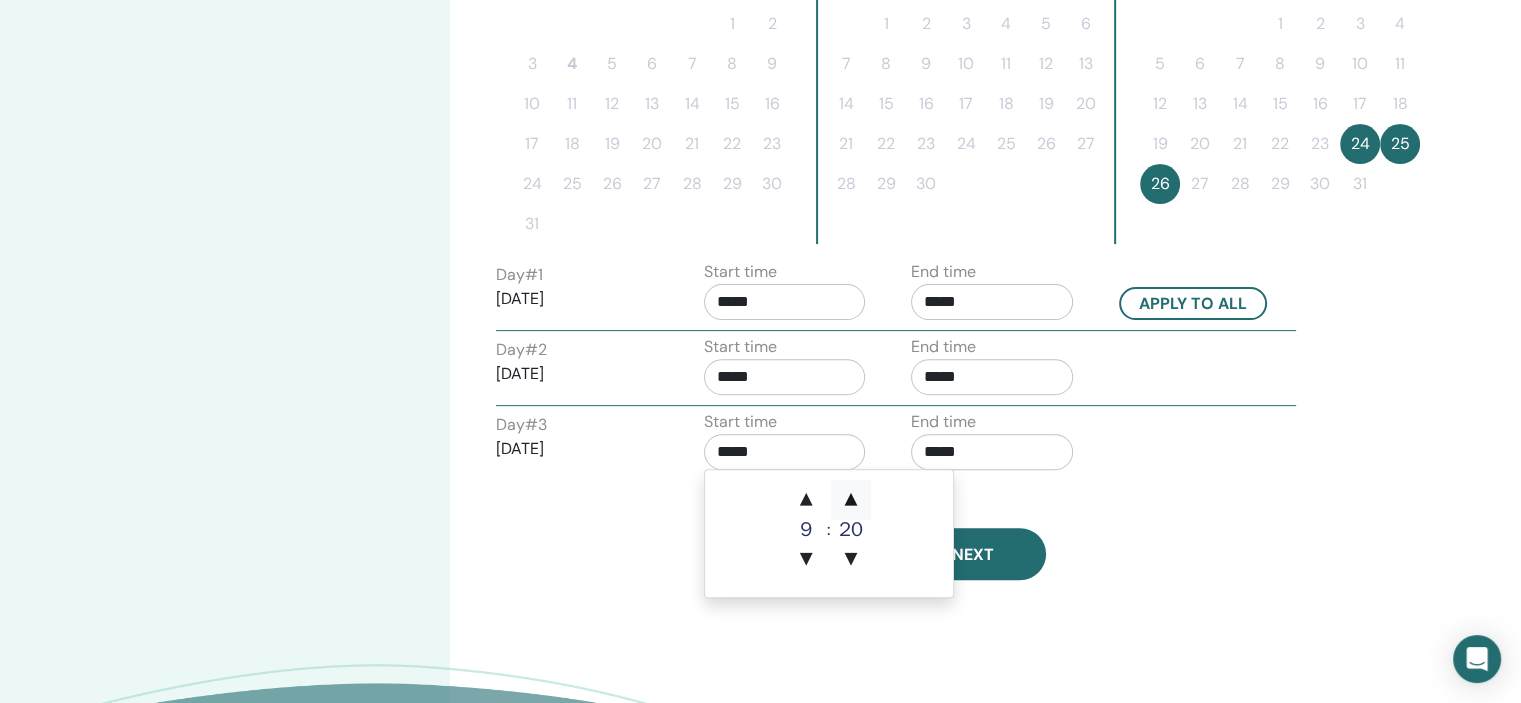 click on "▲" at bounding box center (851, 500) 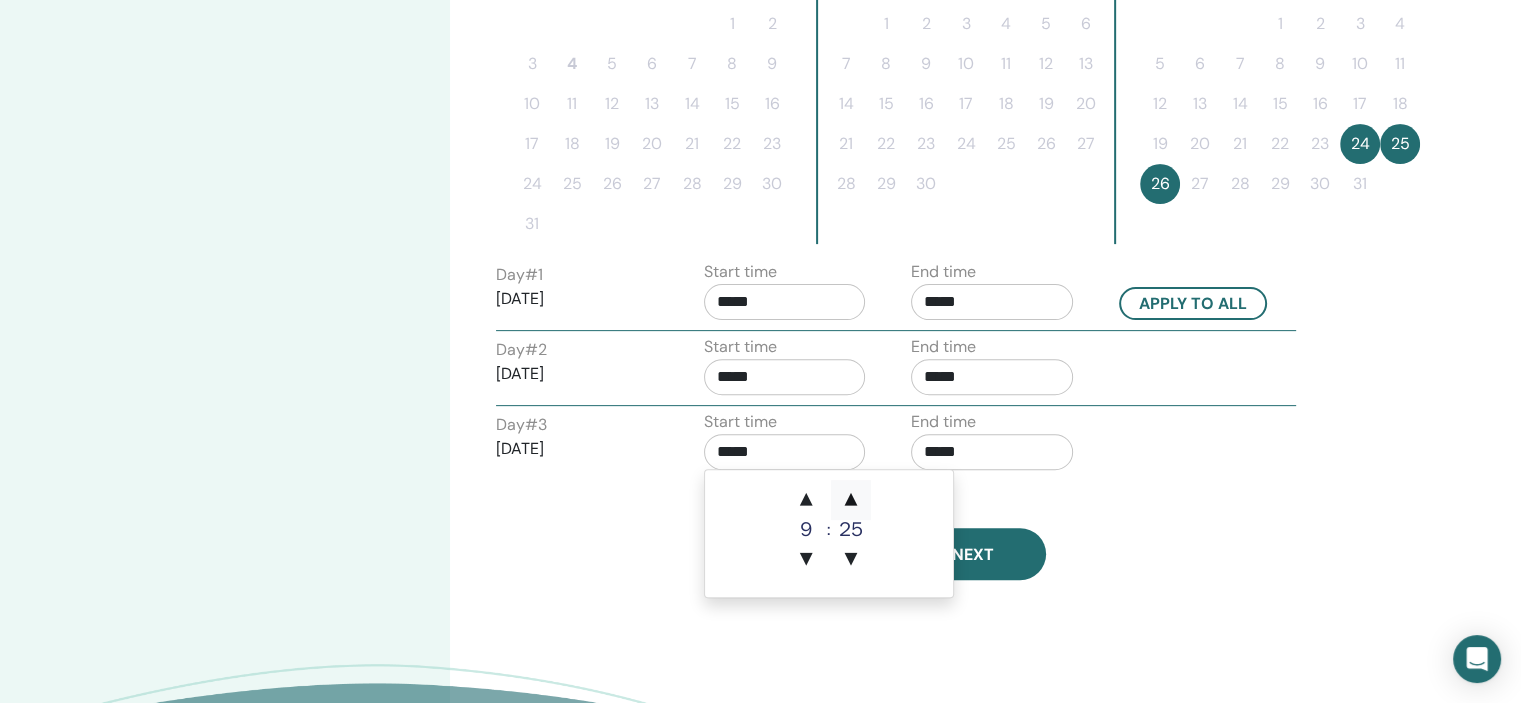 click on "▲" at bounding box center (851, 500) 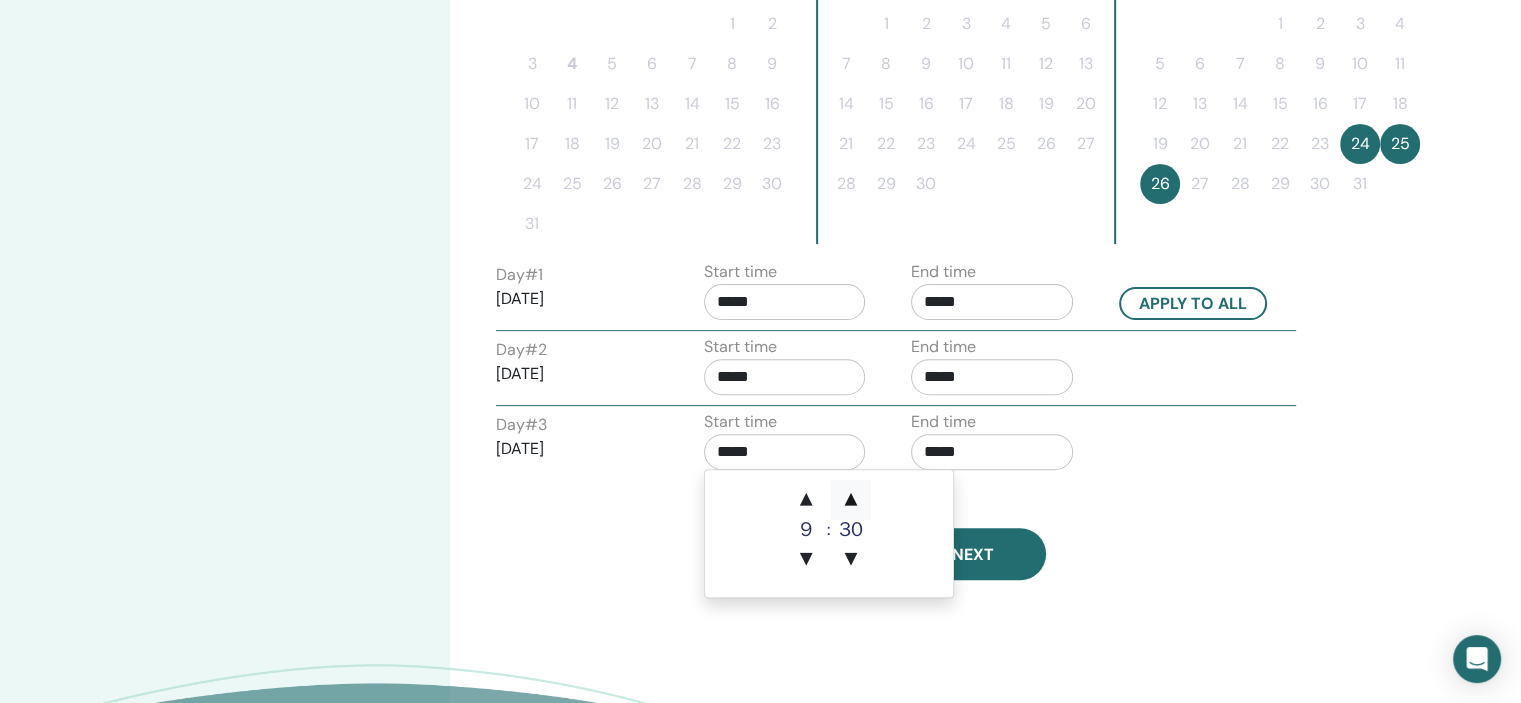 click on "▲" at bounding box center (851, 500) 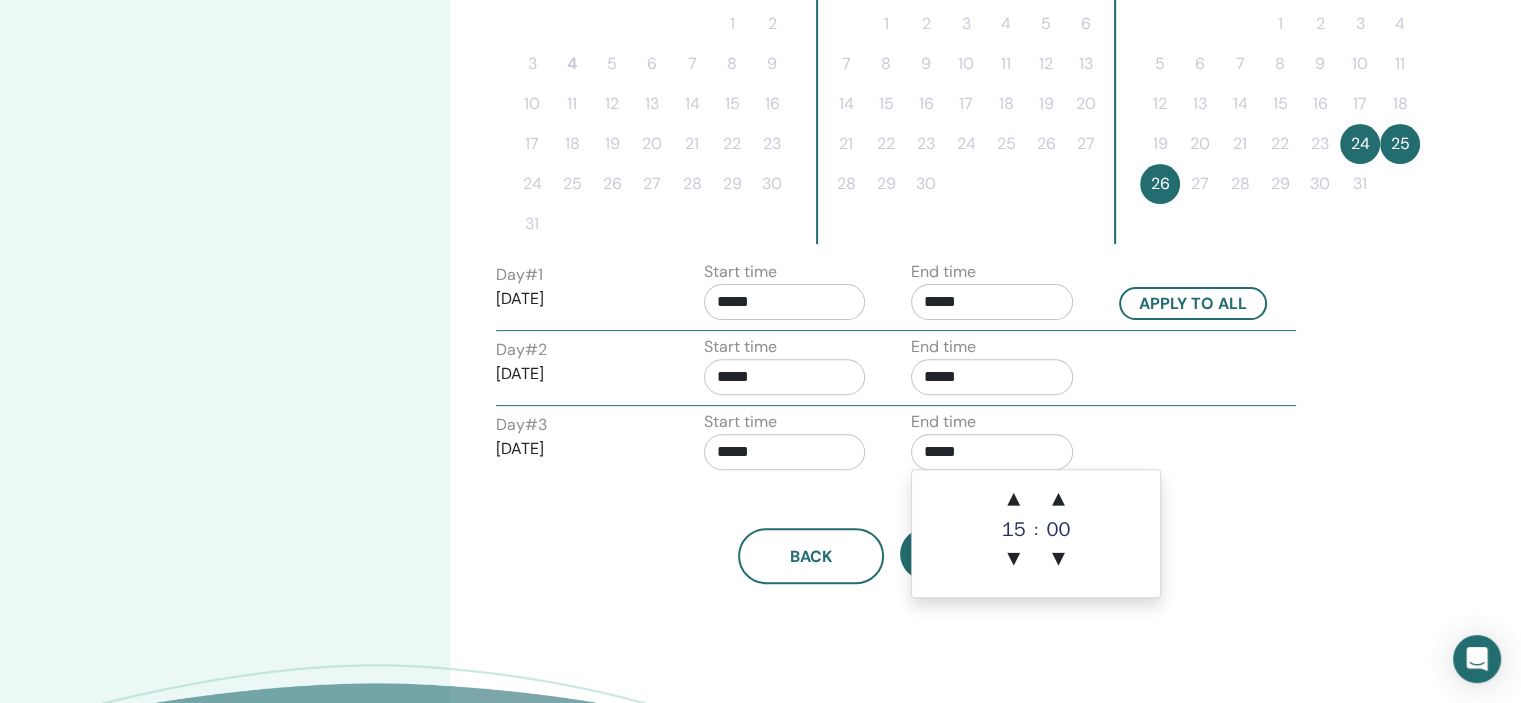 click on "*****" at bounding box center (992, 452) 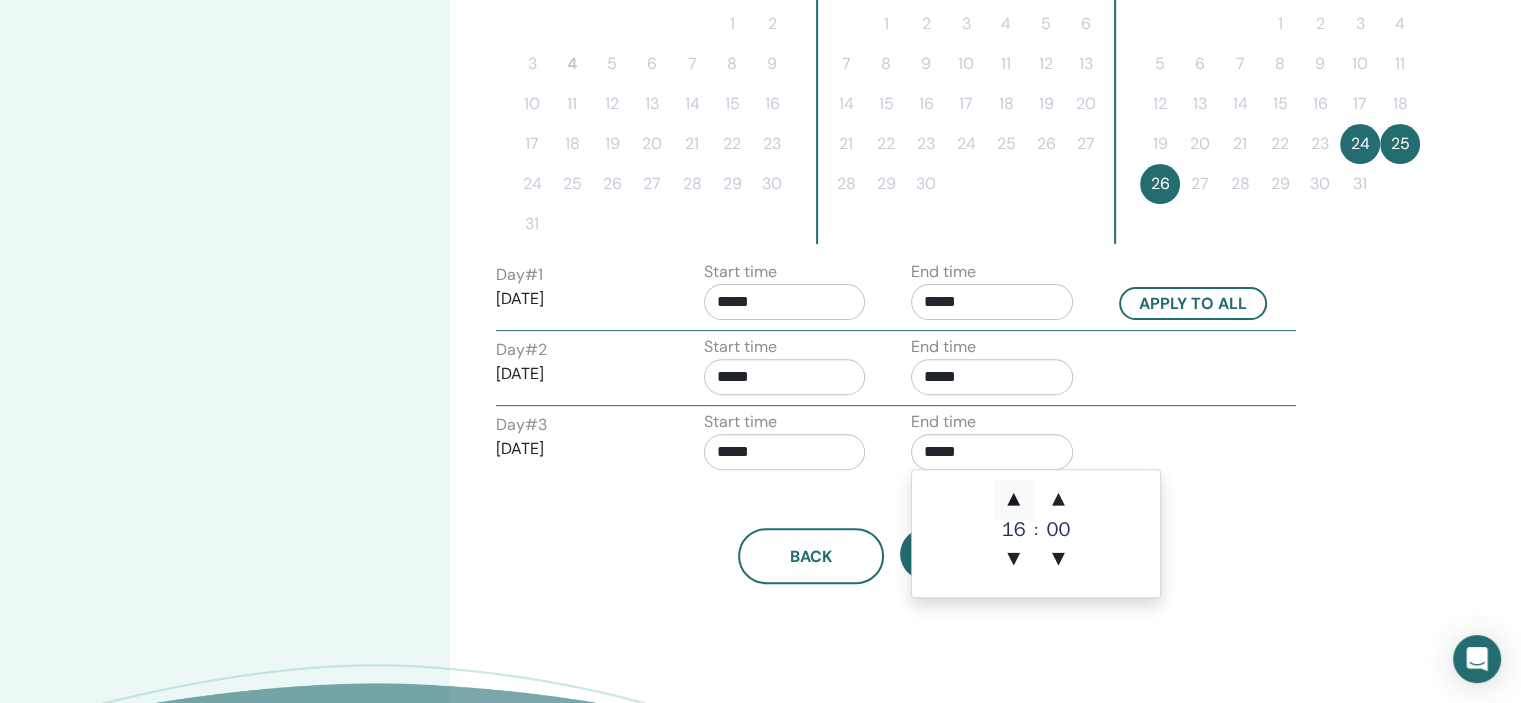 click on "▲" at bounding box center (1014, 500) 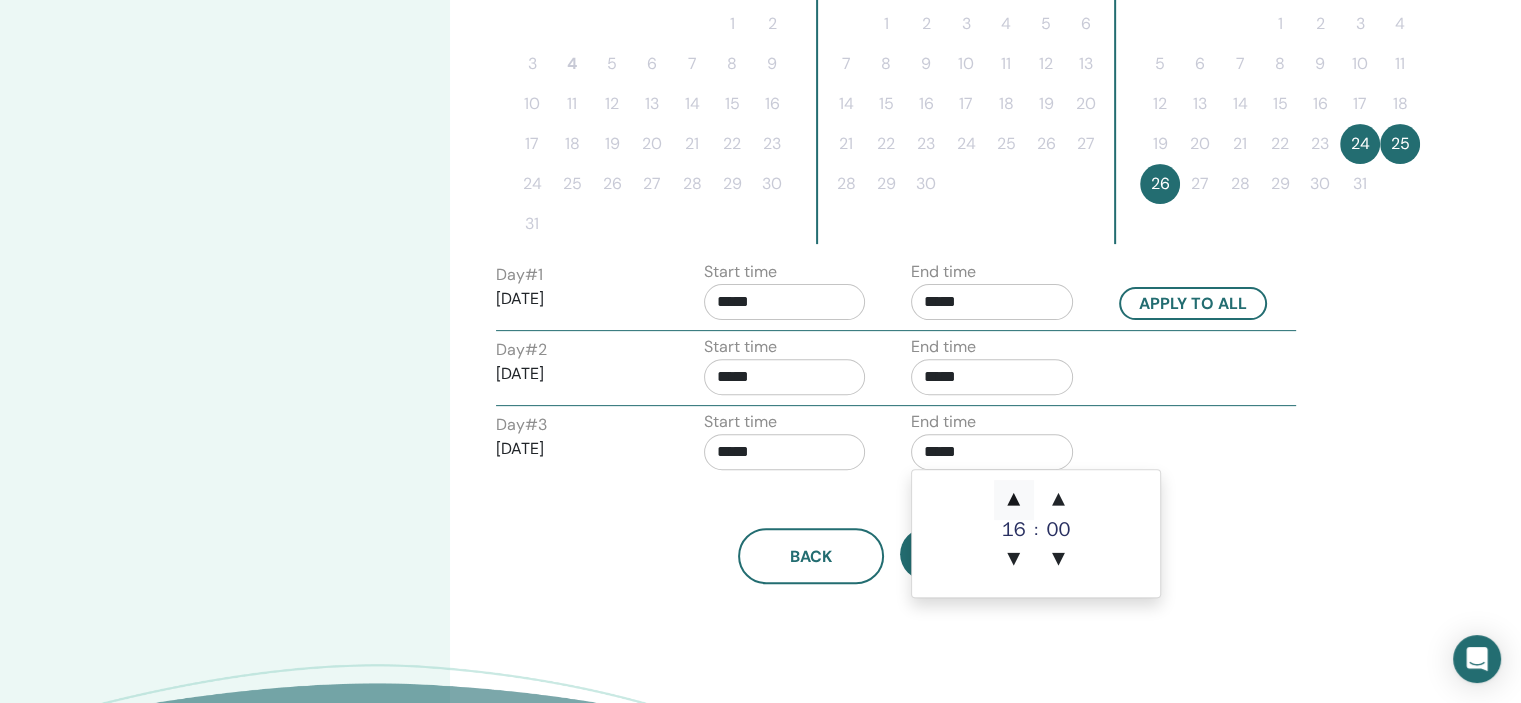 type on "*****" 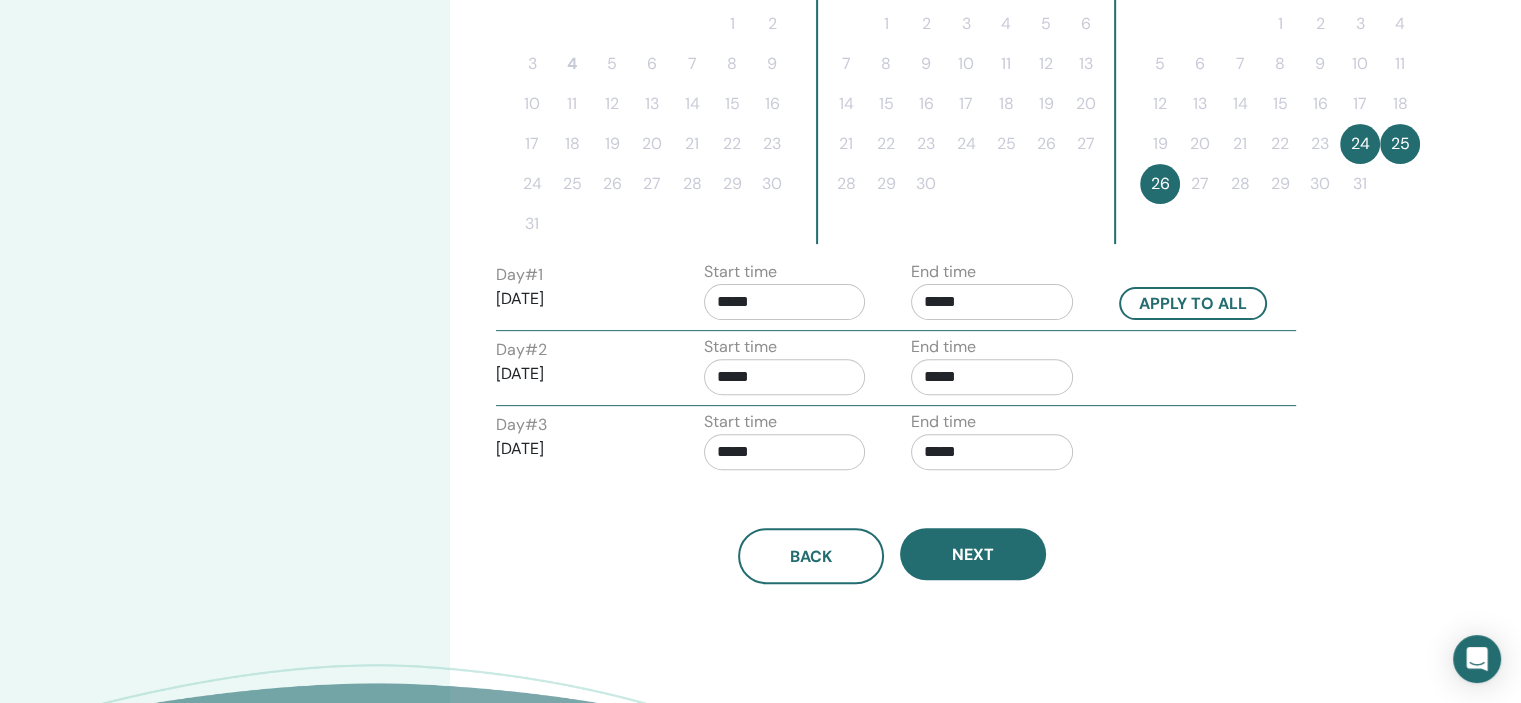 click on "Time Zone Time Zone (GMT+3) Europe/Sofia Seminar Date and Time Start date End date Done Schedule setup complete Reset August 2025 Su Mo Tu We Th Fr Sa 1 2 3 4 5 6 7 8 9 10 11 12 13 14 15 16 17 18 19 20 21 22 23 24 25 26 27 28 29 30 31 September 2025 Su Mo Tu We Th Fr Sa 1 2 3 4 5 6 7 8 9 10 11 12 13 14 15 16 17 18 19 20 21 22 23 24 25 26 27 28 29 30 October 2025 Su Mo Tu We Th Fr Sa 1 2 3 4 5 6 7 8 9 10 11 12 13 14 15 16 17 18 19 20 21 22 23 24 25 26 27 28 29 30 31 Day  # 1 2025/10/24 Start time ***** End time ***** Apply to all Day  # 2 2025/10/25 Start time ***** End time ***** Day  # 3 2025/10/26 Start time ***** End time ***** Back Next" at bounding box center [957, 157] 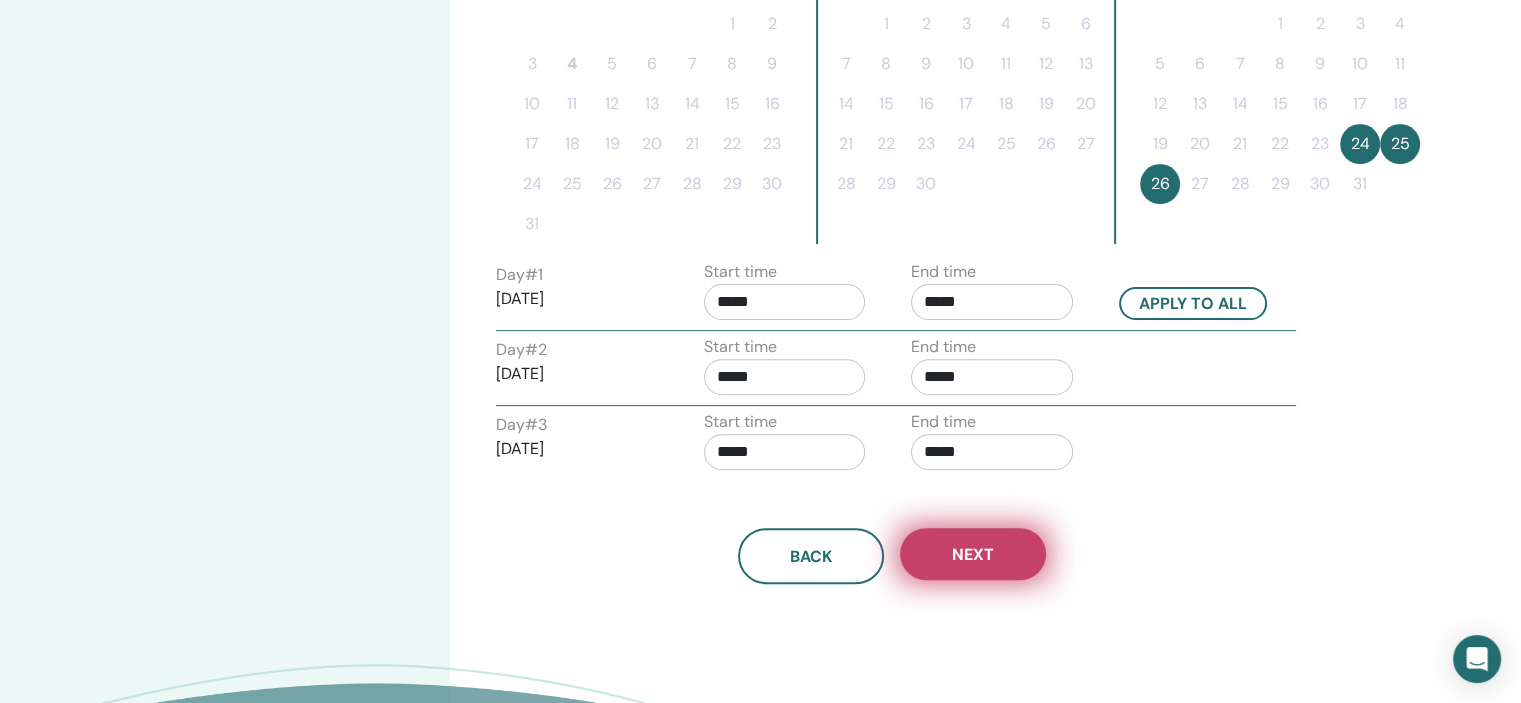 click on "Next" at bounding box center [973, 554] 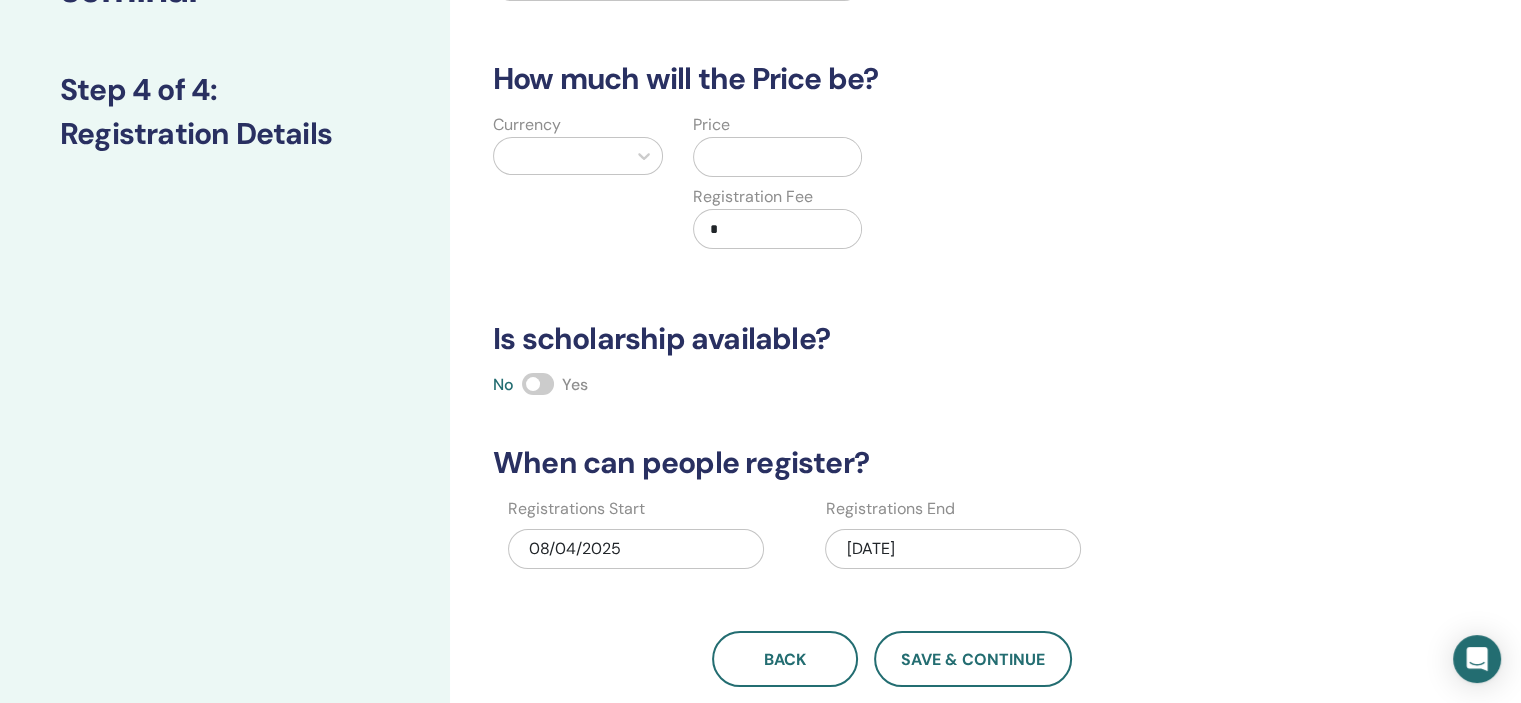 scroll, scrollTop: 0, scrollLeft: 0, axis: both 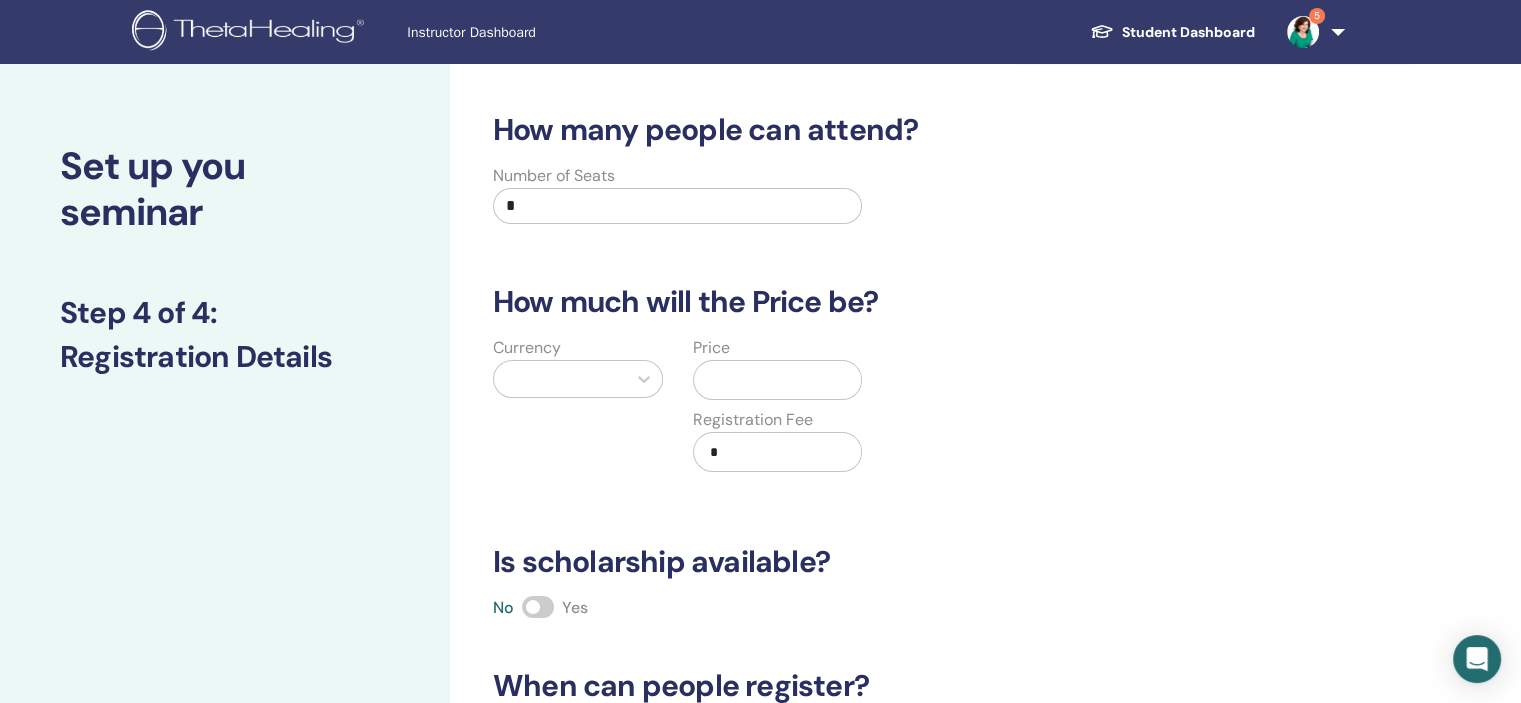 click on "*" at bounding box center (677, 206) 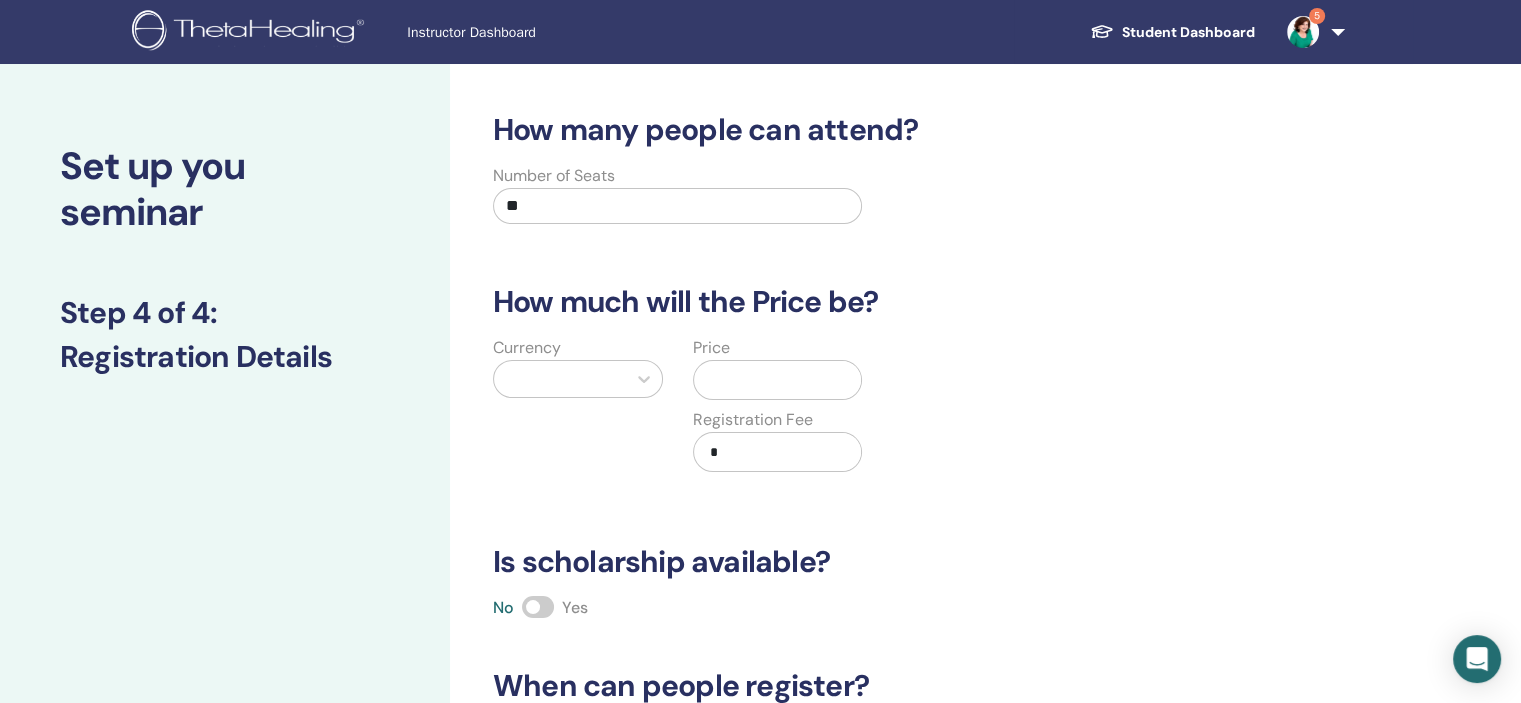 type on "**" 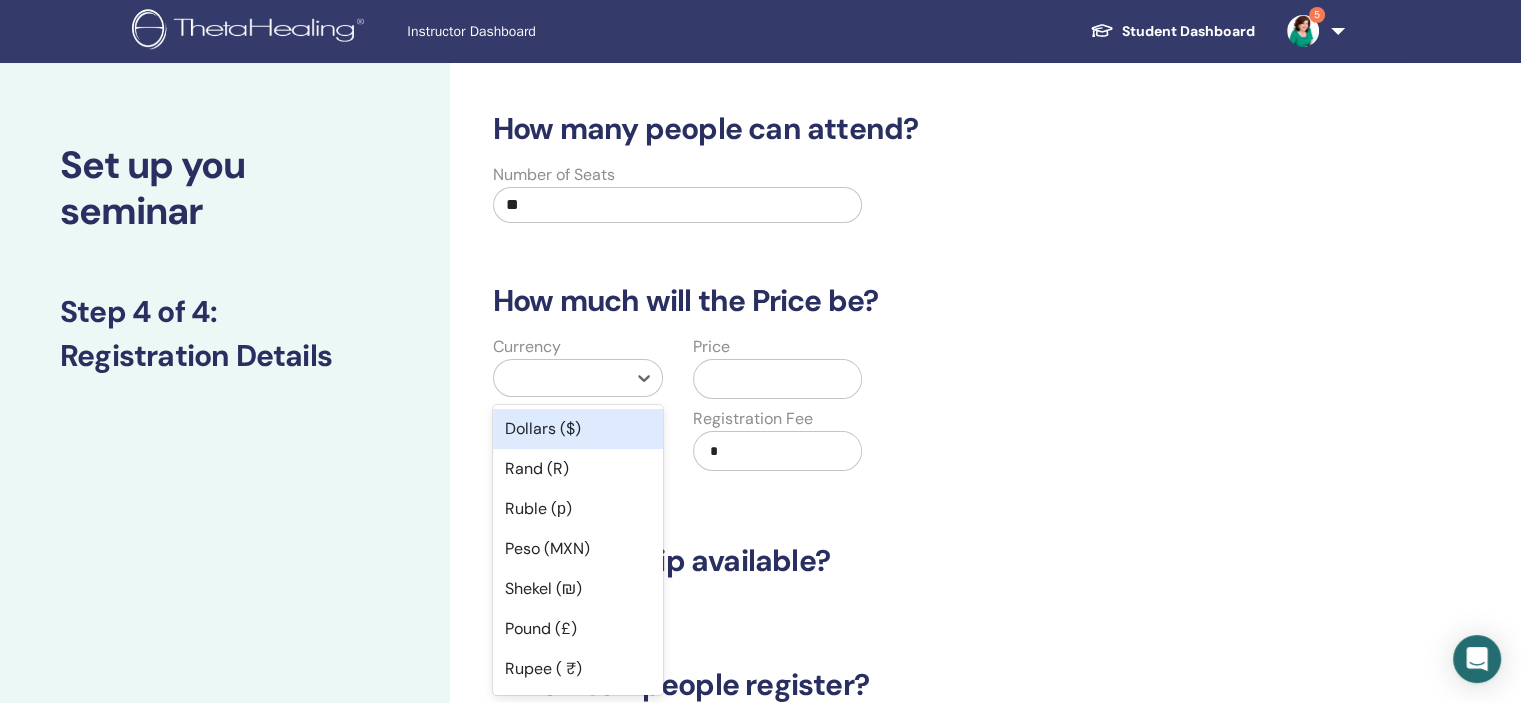 scroll, scrollTop: 10, scrollLeft: 0, axis: vertical 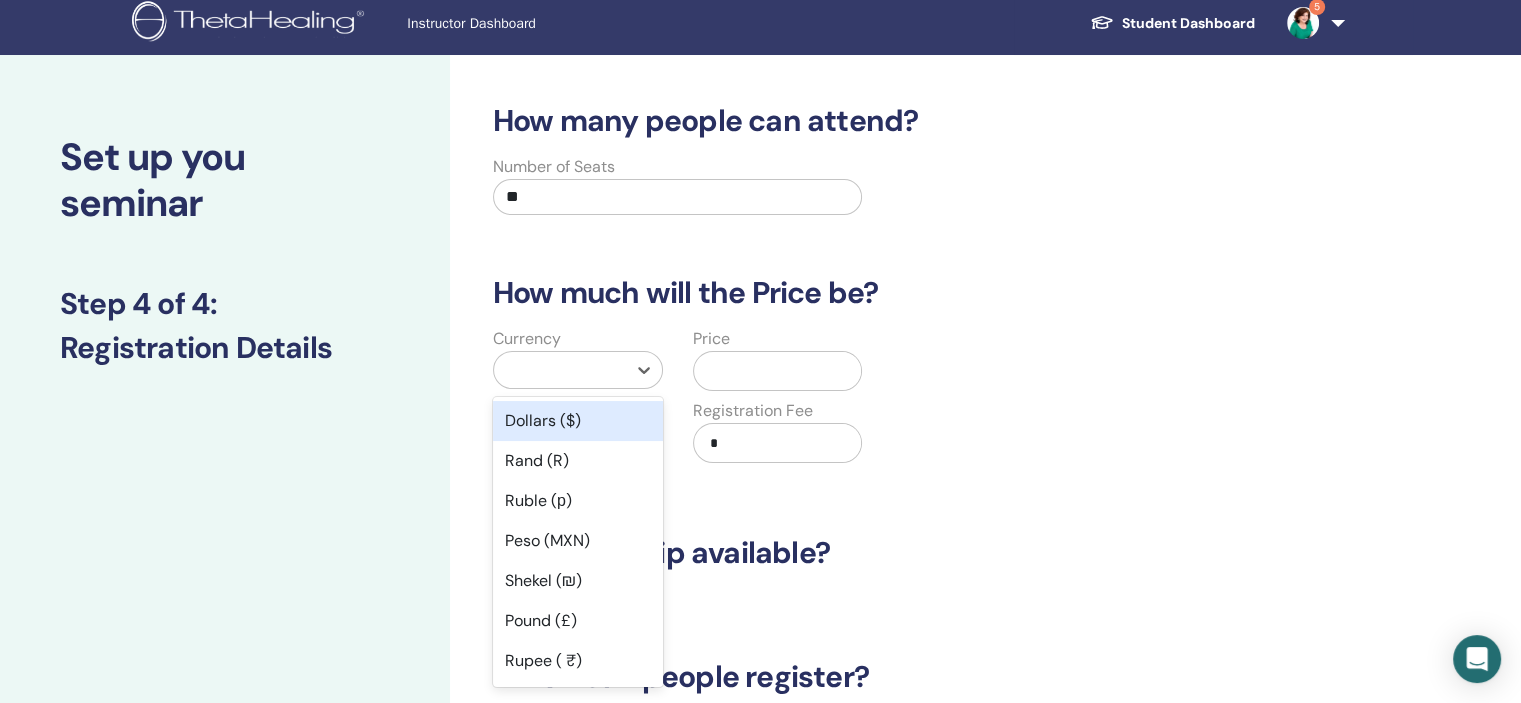 click at bounding box center (560, 370) 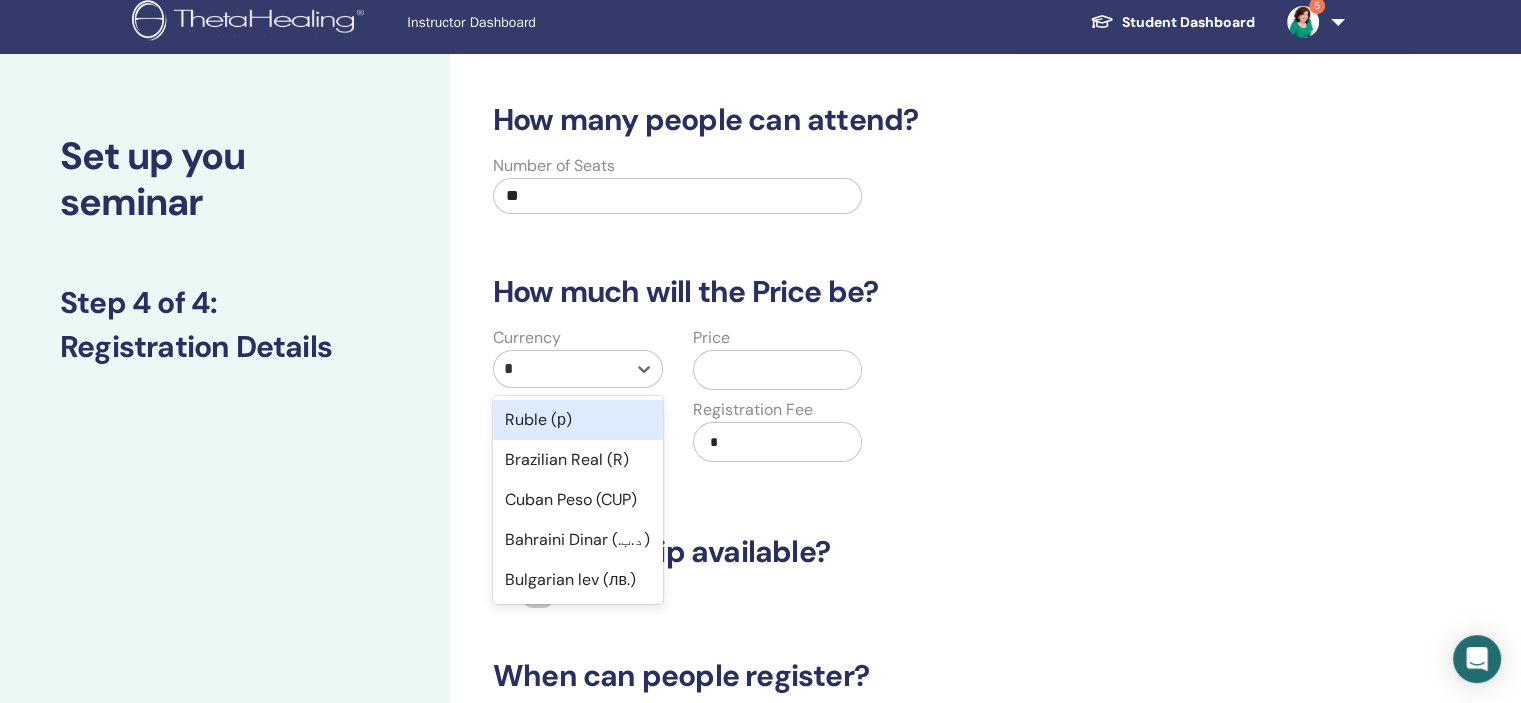 type on "**" 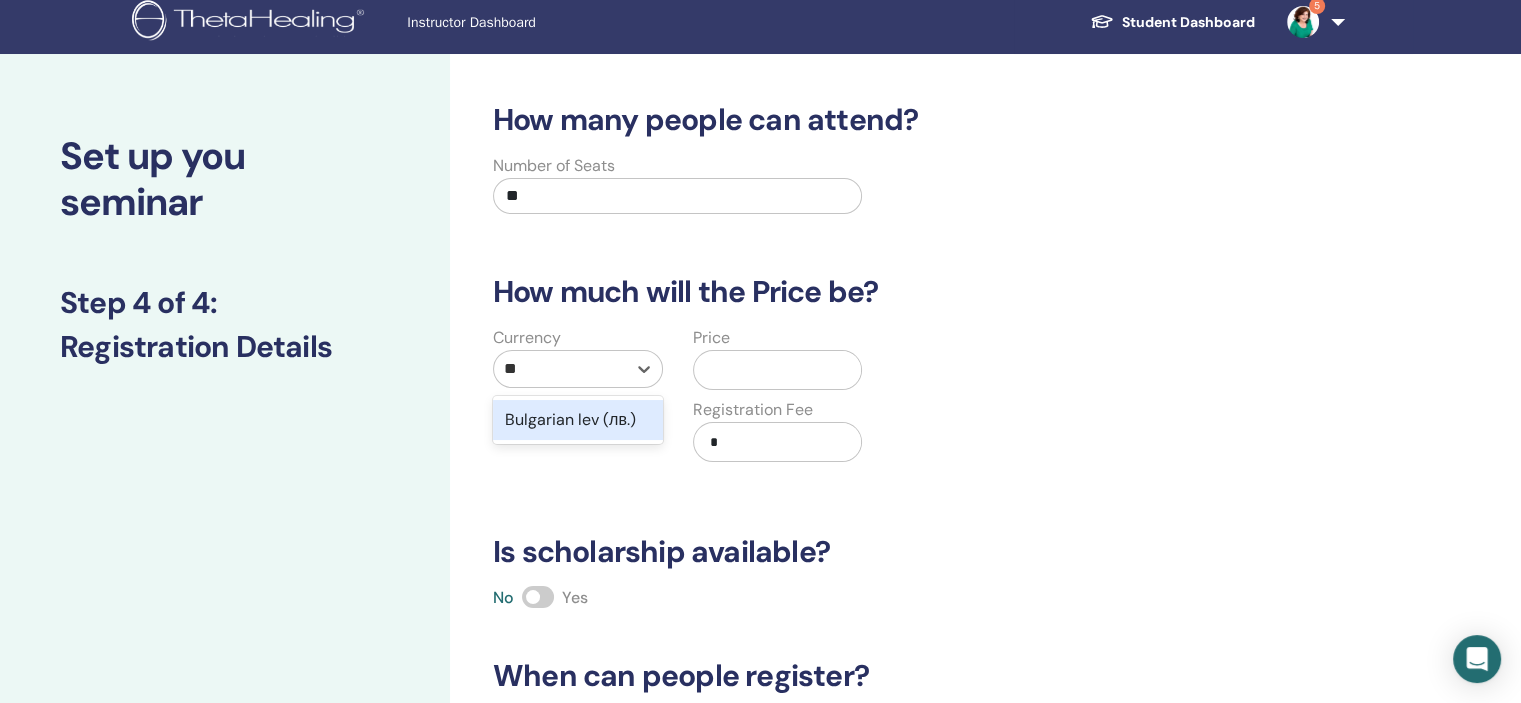 click on "Bulgarian lev (лв.)" at bounding box center (578, 420) 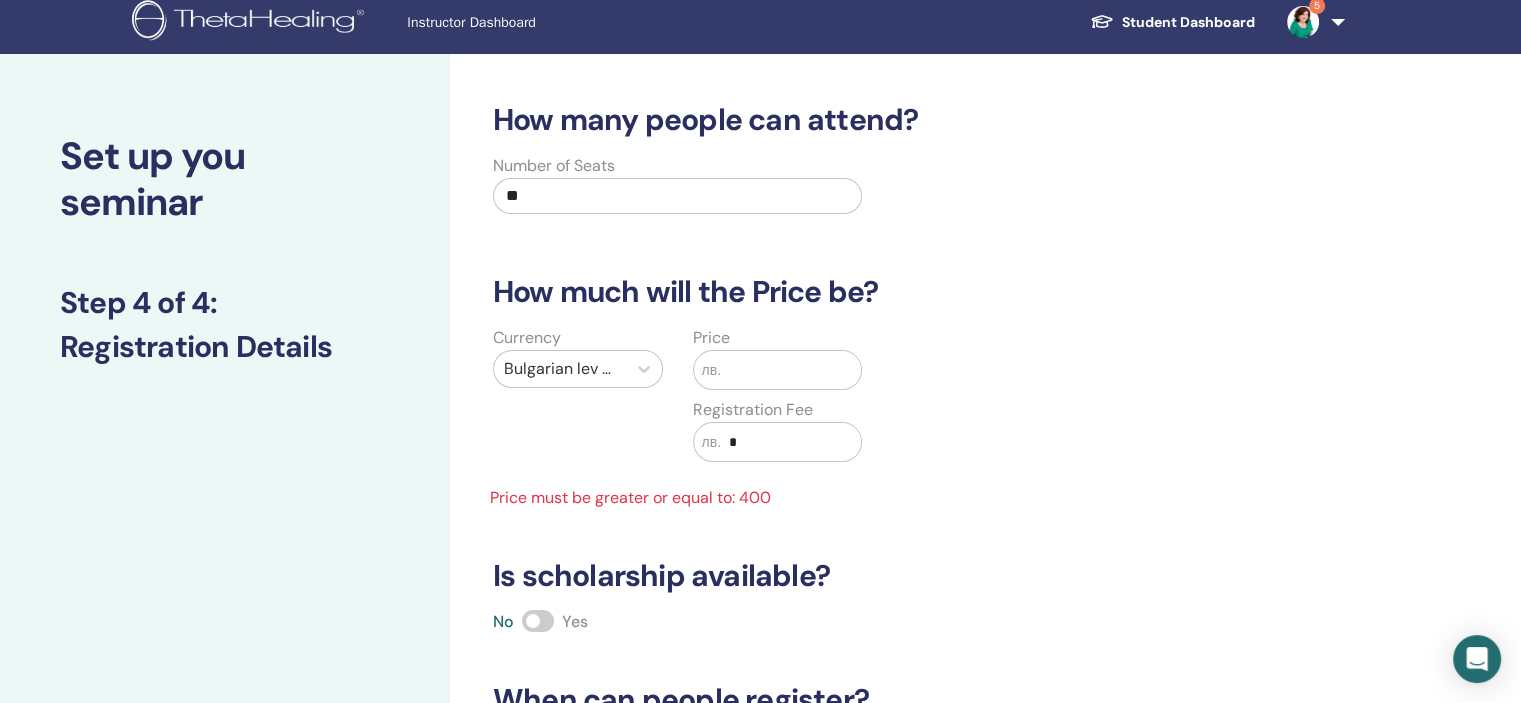 click at bounding box center (791, 370) 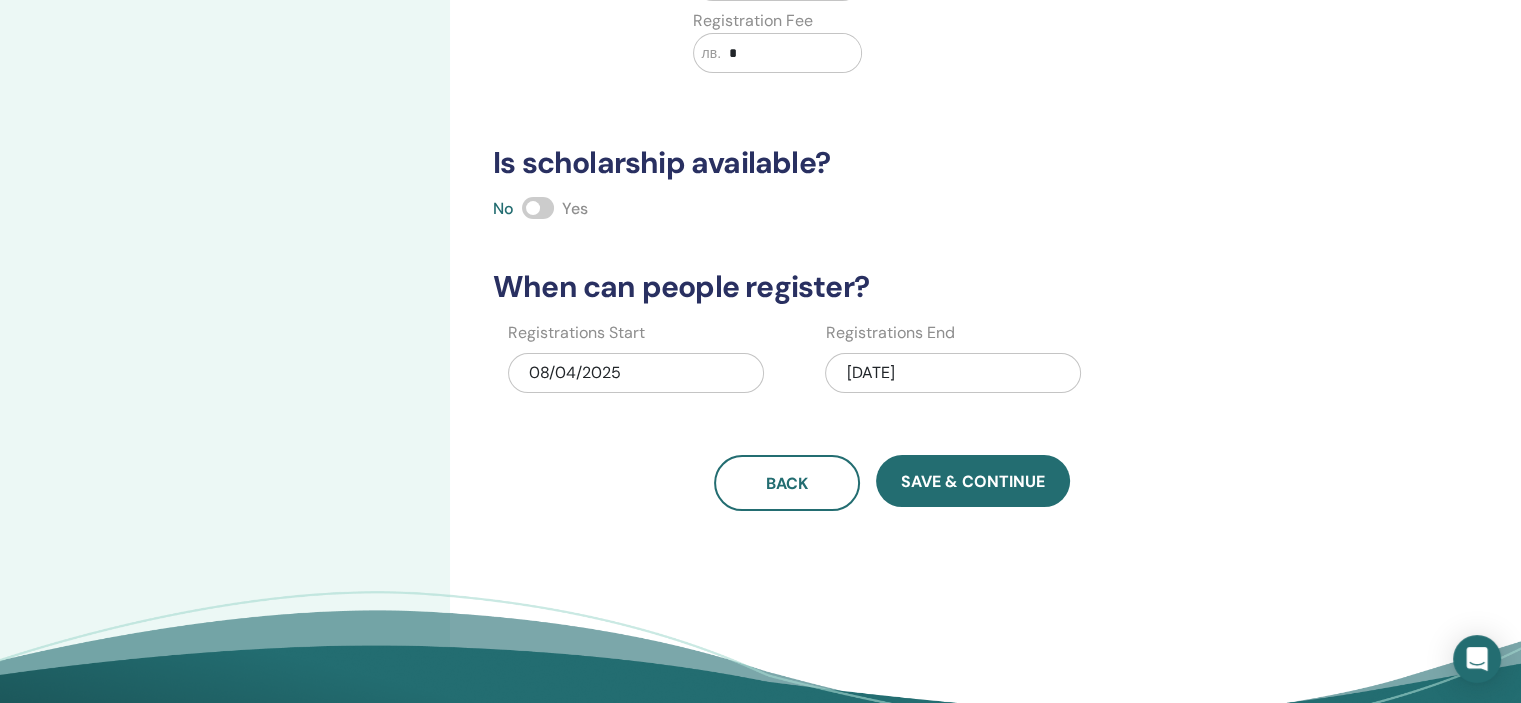 scroll, scrollTop: 408, scrollLeft: 0, axis: vertical 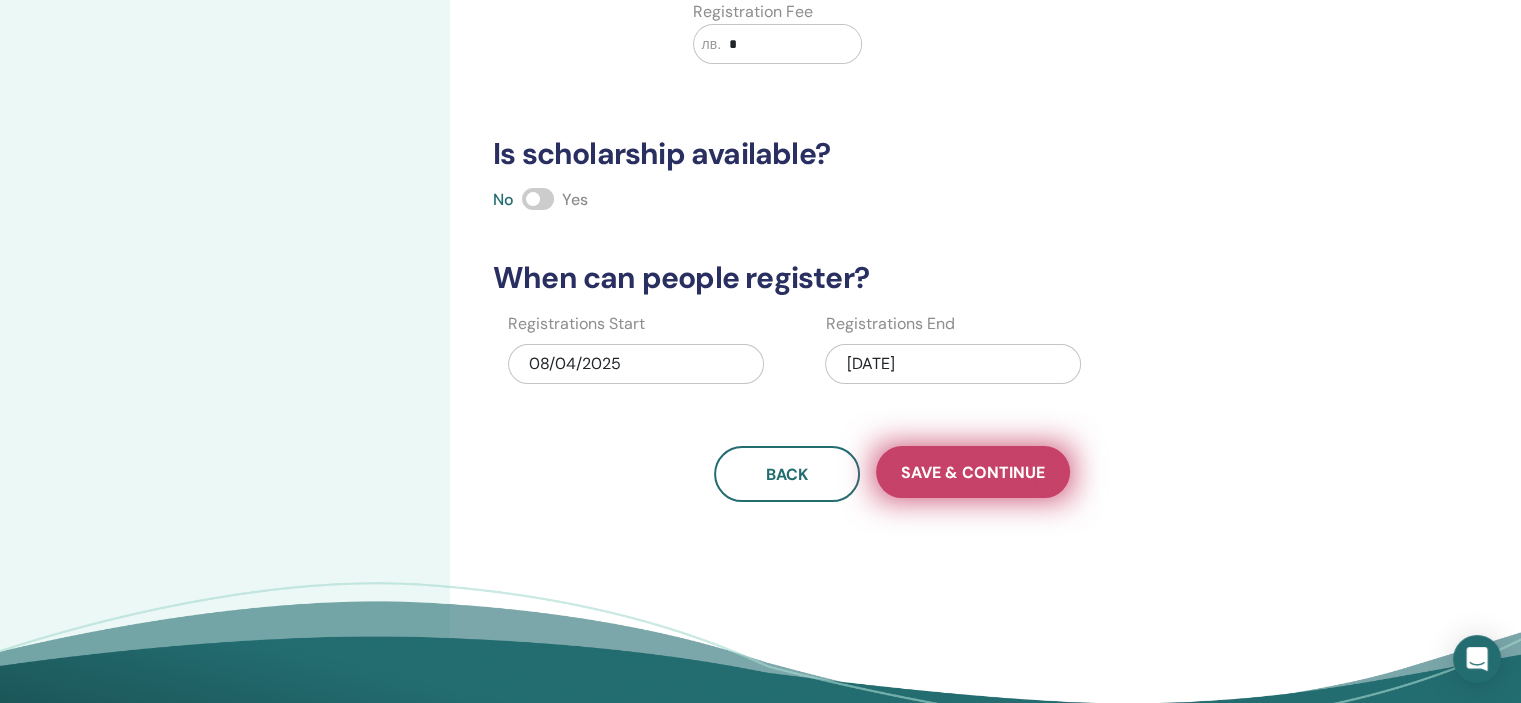 type on "***" 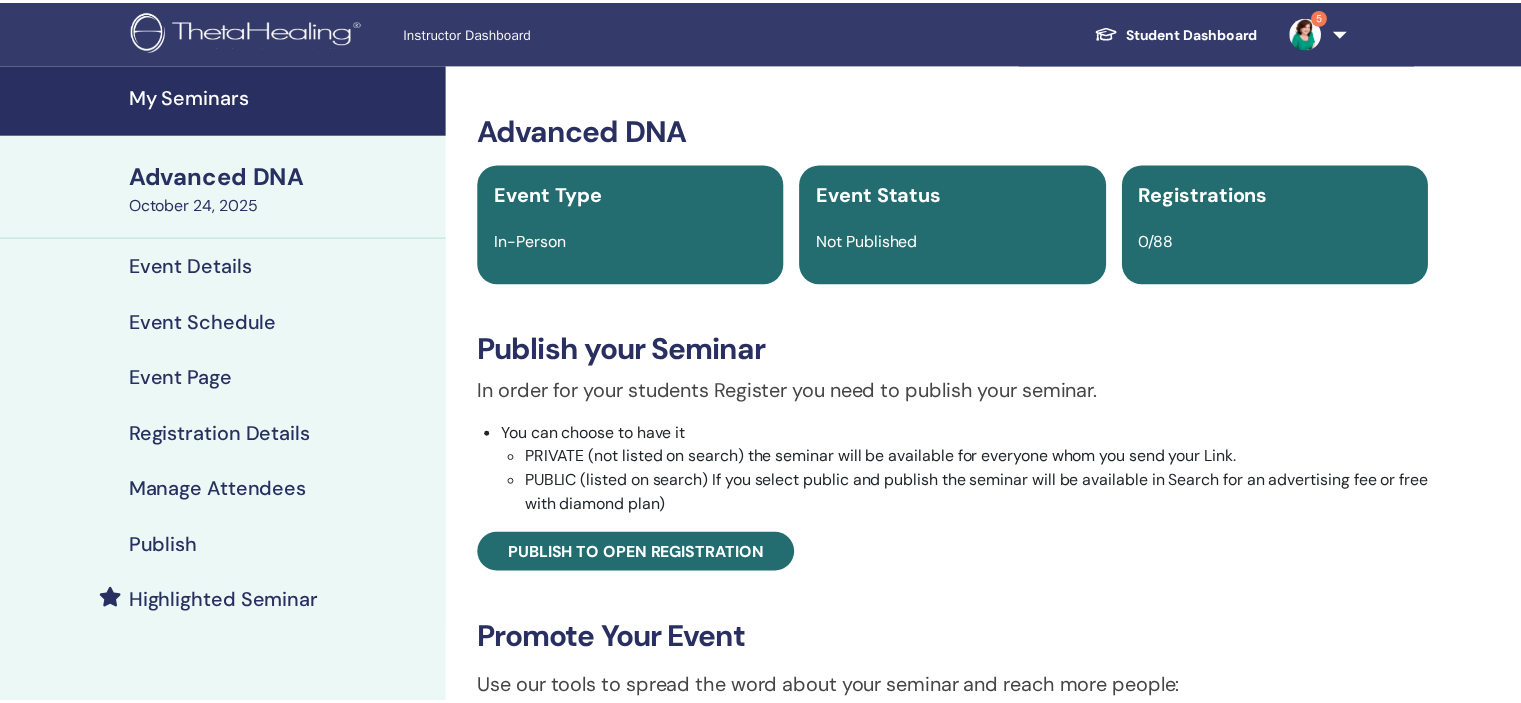 scroll, scrollTop: 0, scrollLeft: 0, axis: both 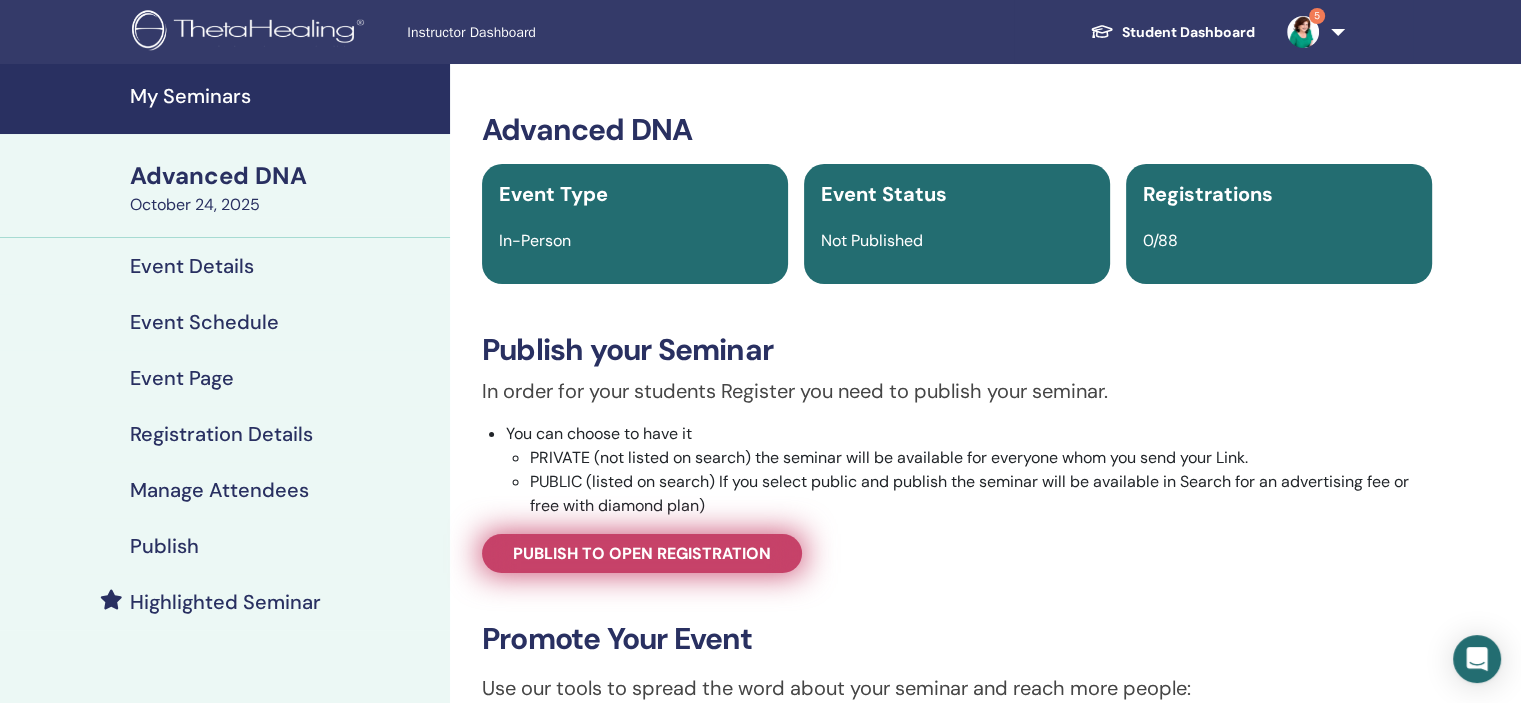 click on "Publish to open registration" at bounding box center [642, 553] 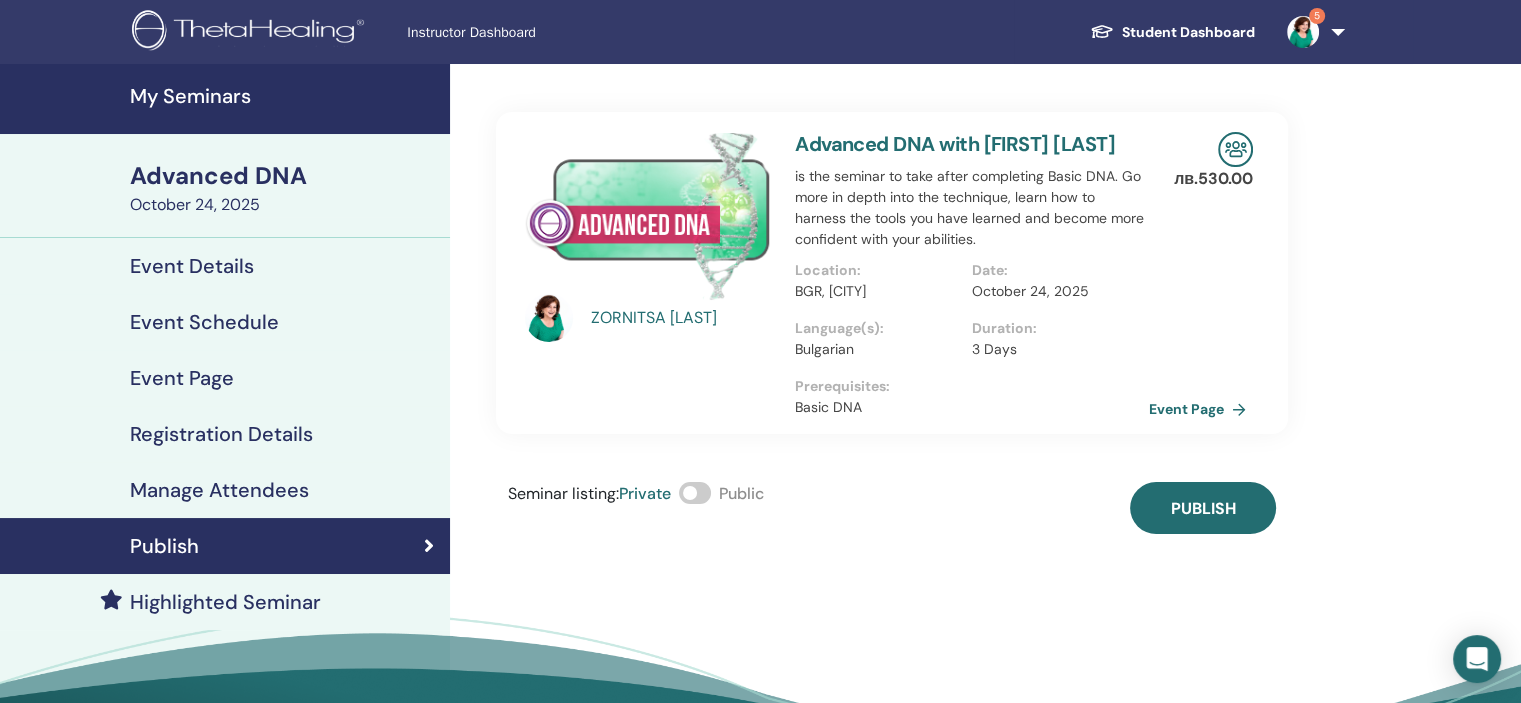 click at bounding box center (695, 493) 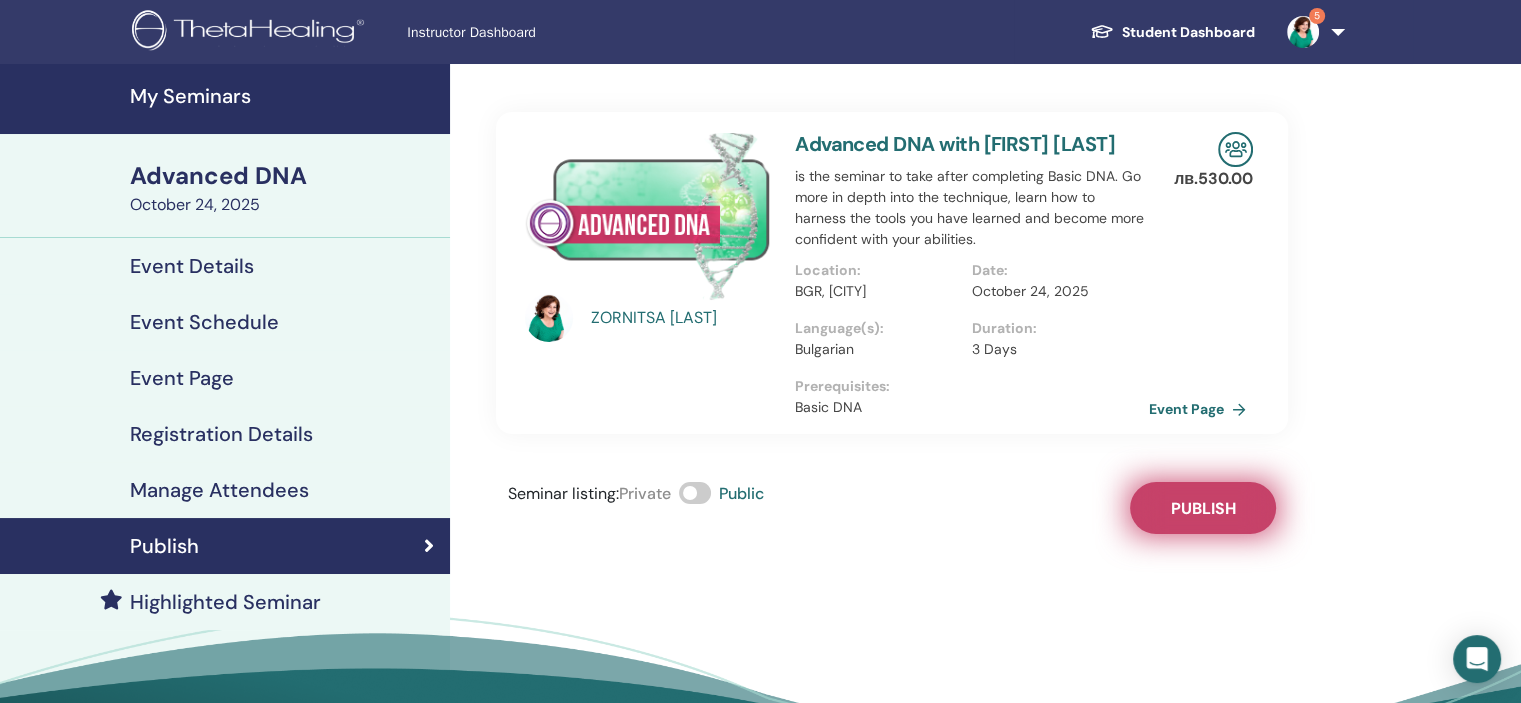 click on "Publish" at bounding box center (1203, 508) 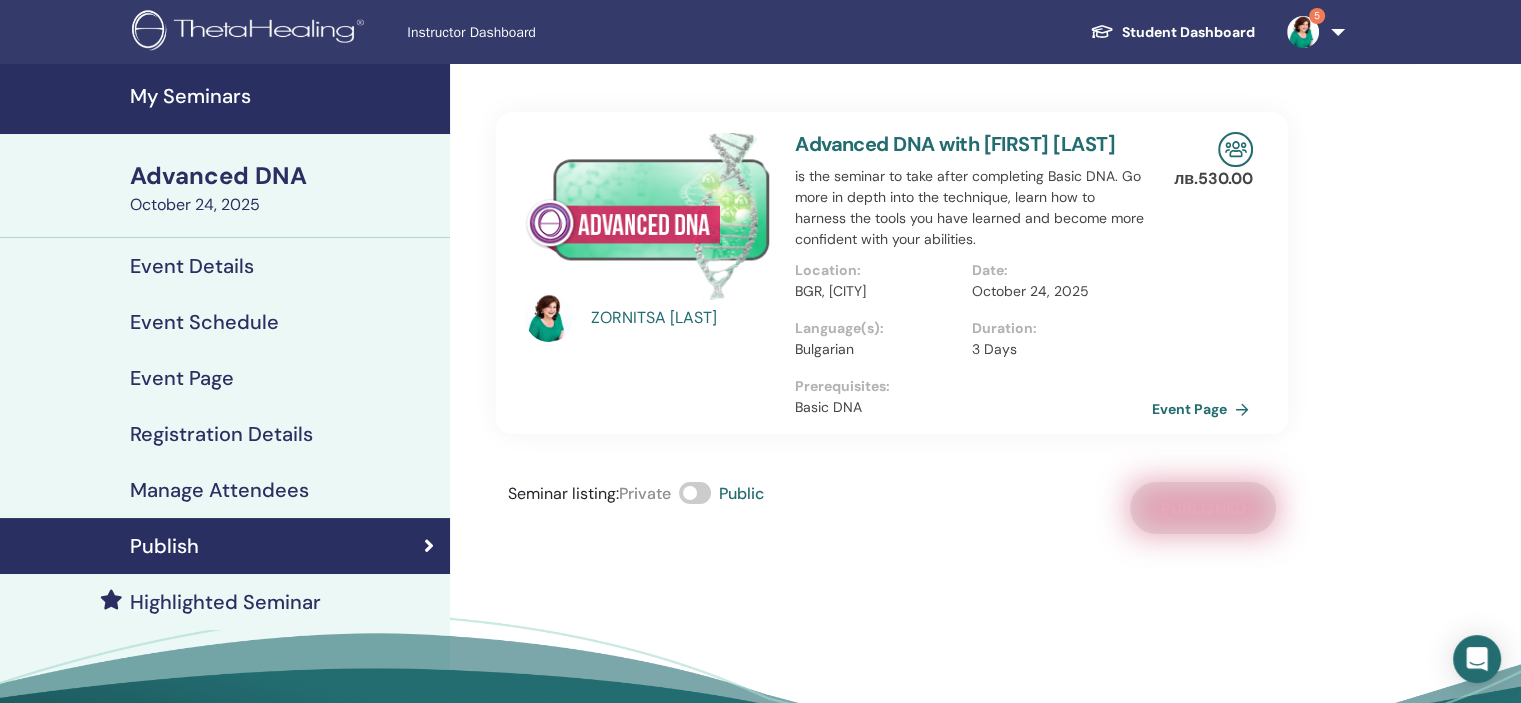 click on "Event Page" at bounding box center [1204, 409] 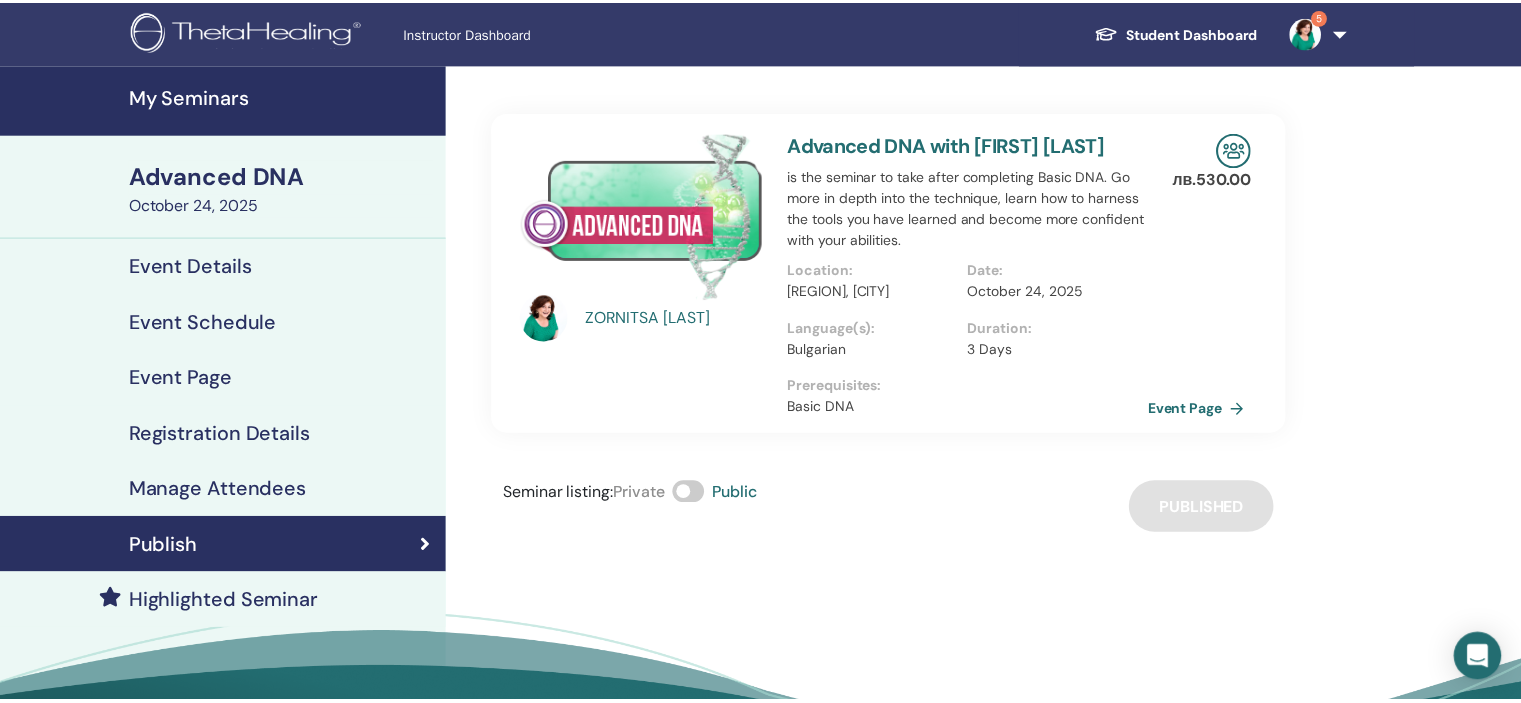 scroll, scrollTop: 0, scrollLeft: 0, axis: both 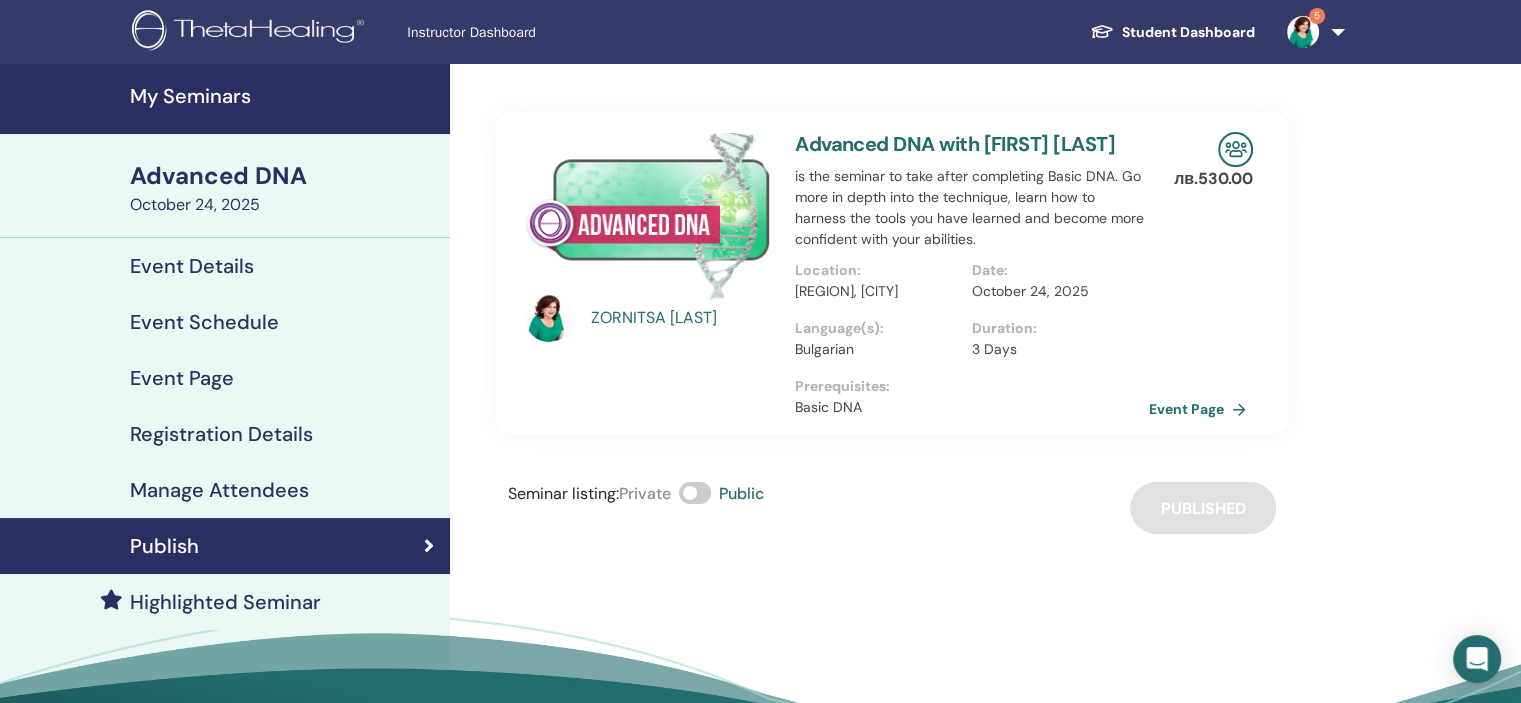 click on "My Seminars" at bounding box center (284, 96) 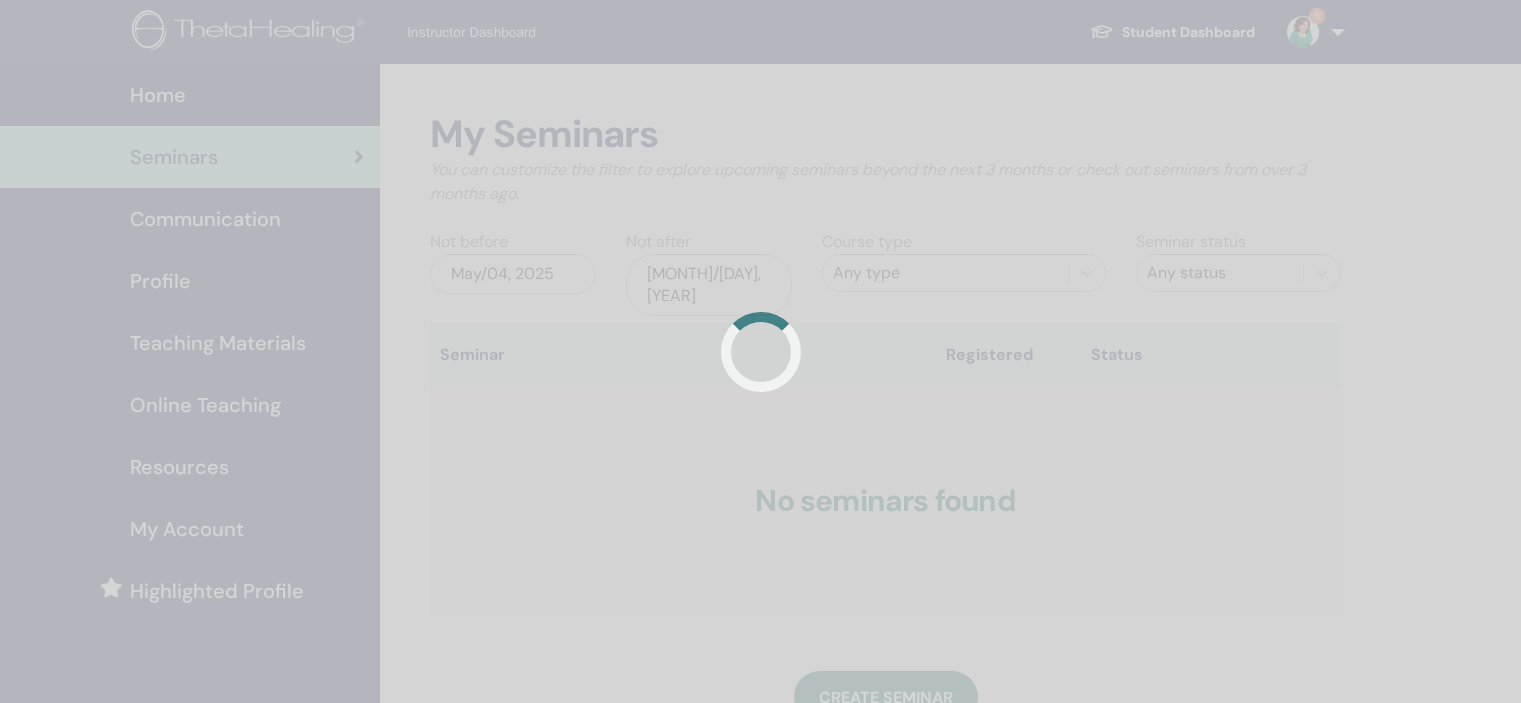 scroll, scrollTop: 0, scrollLeft: 0, axis: both 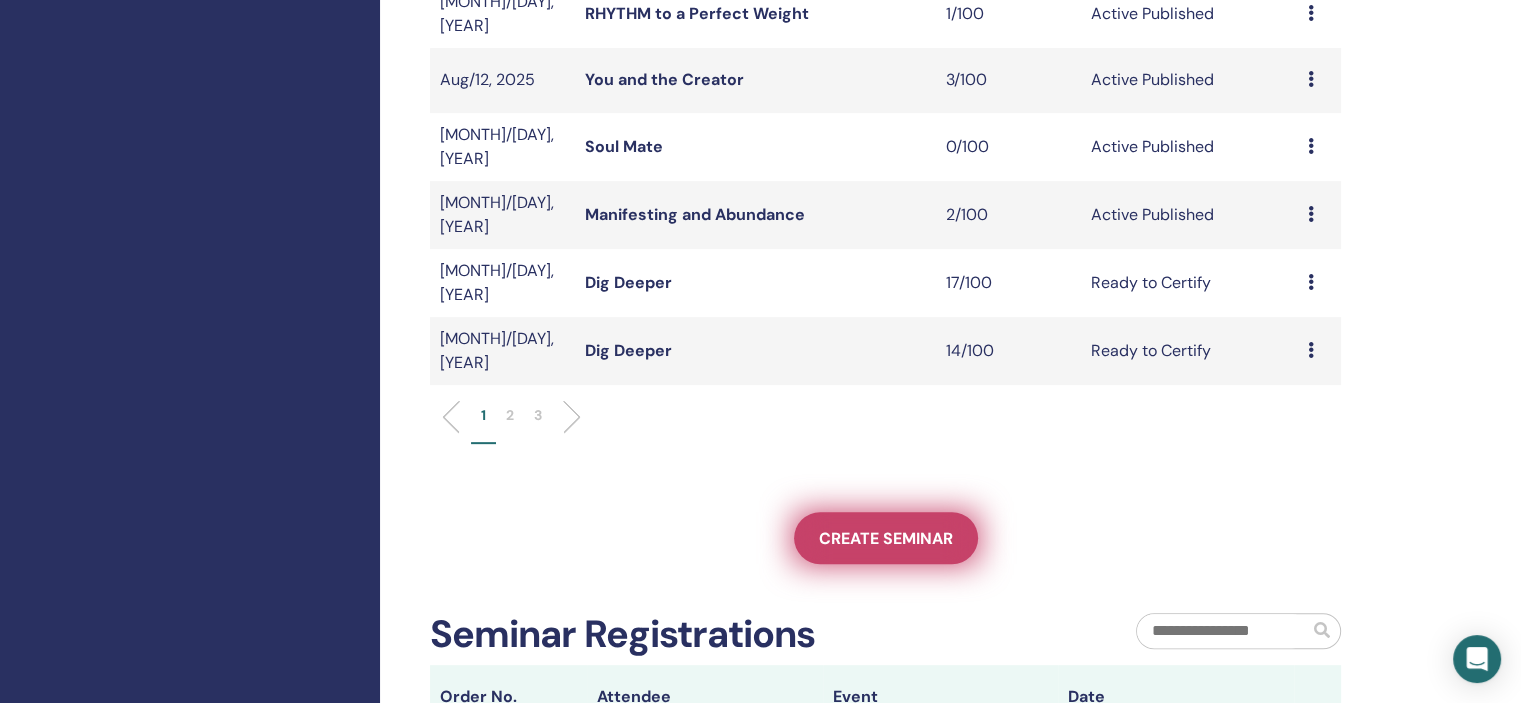 click on "Create seminar" at bounding box center [886, 538] 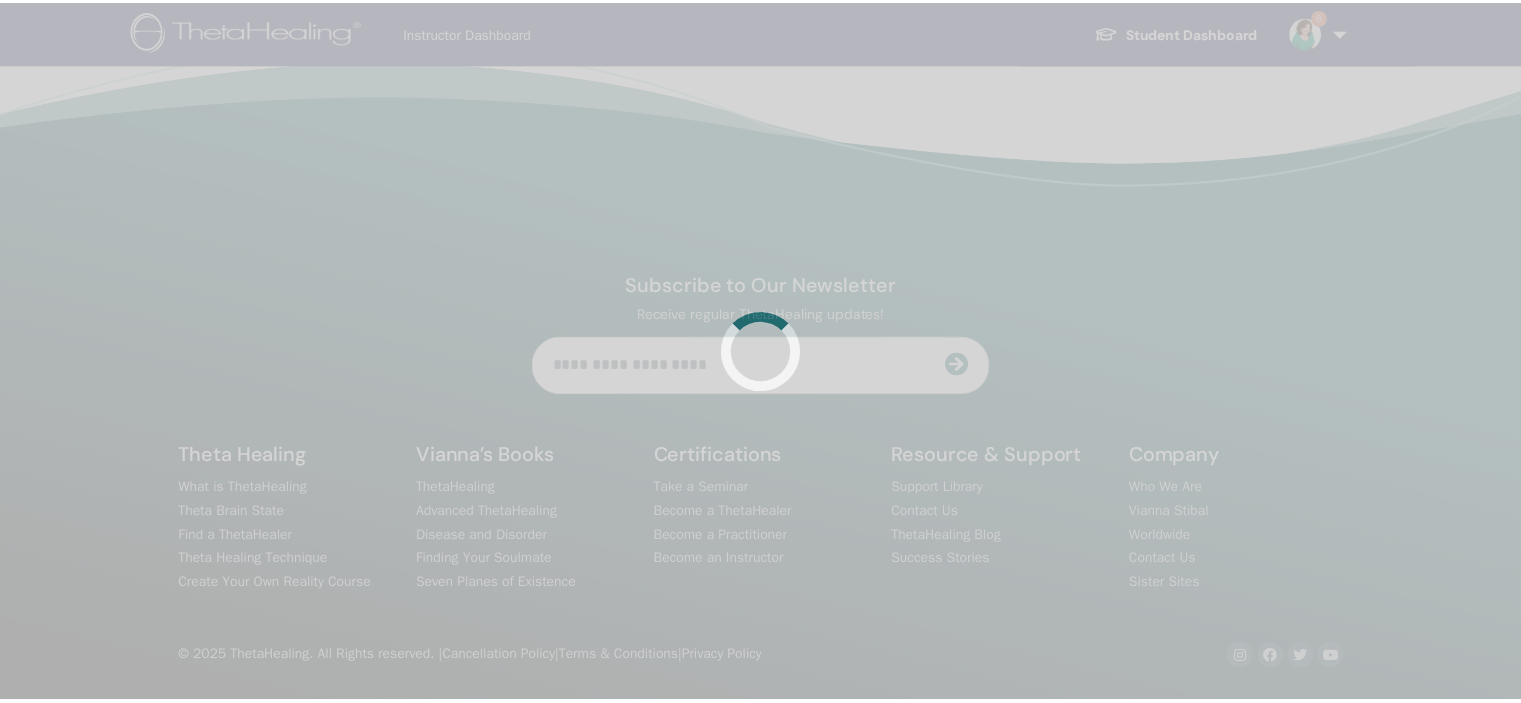 scroll, scrollTop: 0, scrollLeft: 0, axis: both 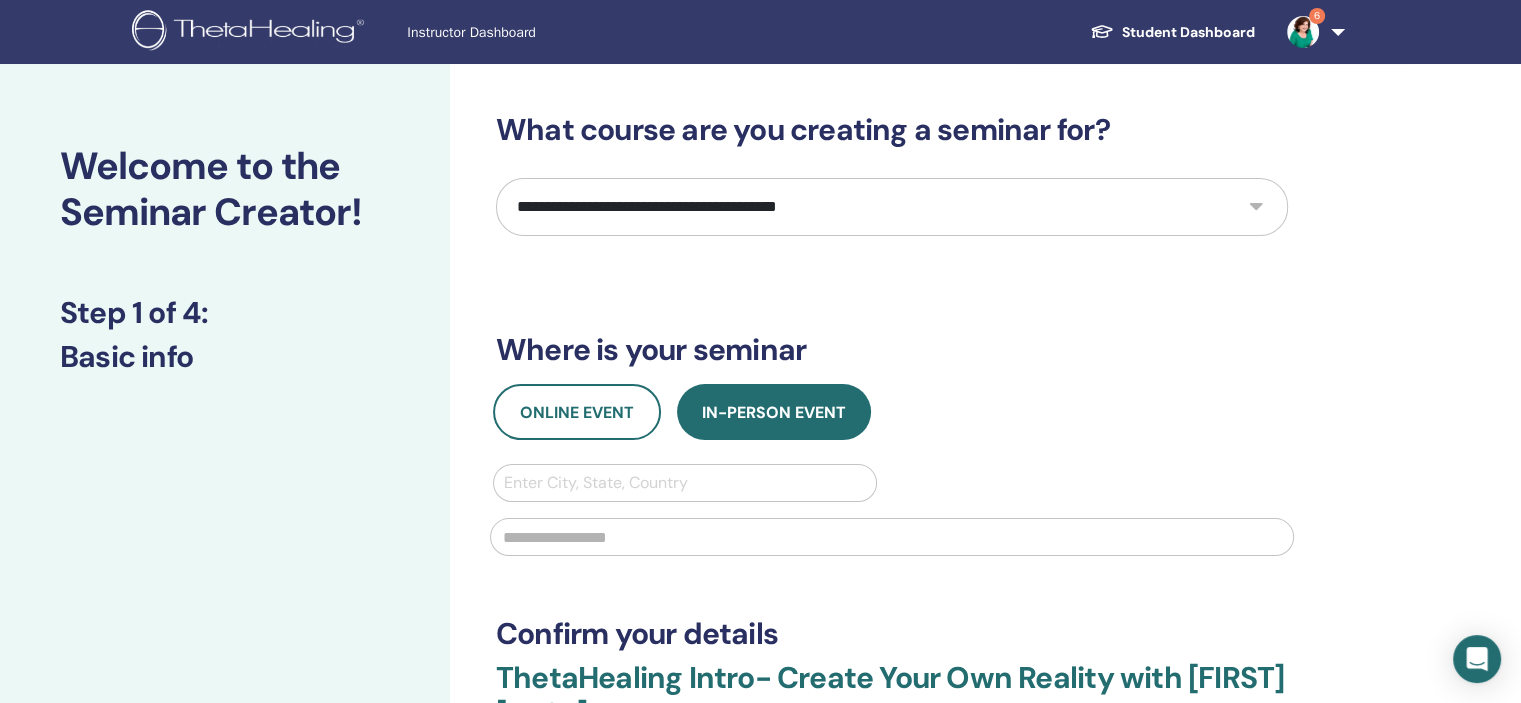 click on "**********" at bounding box center [892, 207] 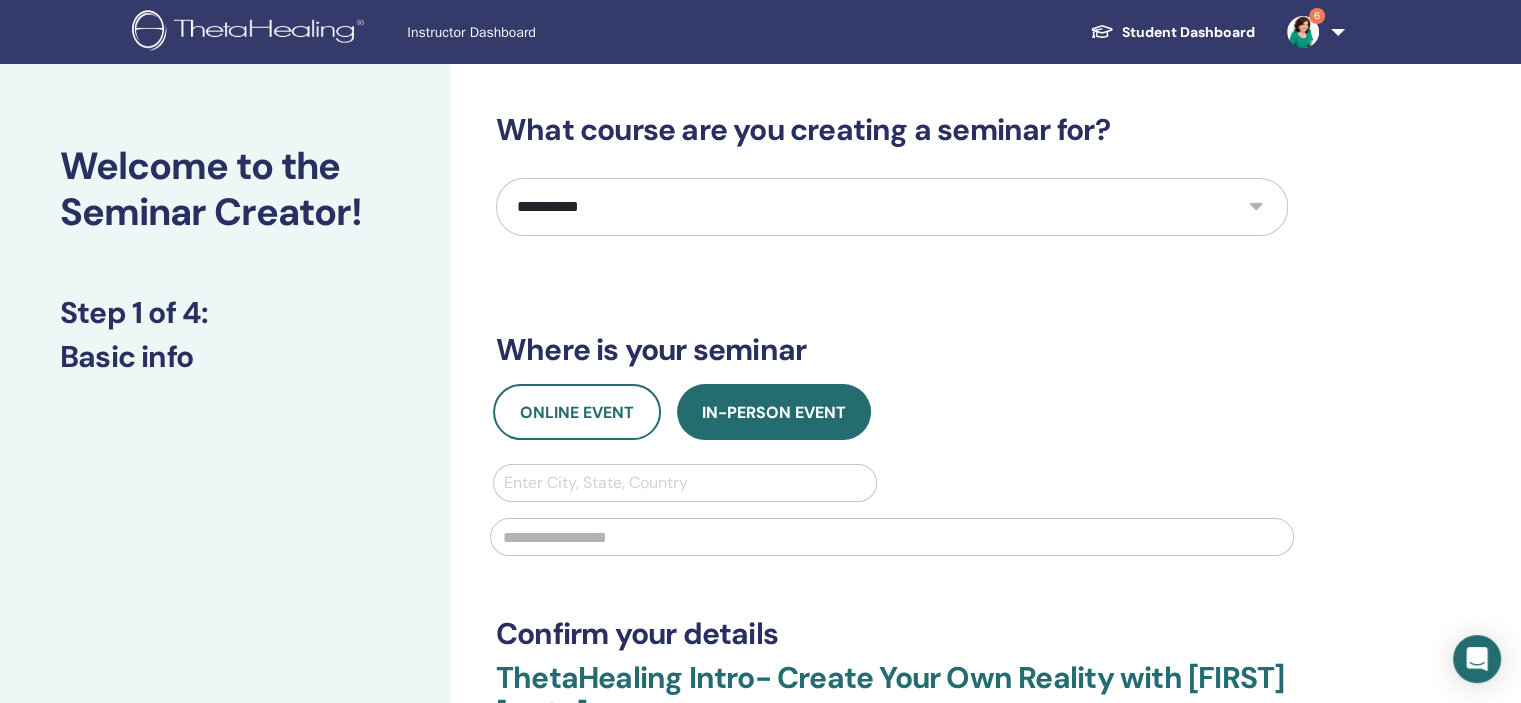 click on "**********" at bounding box center [892, 207] 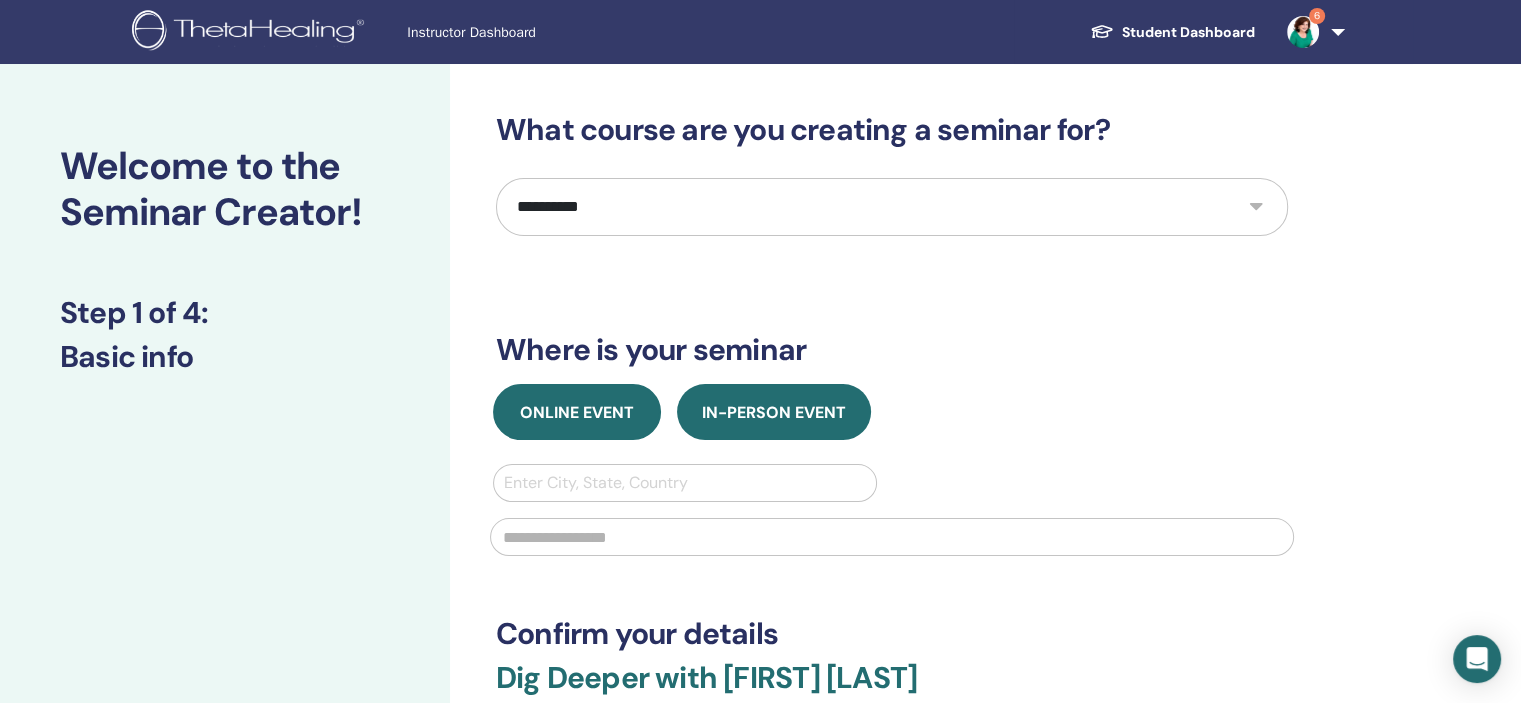click on "Online Event" at bounding box center [577, 412] 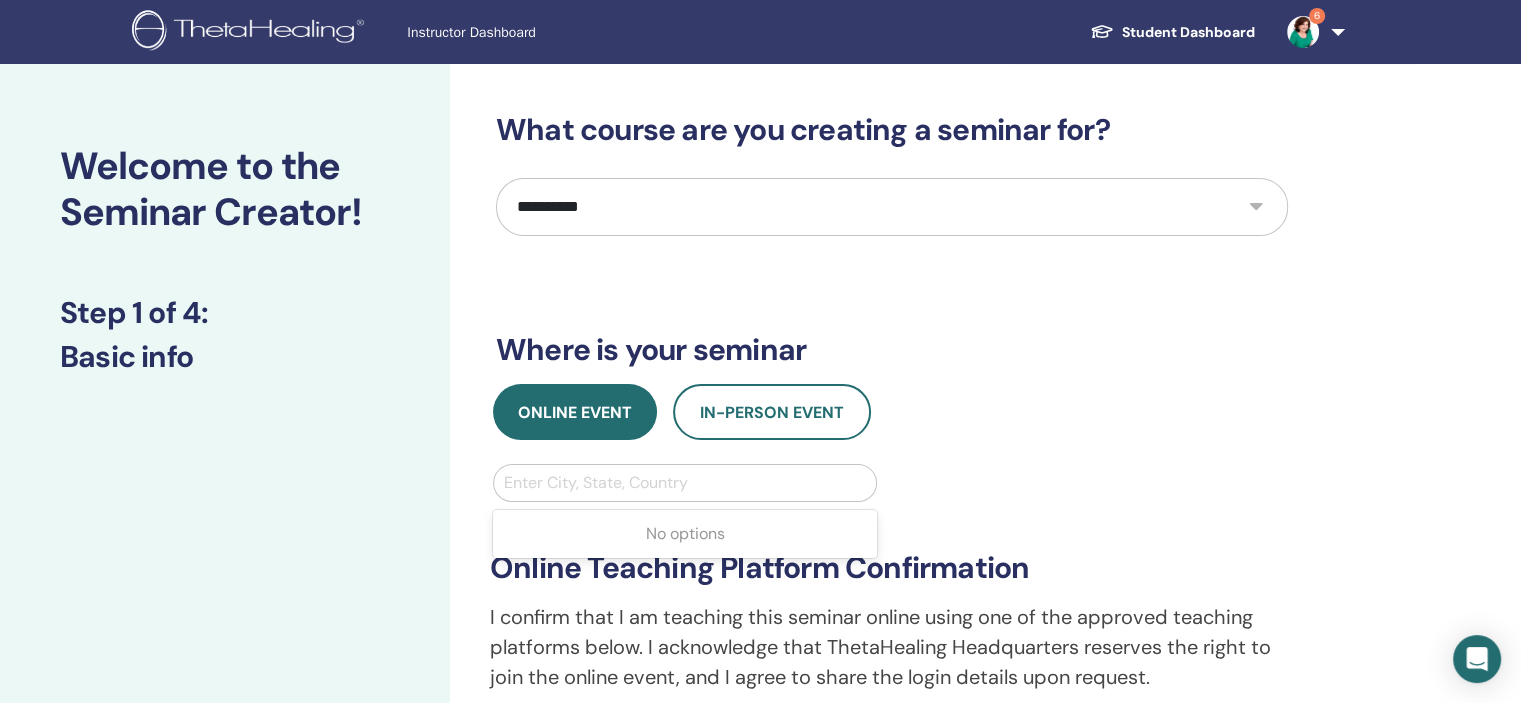 click at bounding box center (685, 483) 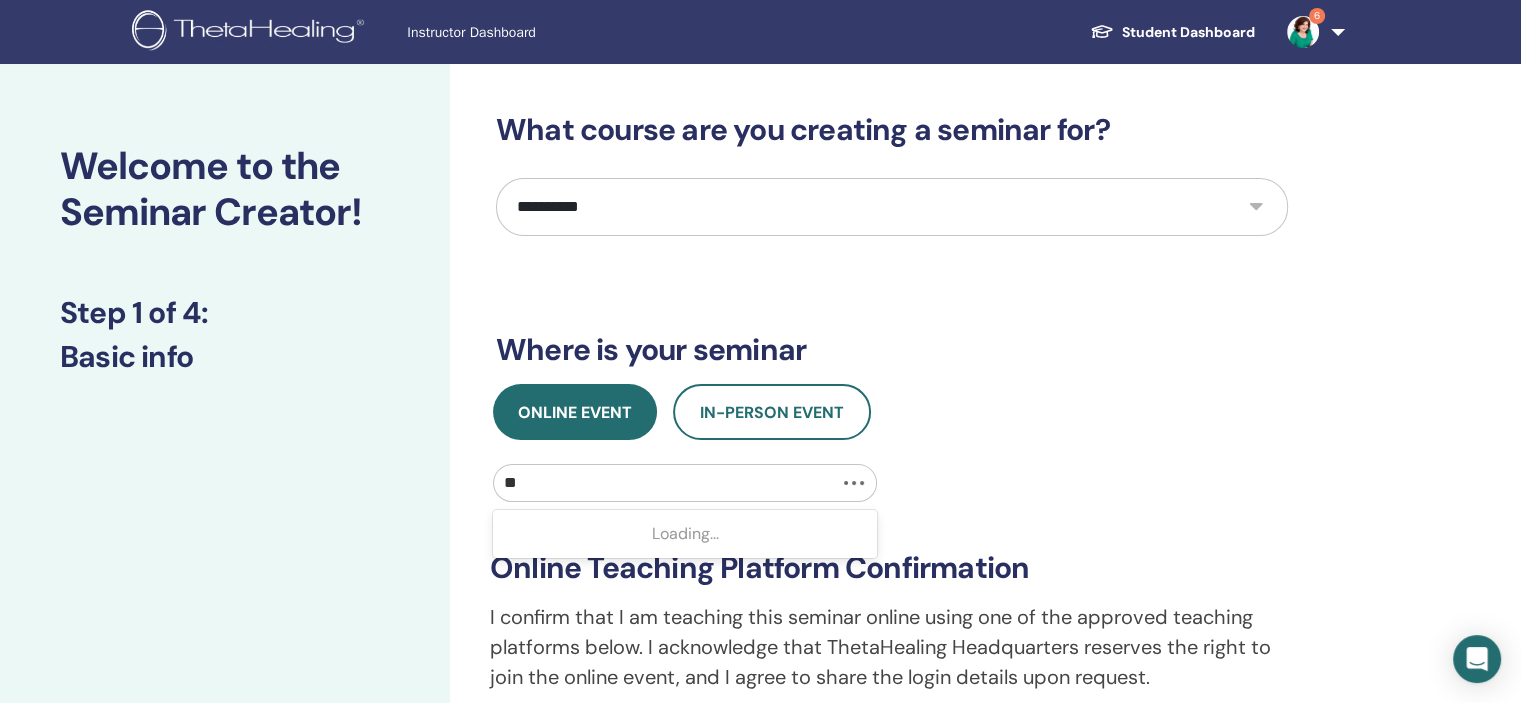 type on "***" 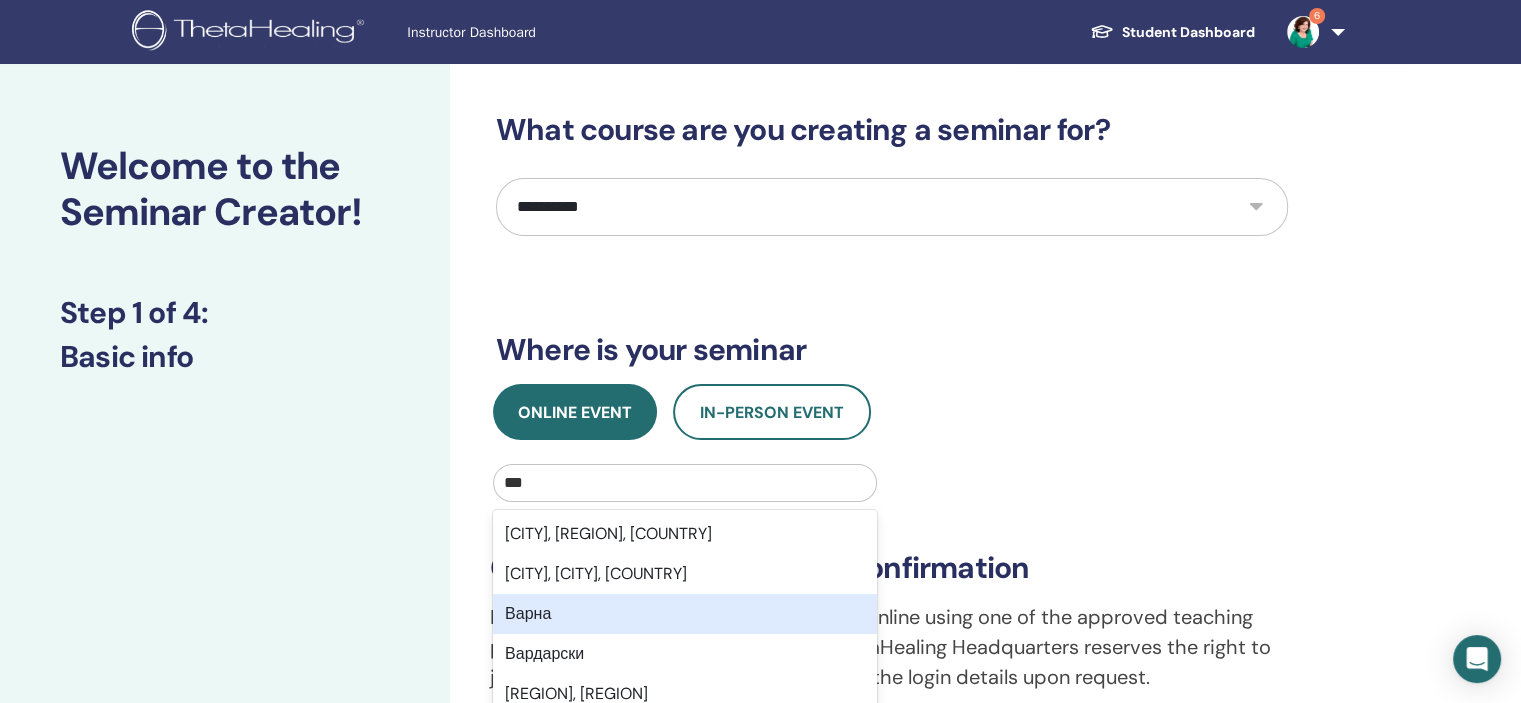 click on "Варна" at bounding box center (685, 614) 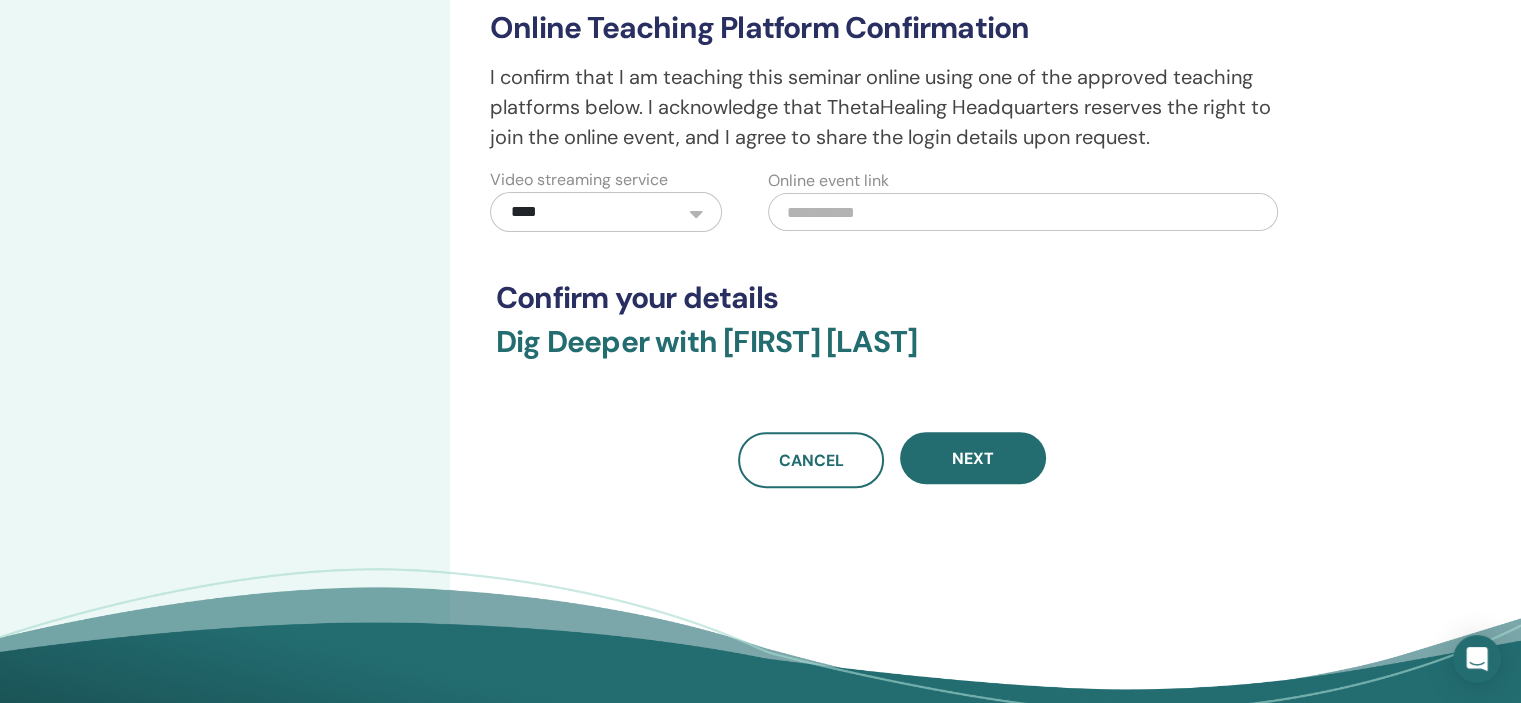 scroll, scrollTop: 553, scrollLeft: 0, axis: vertical 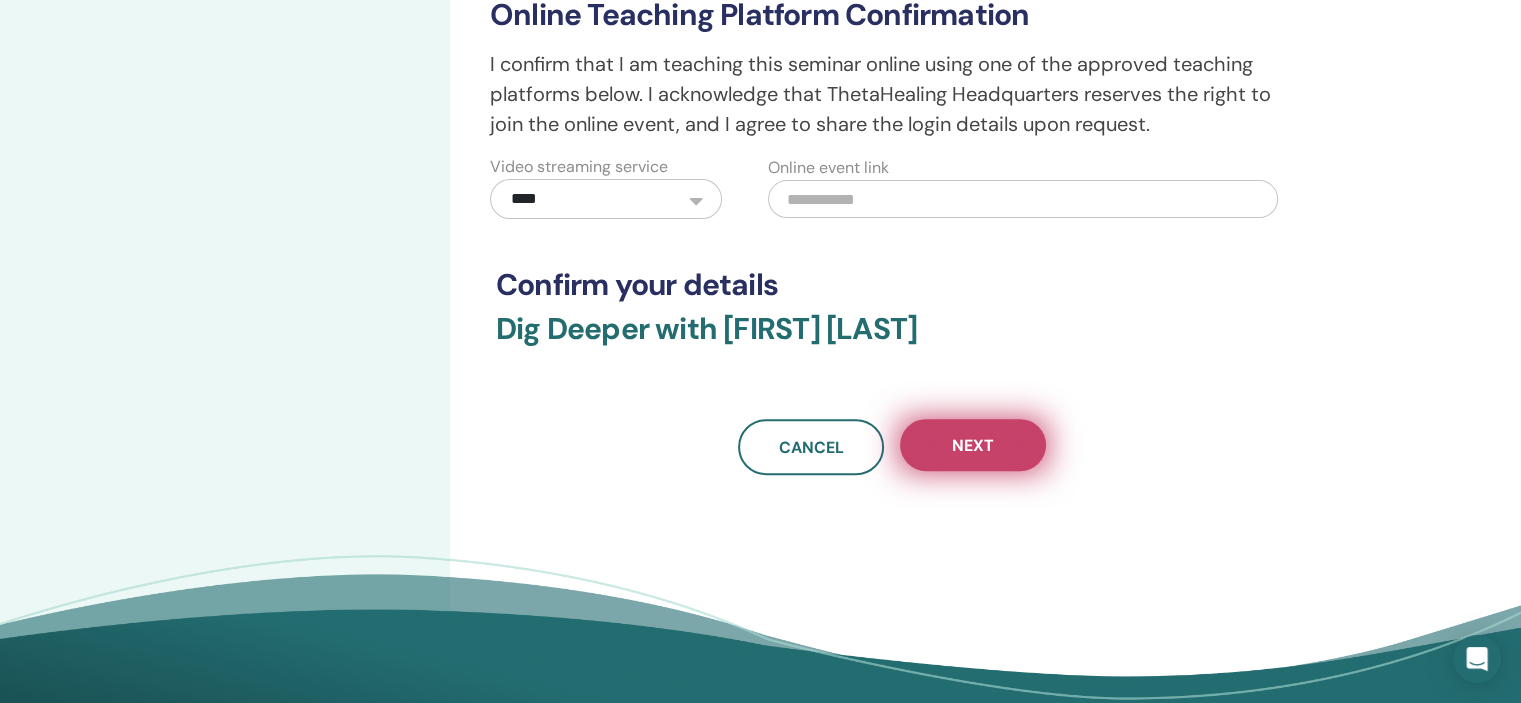 click on "Next" at bounding box center [973, 445] 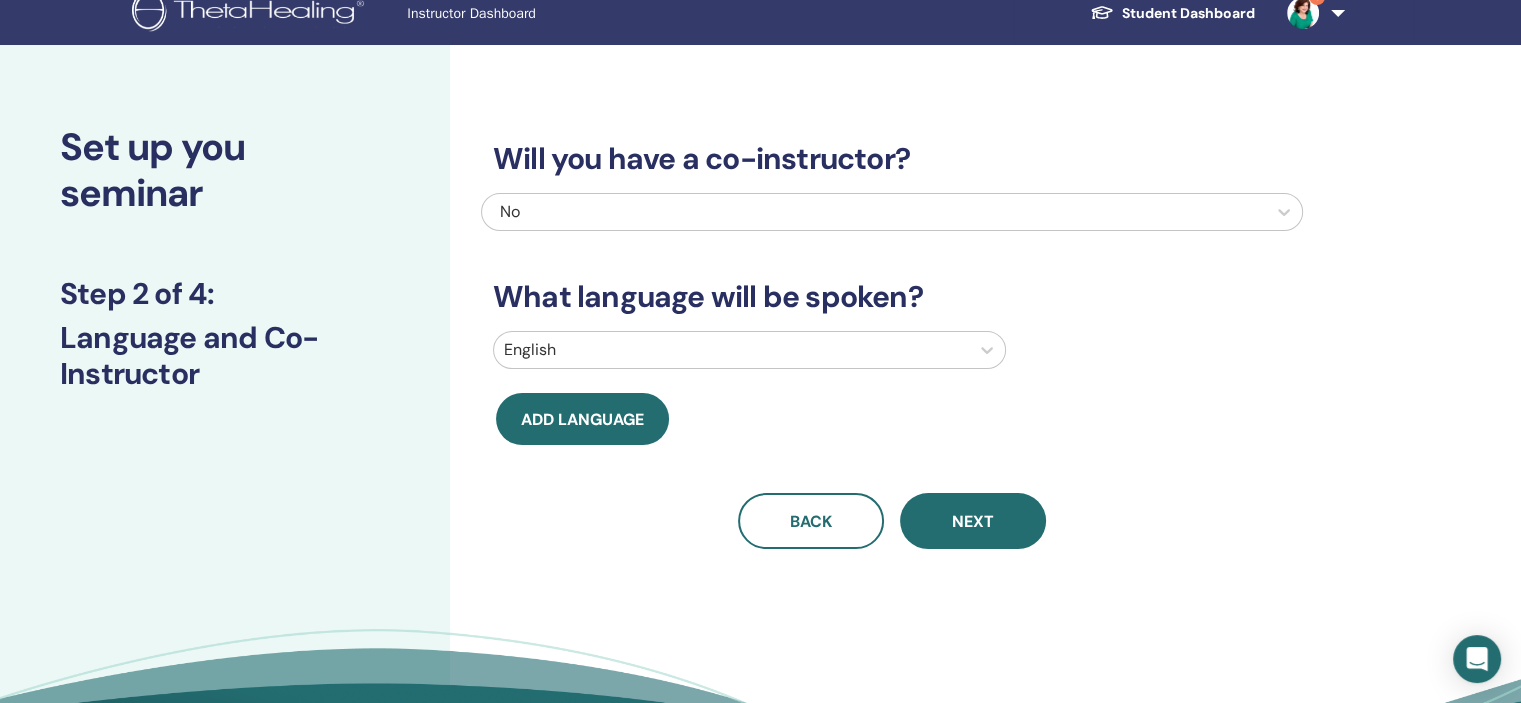 scroll, scrollTop: 0, scrollLeft: 0, axis: both 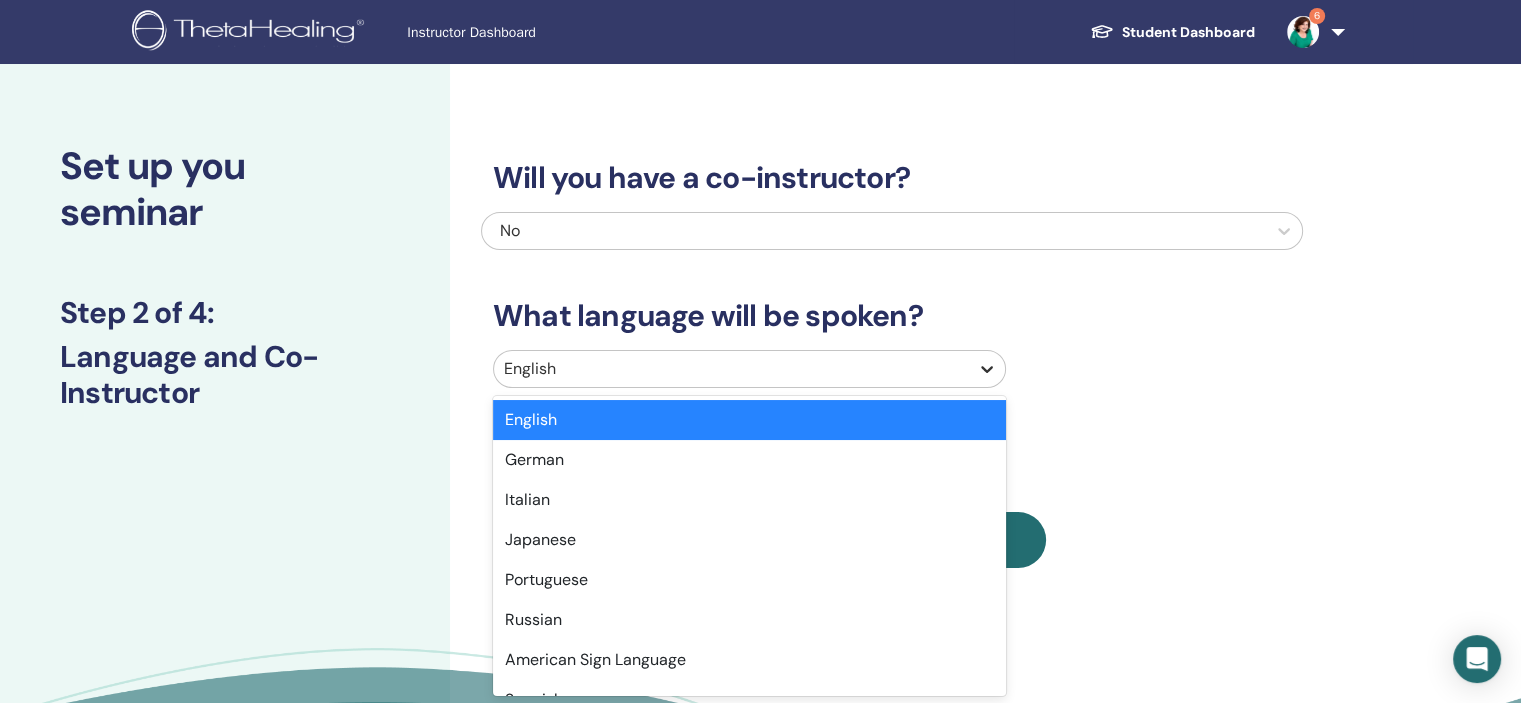 click 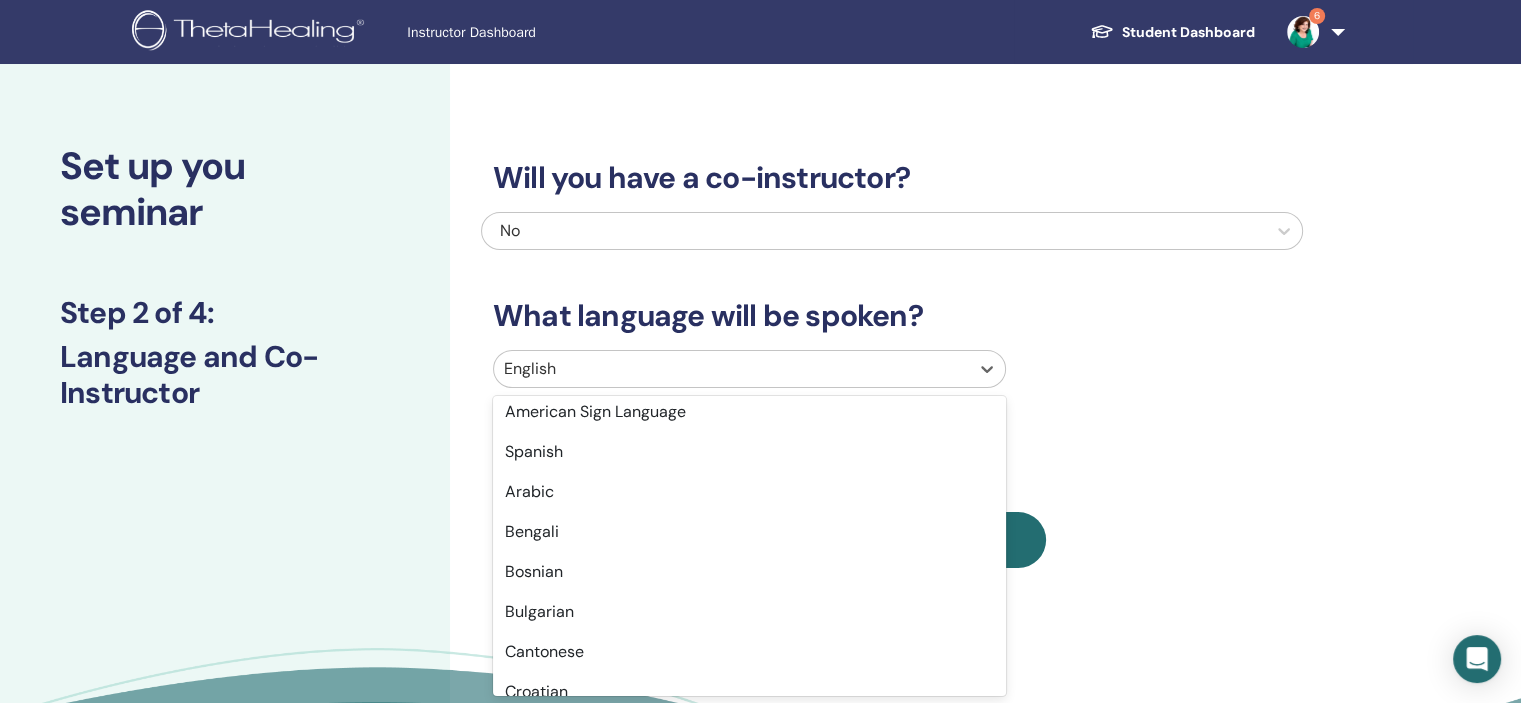 scroll, scrollTop: 259, scrollLeft: 0, axis: vertical 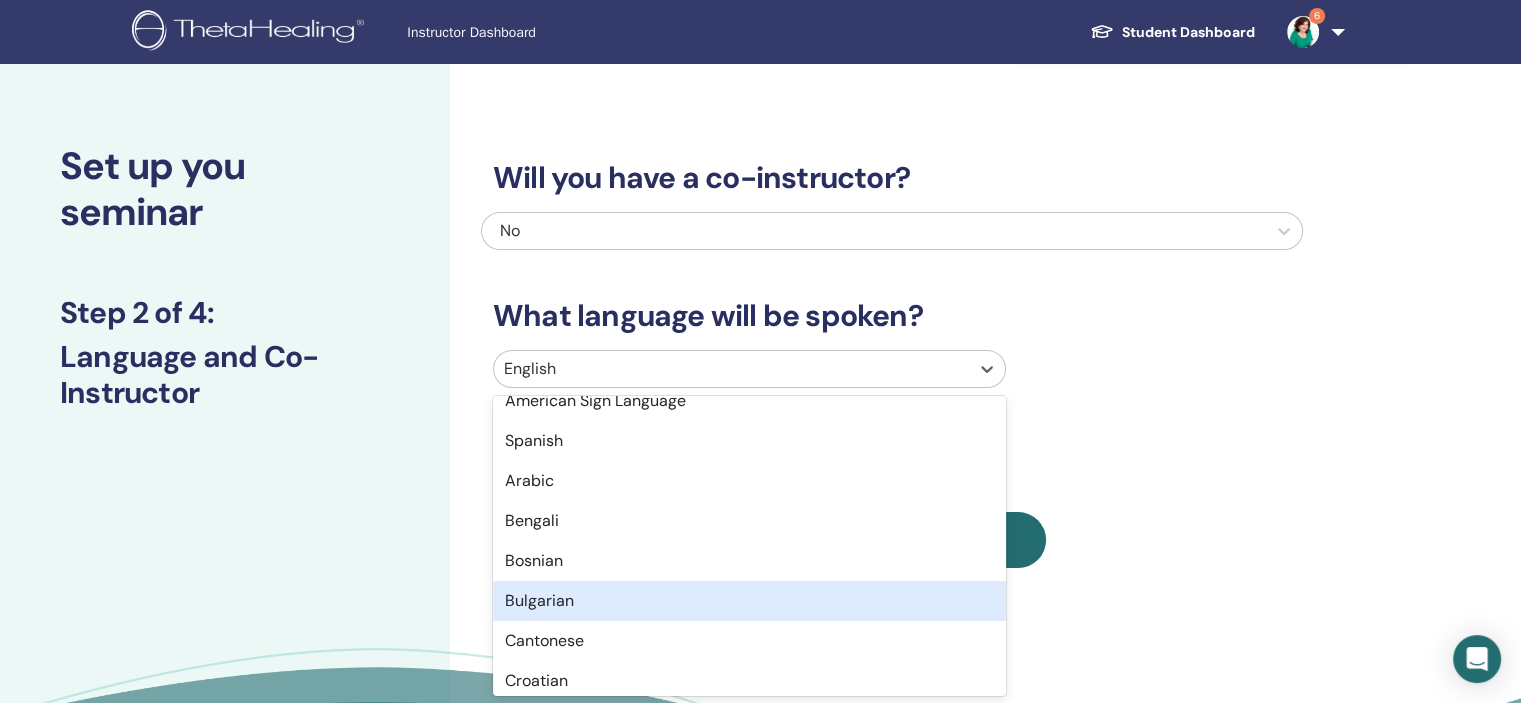 click on "Bulgarian" at bounding box center (749, 601) 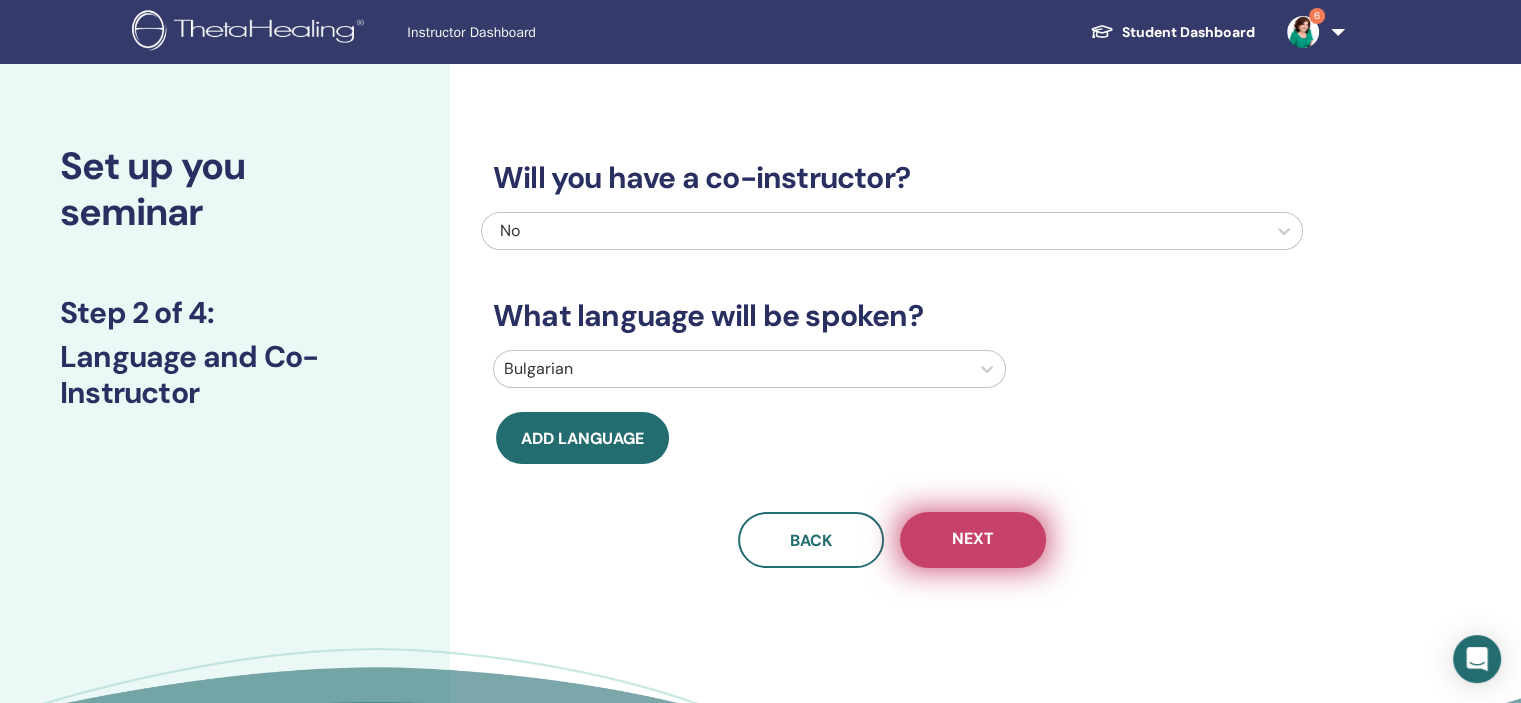 click on "Next" at bounding box center (973, 540) 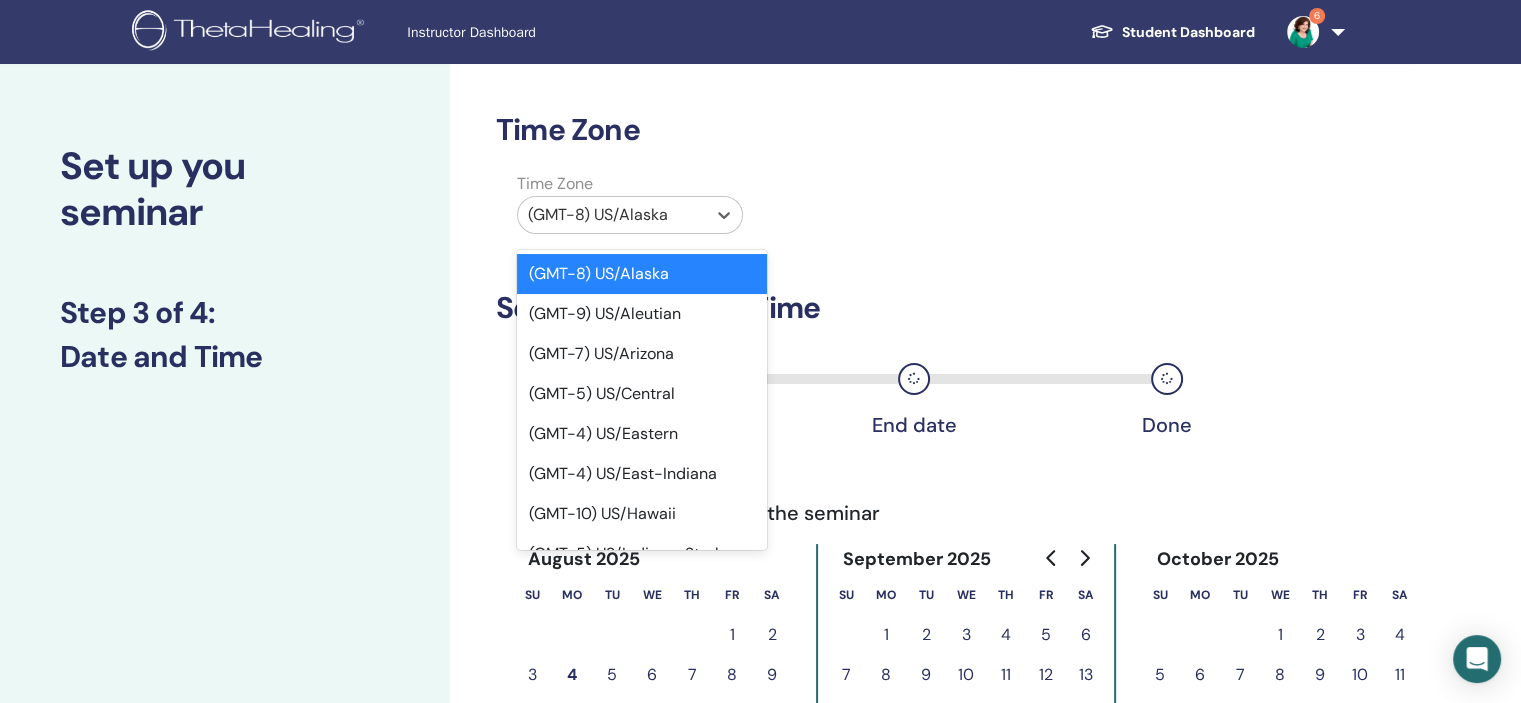 click at bounding box center [612, 215] 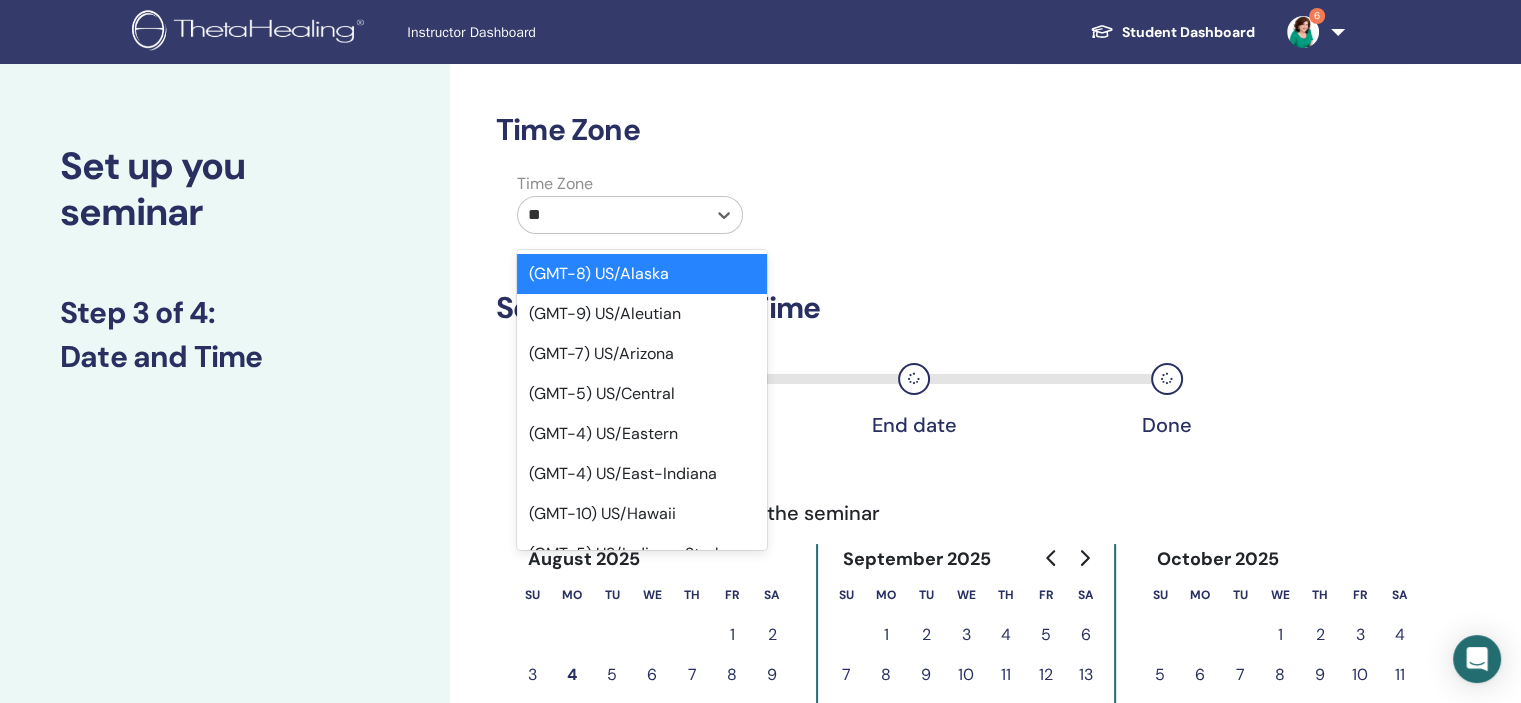 type on "***" 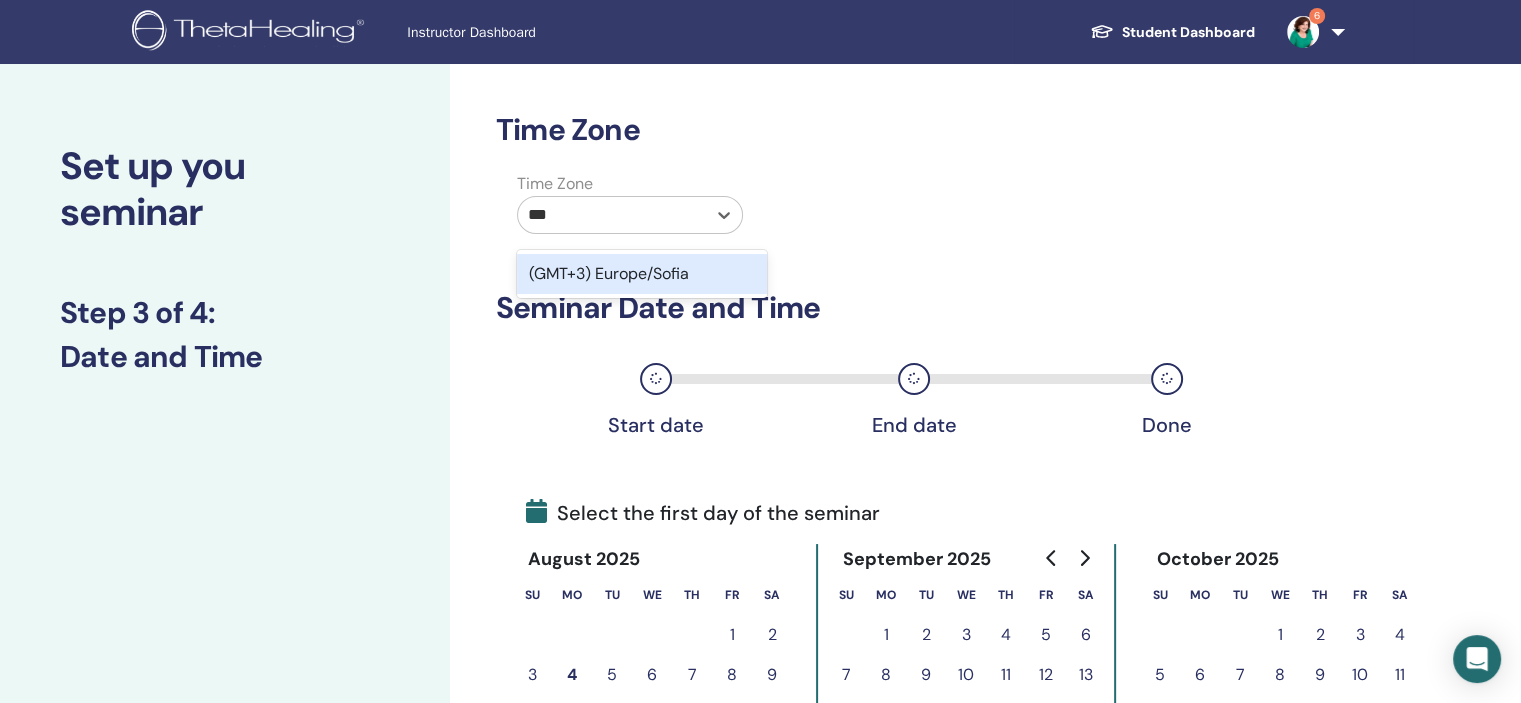 click on "(GMT+3) Europe/Sofia" at bounding box center (642, 274) 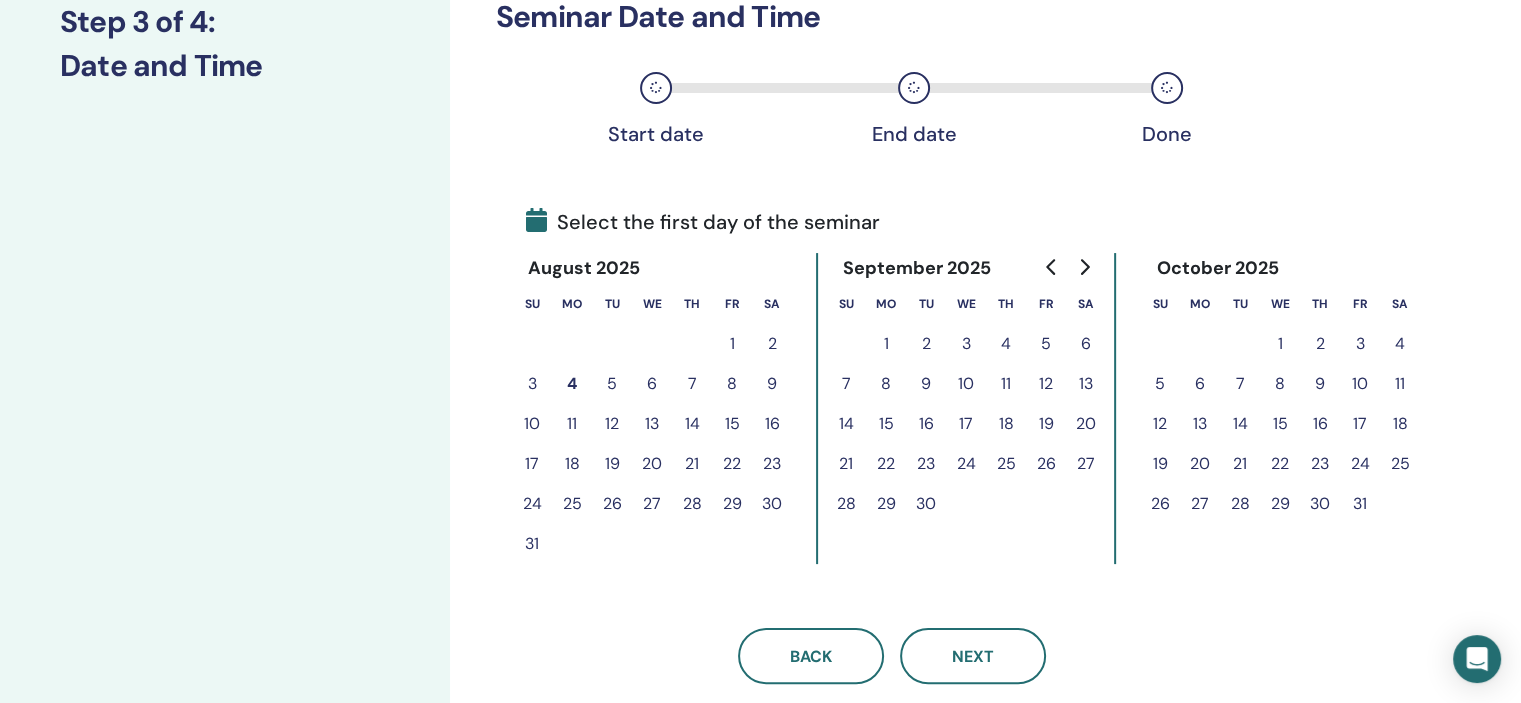 scroll, scrollTop: 396, scrollLeft: 0, axis: vertical 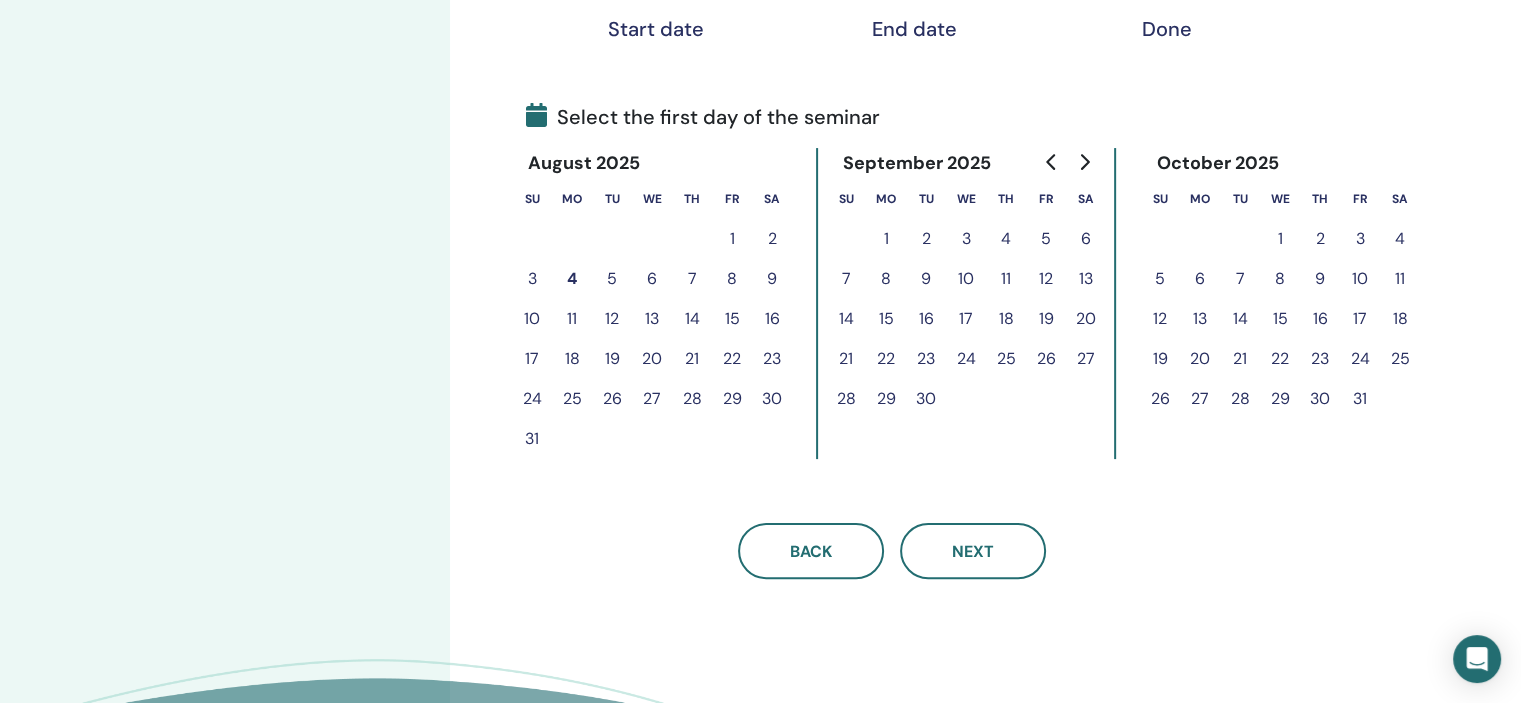 click 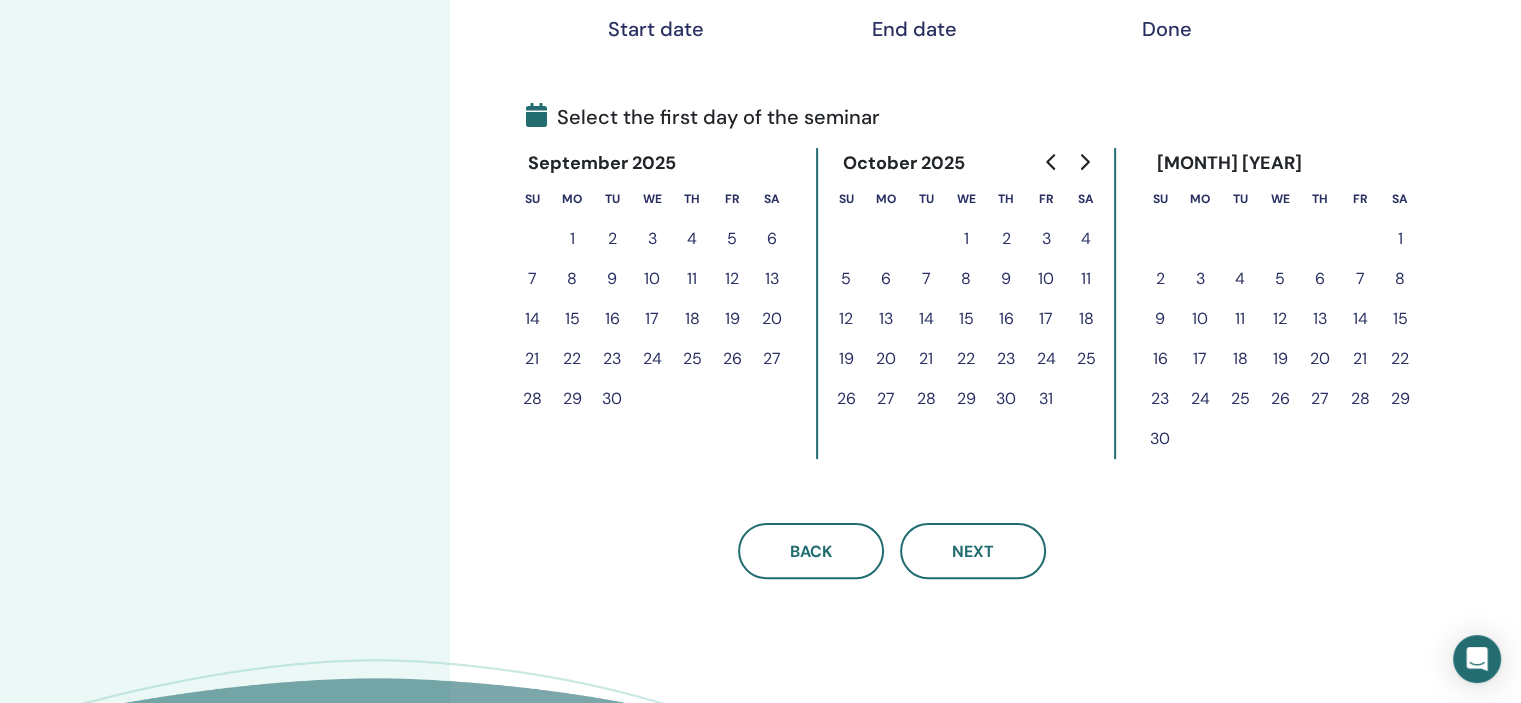 click on "1" at bounding box center (1400, 239) 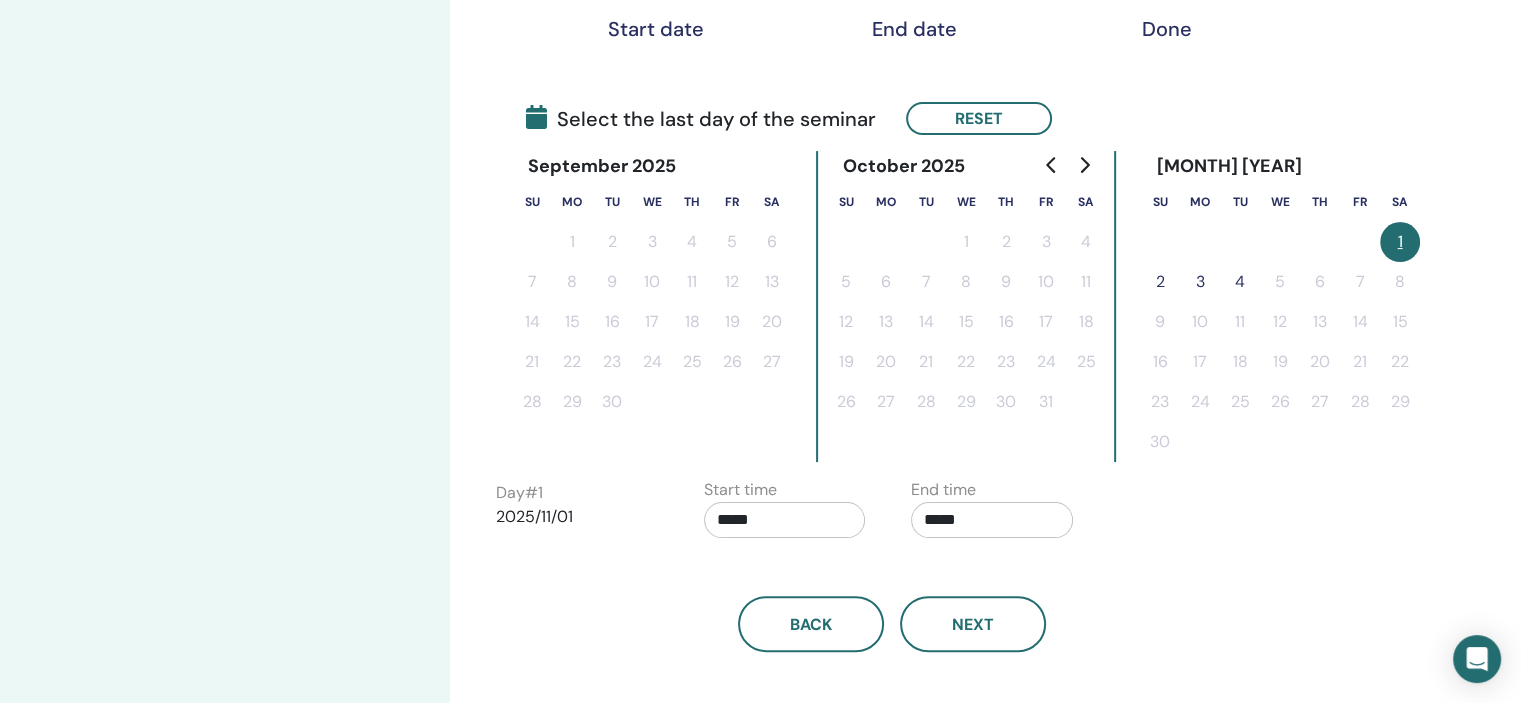 click on "2" at bounding box center (1160, 282) 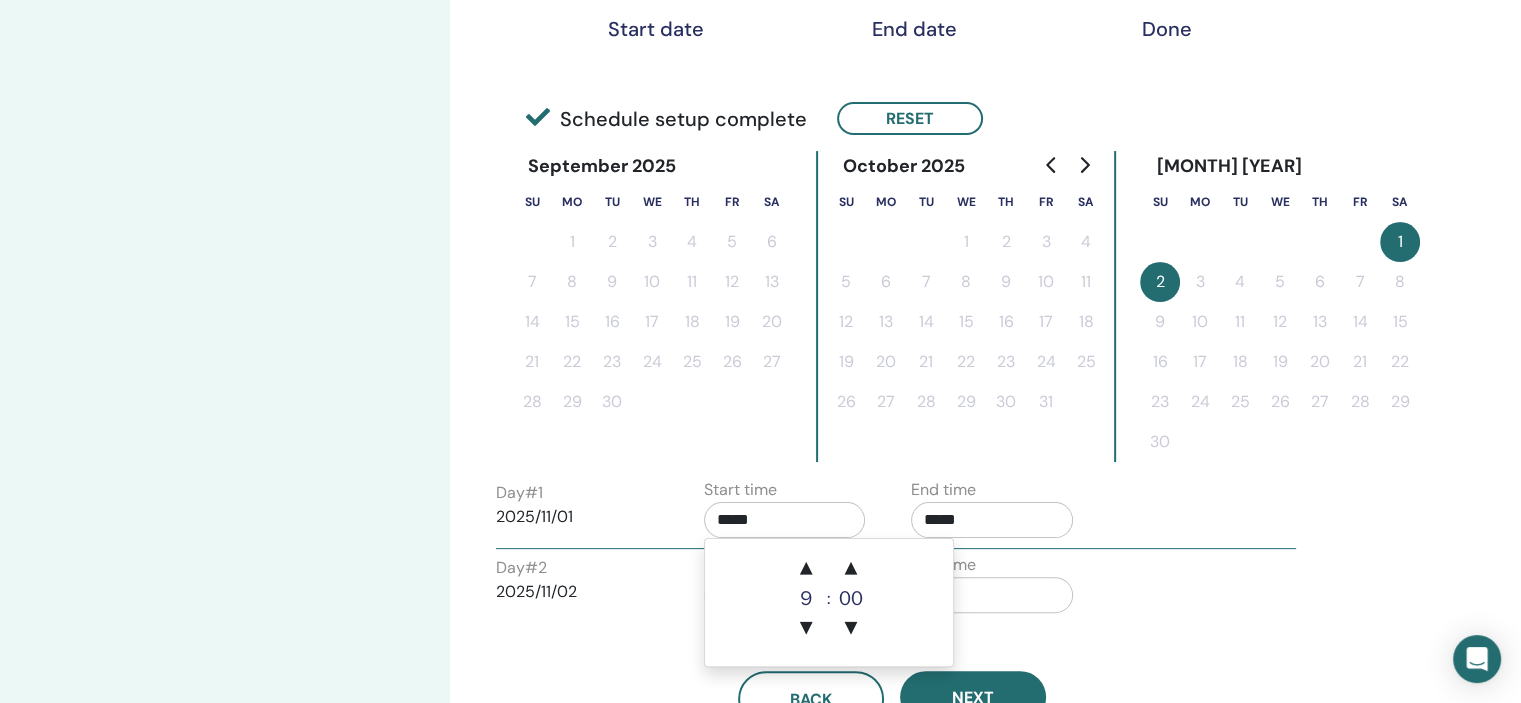 click on "*****" at bounding box center (785, 520) 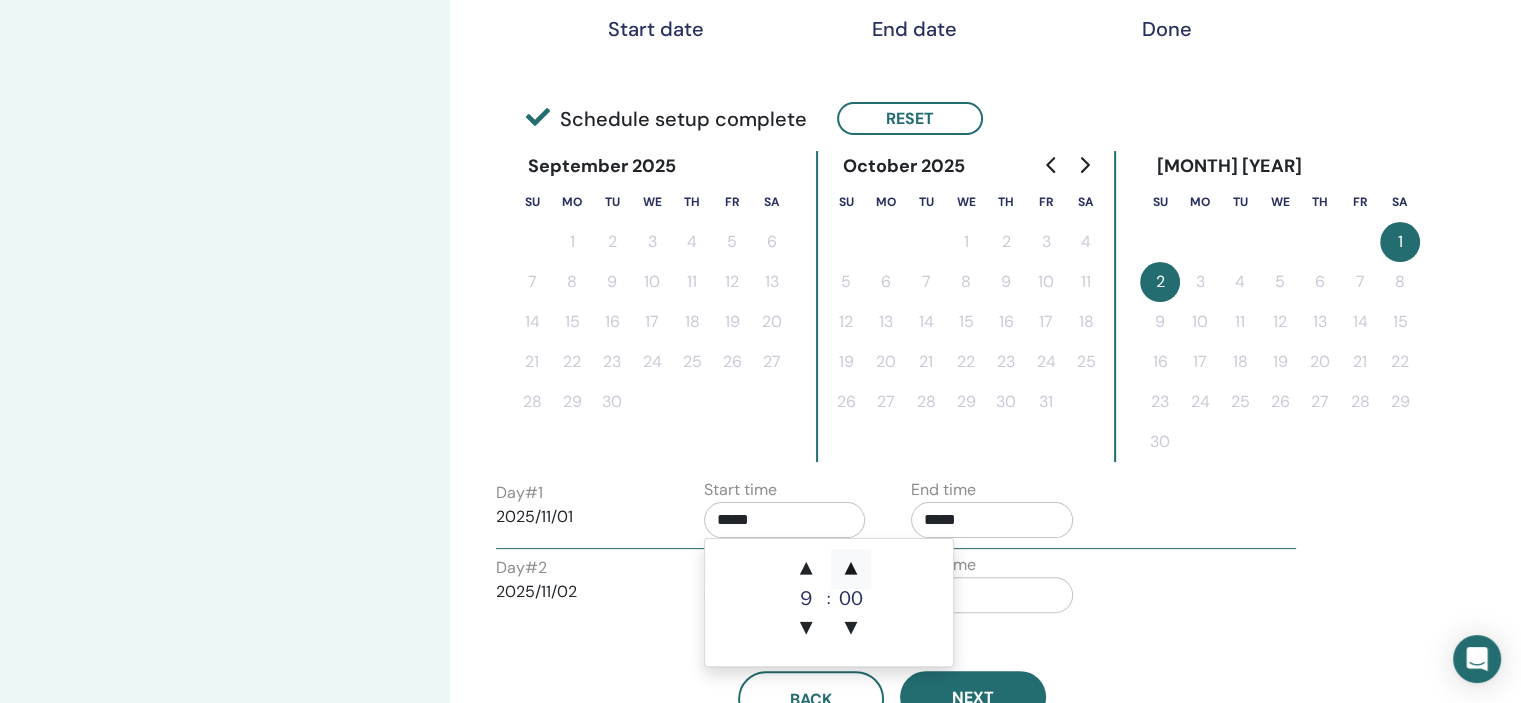 click on "▲" at bounding box center (851, 569) 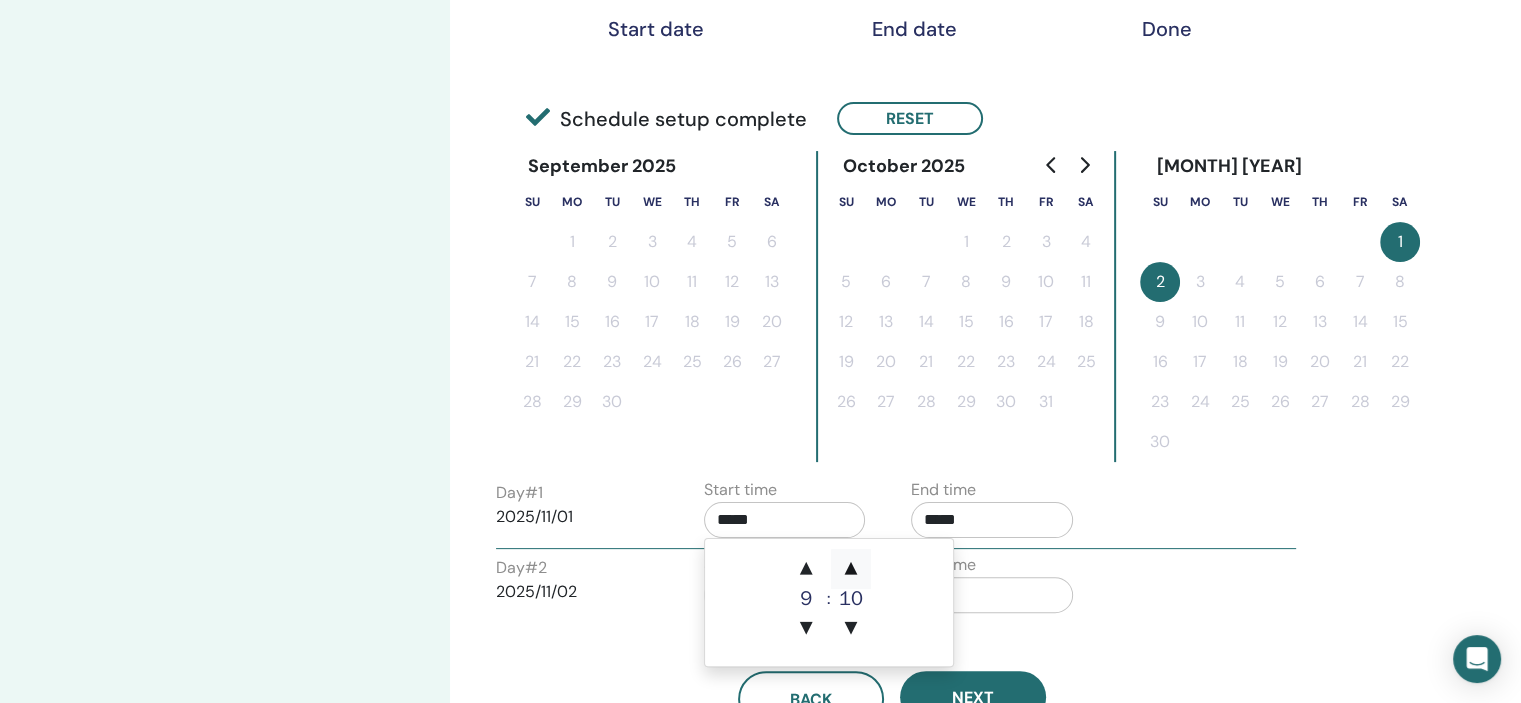 click on "▲" at bounding box center (851, 569) 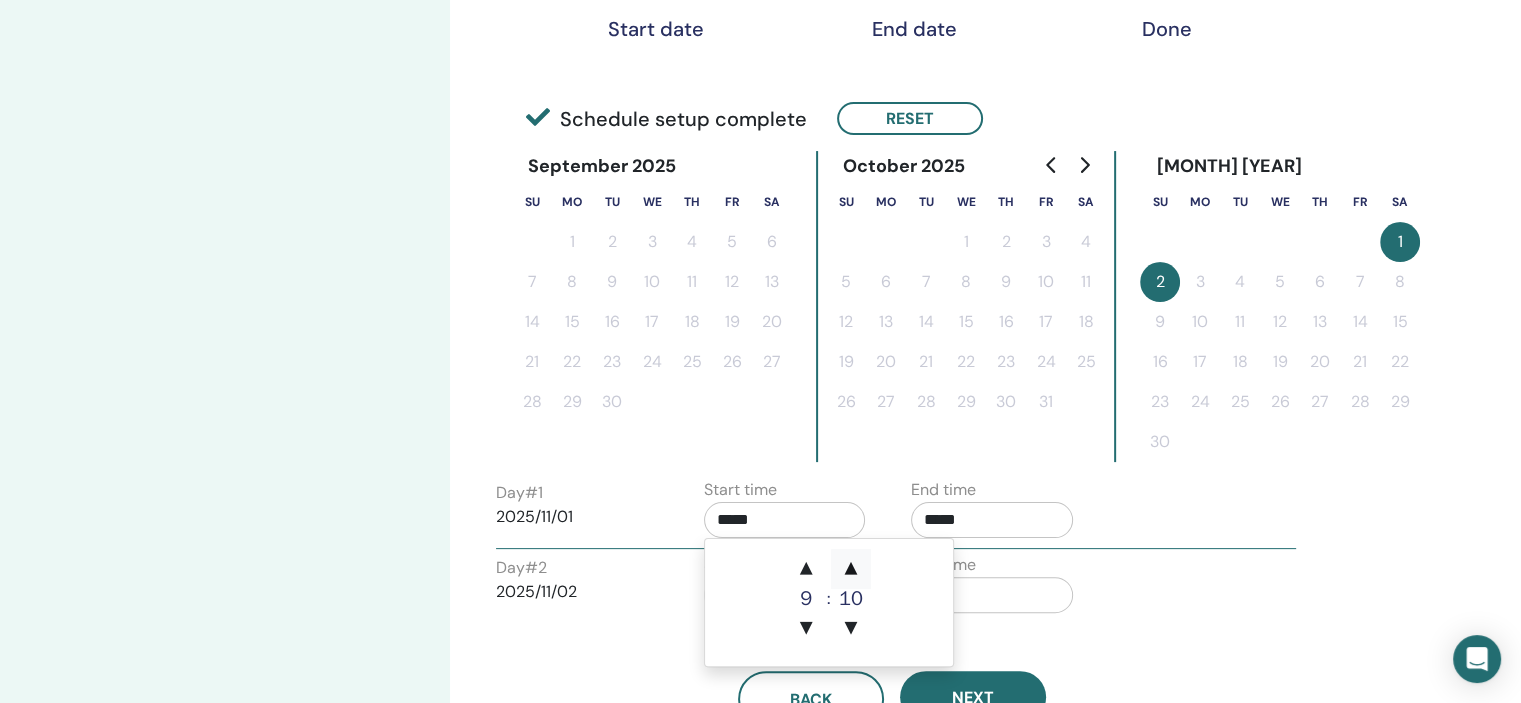 click on "▲" at bounding box center [851, 569] 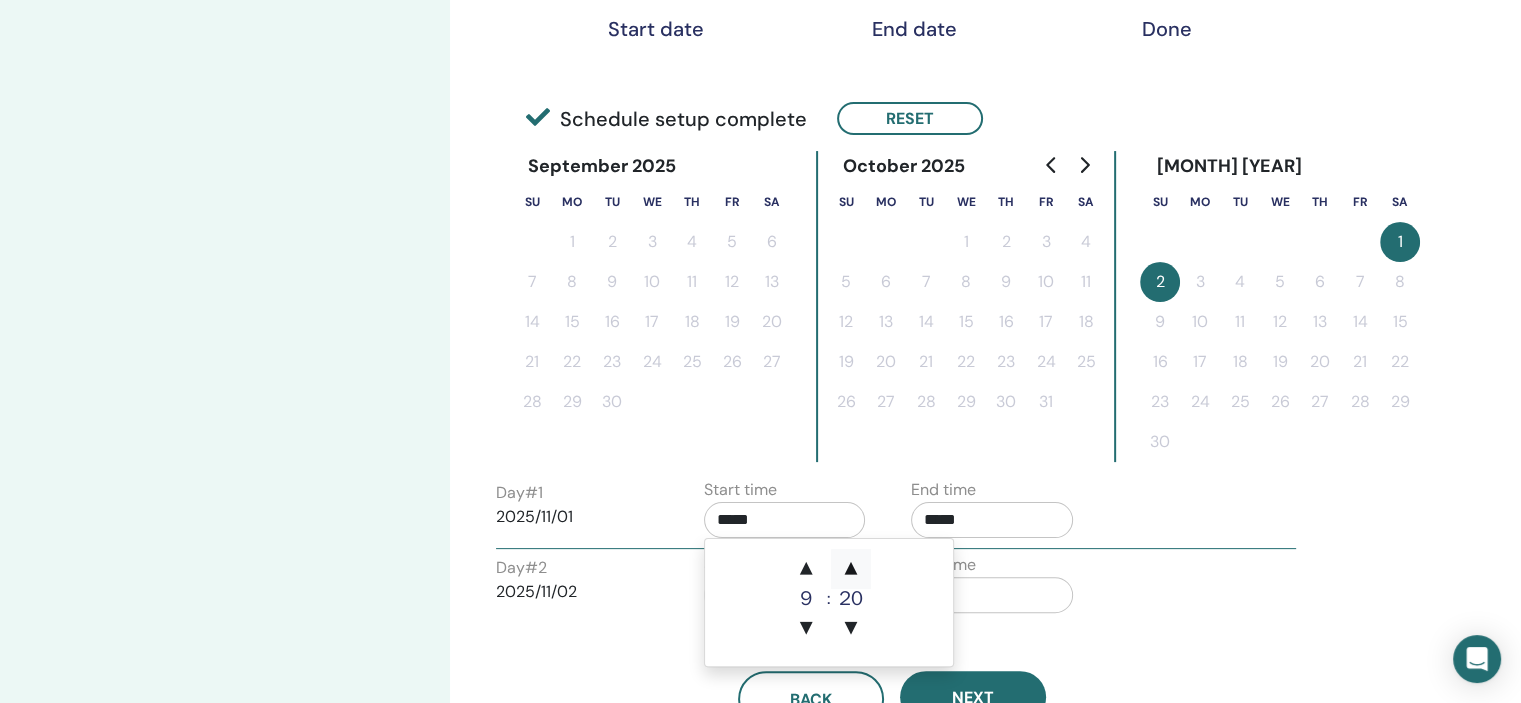 click on "▲" at bounding box center [851, 569] 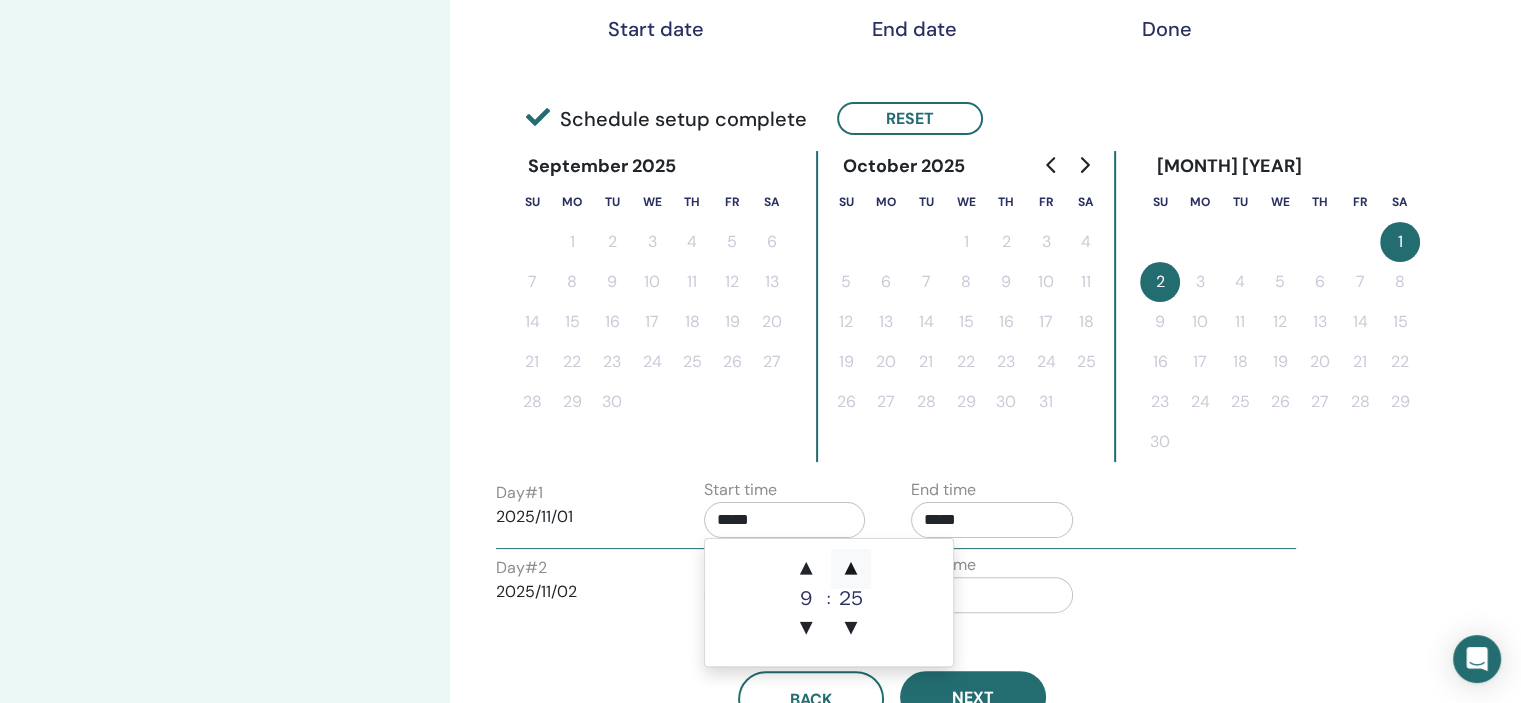 click on "▲" at bounding box center (851, 569) 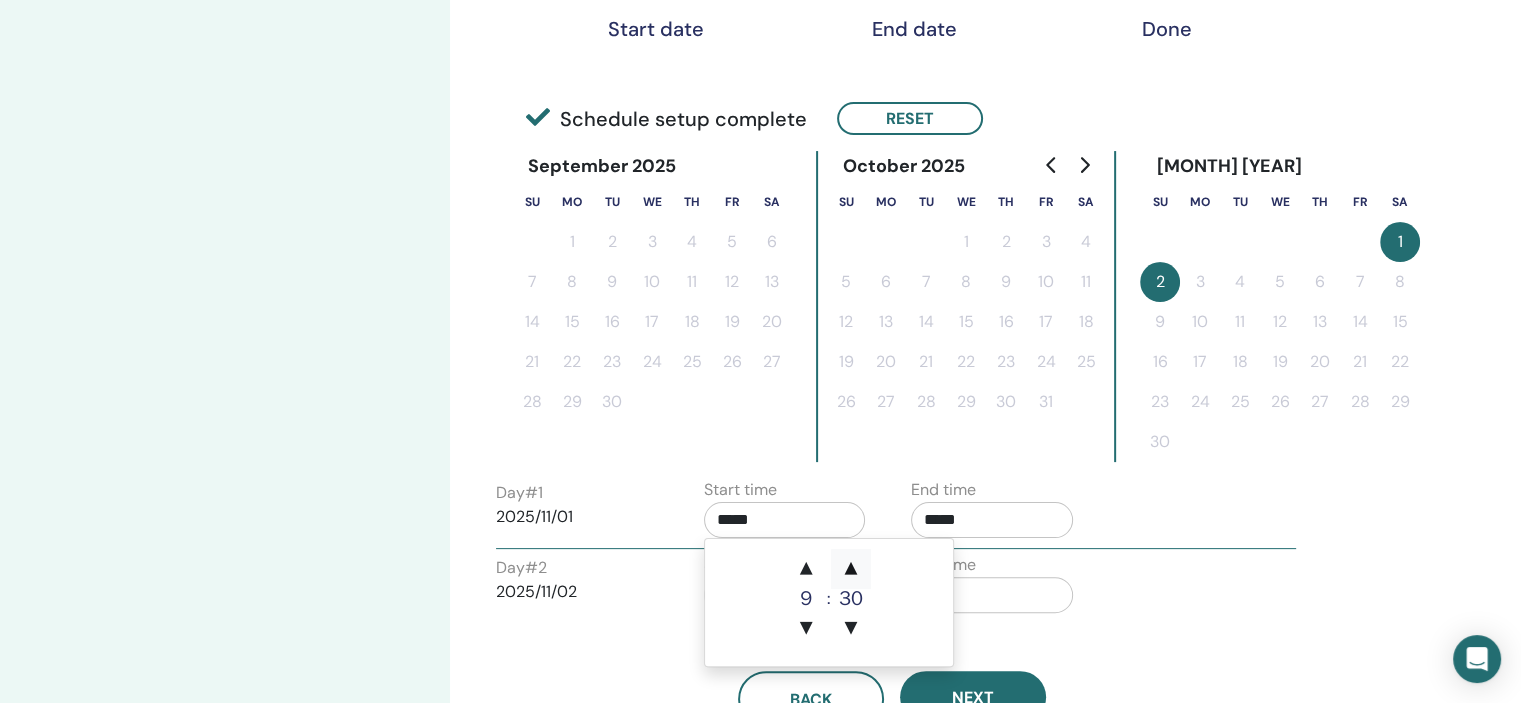 click on "▲" at bounding box center (851, 569) 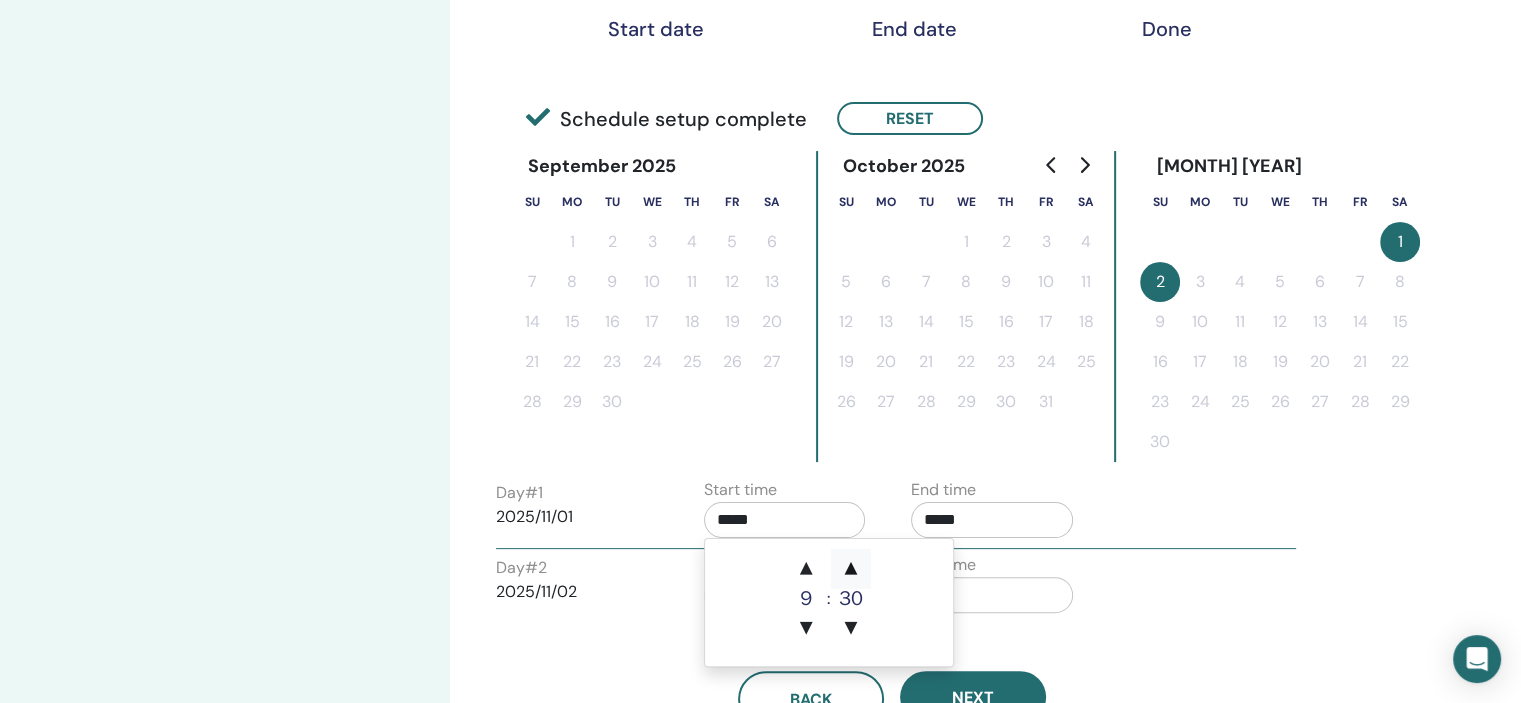 type on "*****" 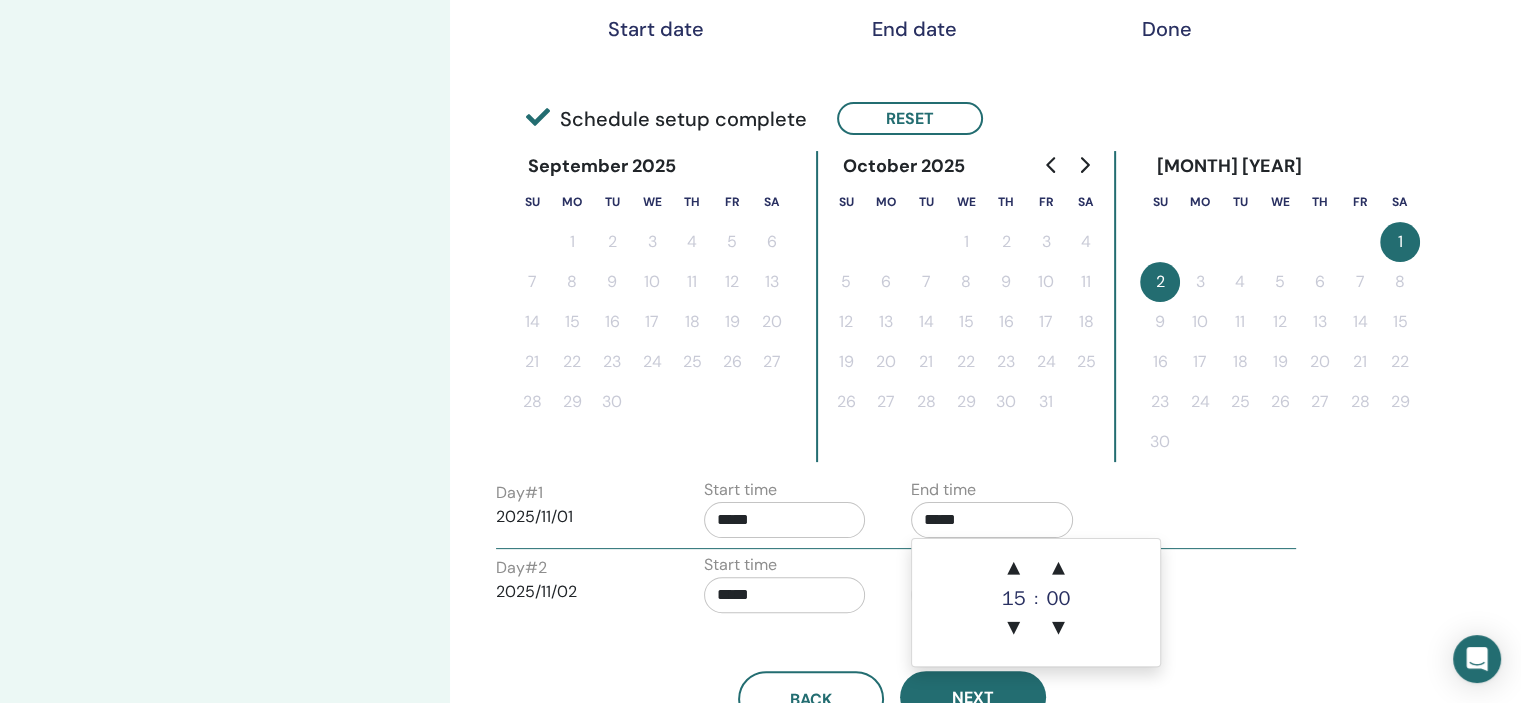 click on "*****" at bounding box center (992, 520) 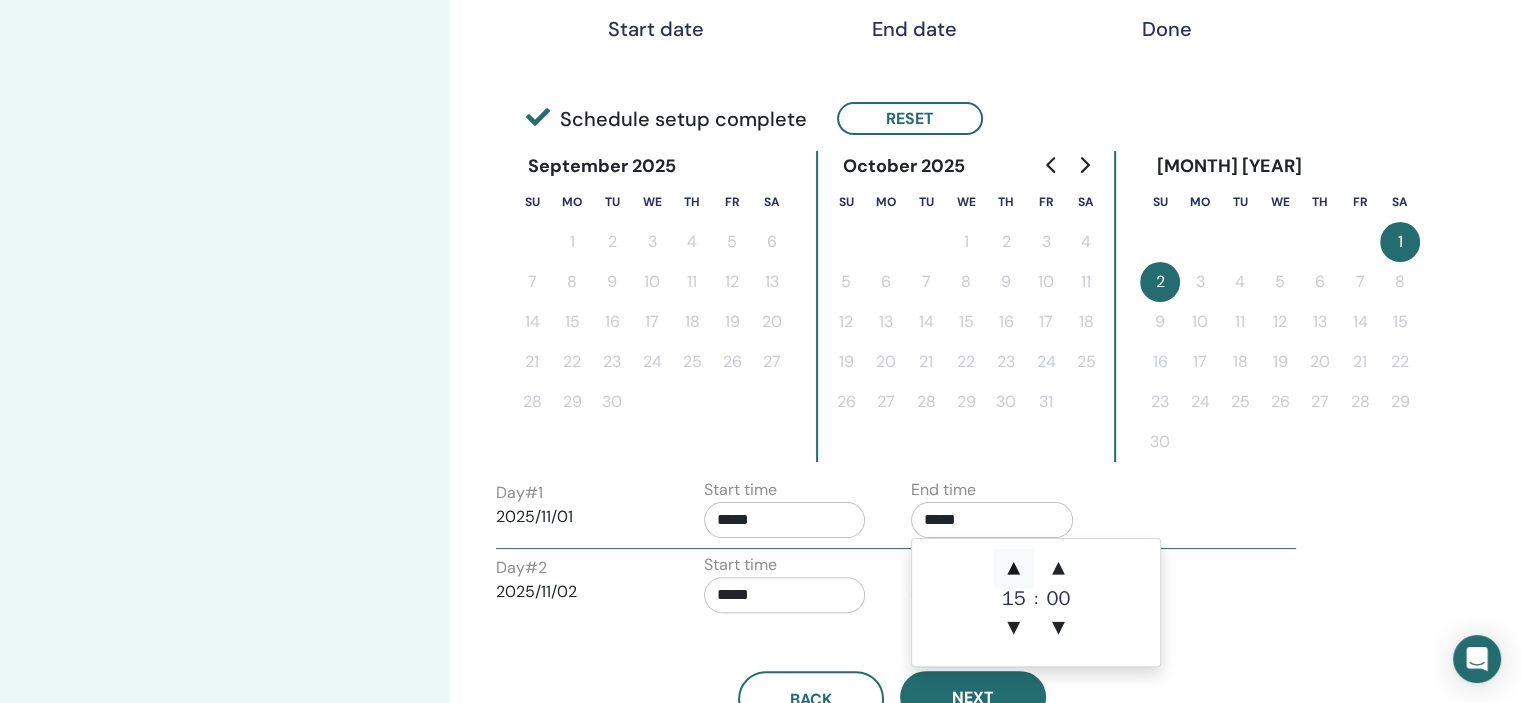 click on "▲" at bounding box center (1014, 569) 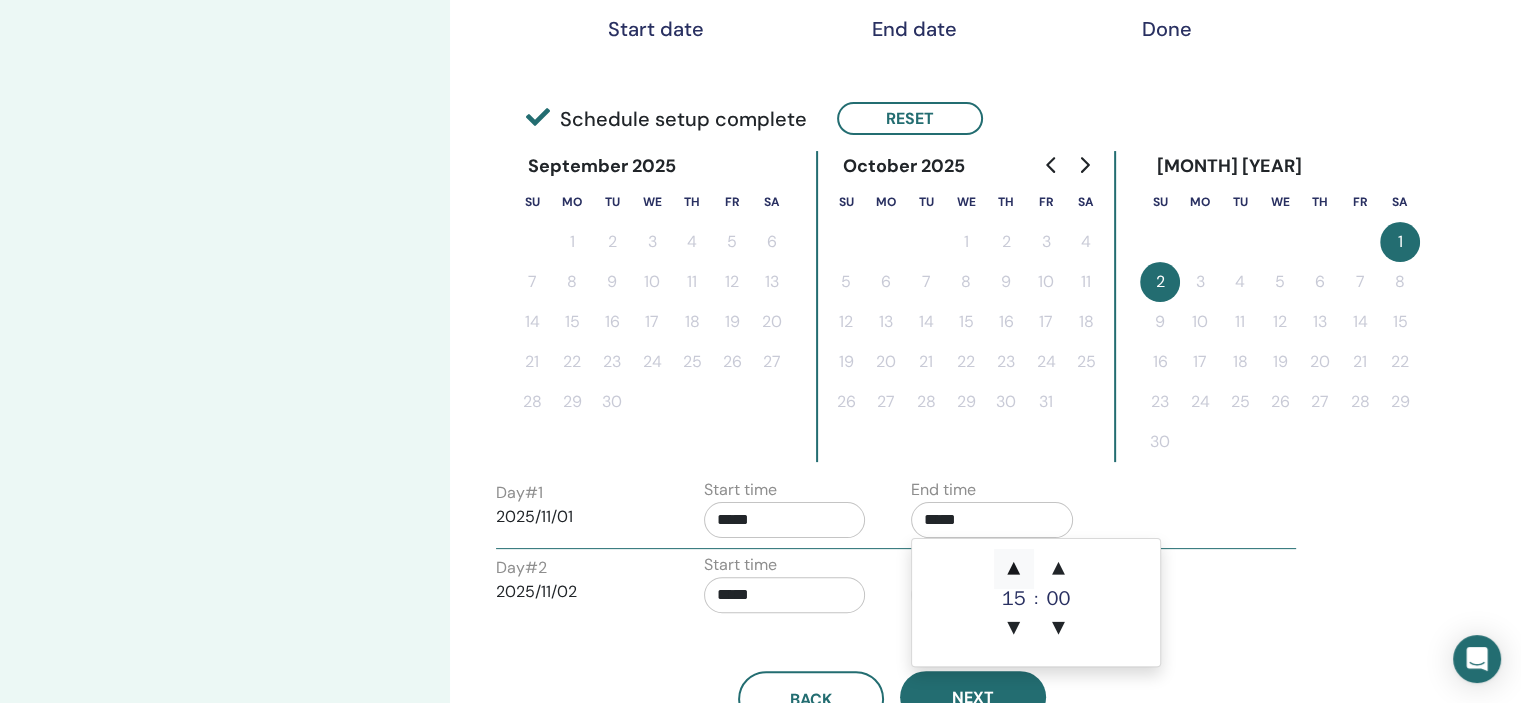 type on "*****" 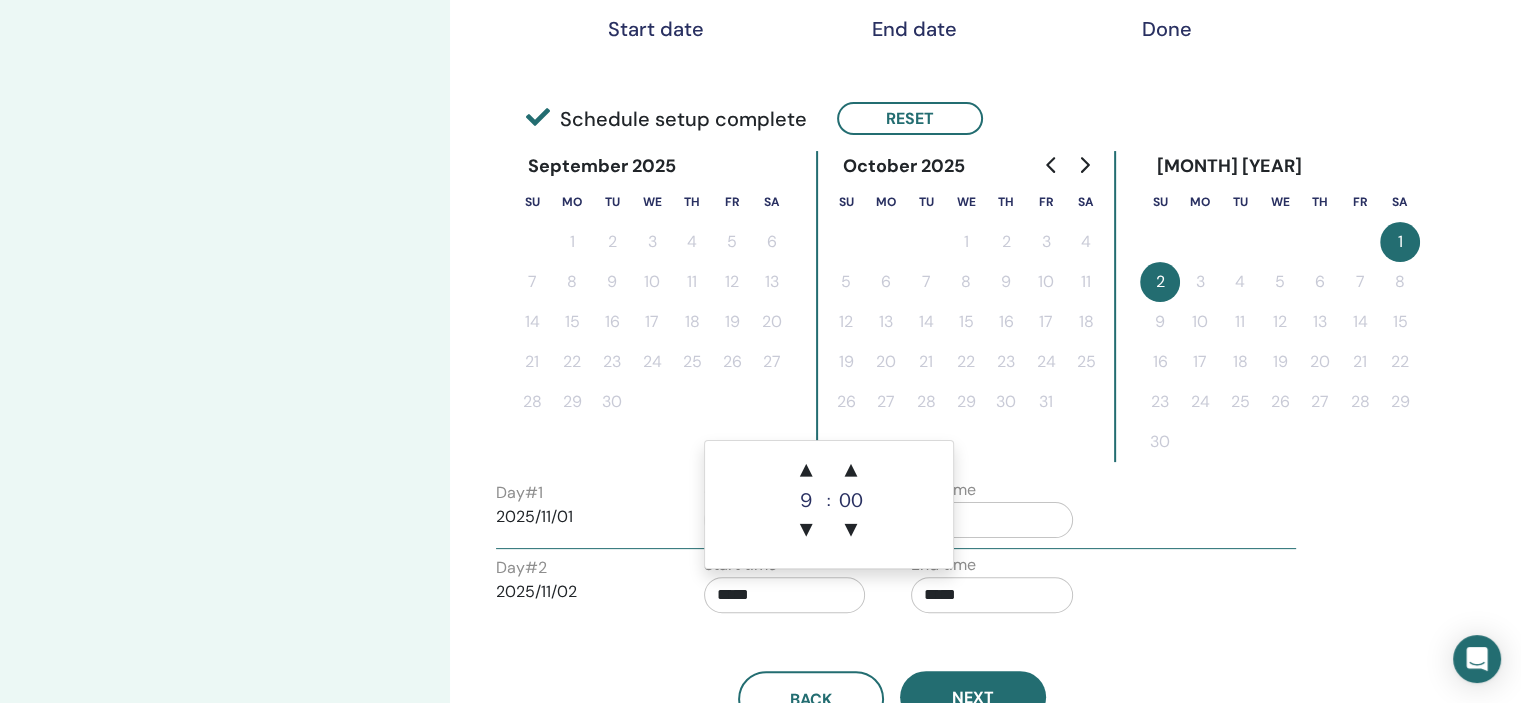 click on "*****" at bounding box center [785, 595] 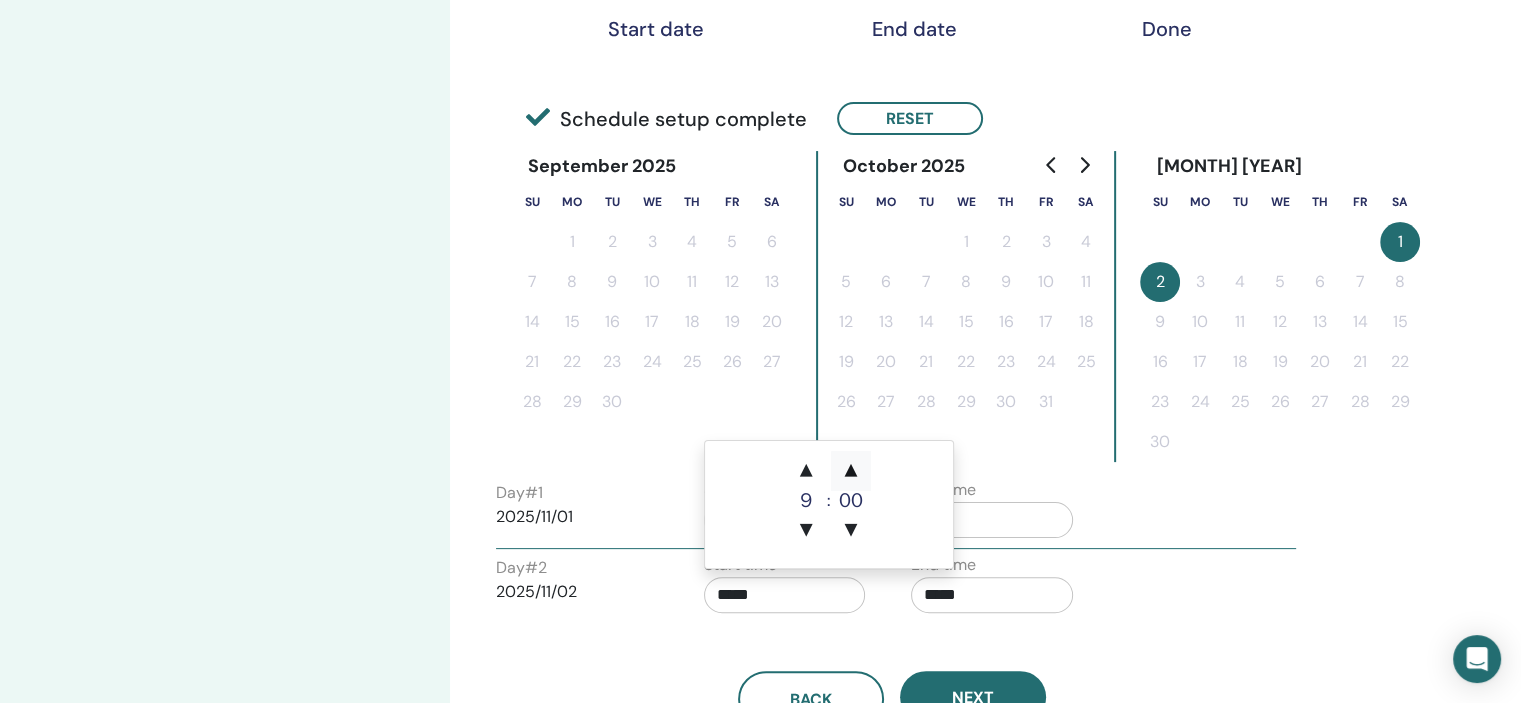 click on "▲" at bounding box center [851, 471] 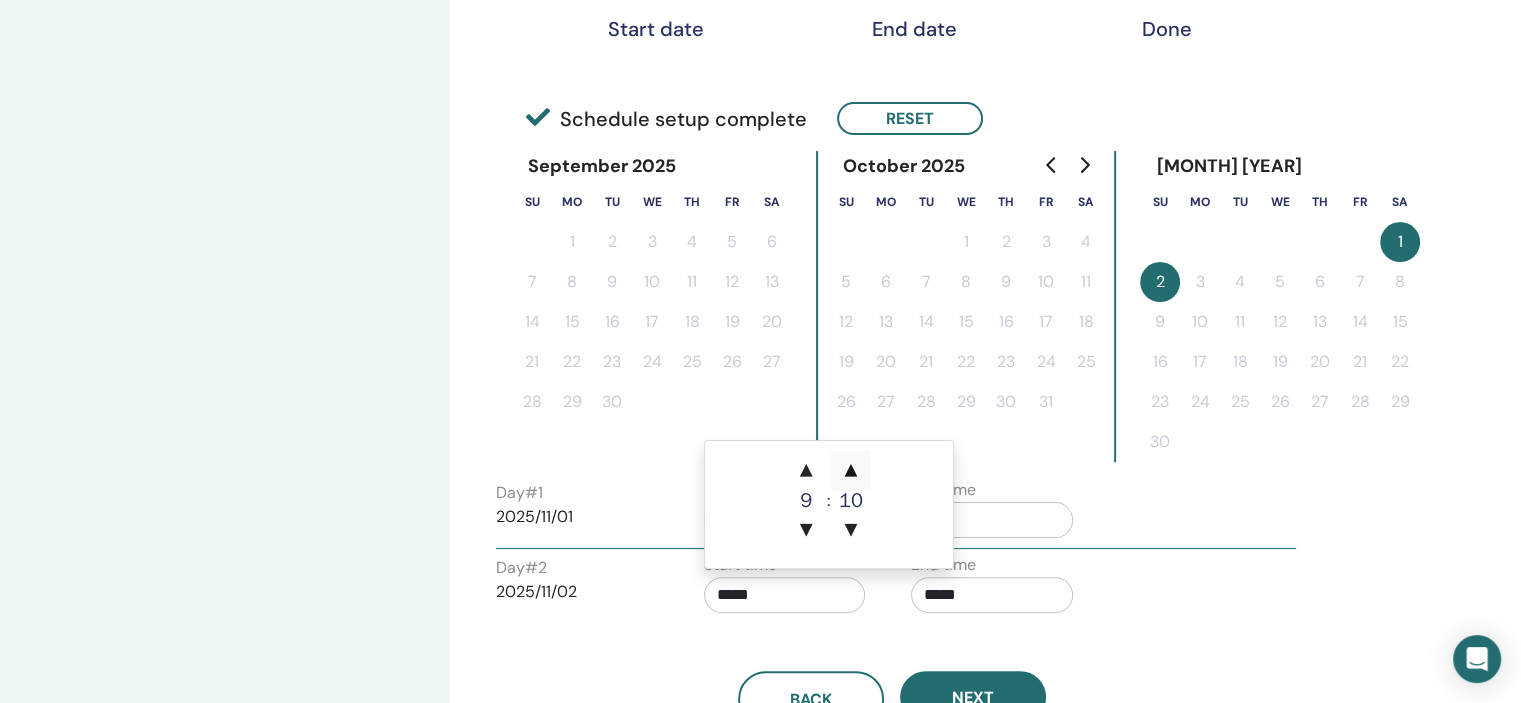 click on "▲" at bounding box center [851, 471] 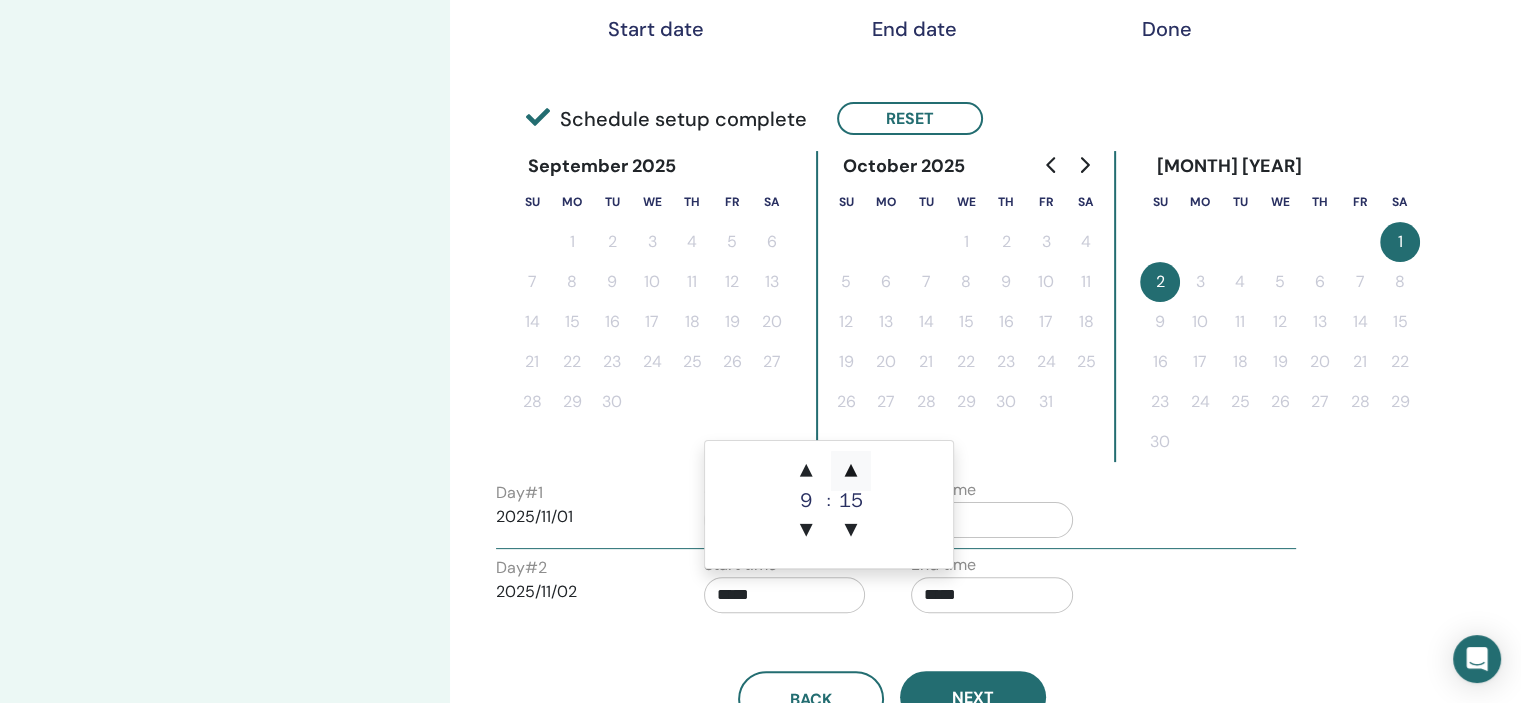 click on "▲" at bounding box center (851, 471) 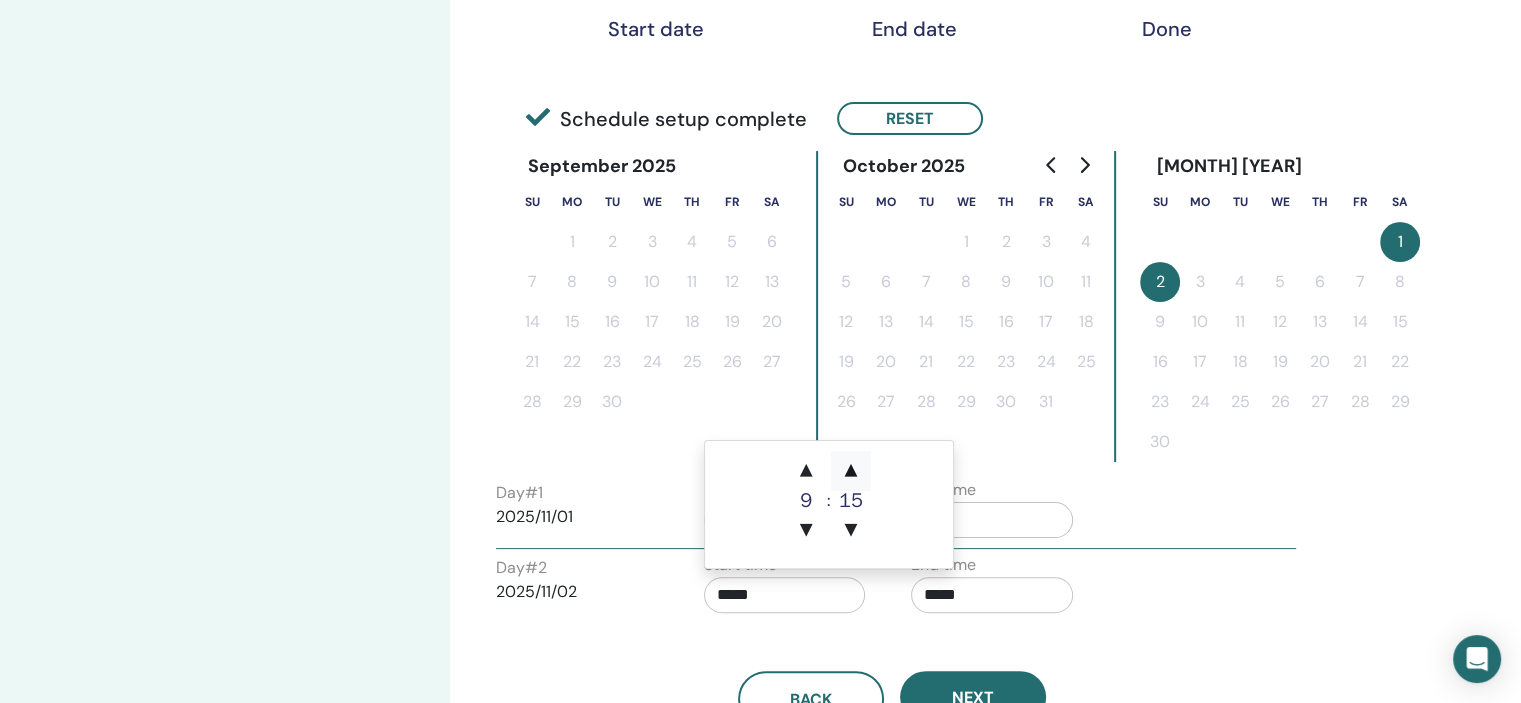 click on "▲" at bounding box center (851, 471) 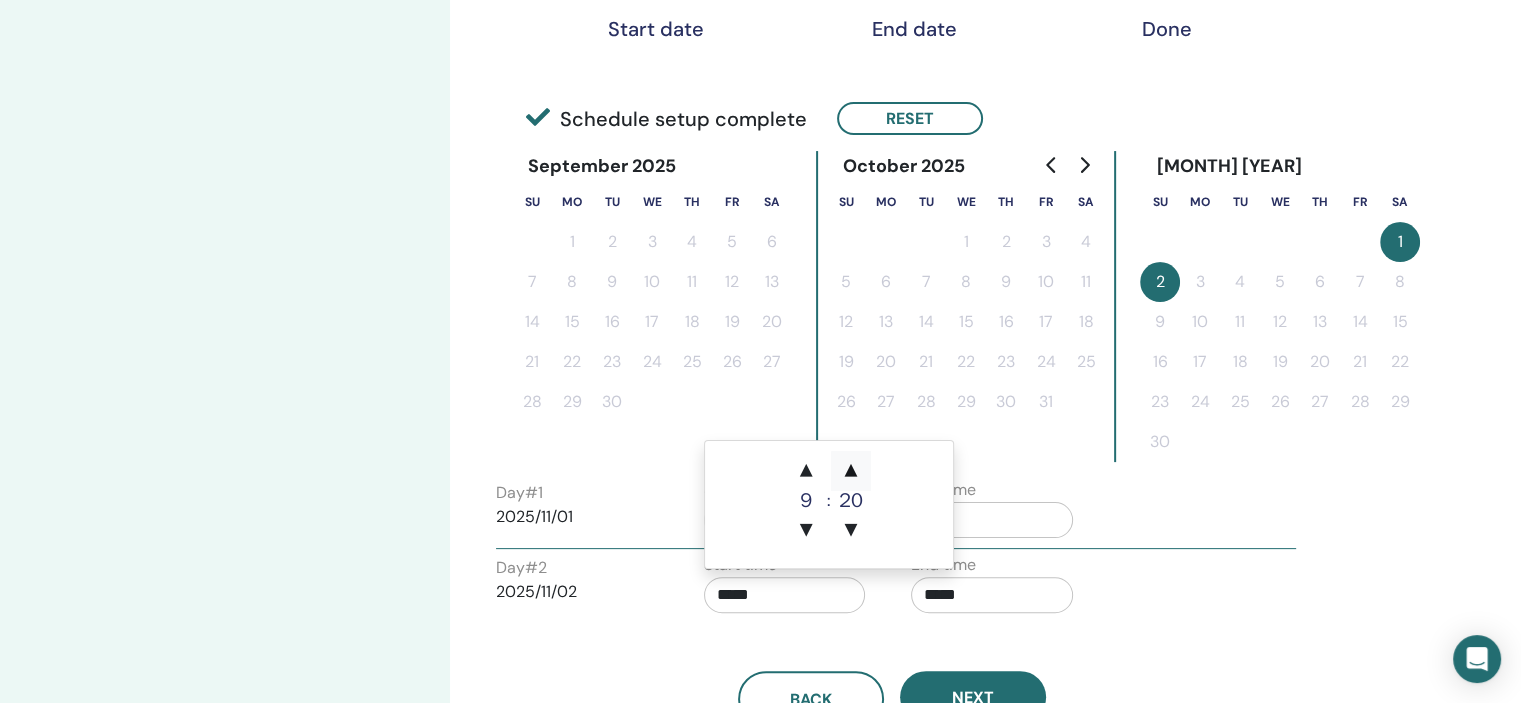 click on "▲" at bounding box center (851, 471) 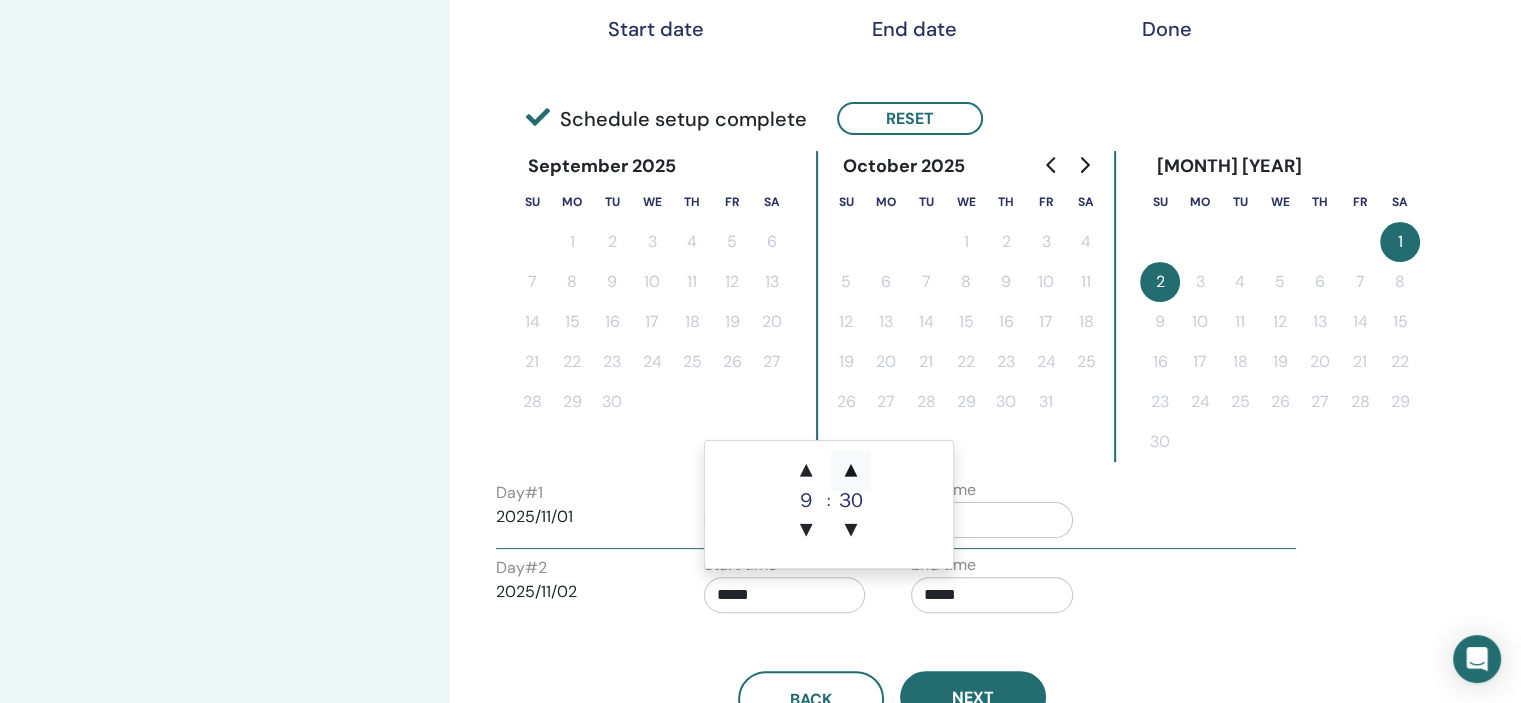 click on "▲" at bounding box center (851, 471) 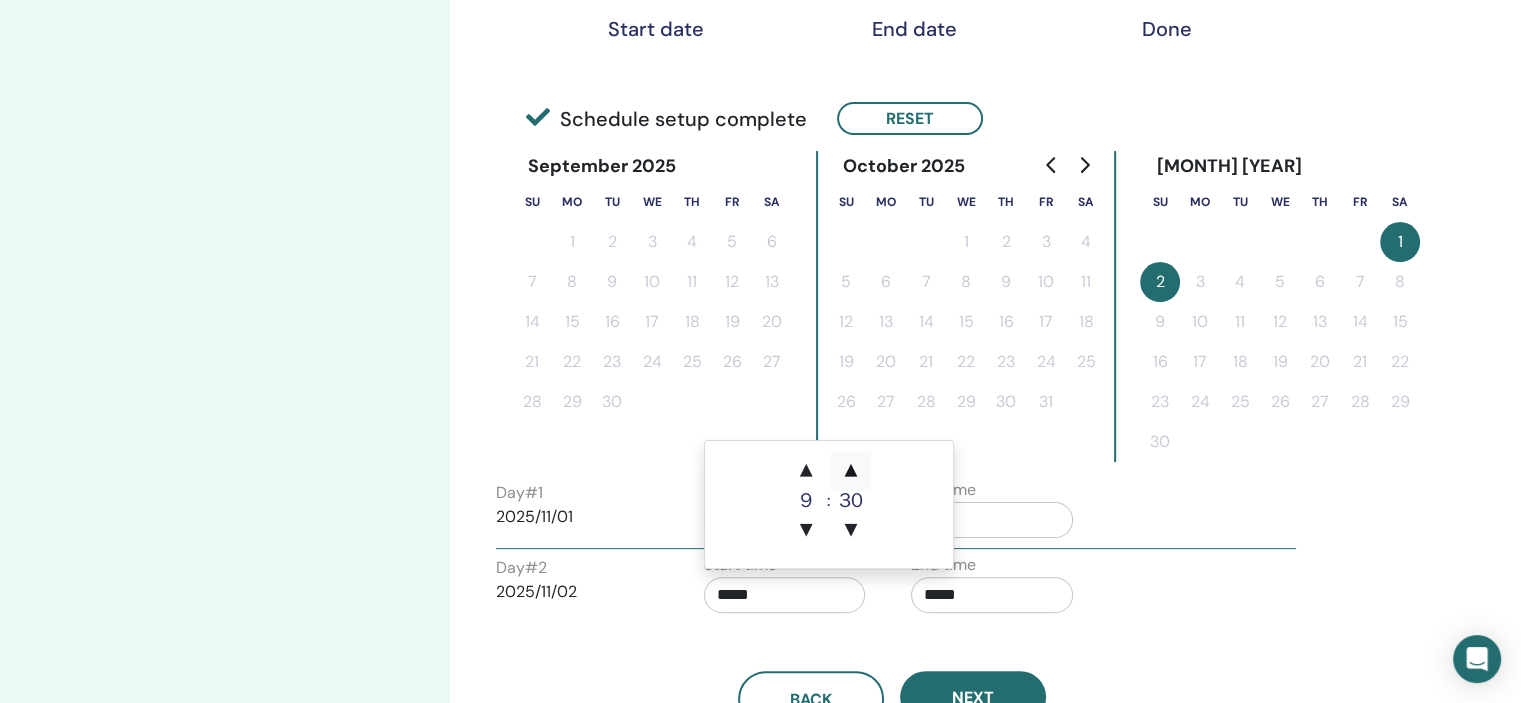 type on "*****" 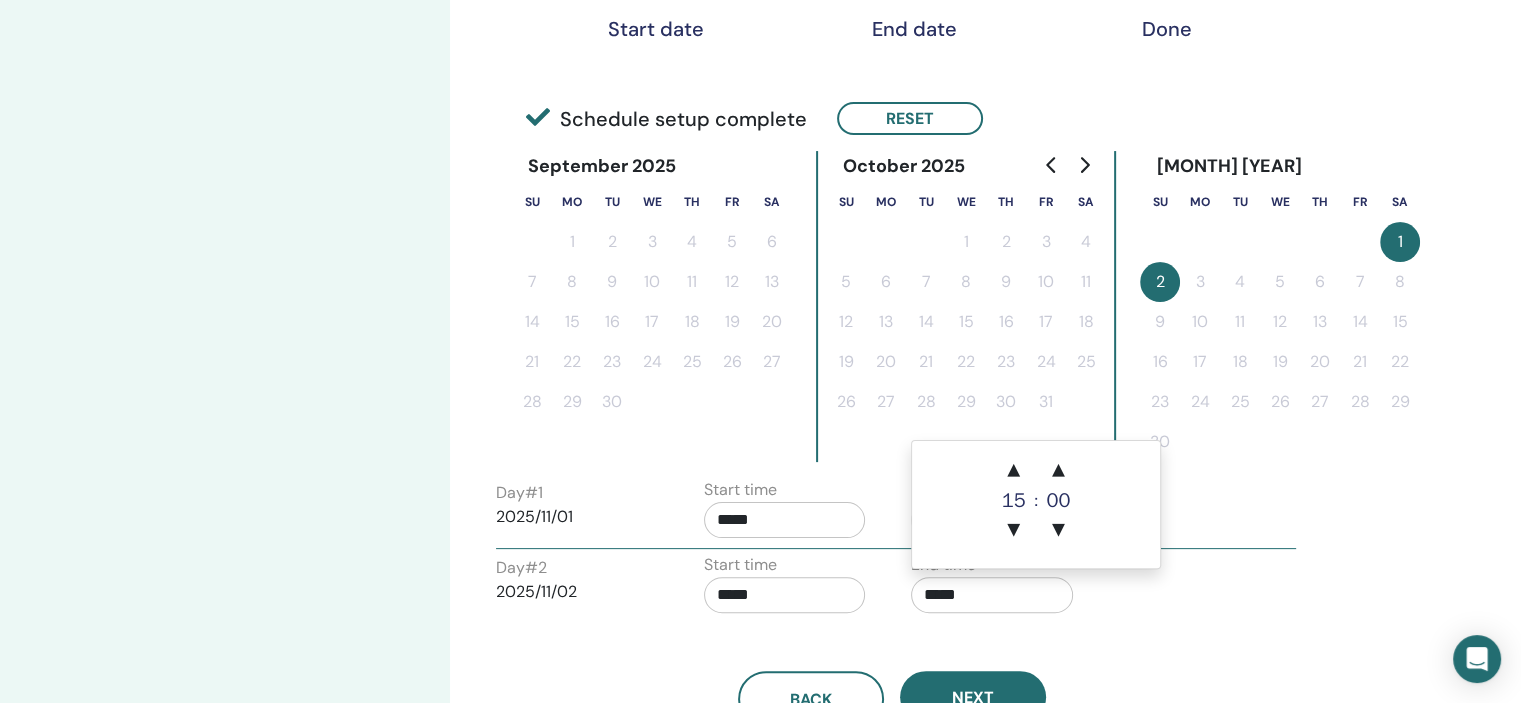 click on "*****" at bounding box center (992, 595) 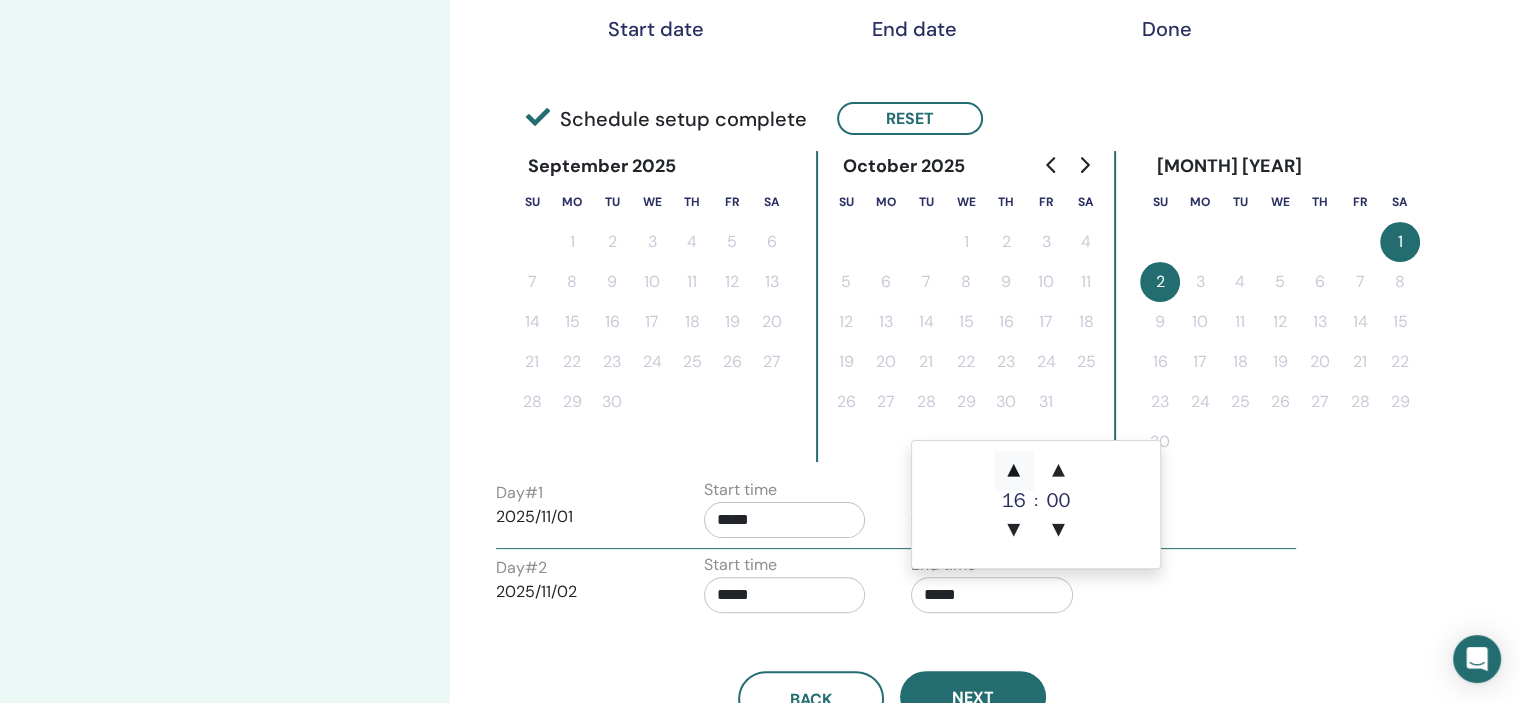 click on "▲" at bounding box center [1014, 471] 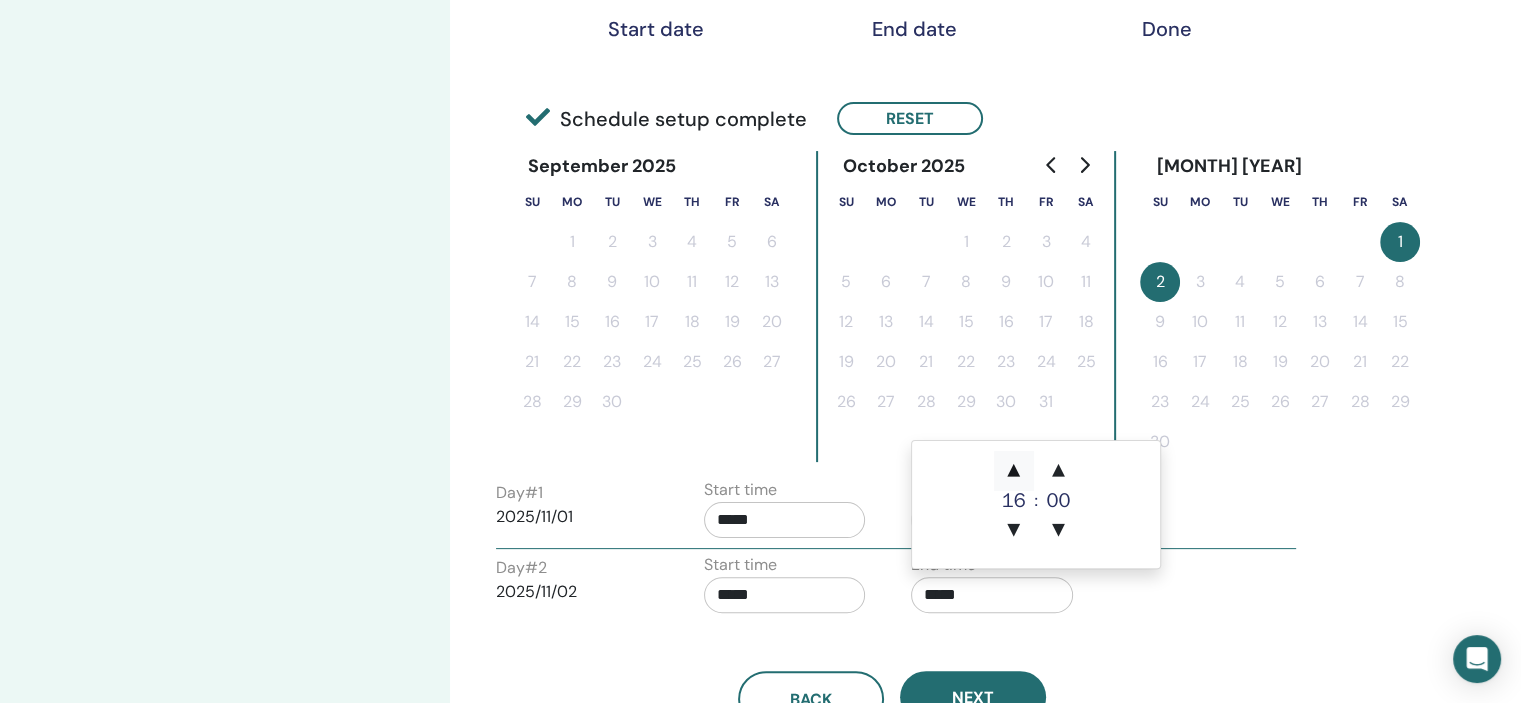 type on "*****" 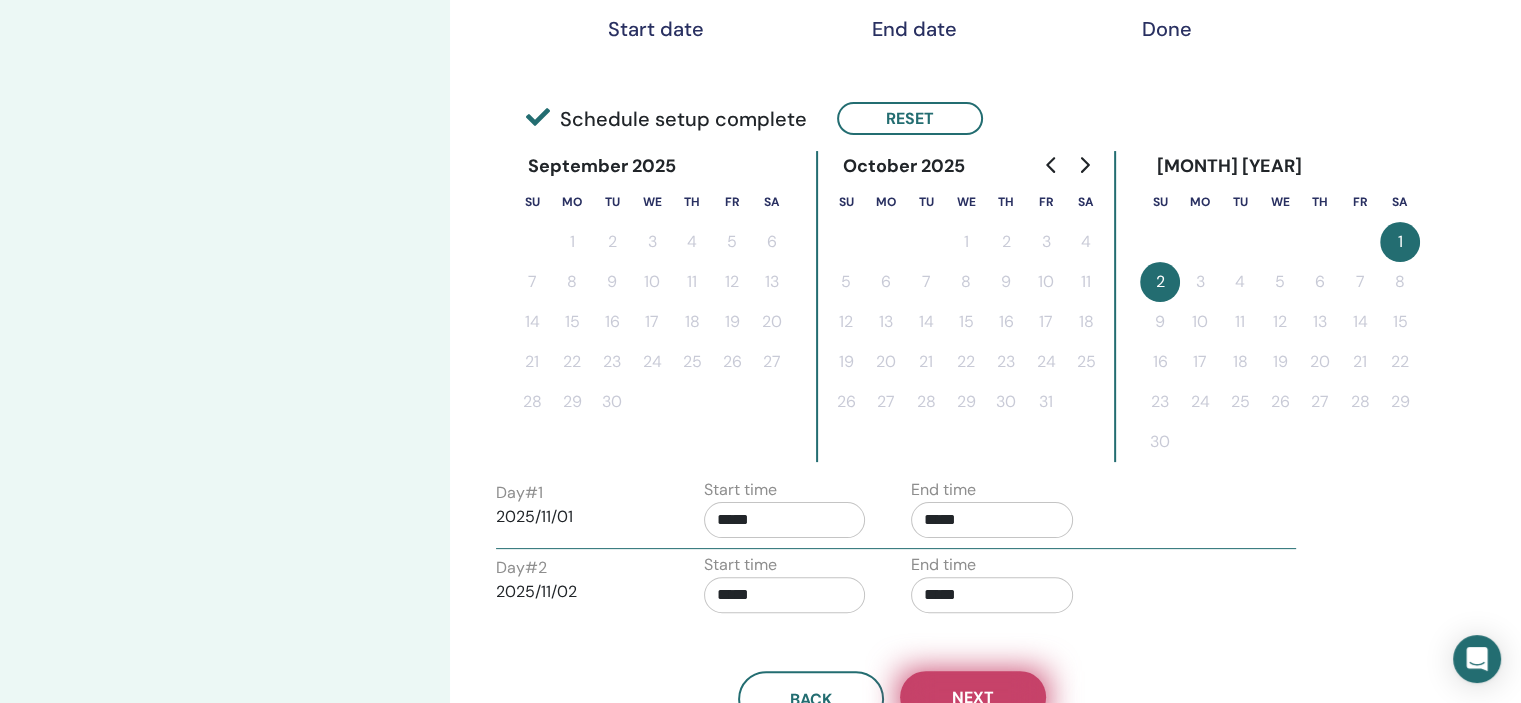drag, startPoint x: 1163, startPoint y: 636, endPoint x: 996, endPoint y: 679, distance: 172.4471 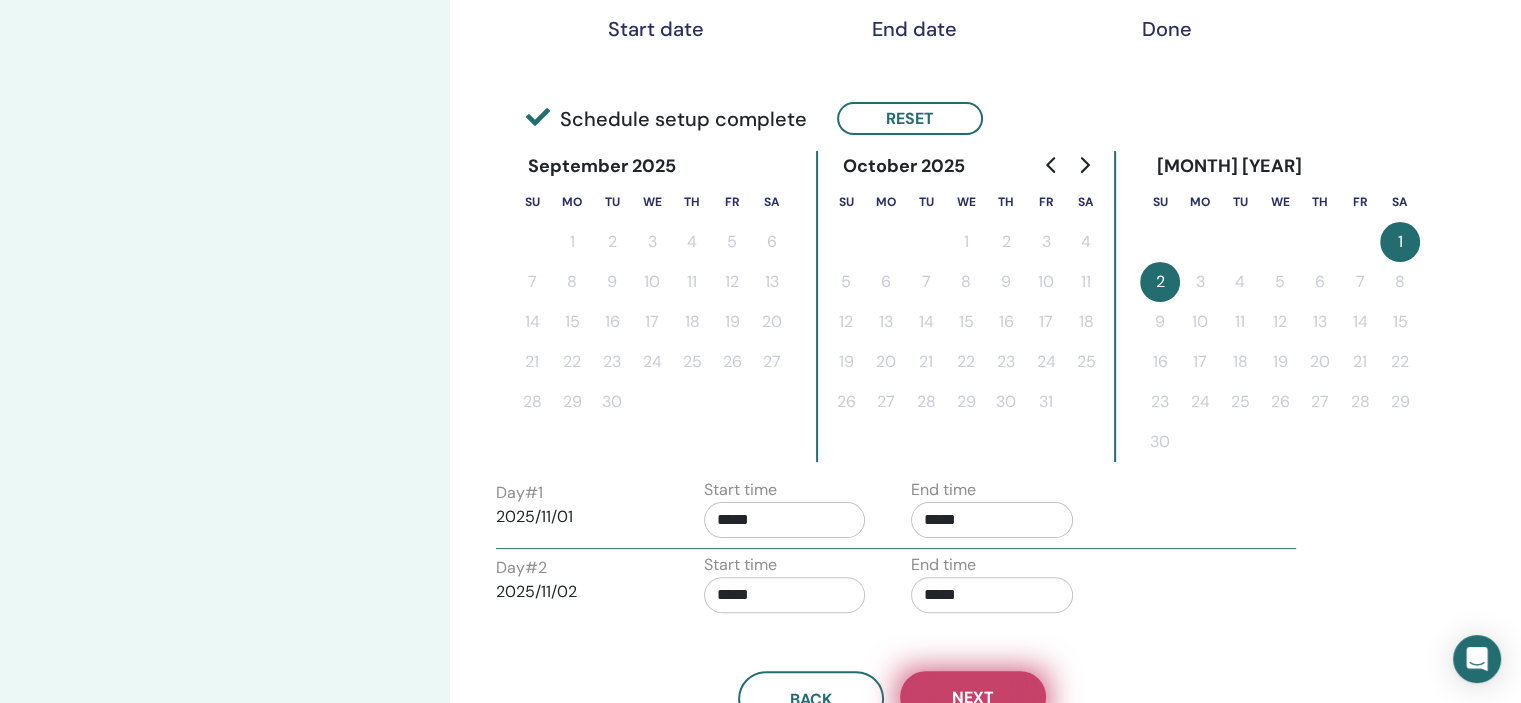 click on "Back Next" at bounding box center [892, 675] 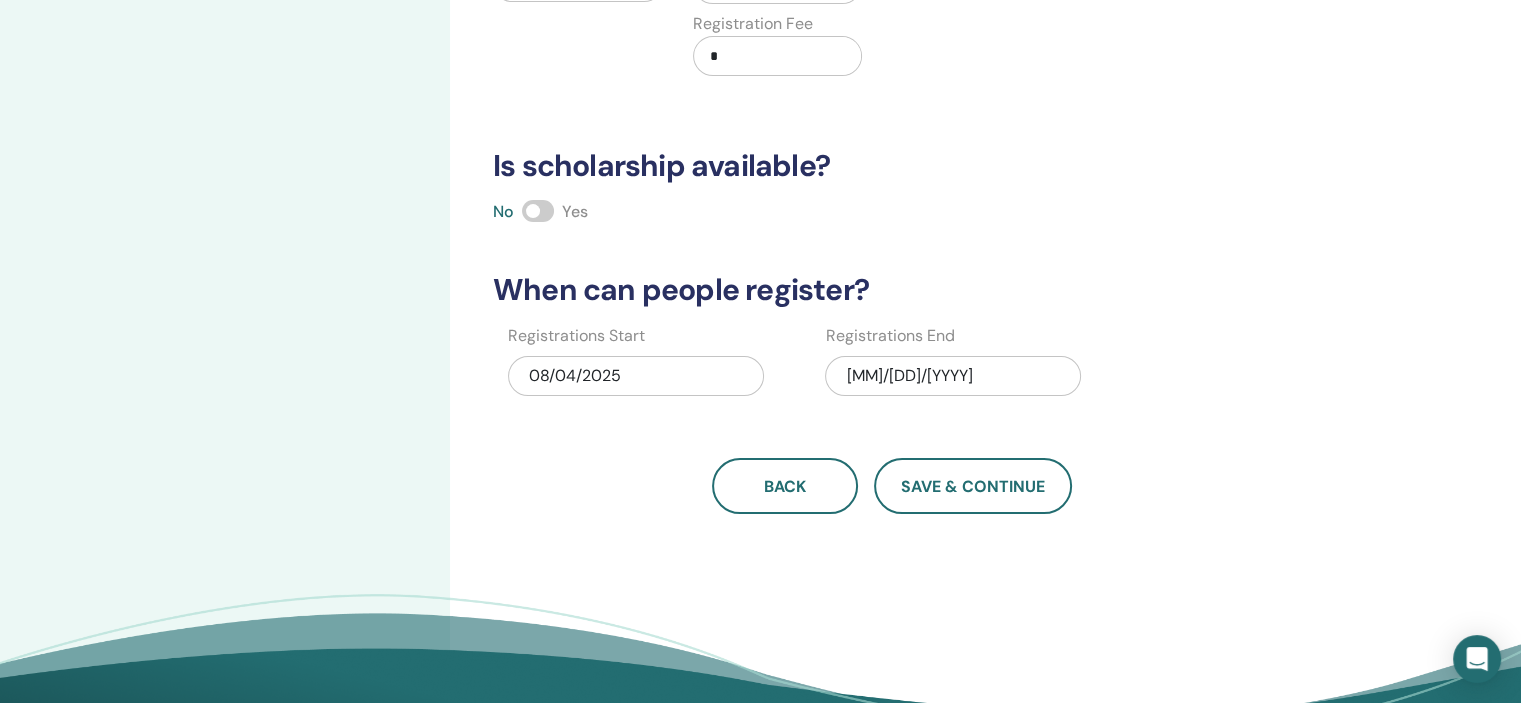 scroll, scrollTop: 0, scrollLeft: 0, axis: both 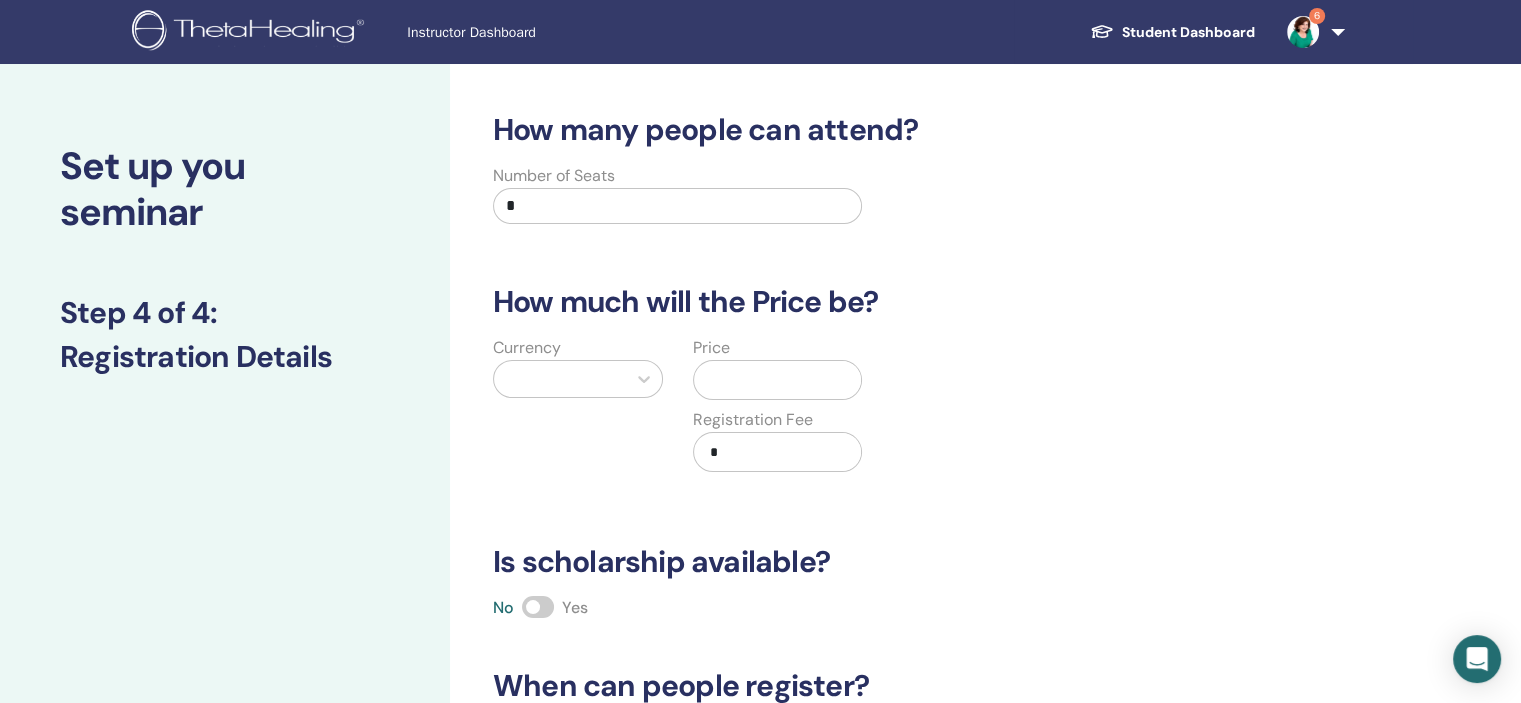 click on "*" at bounding box center [677, 206] 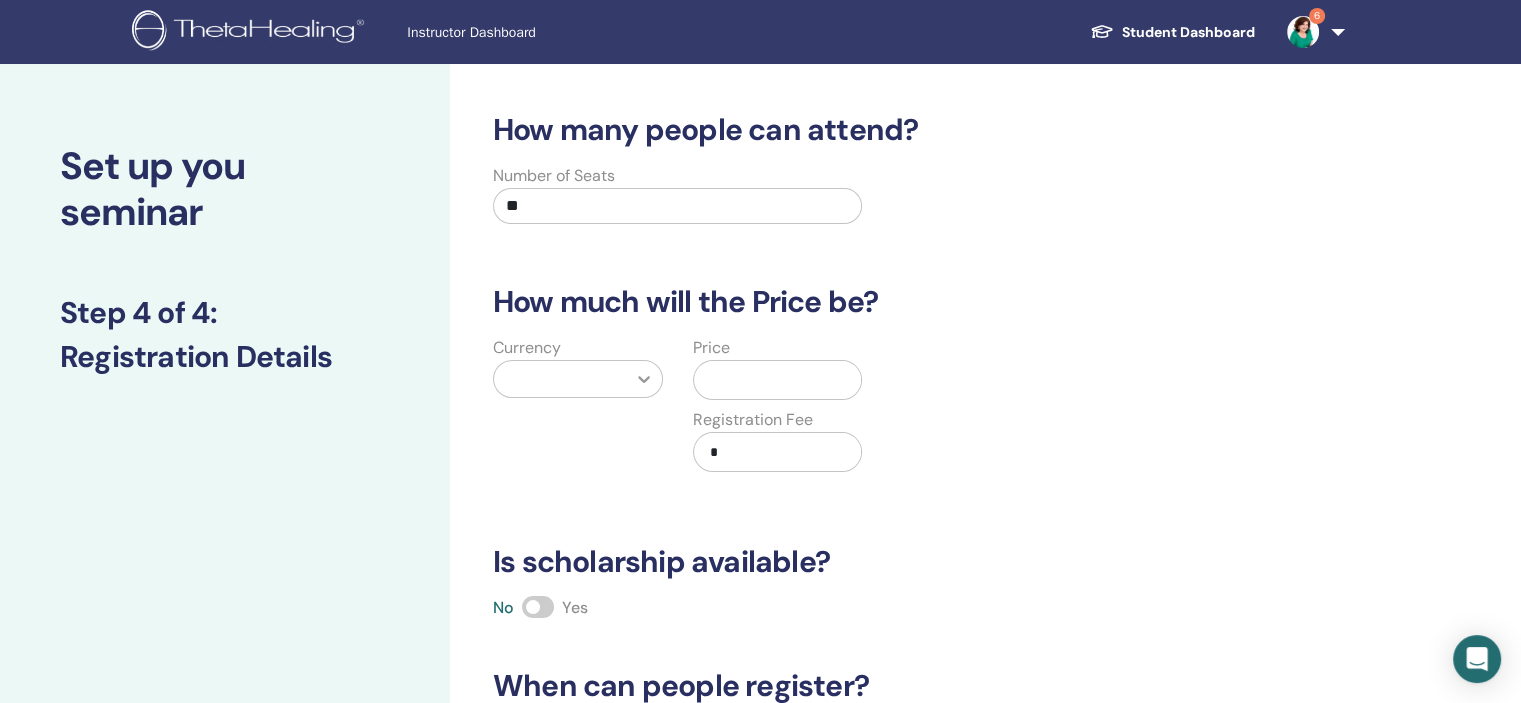 type on "**" 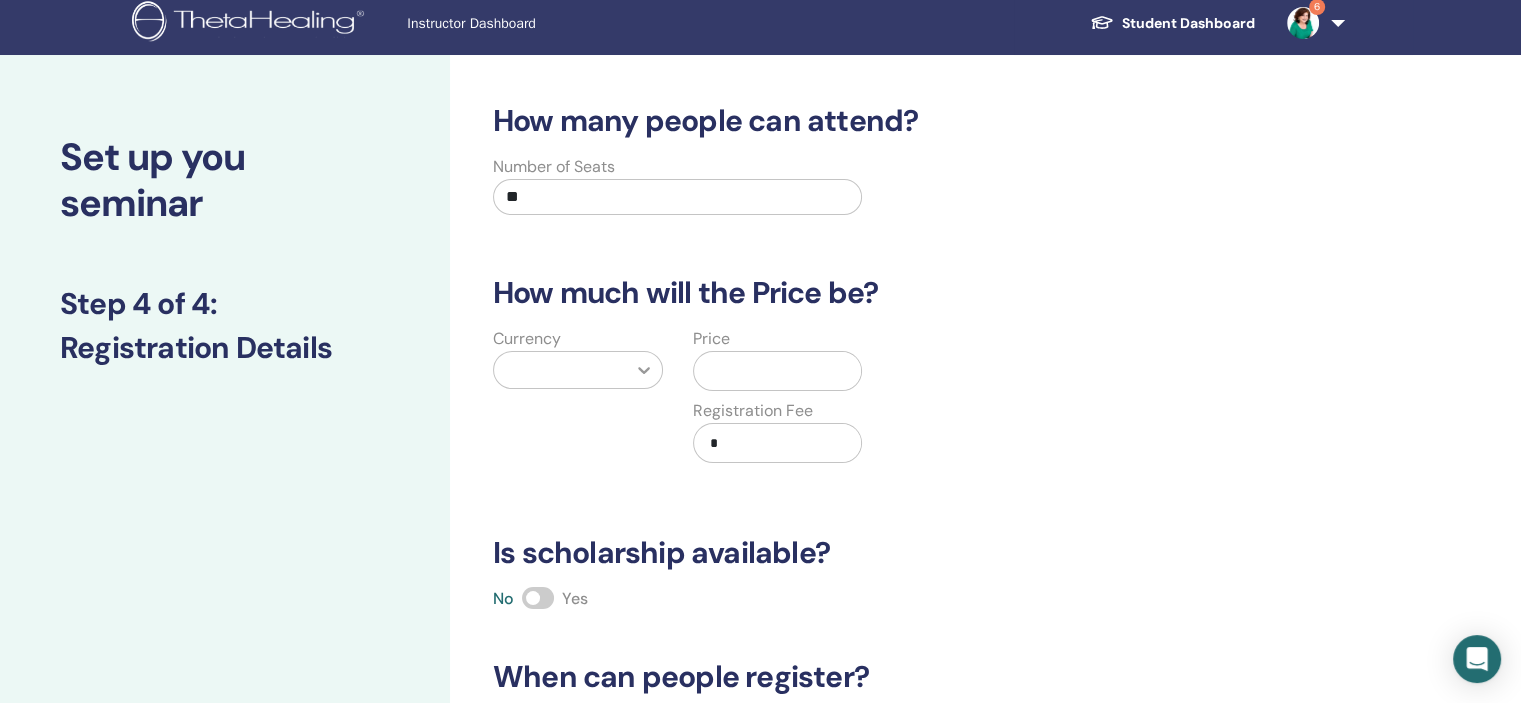 click at bounding box center (644, 370) 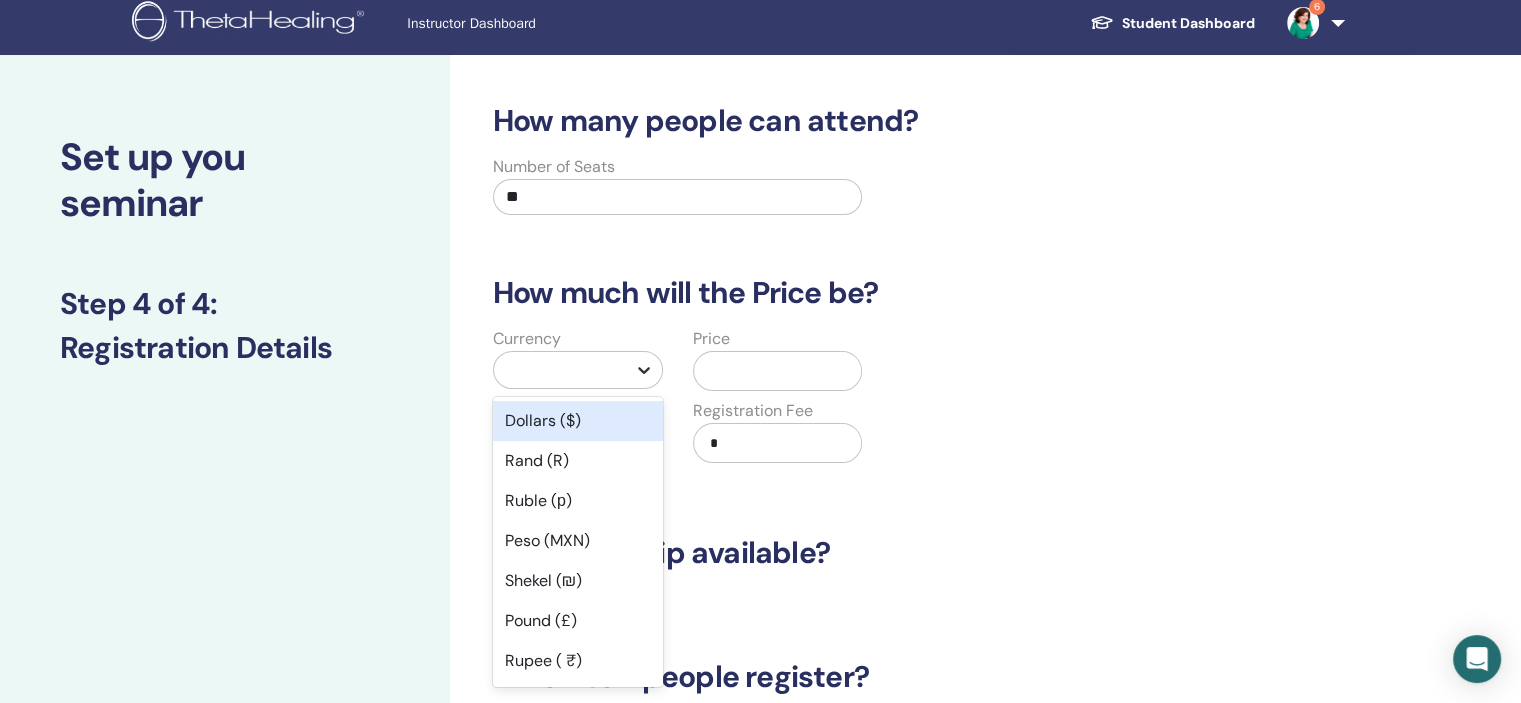 scroll, scrollTop: 10, scrollLeft: 0, axis: vertical 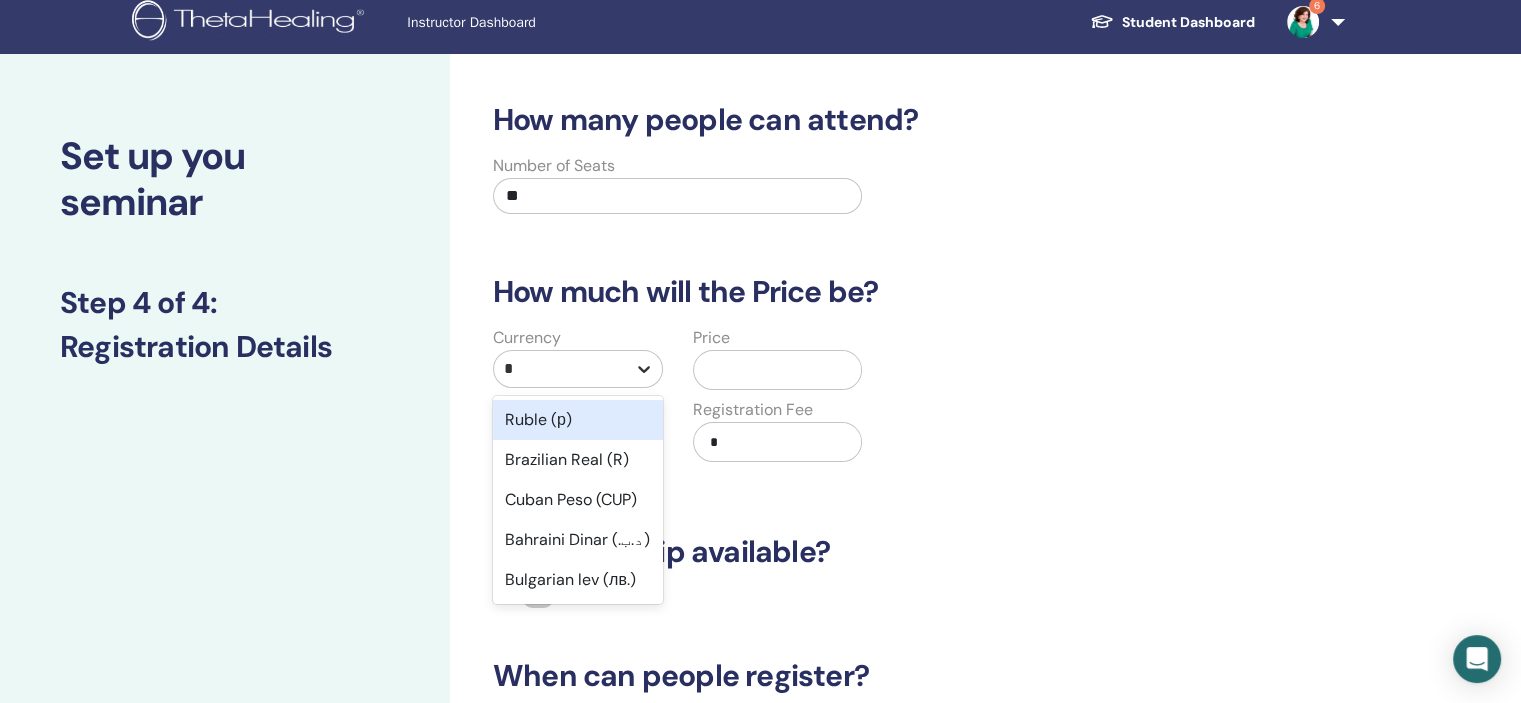 type on "**" 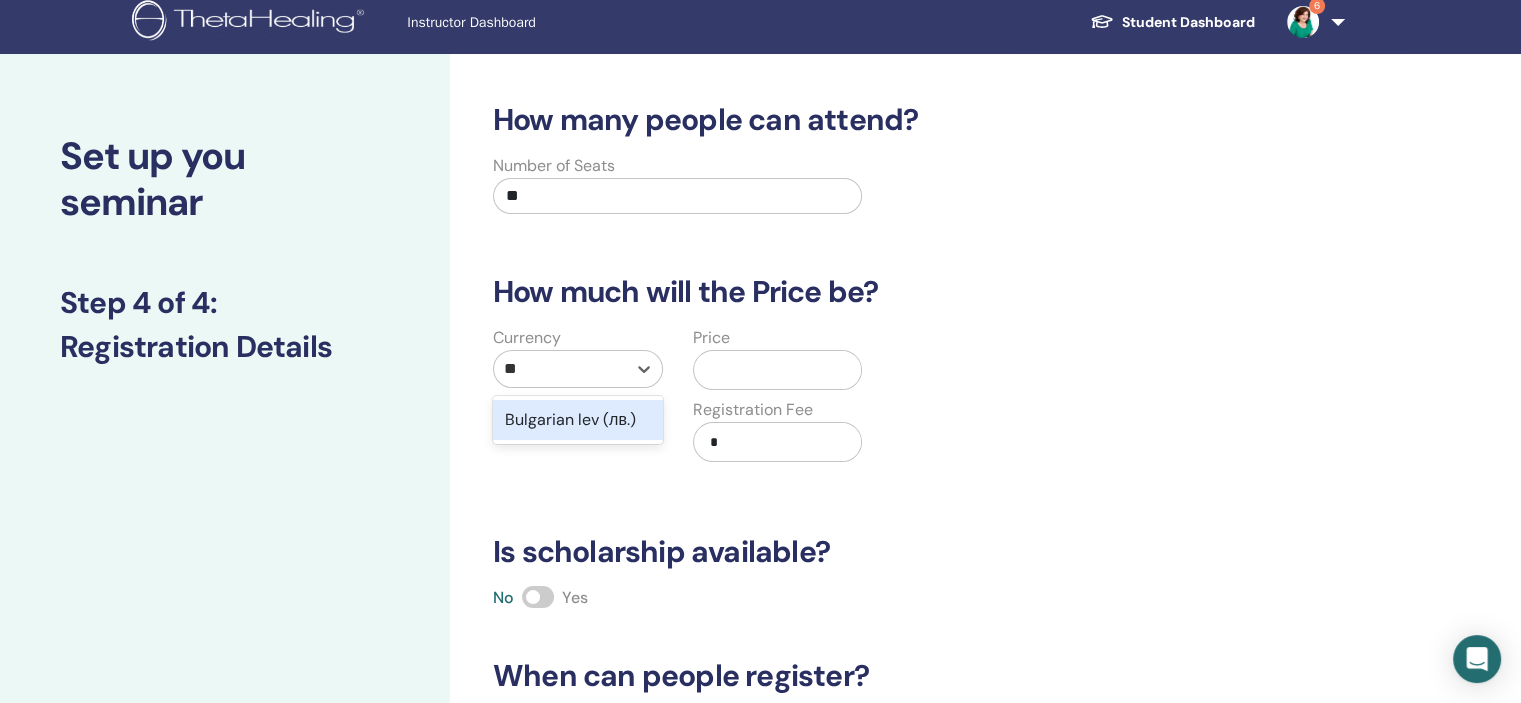 click on "Bulgarian lev (лв.)" at bounding box center [578, 420] 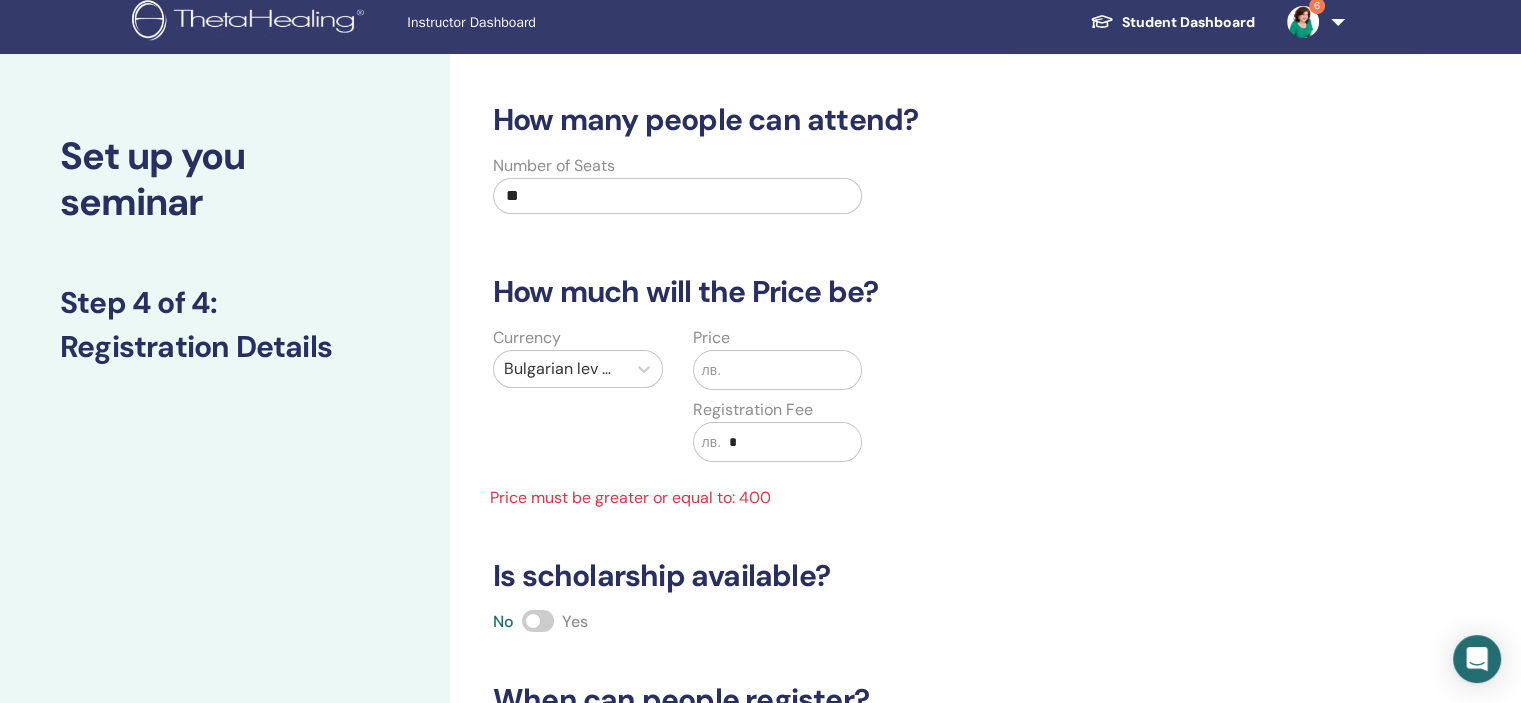 click at bounding box center (791, 370) 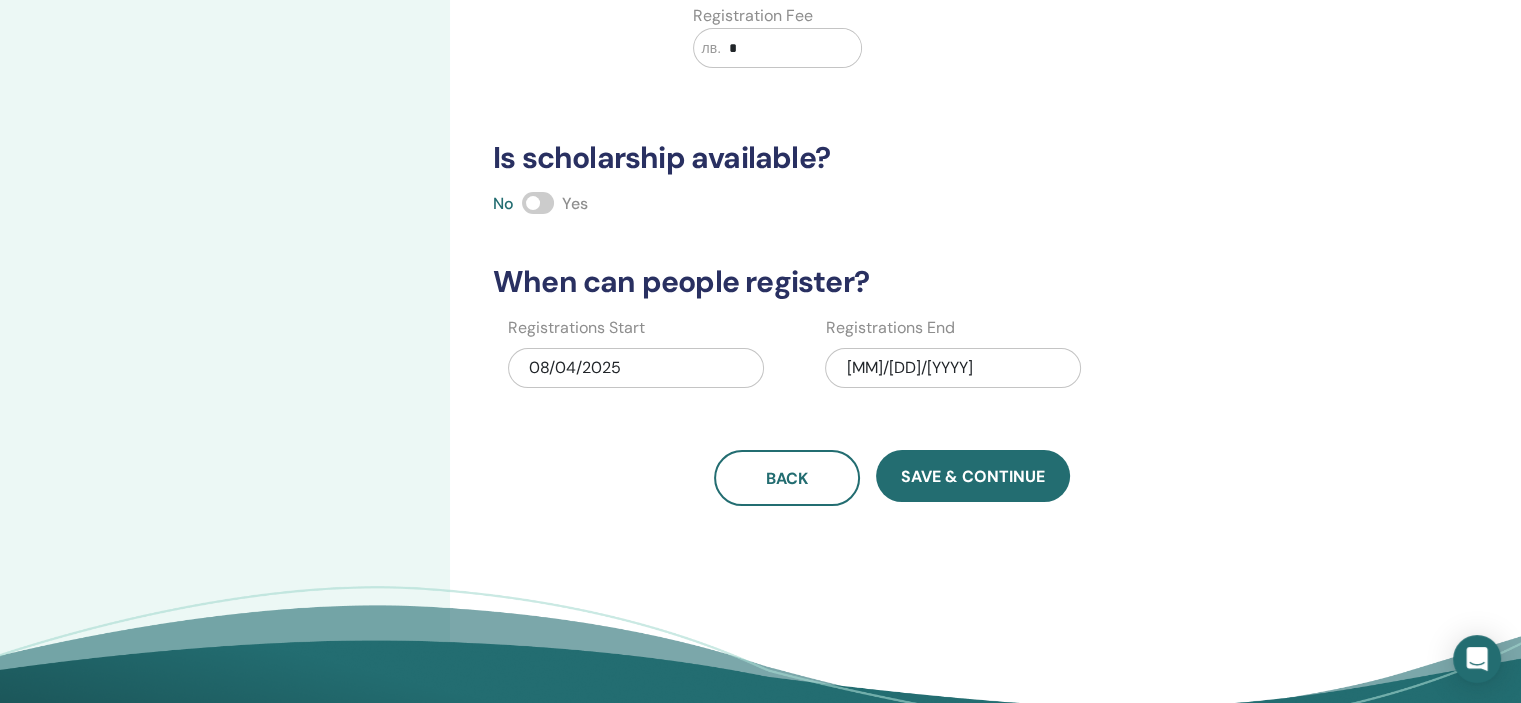 scroll, scrollTop: 490, scrollLeft: 0, axis: vertical 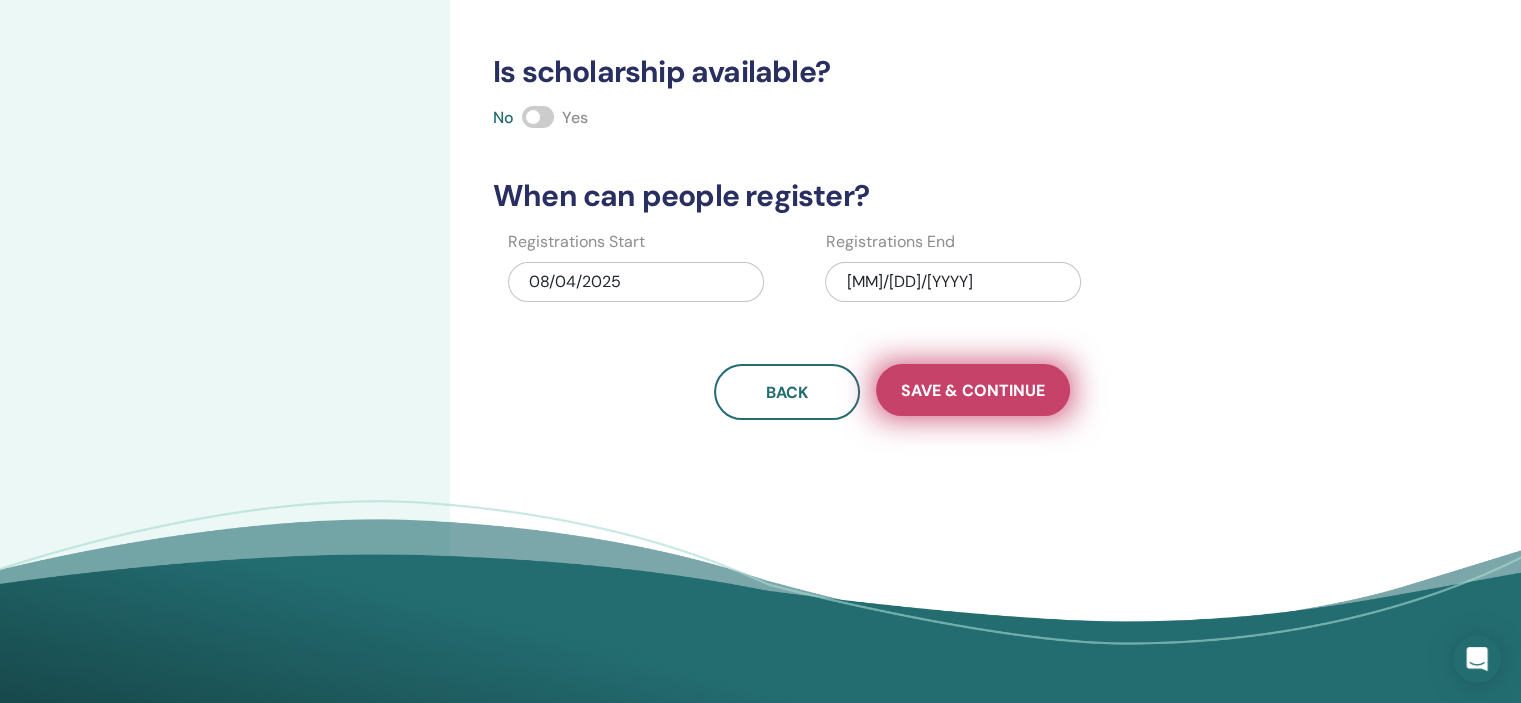 type on "***" 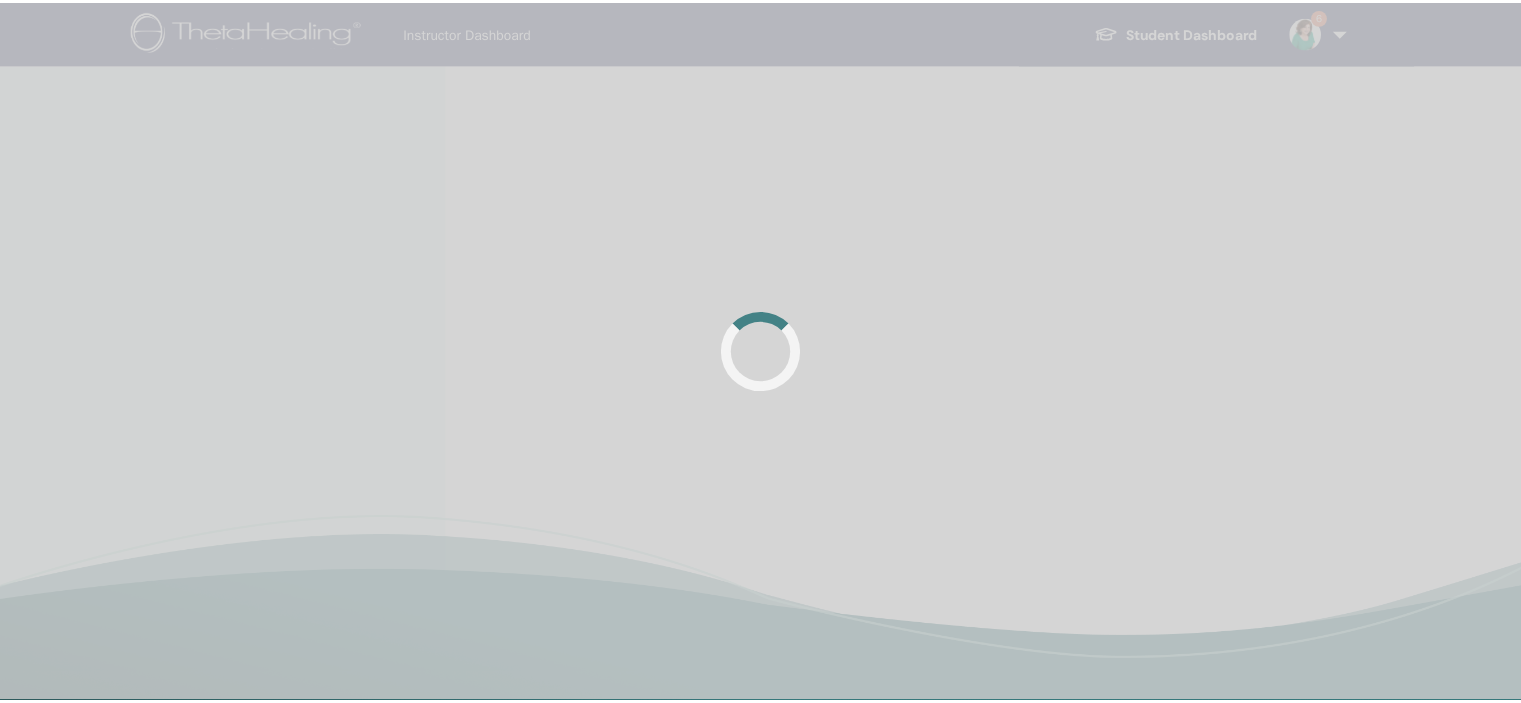 scroll, scrollTop: 0, scrollLeft: 0, axis: both 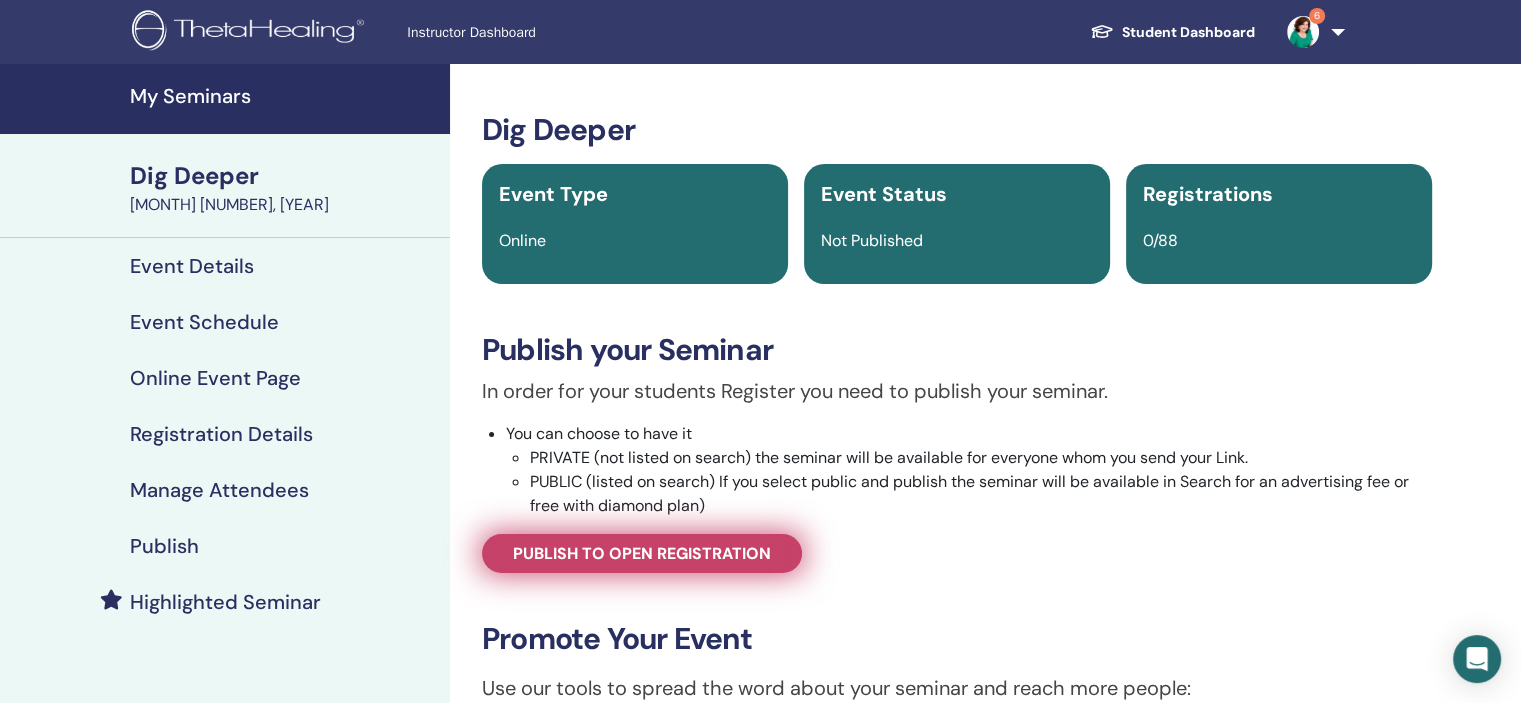 click on "Publish to open registration" at bounding box center [642, 553] 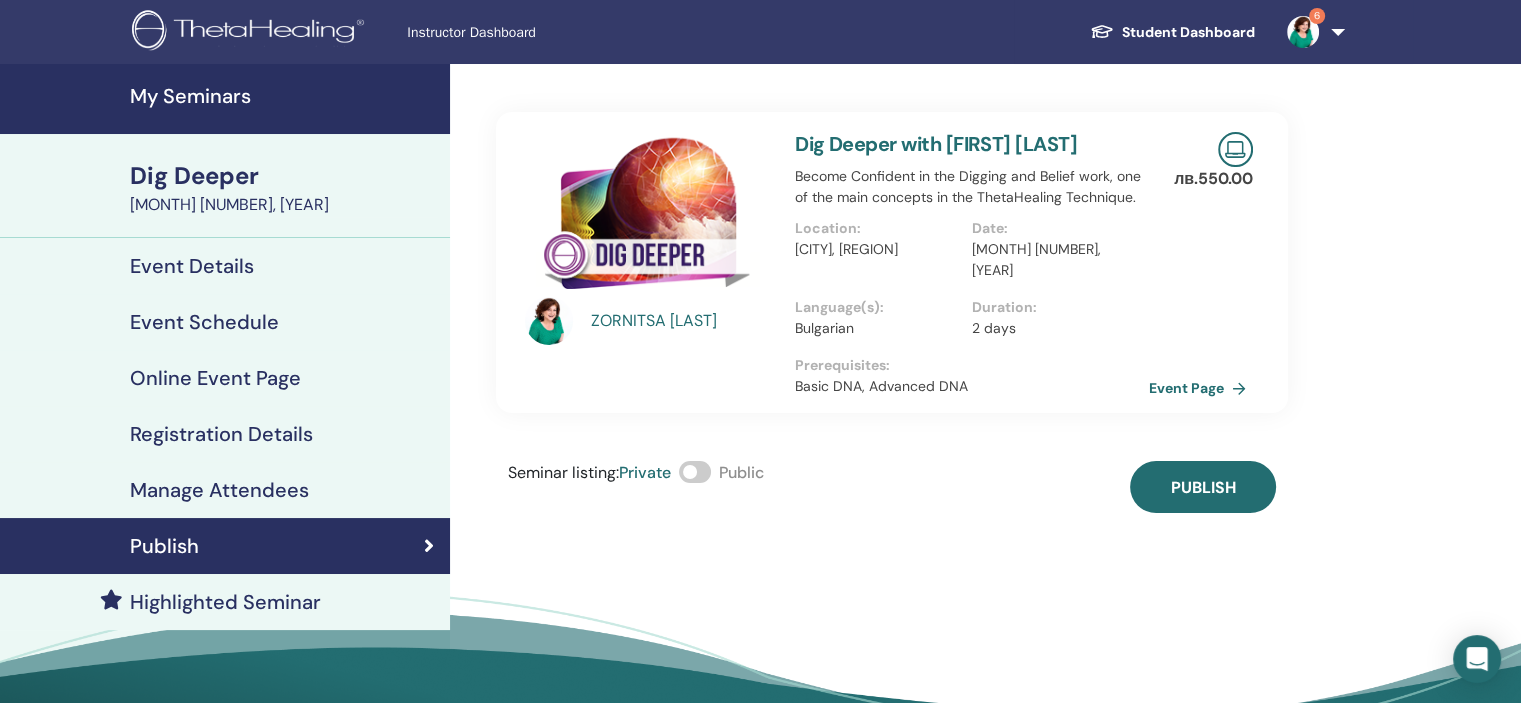 click at bounding box center (695, 472) 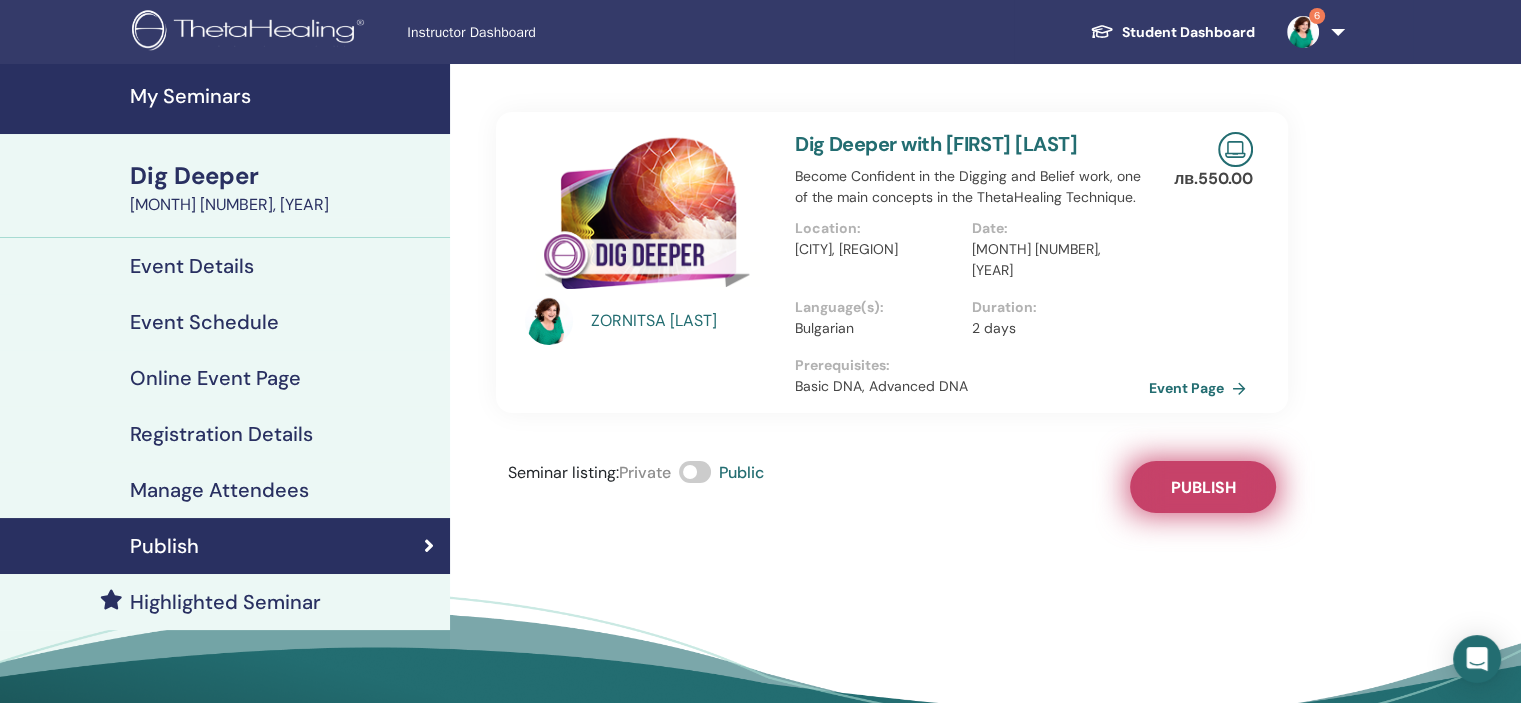 click on "Publish" at bounding box center [1203, 487] 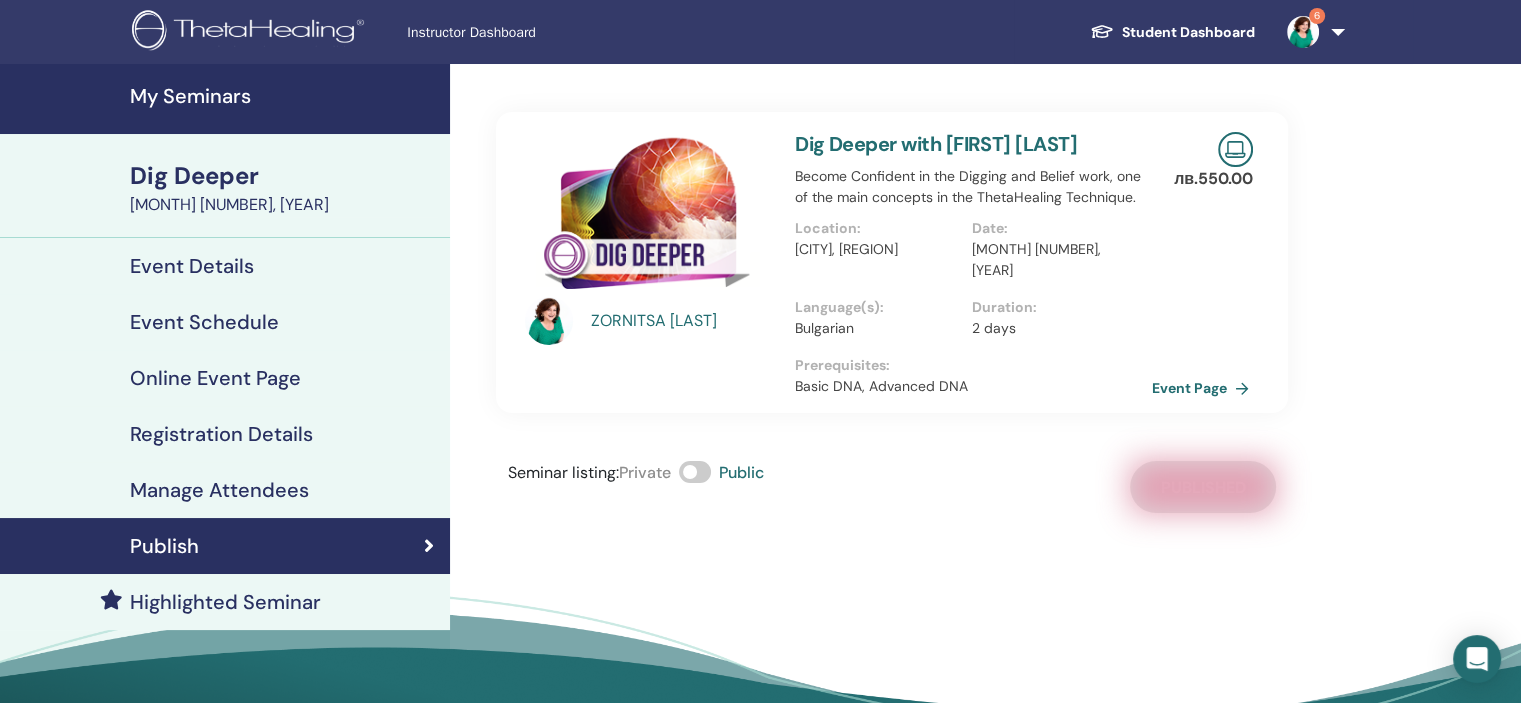 click on "Event Page" at bounding box center [1204, 388] 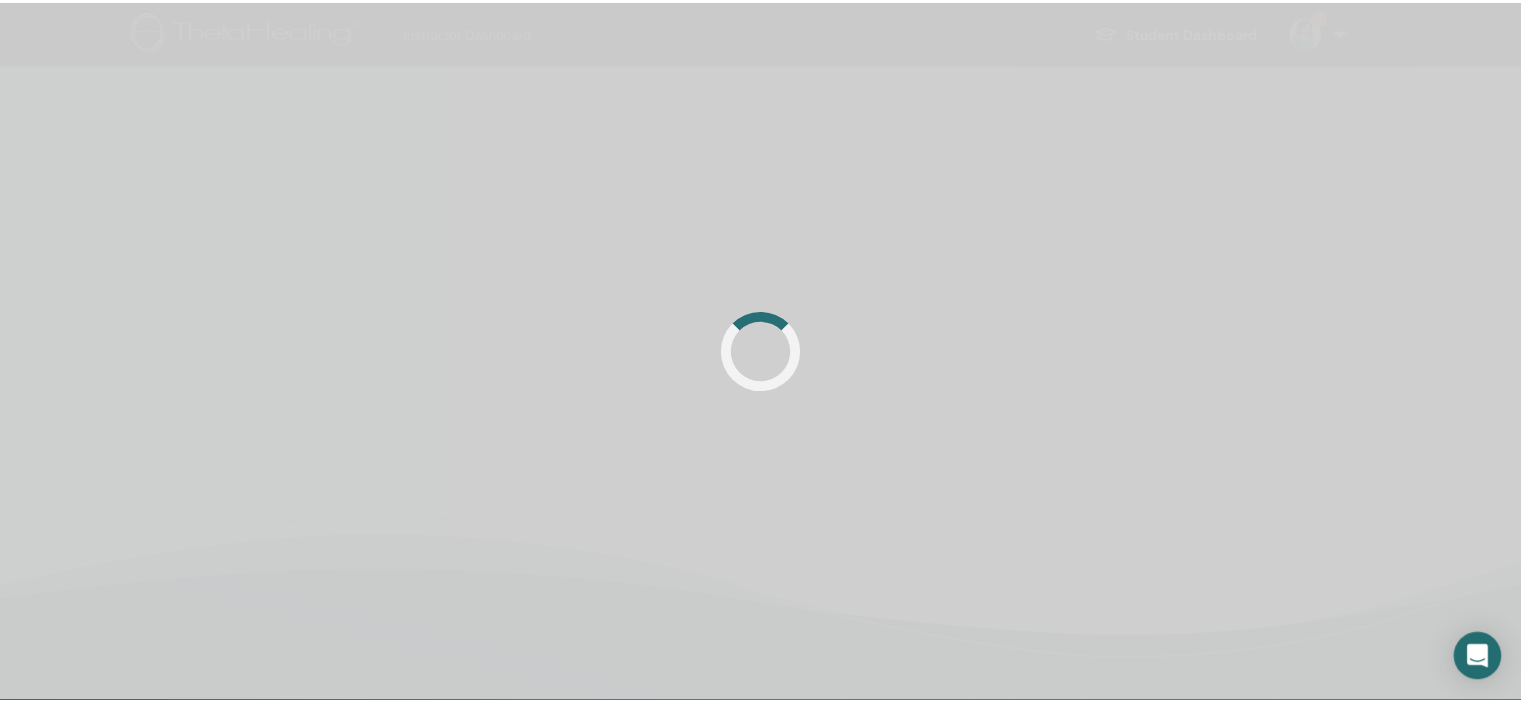 scroll, scrollTop: 0, scrollLeft: 0, axis: both 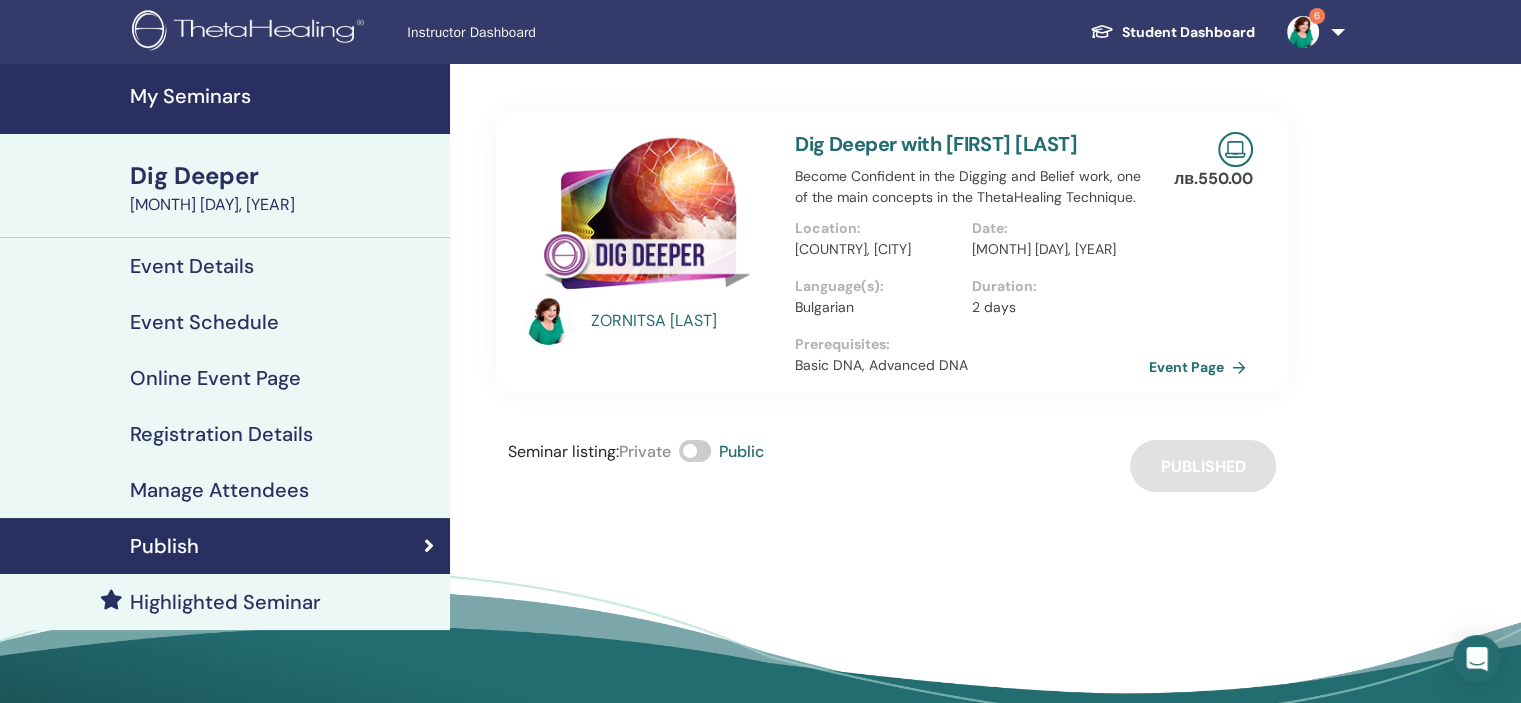 click on "My Seminars" at bounding box center (284, 96) 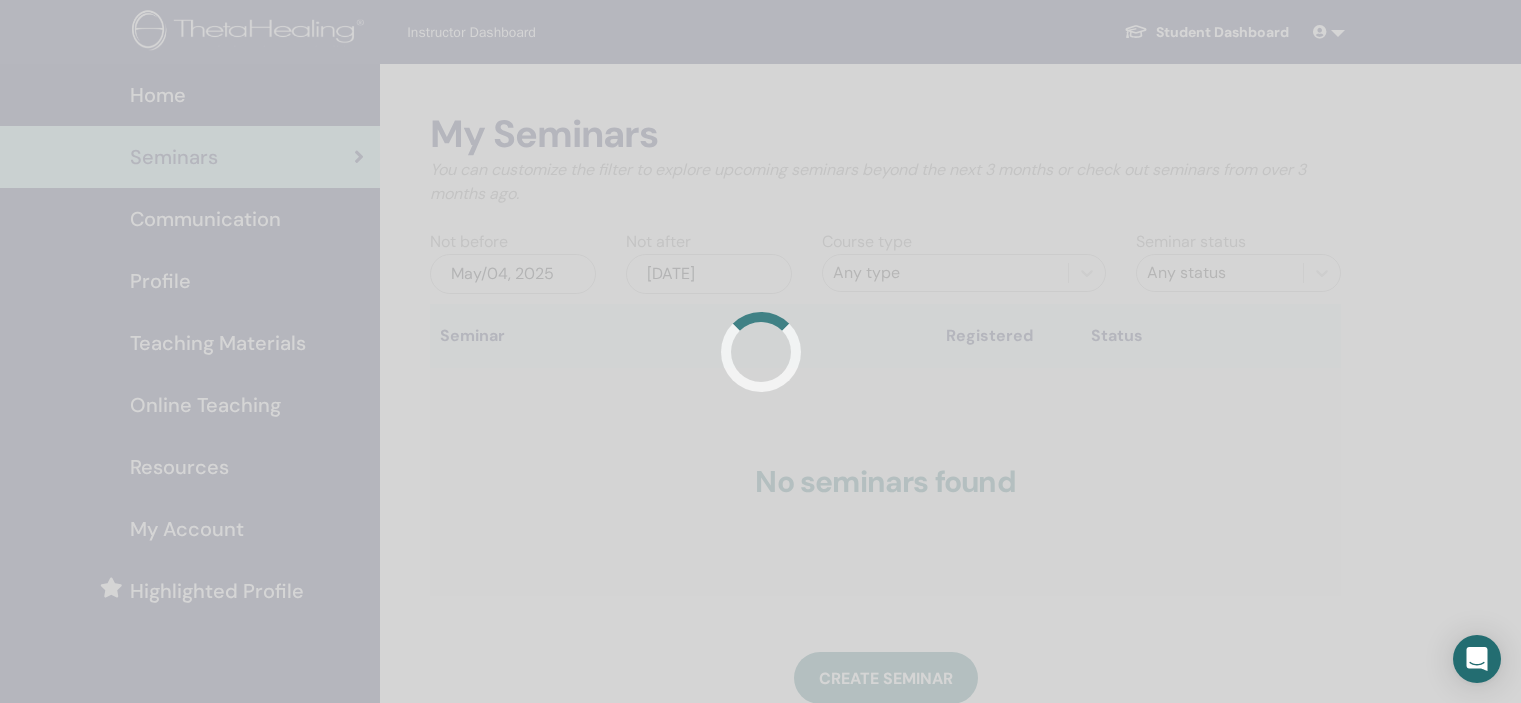 scroll, scrollTop: 0, scrollLeft: 0, axis: both 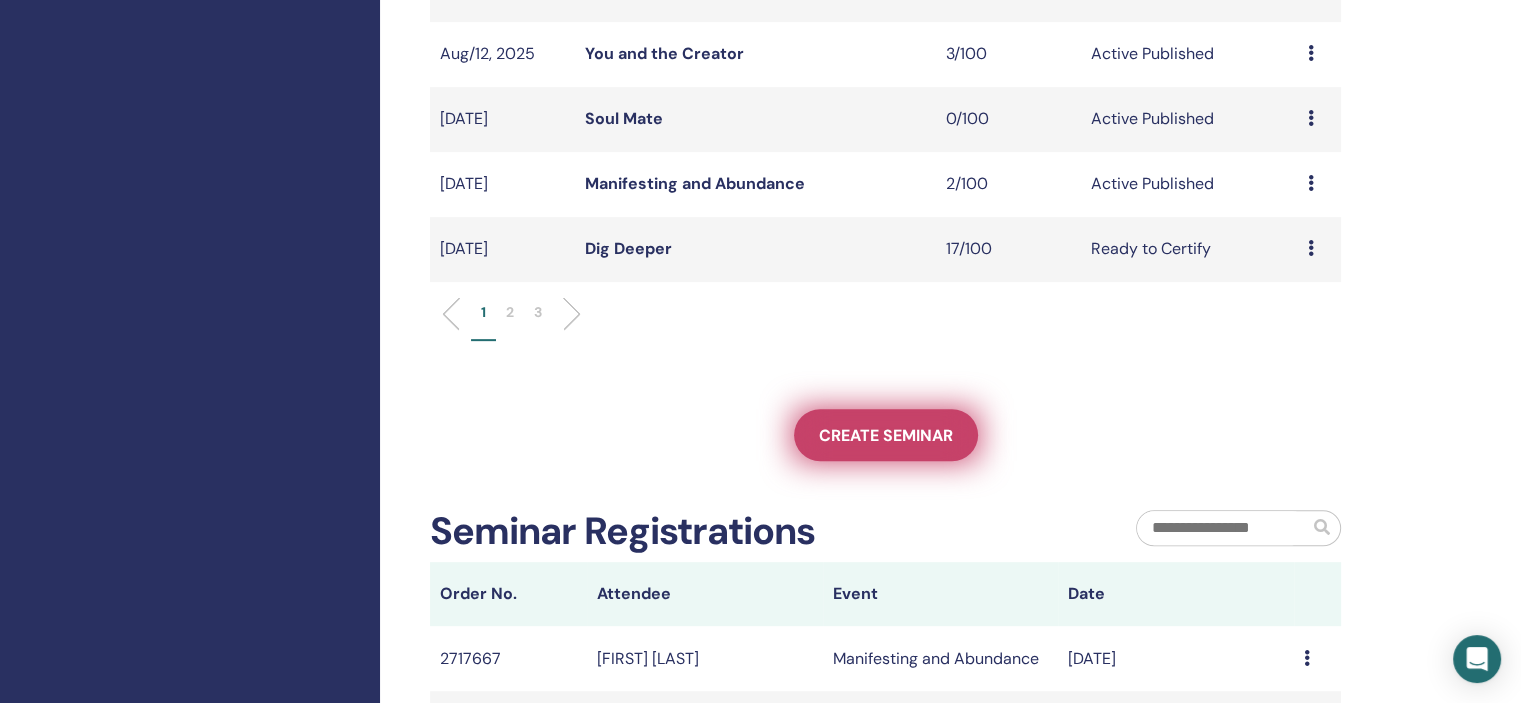 click on "Create seminar" at bounding box center [886, 435] 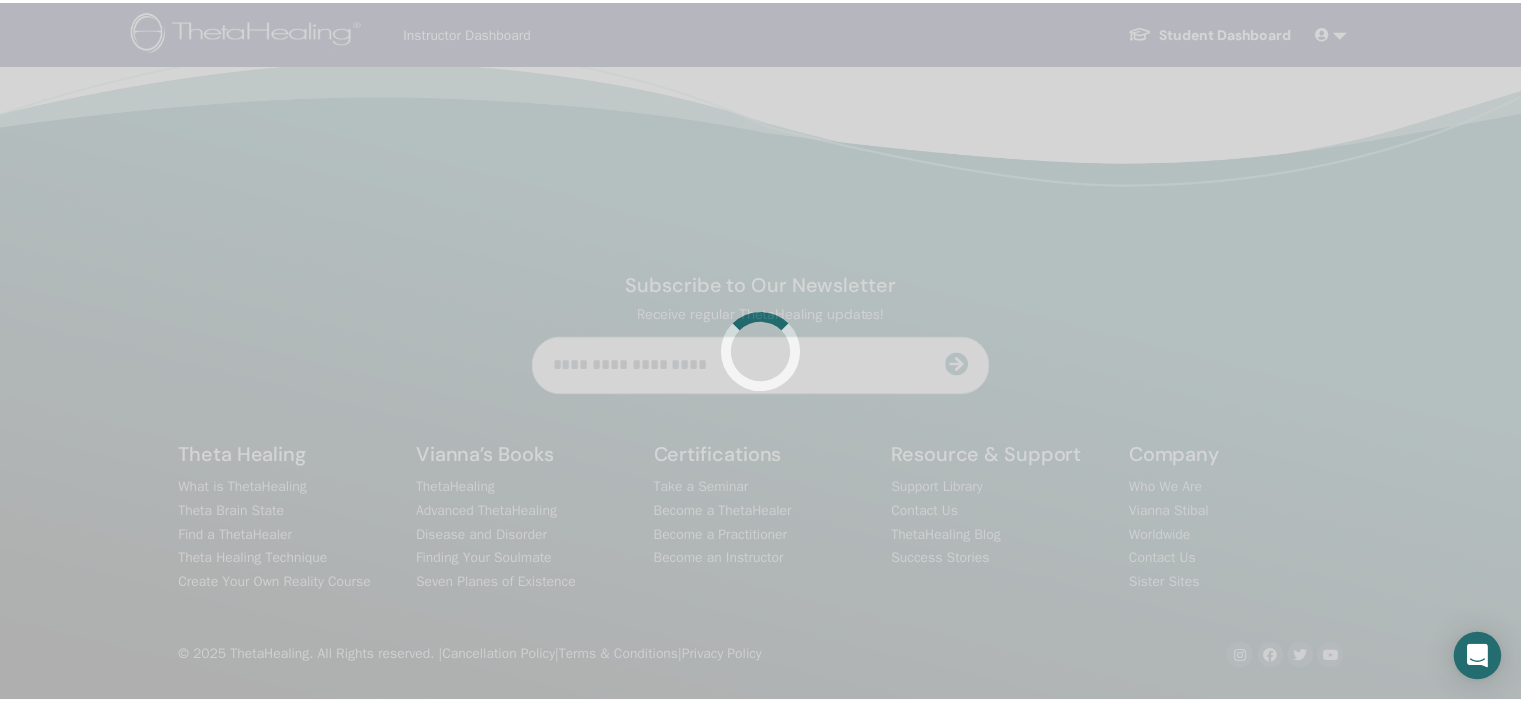 scroll, scrollTop: 0, scrollLeft: 0, axis: both 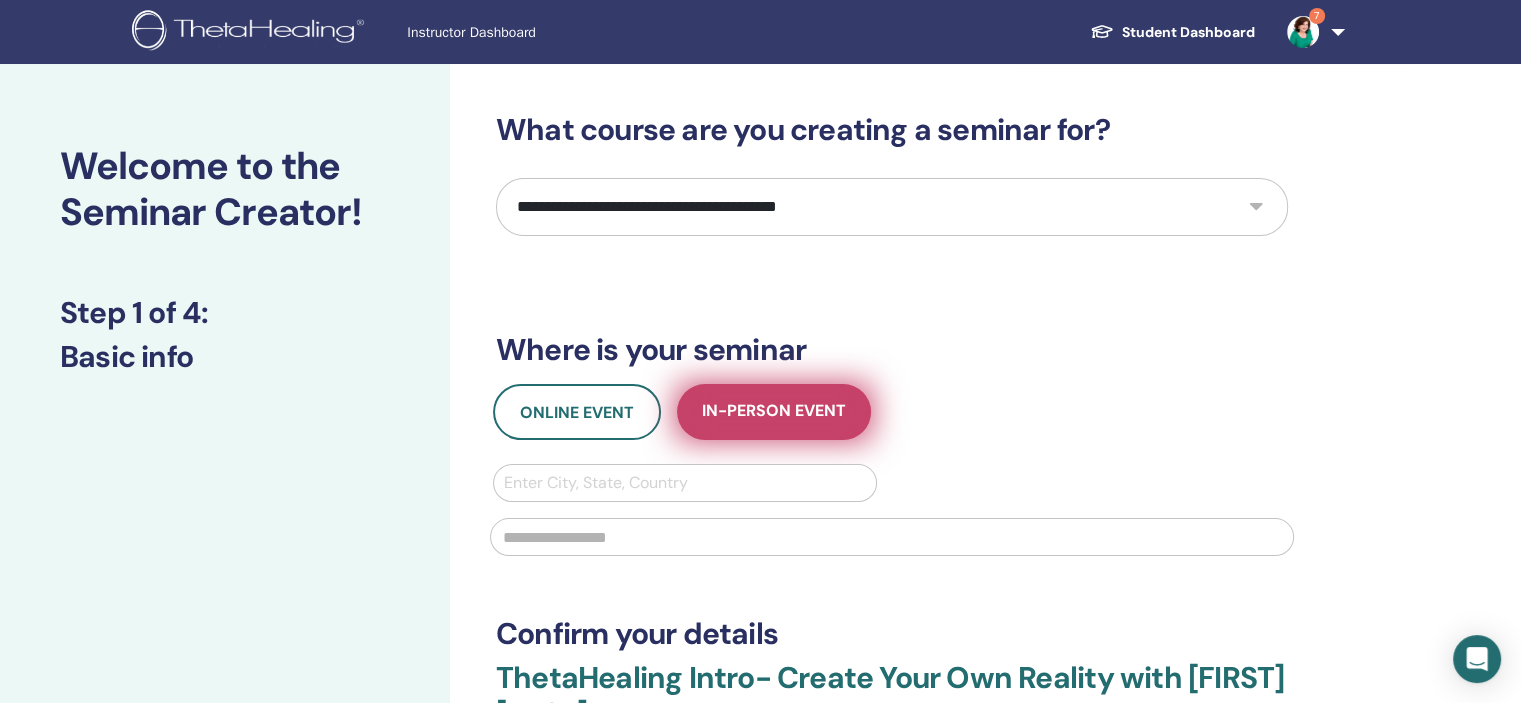 click on "In-Person Event" at bounding box center (774, 412) 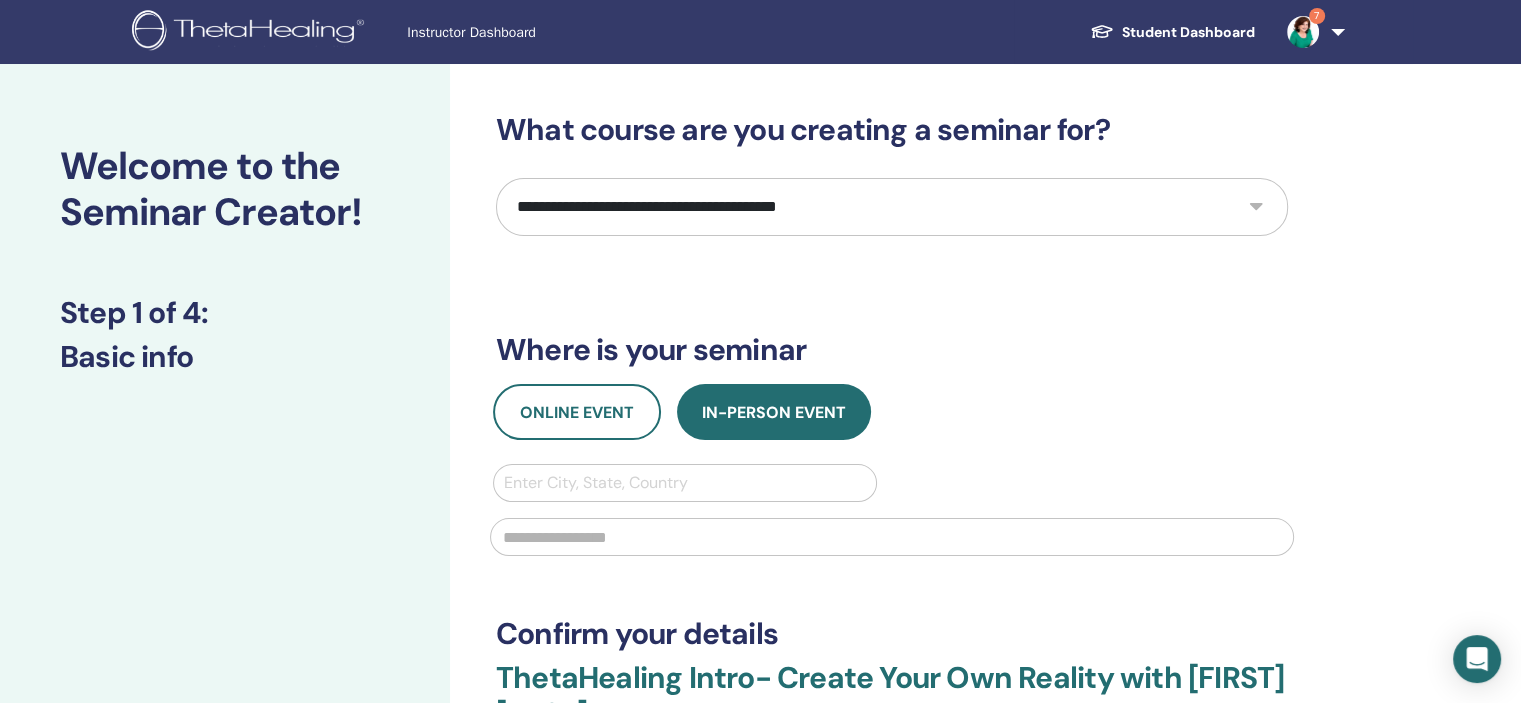 click on "**********" at bounding box center [892, 207] 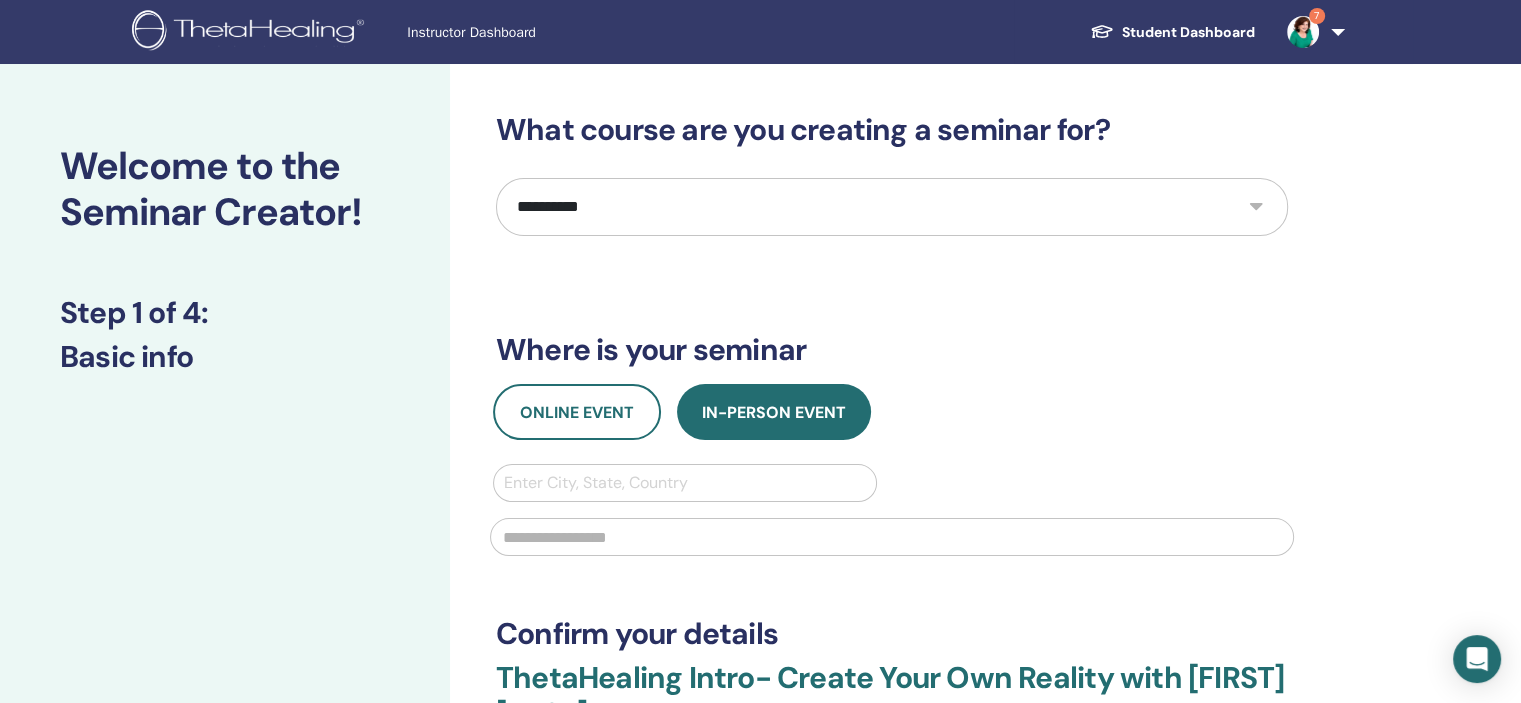click on "**********" at bounding box center (892, 207) 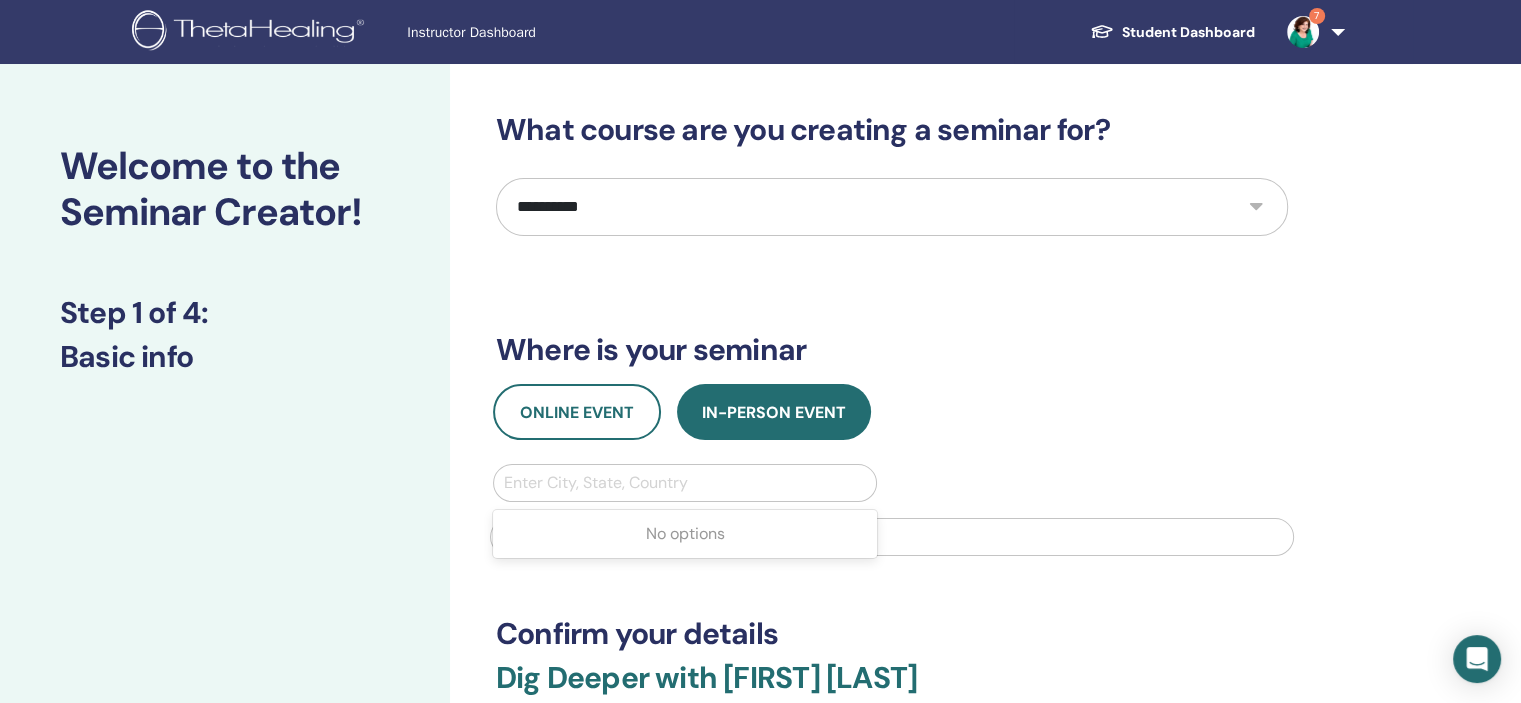 click at bounding box center [685, 483] 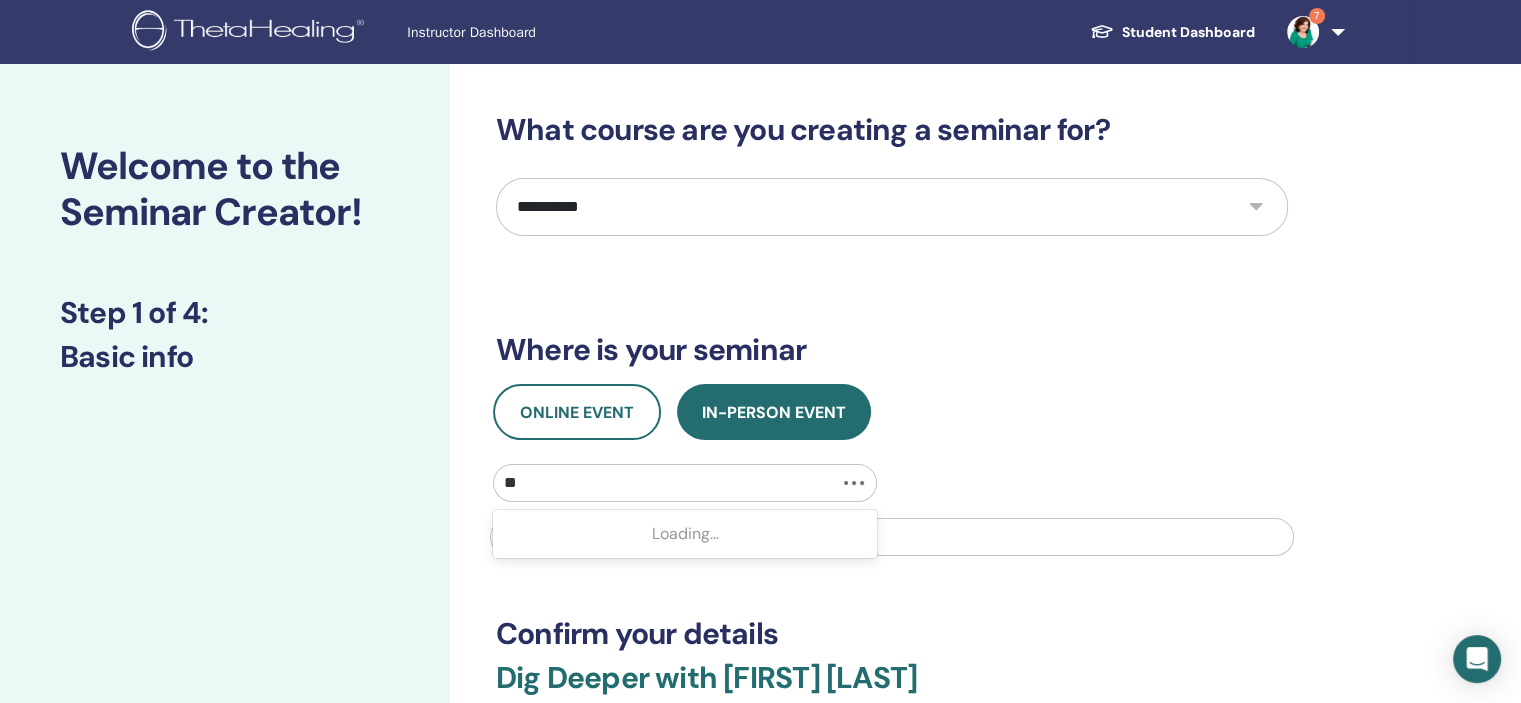 type on "***" 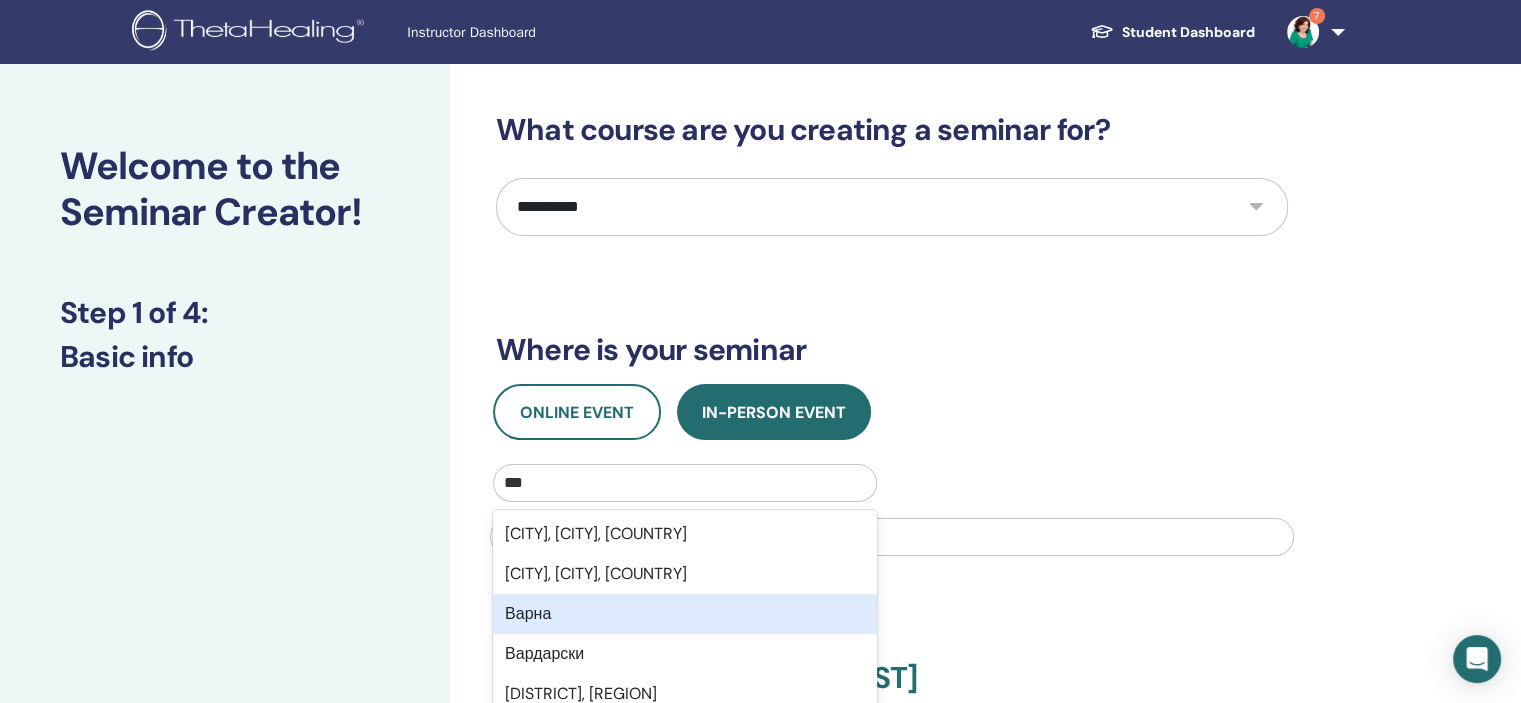 click on "Варна" at bounding box center (685, 614) 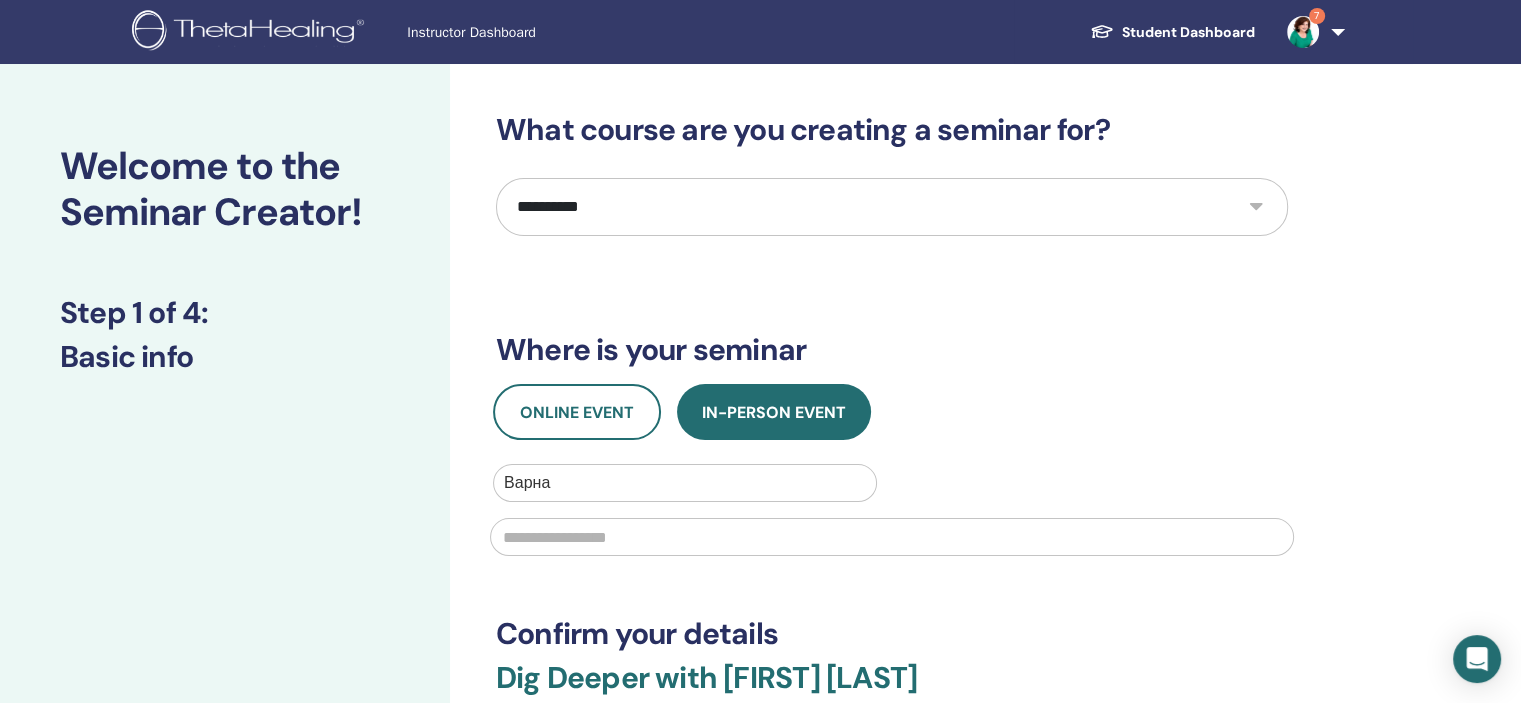 click at bounding box center (892, 537) 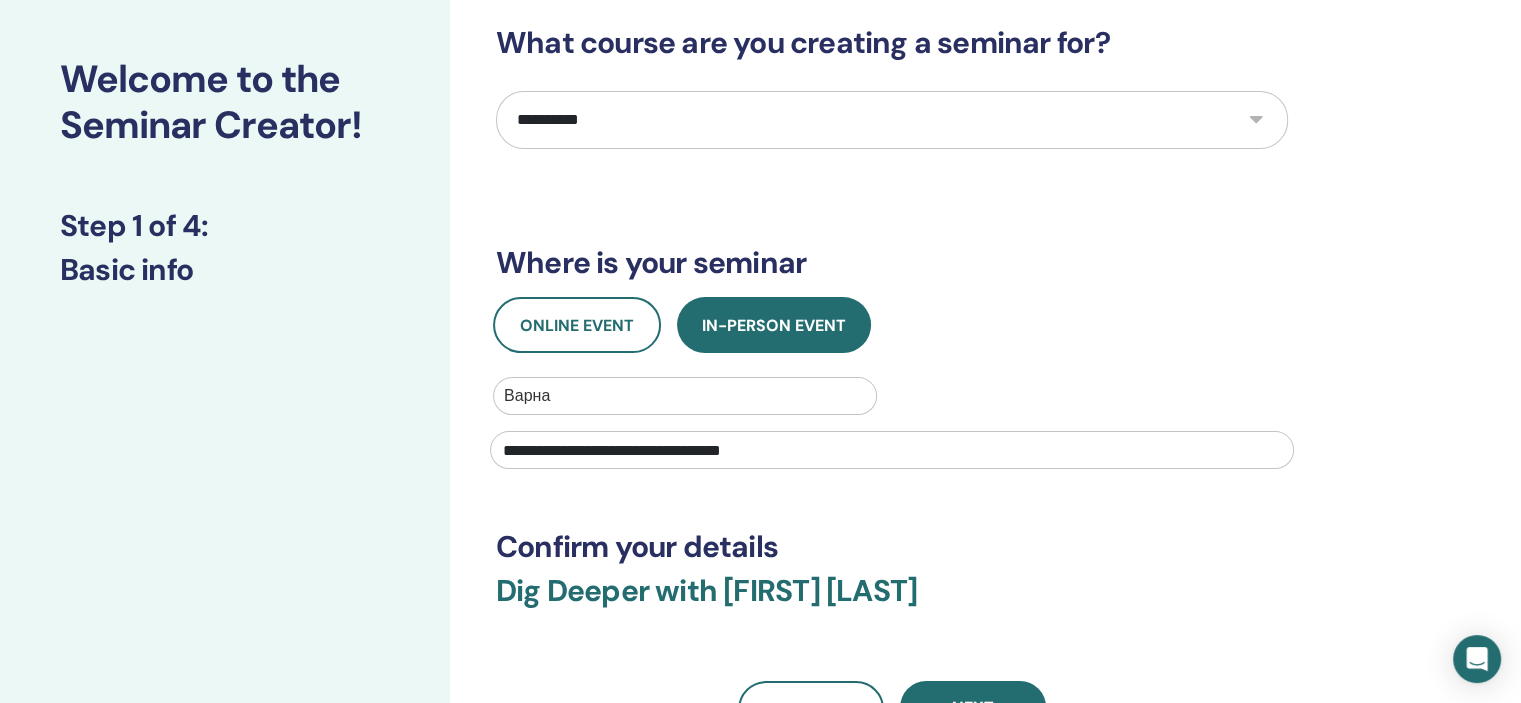 scroll, scrollTop: 124, scrollLeft: 0, axis: vertical 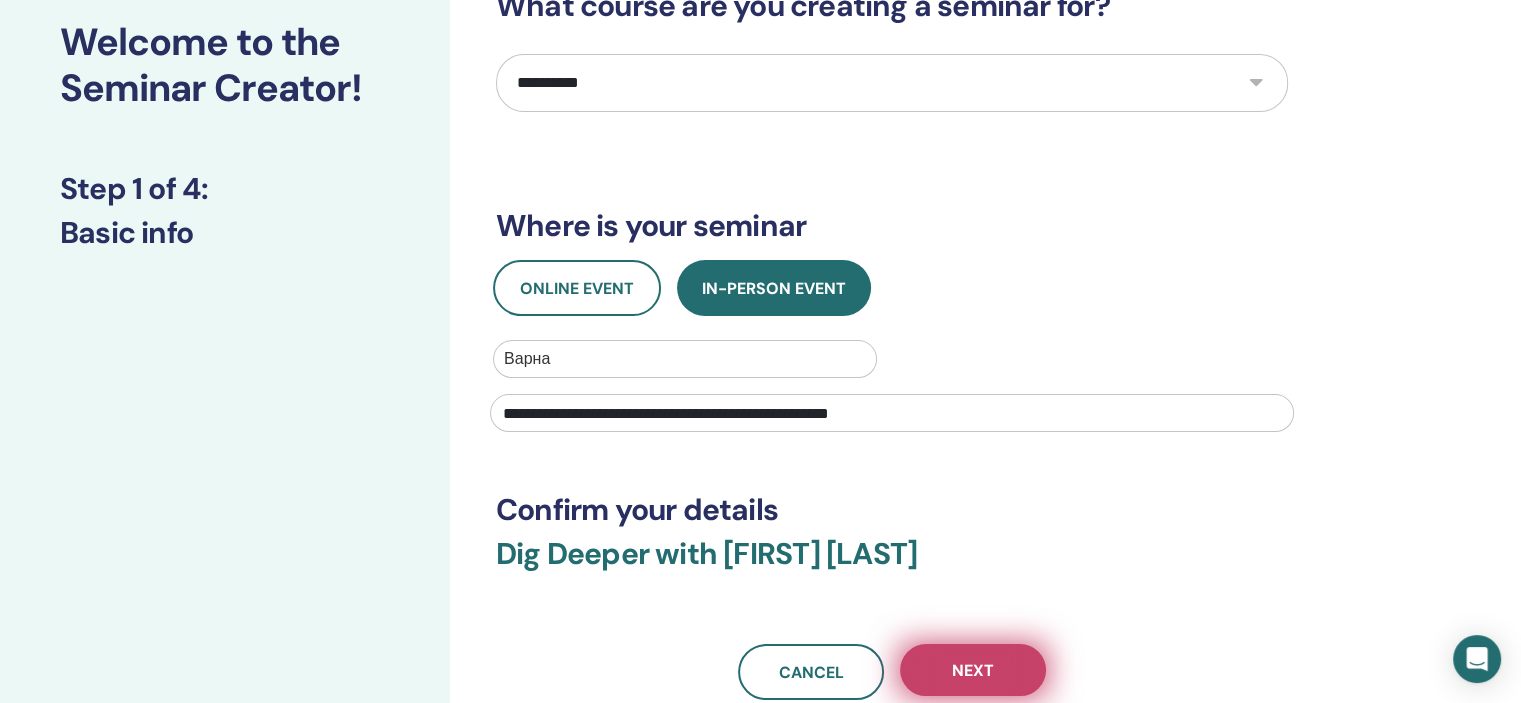 type on "**********" 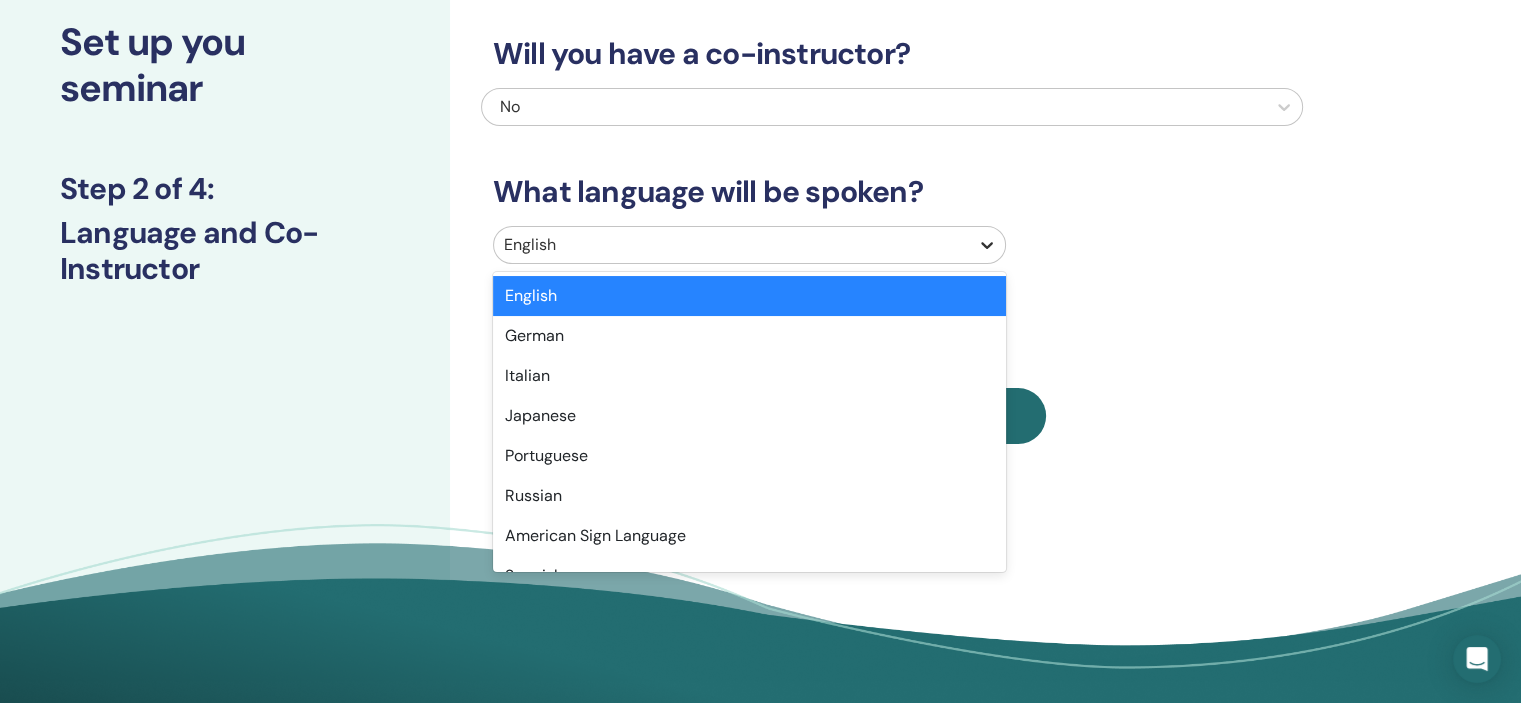 click 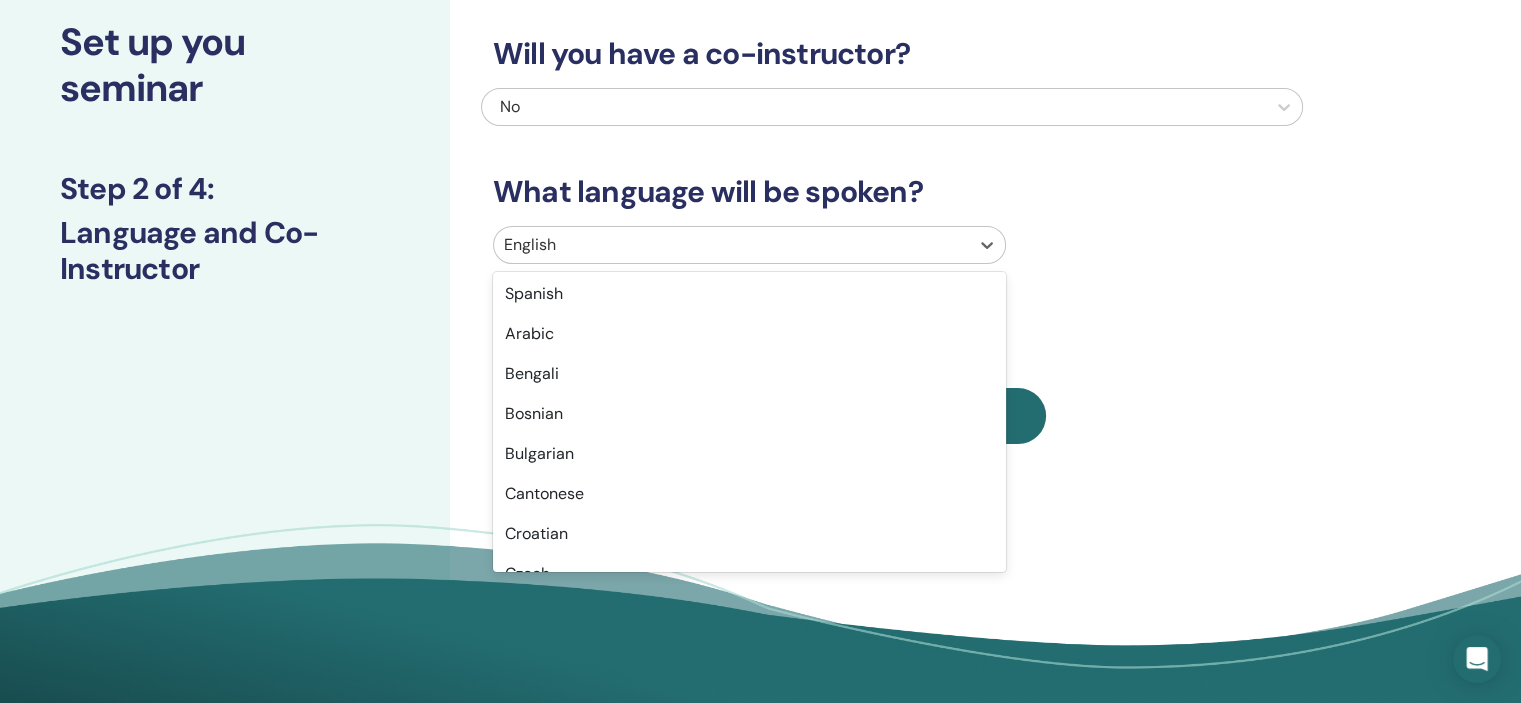 scroll, scrollTop: 288, scrollLeft: 0, axis: vertical 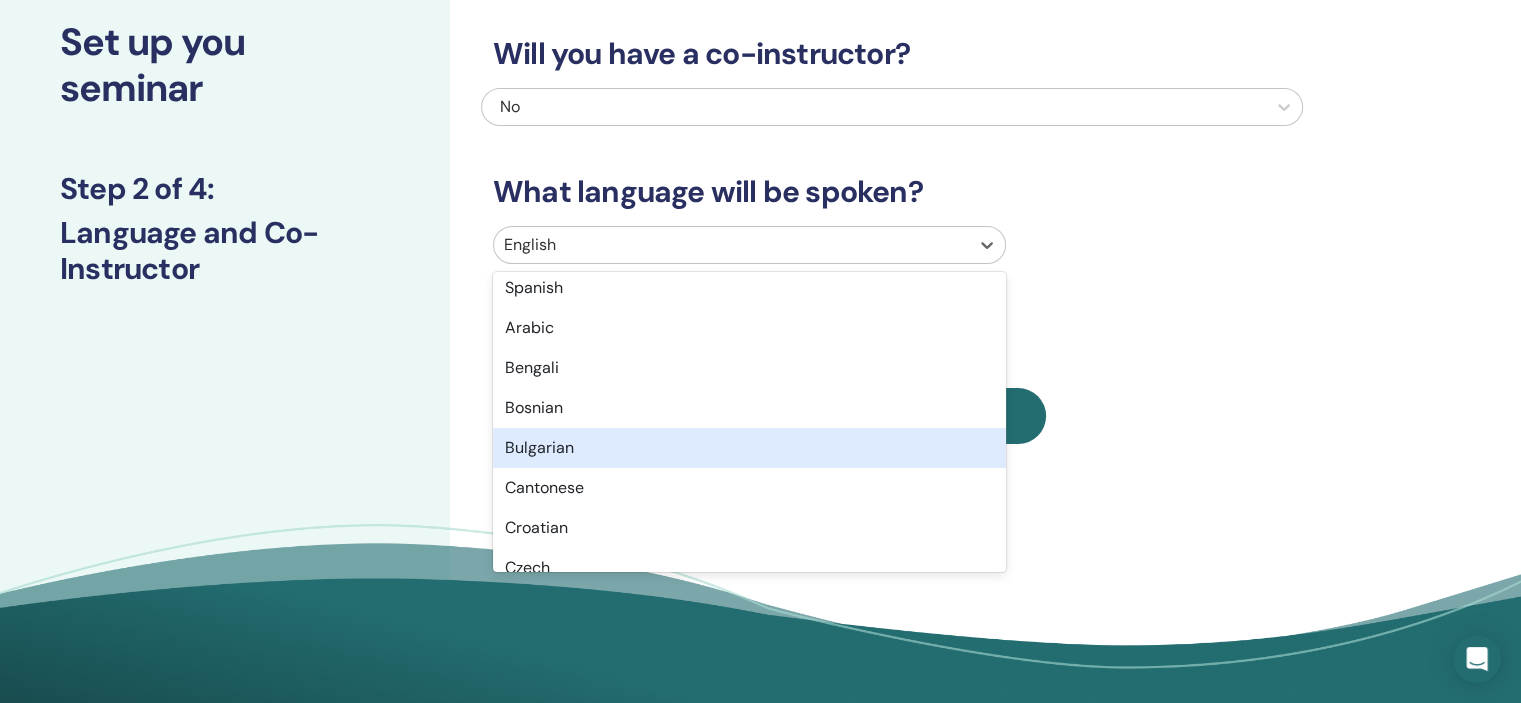 click on "Bulgarian" at bounding box center (749, 448) 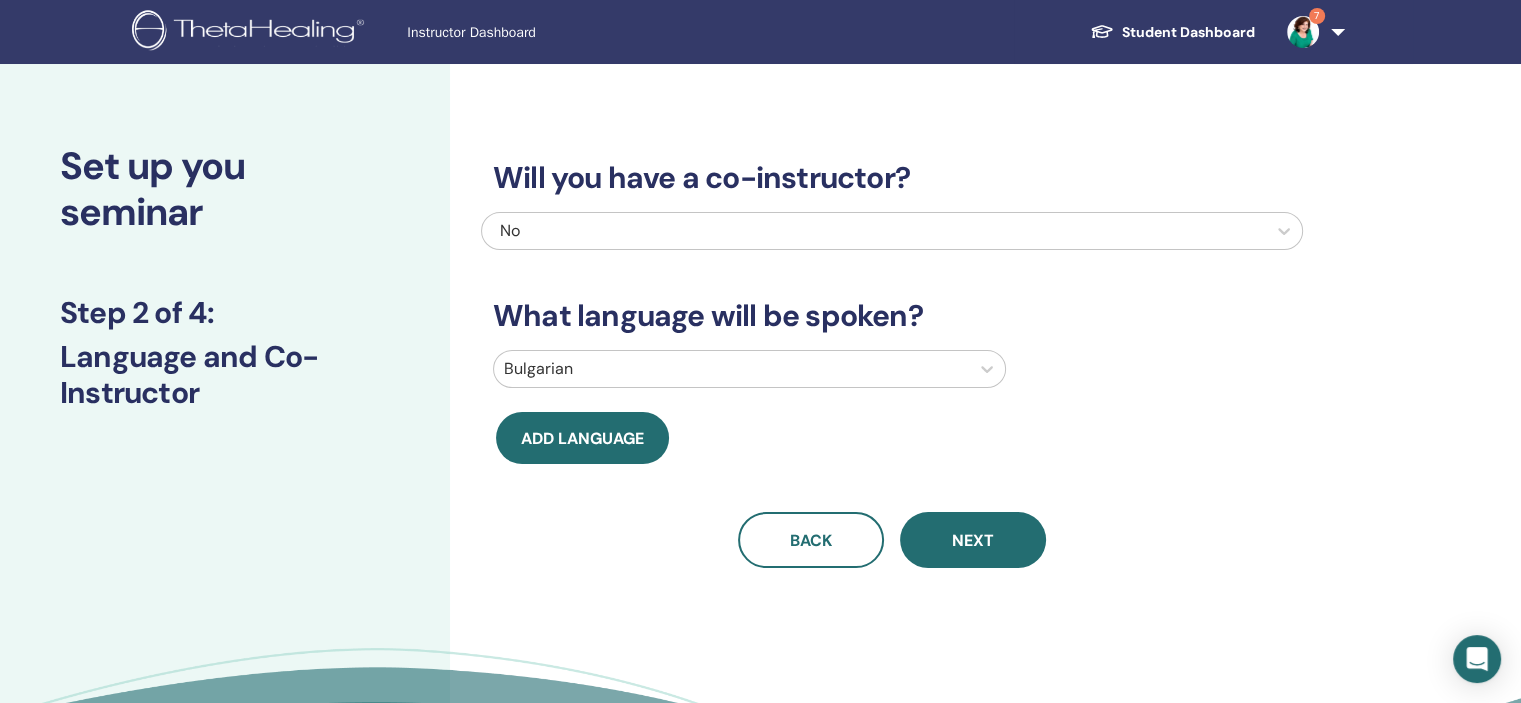 scroll, scrollTop: 80, scrollLeft: 0, axis: vertical 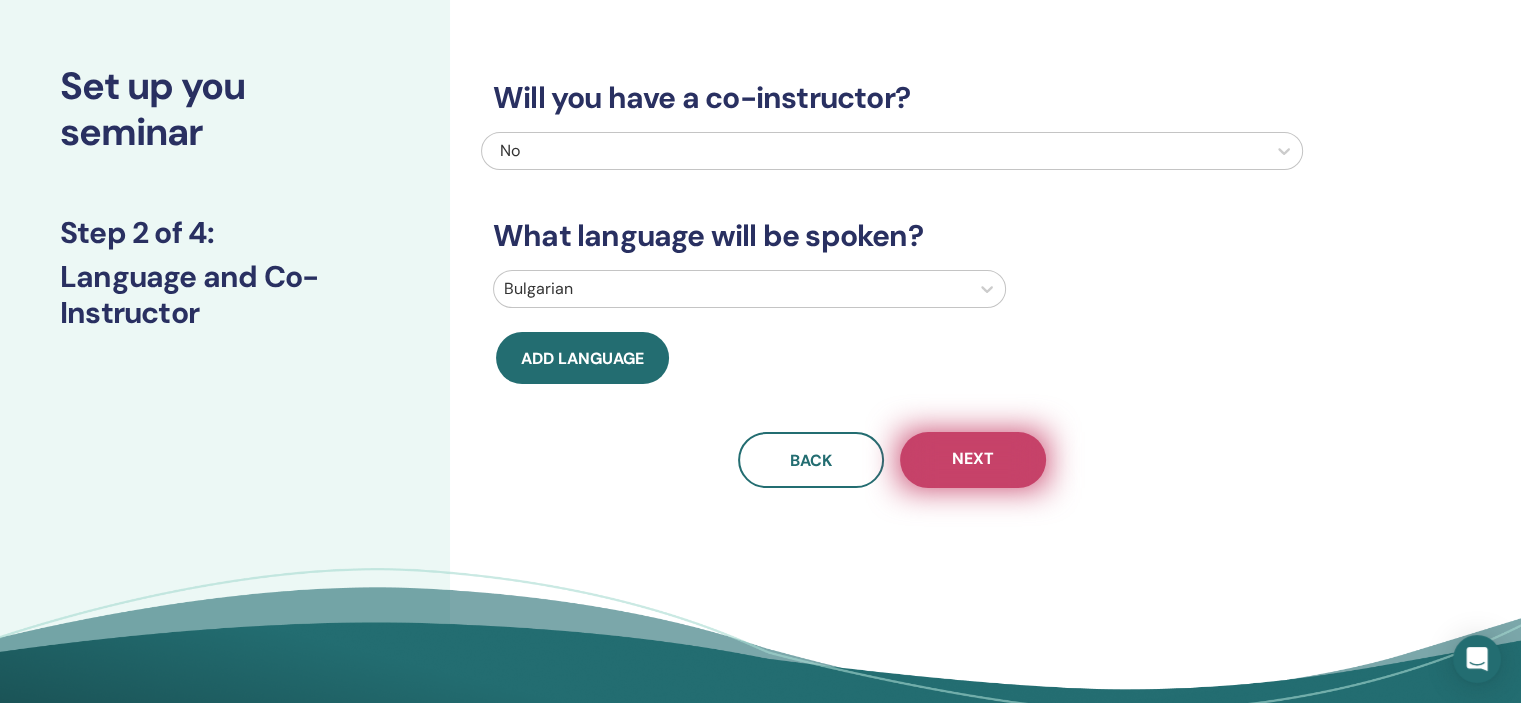 click on "Next" at bounding box center [973, 460] 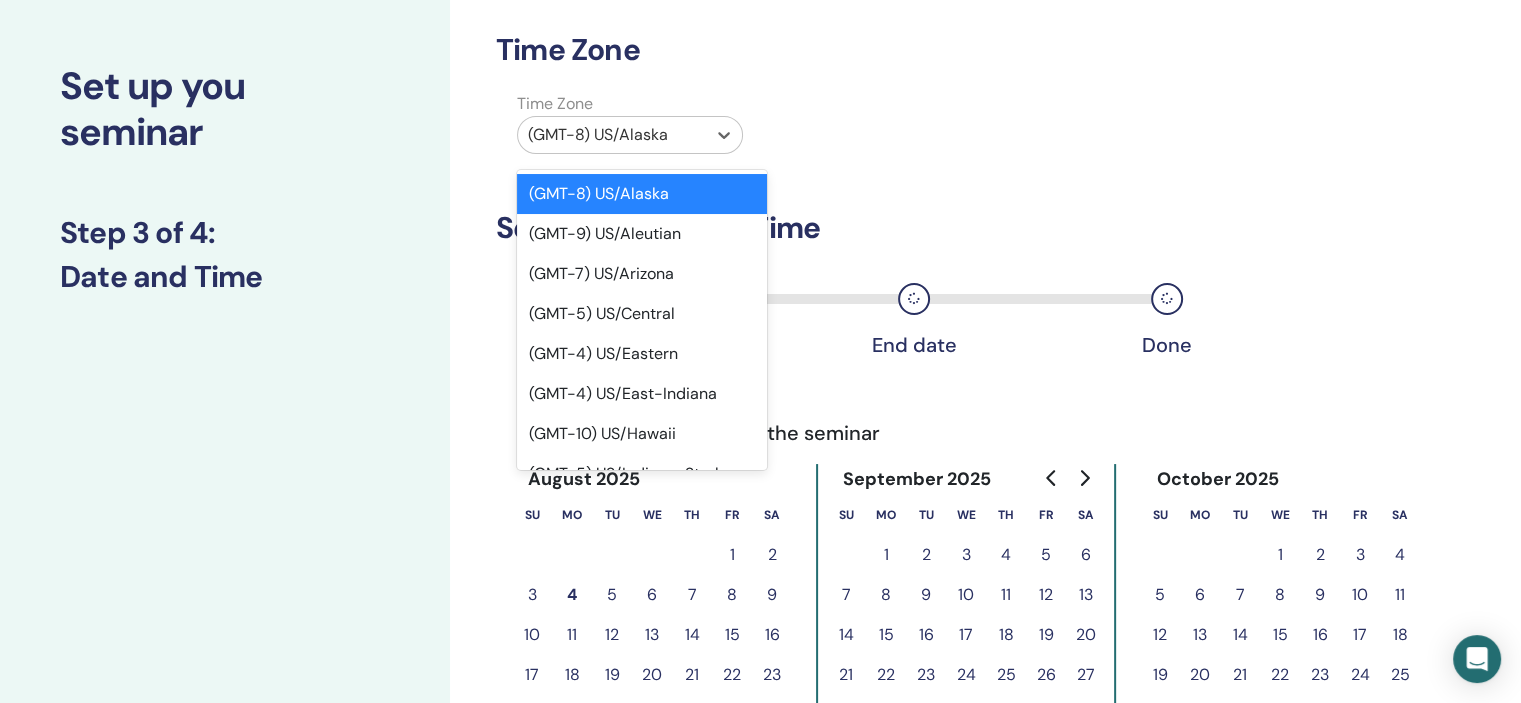 click at bounding box center [612, 135] 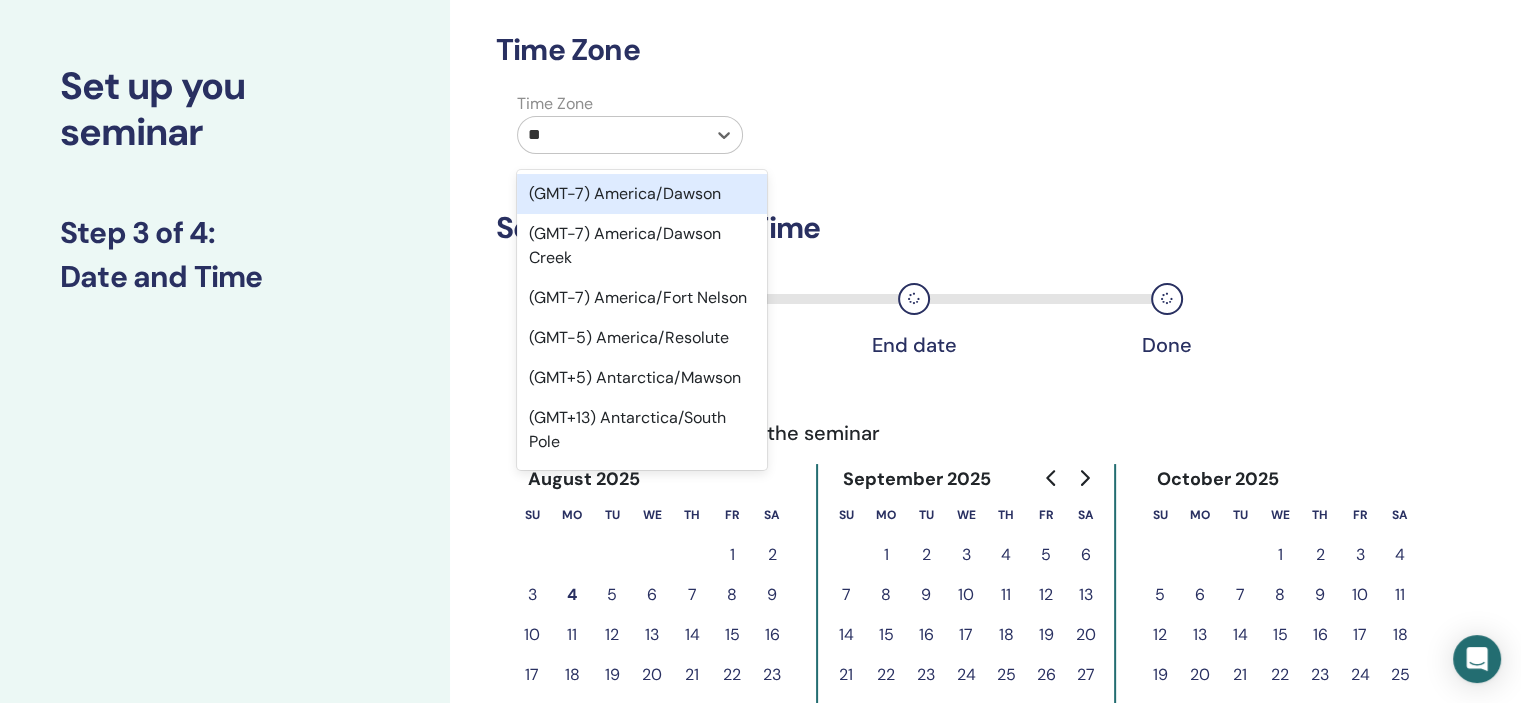 type on "***" 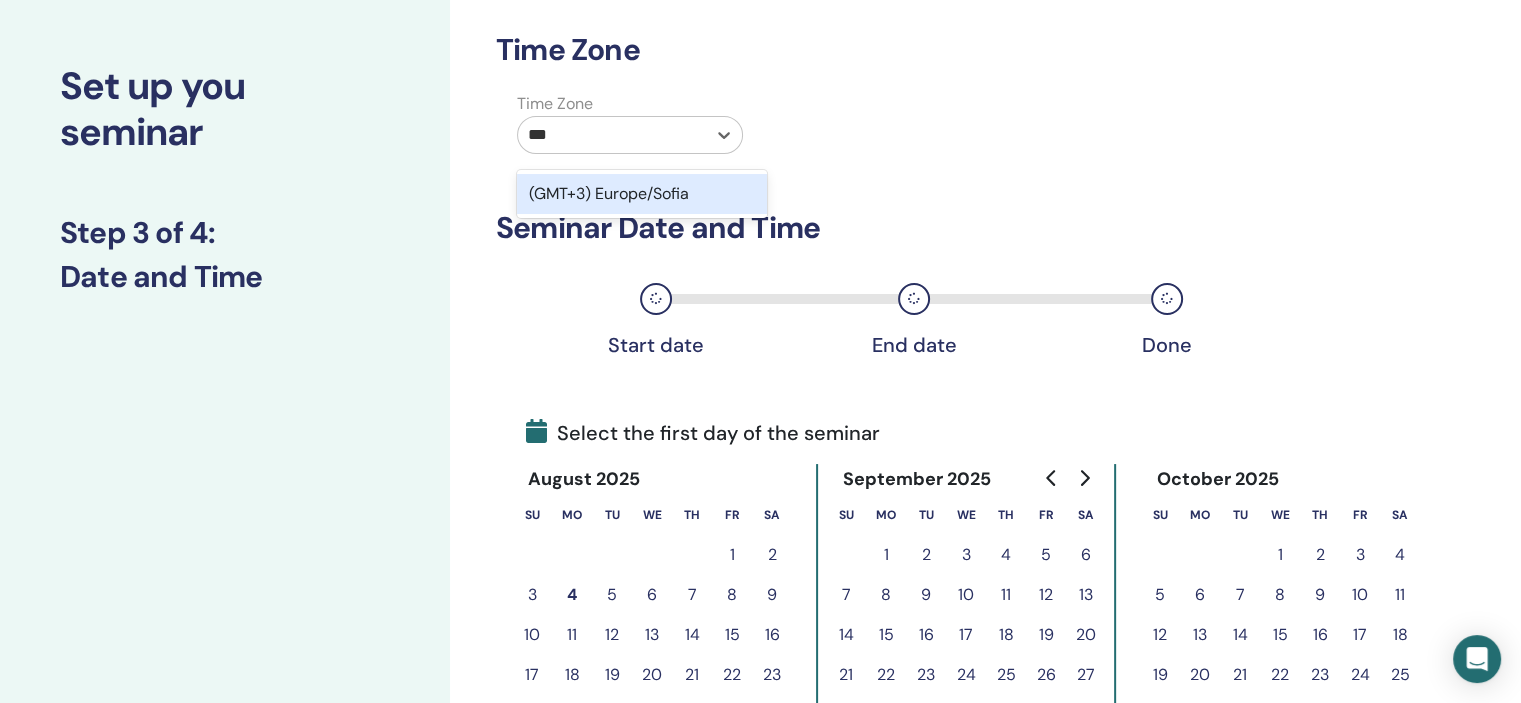 click on "(GMT+3) Europe/Sofia" at bounding box center (642, 194) 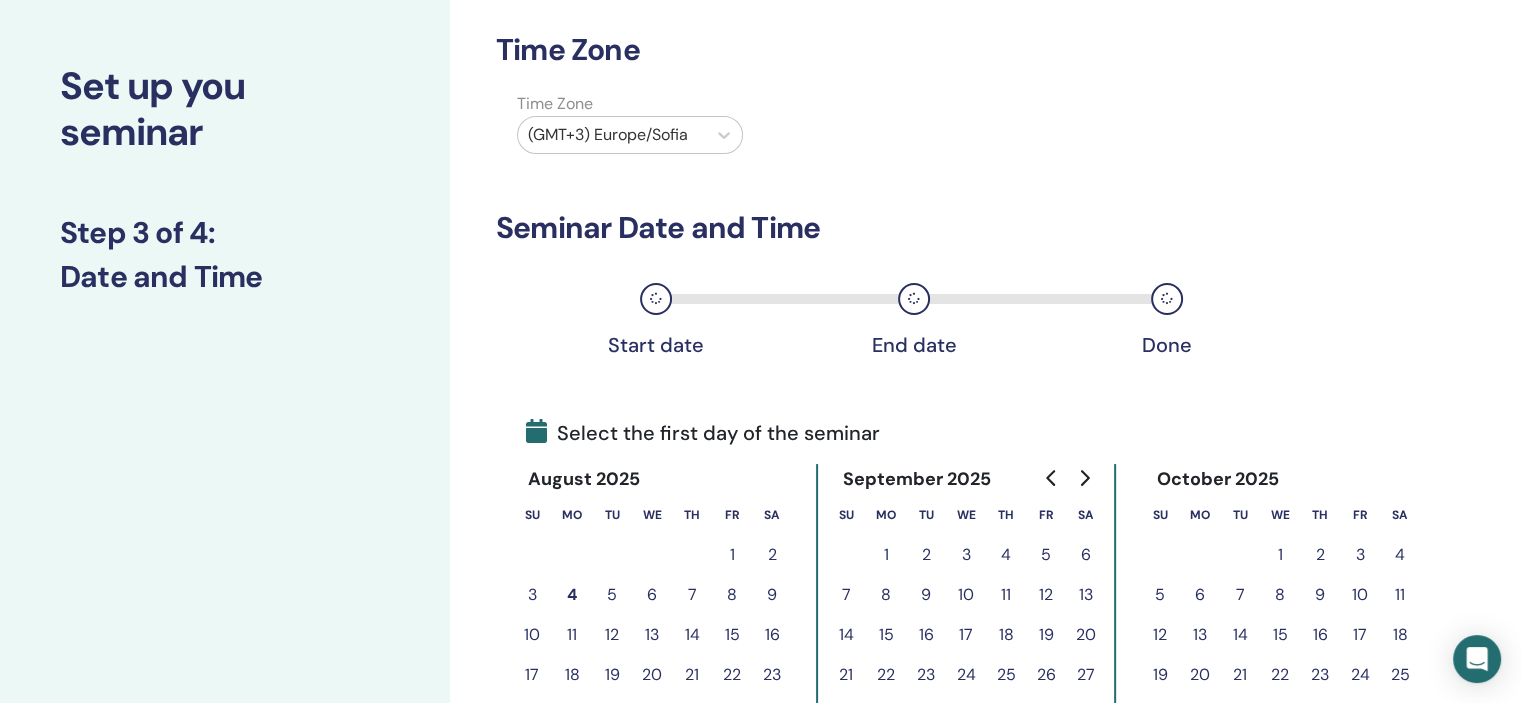 click 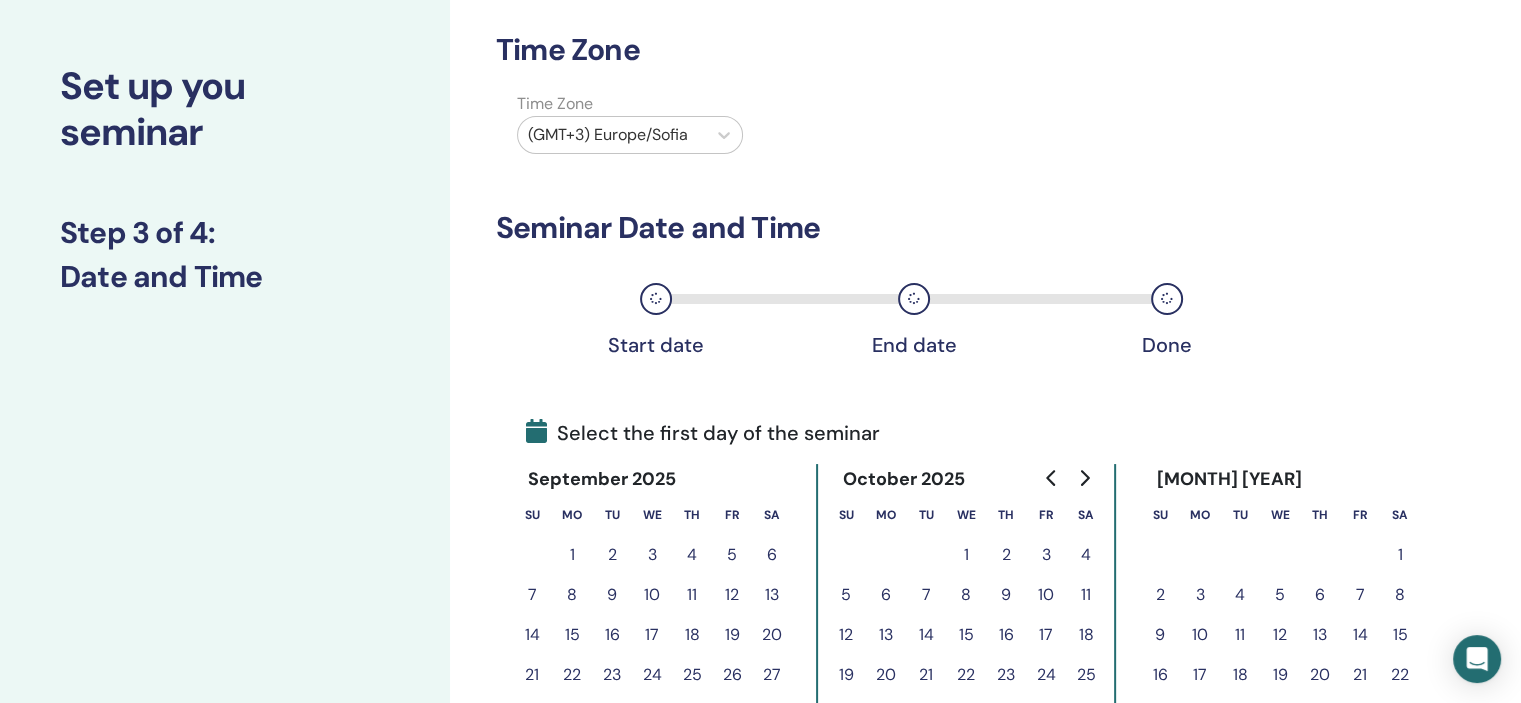 click on "1" at bounding box center (1400, 555) 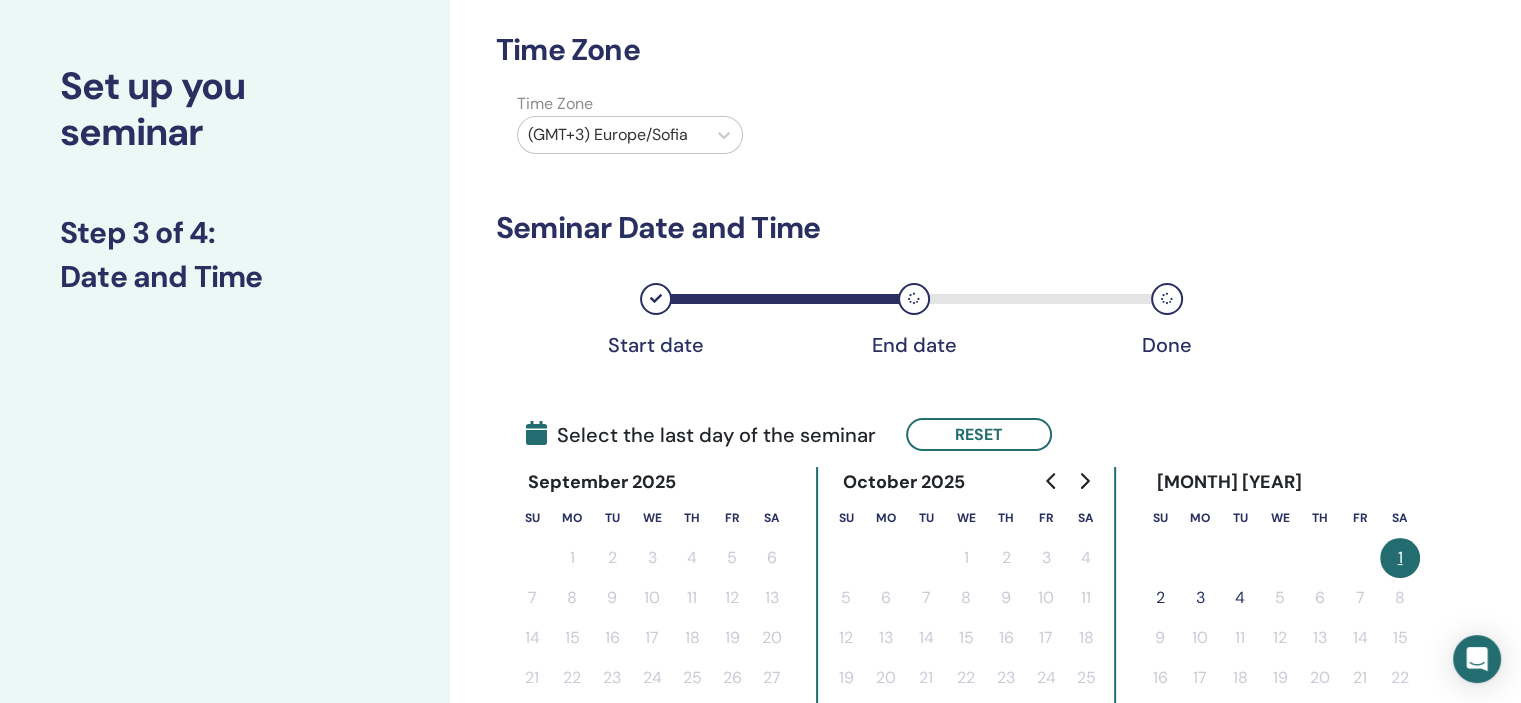 click on "2" at bounding box center [1160, 598] 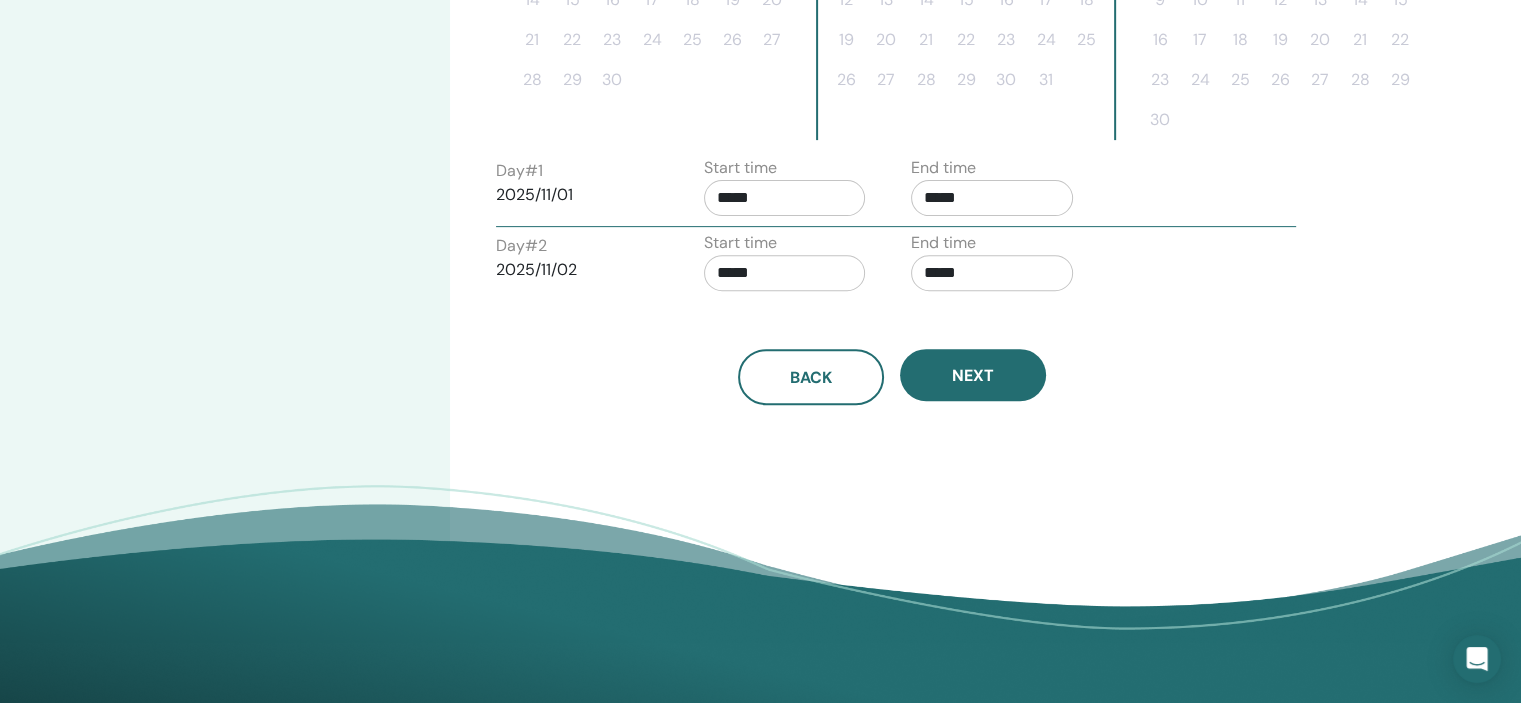 scroll, scrollTop: 736, scrollLeft: 0, axis: vertical 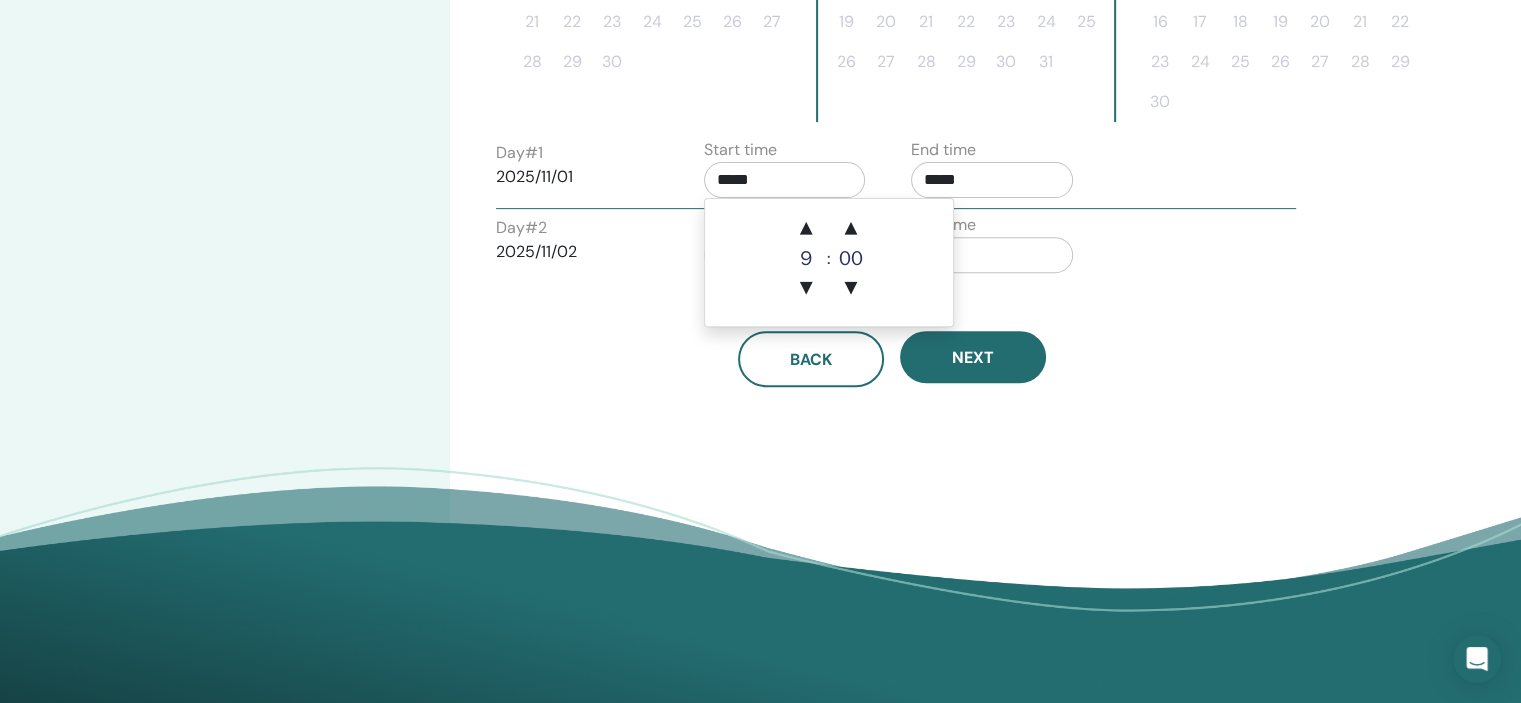 click on "*****" at bounding box center (785, 180) 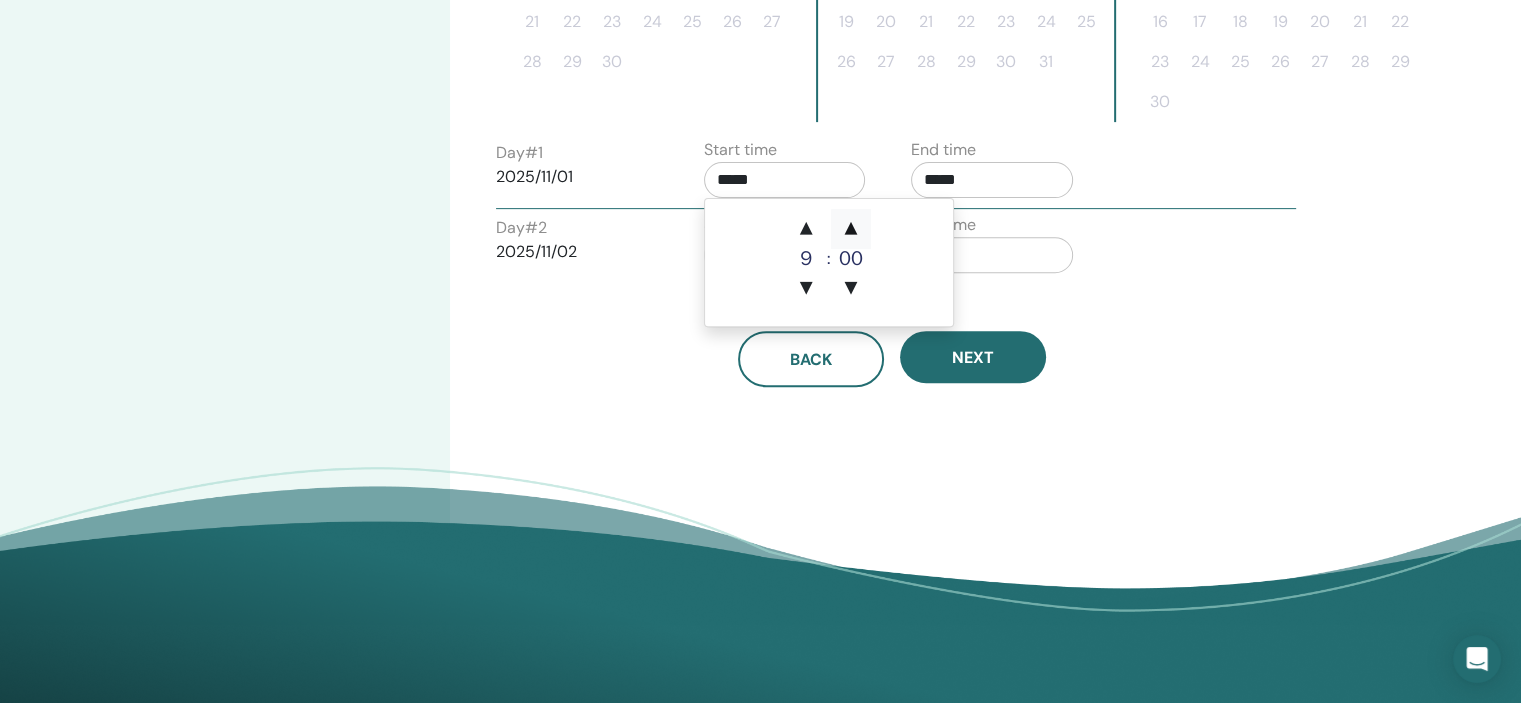 click on "▲" at bounding box center (851, 229) 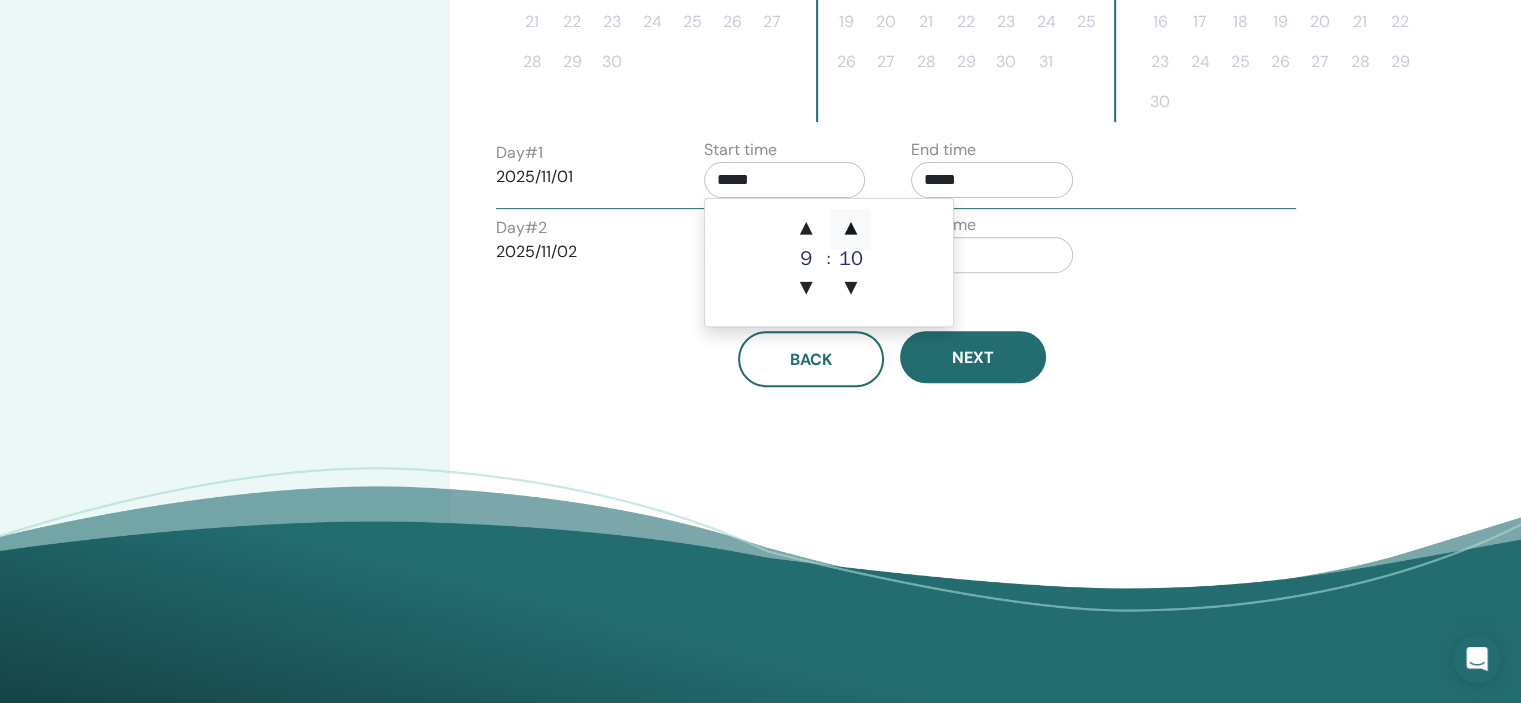 click on "▲" at bounding box center [851, 229] 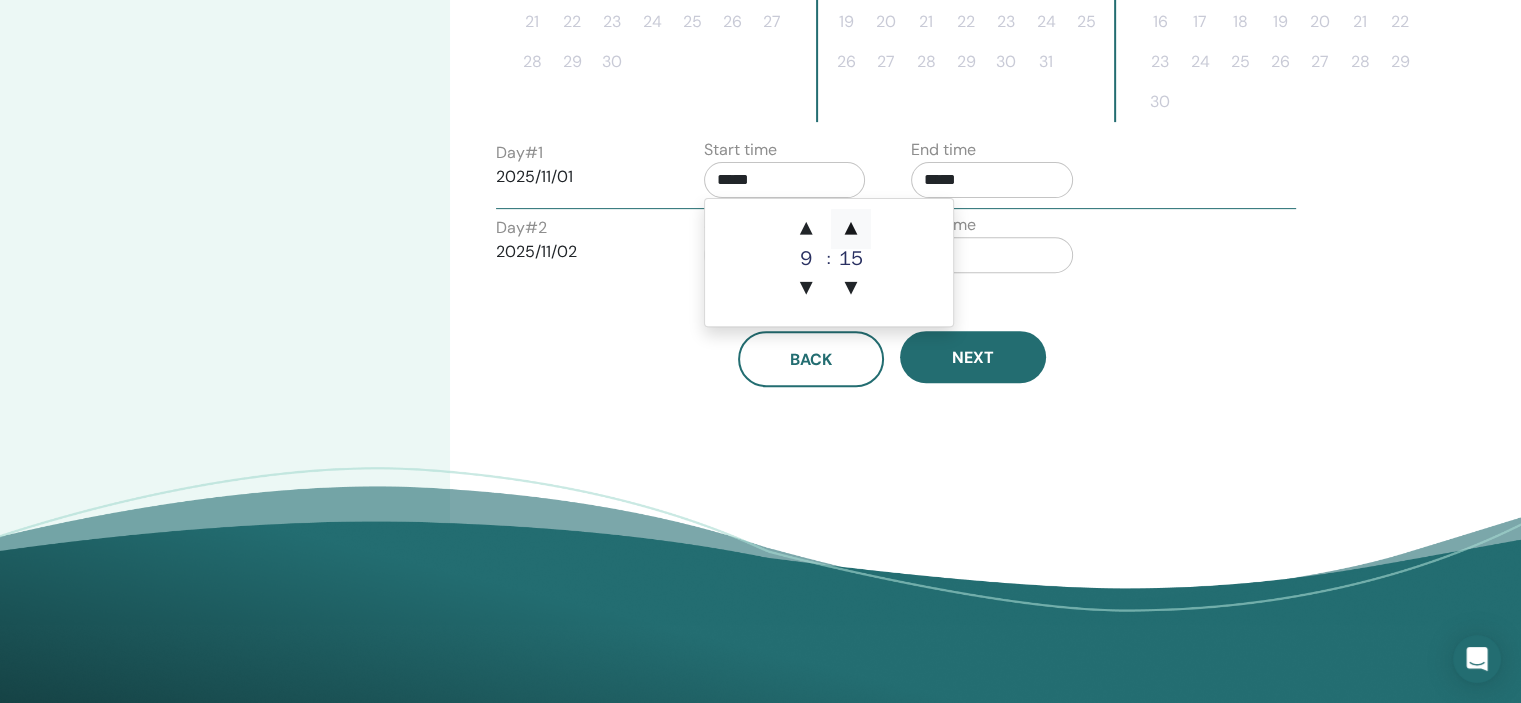 click on "▲" at bounding box center [851, 229] 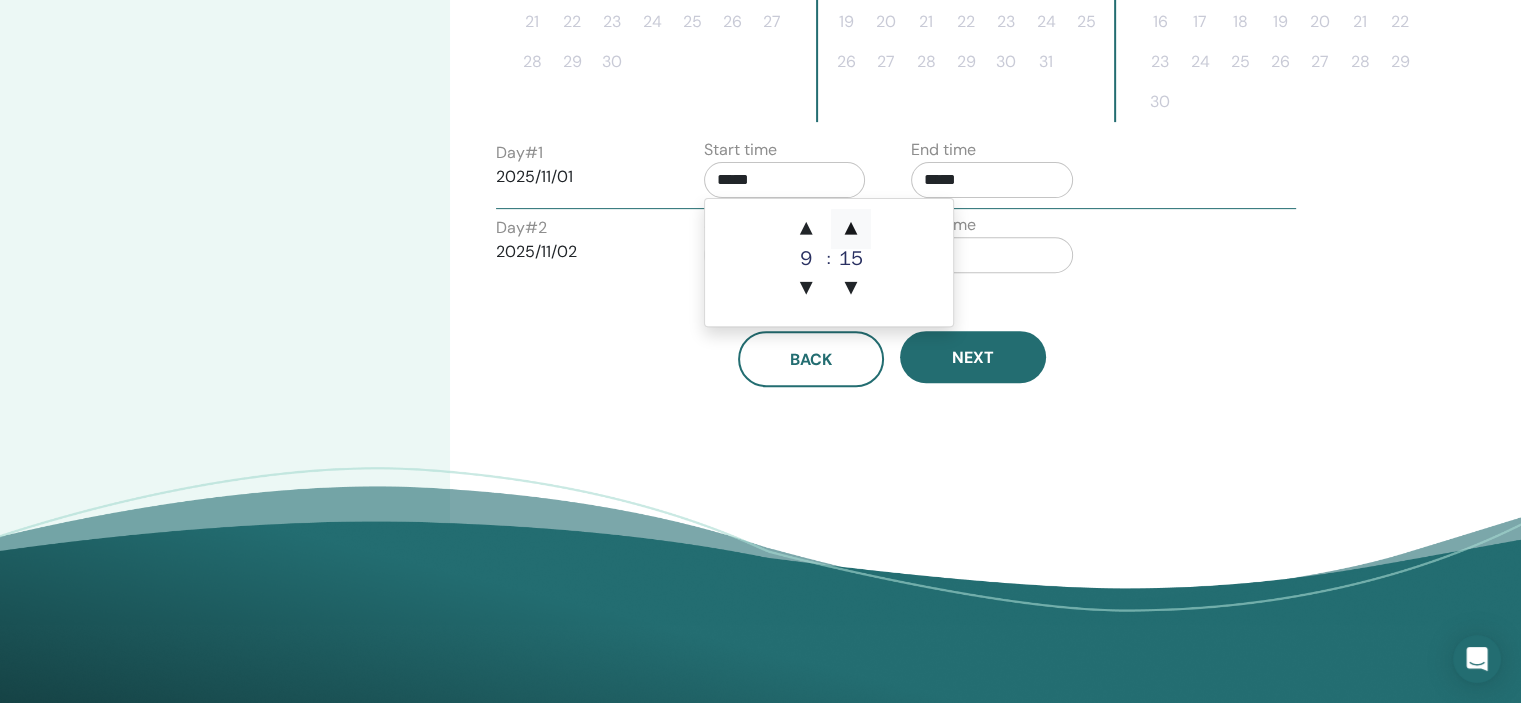 click on "▲" at bounding box center (851, 229) 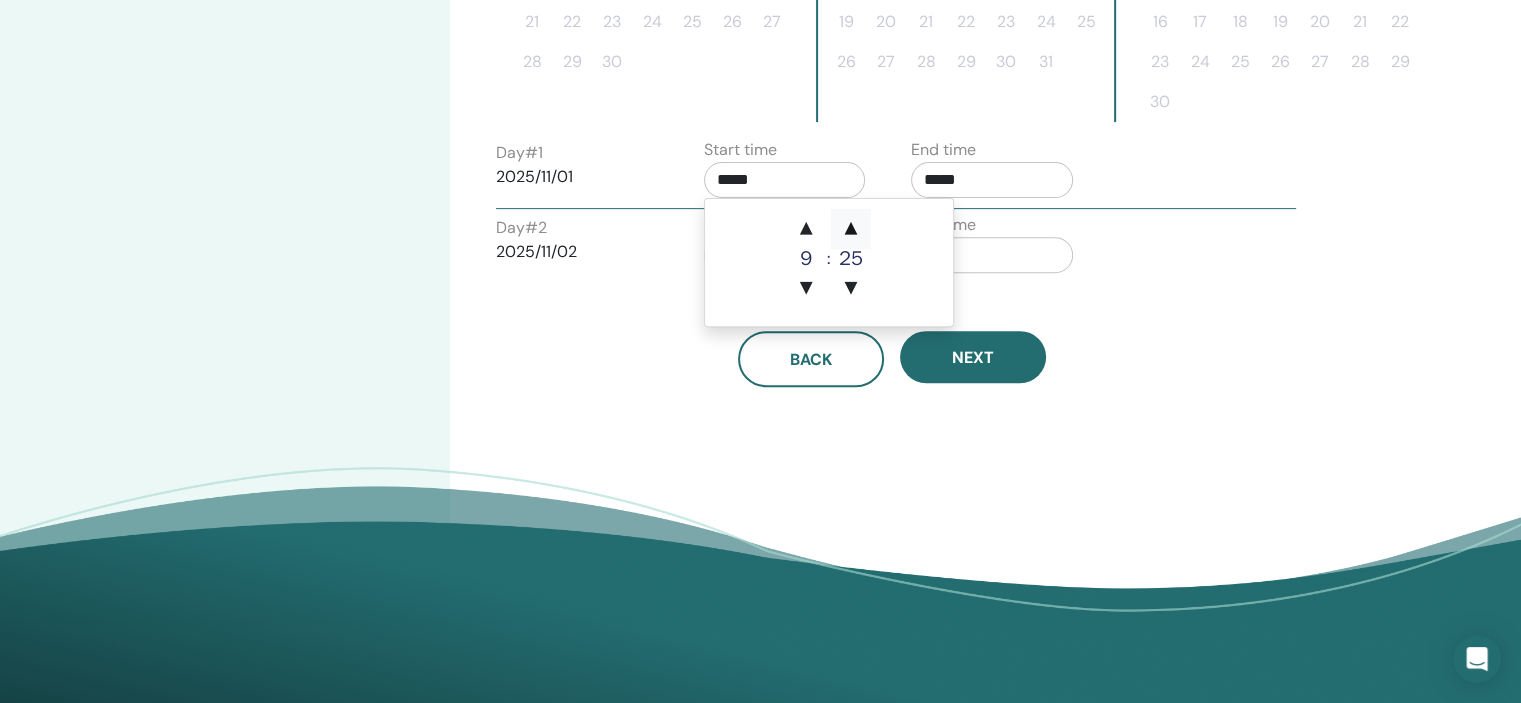 click on "▲" at bounding box center (851, 229) 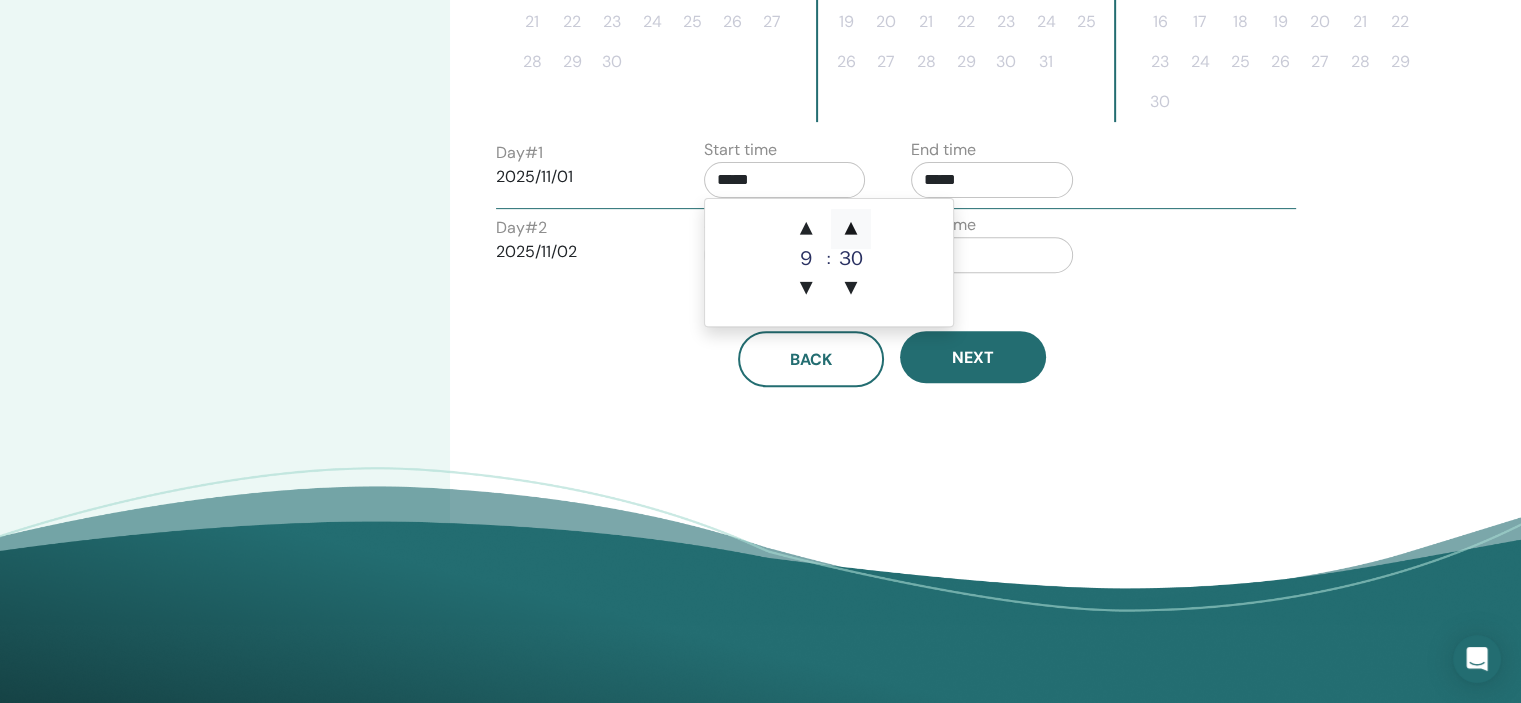 click on "▲" at bounding box center (851, 229) 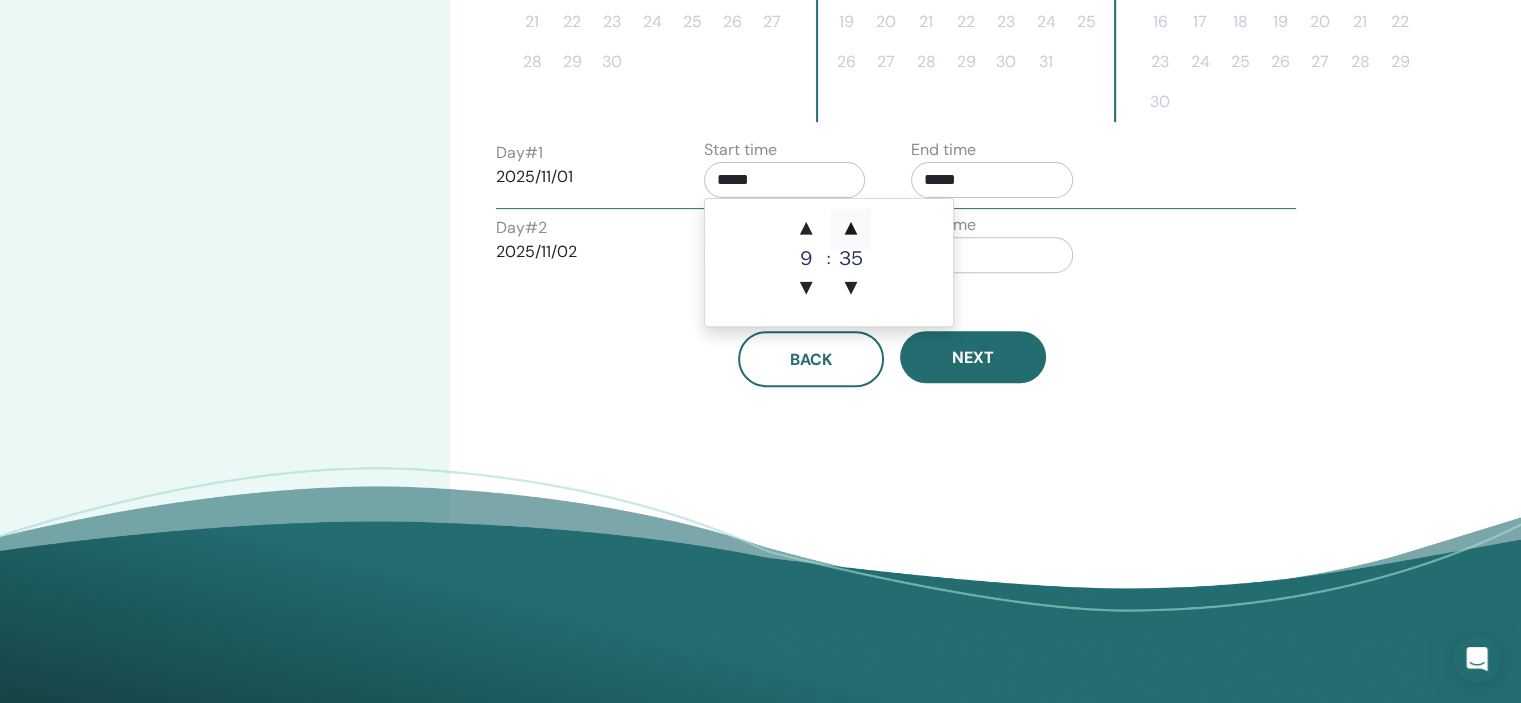 click on "▲" at bounding box center [851, 229] 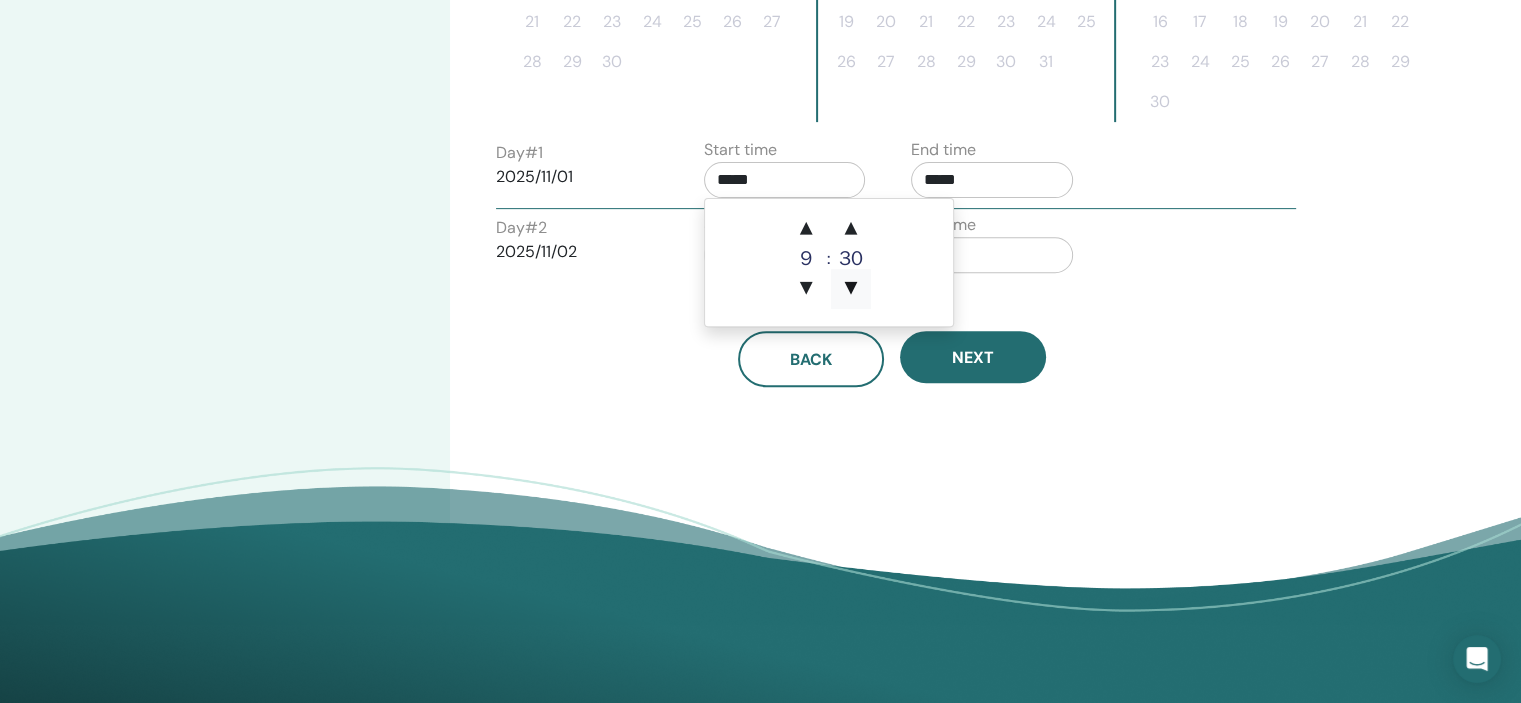click on "▼" at bounding box center [851, 289] 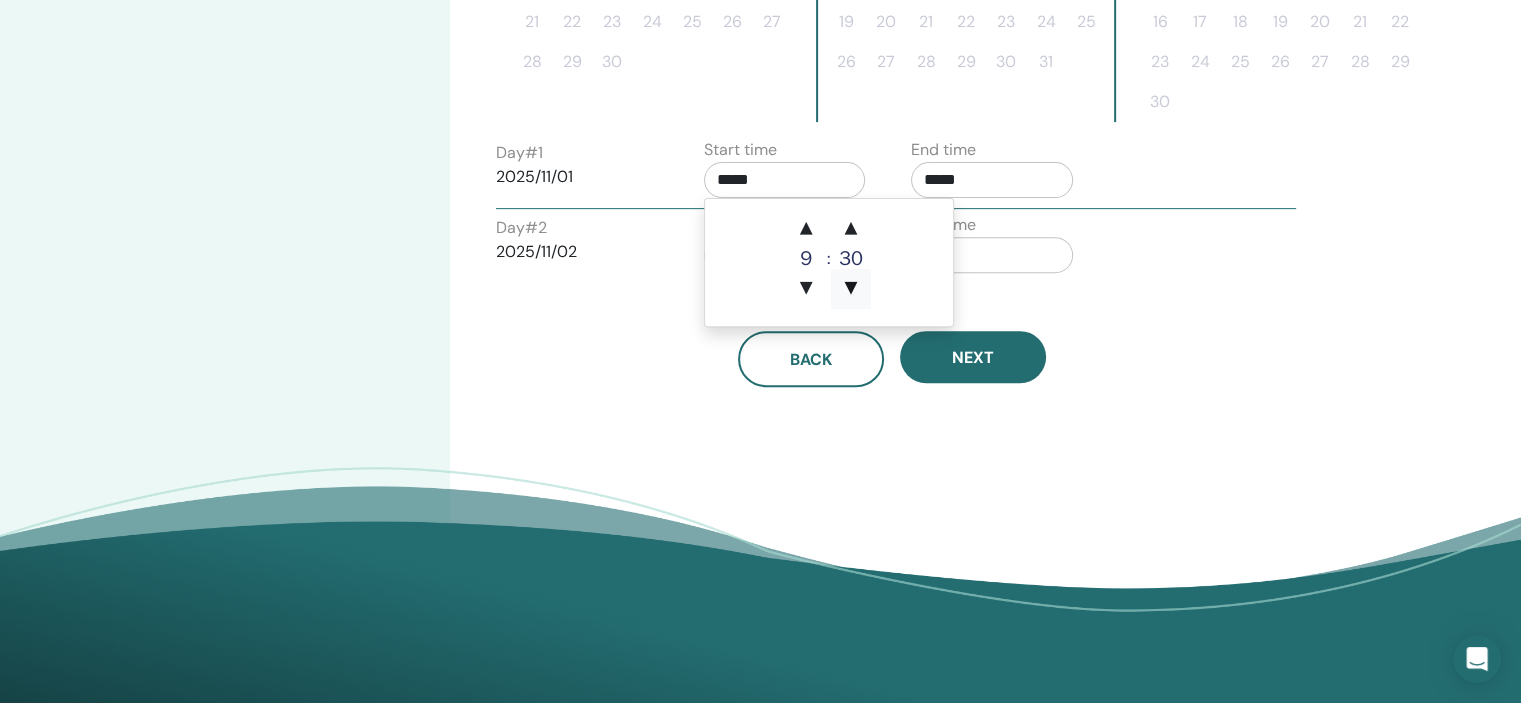 type on "*****" 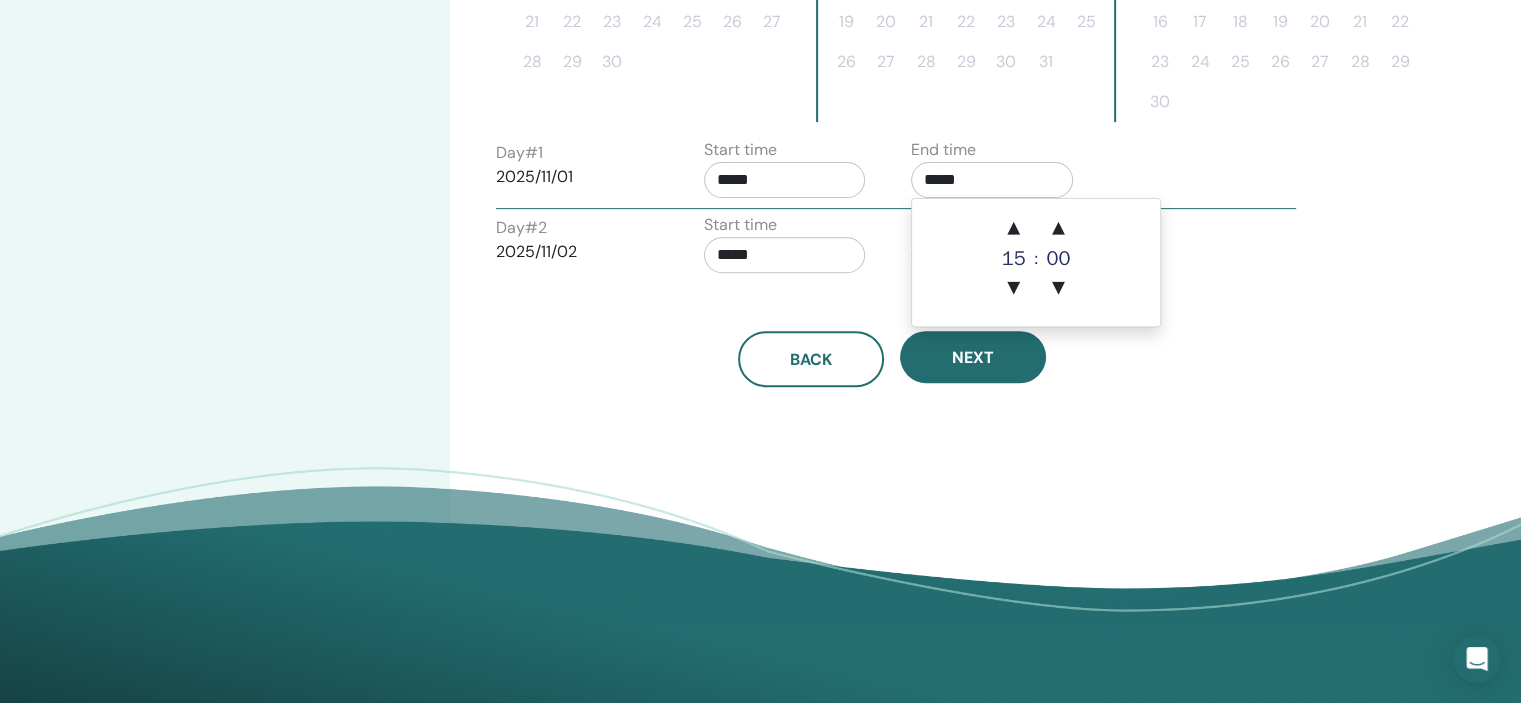 click on "*****" at bounding box center (992, 180) 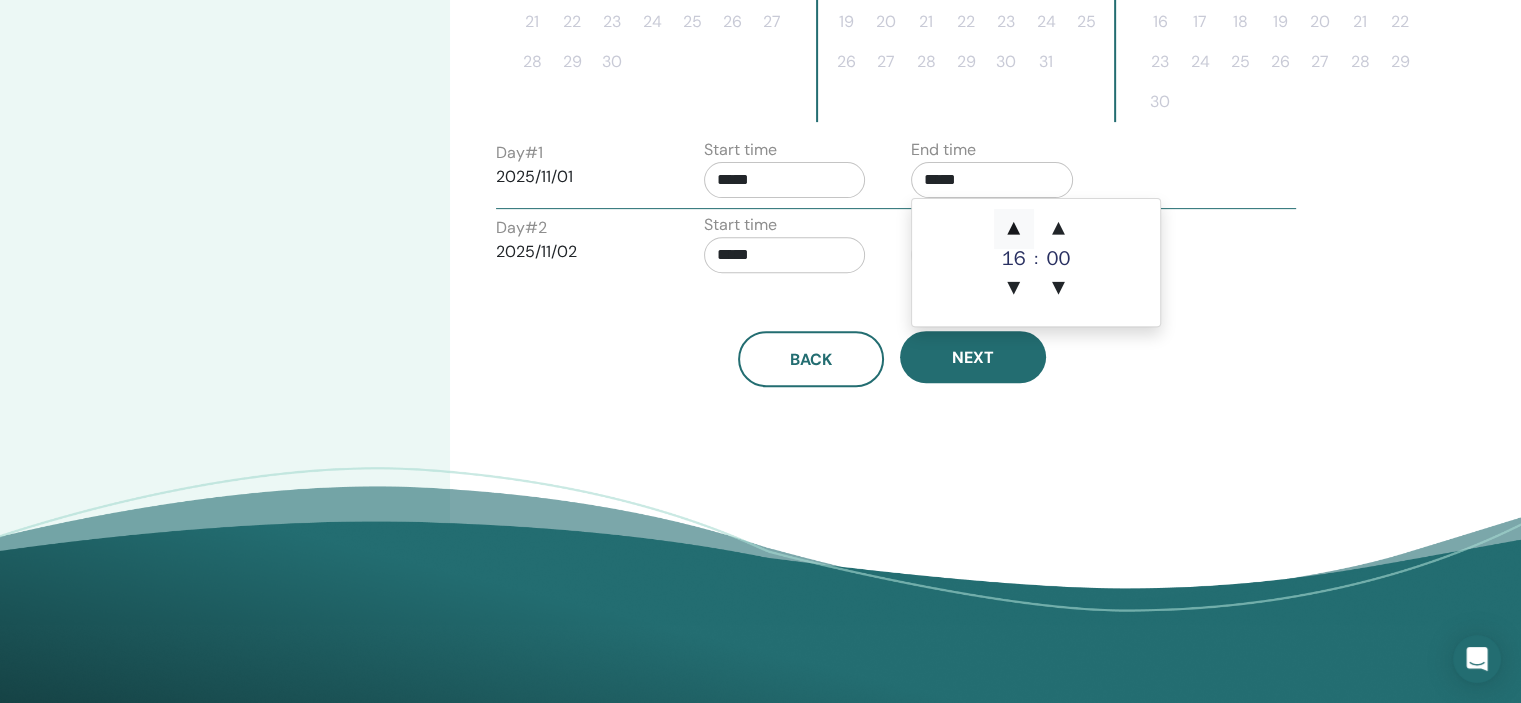 click on "▲" at bounding box center [1014, 229] 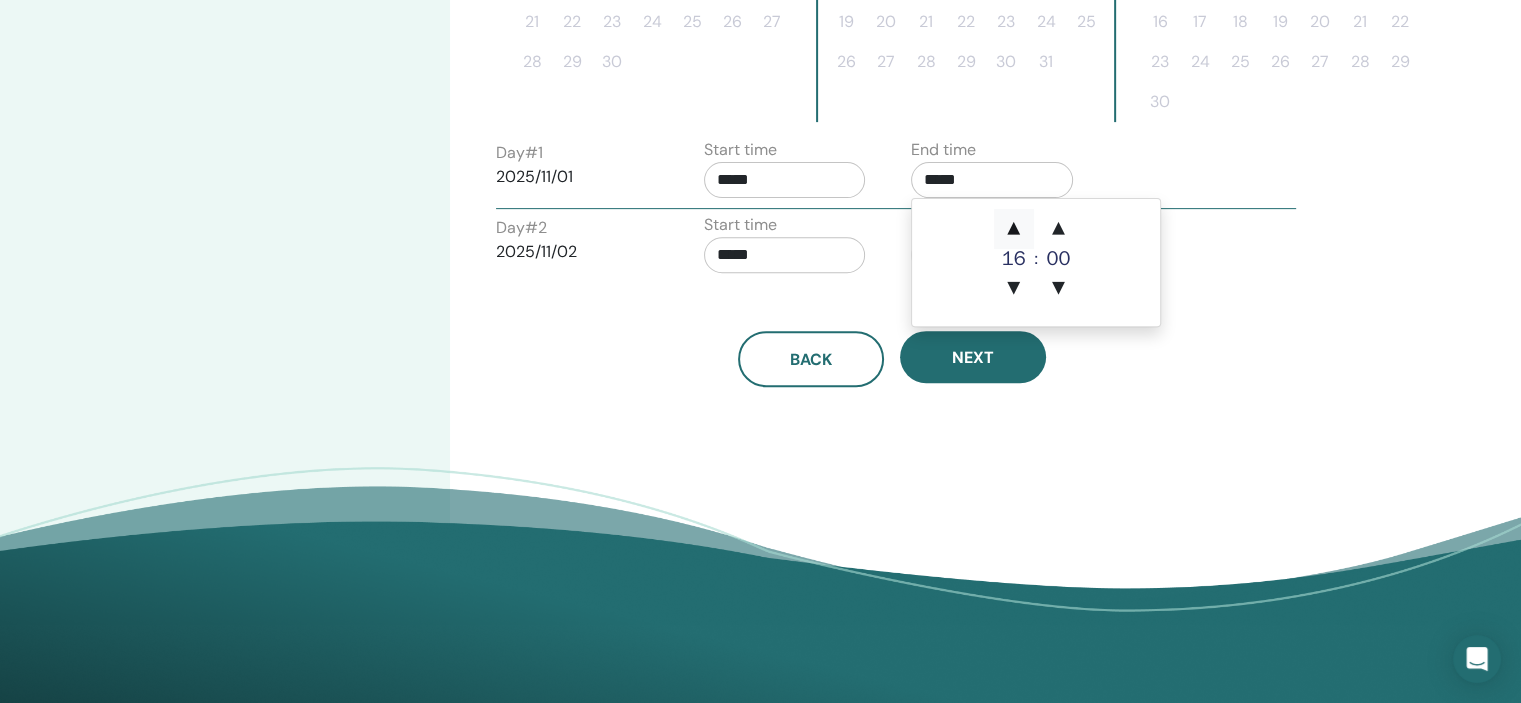 type on "*****" 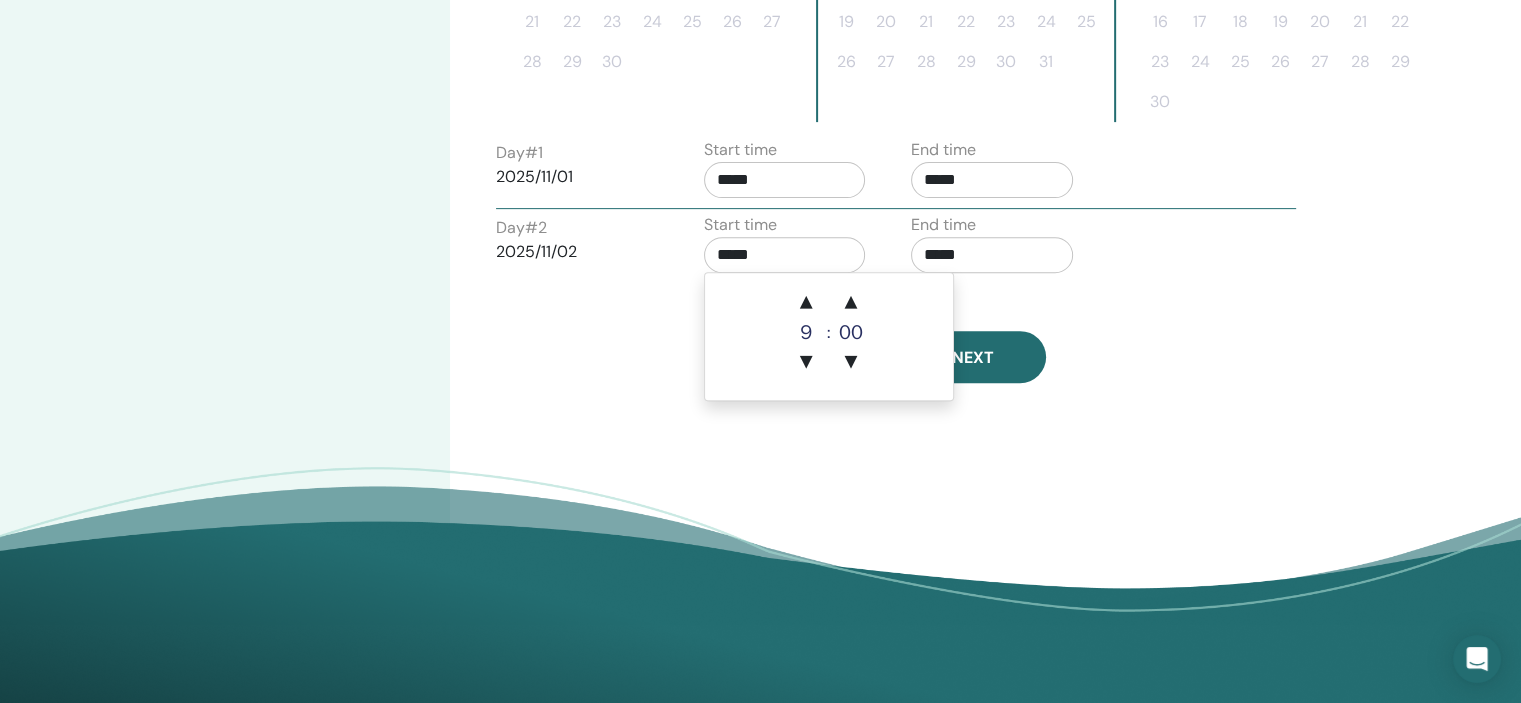 click on "*****" at bounding box center [785, 255] 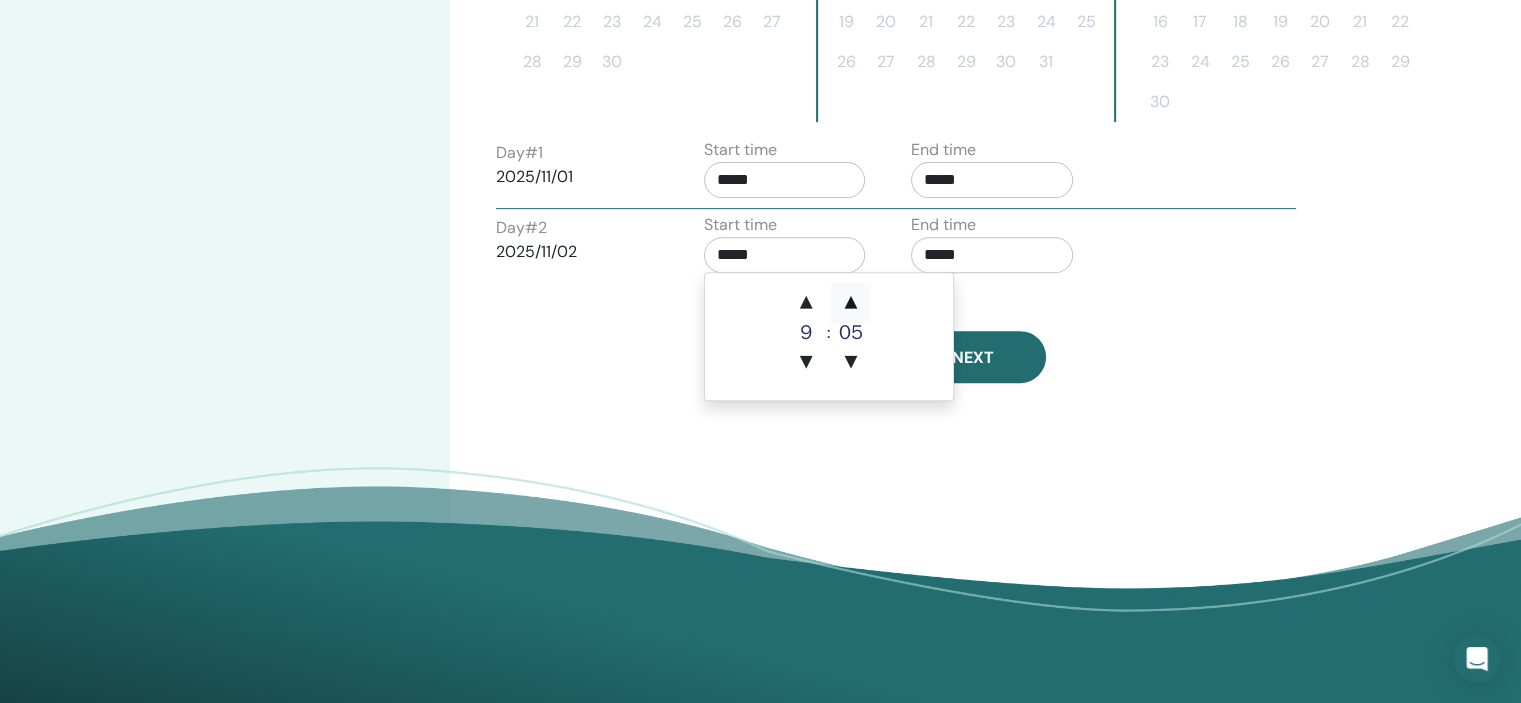 click on "▲" at bounding box center (851, 303) 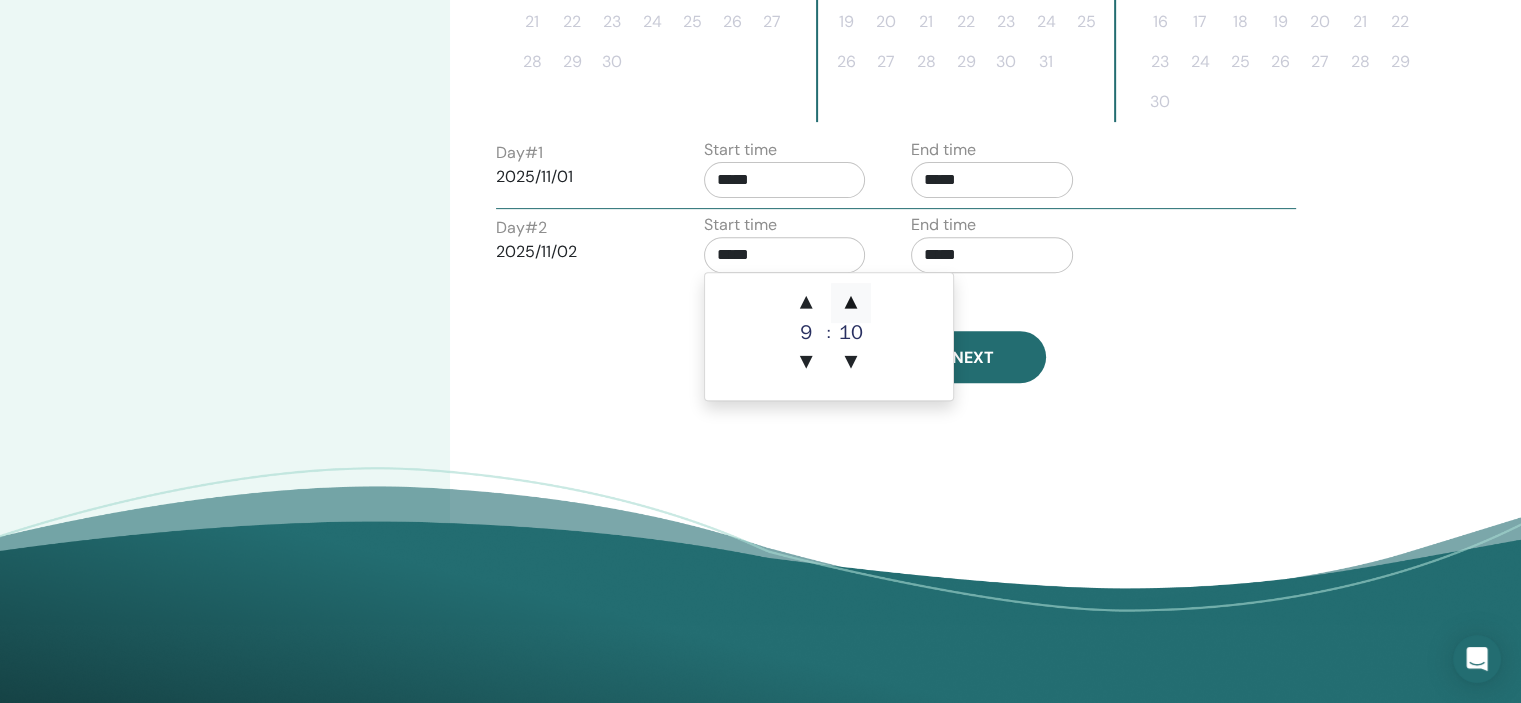 click on "▲" at bounding box center [851, 303] 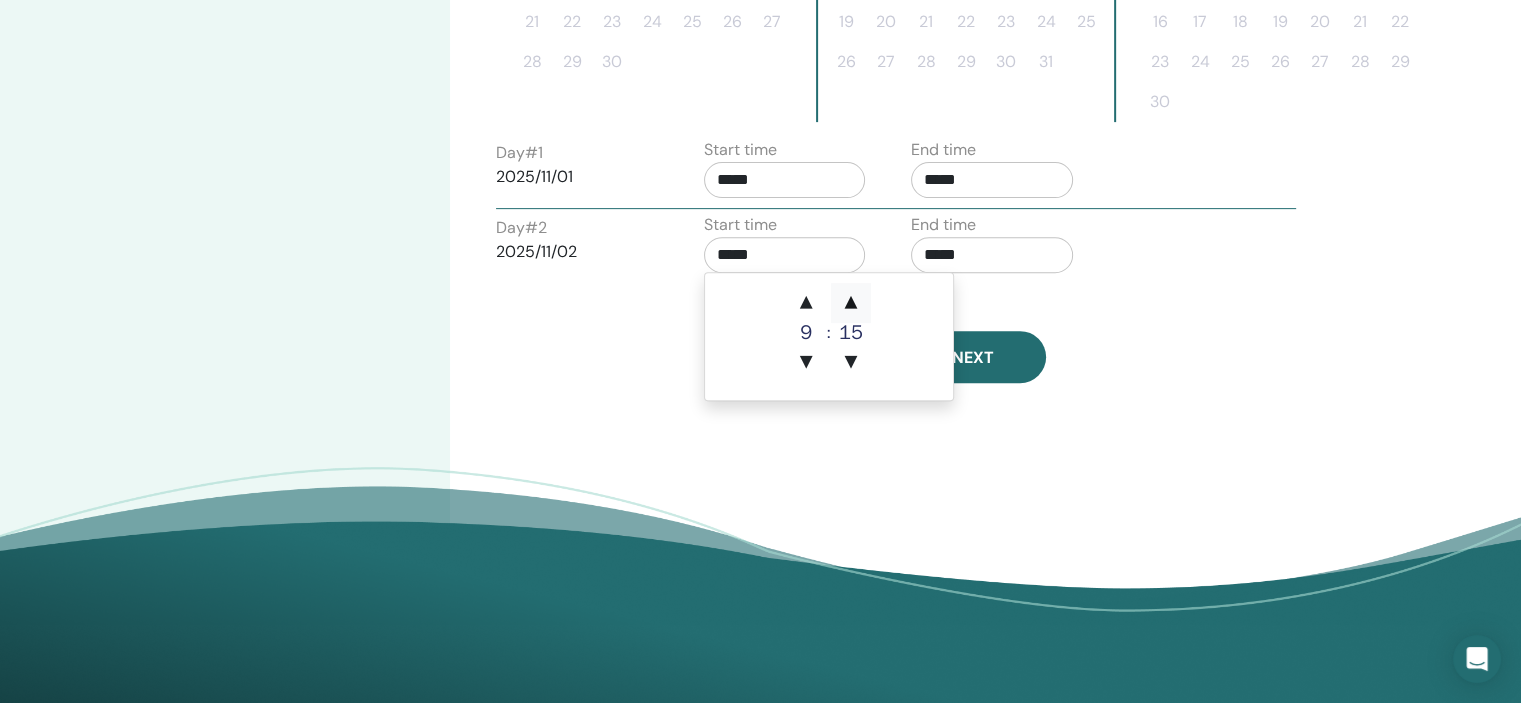click on "▲" at bounding box center (851, 303) 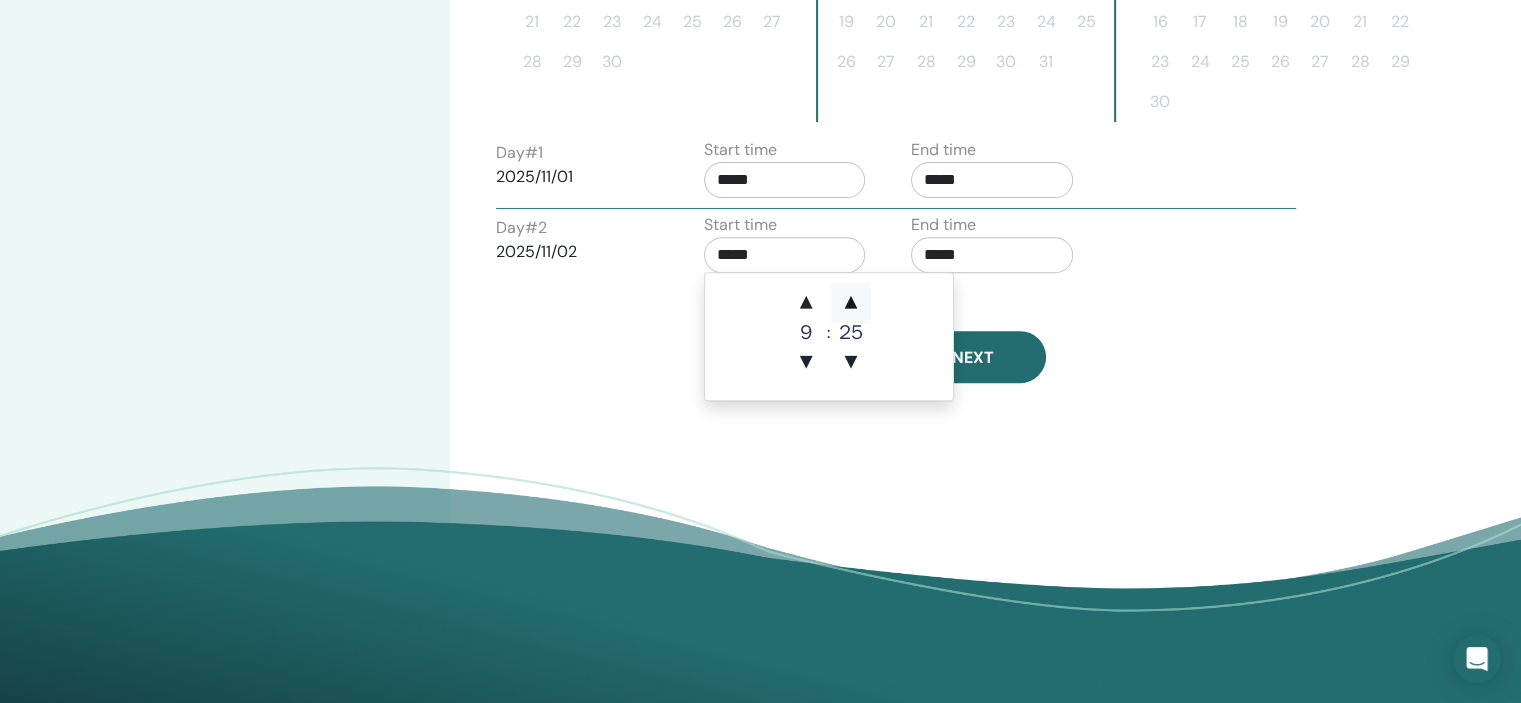 click on "▲" at bounding box center [851, 303] 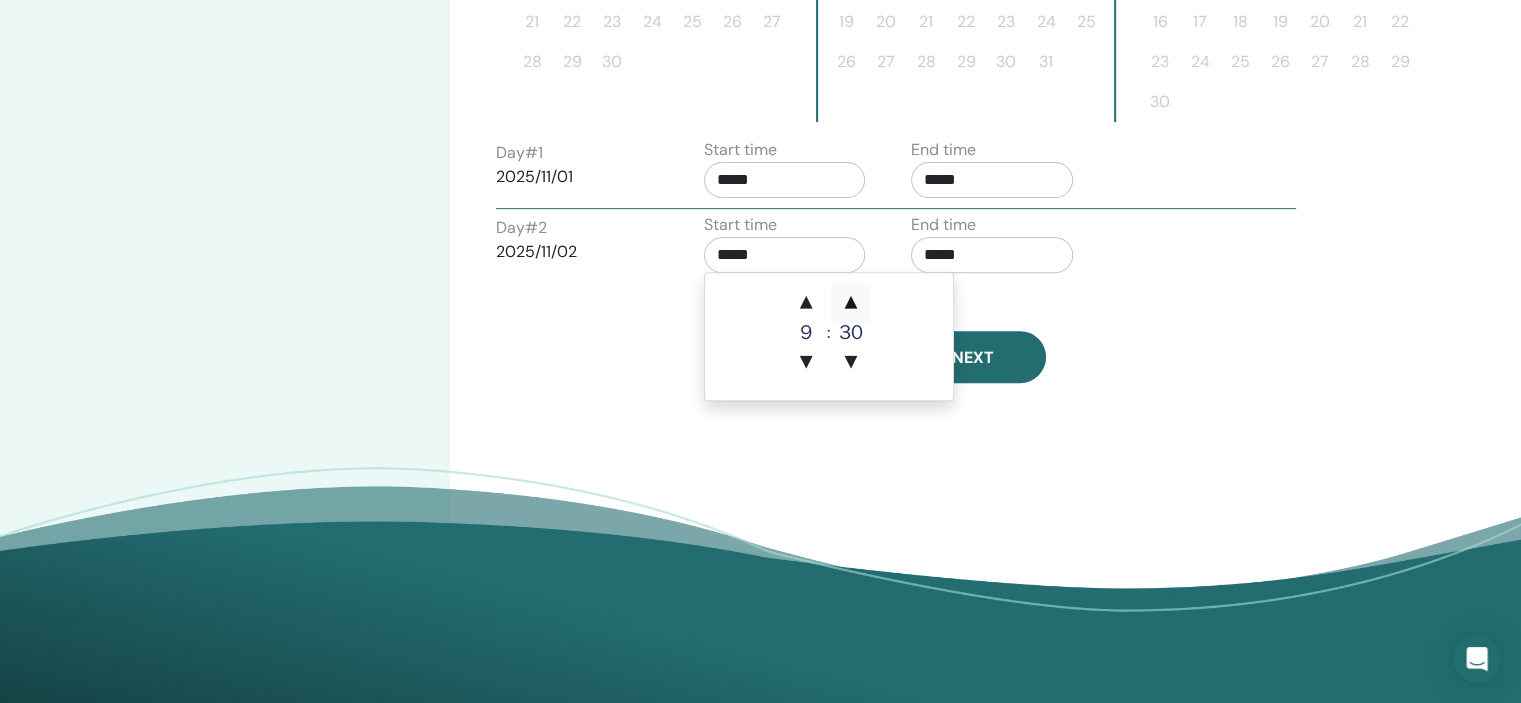 click on "▲" at bounding box center [851, 303] 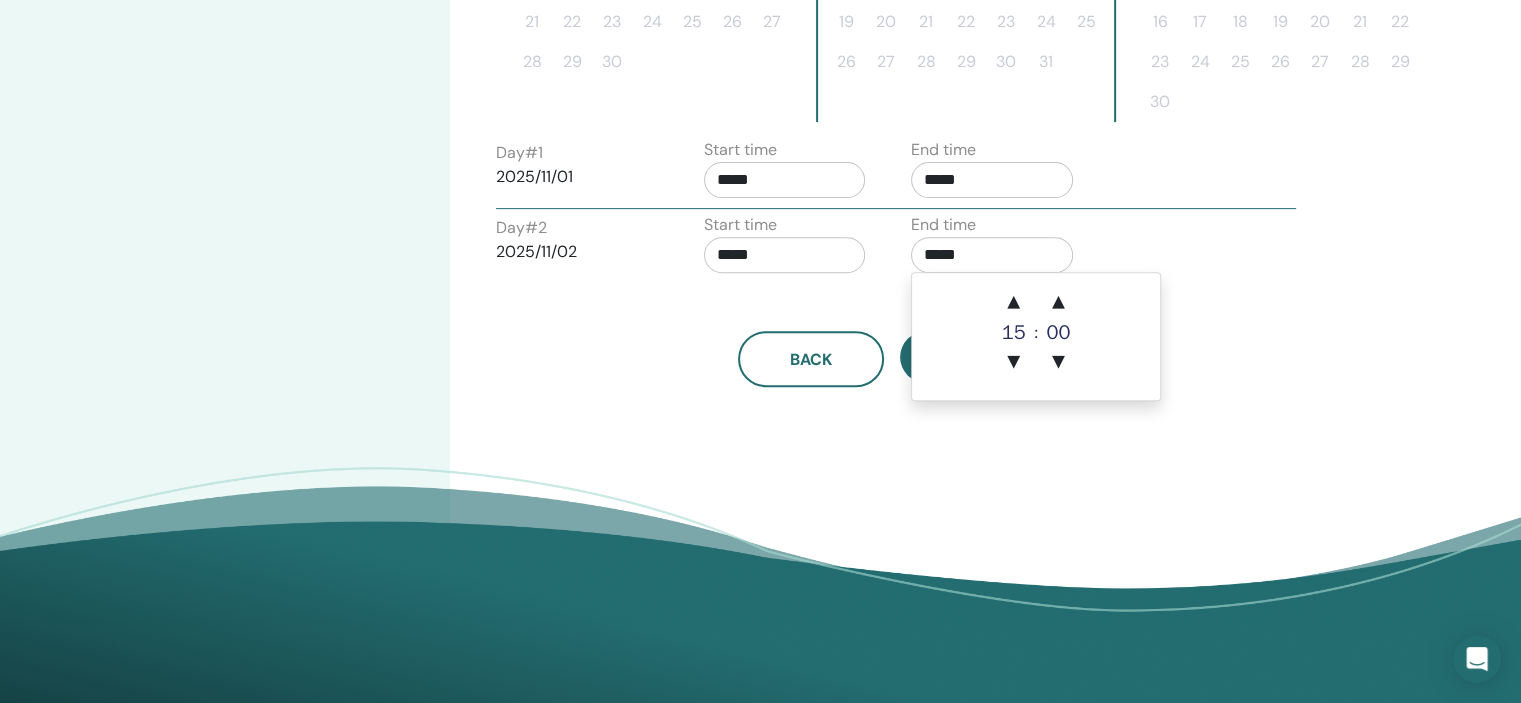click on "*****" at bounding box center (992, 255) 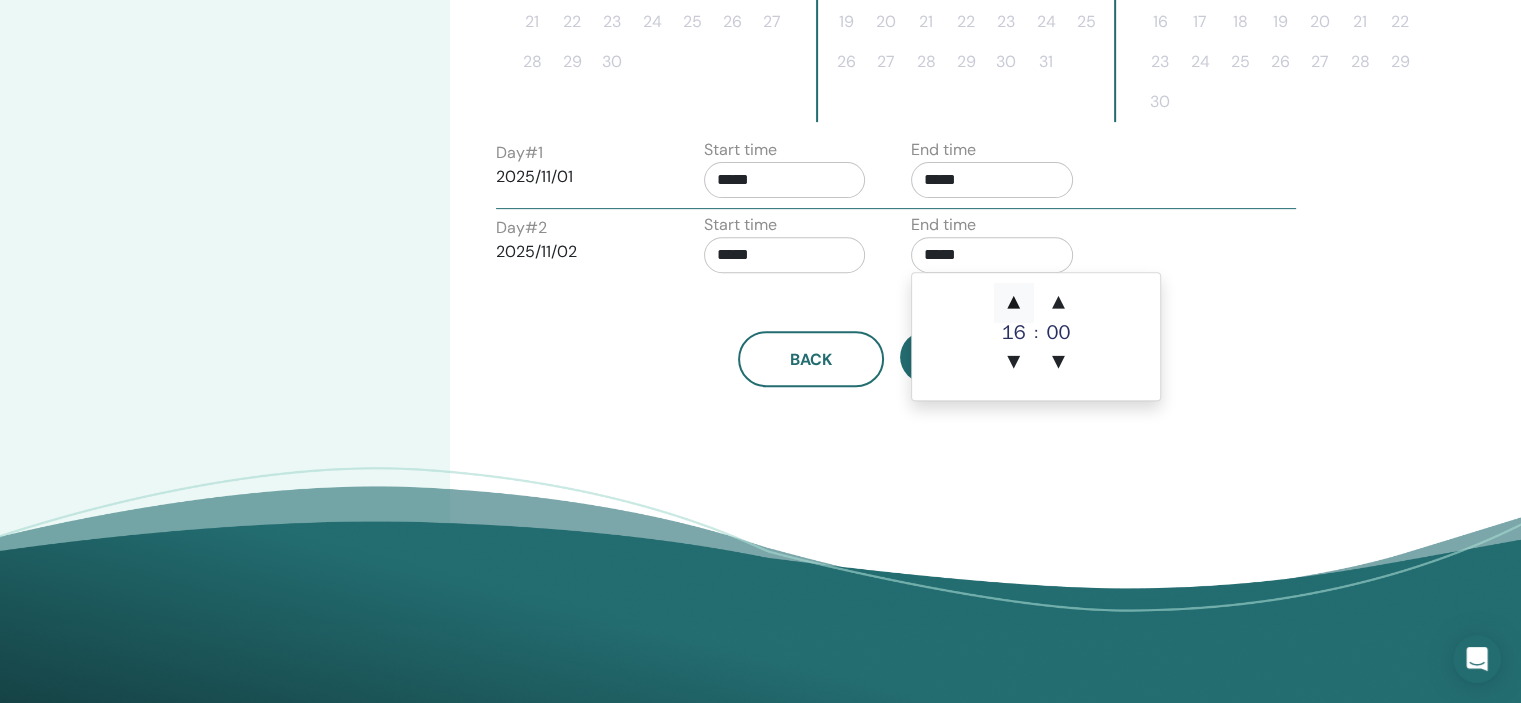 click on "▲" at bounding box center [1014, 303] 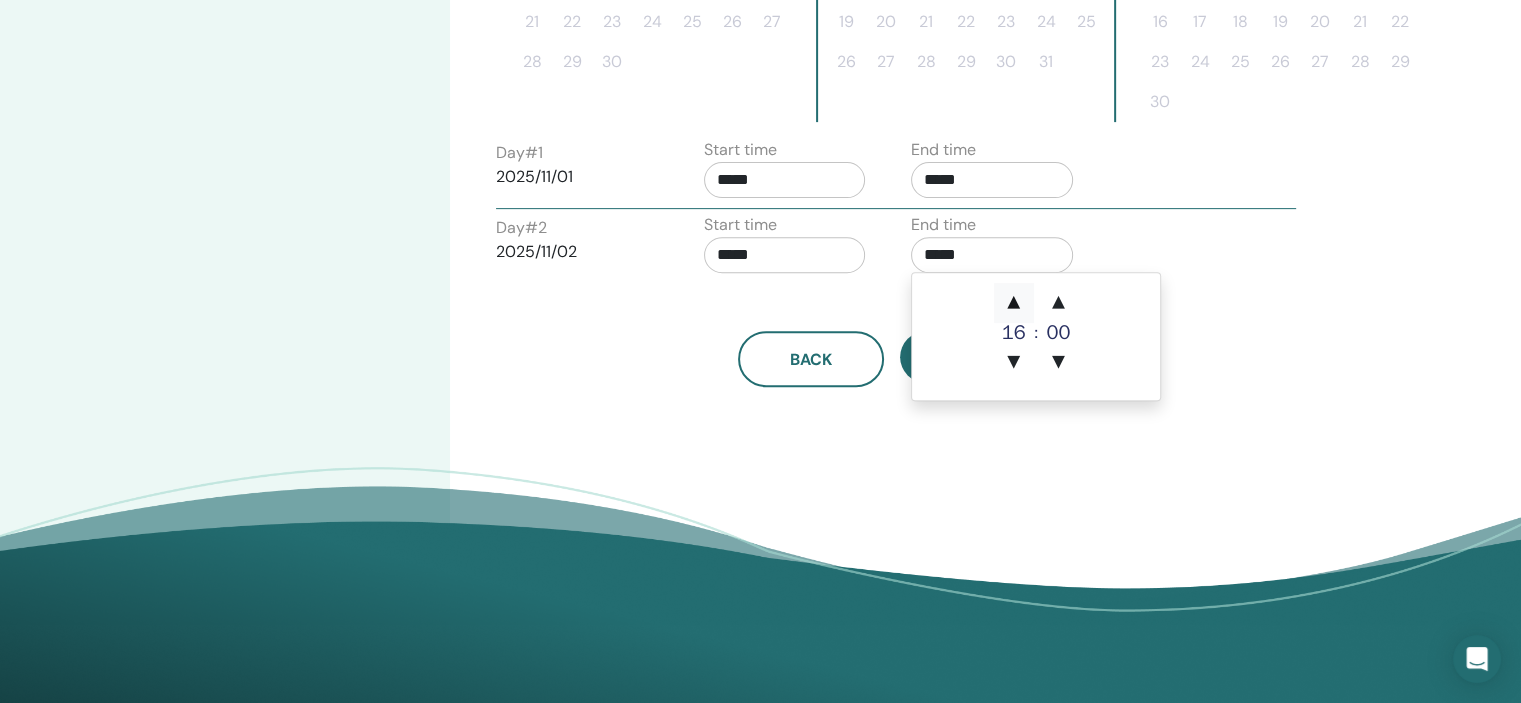 type on "*****" 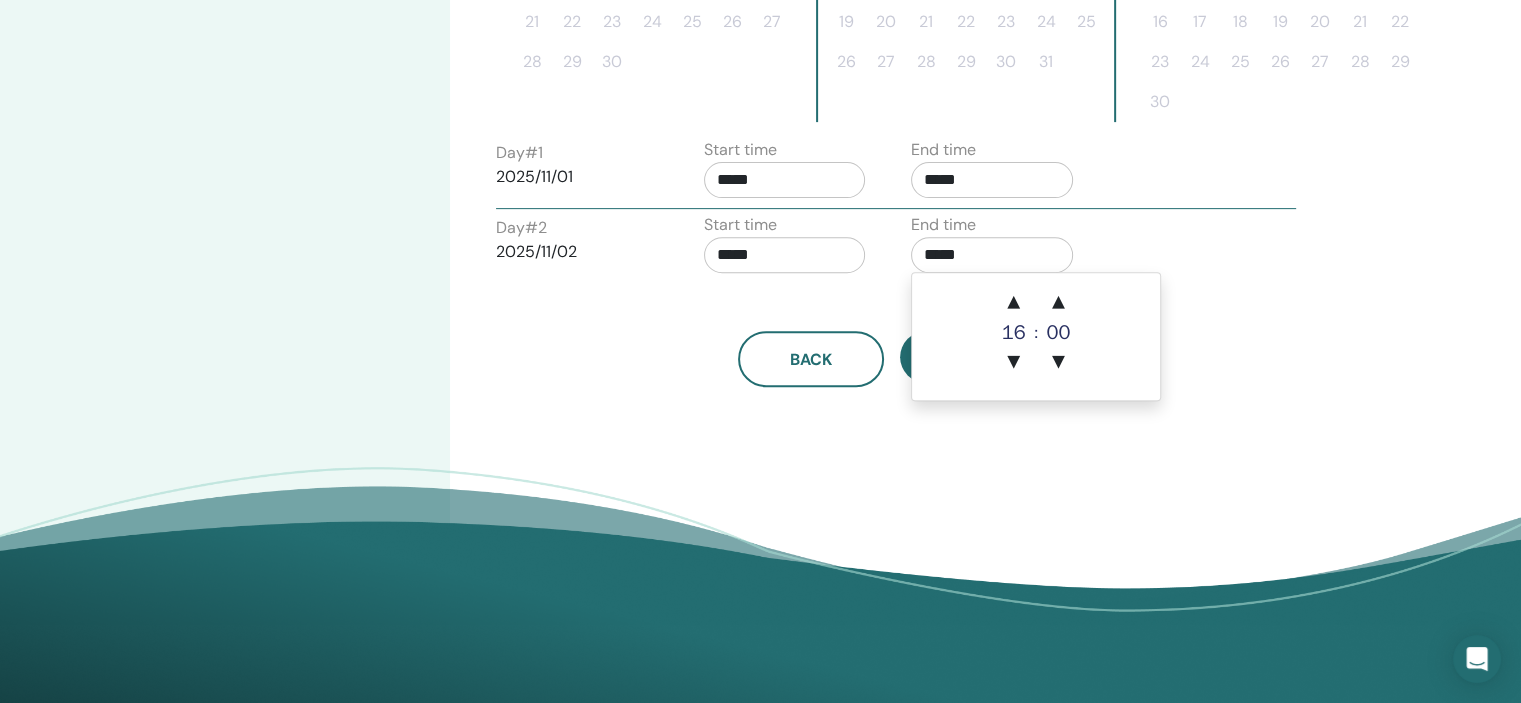 click on "Back Next" at bounding box center [892, 359] 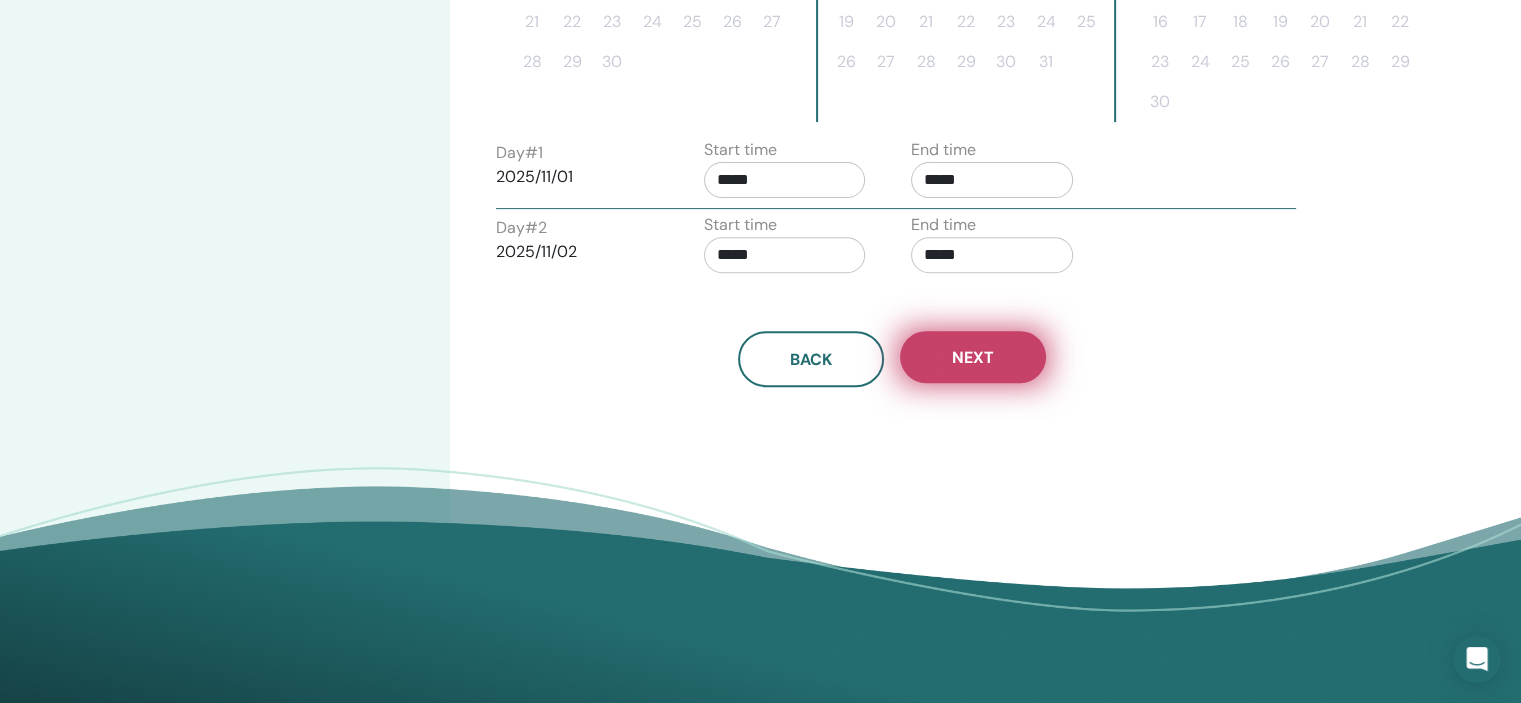 click on "Next" at bounding box center [973, 357] 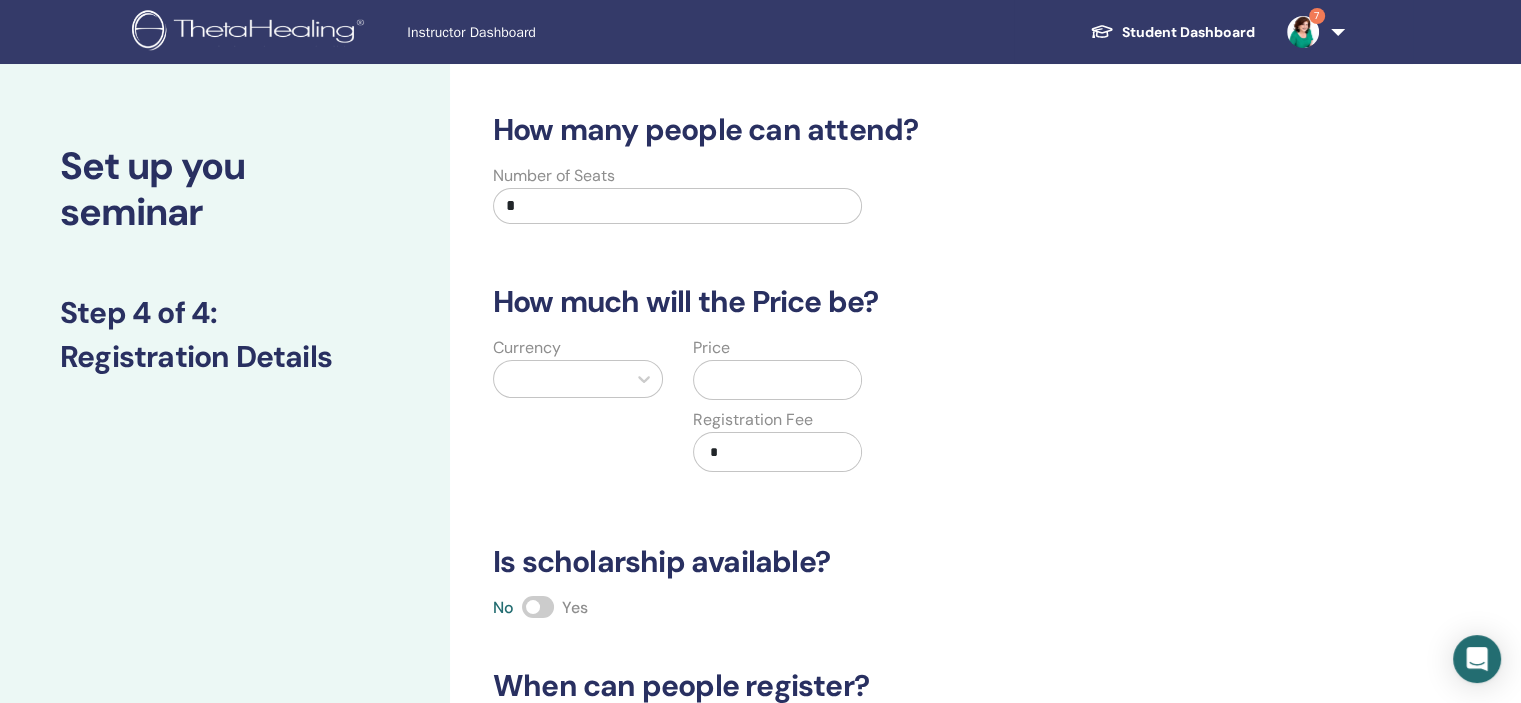scroll, scrollTop: 88, scrollLeft: 0, axis: vertical 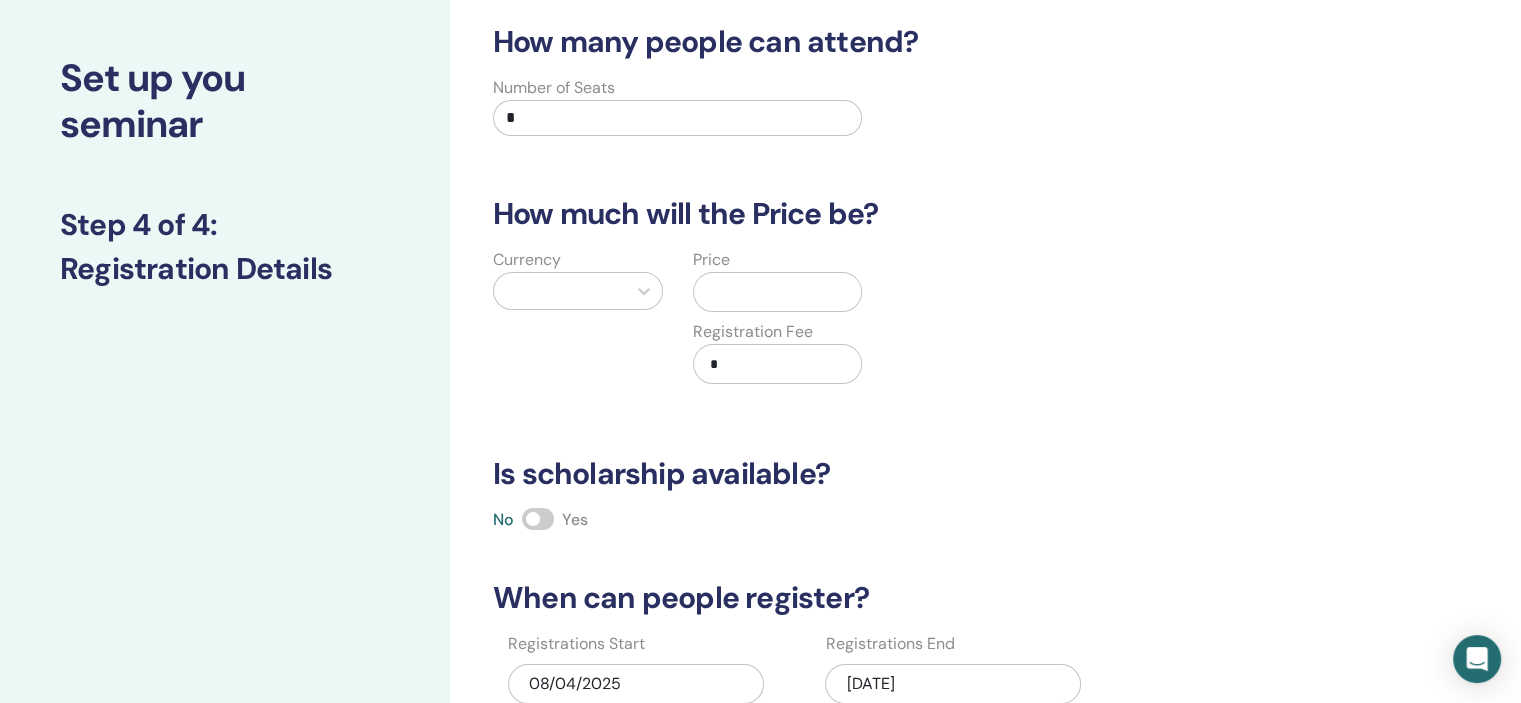click on "*" at bounding box center (677, 118) 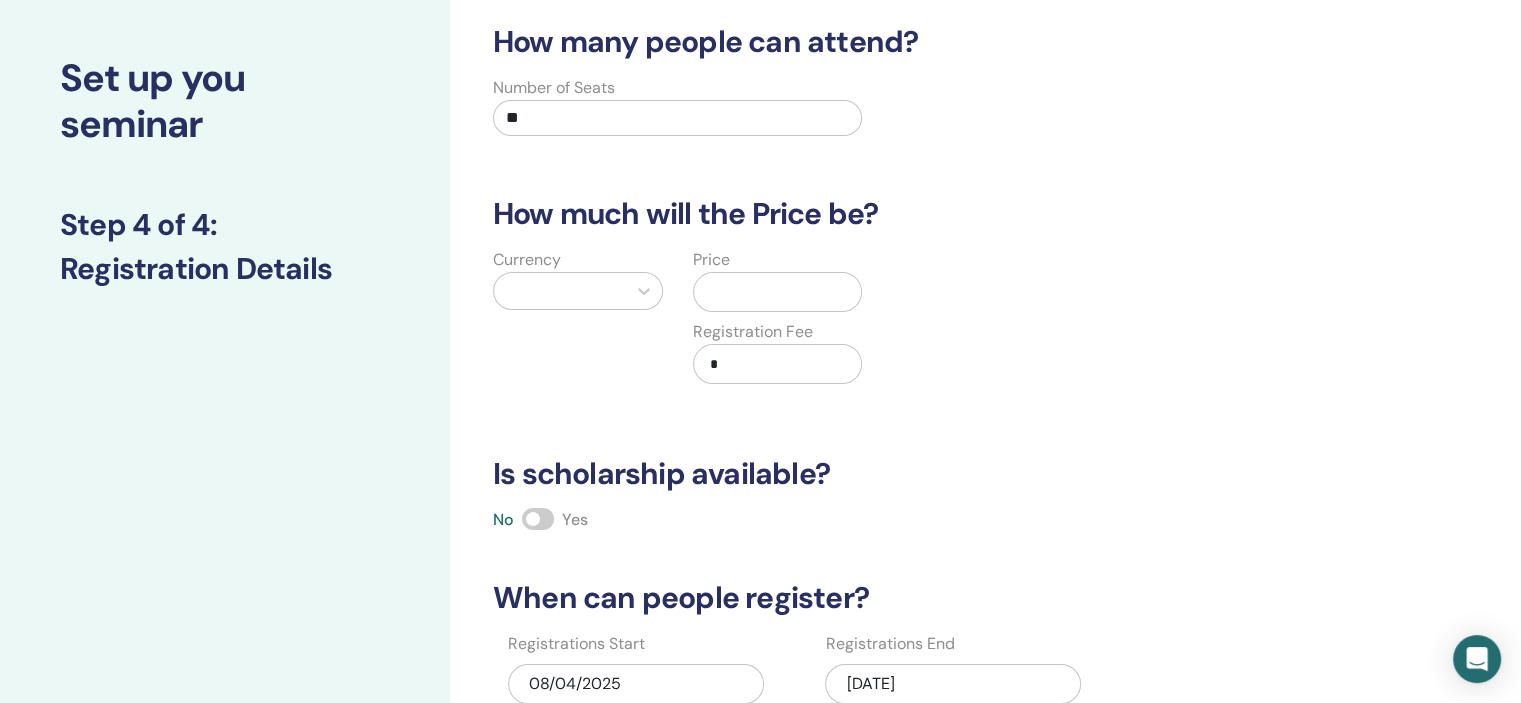 type on "**" 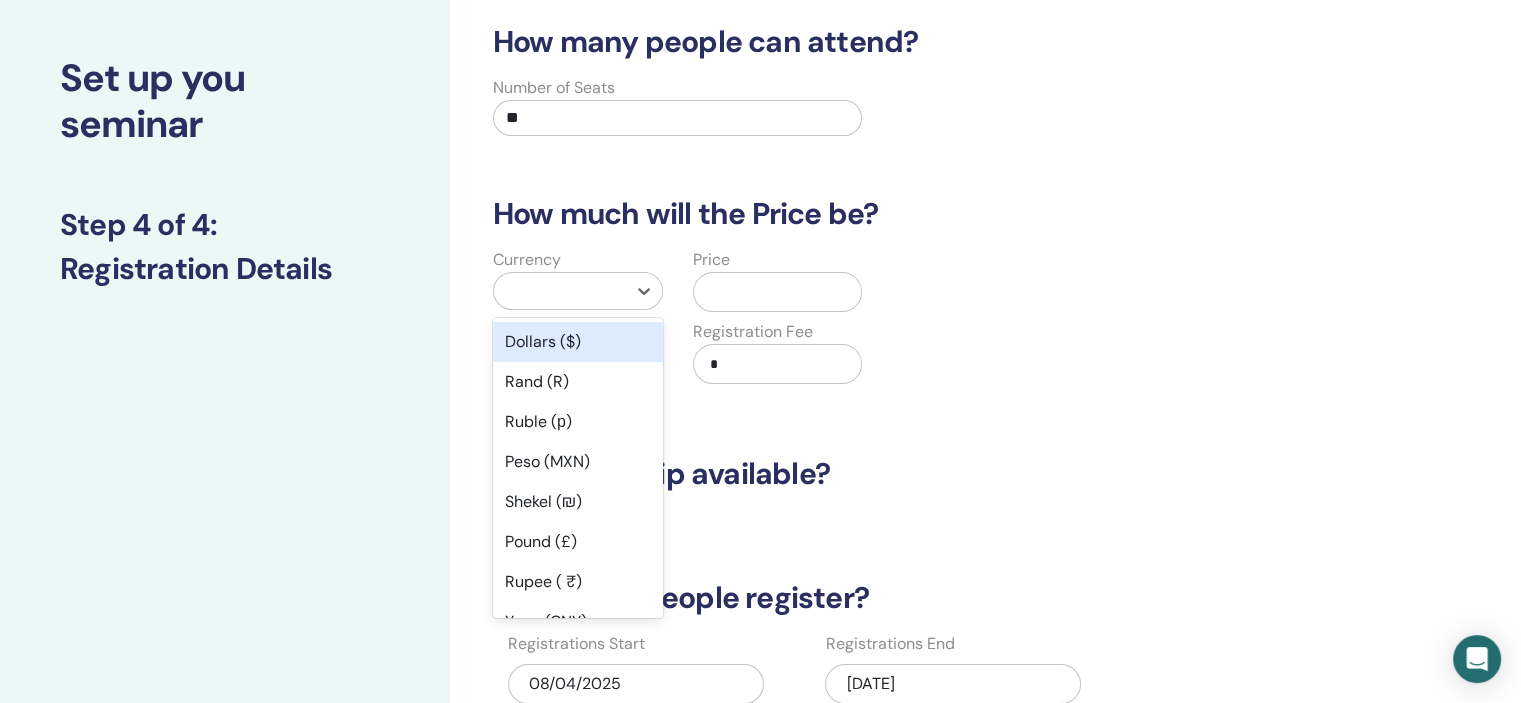 click at bounding box center [560, 291] 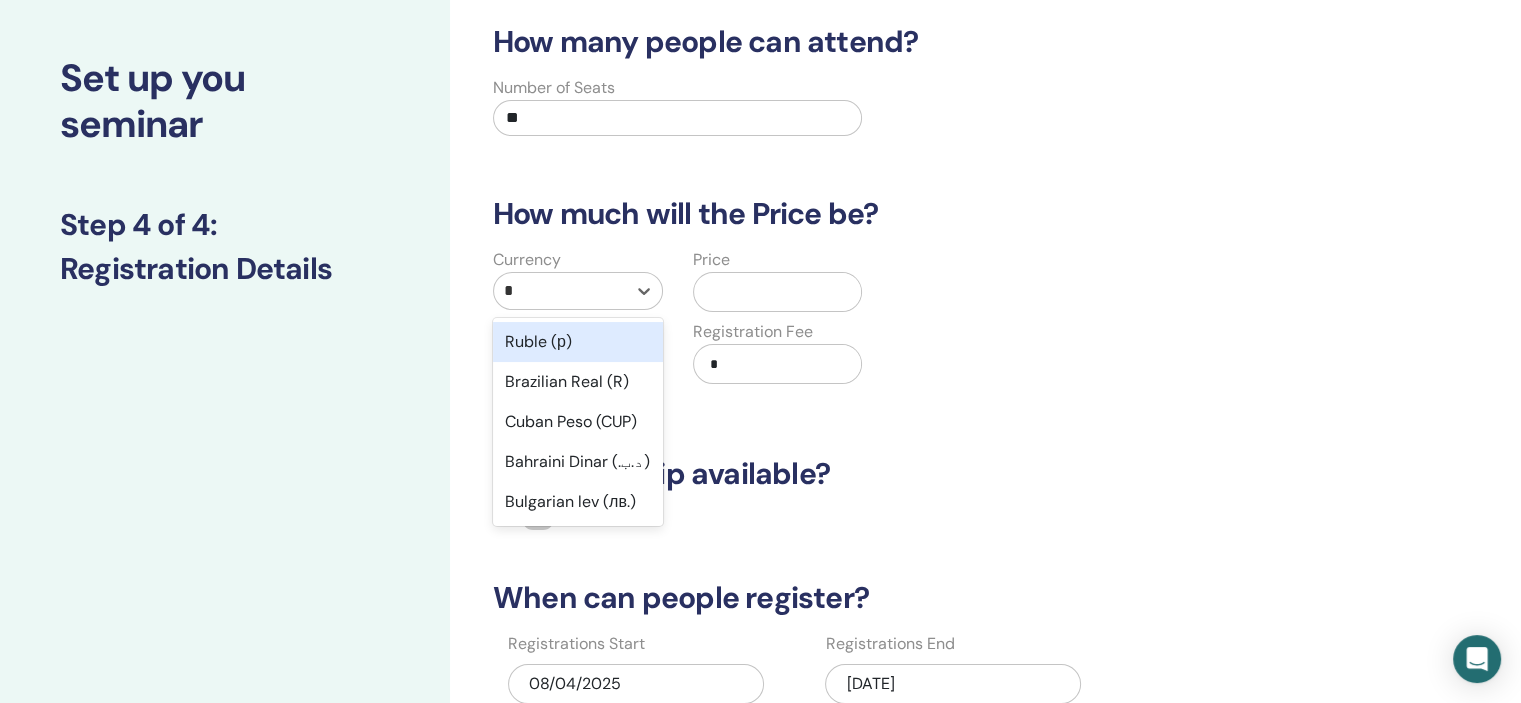 type on "**" 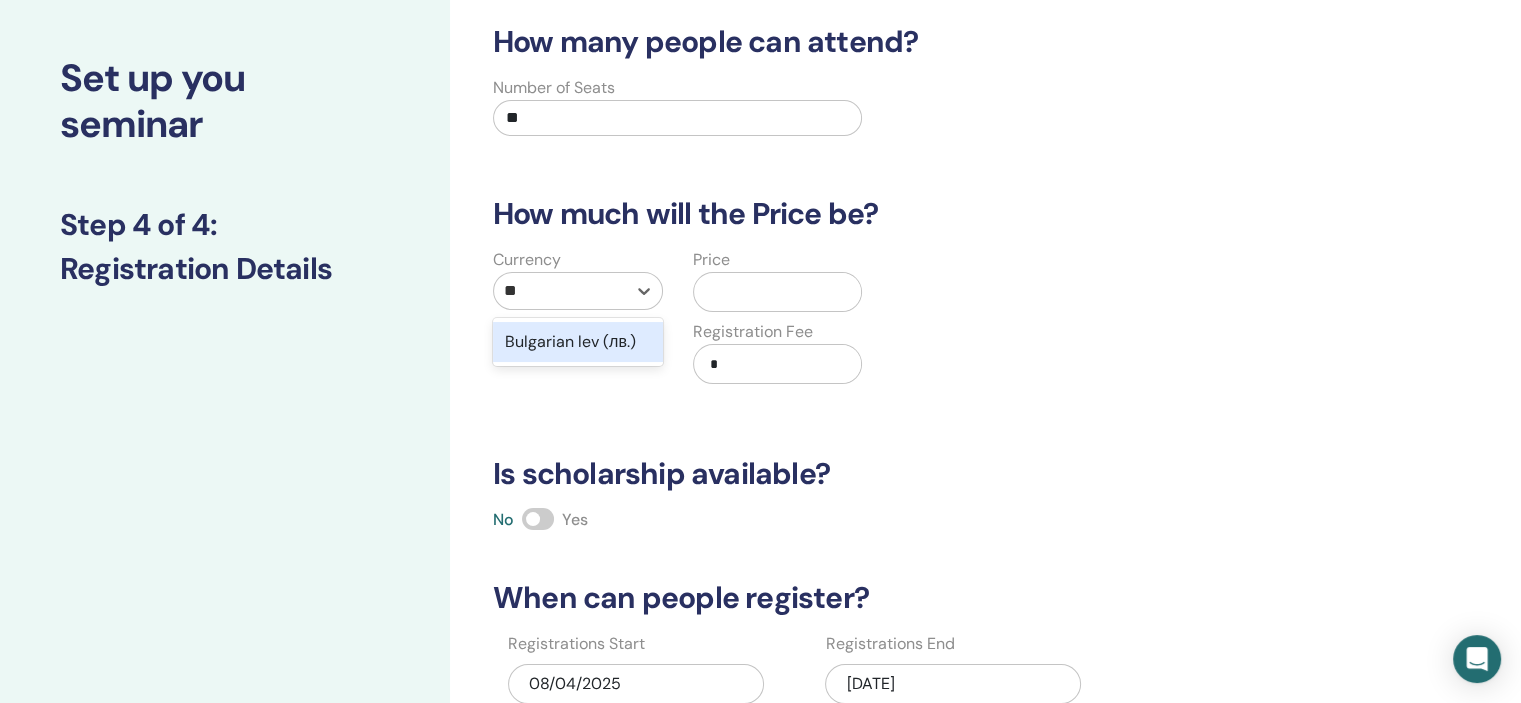 click on "Bulgarian lev (лв.)" at bounding box center [578, 342] 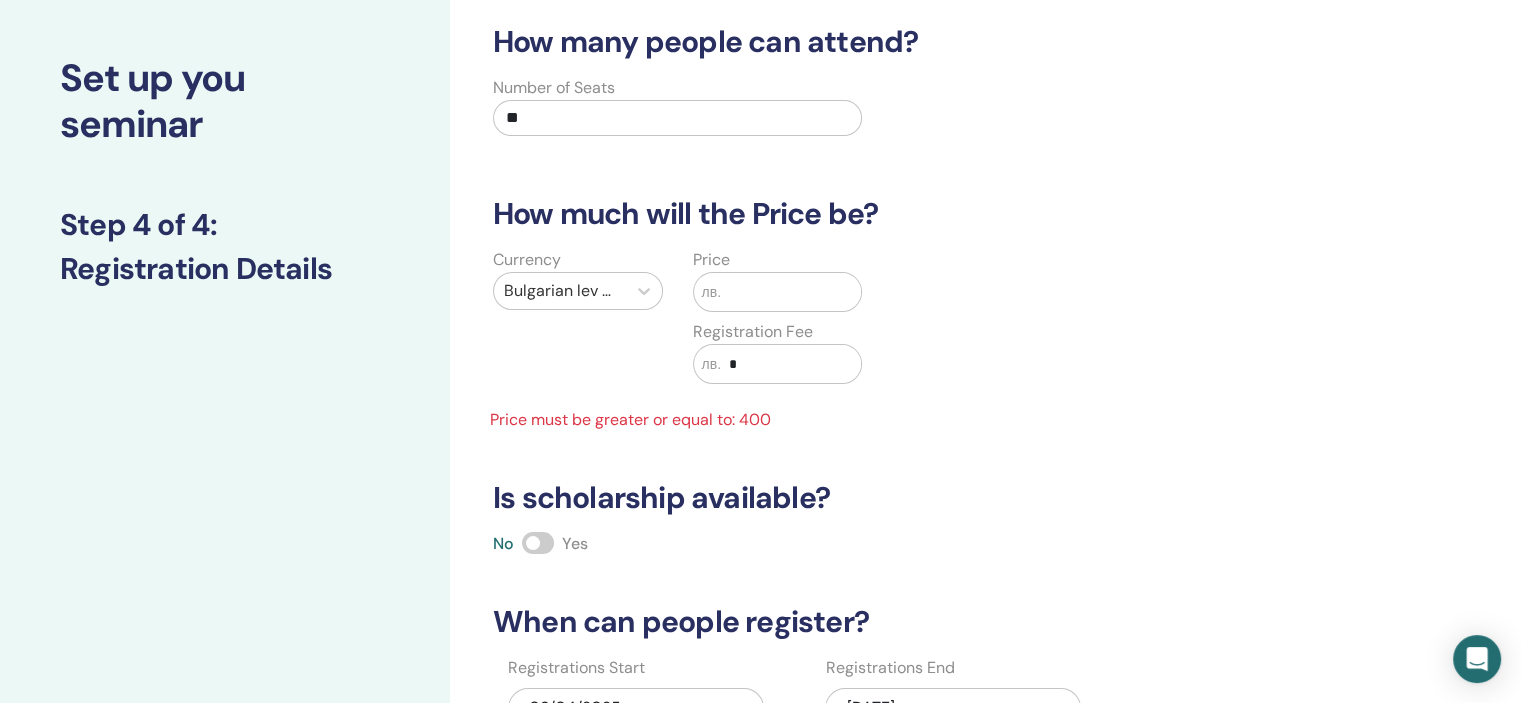 click at bounding box center (791, 292) 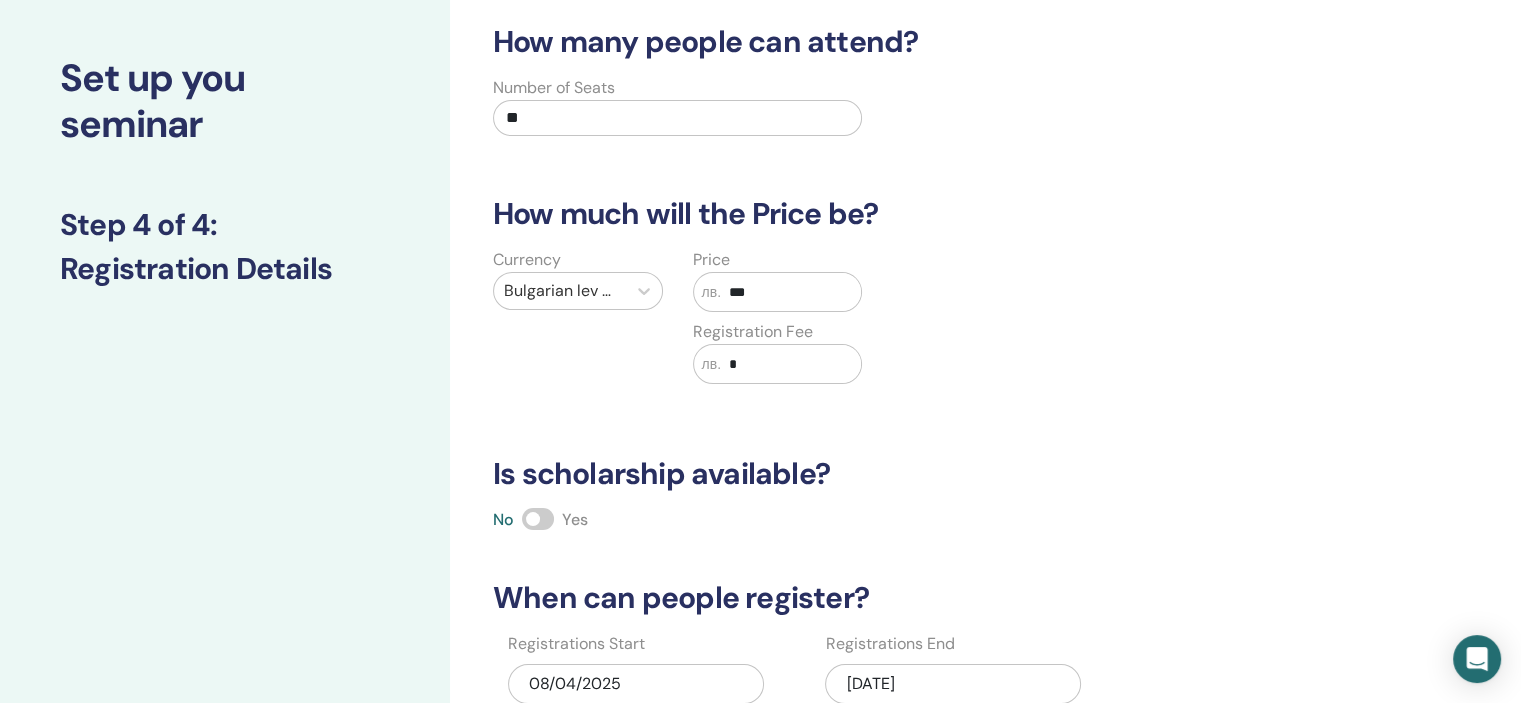 type on "***" 